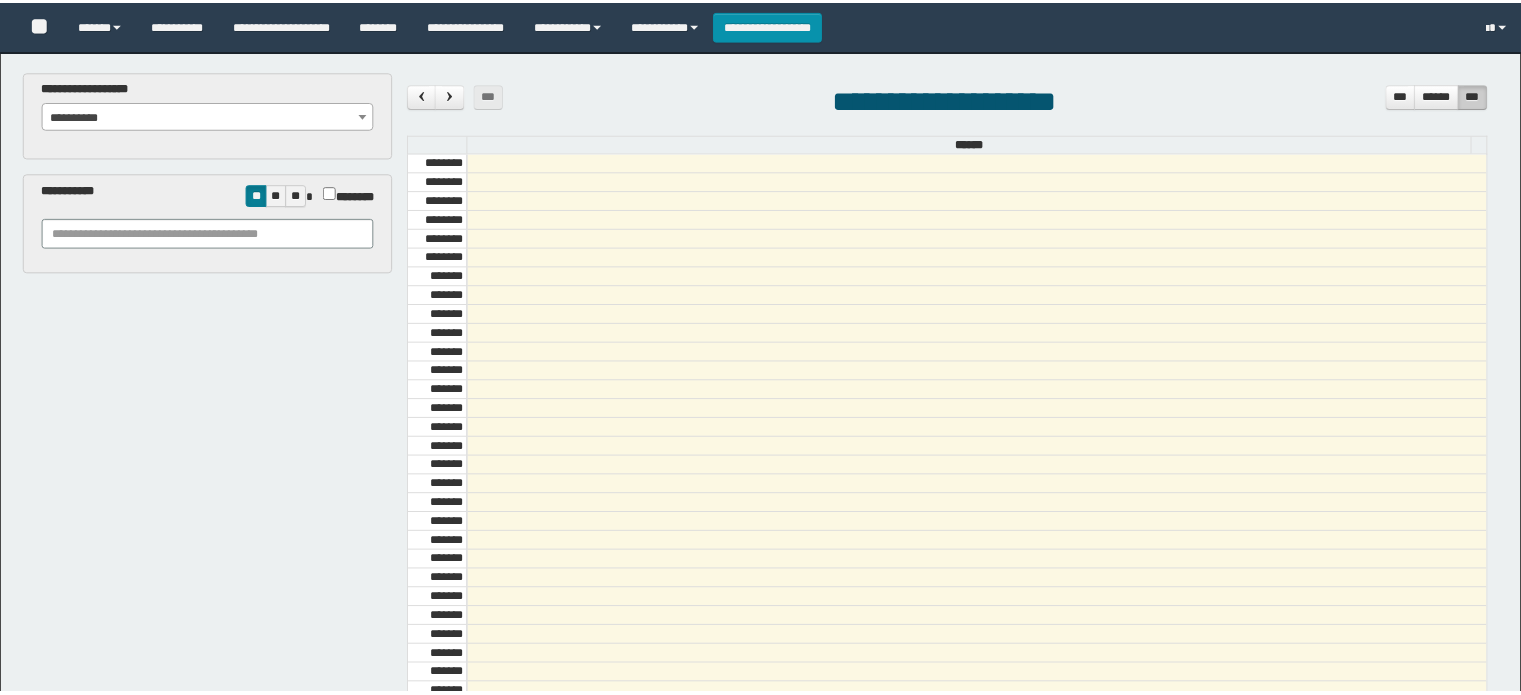 scroll, scrollTop: 0, scrollLeft: 0, axis: both 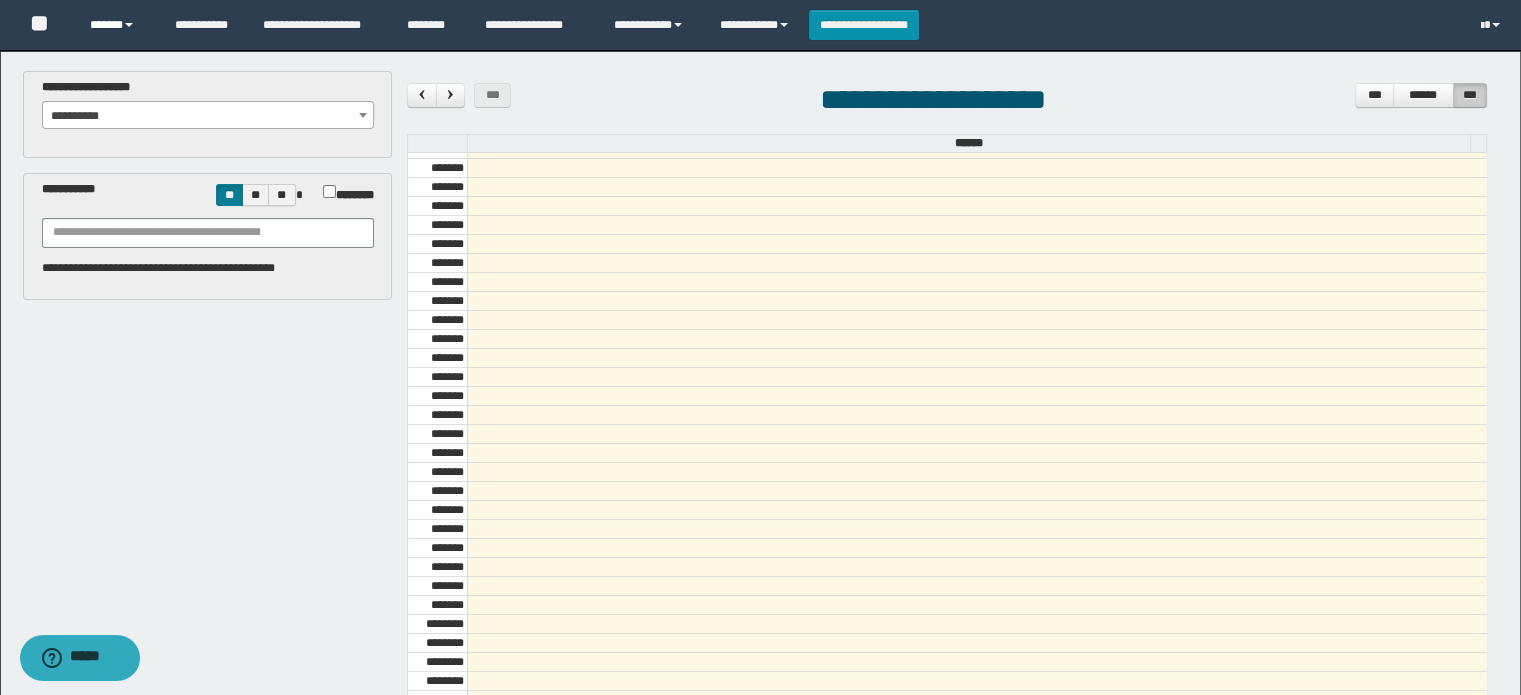click on "******" at bounding box center (117, 25) 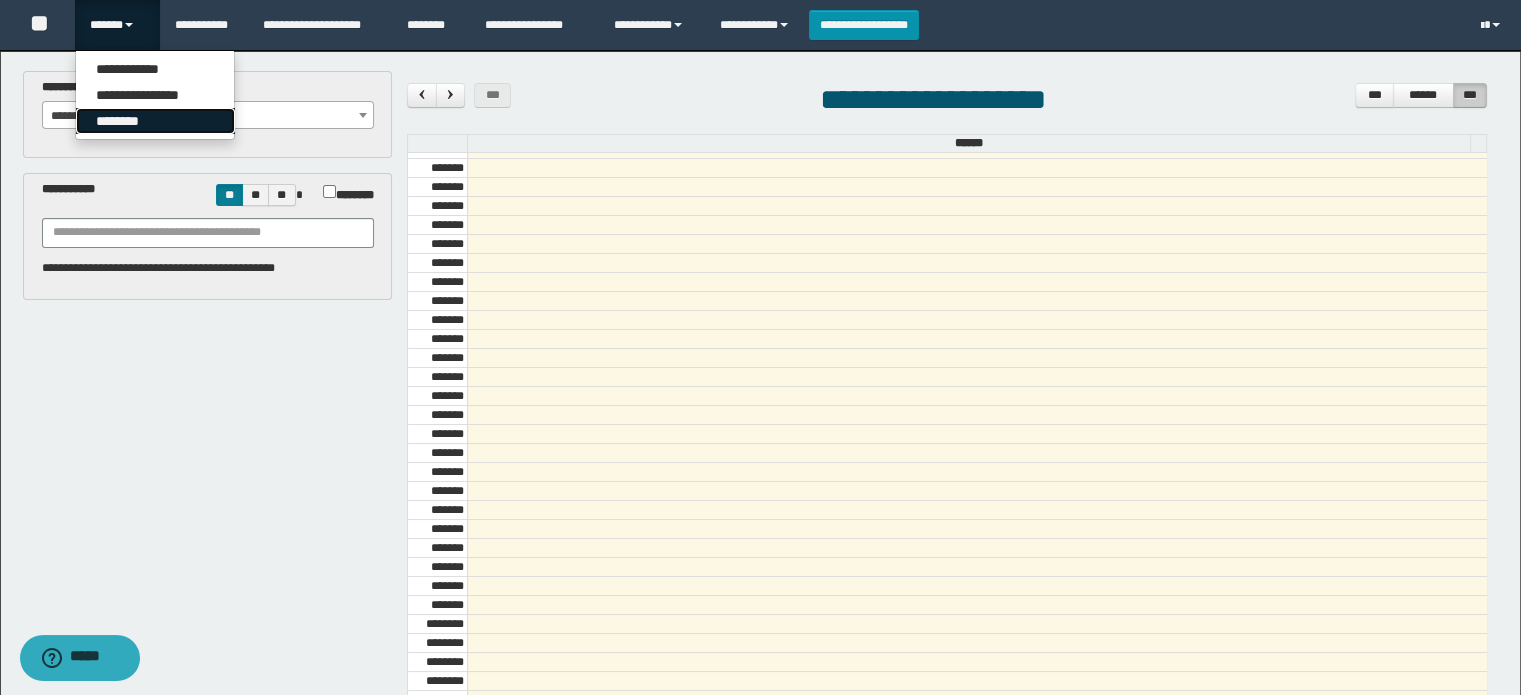 click on "********" at bounding box center (155, 121) 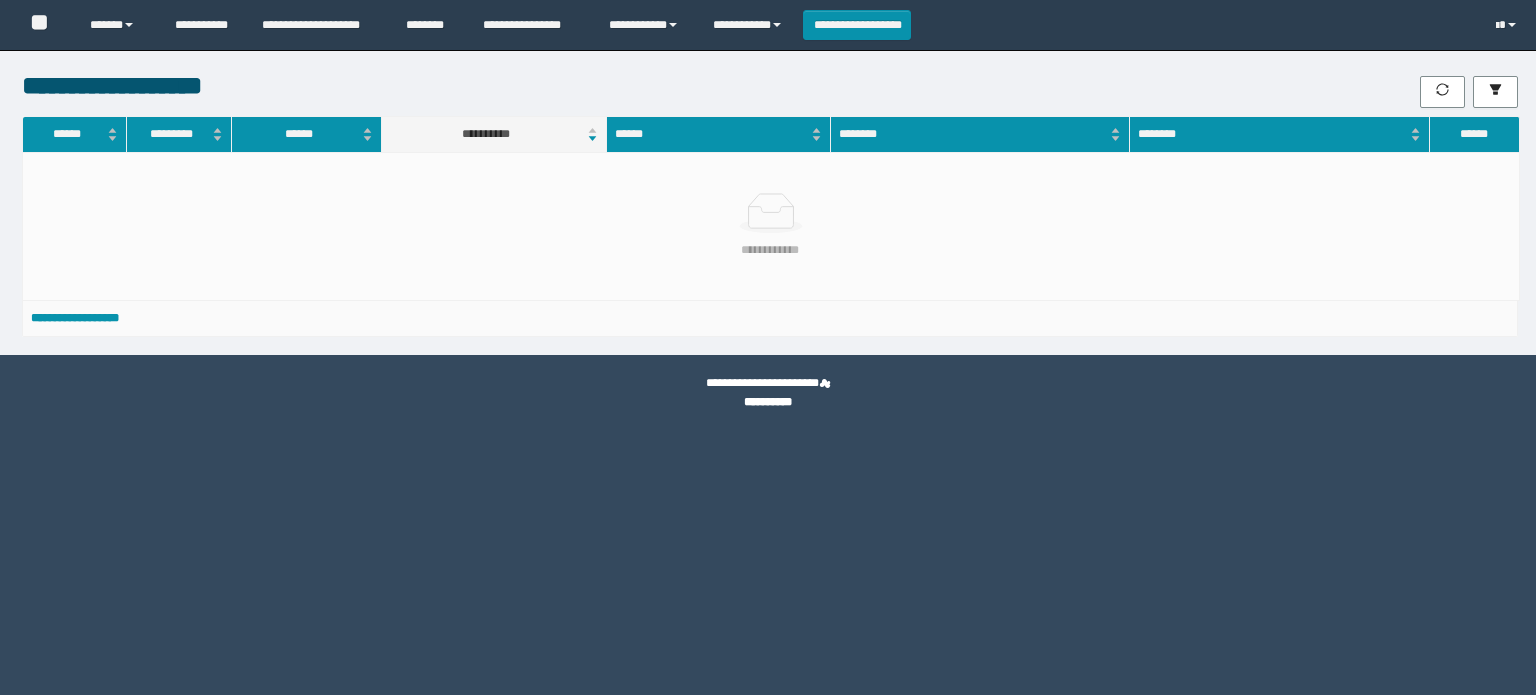 scroll, scrollTop: 0, scrollLeft: 0, axis: both 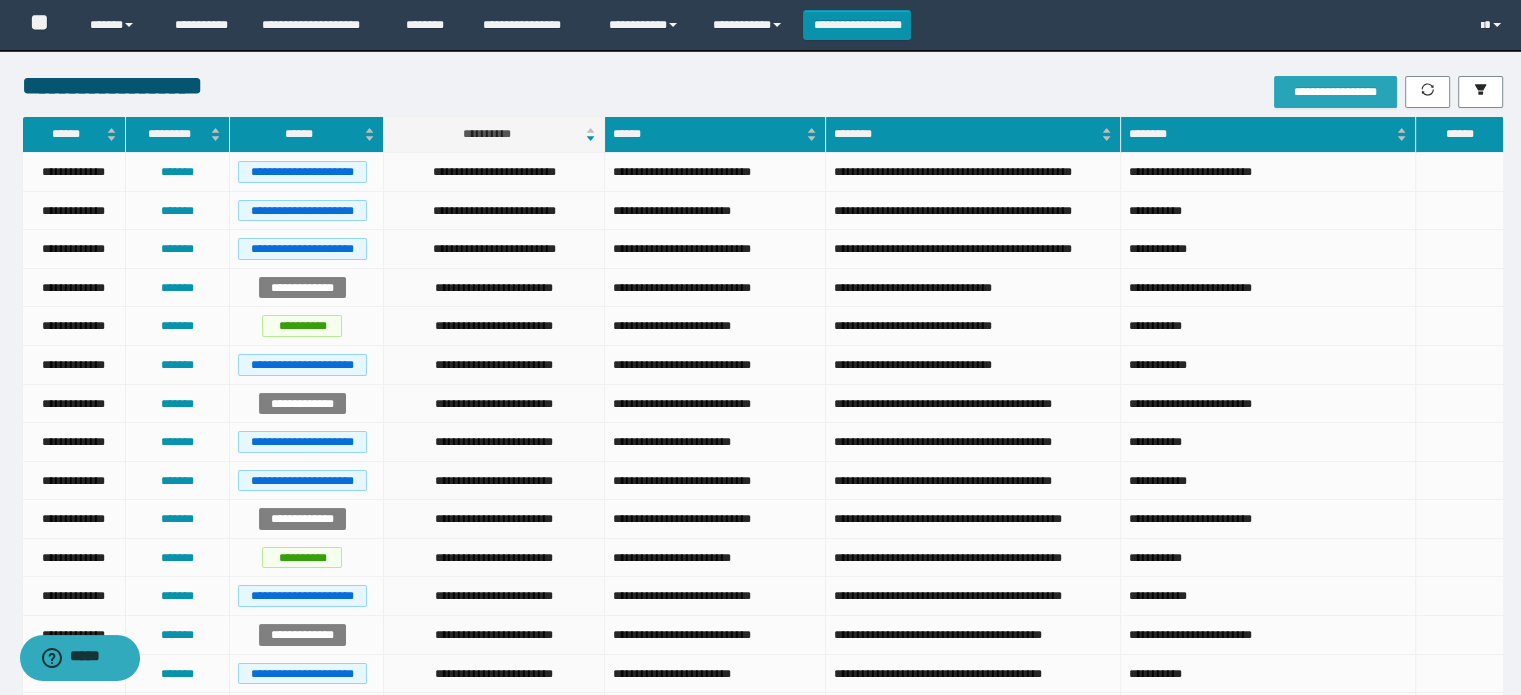 click on "**********" at bounding box center (1335, 92) 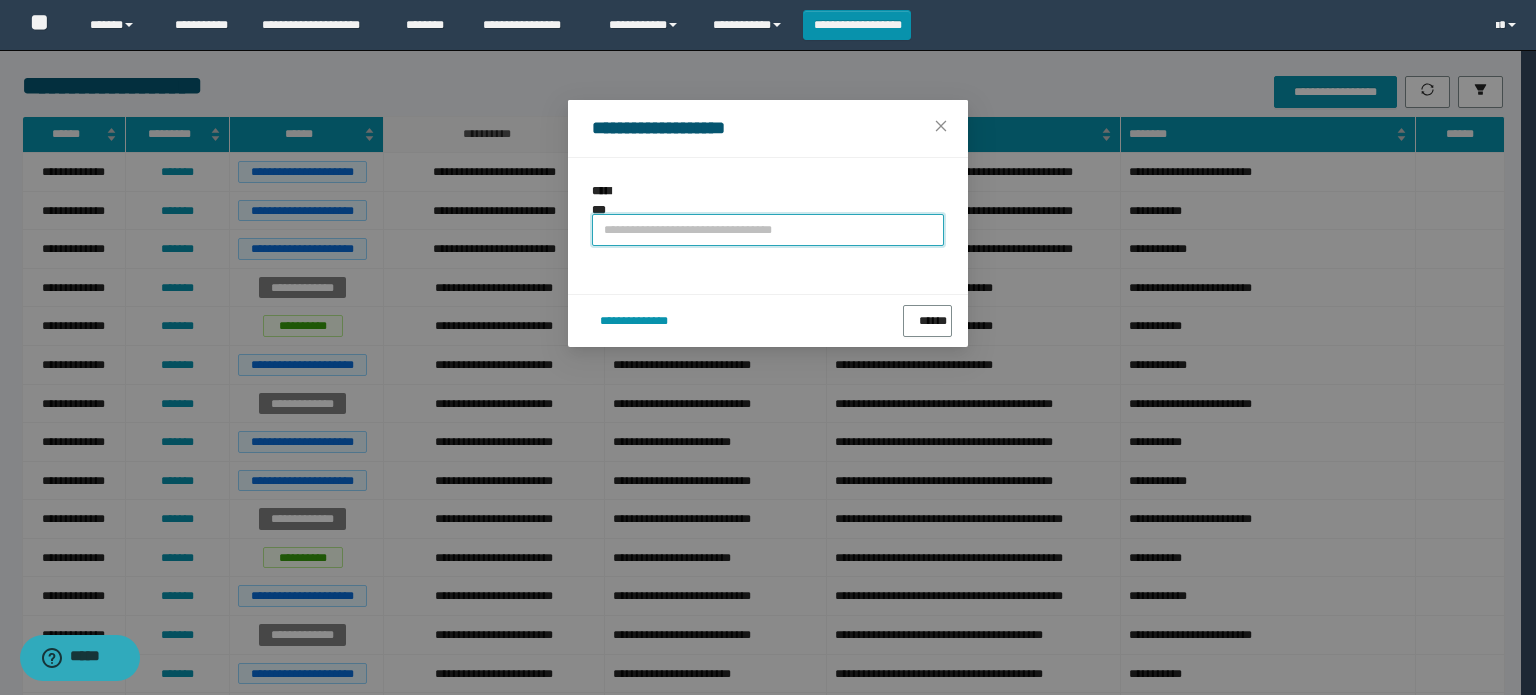click at bounding box center [768, 230] 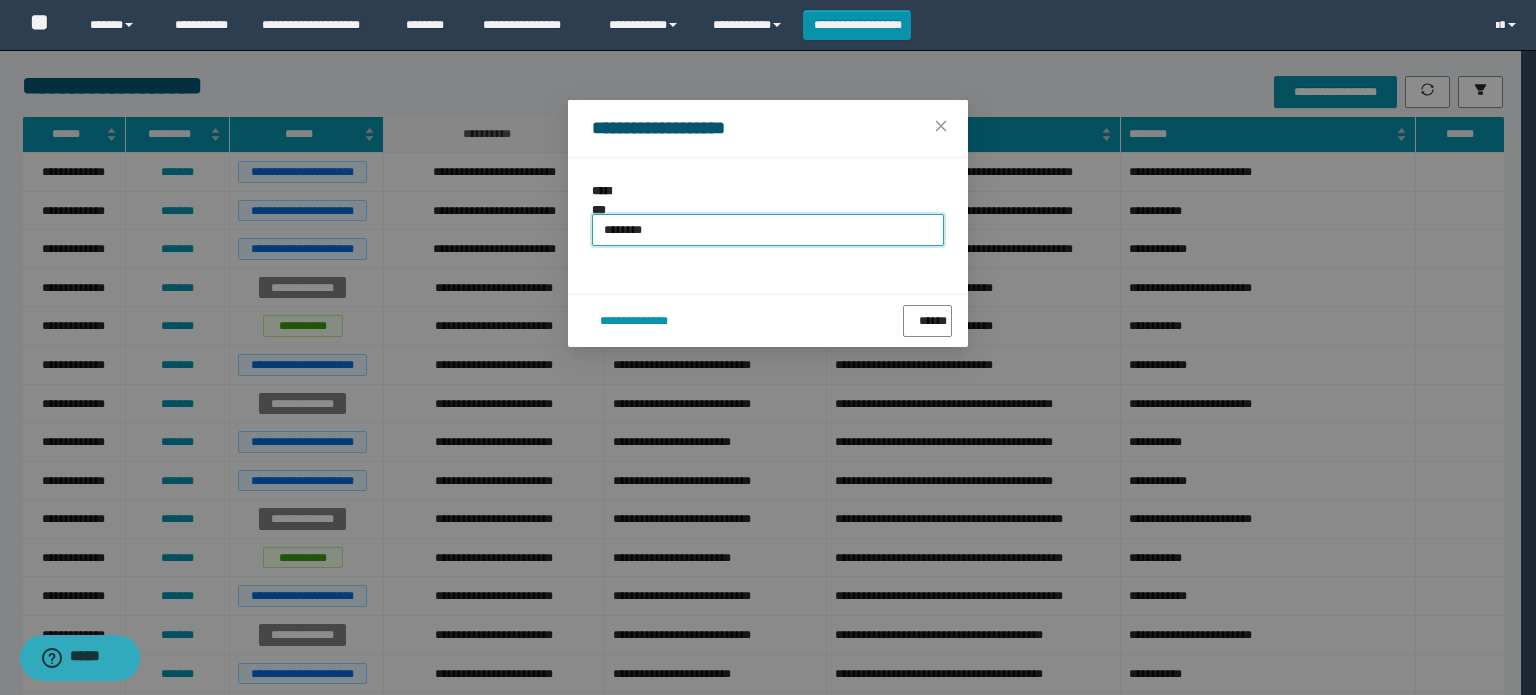 drag, startPoint x: 700, startPoint y: 225, endPoint x: 313, endPoint y: 298, distance: 393.82483 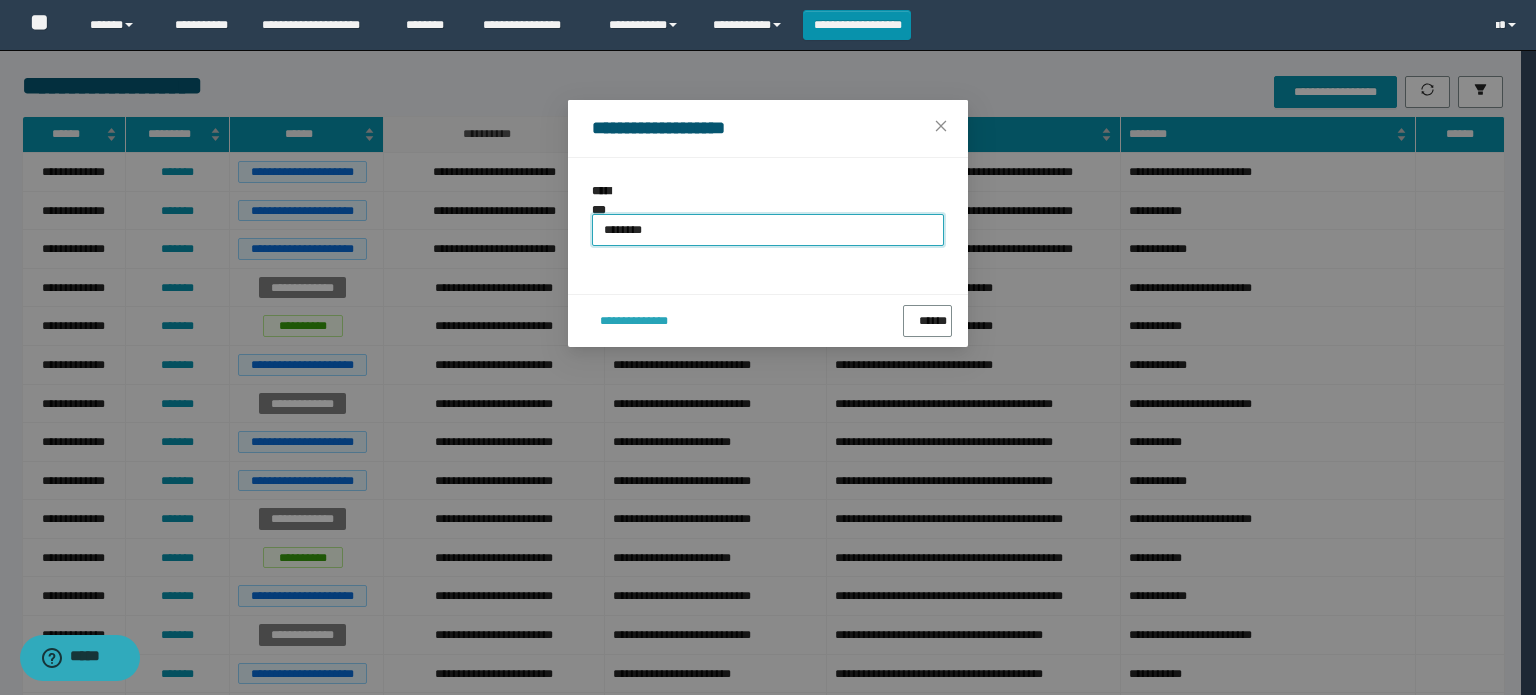 type on "********" 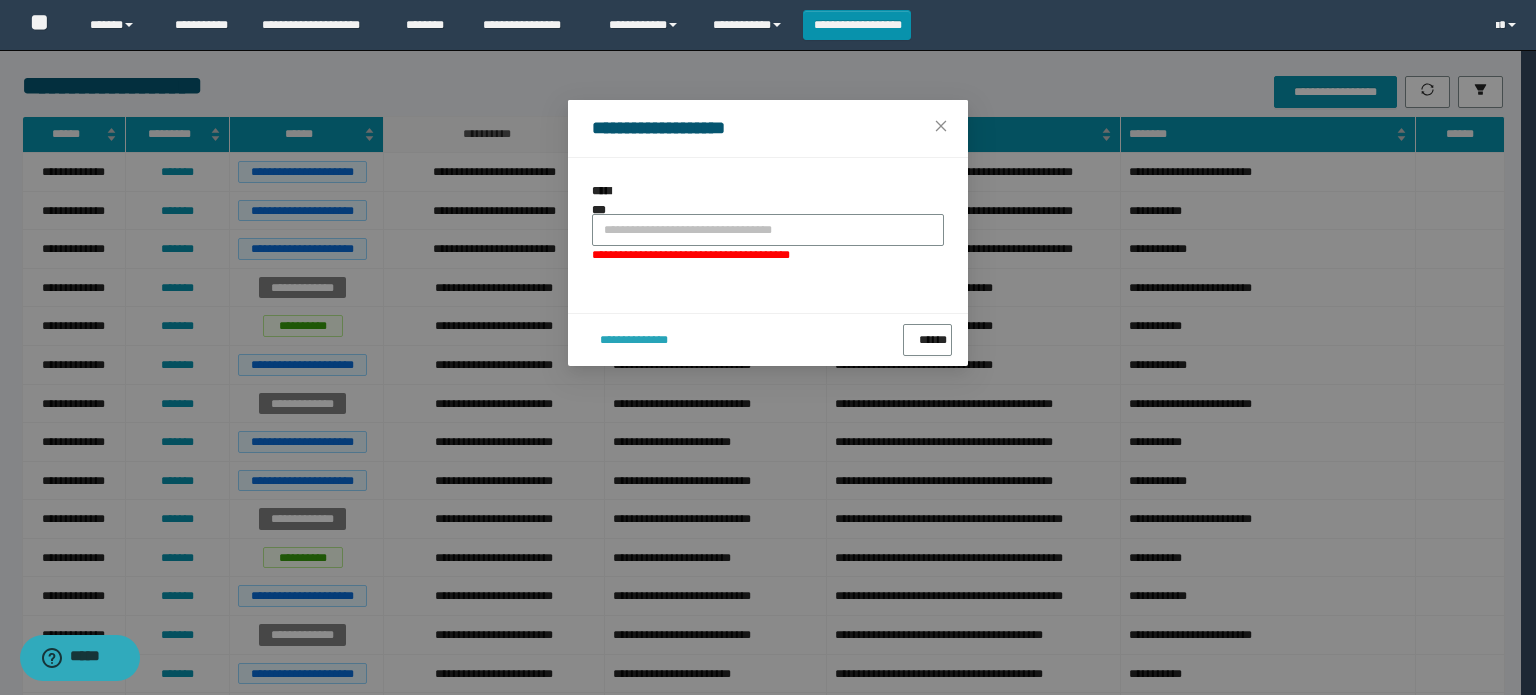 click on "**********" at bounding box center (768, 339) 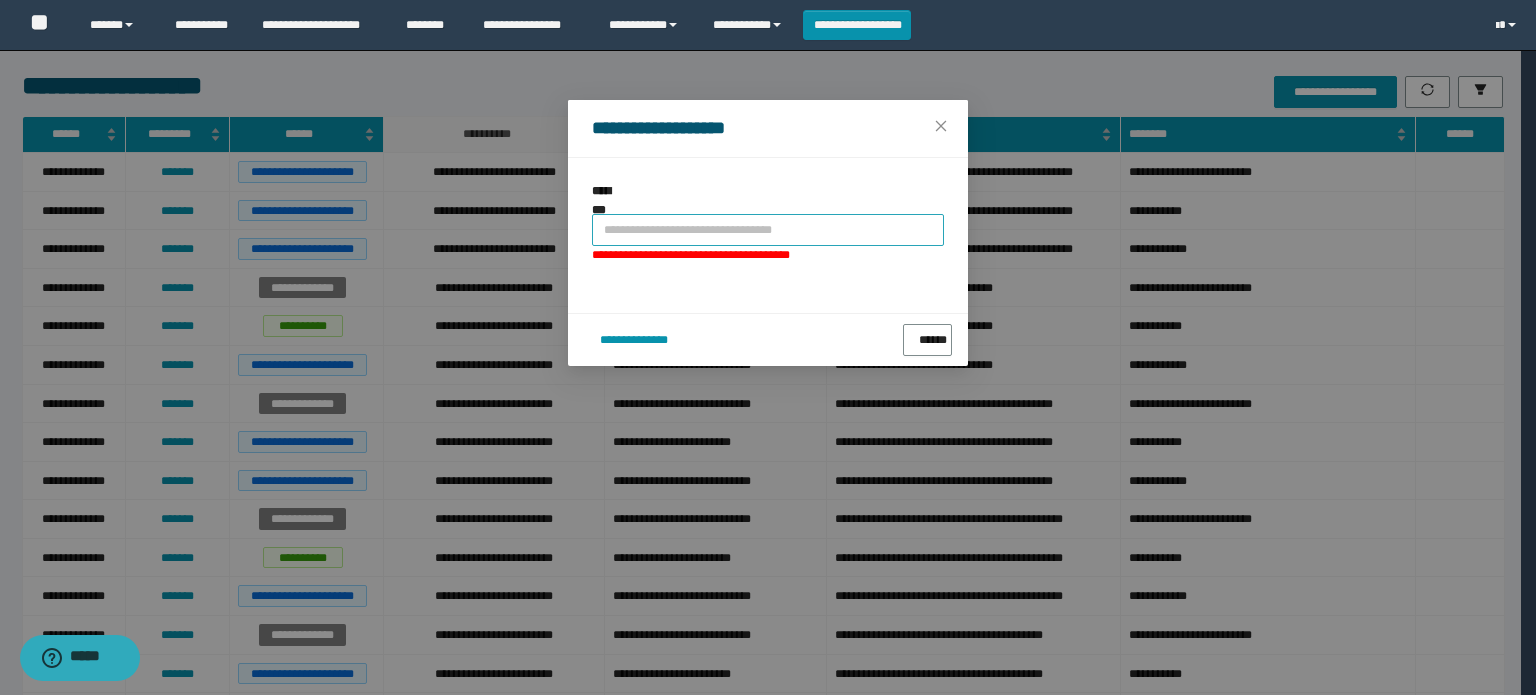 click at bounding box center [768, 230] 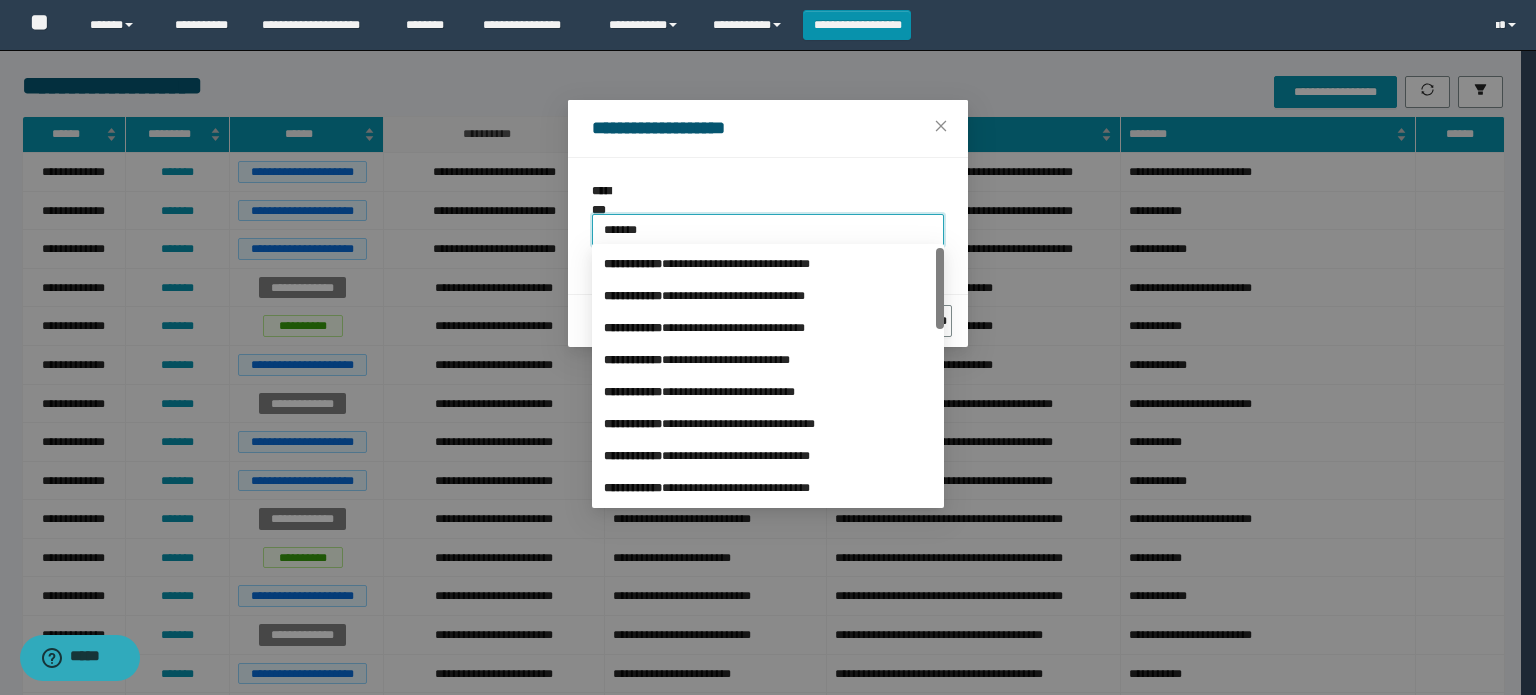 type on "********" 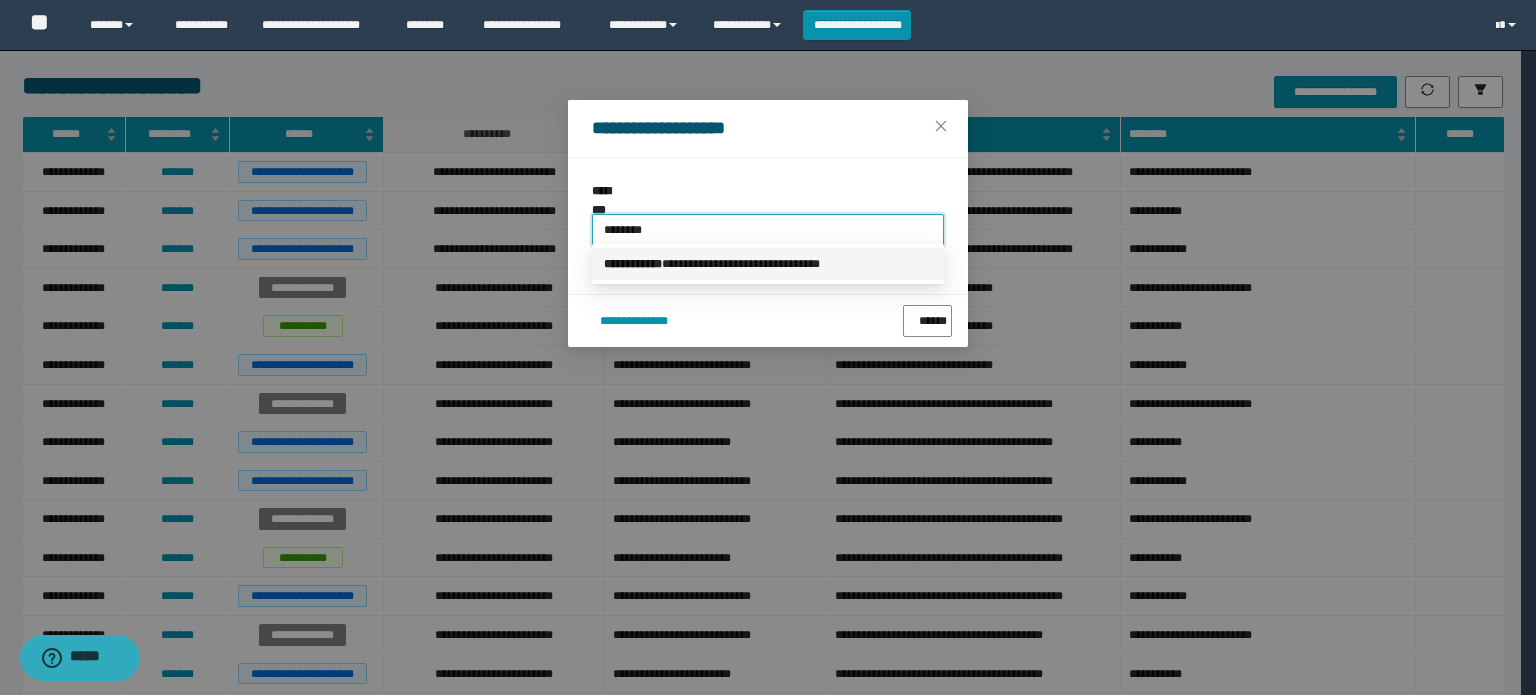 click on "**********" at bounding box center (768, 264) 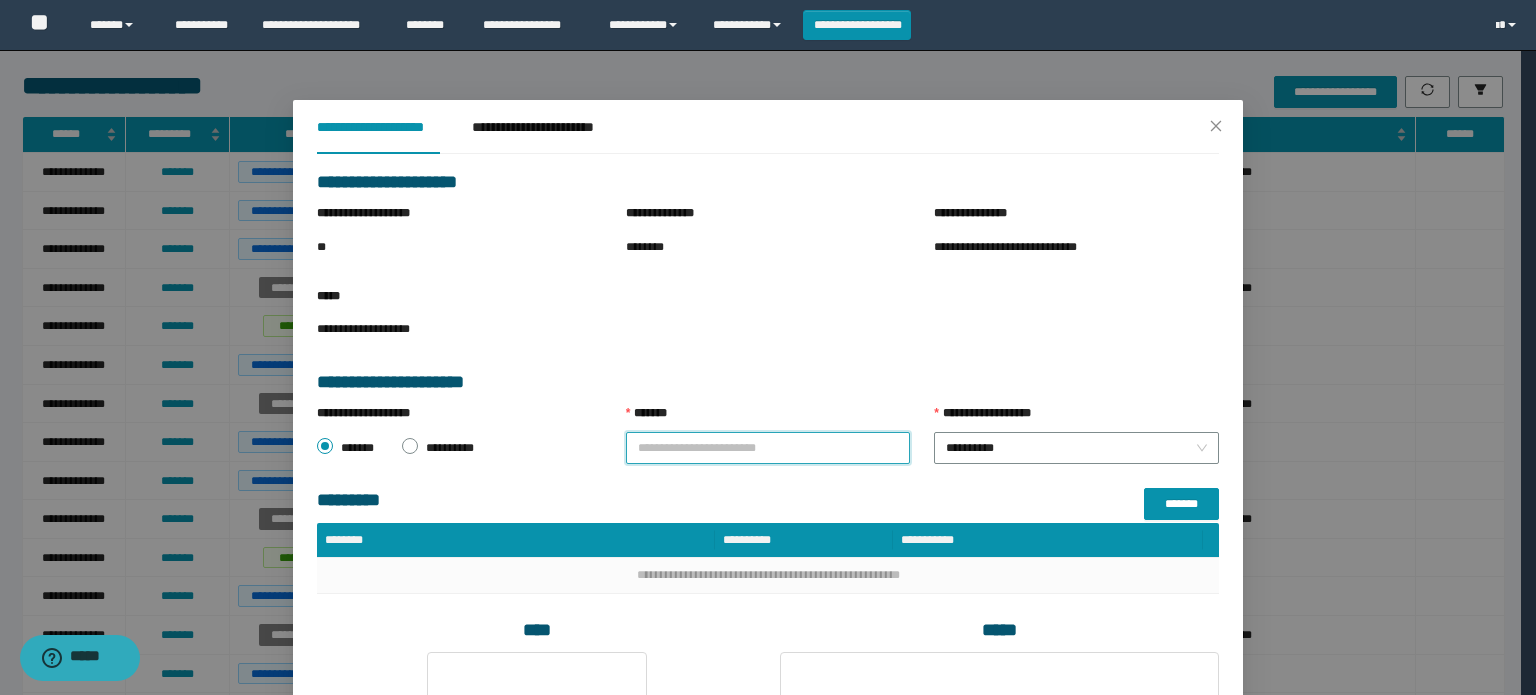 click on "*******" at bounding box center [768, 448] 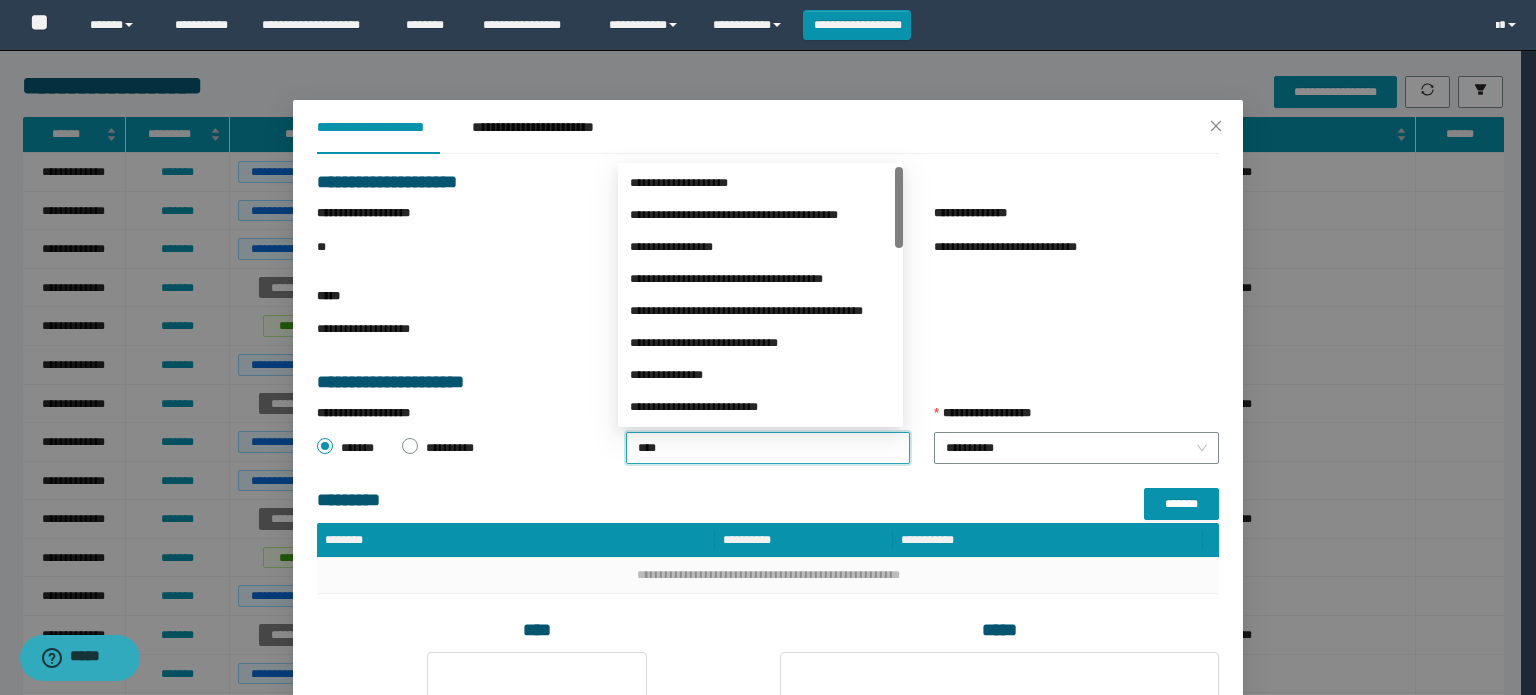 type on "*****" 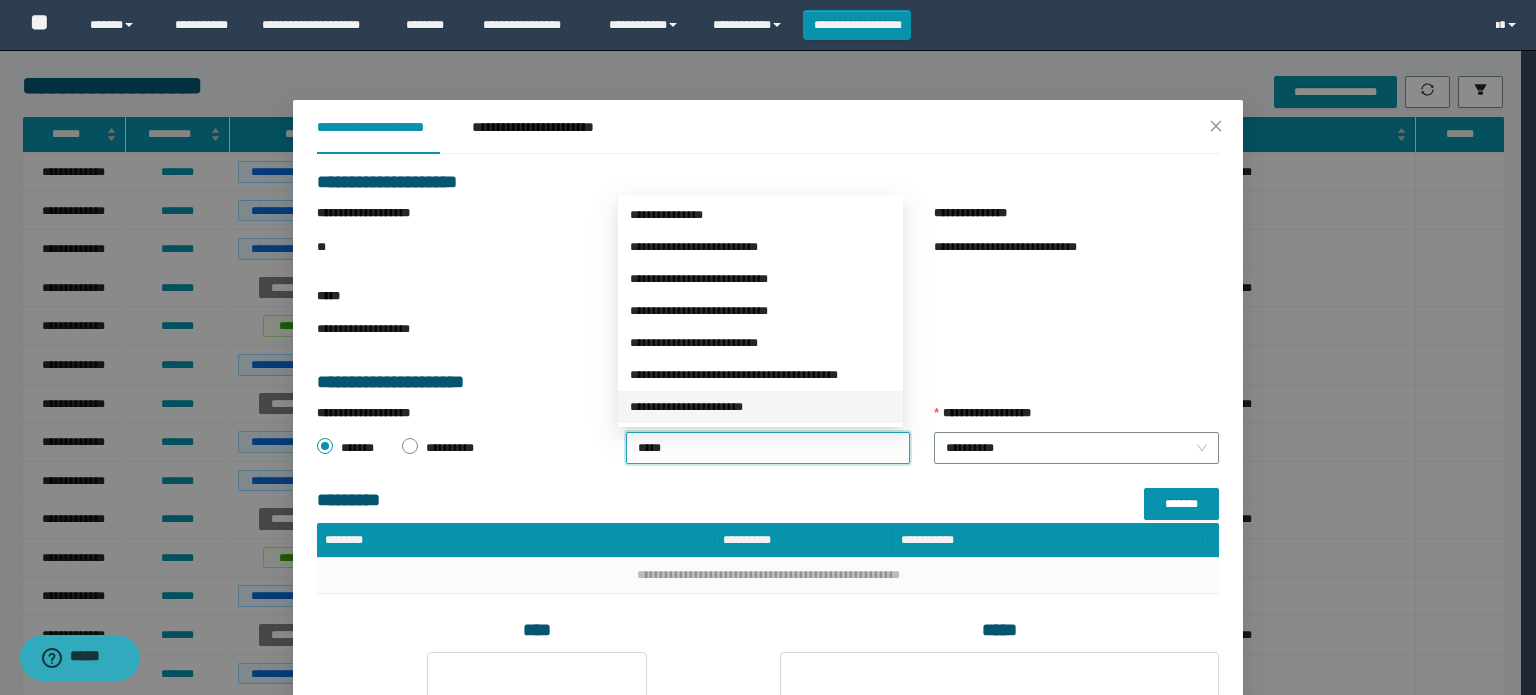click on "**********" at bounding box center (760, 407) 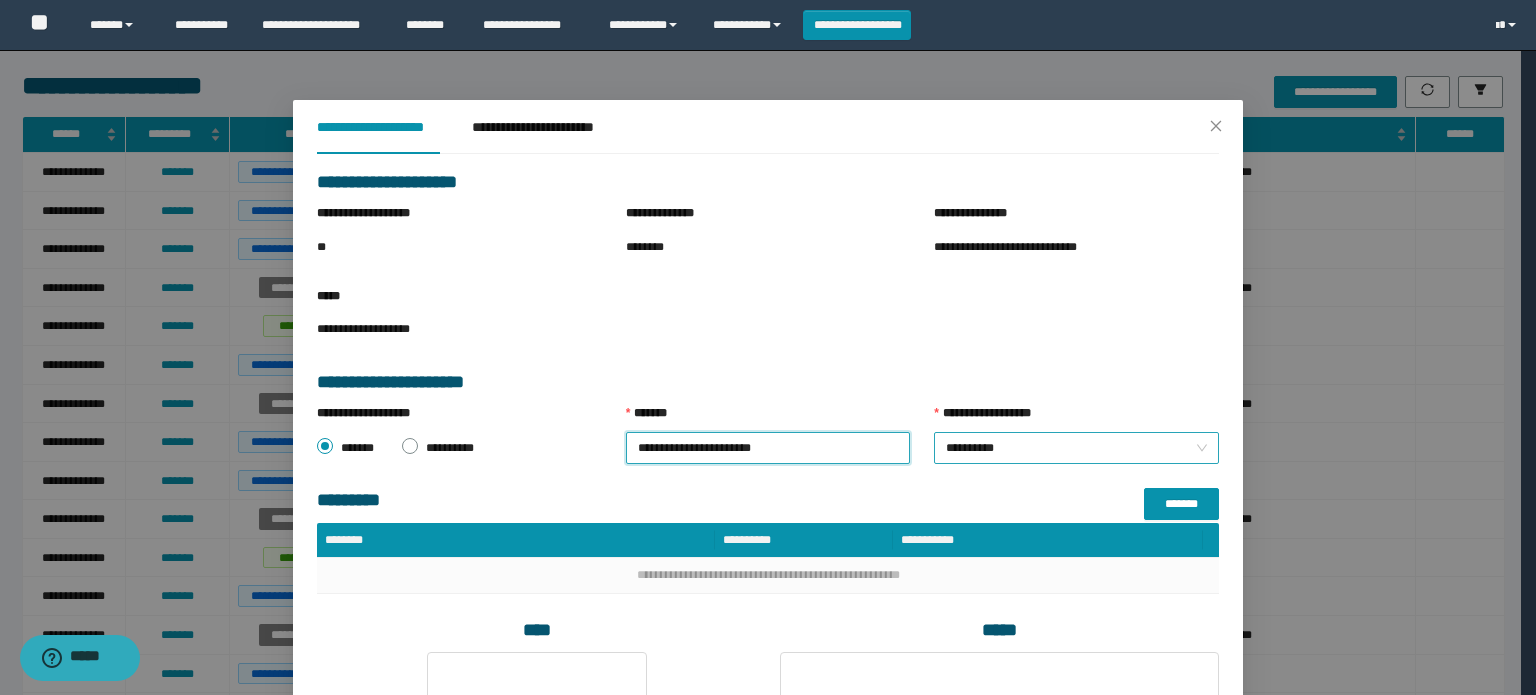click on "**********" at bounding box center [1076, 448] 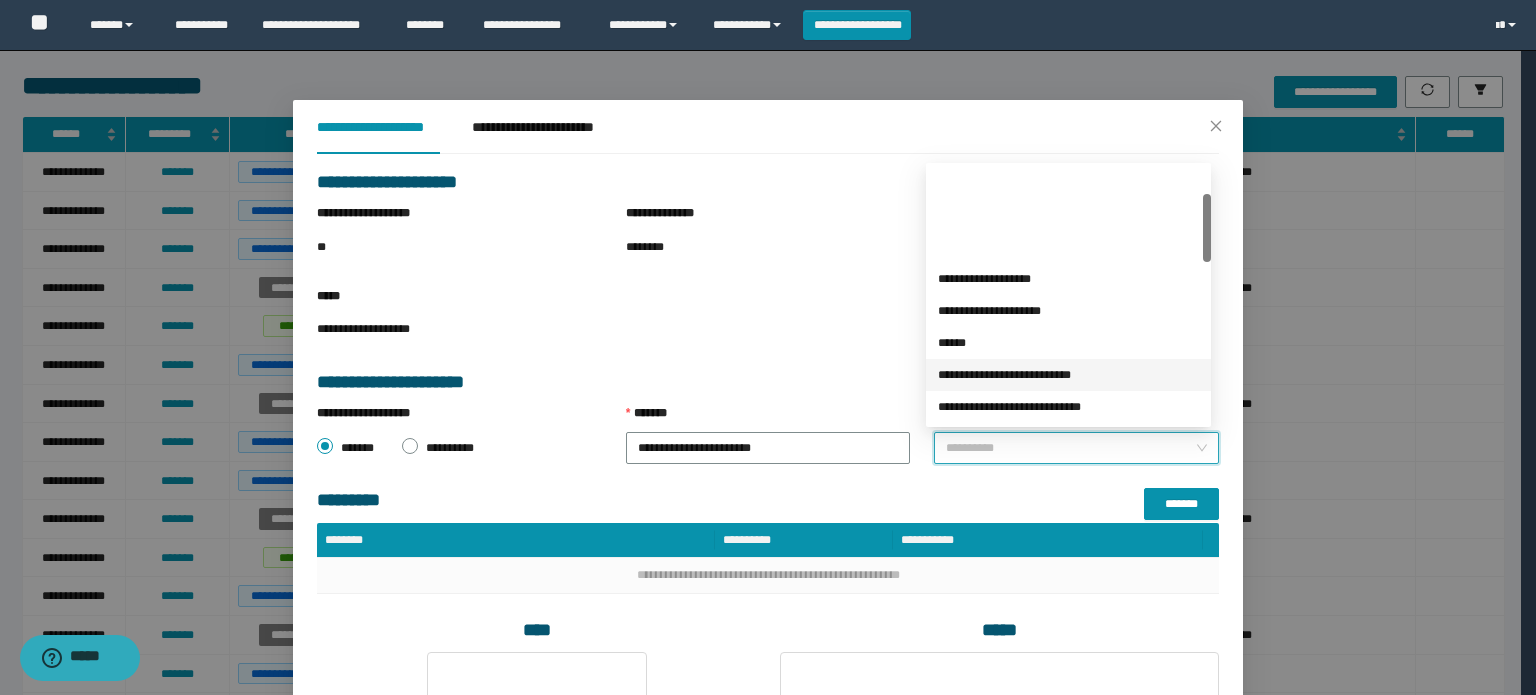 scroll, scrollTop: 200, scrollLeft: 0, axis: vertical 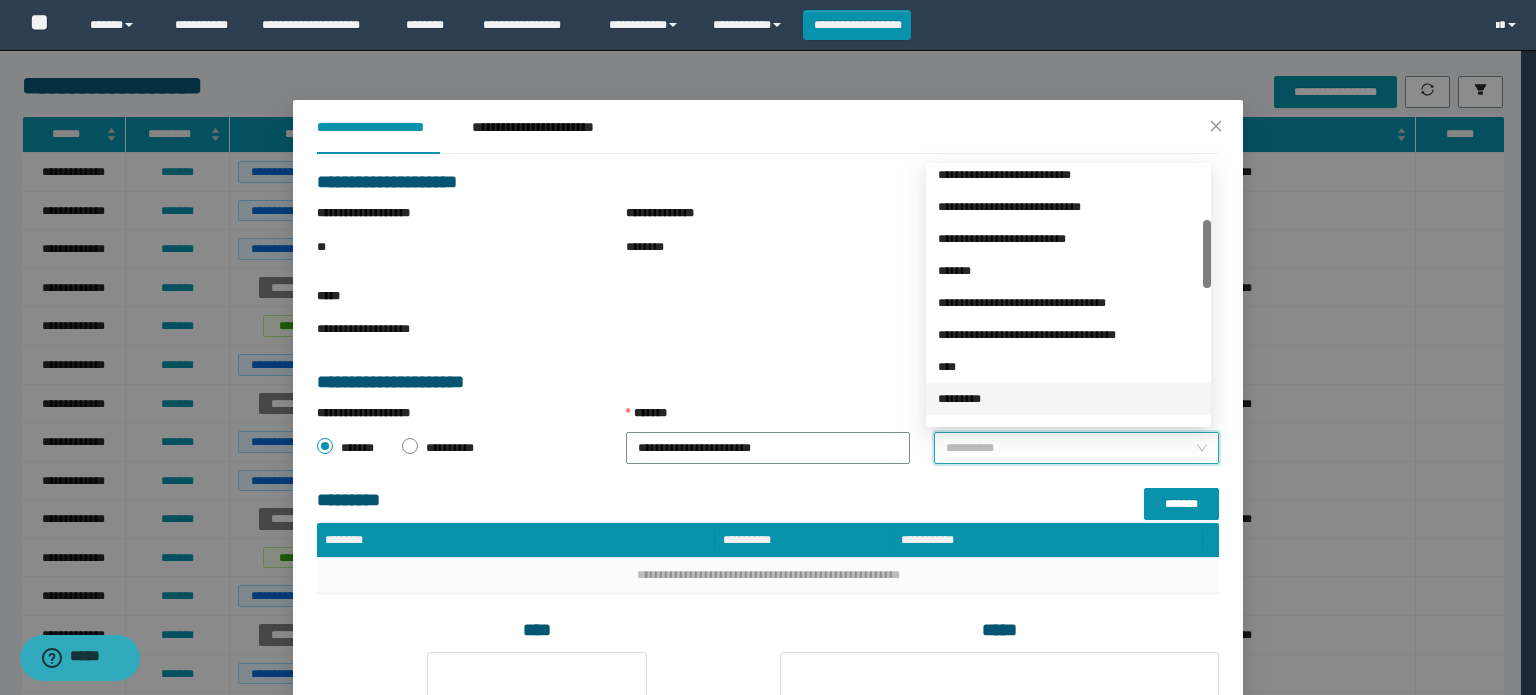 drag, startPoint x: 974, startPoint y: 407, endPoint x: 967, endPoint y: 383, distance: 25 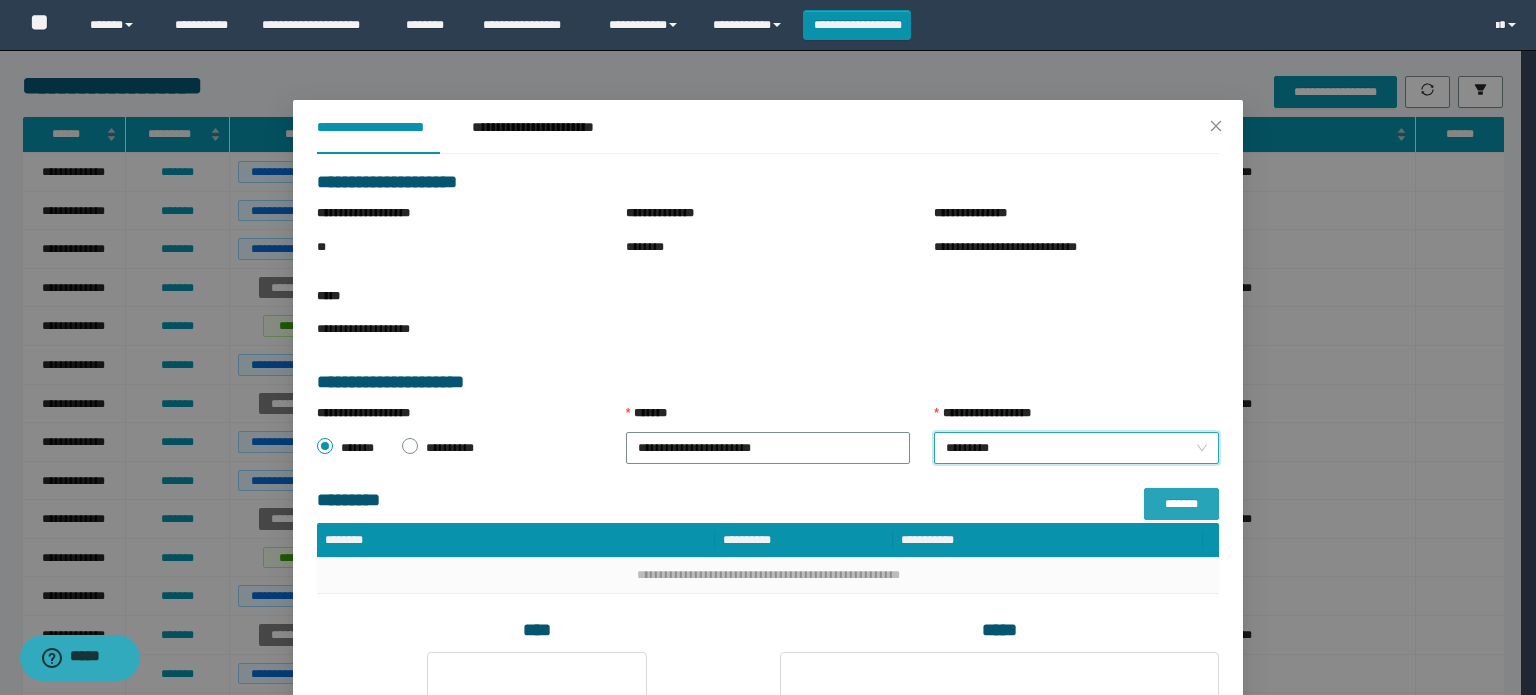click on "*******" at bounding box center [1181, 504] 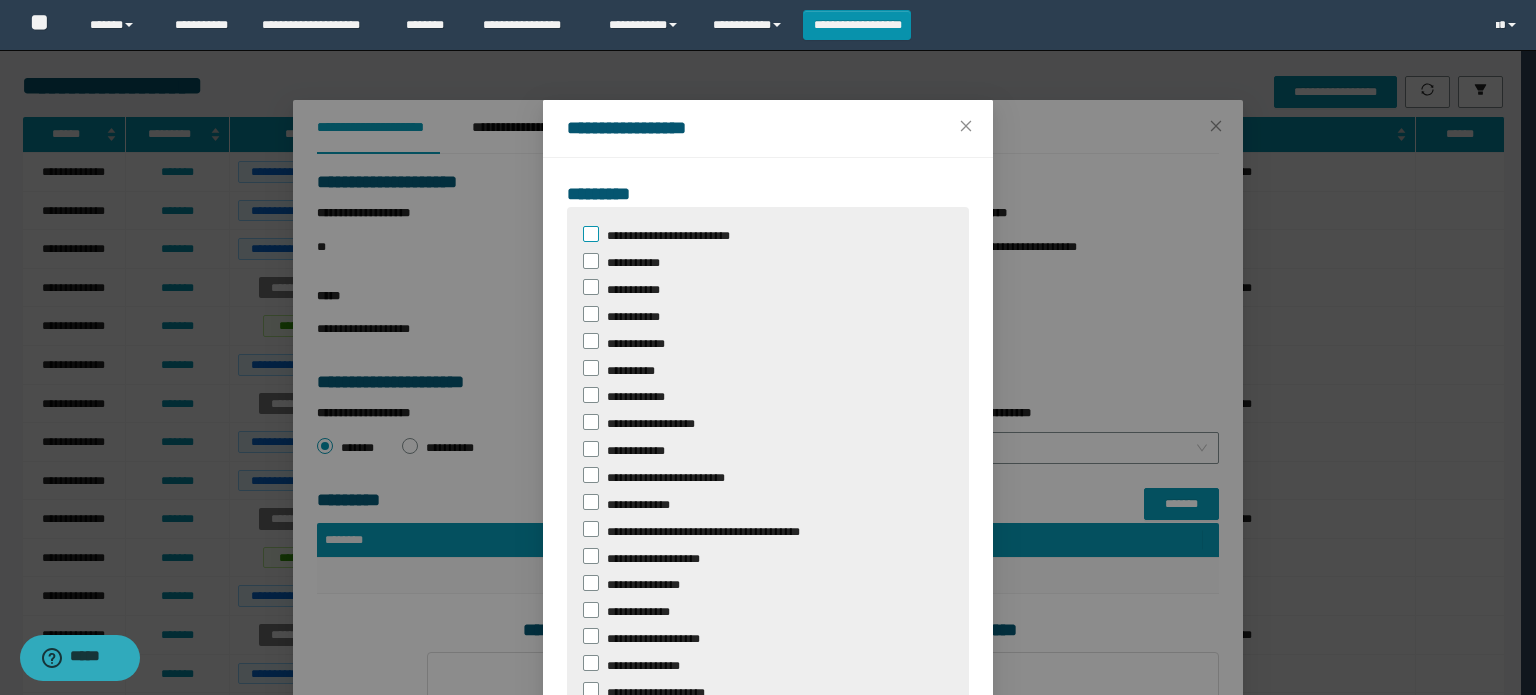 click on "**********" at bounding box center (674, 234) 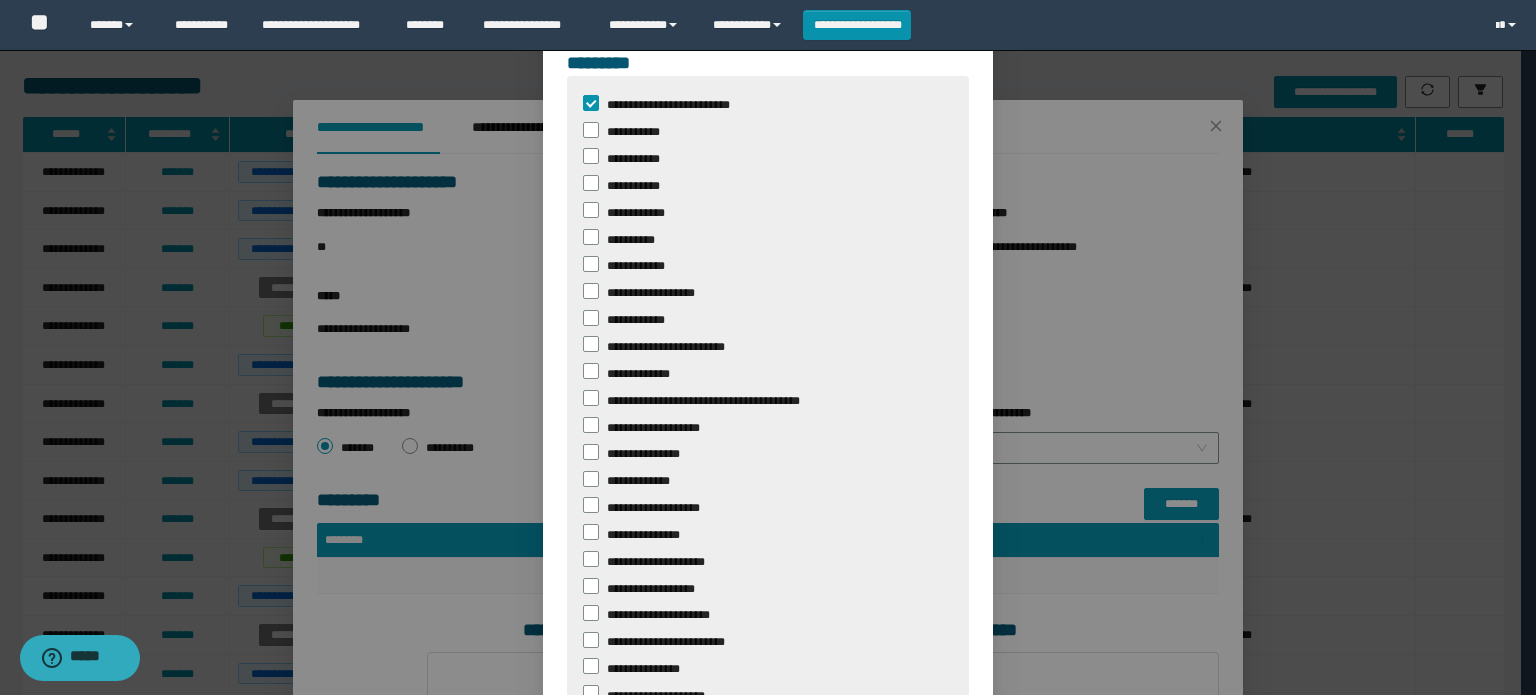 scroll, scrollTop: 0, scrollLeft: 0, axis: both 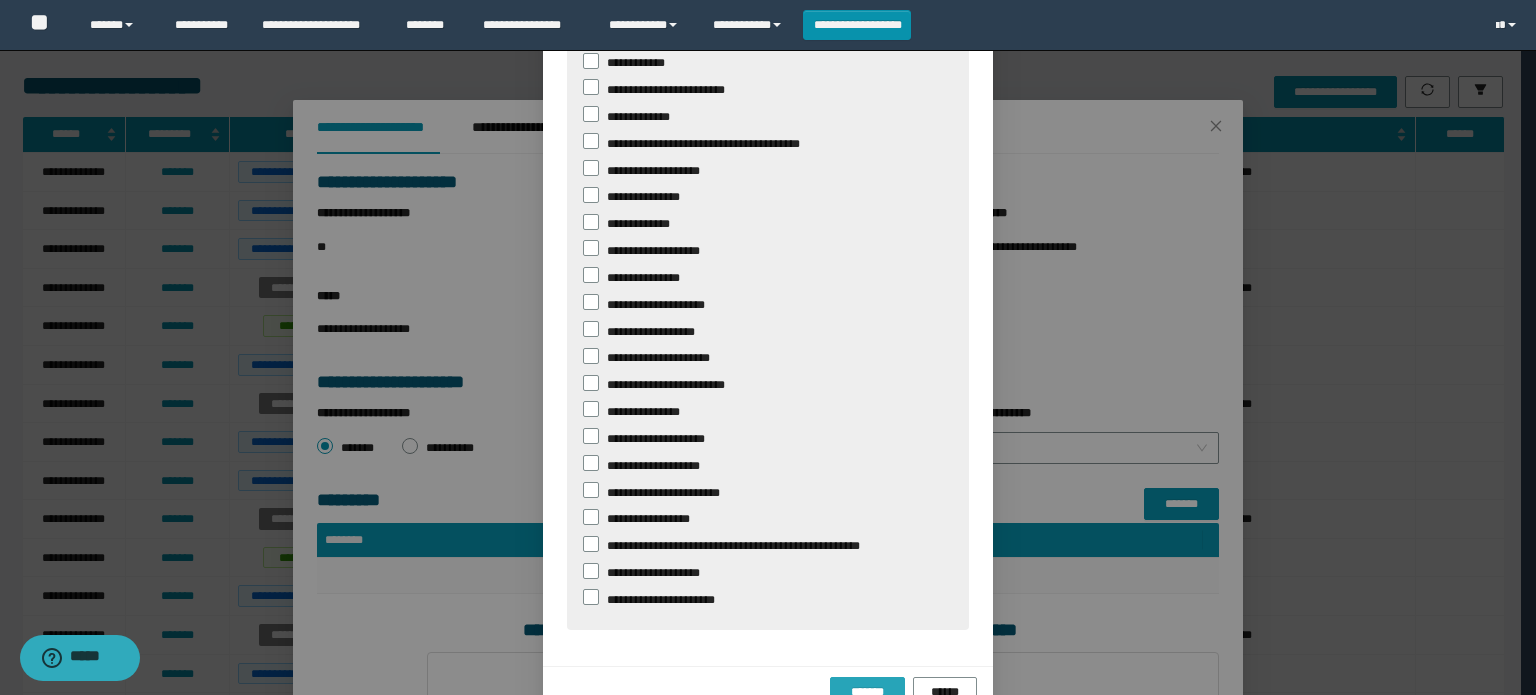 click on "*******" at bounding box center [867, 692] 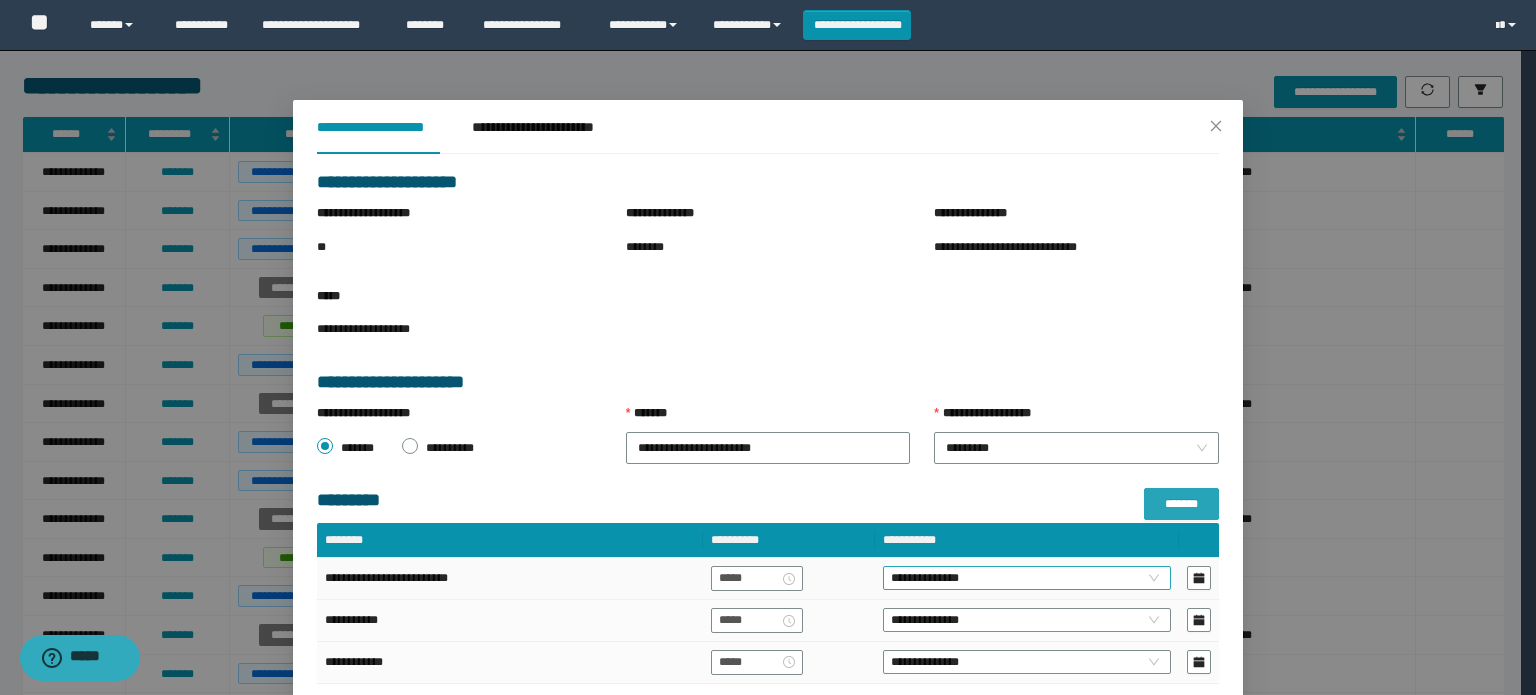 click on "**********" at bounding box center (1027, 578) 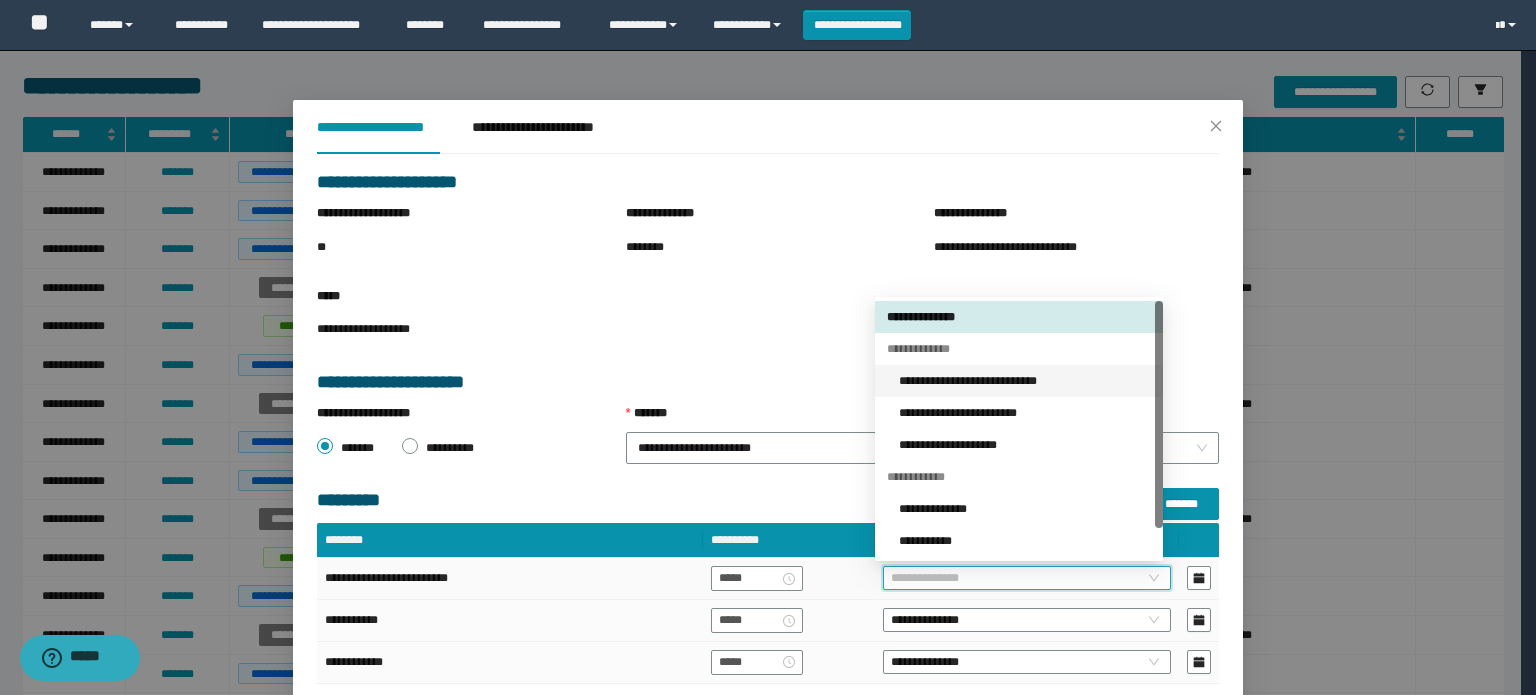click on "**********" at bounding box center [1025, 381] 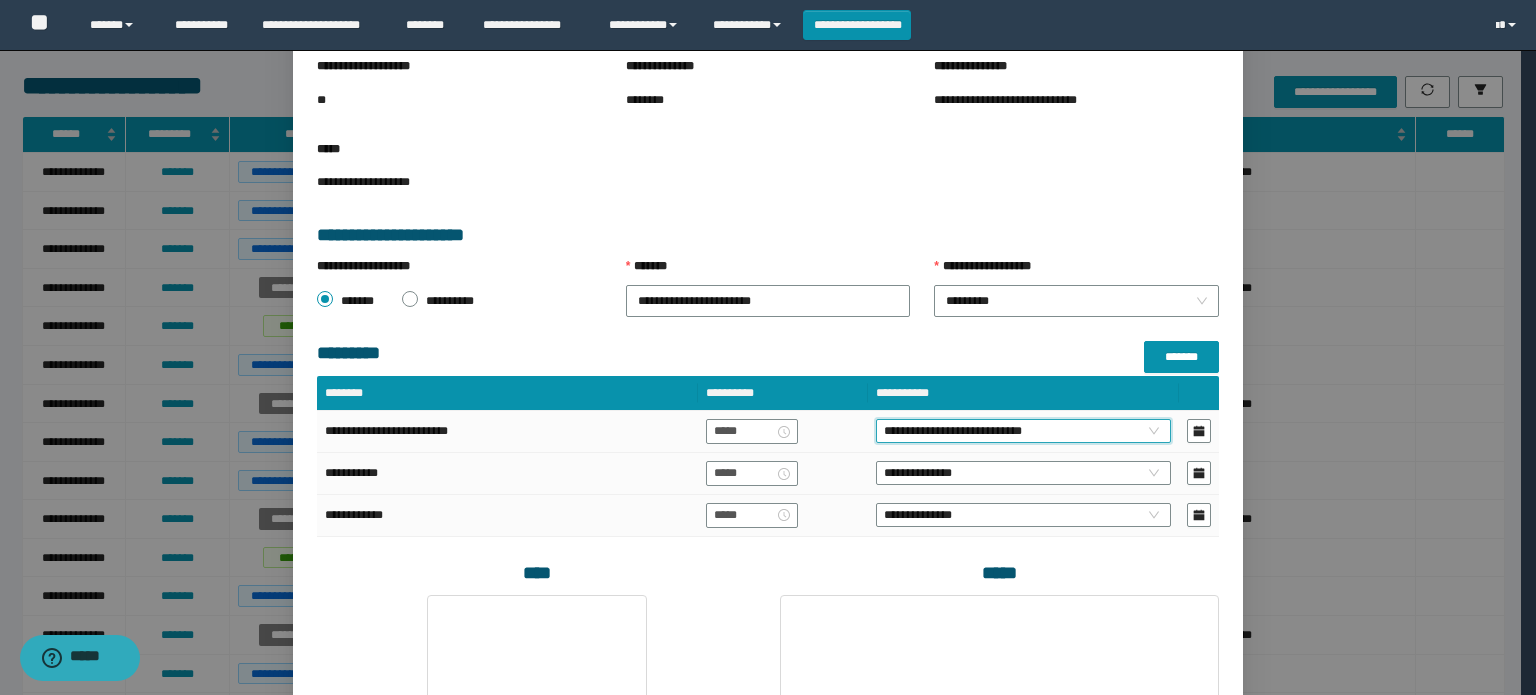 scroll, scrollTop: 200, scrollLeft: 0, axis: vertical 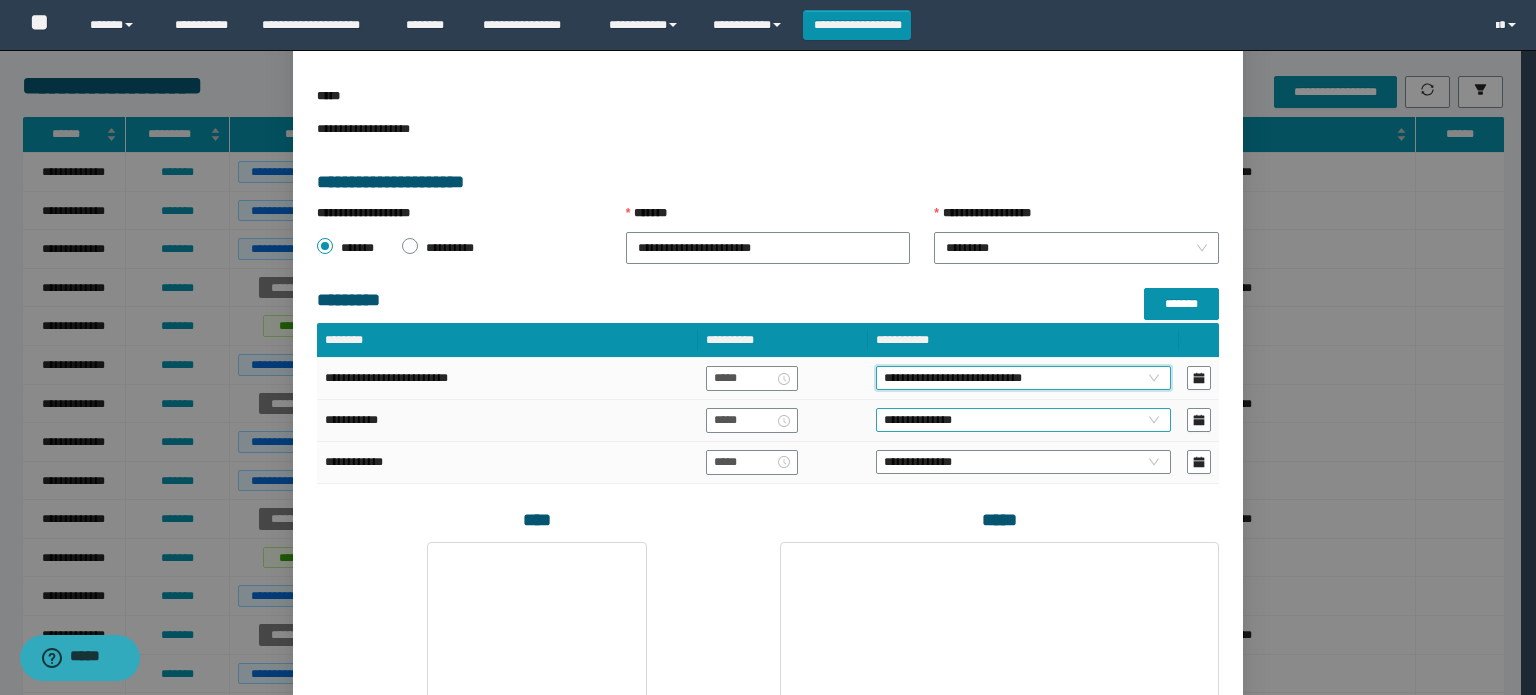 click on "**********" at bounding box center [1023, 420] 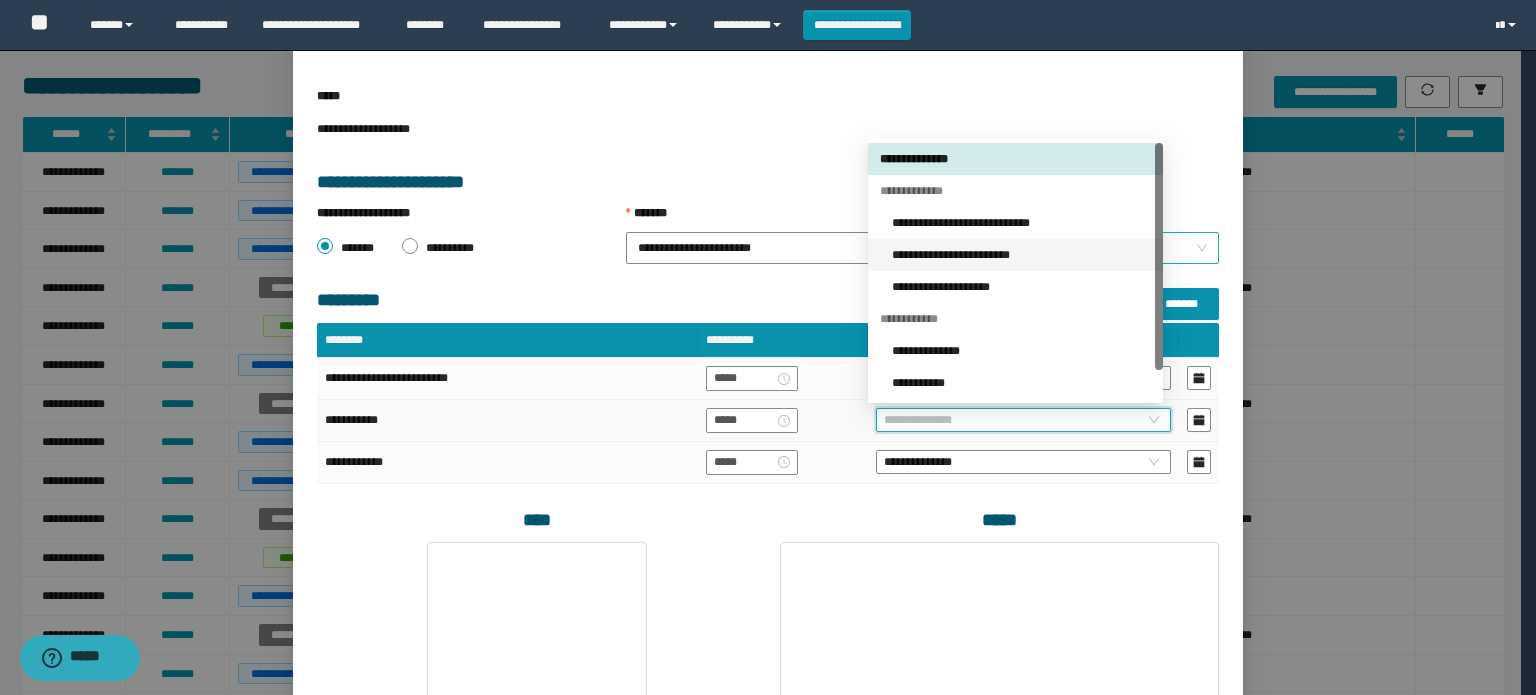 click on "**********" at bounding box center [1021, 255] 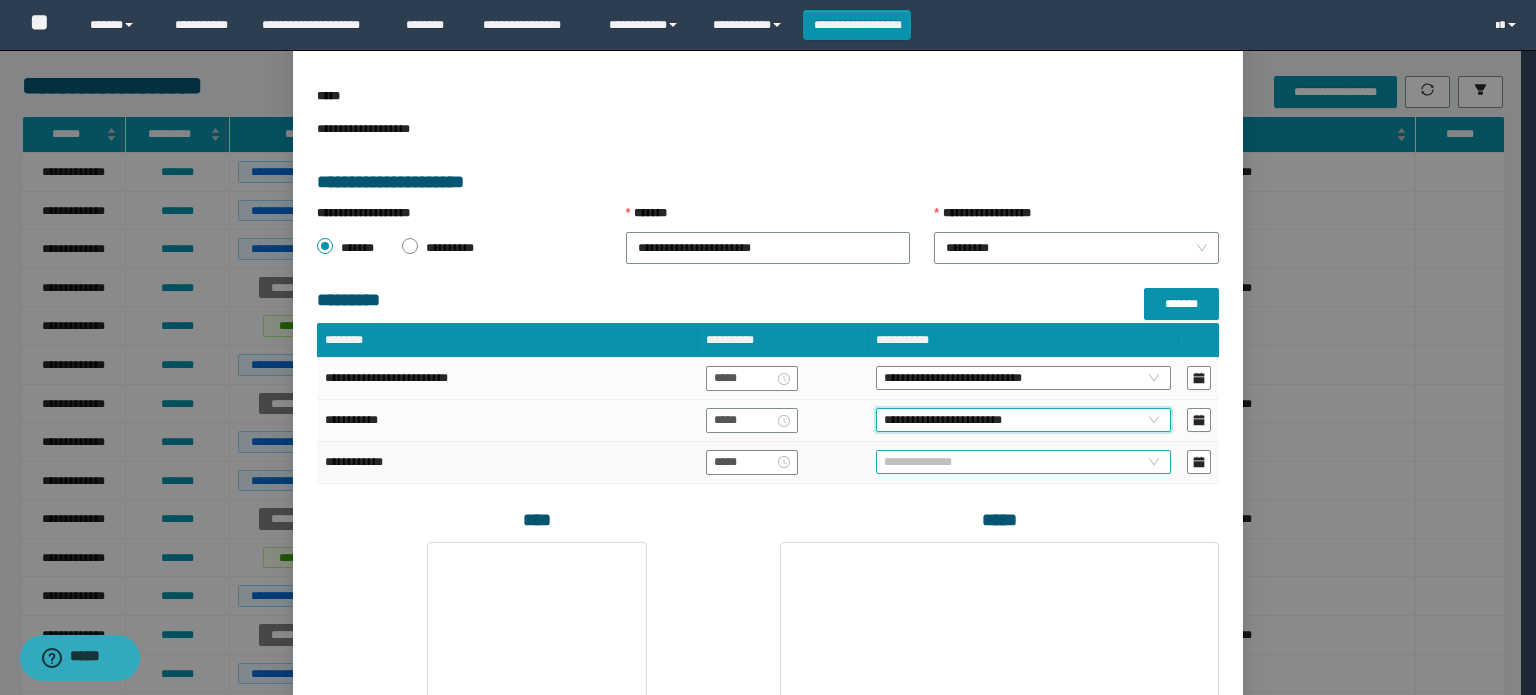 click on "**********" at bounding box center (1023, 462) 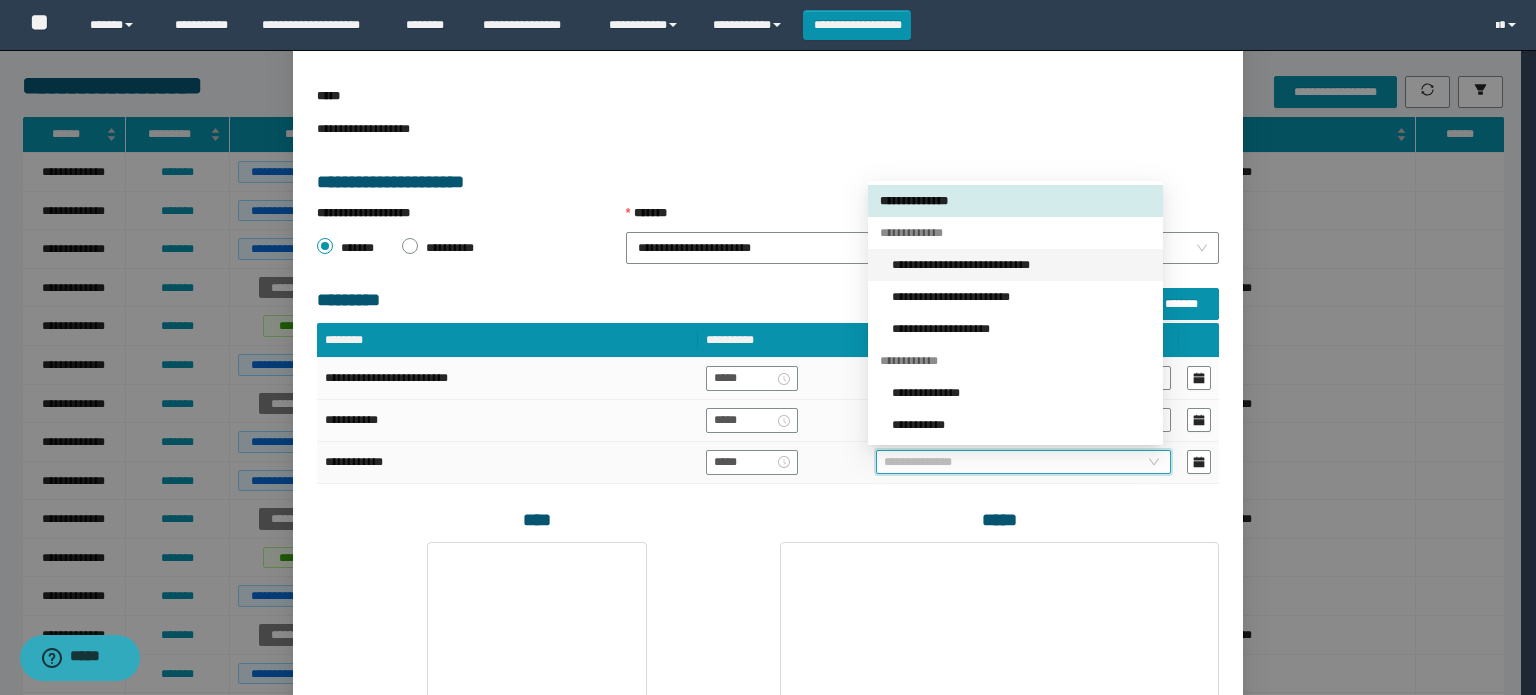click on "**********" at bounding box center (1021, 265) 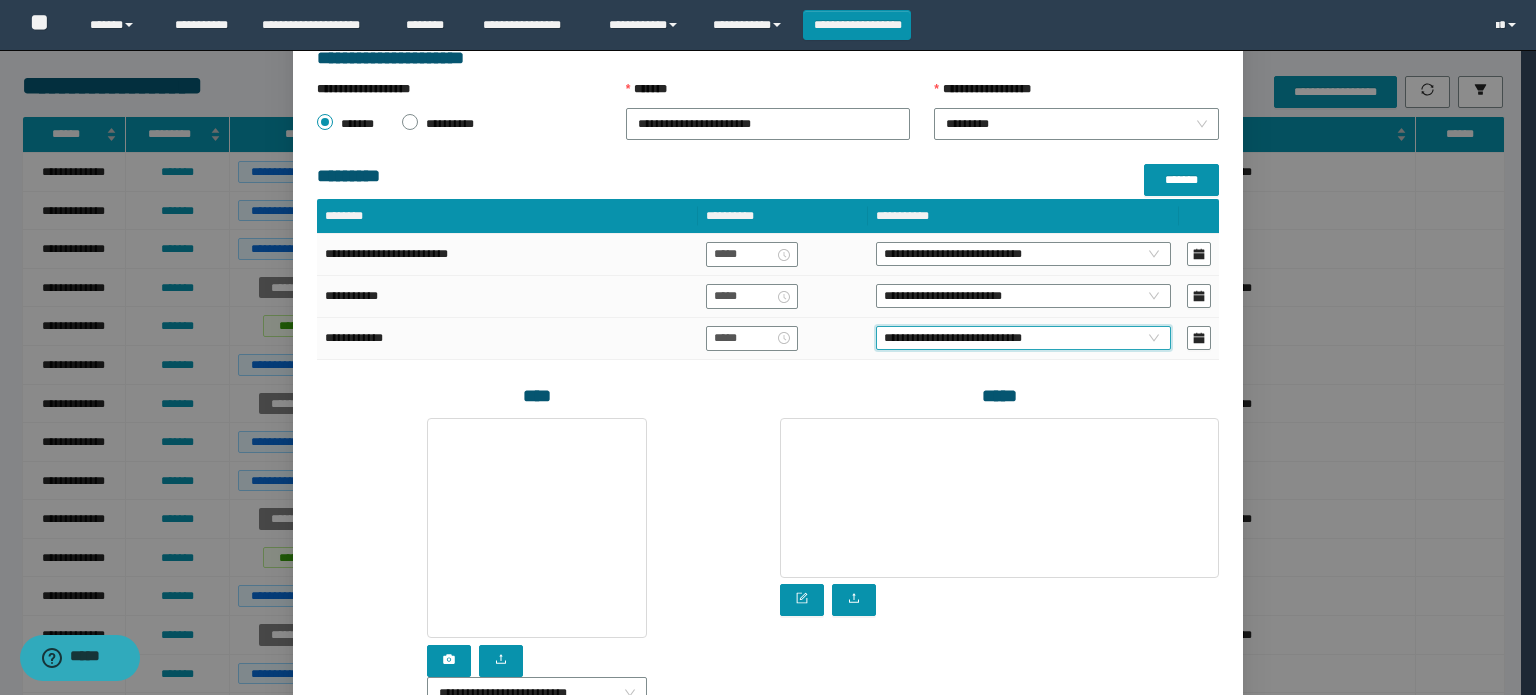 scroll, scrollTop: 516, scrollLeft: 0, axis: vertical 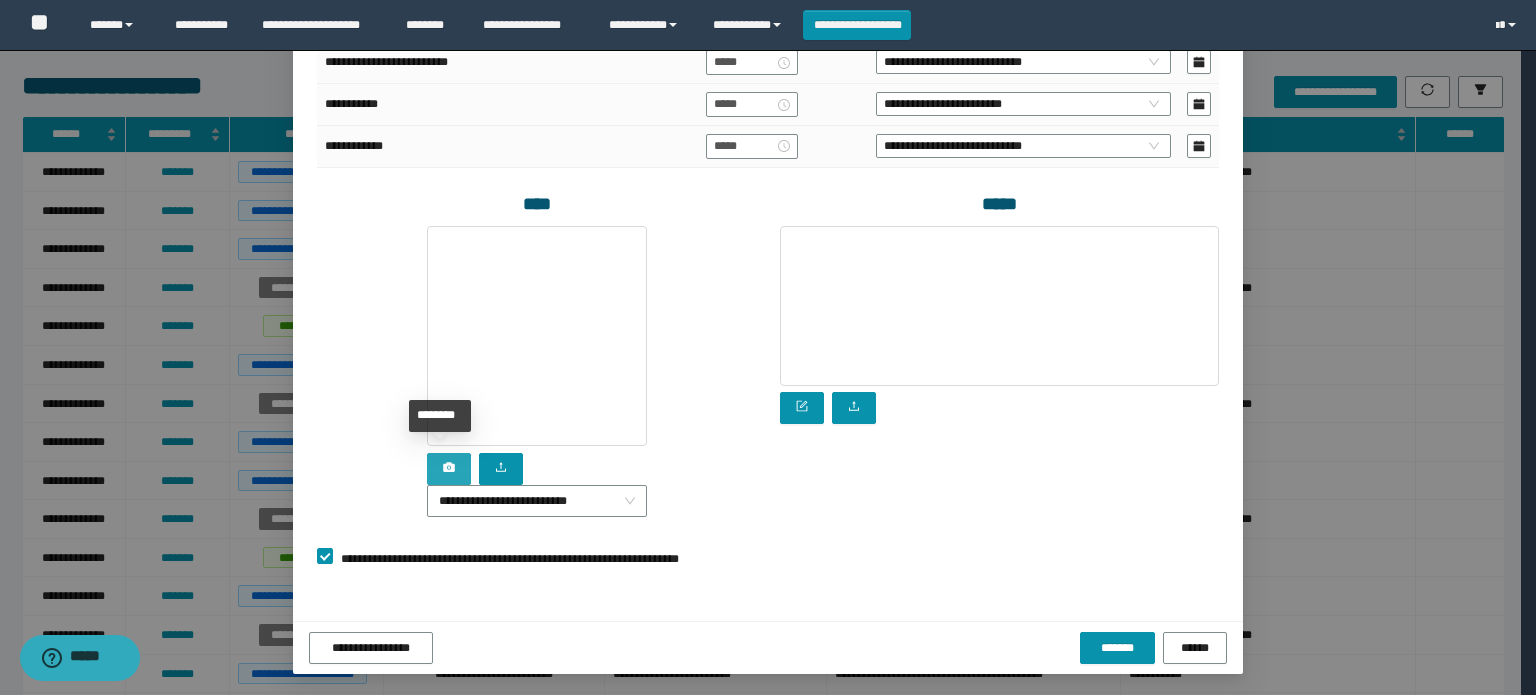 click 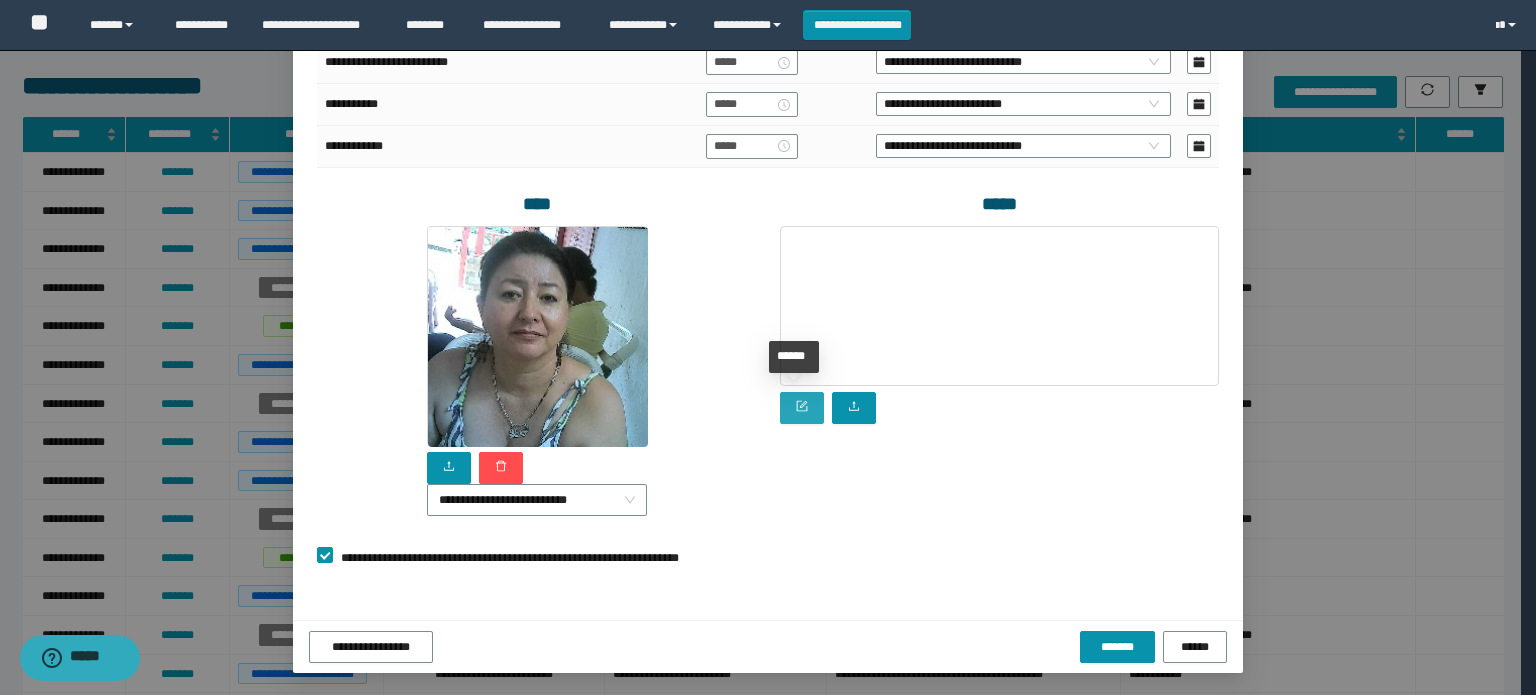 drag, startPoint x: 802, startPoint y: 395, endPoint x: 796, endPoint y: 372, distance: 23.769728 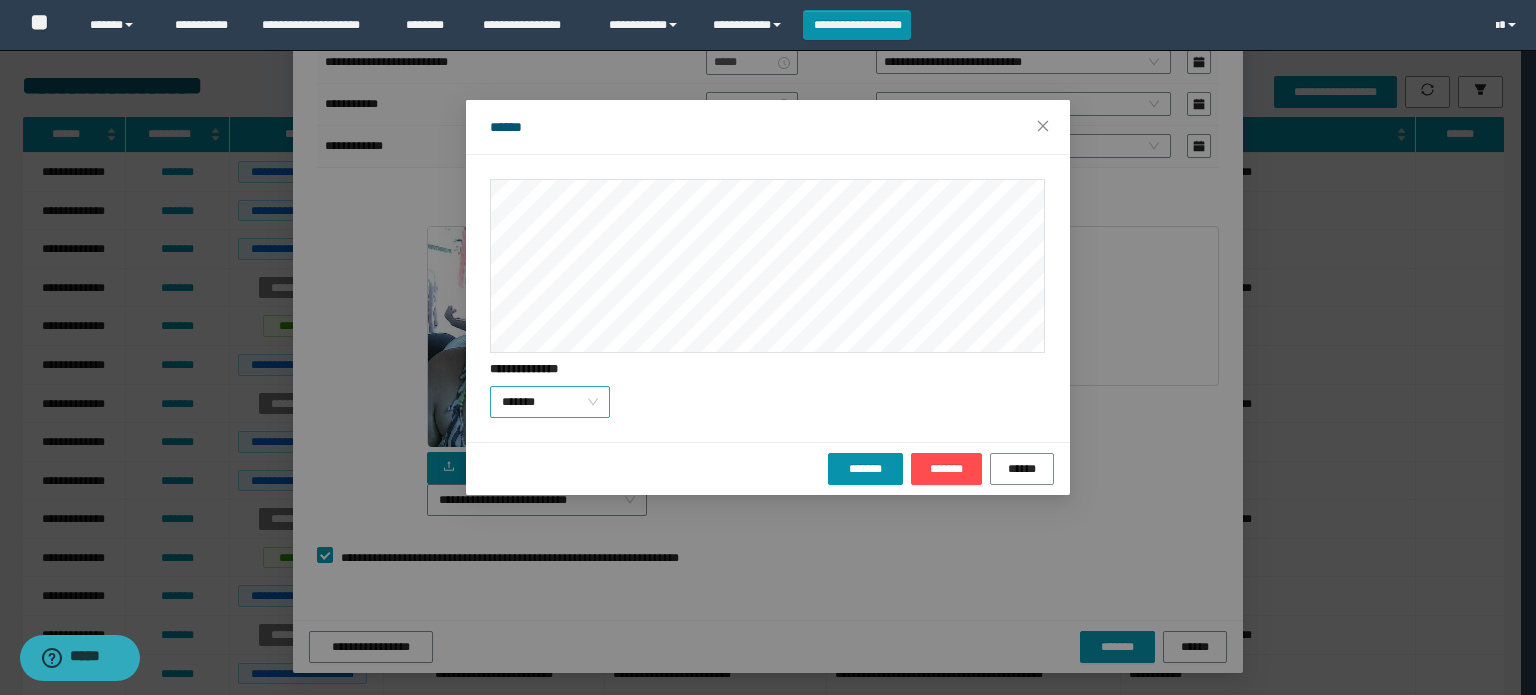 click on "*******" at bounding box center [550, 402] 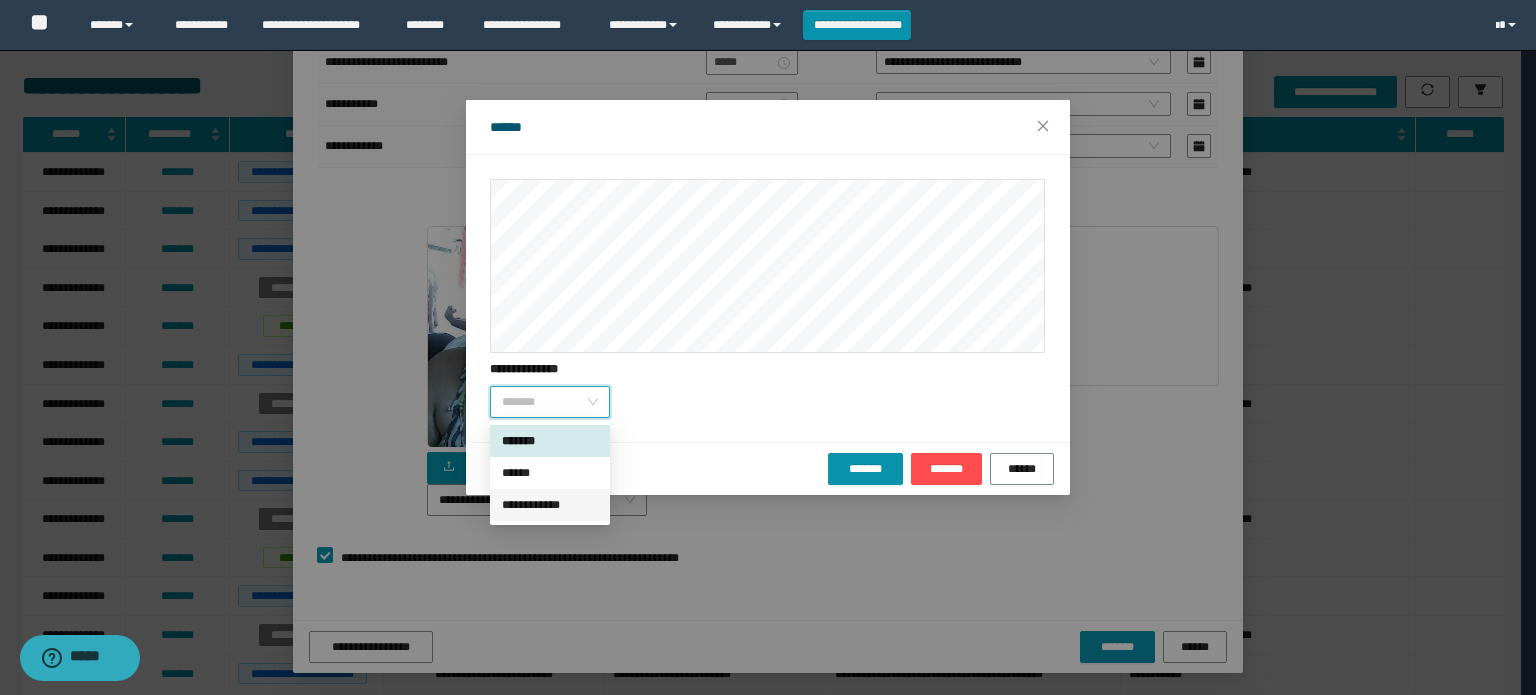click on "**********" at bounding box center (550, 505) 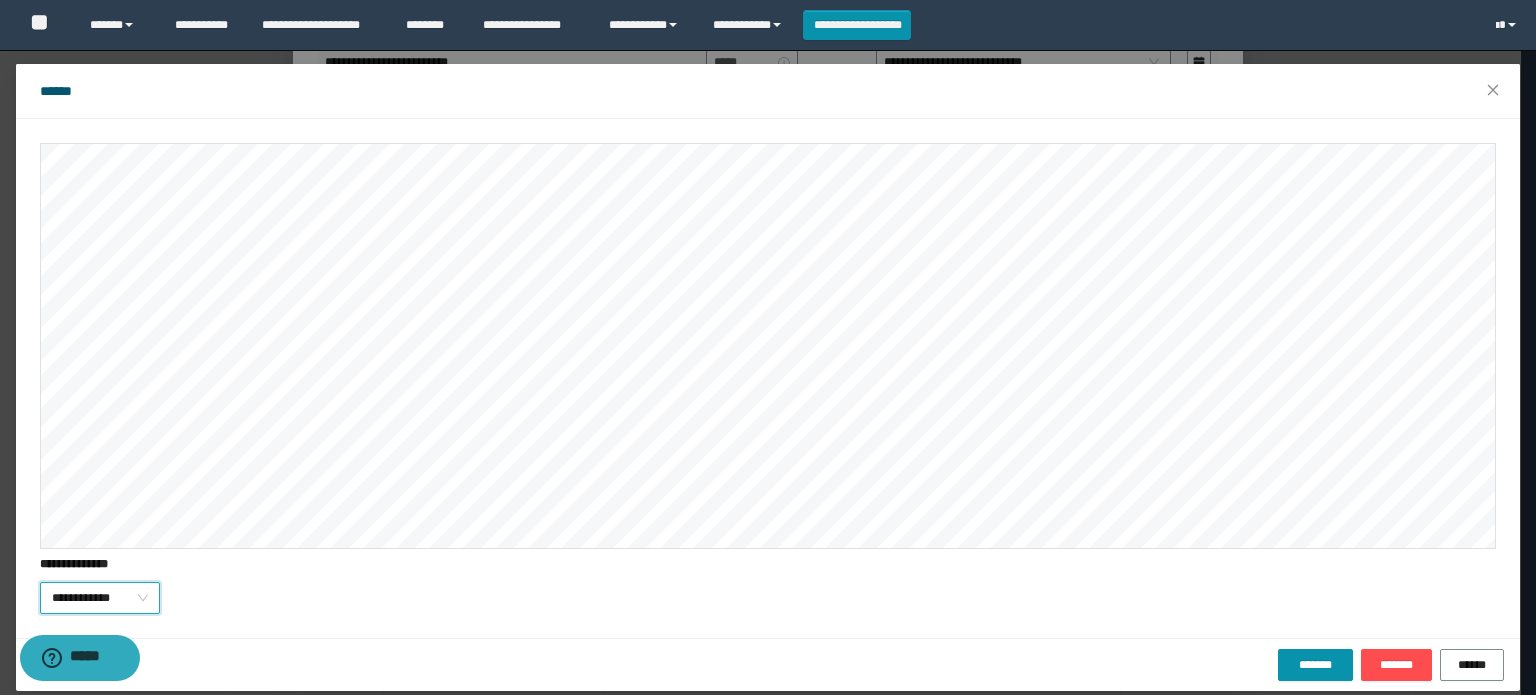 scroll, scrollTop: 36, scrollLeft: 0, axis: vertical 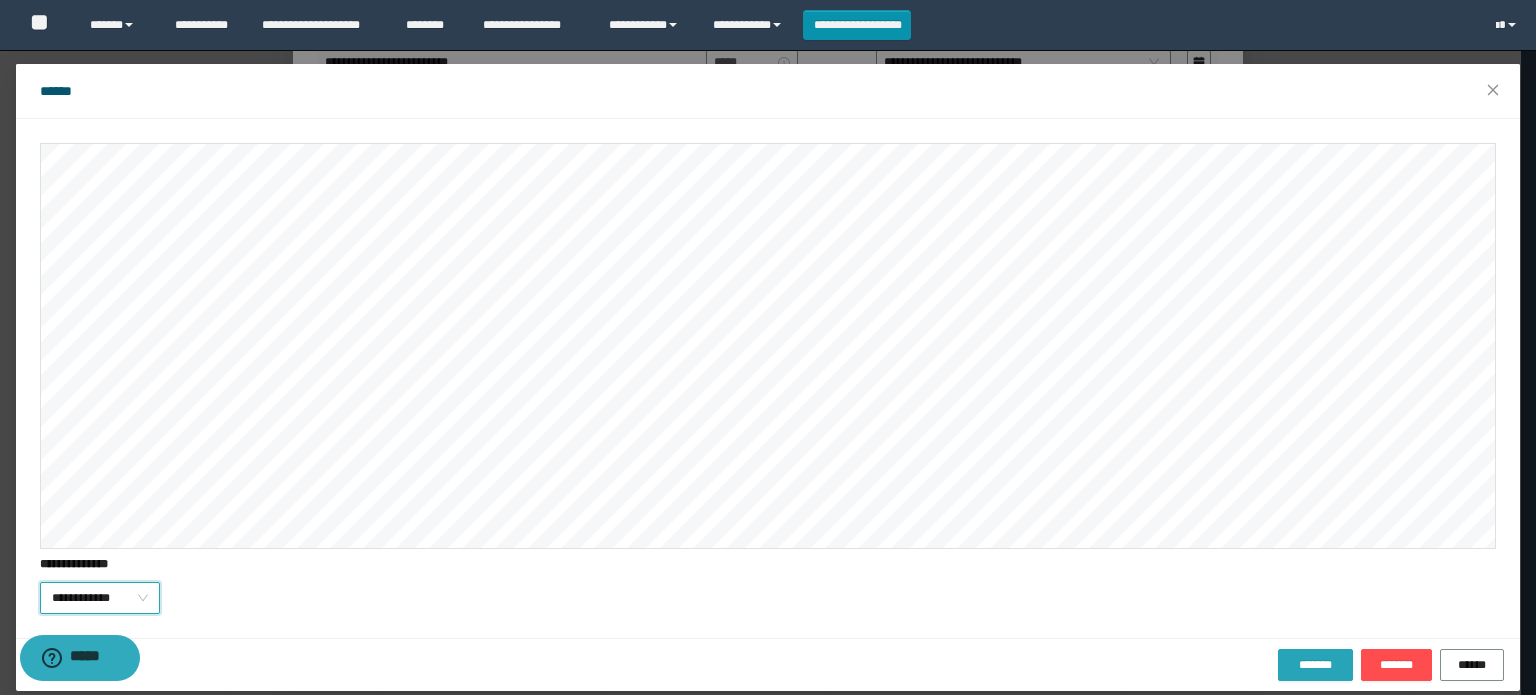 click on "*******" at bounding box center (1315, 665) 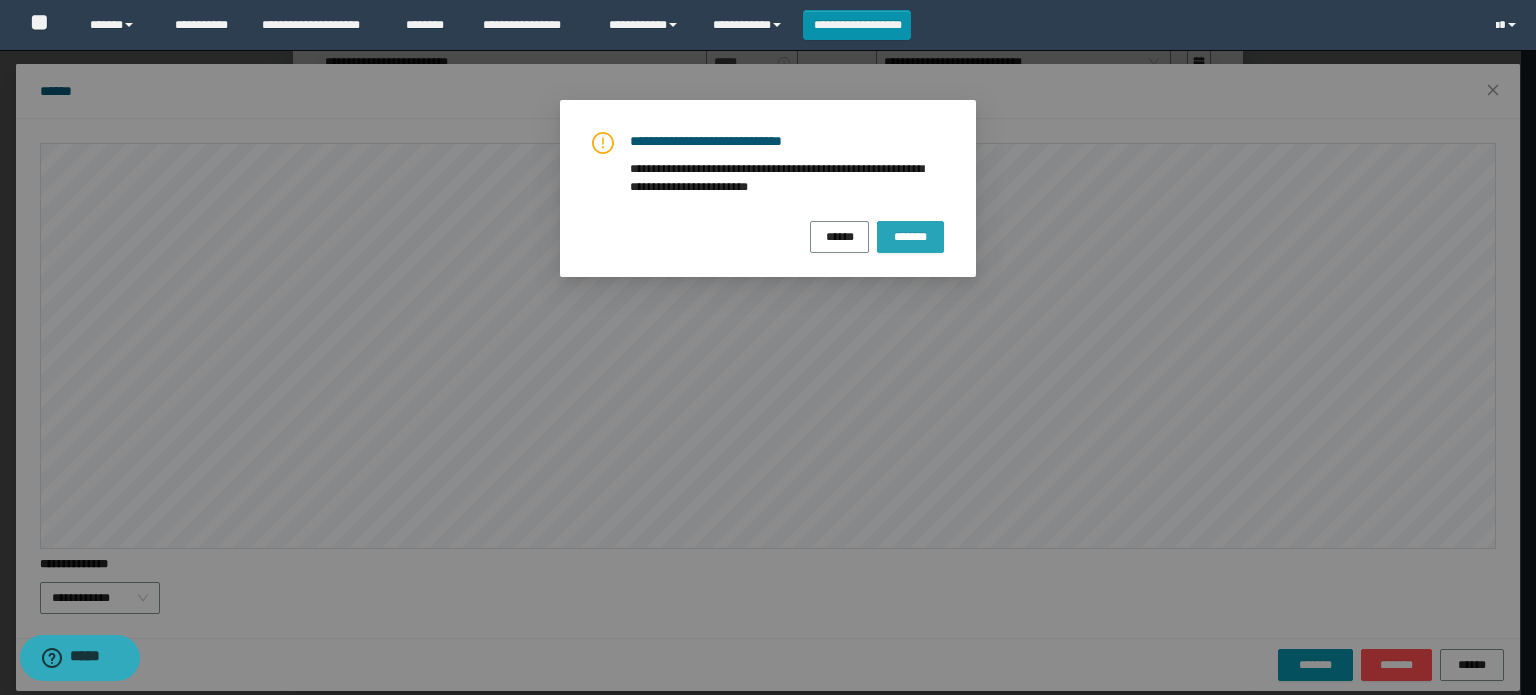 click on "*******" at bounding box center (910, 236) 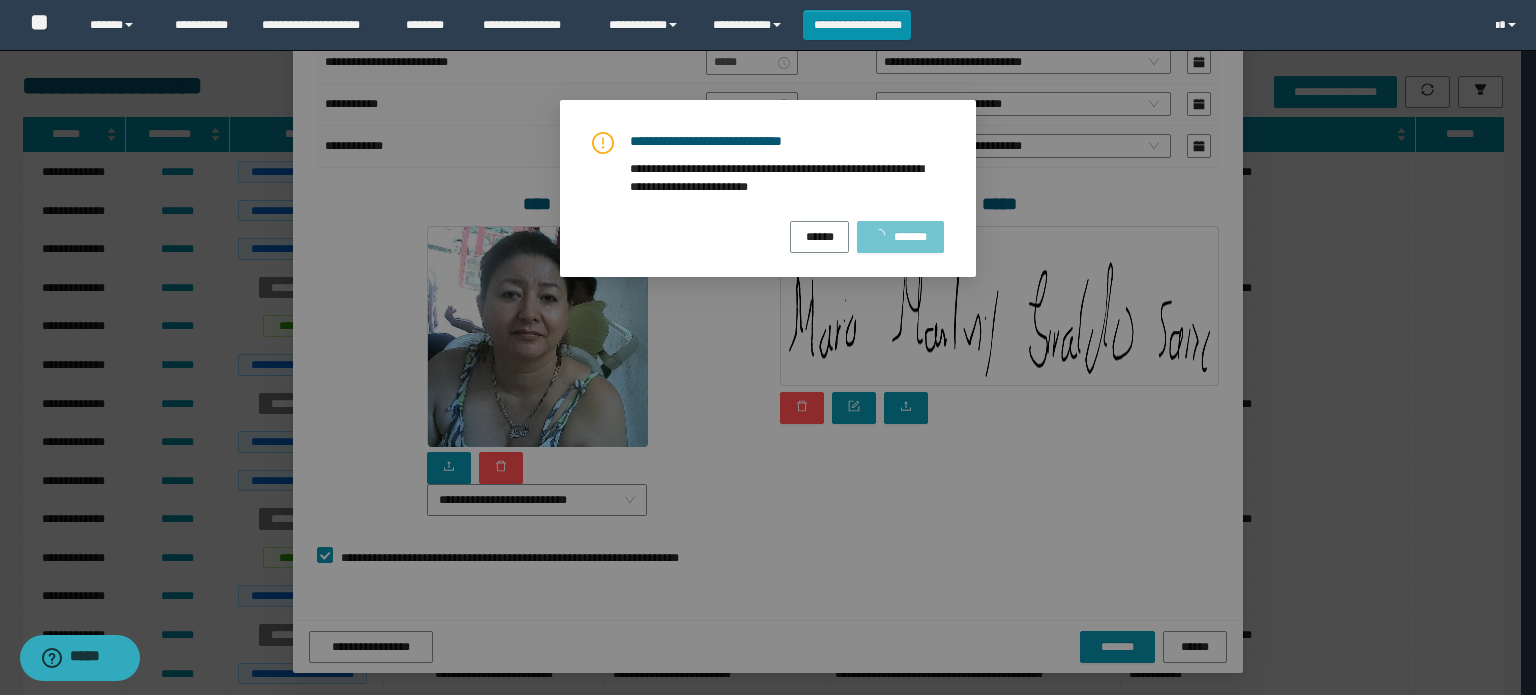 scroll, scrollTop: 0, scrollLeft: 0, axis: both 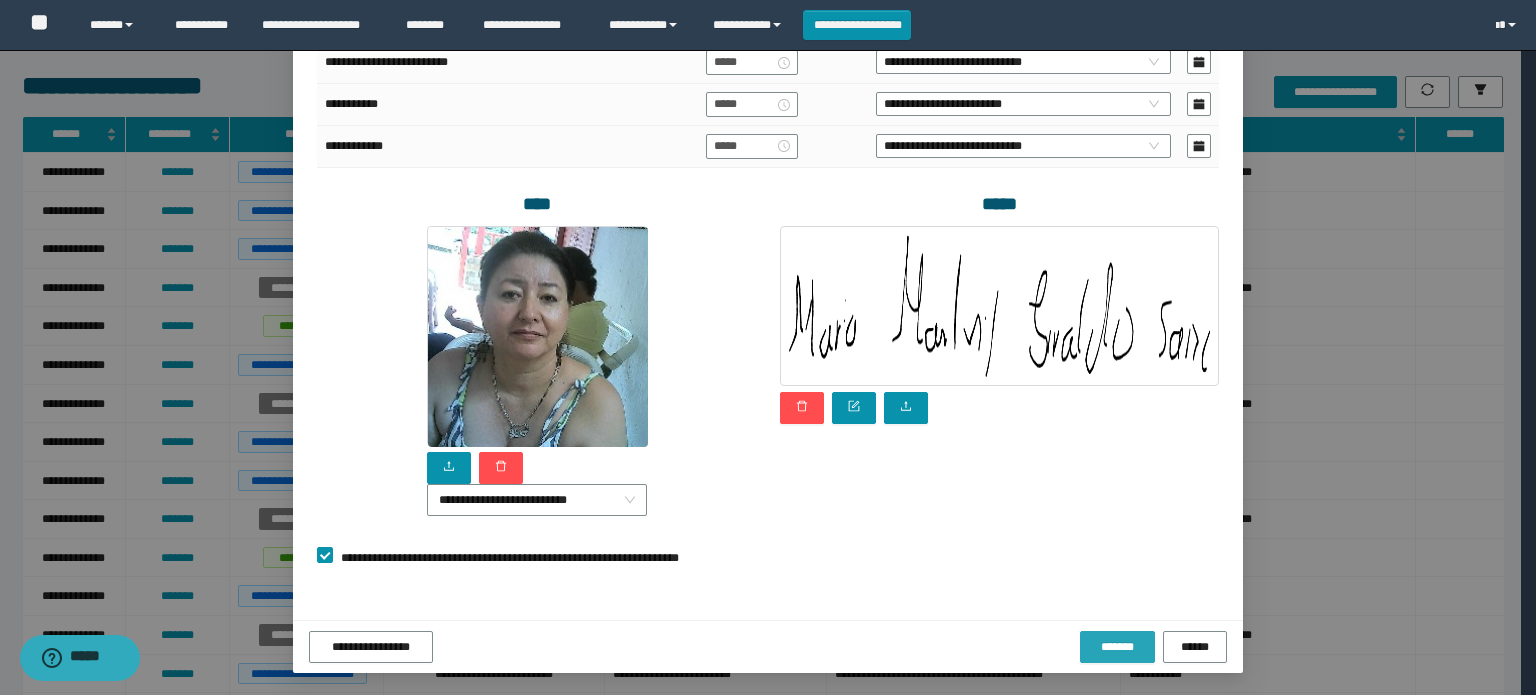 click on "*******" at bounding box center [1117, 647] 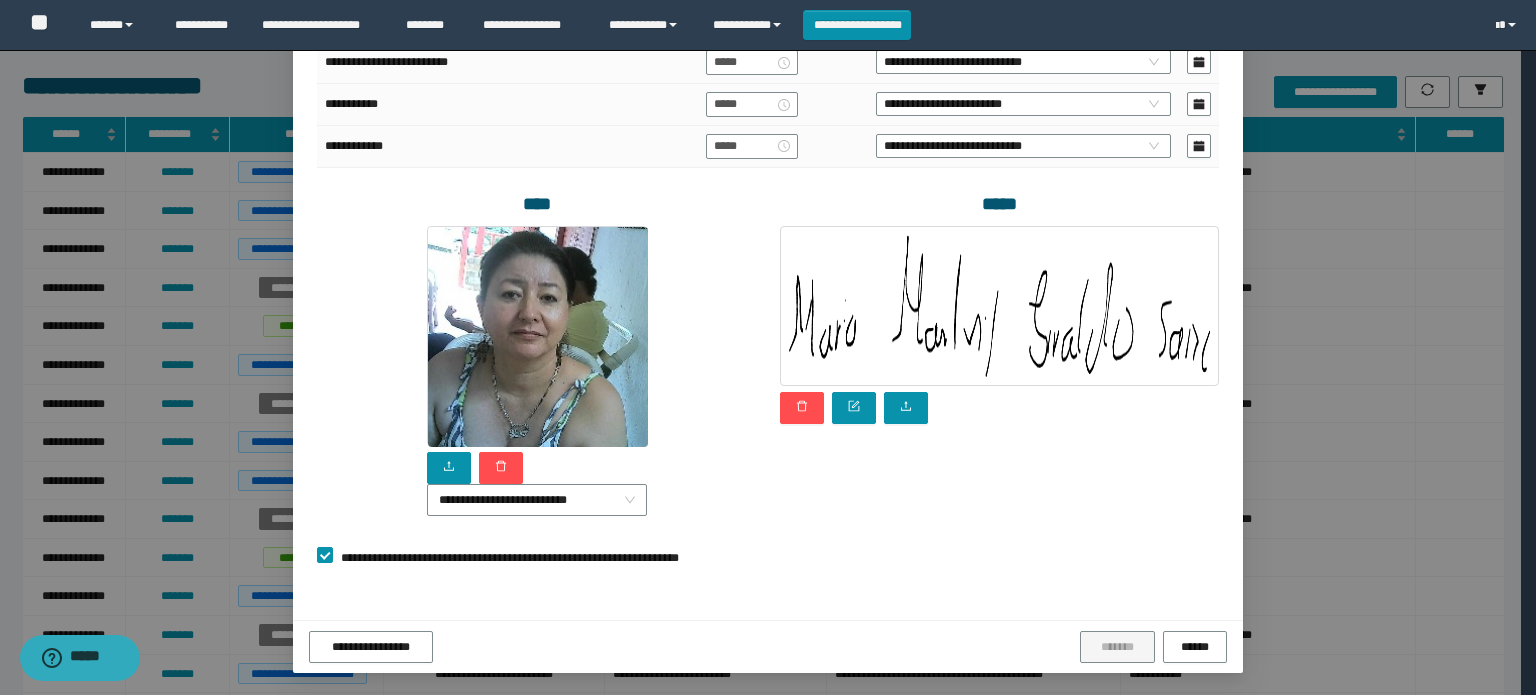 scroll, scrollTop: 0, scrollLeft: 0, axis: both 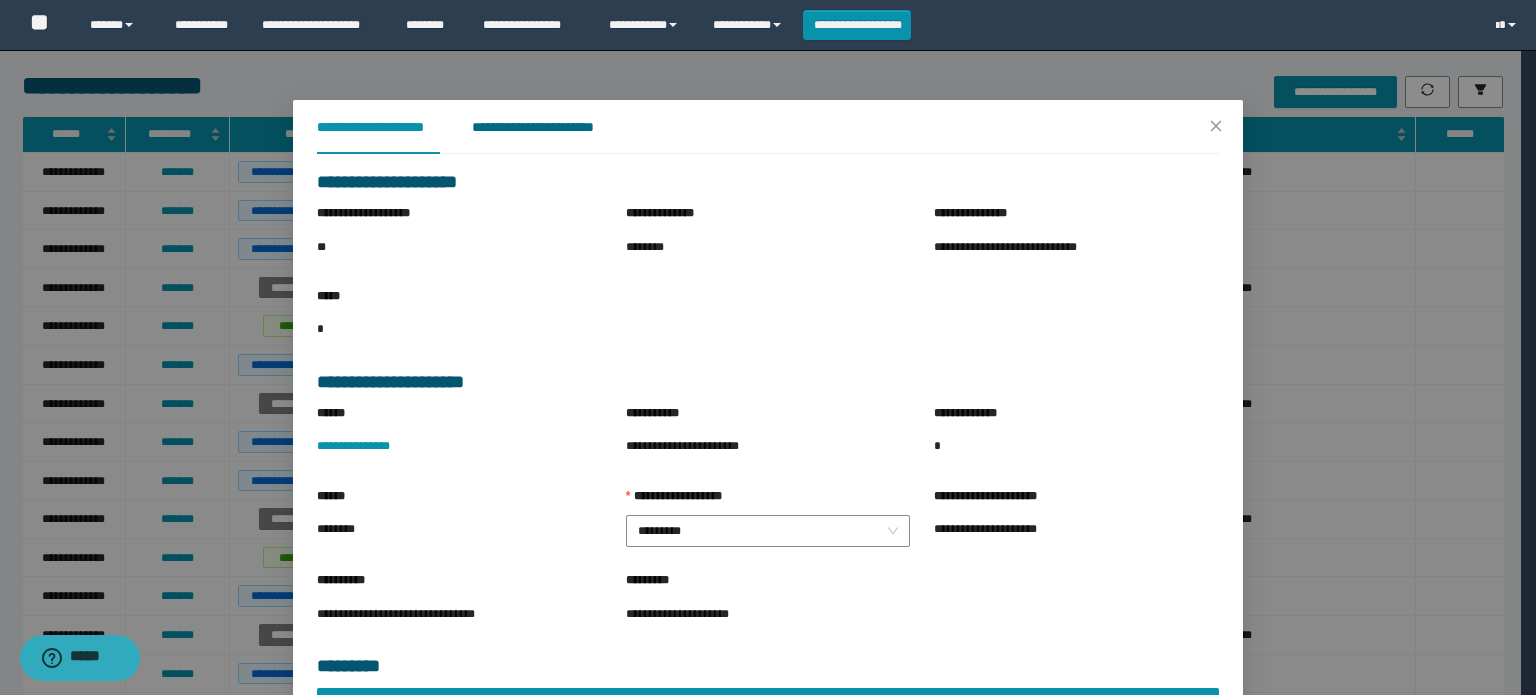 click on "**********" at bounding box center [548, 127] 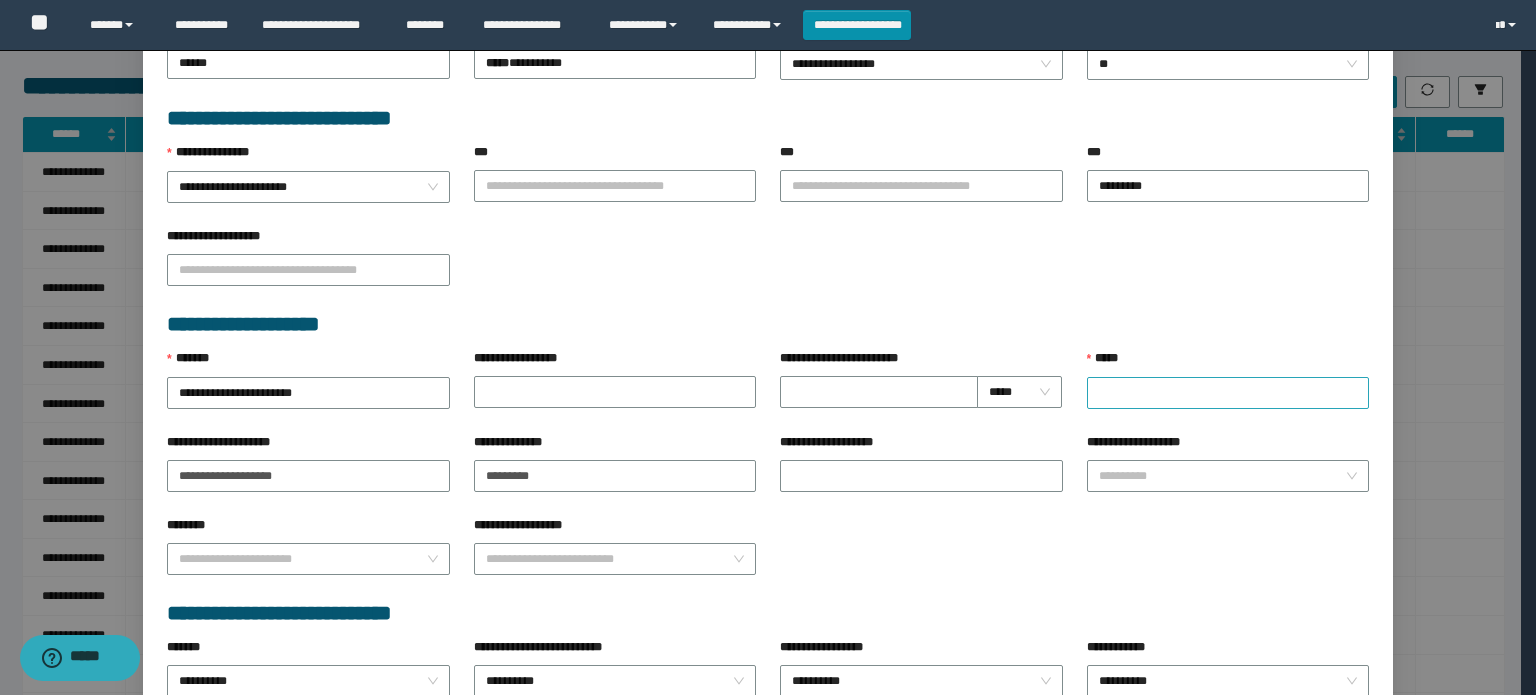 scroll, scrollTop: 800, scrollLeft: 0, axis: vertical 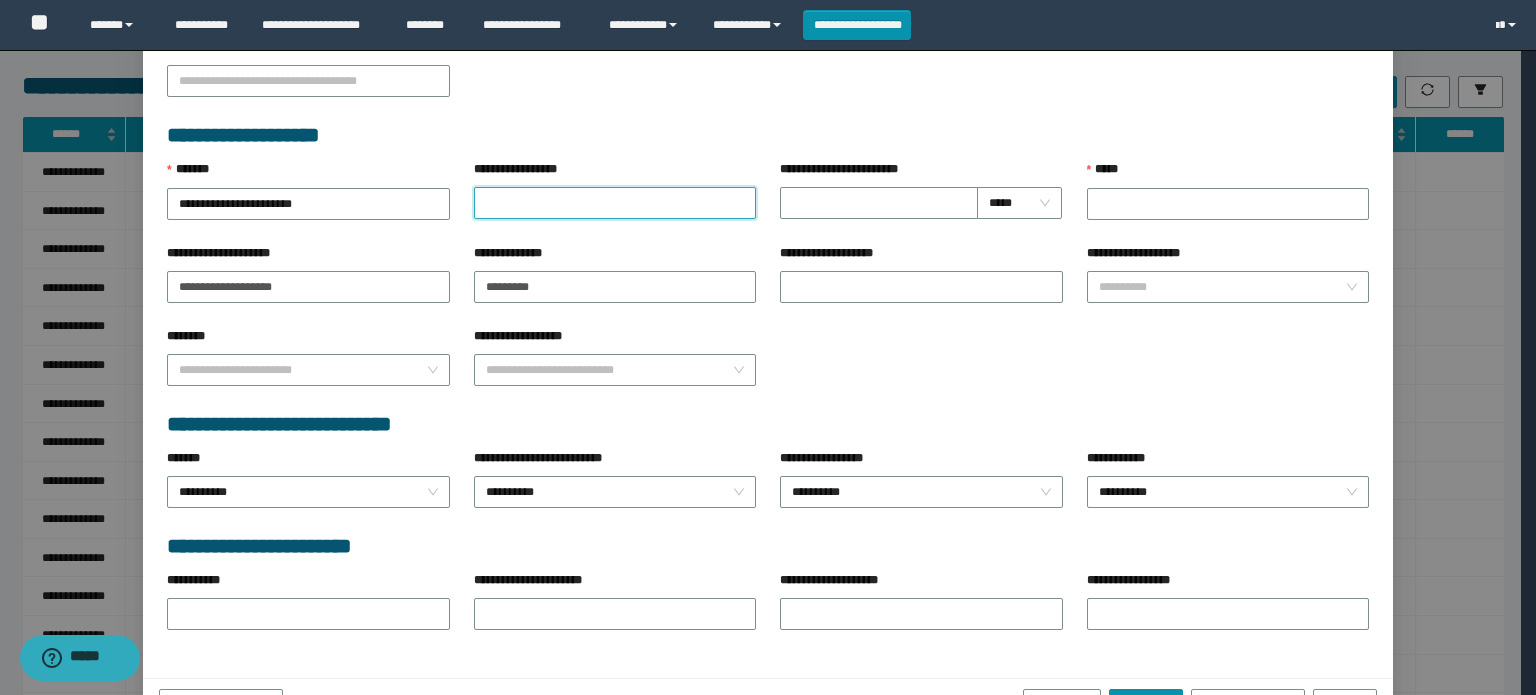 click on "**********" at bounding box center [615, 203] 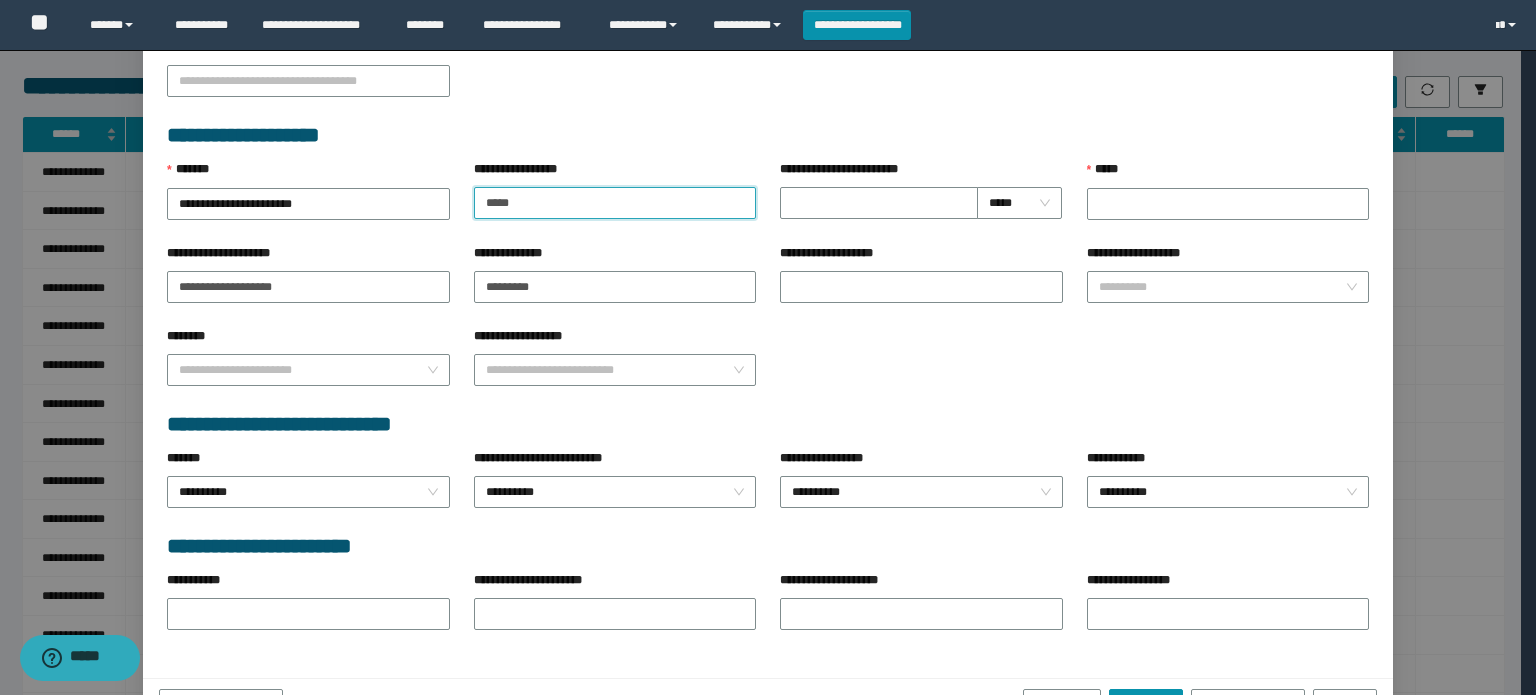 type on "**********" 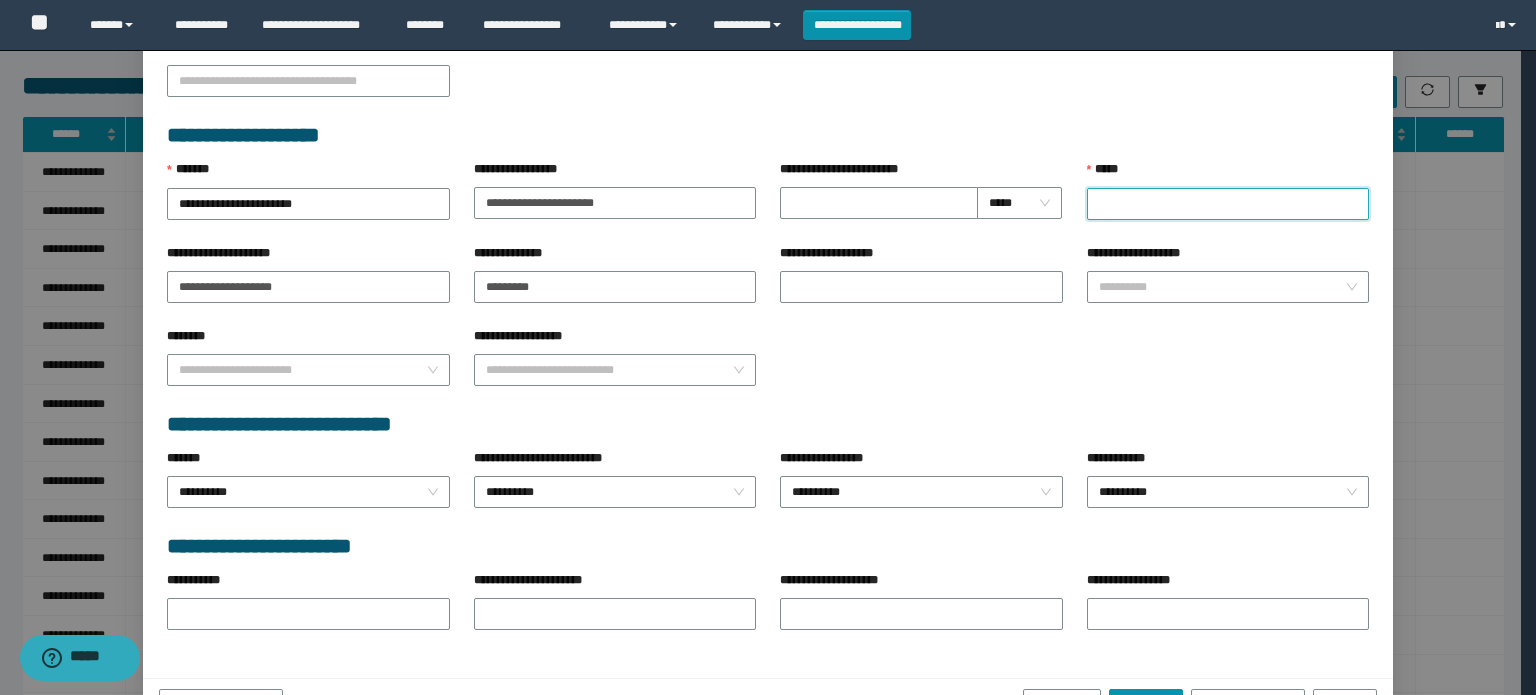 click on "*****" at bounding box center [1228, 204] 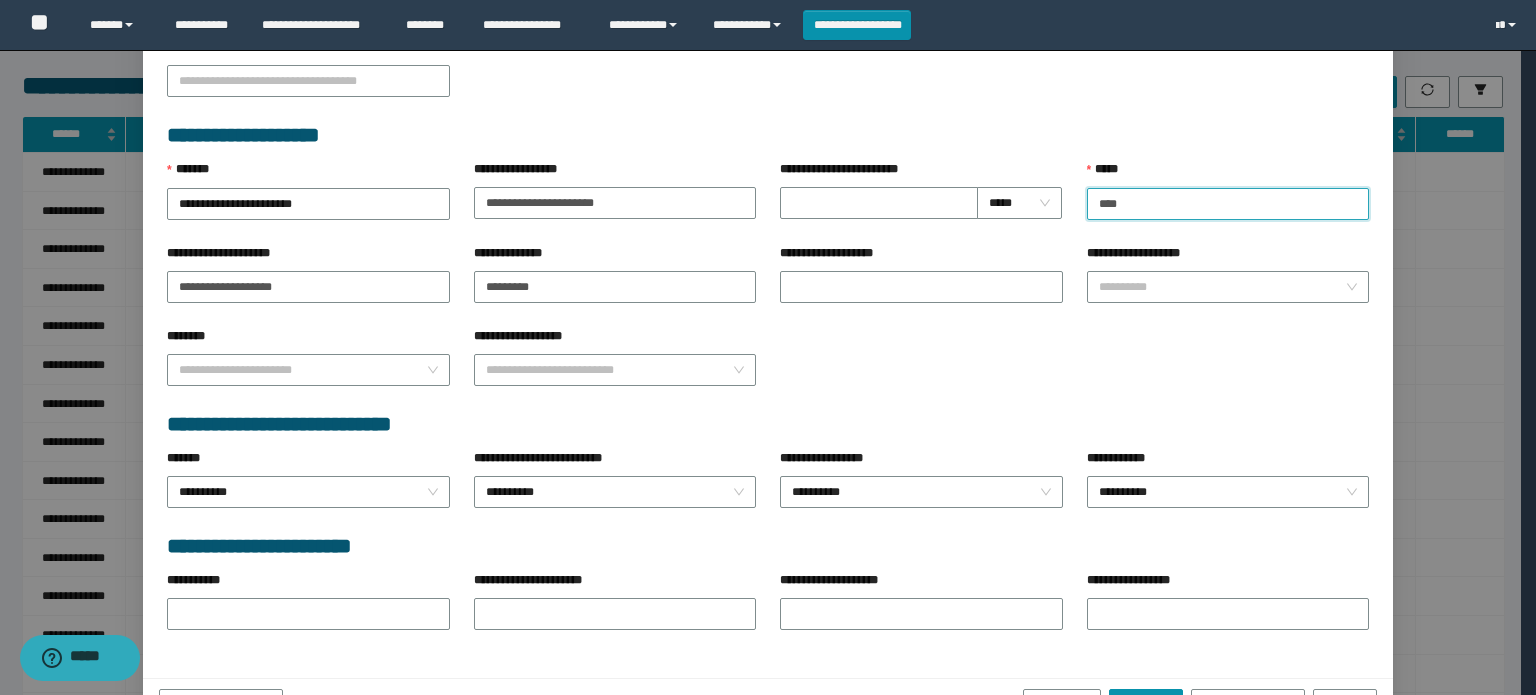 click on "****" at bounding box center (1228, 204) 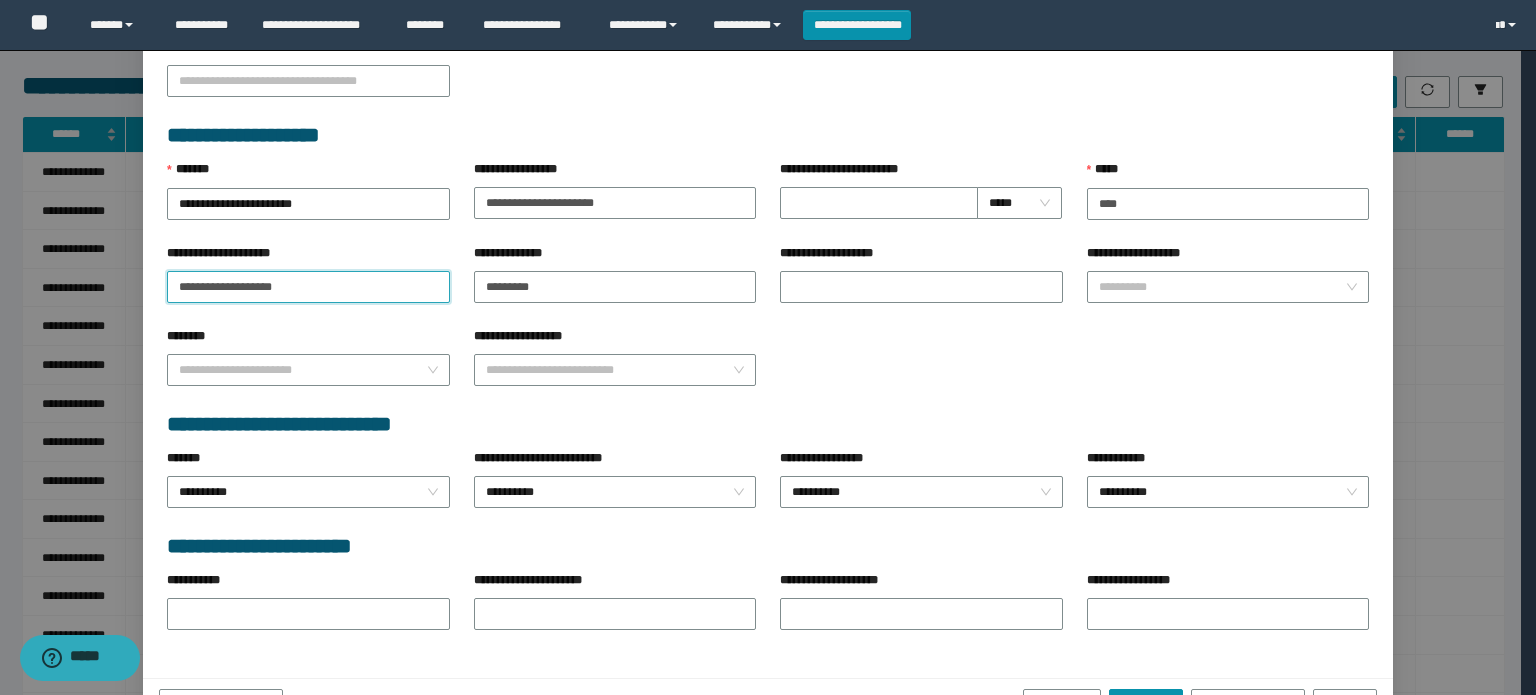 drag, startPoint x: 69, startPoint y: 264, endPoint x: 0, endPoint y: 399, distance: 151.61134 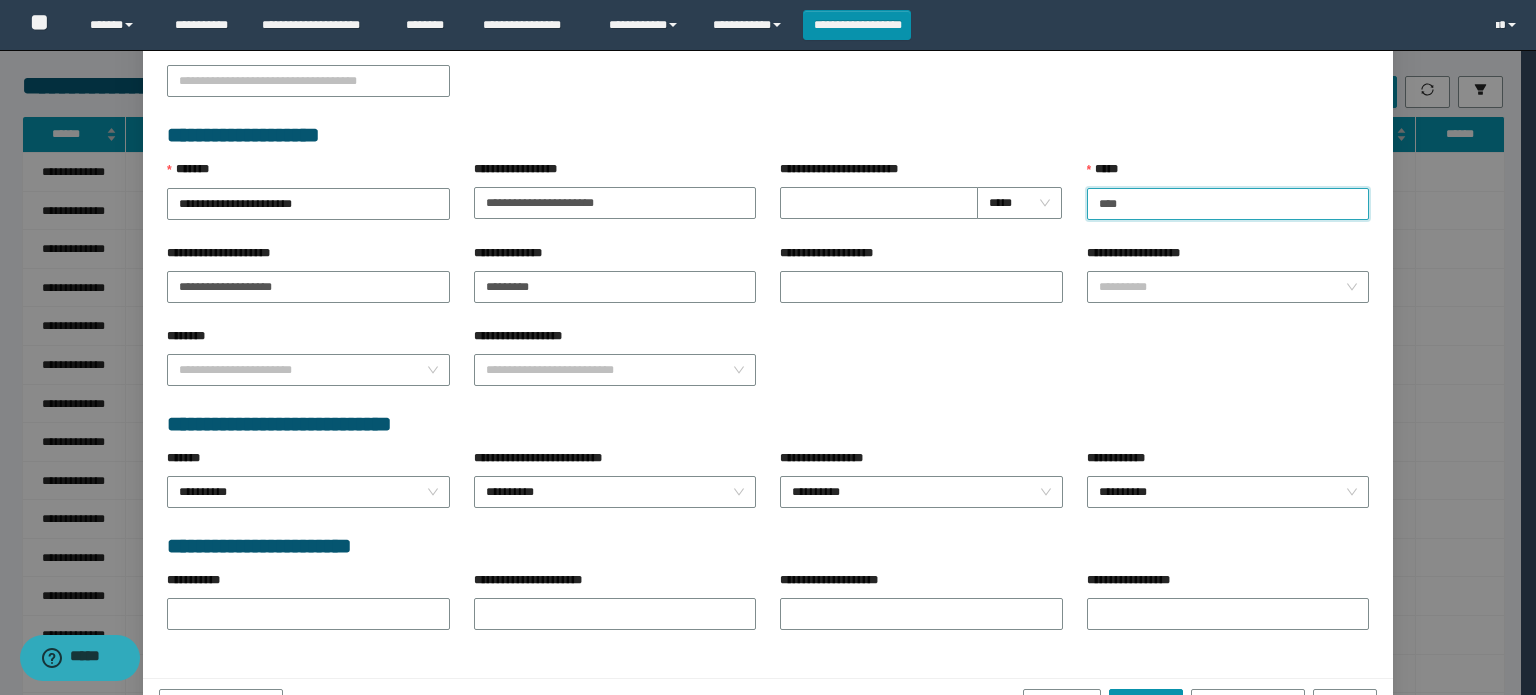 click on "****" at bounding box center (1228, 204) 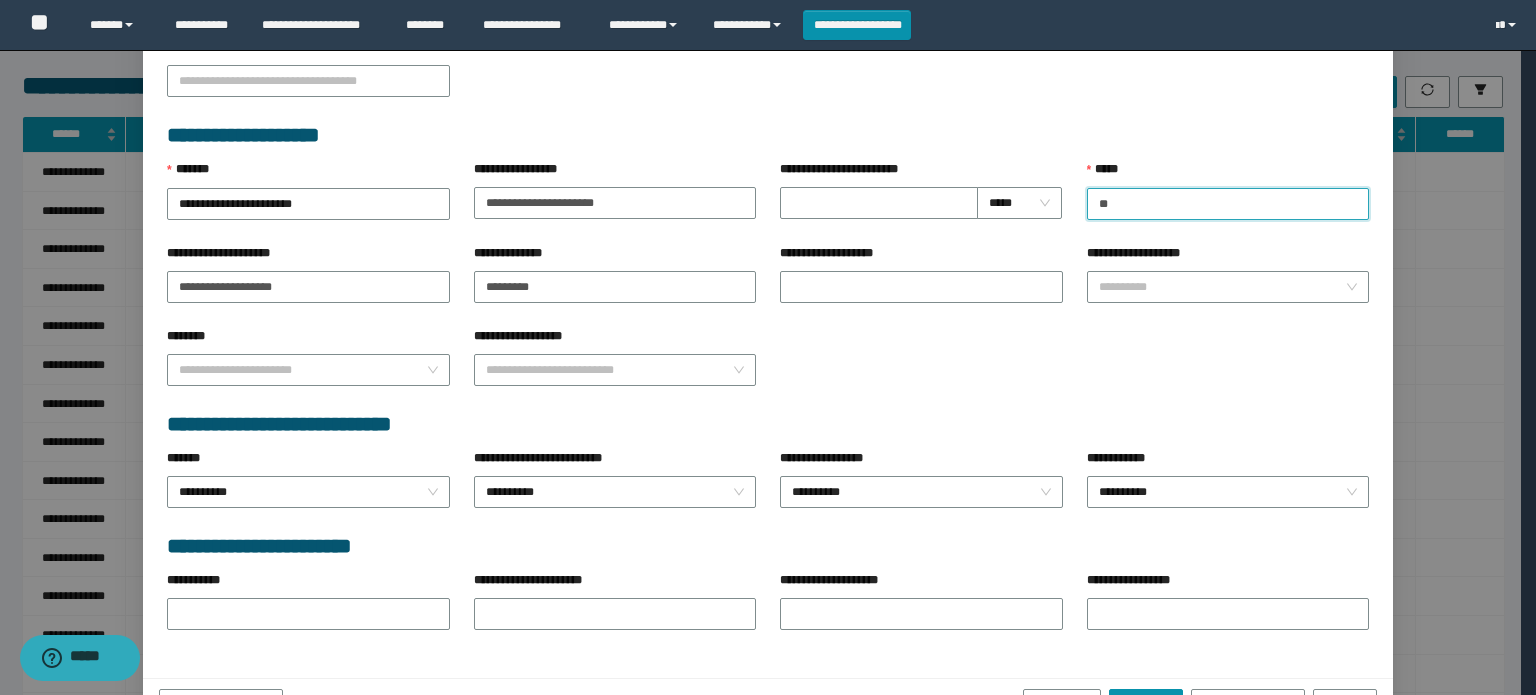 type on "*" 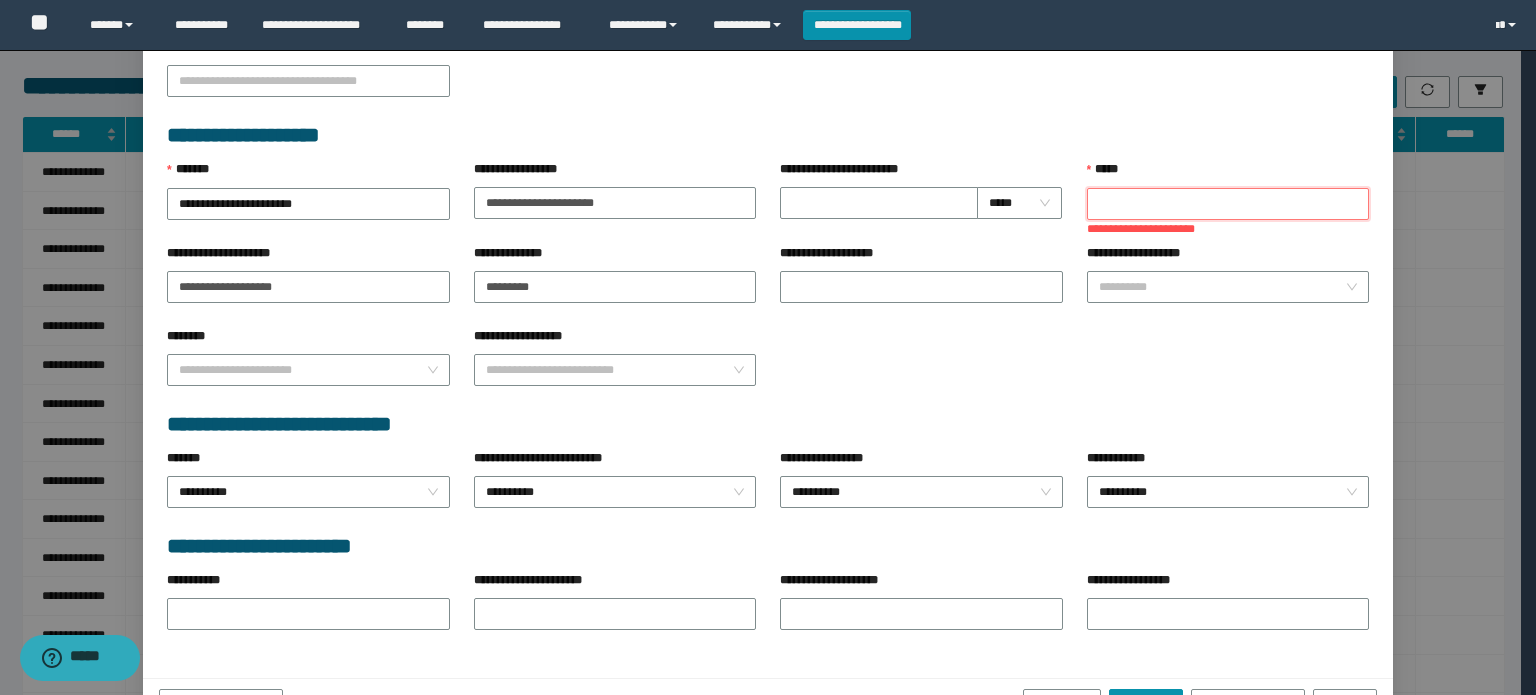 paste on "**********" 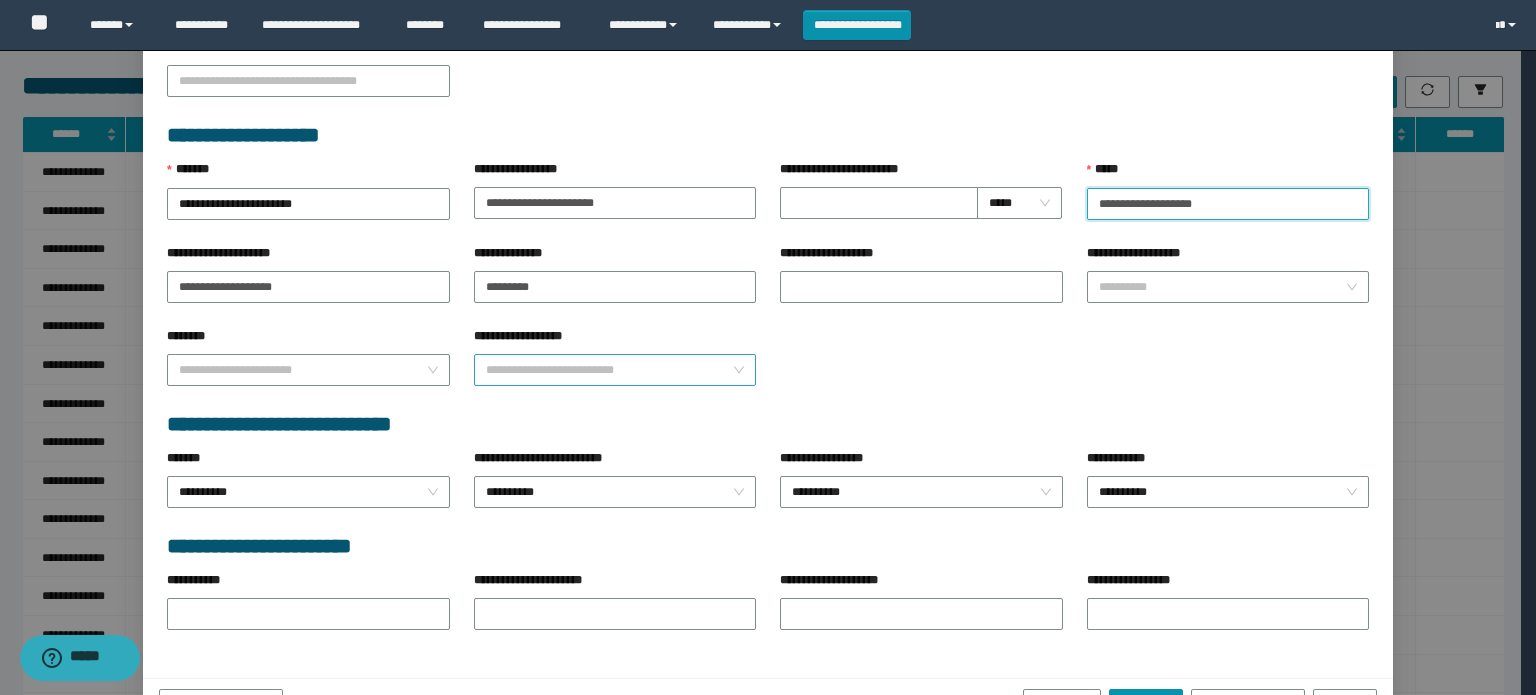 scroll, scrollTop: 849, scrollLeft: 0, axis: vertical 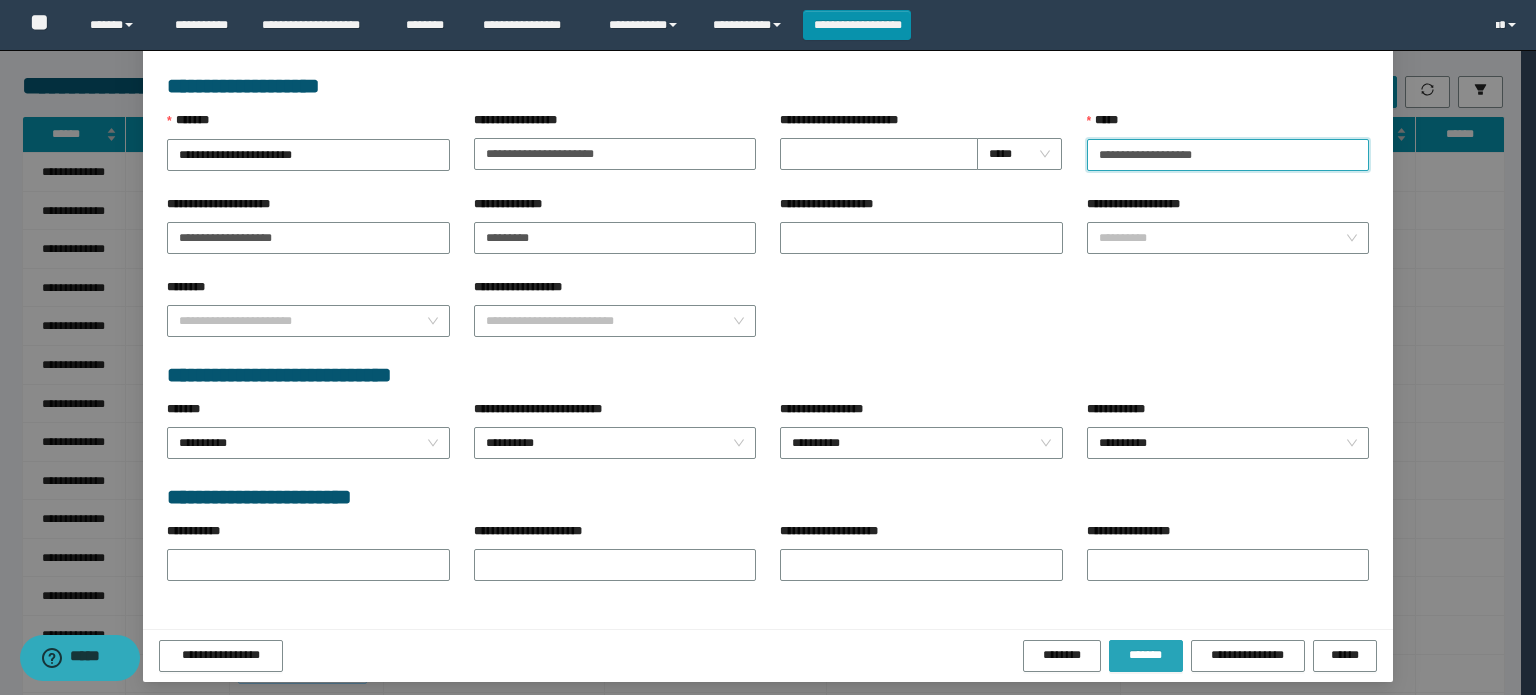 type on "**********" 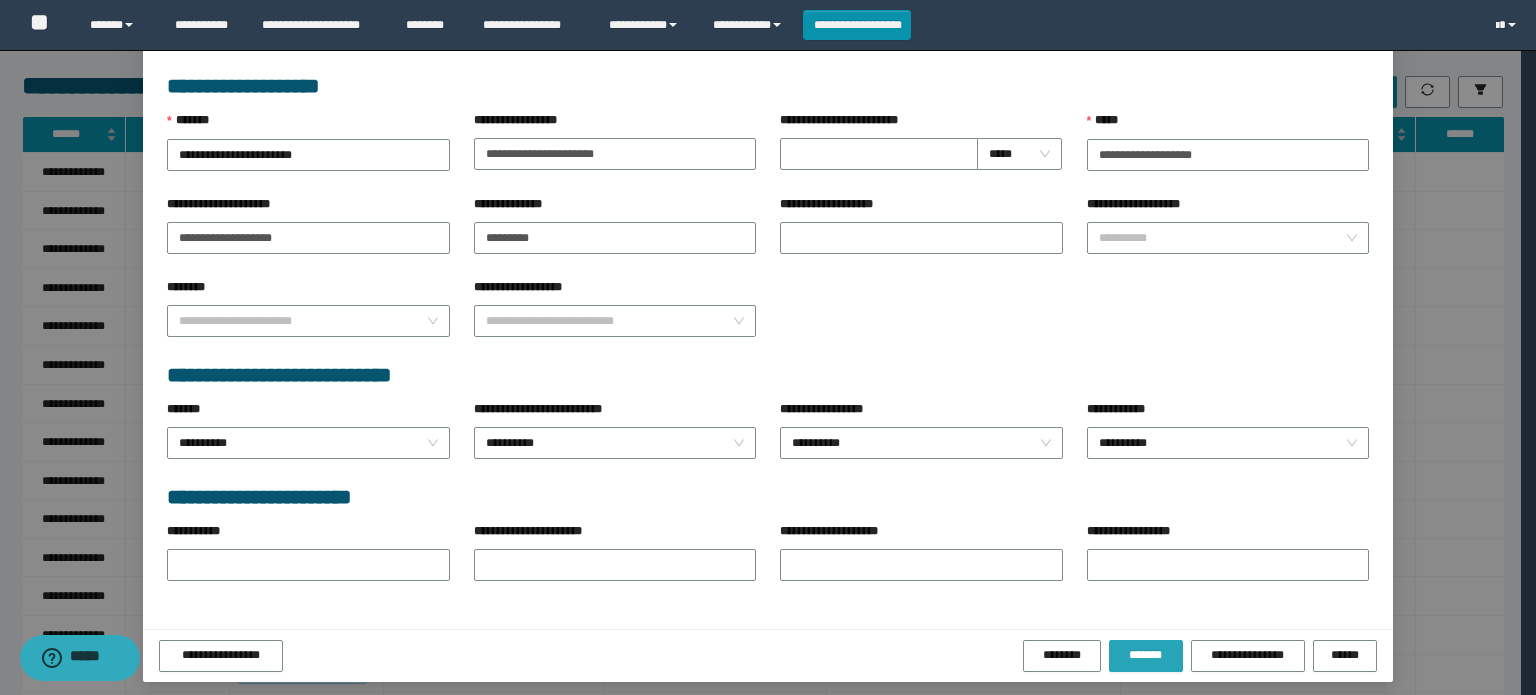 click on "*******" at bounding box center [1146, 655] 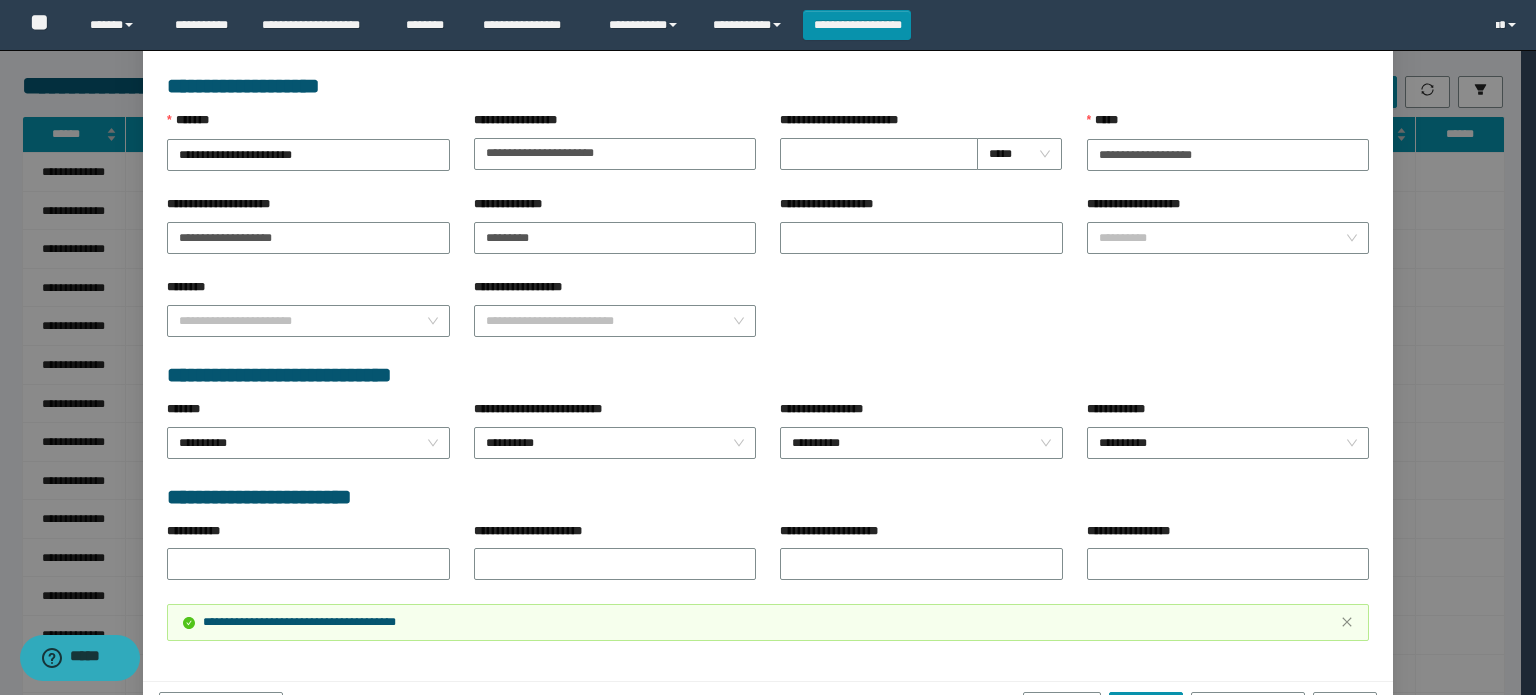 click on "**********" at bounding box center [768, -38] 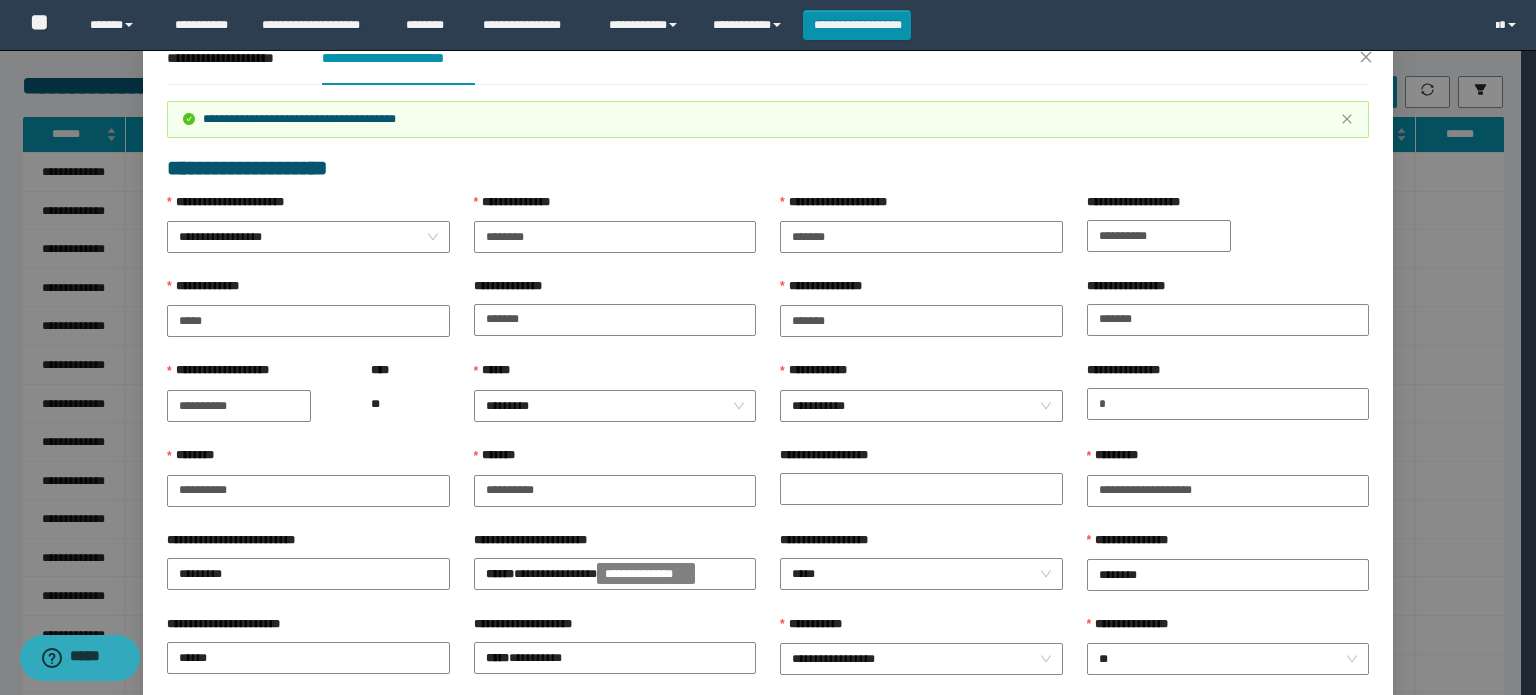 scroll, scrollTop: 0, scrollLeft: 0, axis: both 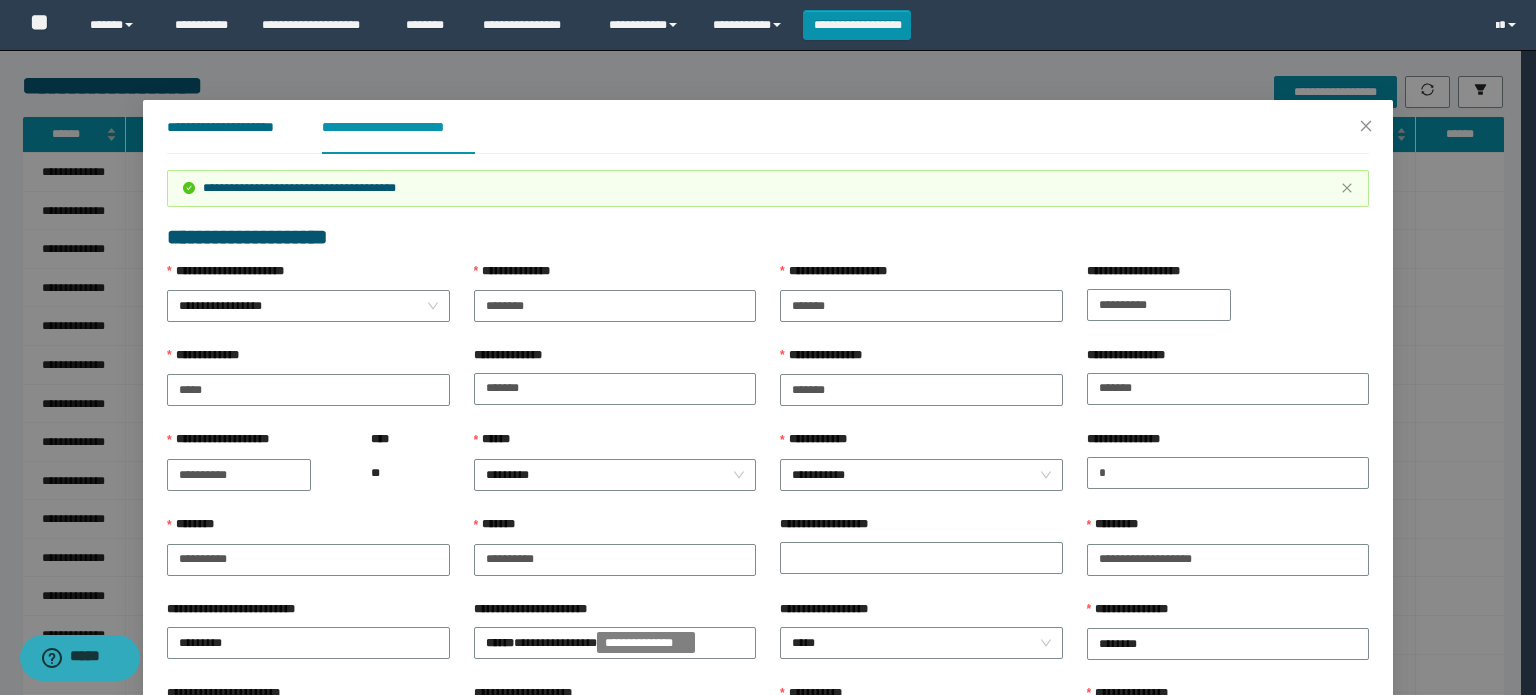 click on "**********" at bounding box center (228, 127) 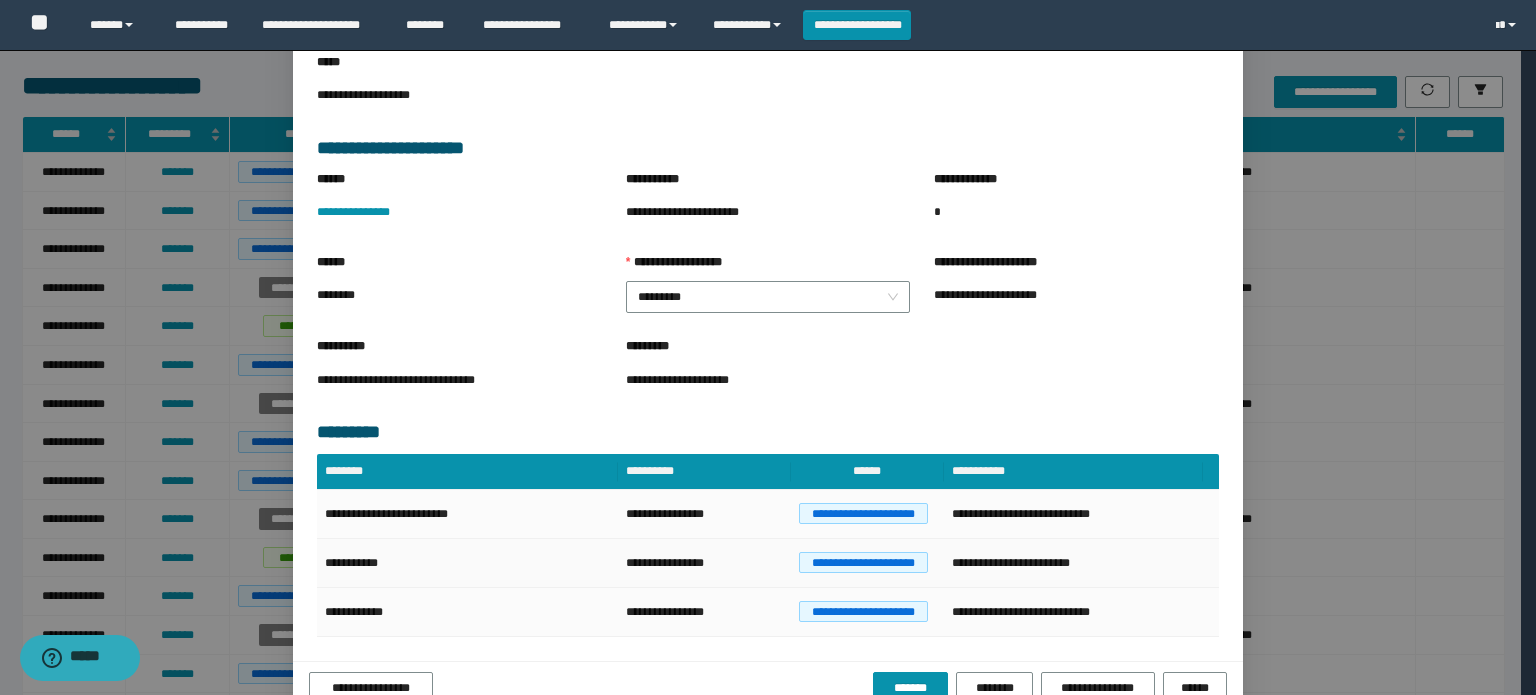 scroll, scrollTop: 274, scrollLeft: 0, axis: vertical 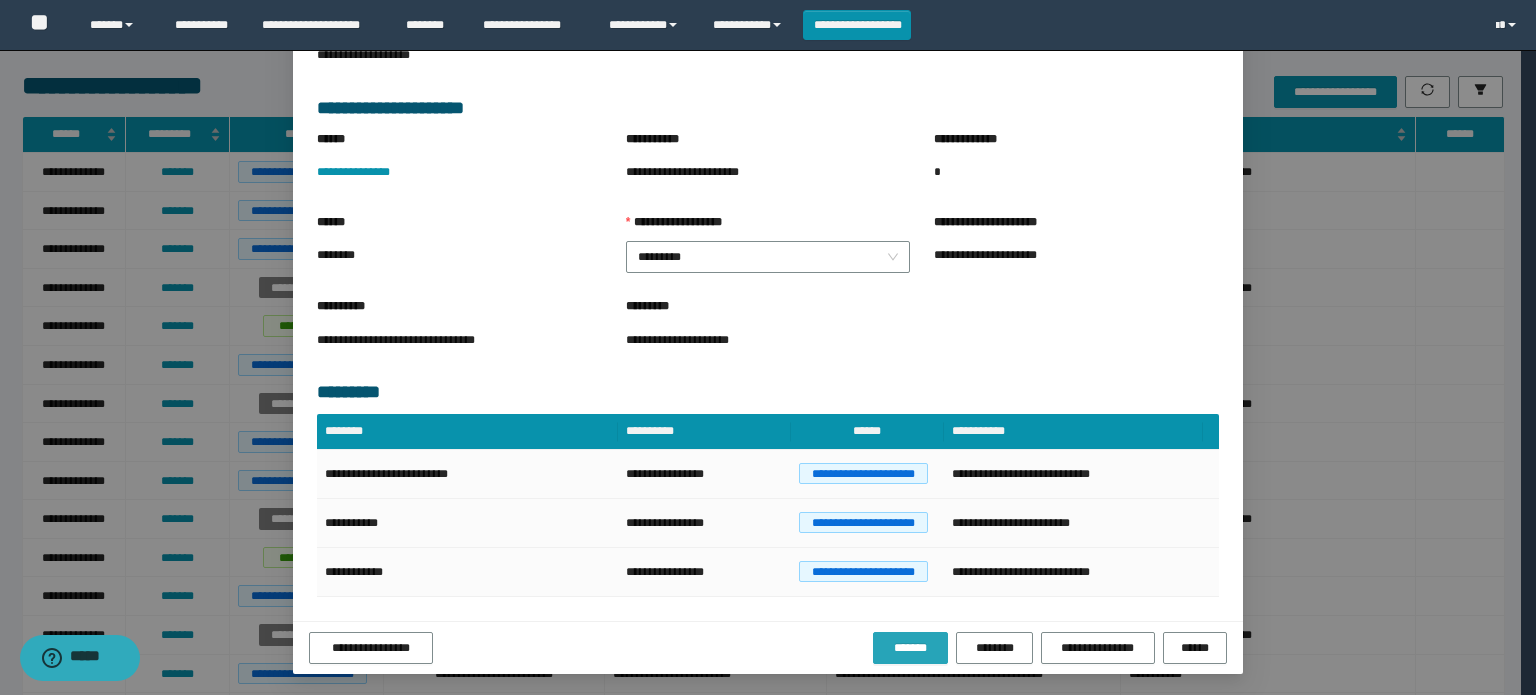 click on "*******" at bounding box center (910, 648) 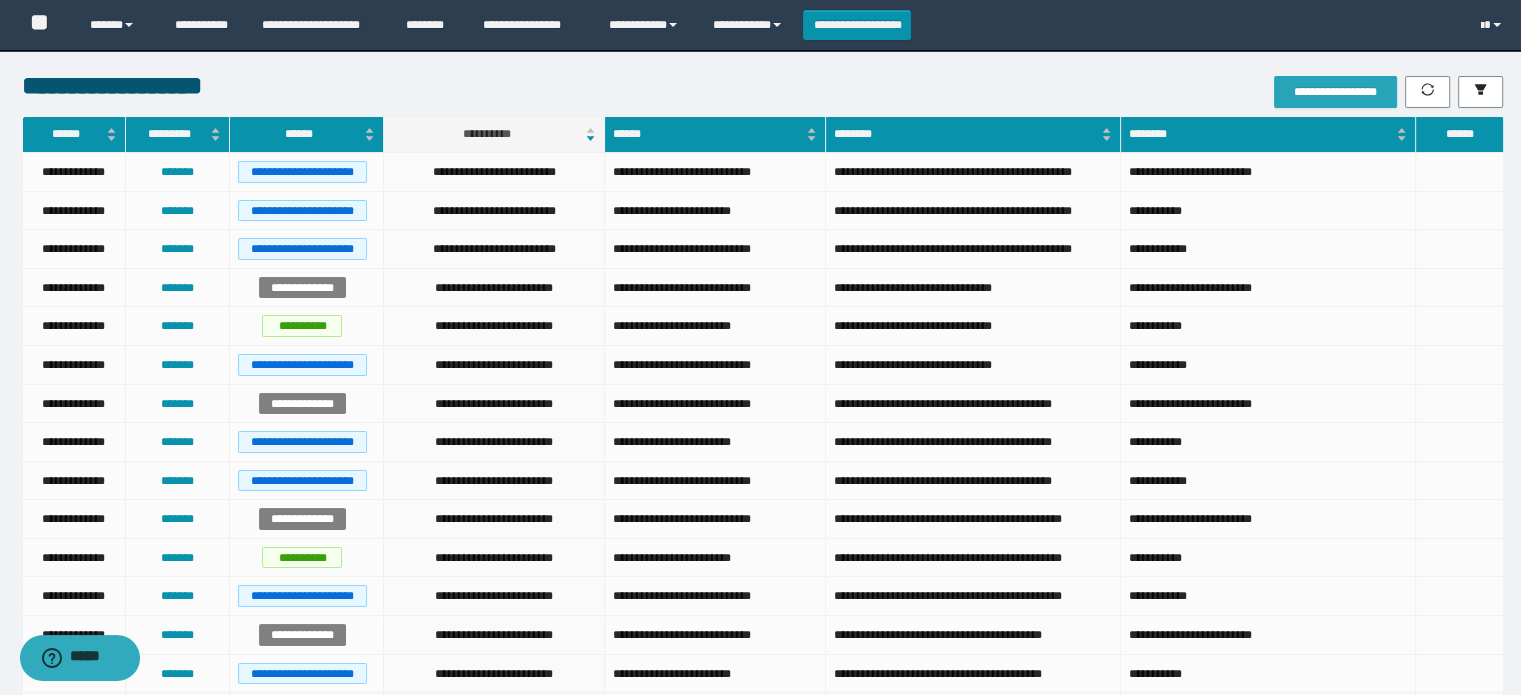 click on "**********" at bounding box center (1335, 92) 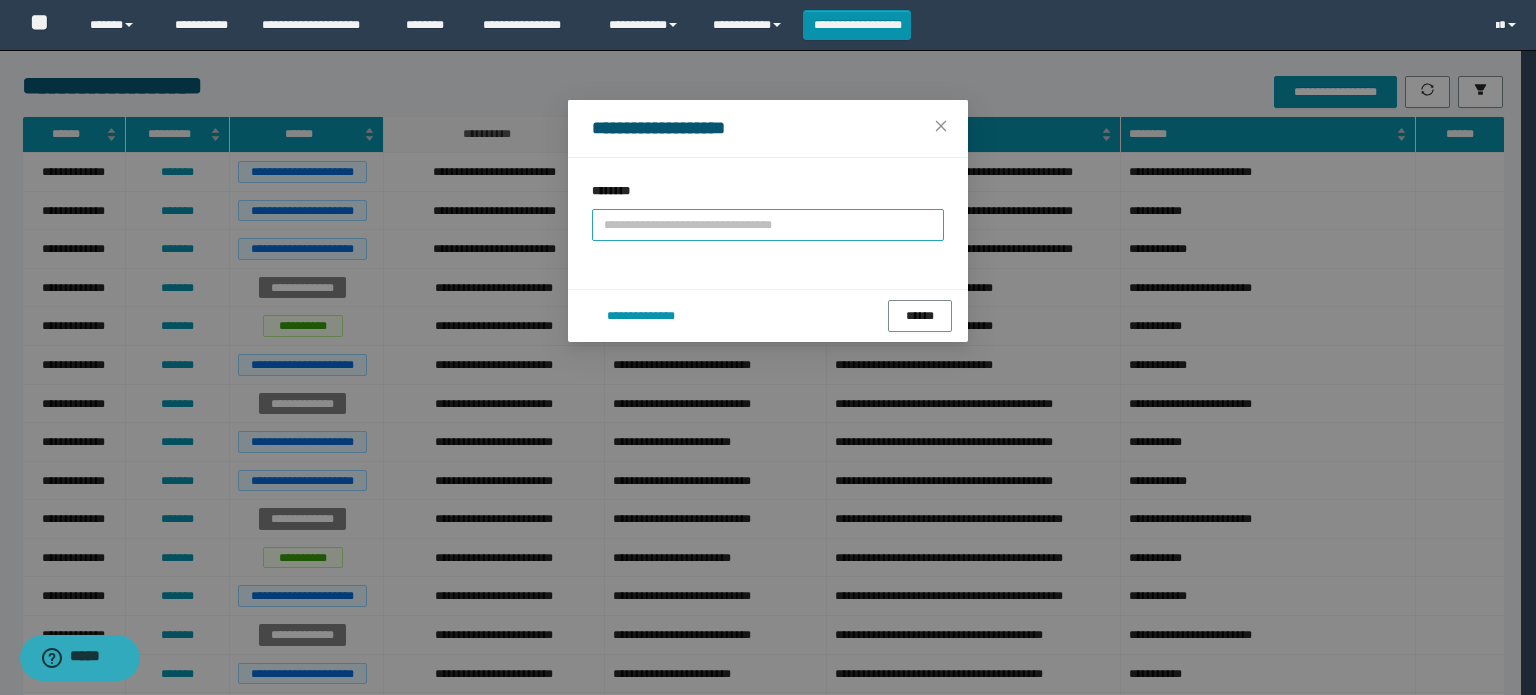 click at bounding box center [768, 225] 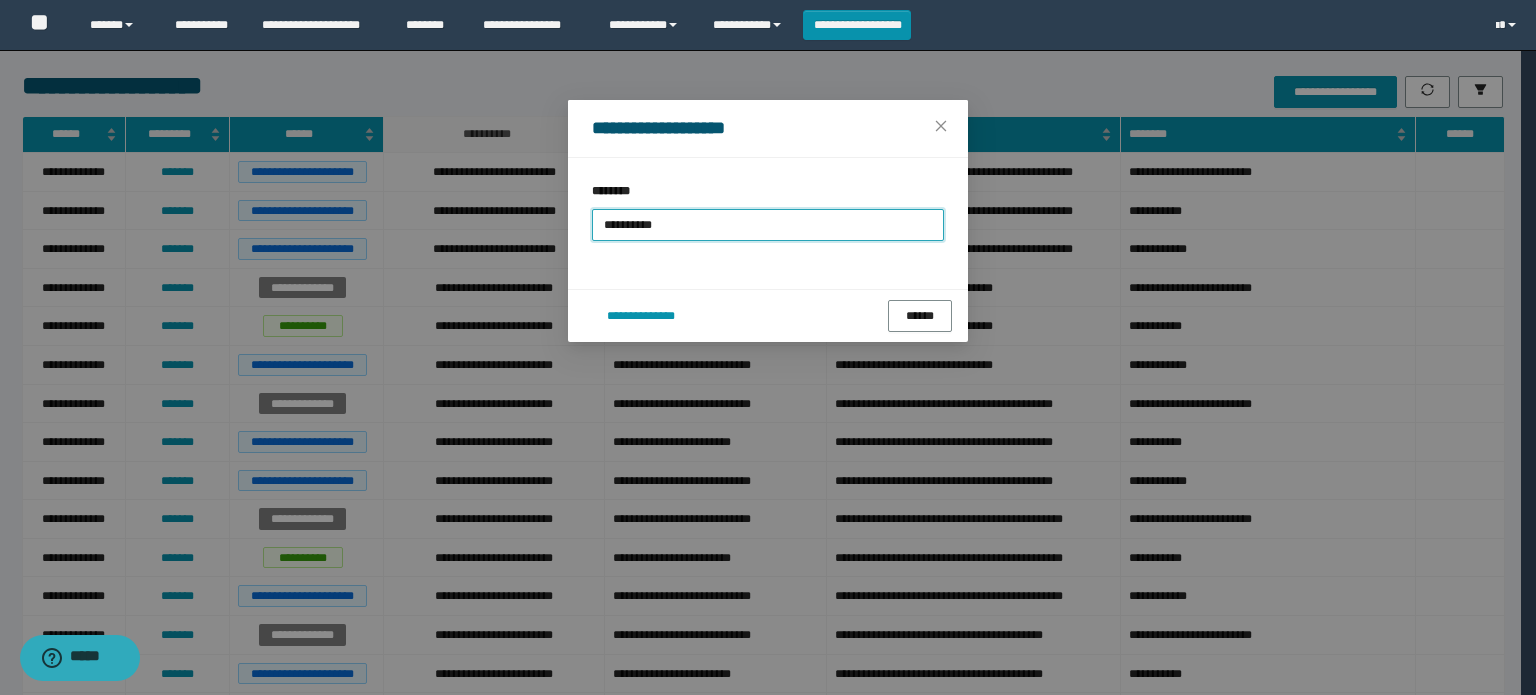 drag, startPoint x: 691, startPoint y: 229, endPoint x: 292, endPoint y: 321, distance: 409.46918 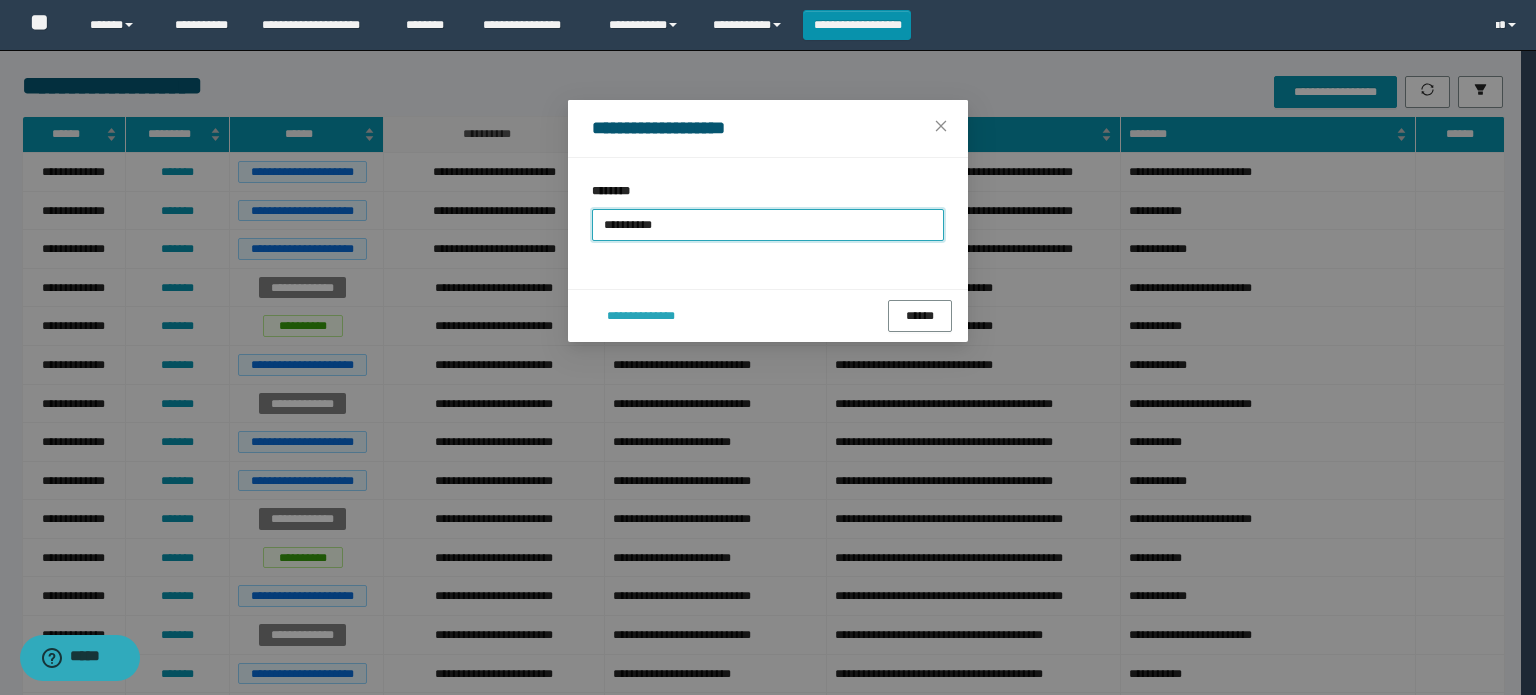 type on "**********" 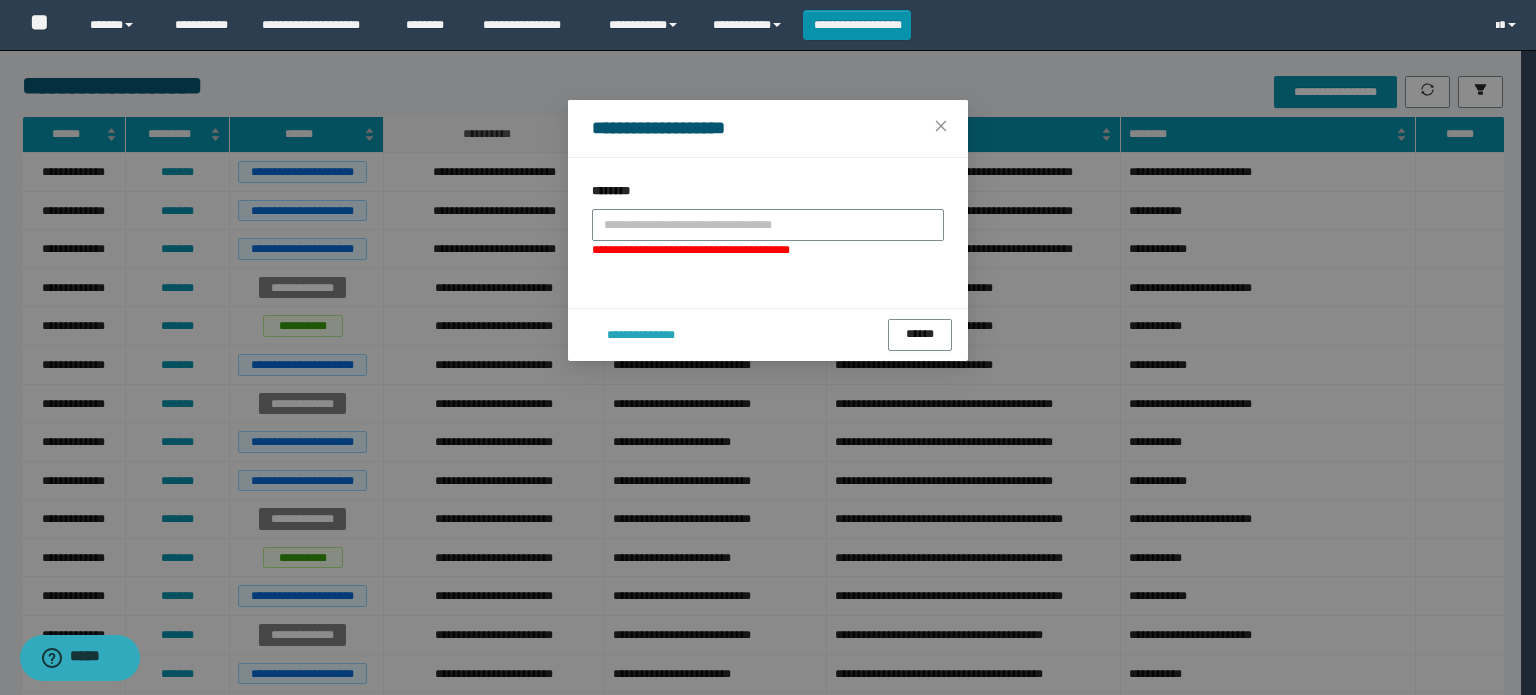 click on "**********" at bounding box center (768, 334) 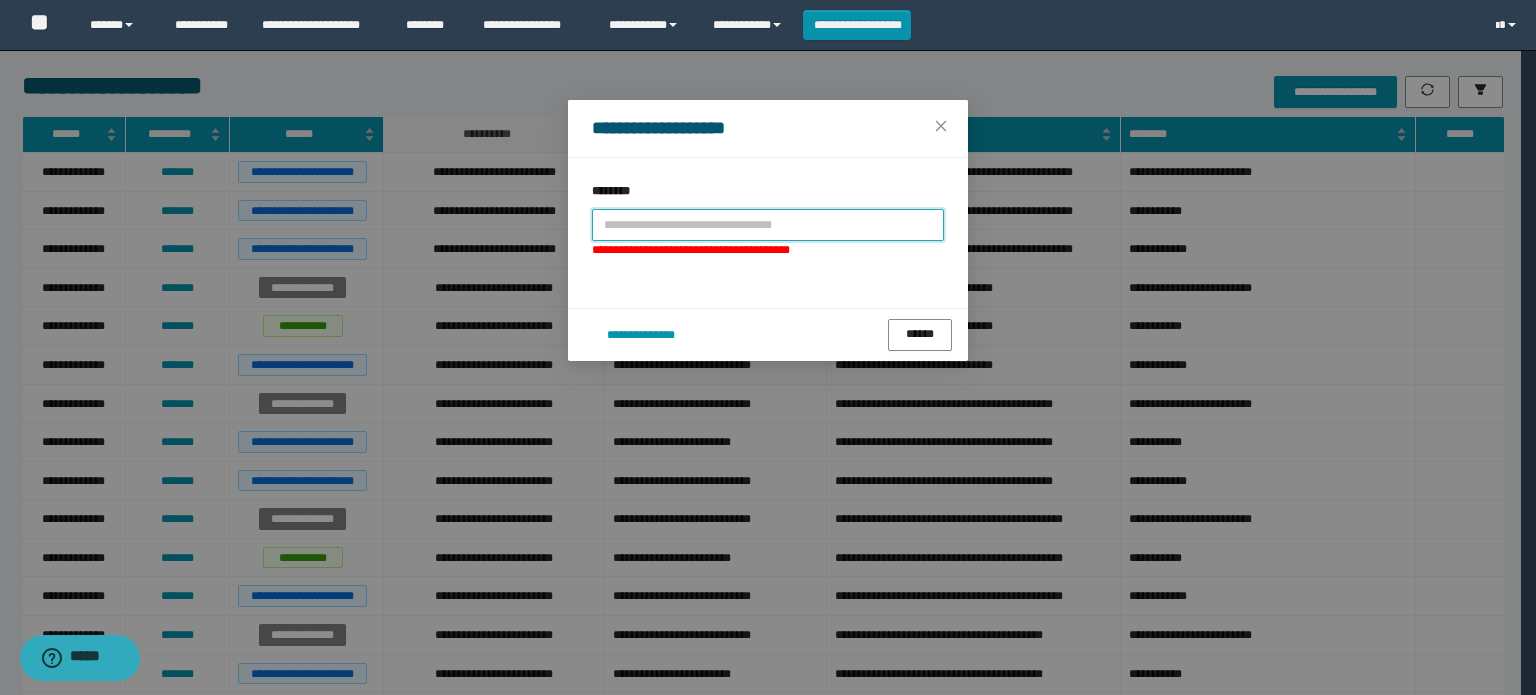 click at bounding box center (768, 225) 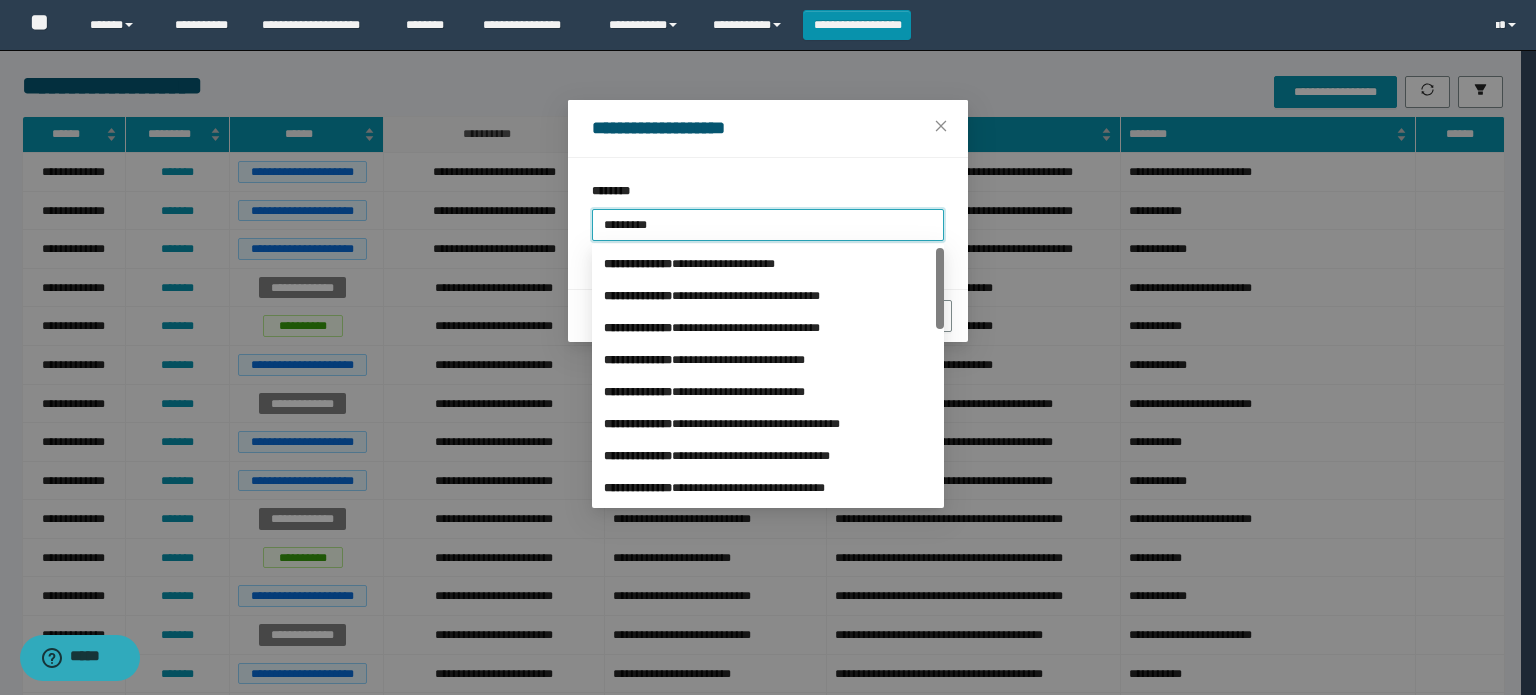 type on "**********" 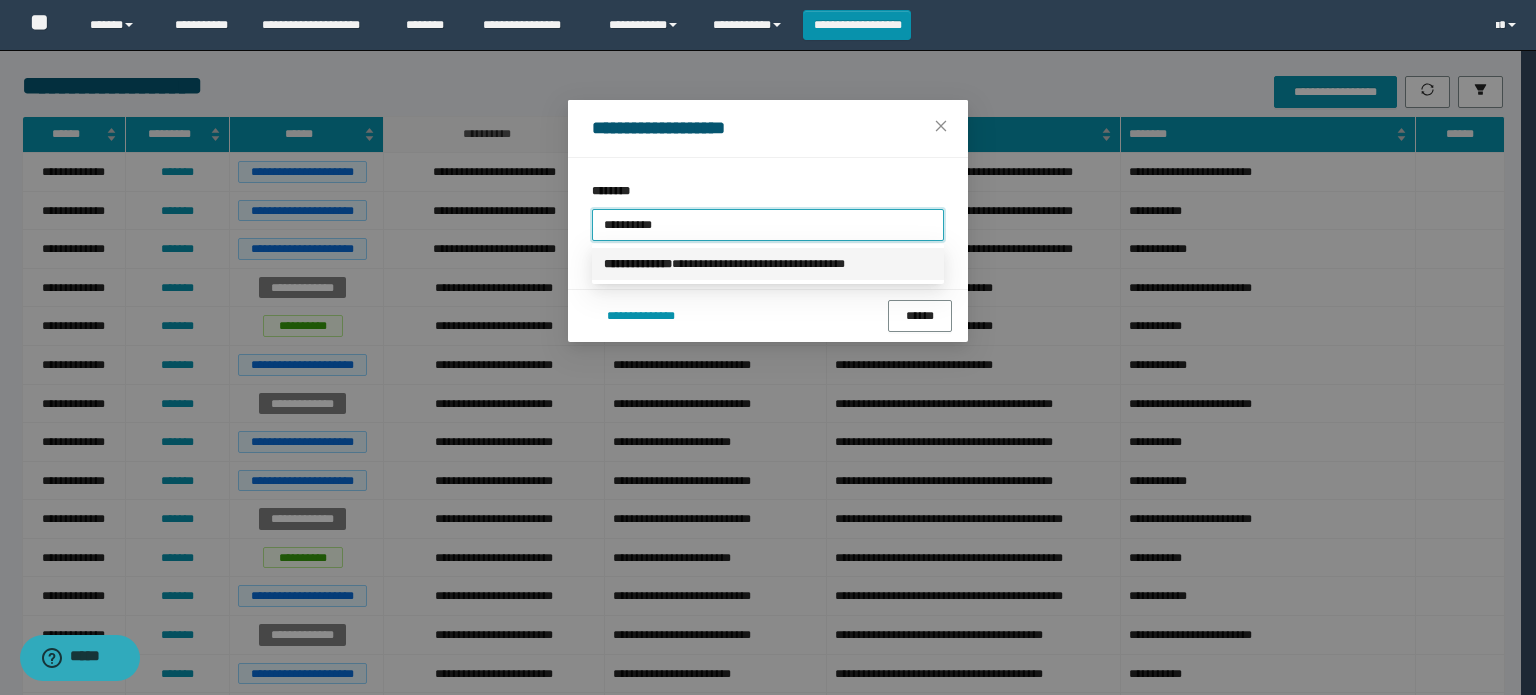 click on "**********" at bounding box center (768, 264) 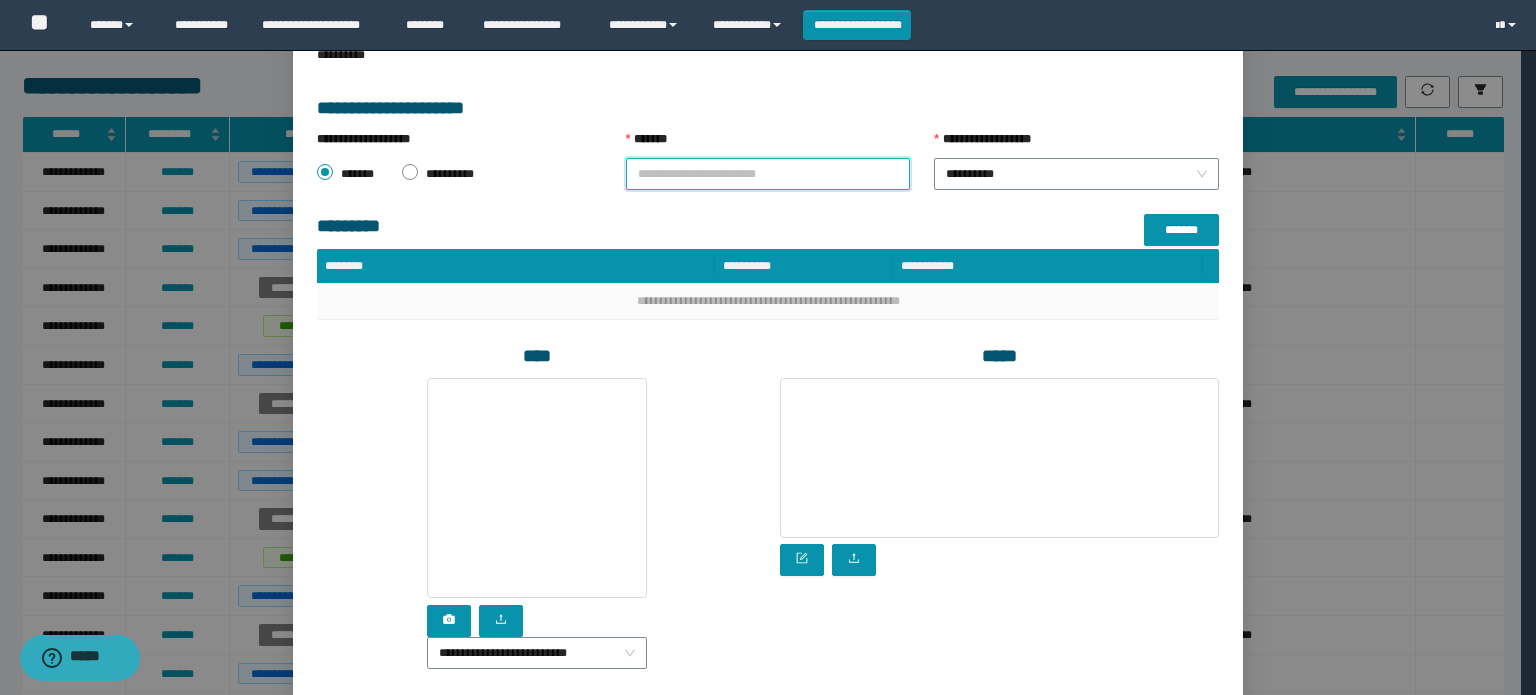 drag, startPoint x: 662, startPoint y: 439, endPoint x: 652, endPoint y: 387, distance: 52.95281 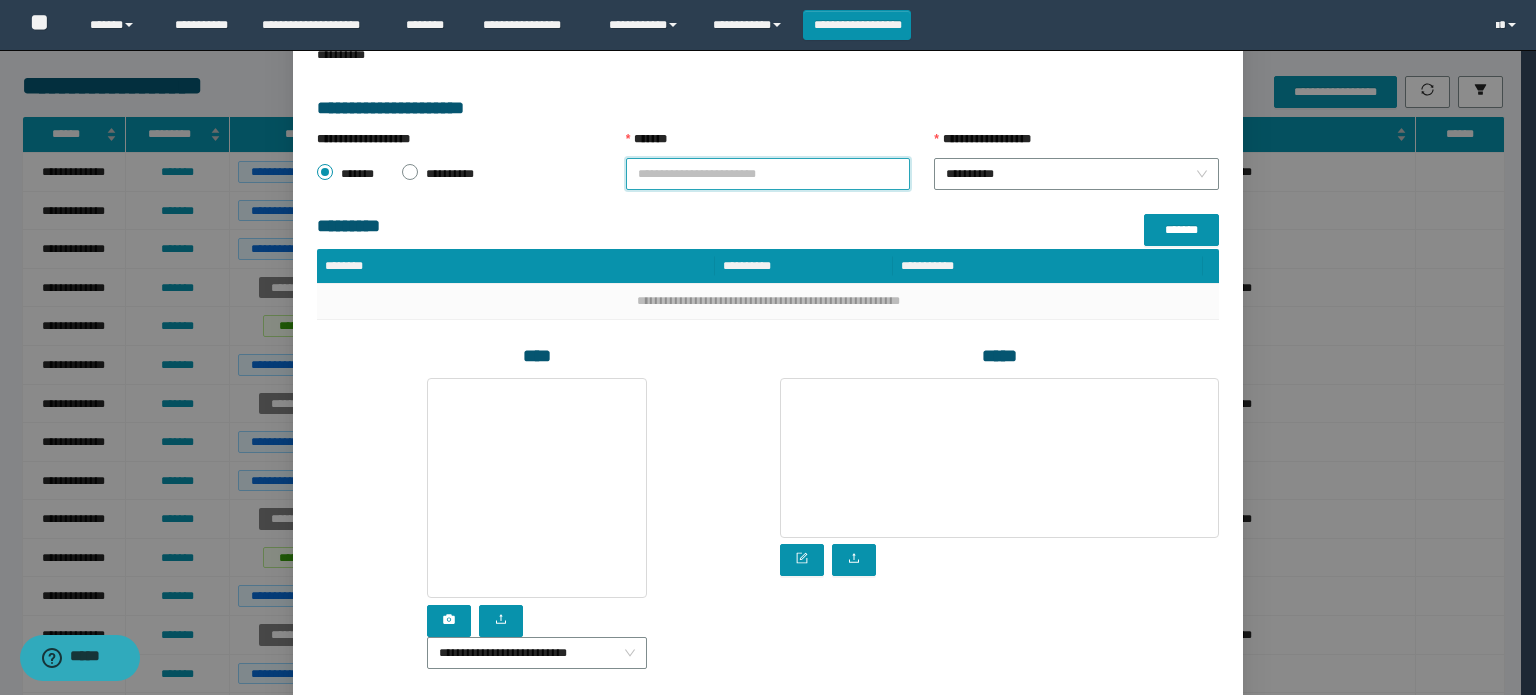 scroll, scrollTop: 100, scrollLeft: 0, axis: vertical 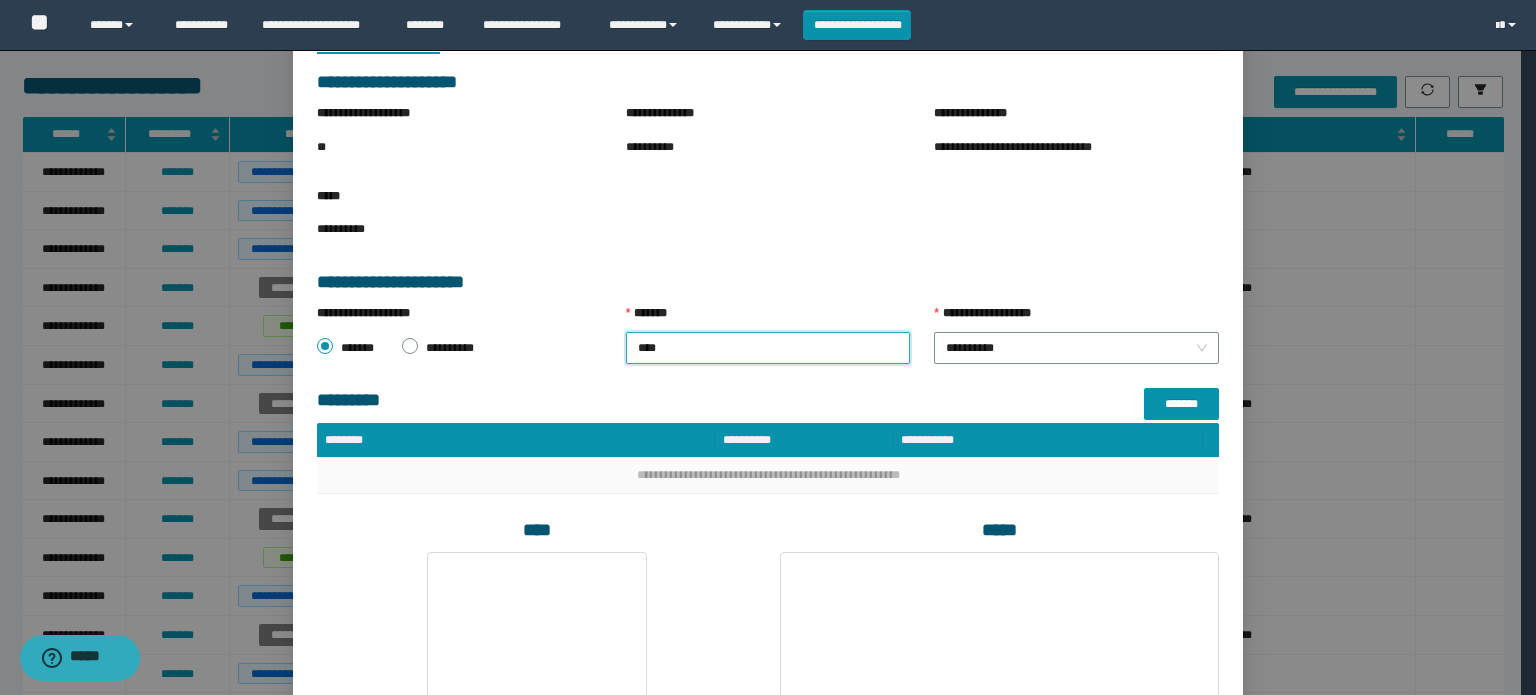 type on "*****" 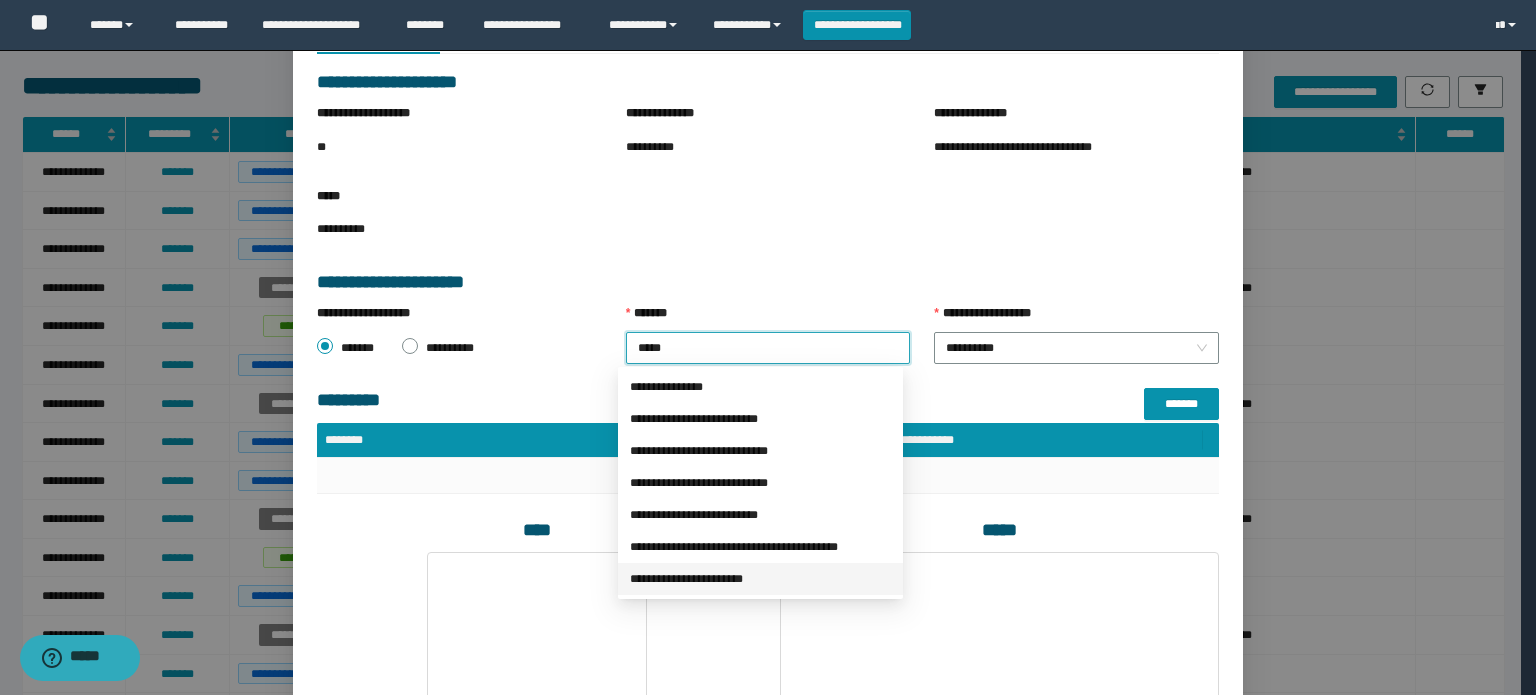 drag, startPoint x: 713, startPoint y: 586, endPoint x: 875, endPoint y: 495, distance: 185.80904 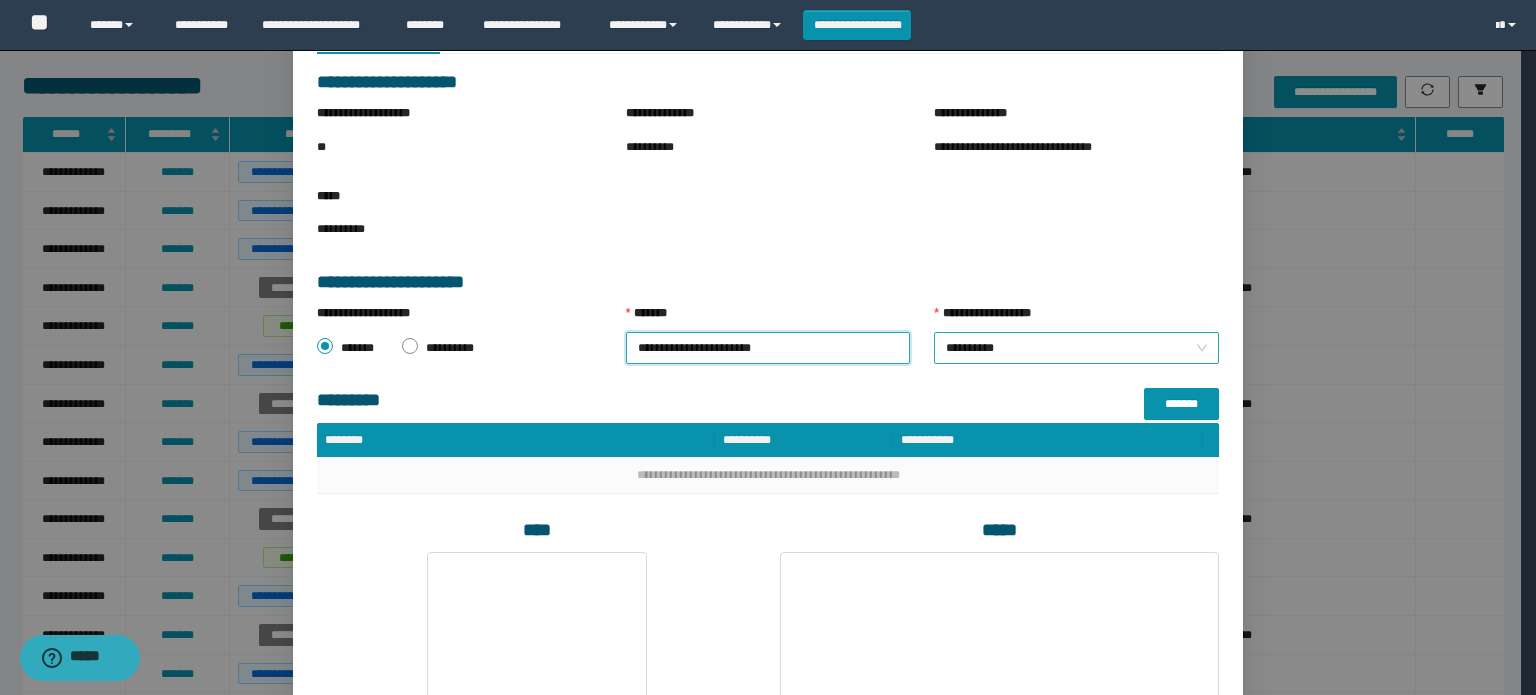 click on "**********" at bounding box center [1076, 348] 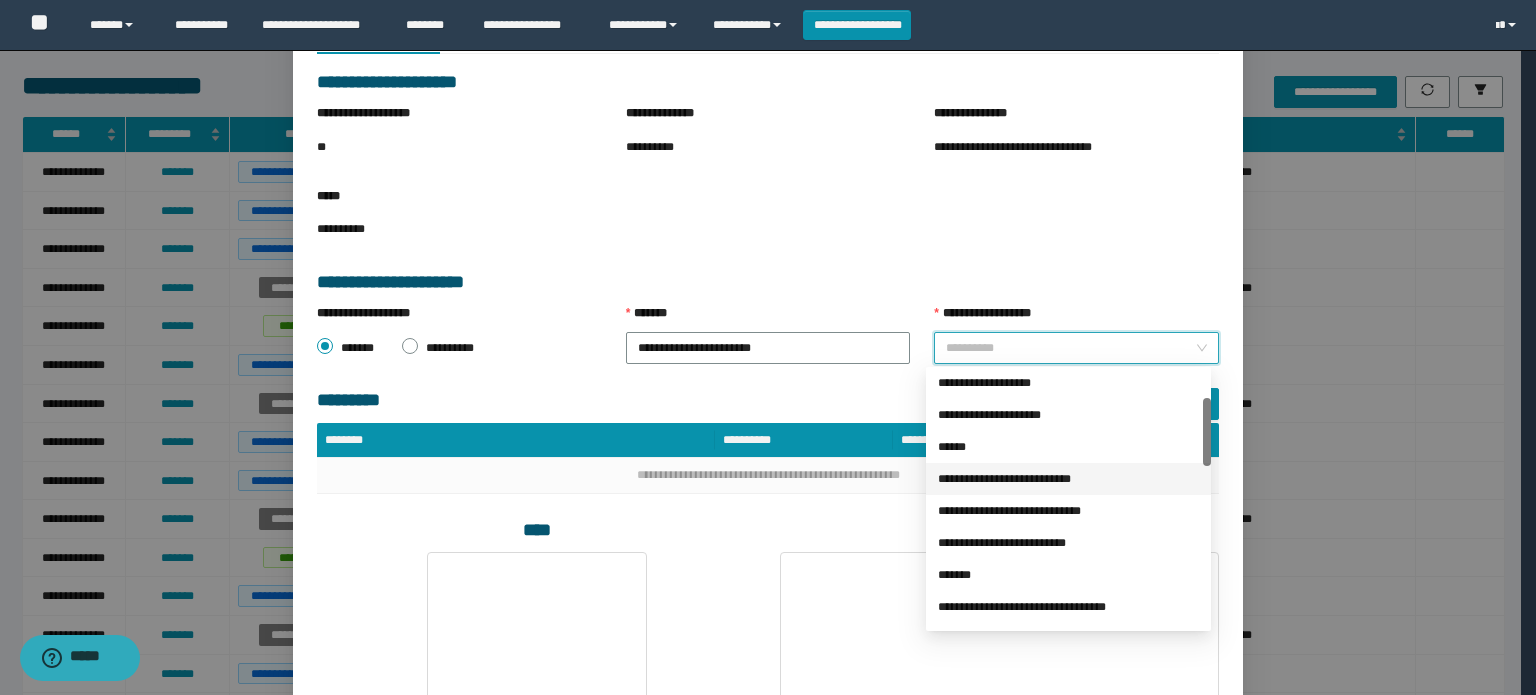 scroll, scrollTop: 200, scrollLeft: 0, axis: vertical 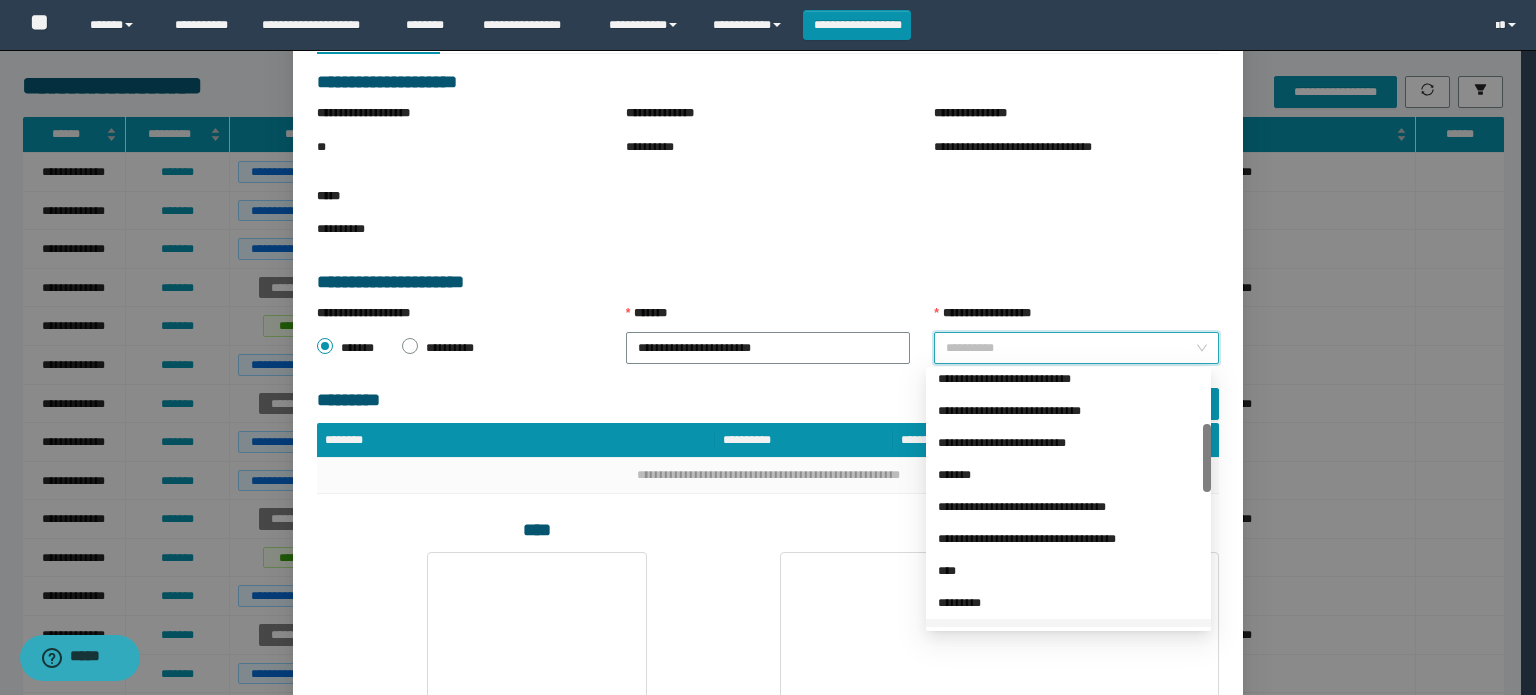 drag, startPoint x: 971, startPoint y: 619, endPoint x: 968, endPoint y: 604, distance: 15.297058 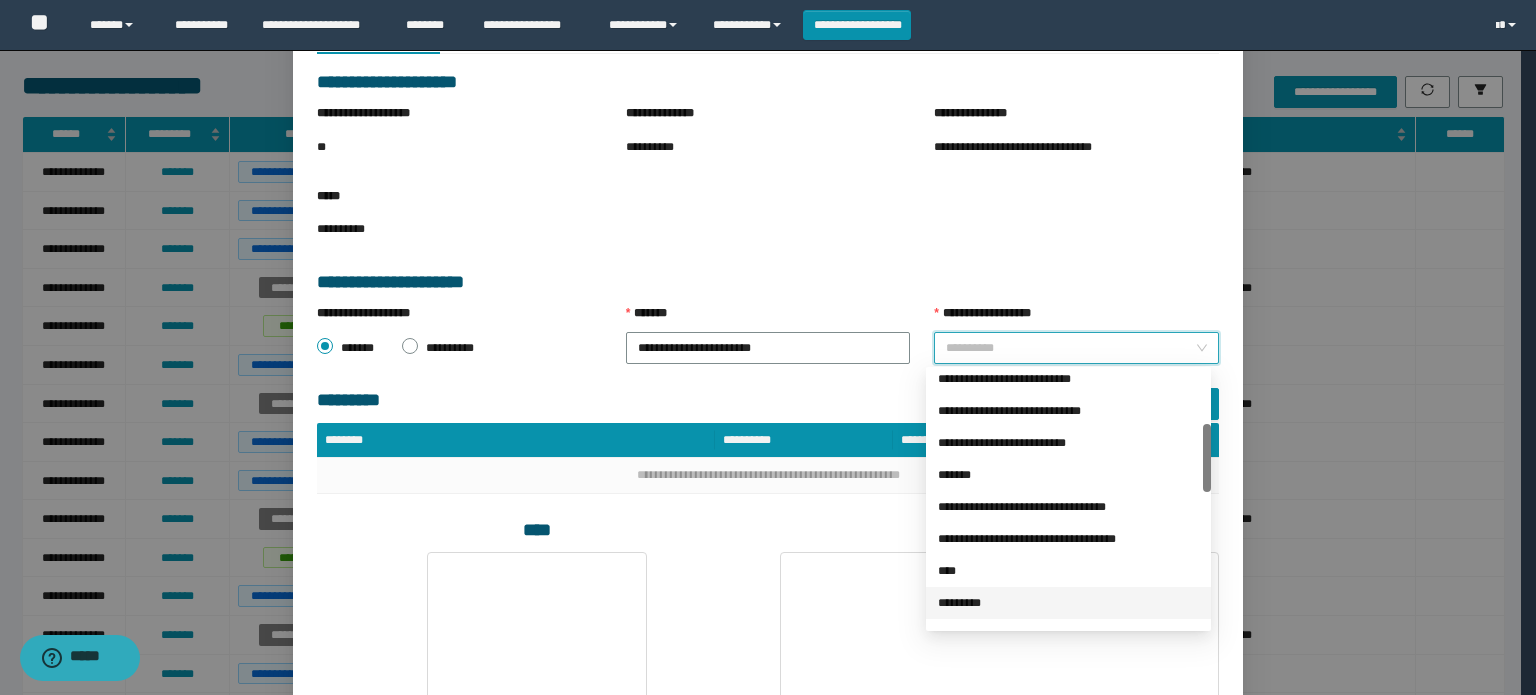 click on "*********" at bounding box center (1068, 603) 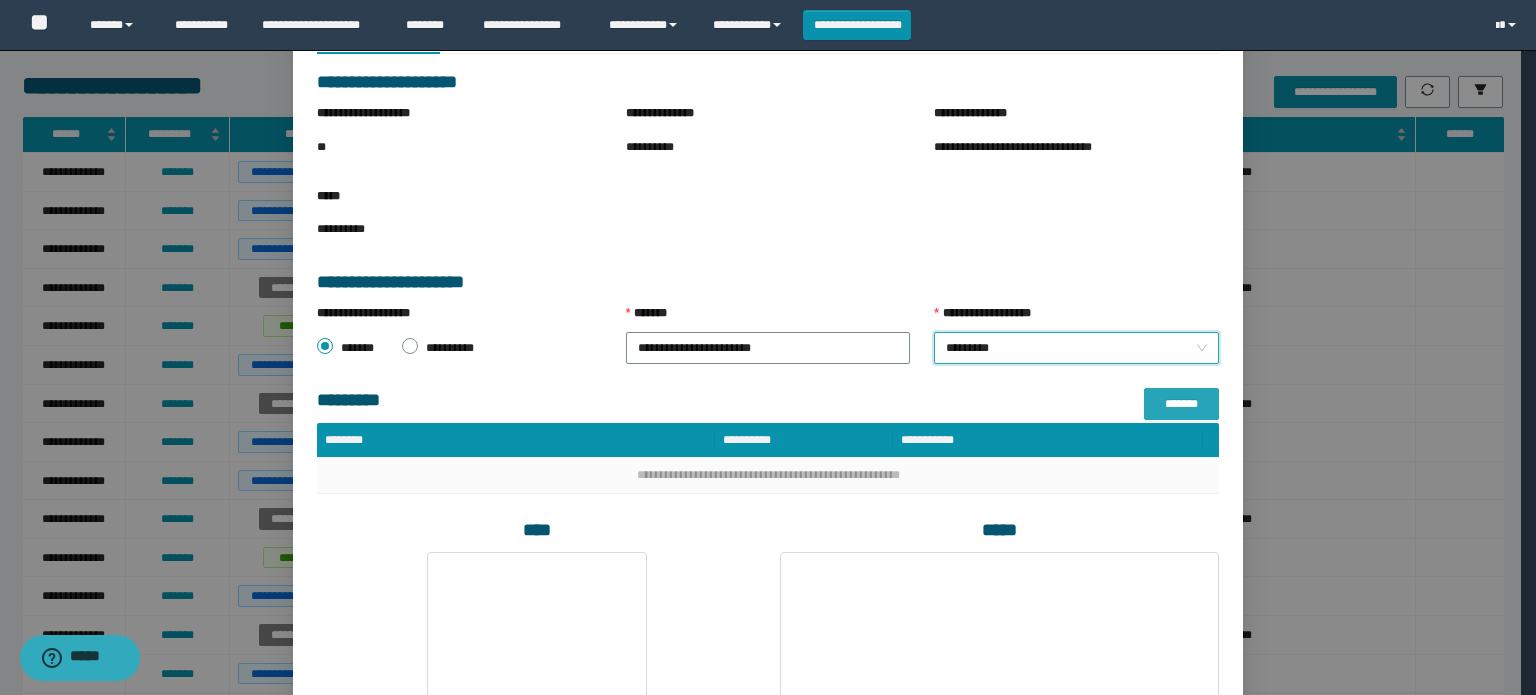 click on "*******" at bounding box center (1181, 404) 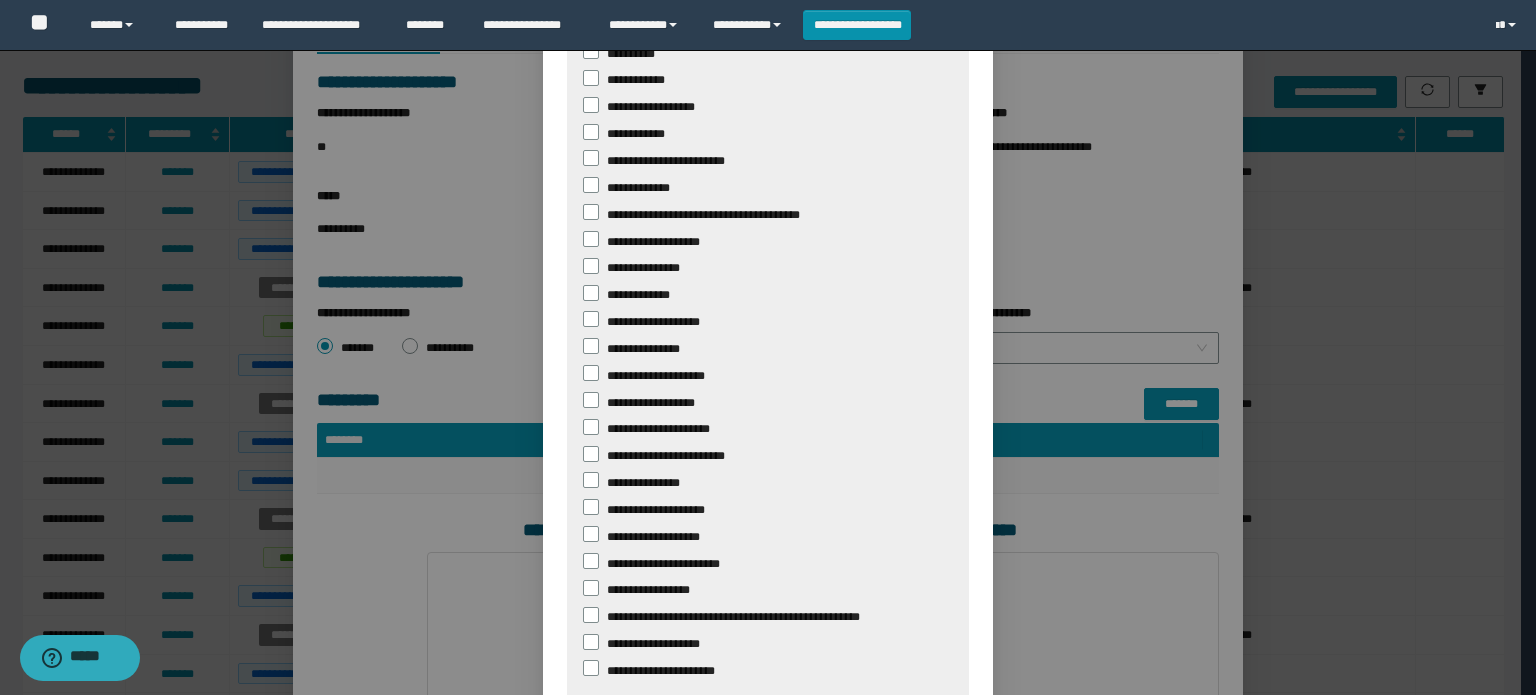 scroll, scrollTop: 388, scrollLeft: 0, axis: vertical 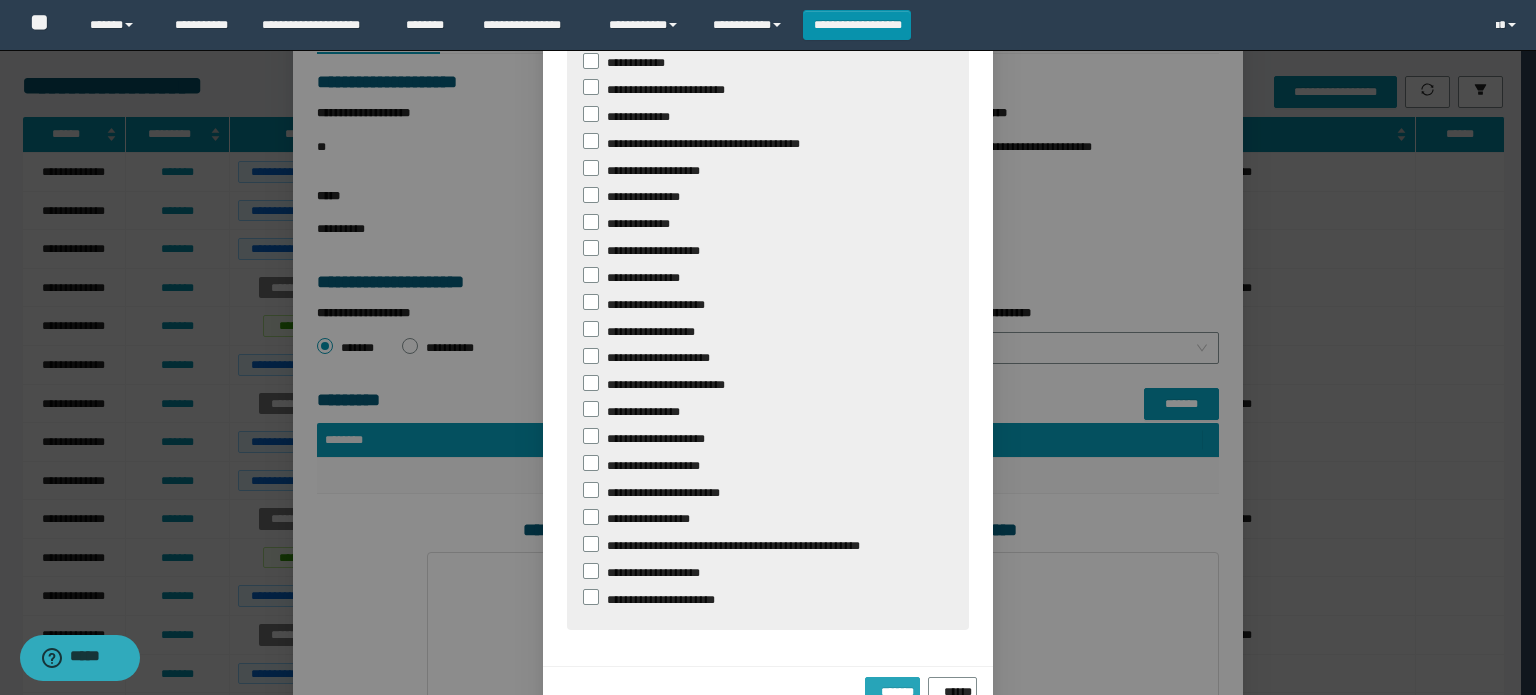 click on "*******" at bounding box center [892, 693] 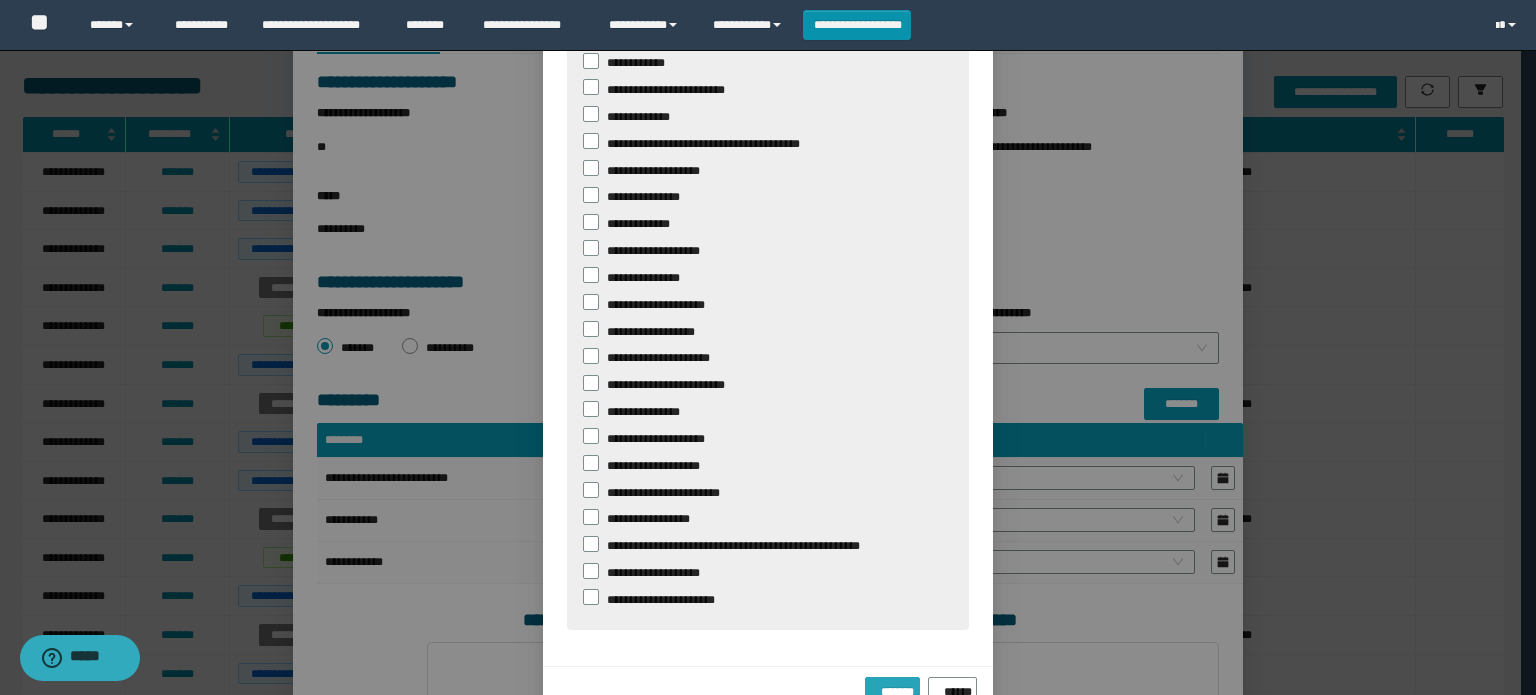 scroll, scrollTop: 288, scrollLeft: 0, axis: vertical 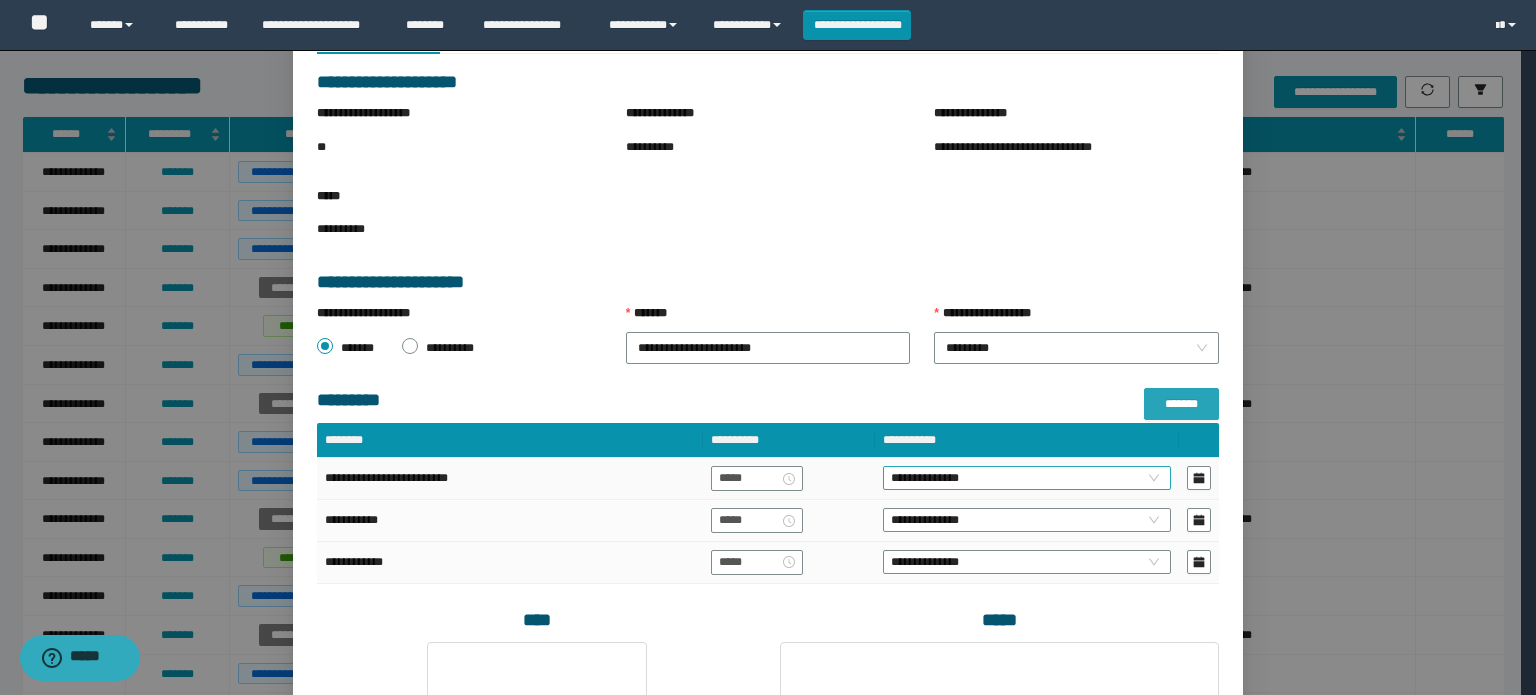 click on "**********" at bounding box center [1027, 478] 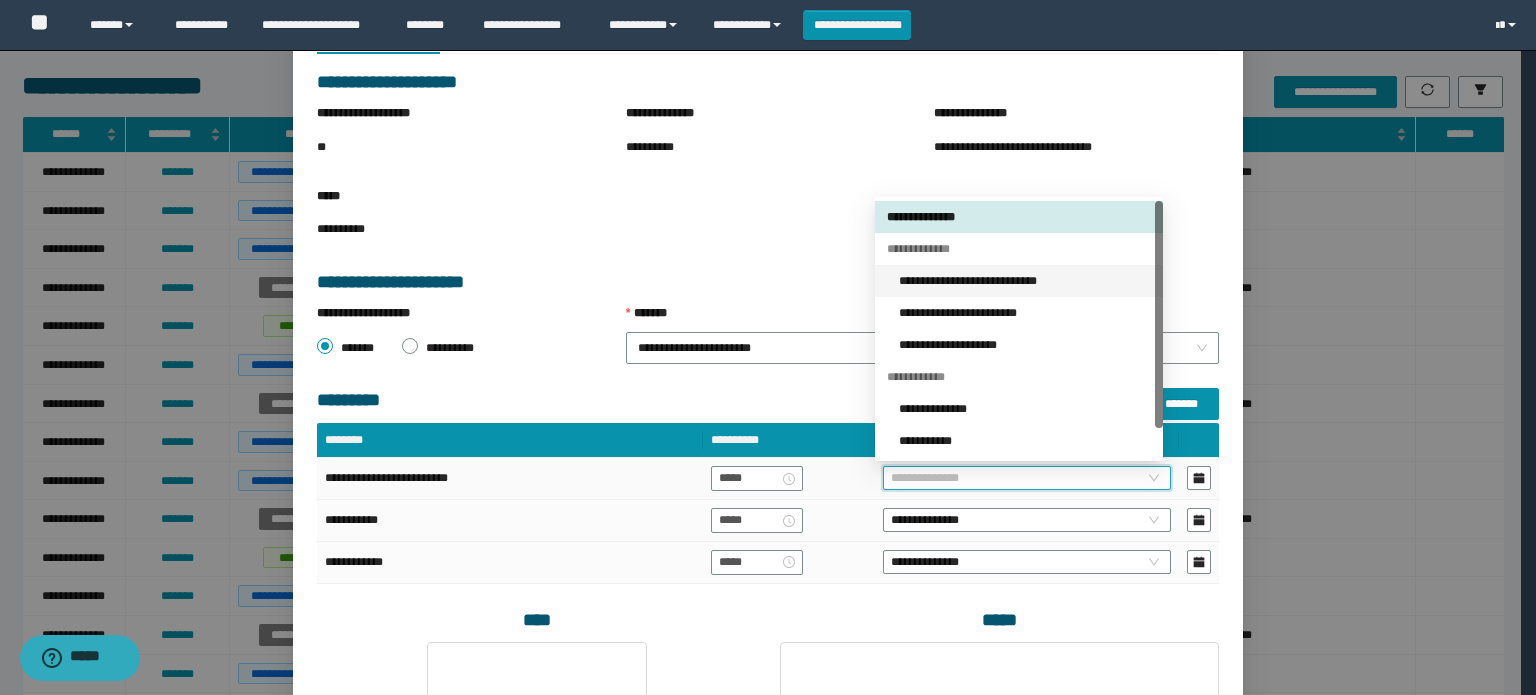 click on "**********" at bounding box center [1025, 281] 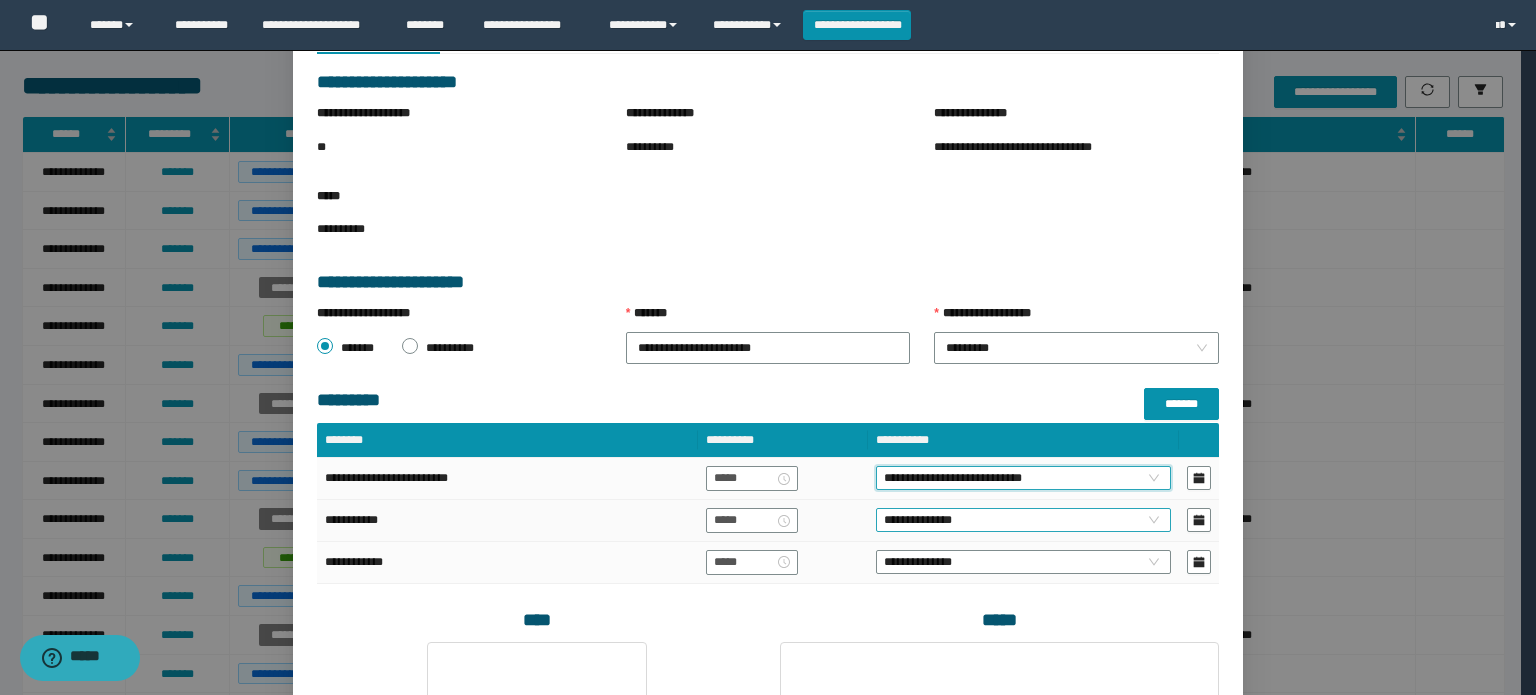 click on "**********" at bounding box center [1023, 520] 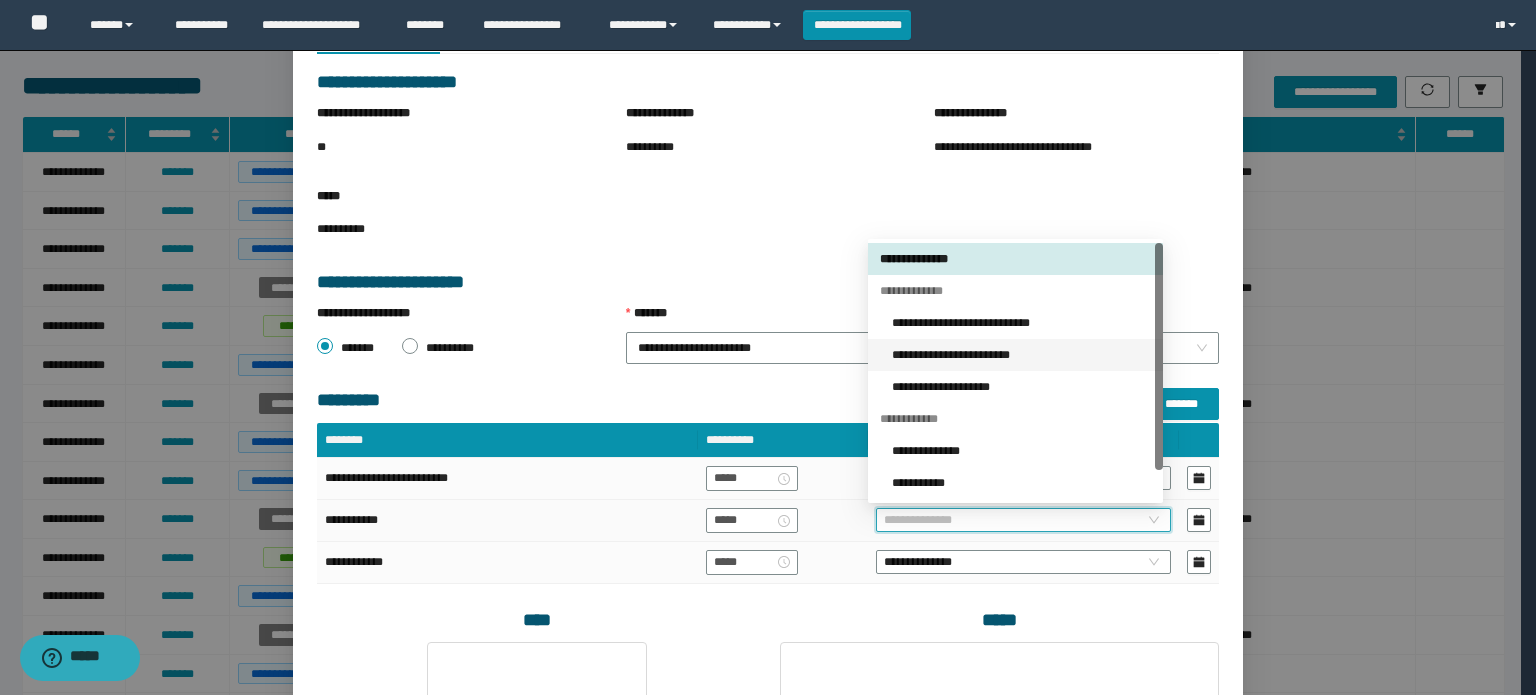 click on "**********" at bounding box center (1021, 355) 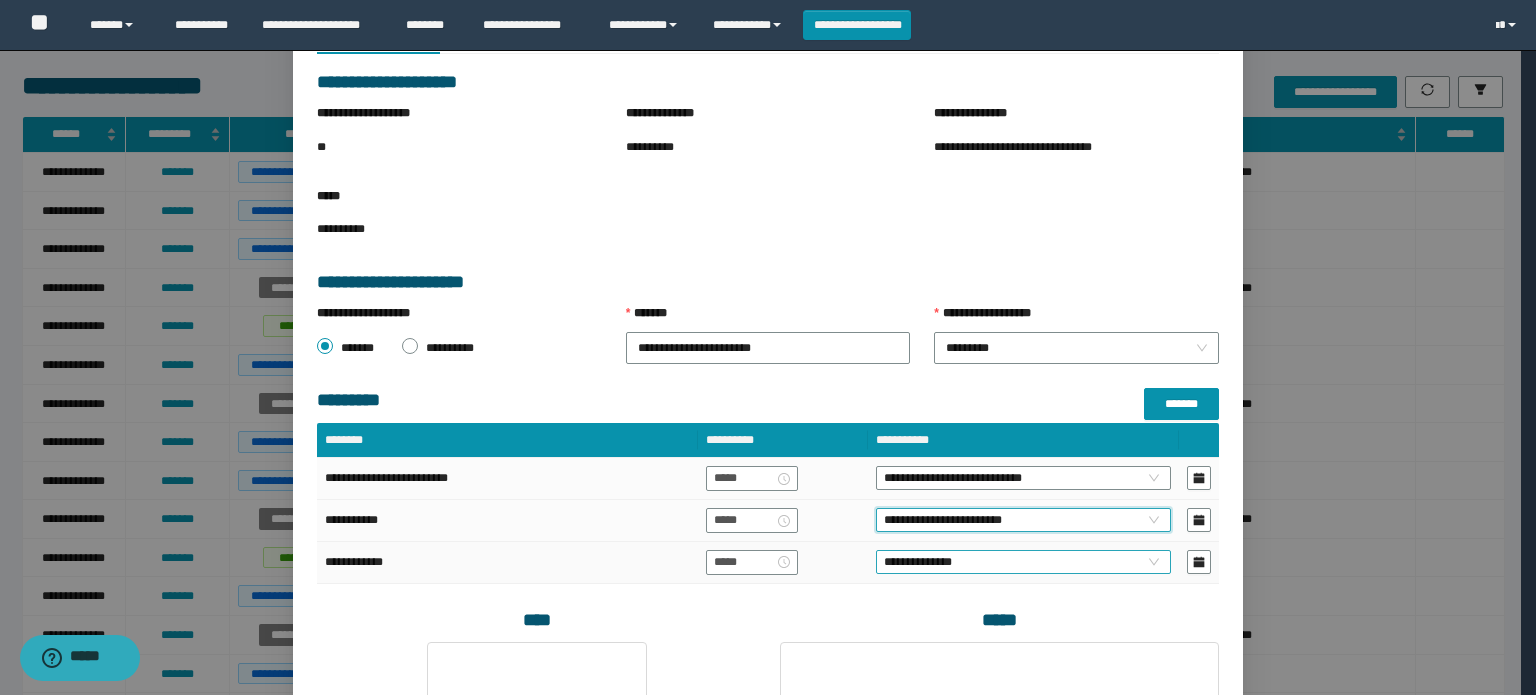 click on "**********" at bounding box center [1023, 562] 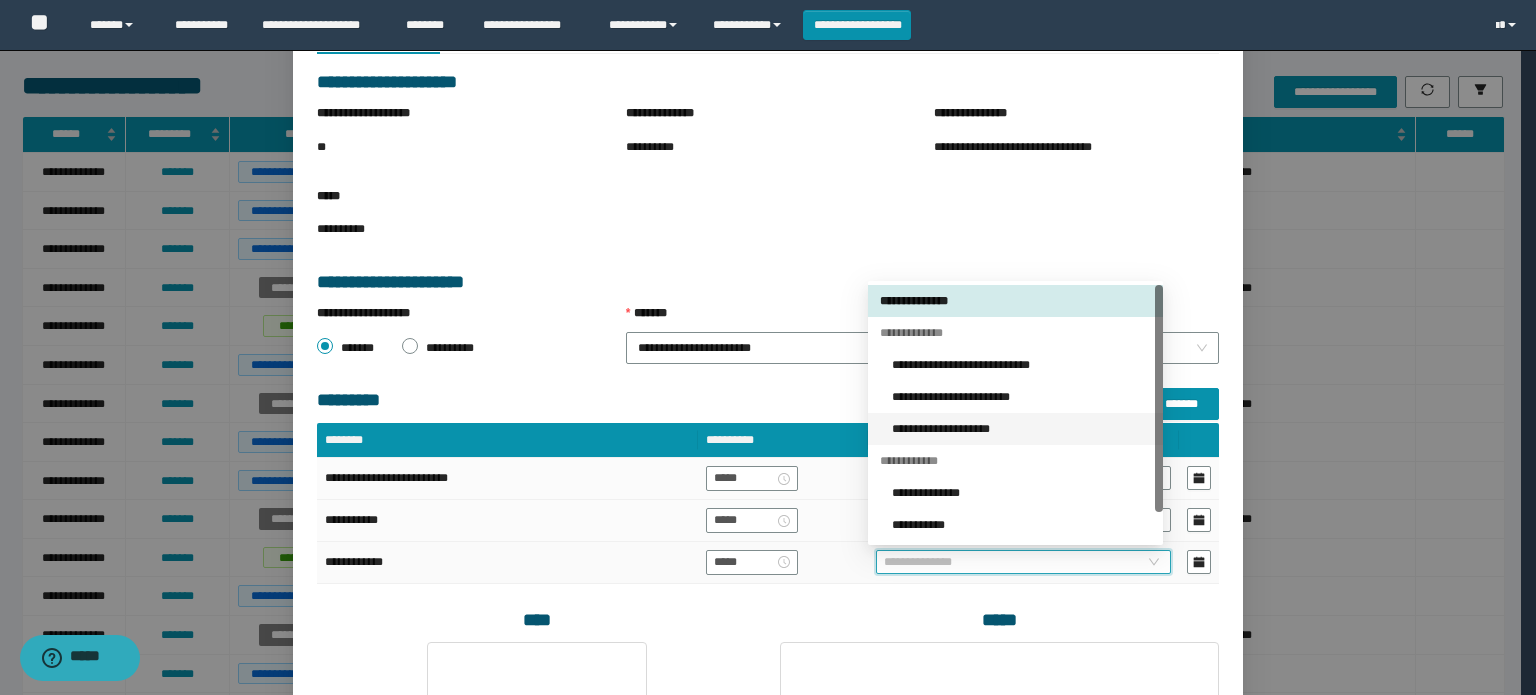 click on "**********" at bounding box center (1021, 429) 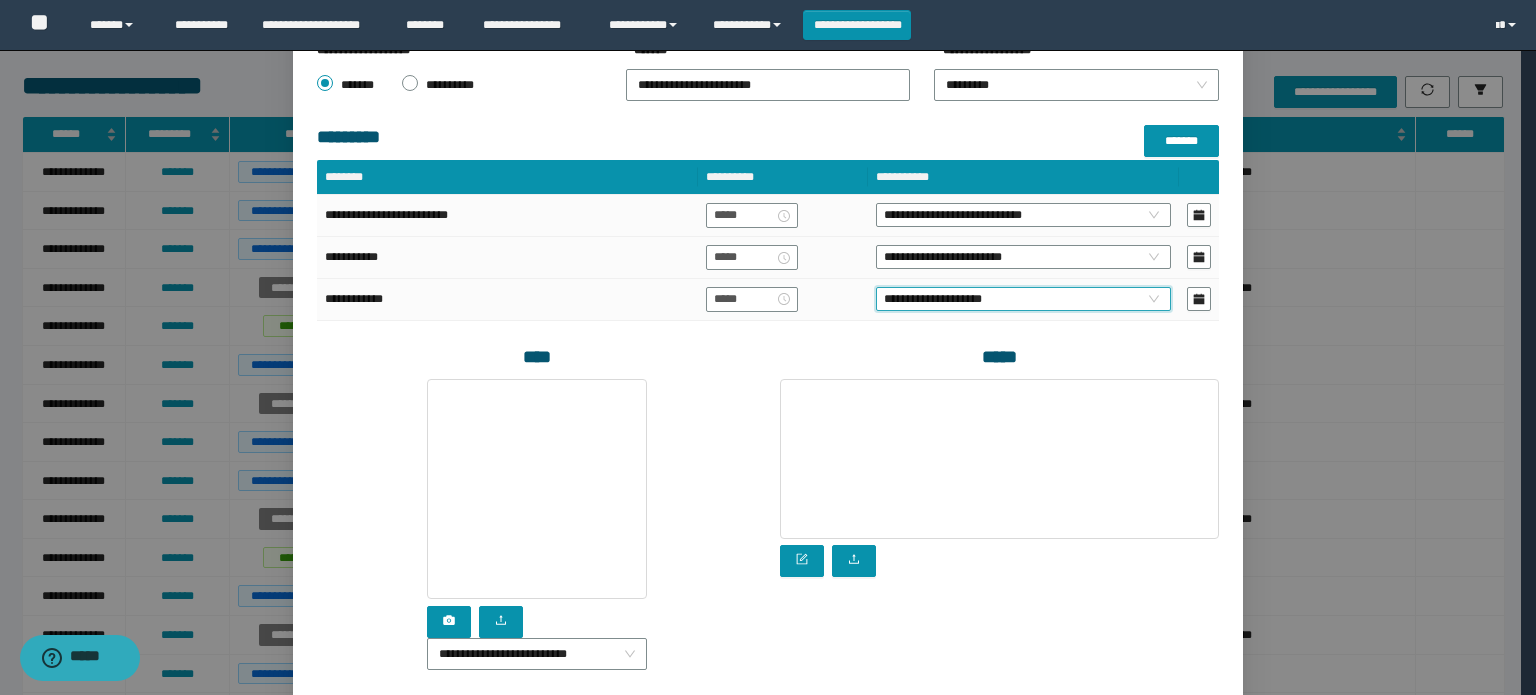 scroll, scrollTop: 516, scrollLeft: 0, axis: vertical 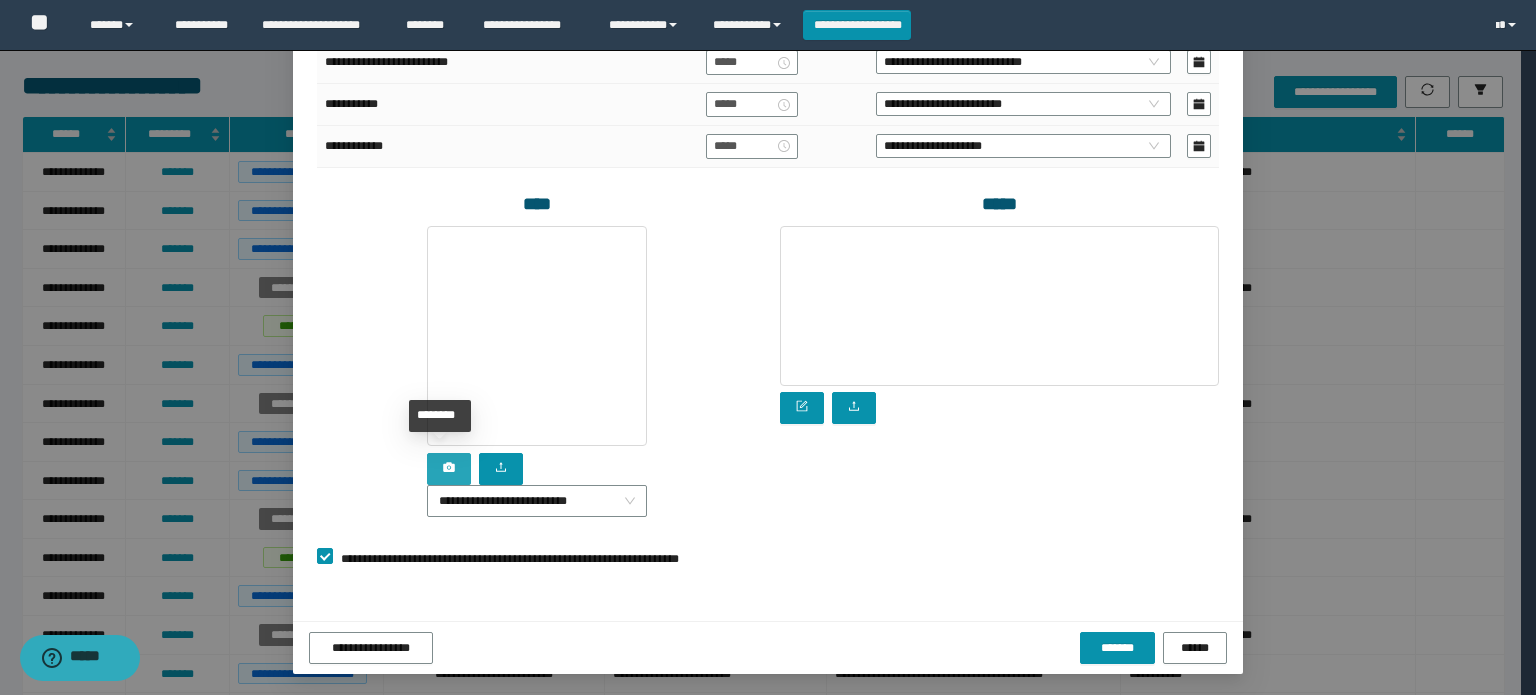 click at bounding box center (449, 469) 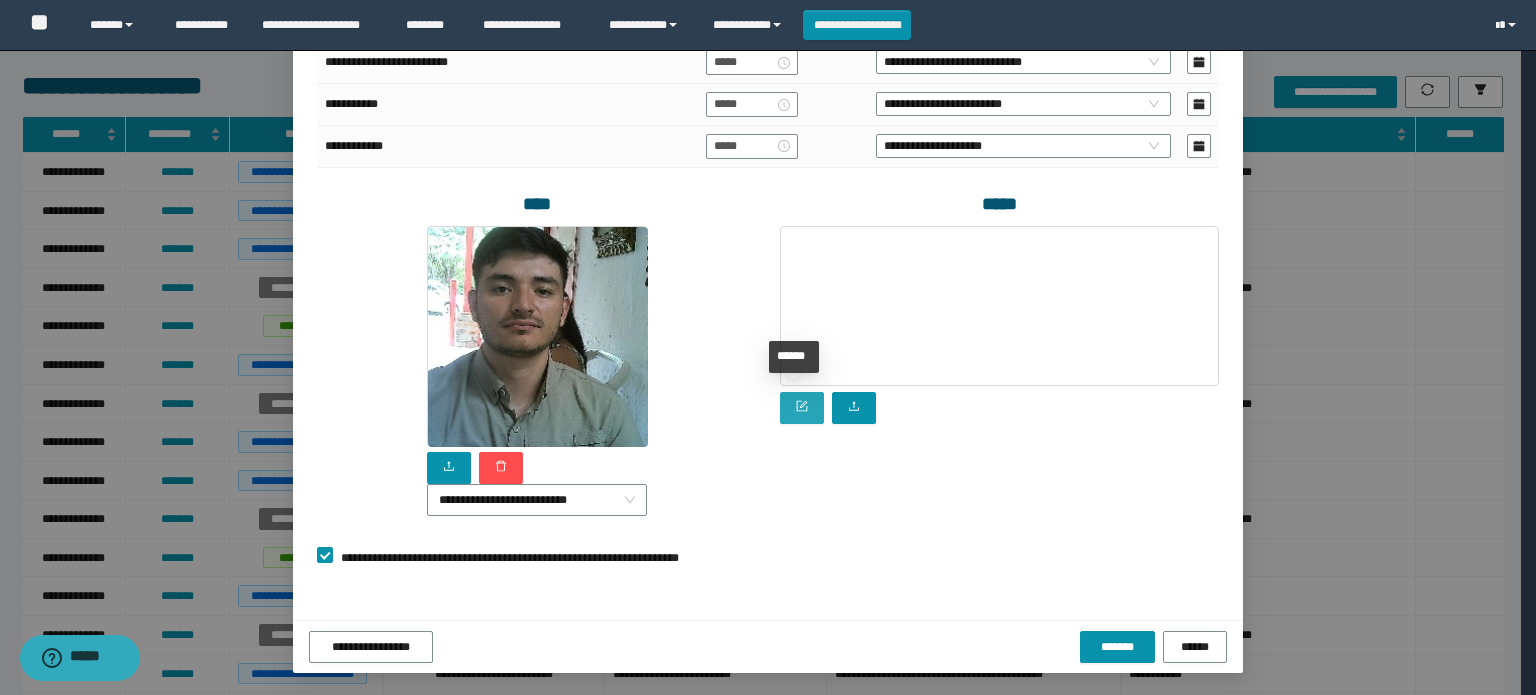 drag, startPoint x: 798, startPoint y: 407, endPoint x: 772, endPoint y: 378, distance: 38.948685 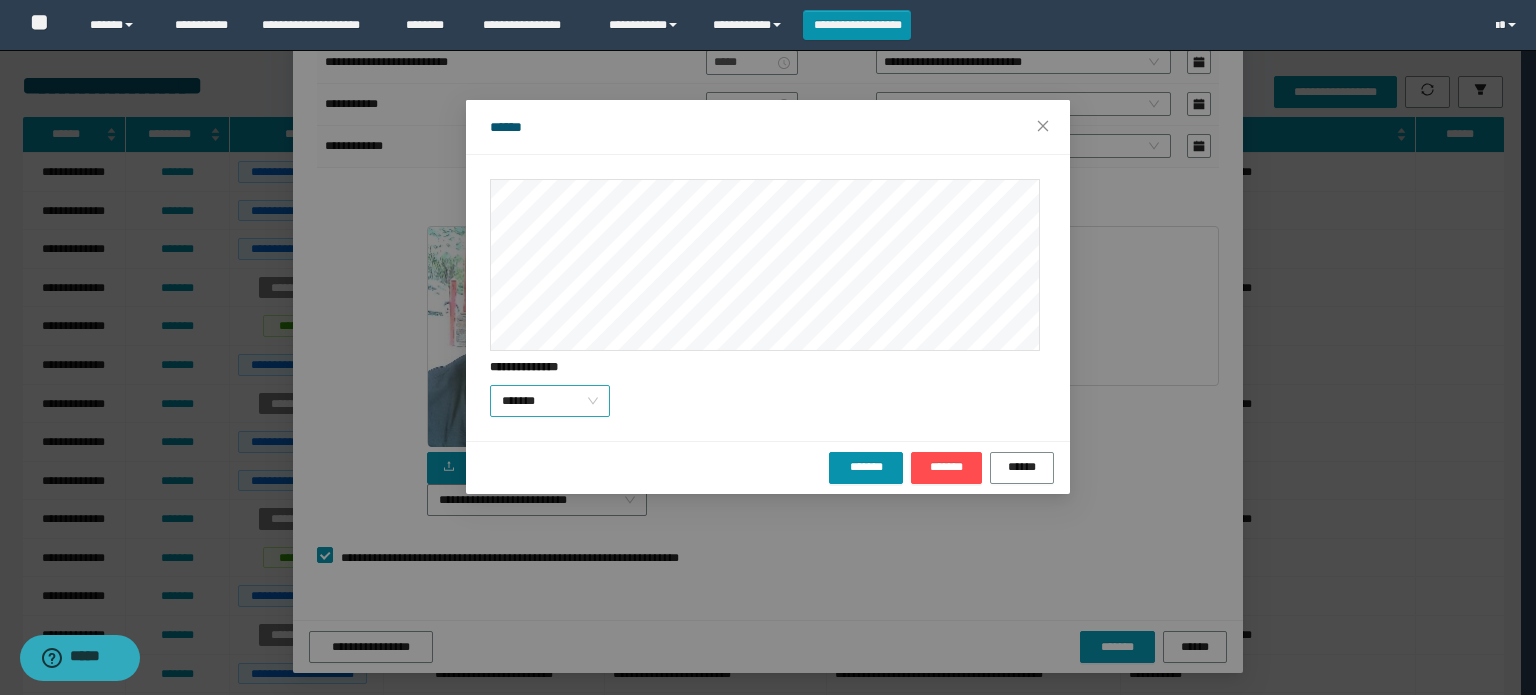 click on "*******" at bounding box center [550, 401] 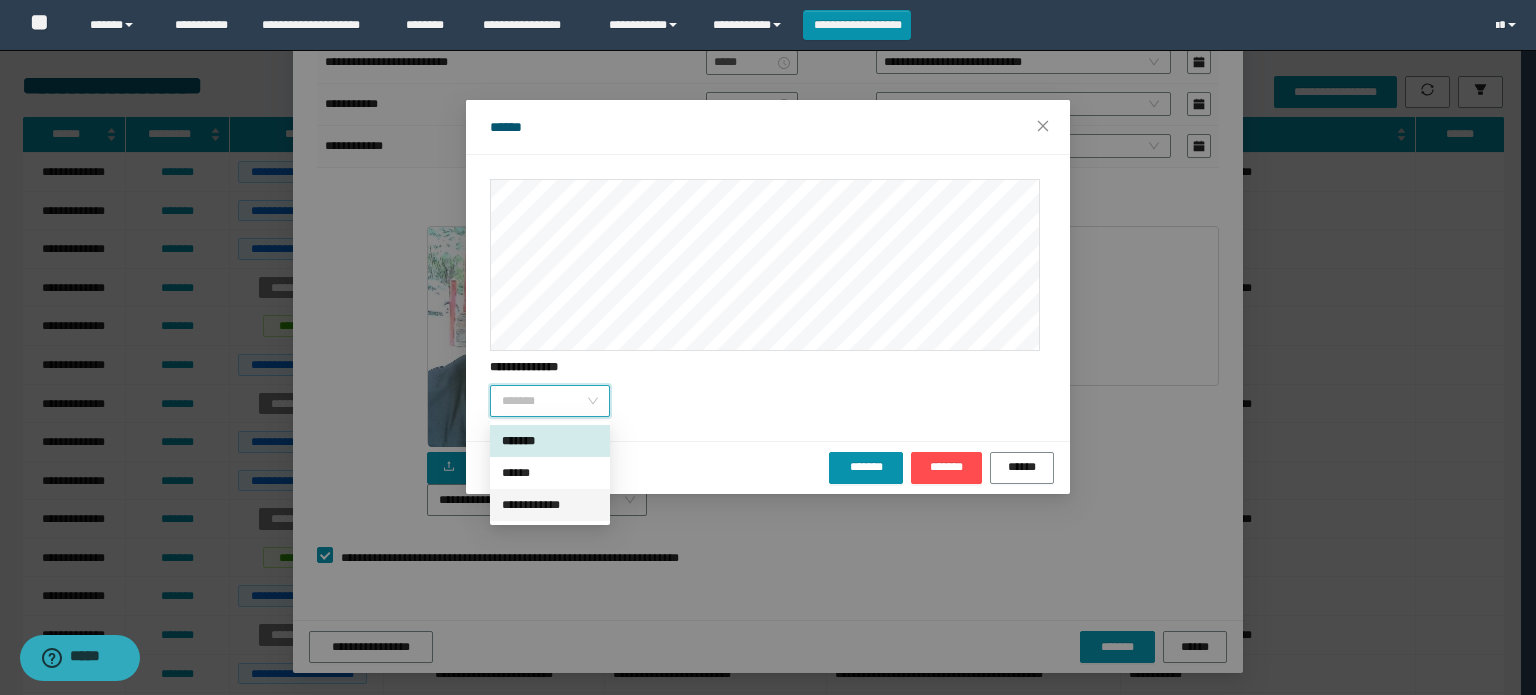 click on "**********" at bounding box center [550, 505] 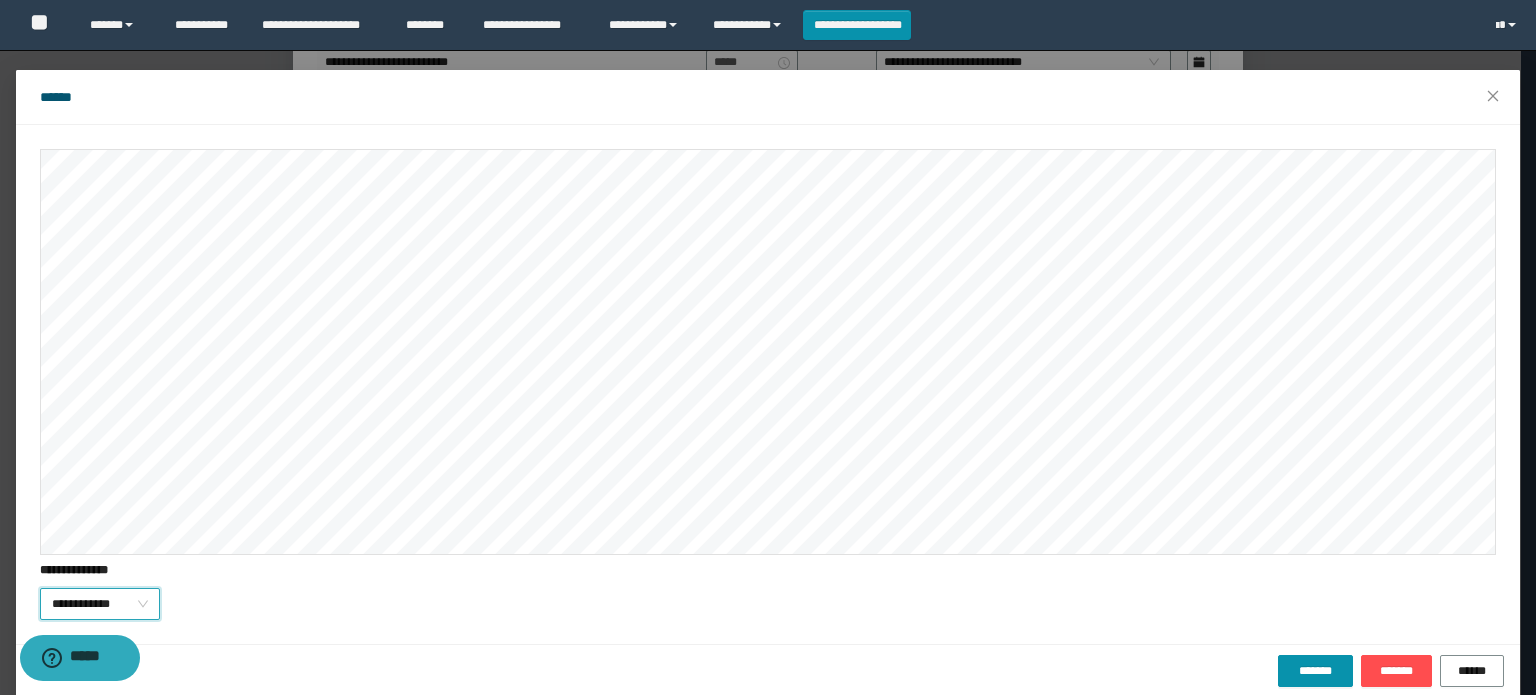 scroll, scrollTop: 54, scrollLeft: 0, axis: vertical 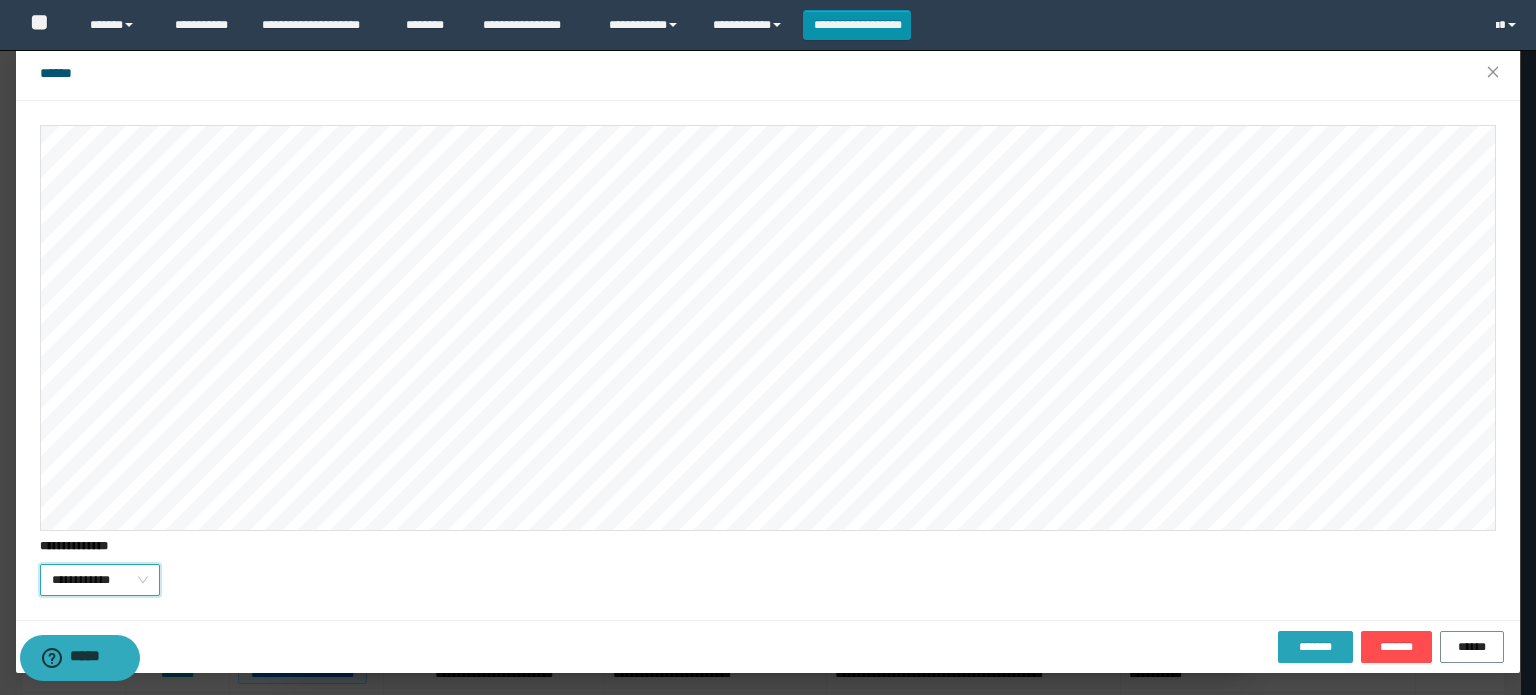 click on "*******" at bounding box center (1315, 647) 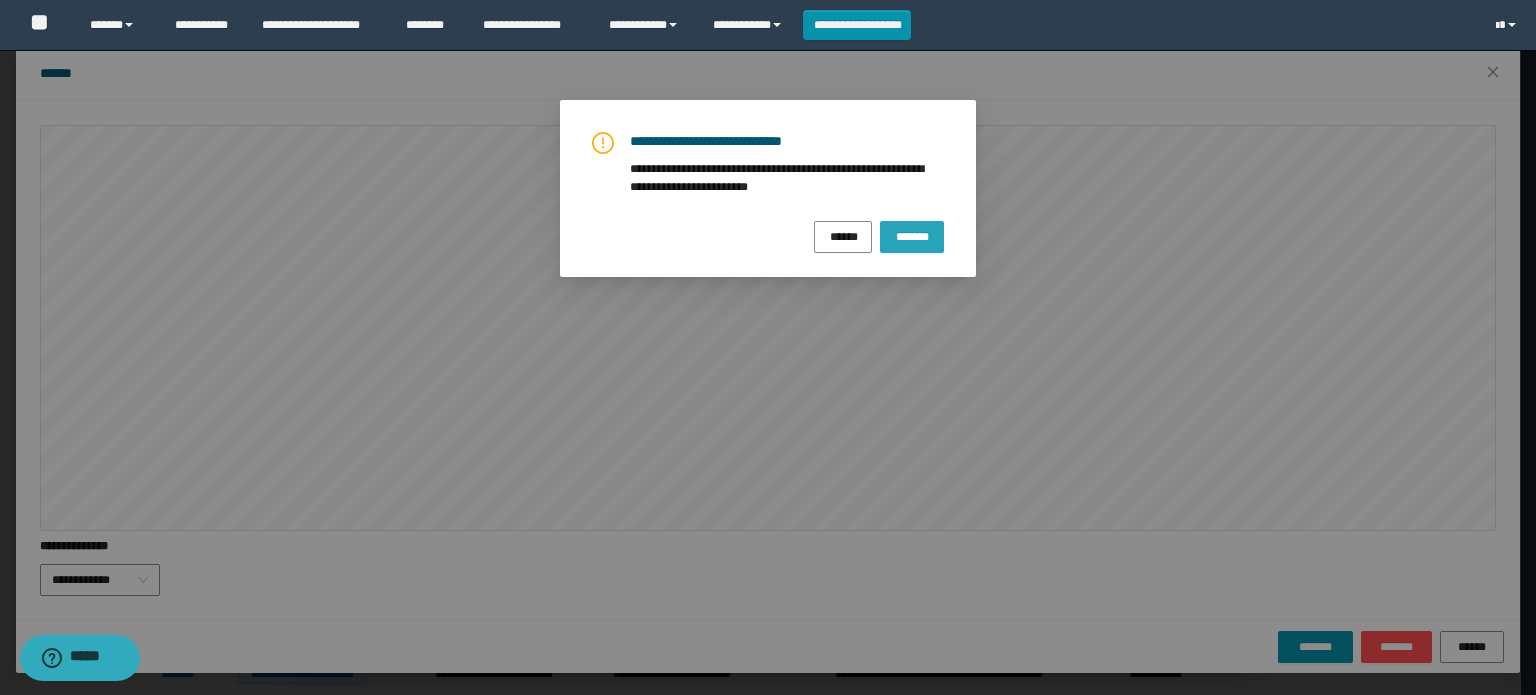 click on "*******" at bounding box center [912, 237] 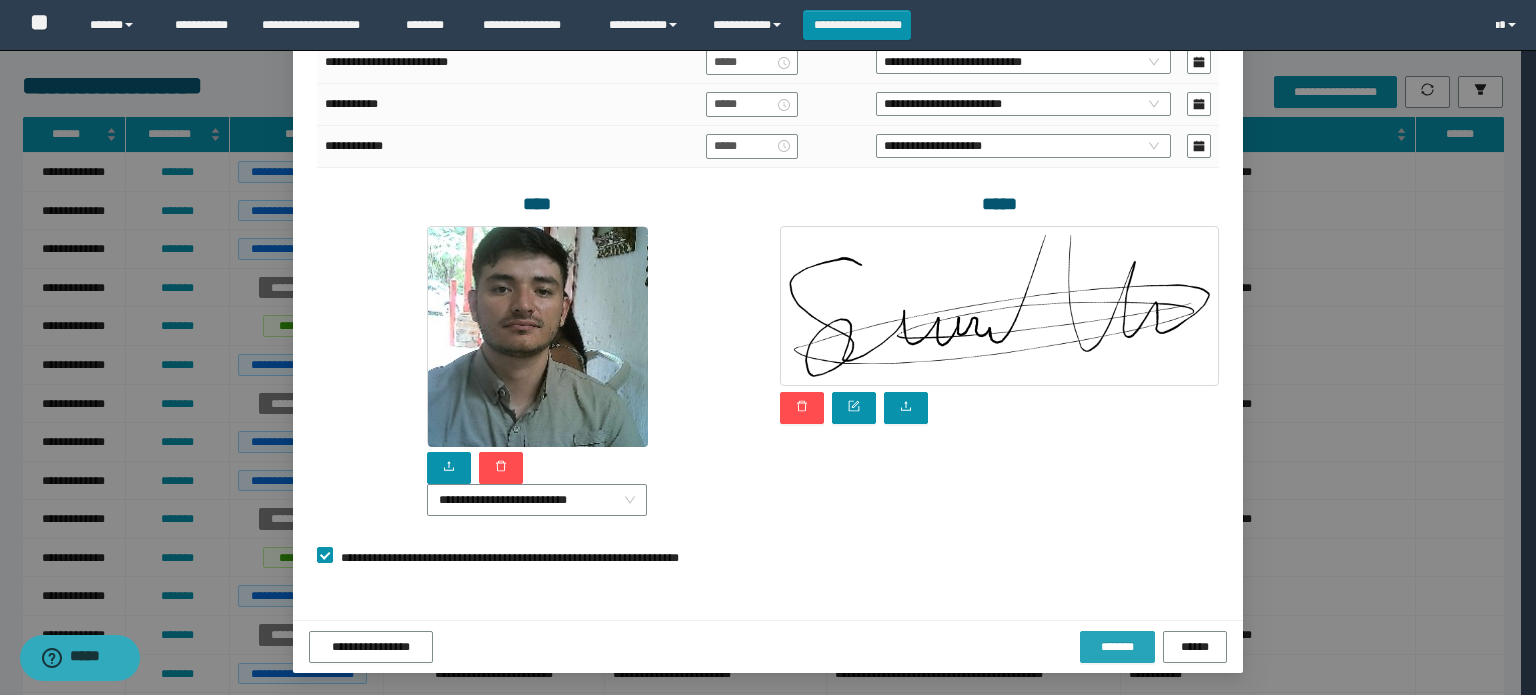 click on "*******" at bounding box center (1117, 647) 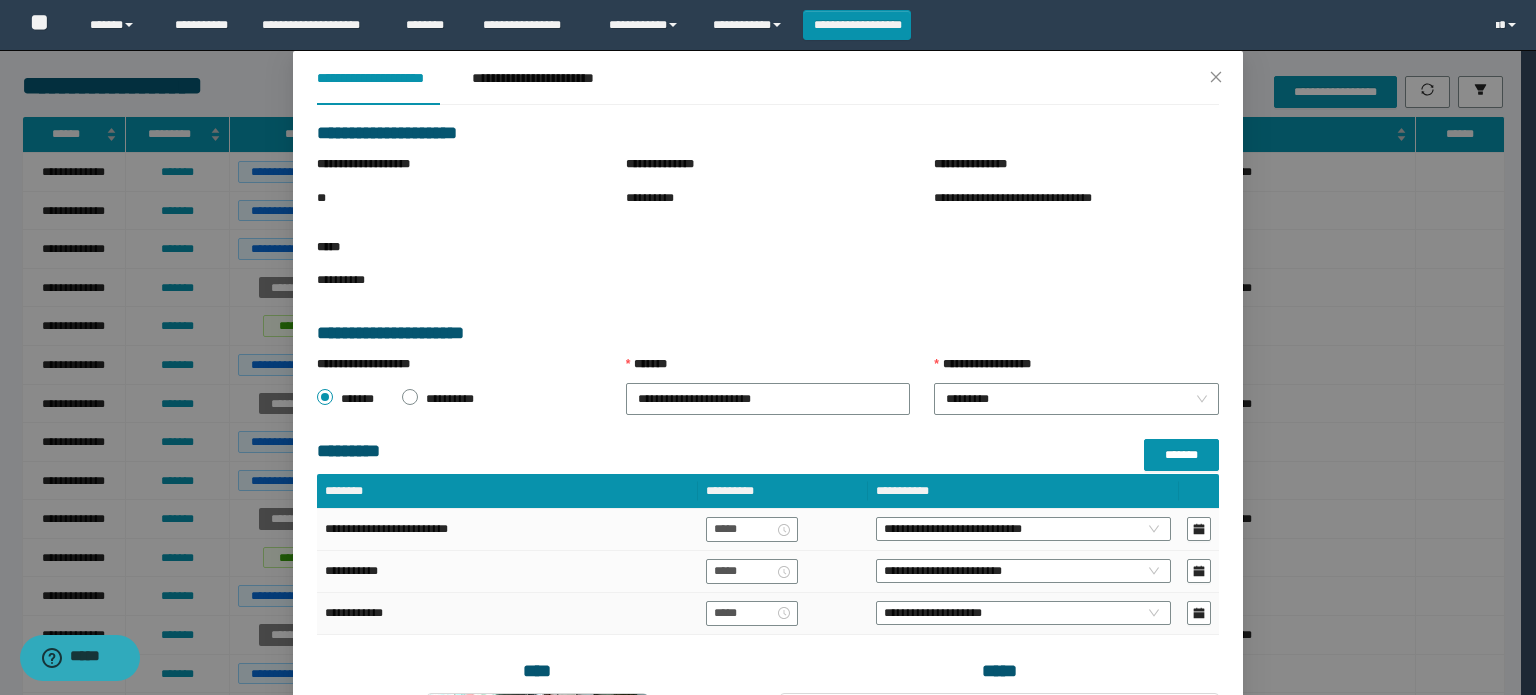scroll, scrollTop: 0, scrollLeft: 0, axis: both 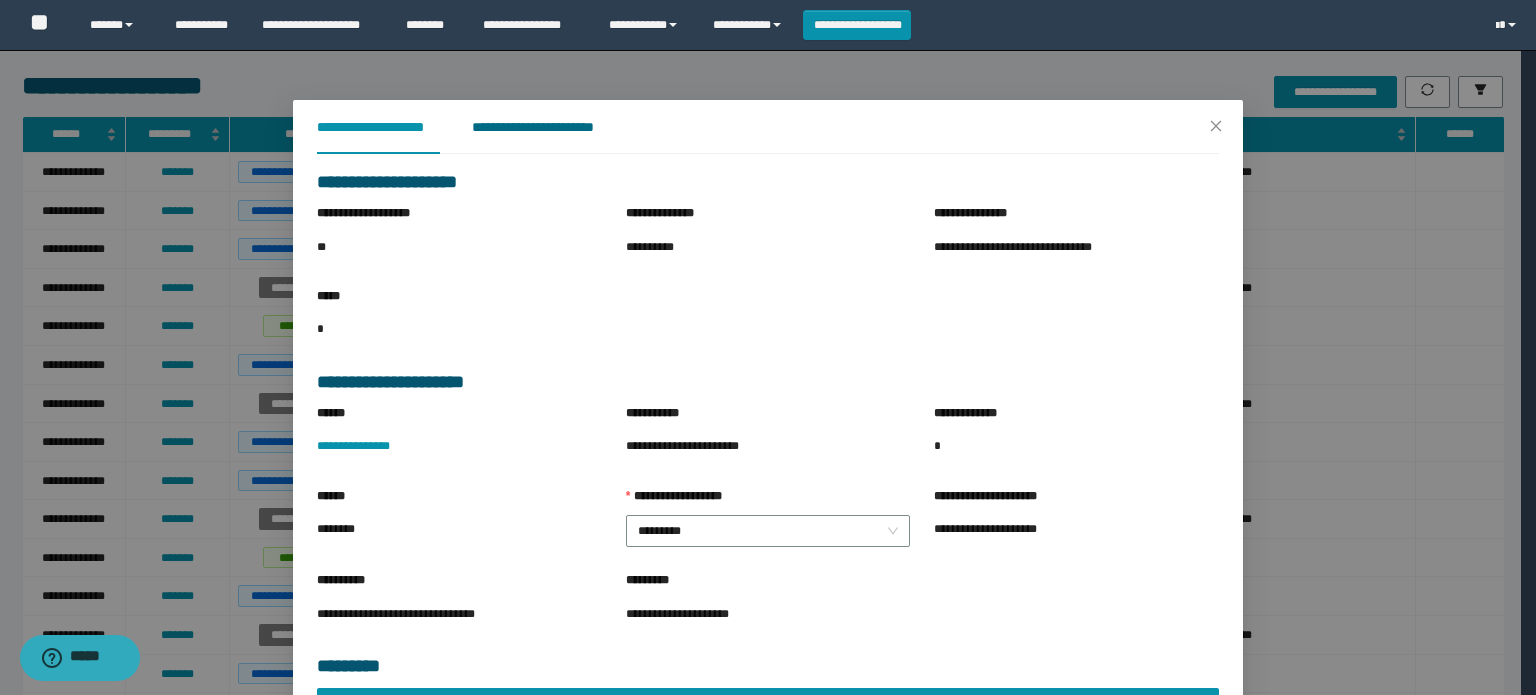 click on "**********" at bounding box center (548, 127) 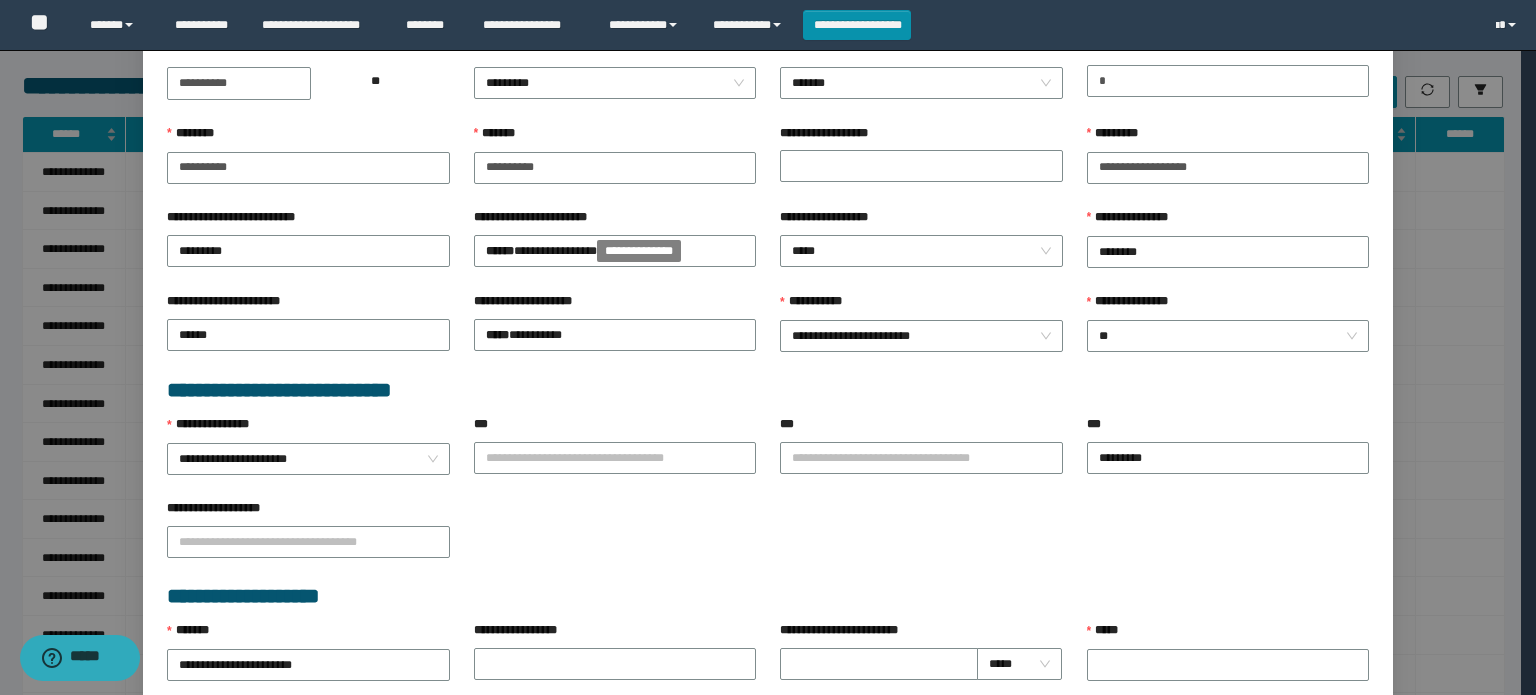 scroll, scrollTop: 500, scrollLeft: 0, axis: vertical 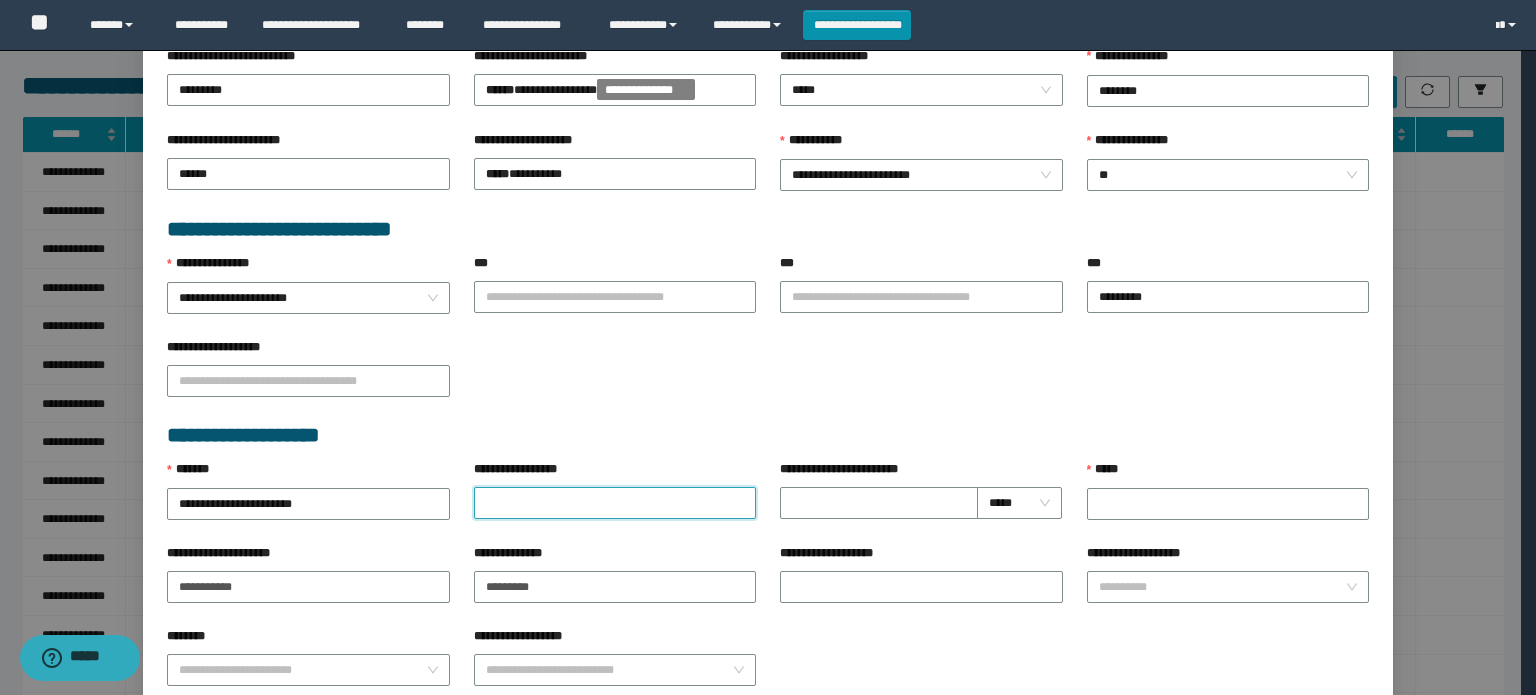 click on "**********" at bounding box center [615, 503] 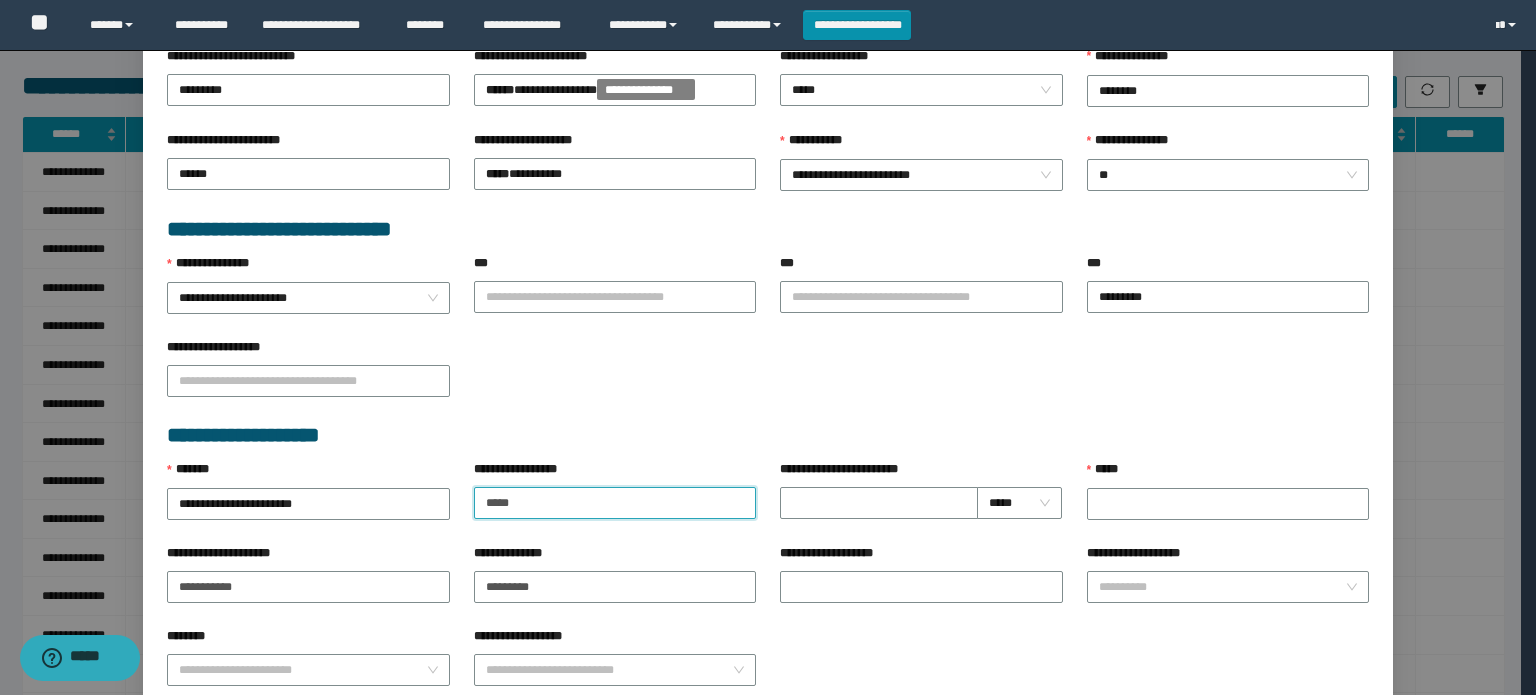 type on "**********" 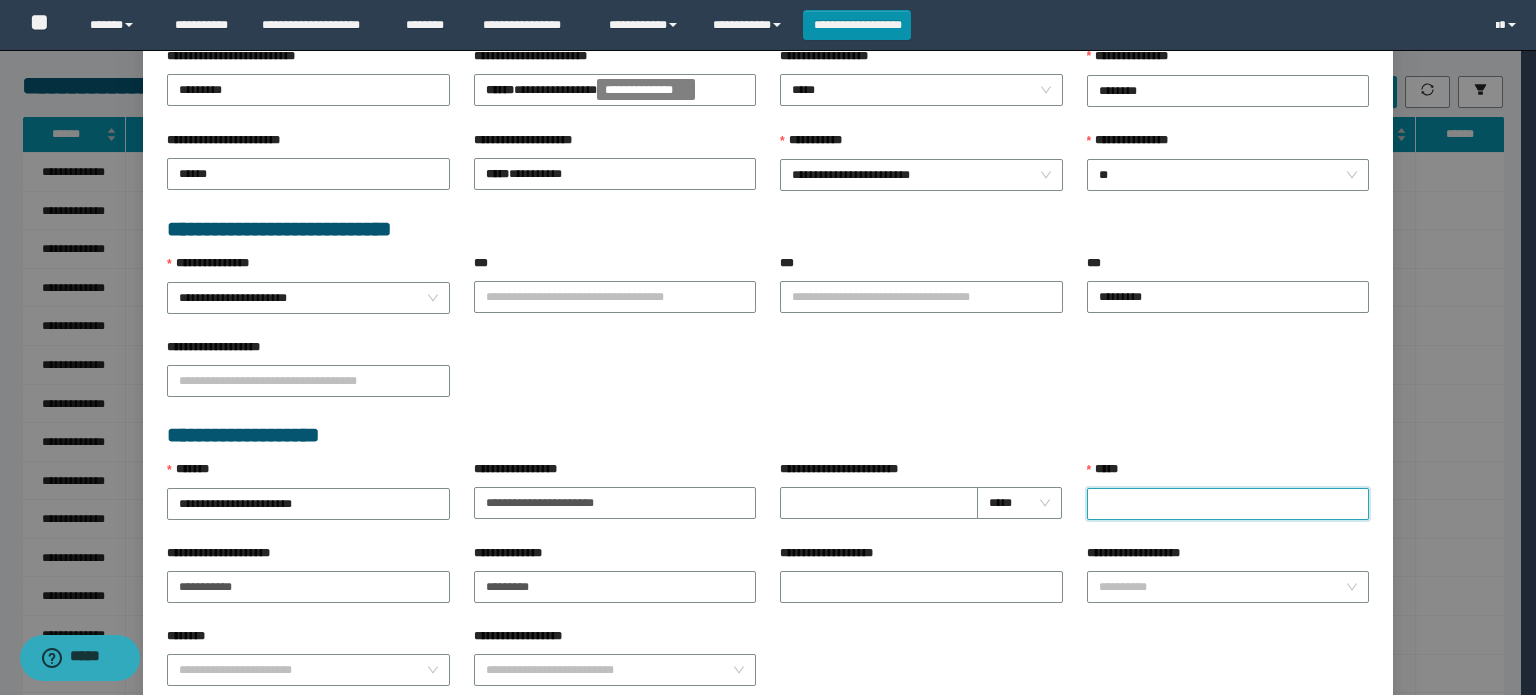 click on "*****" at bounding box center (1228, 504) 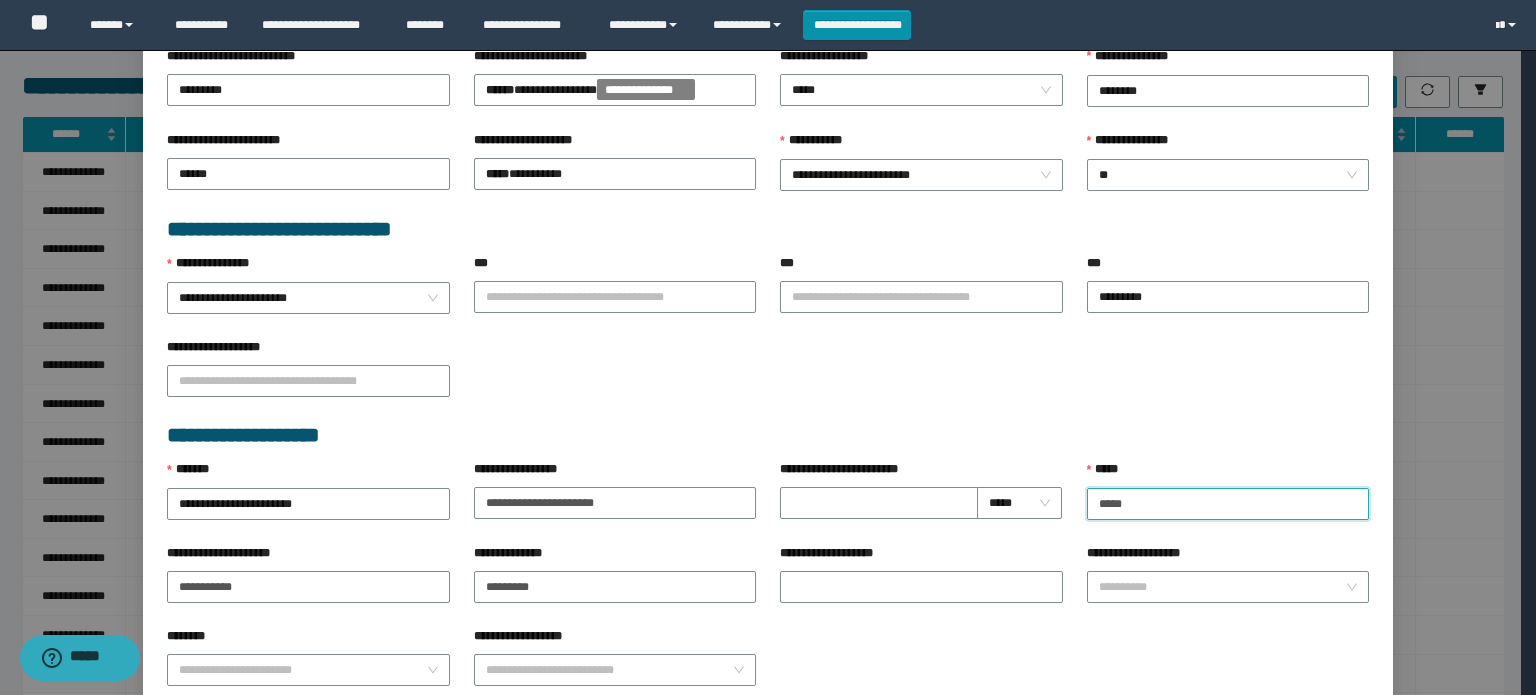type on "**********" 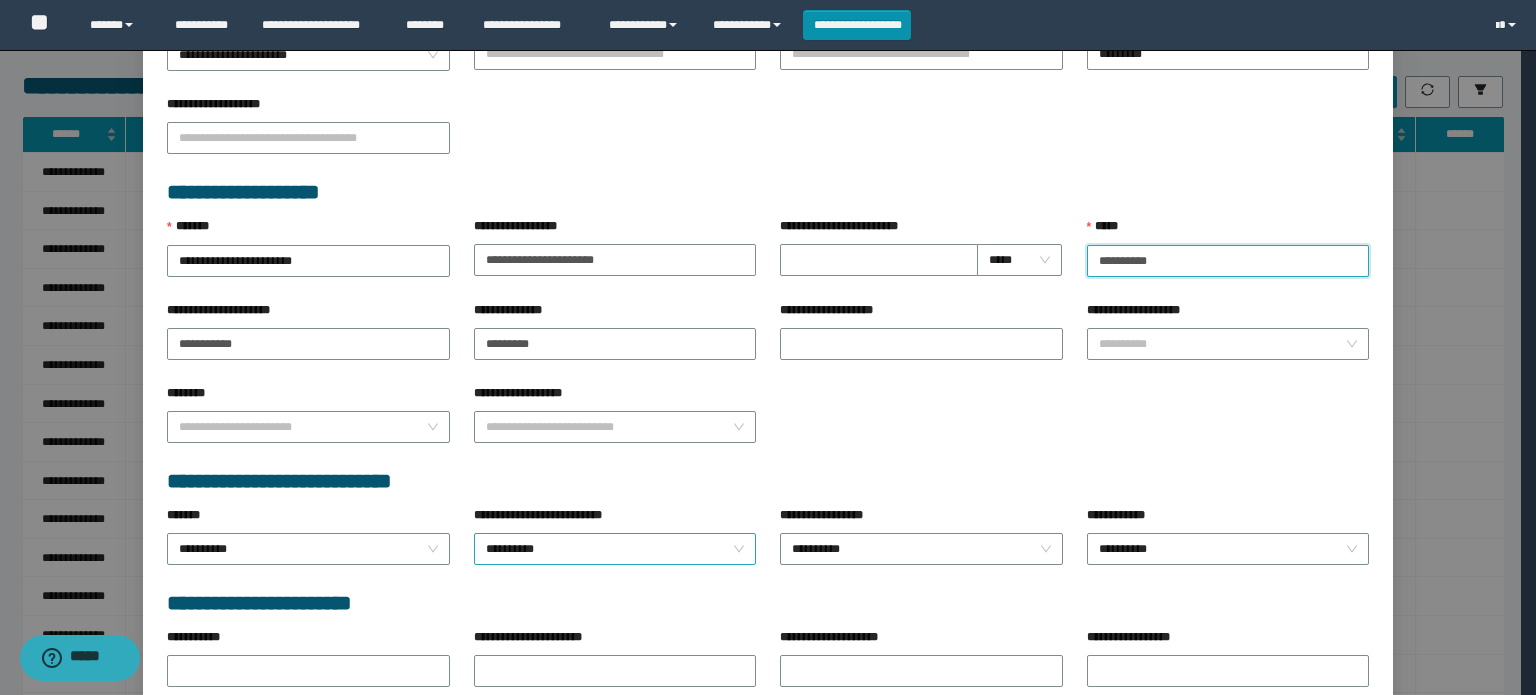 scroll, scrollTop: 849, scrollLeft: 0, axis: vertical 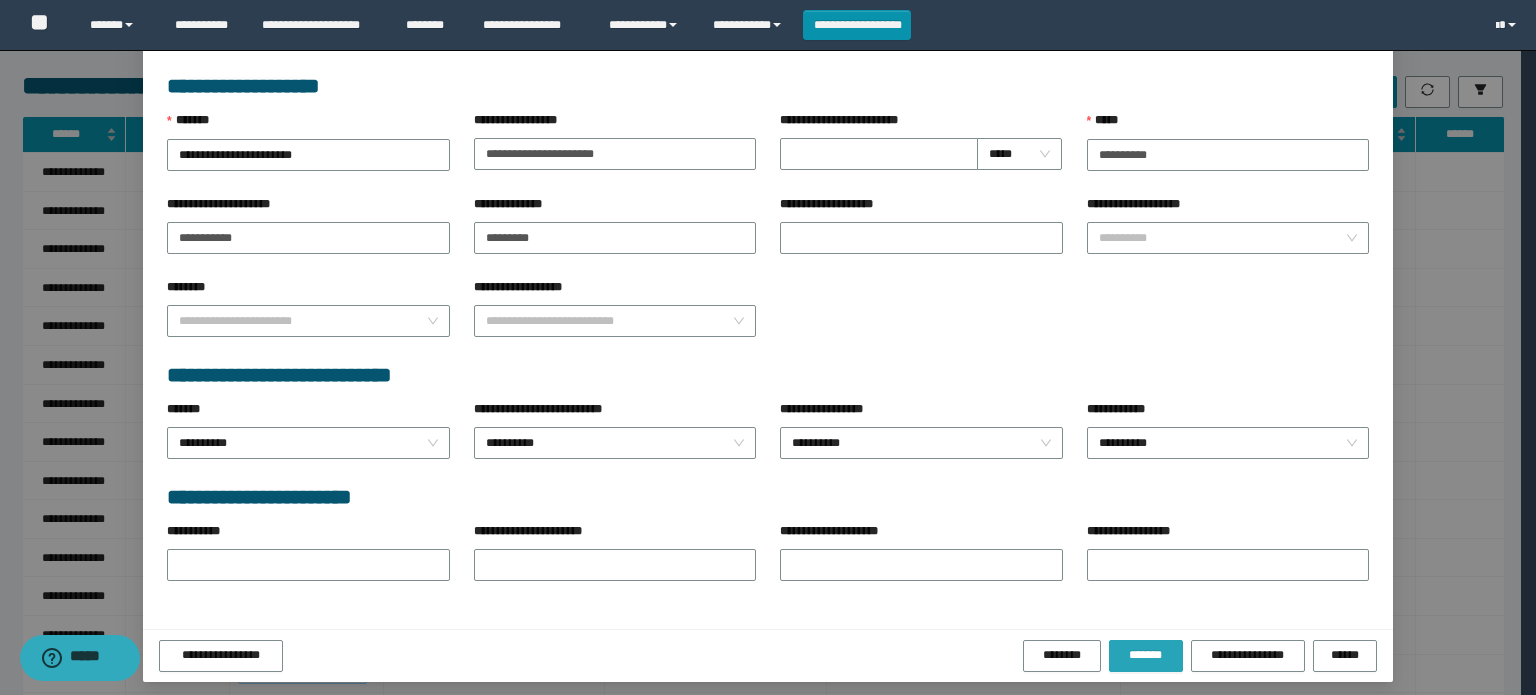 click on "*******" at bounding box center (1146, 655) 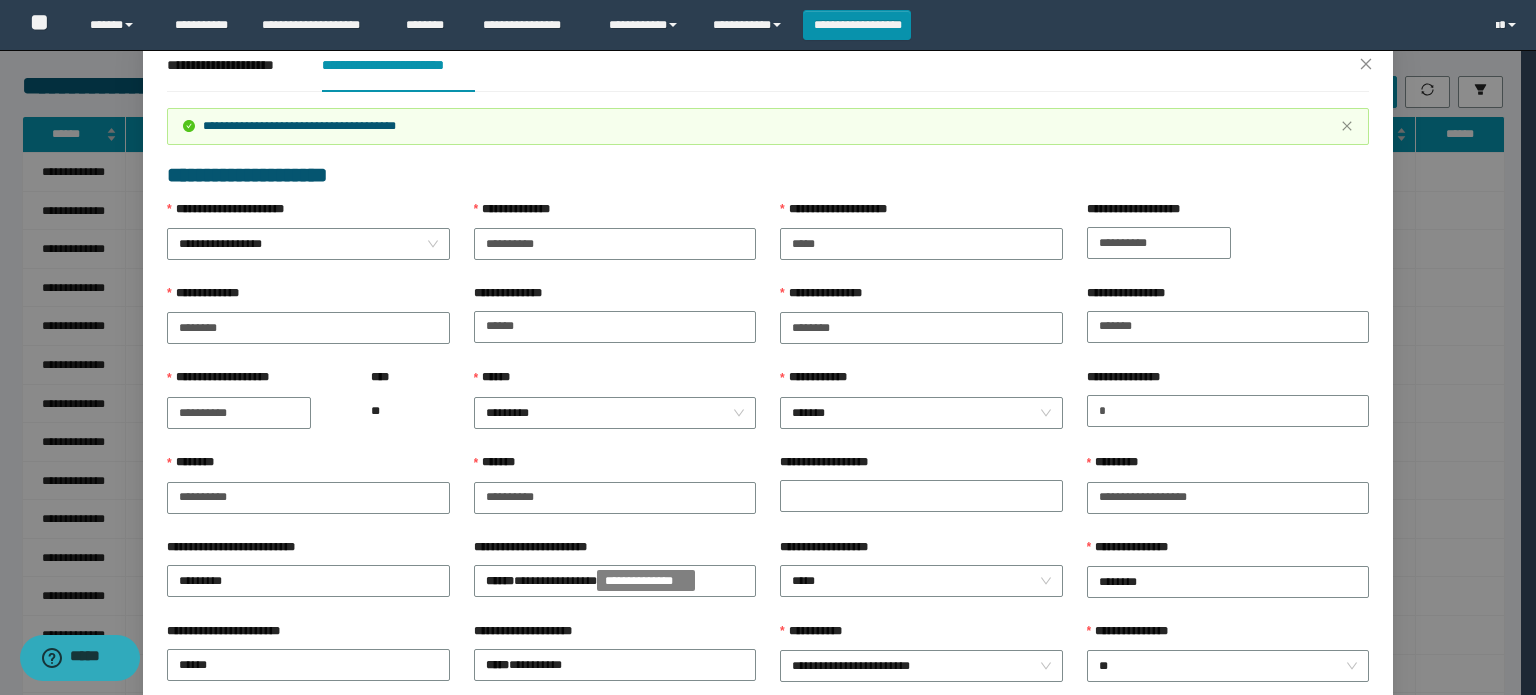 scroll, scrollTop: 0, scrollLeft: 0, axis: both 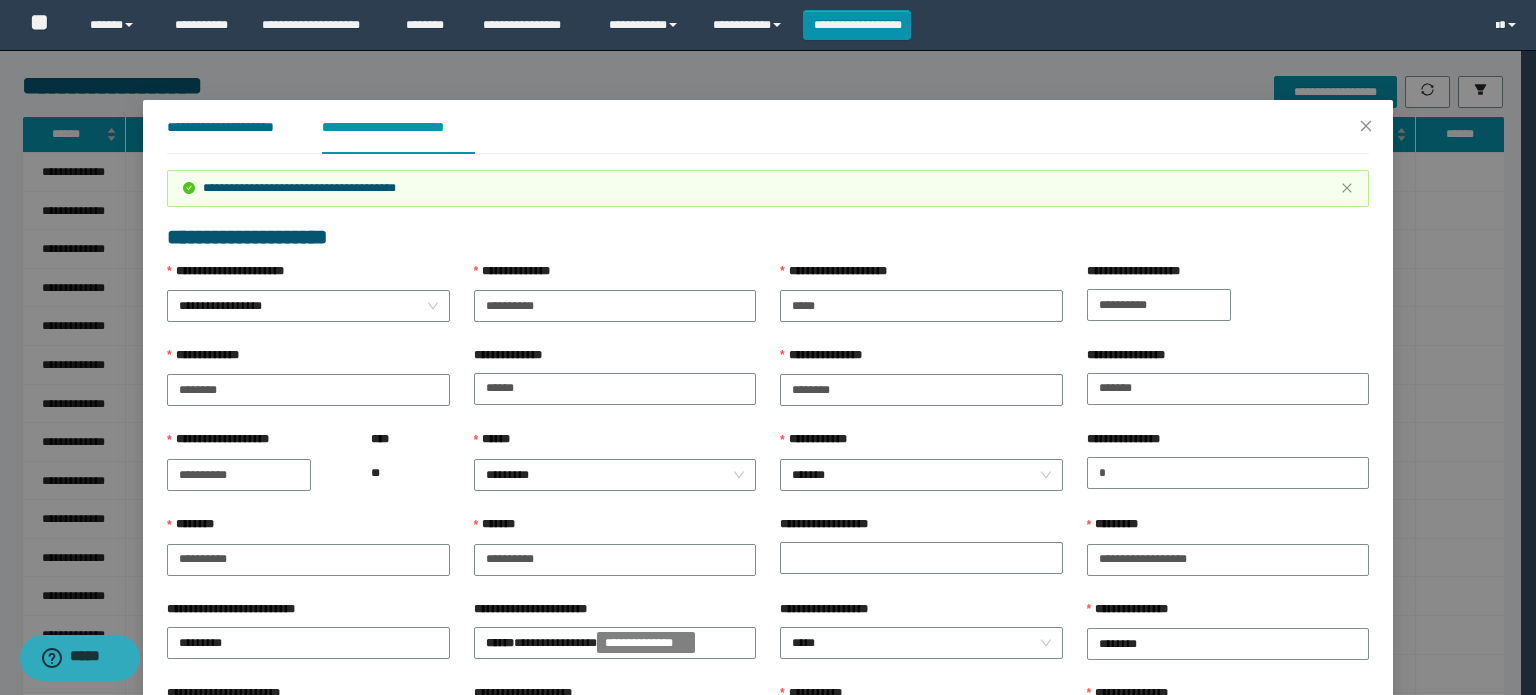 click on "**********" at bounding box center [228, 127] 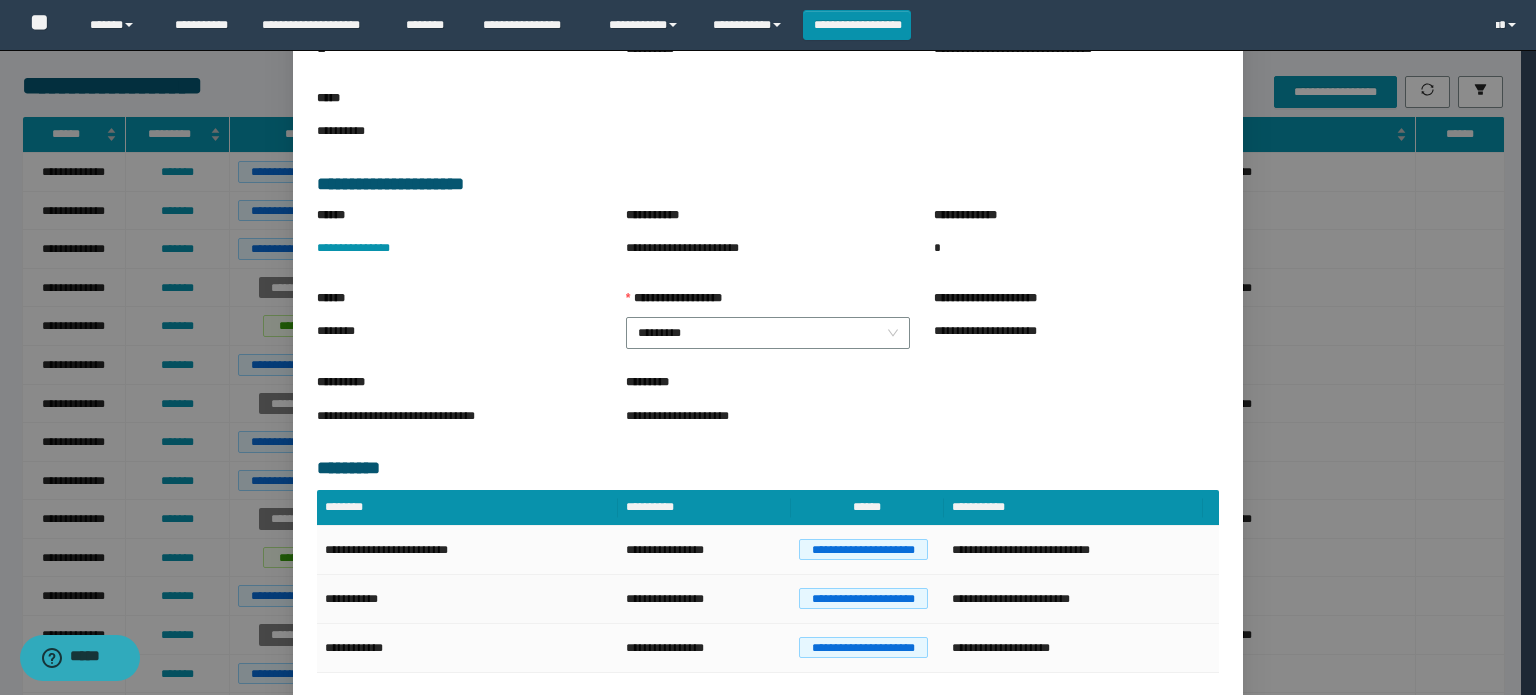 scroll, scrollTop: 274, scrollLeft: 0, axis: vertical 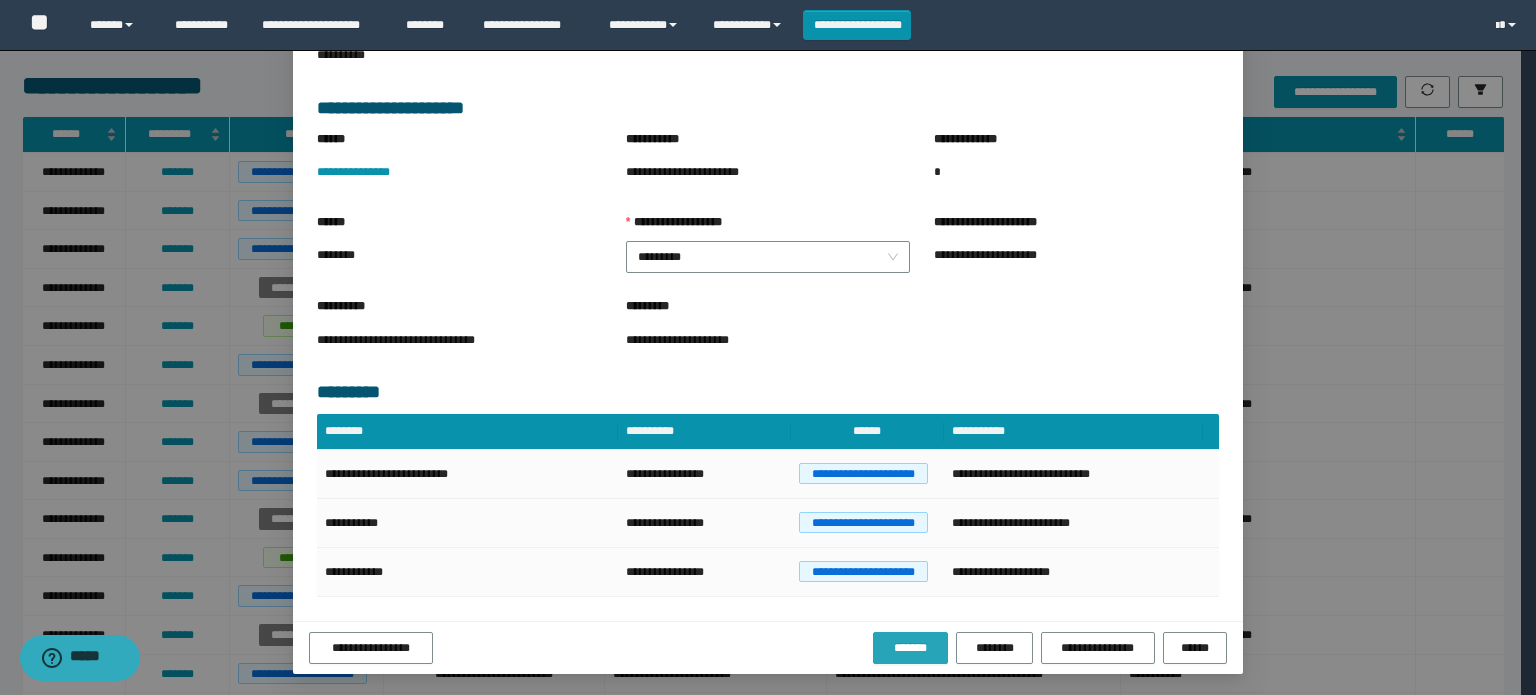 click on "*******" at bounding box center (910, 648) 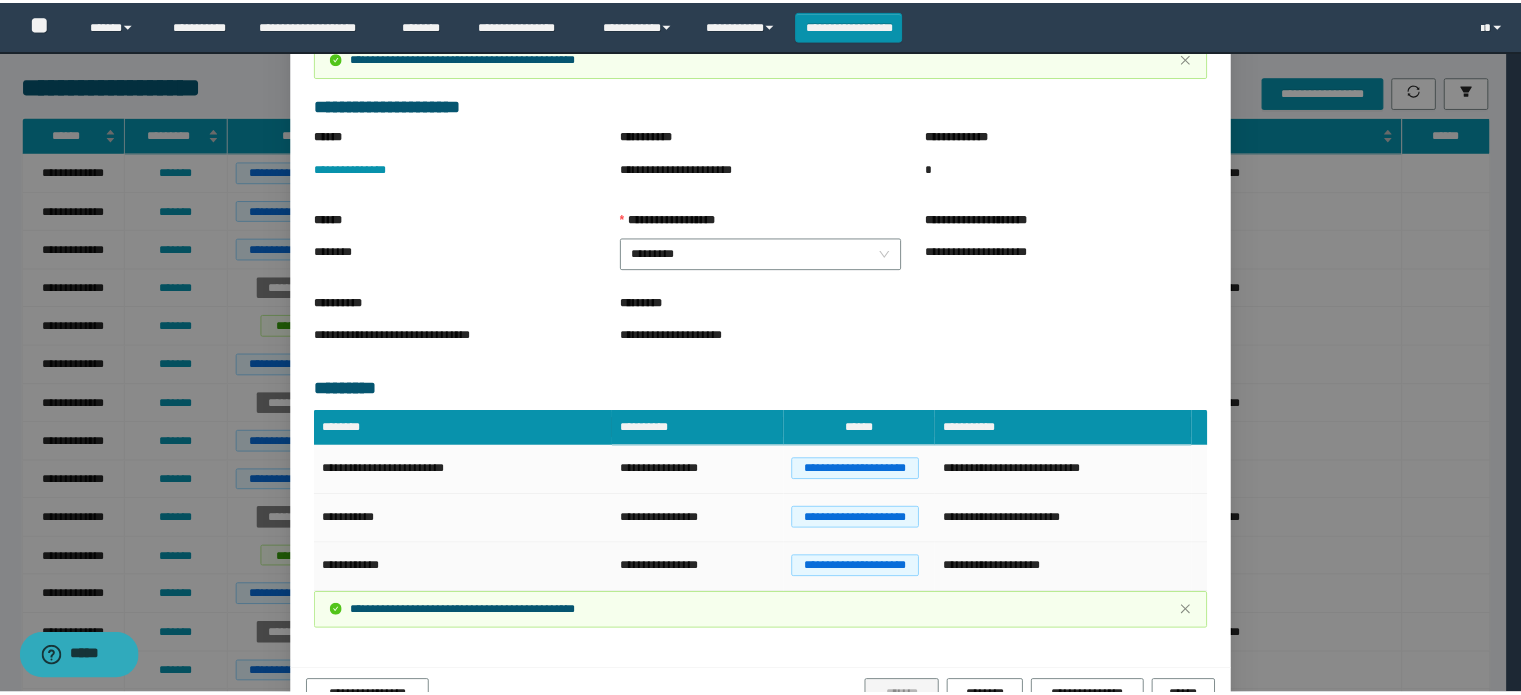 scroll, scrollTop: 380, scrollLeft: 0, axis: vertical 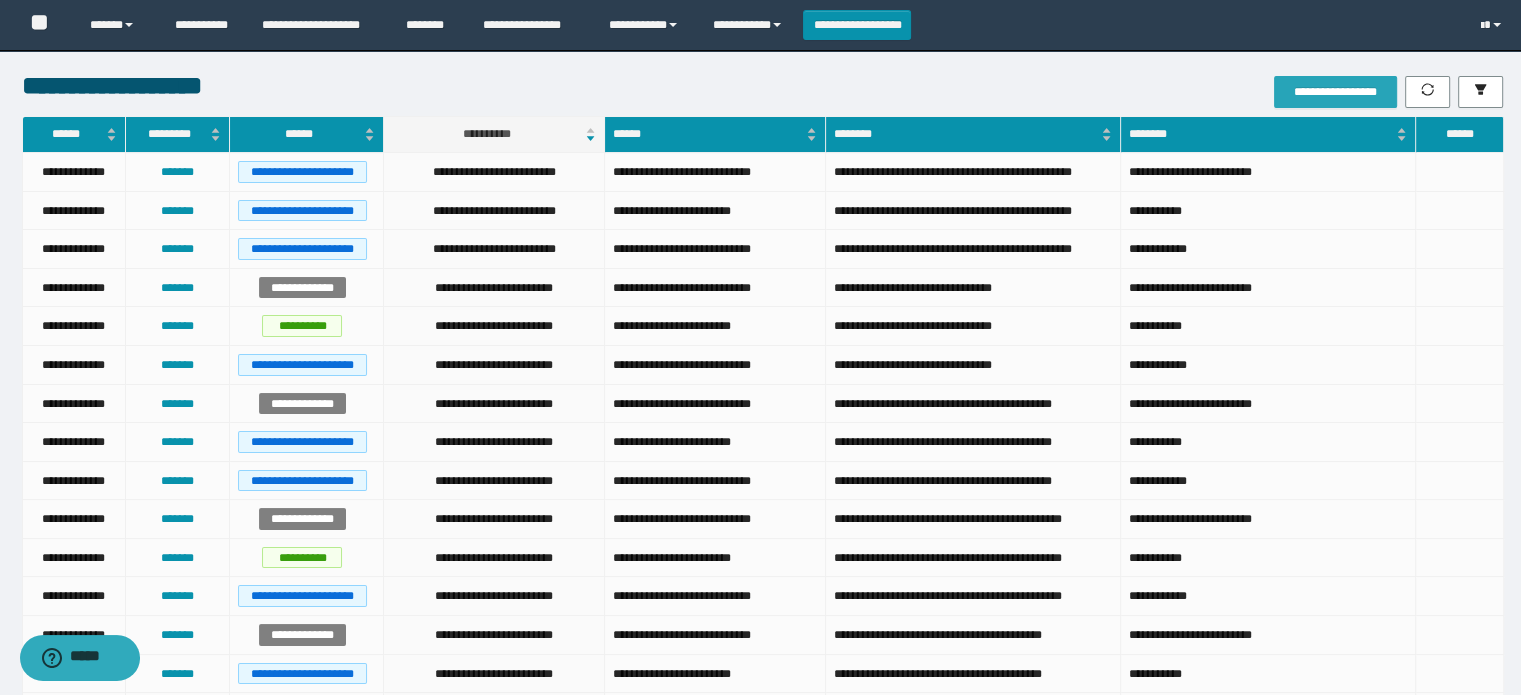 click on "**********" at bounding box center (1335, 92) 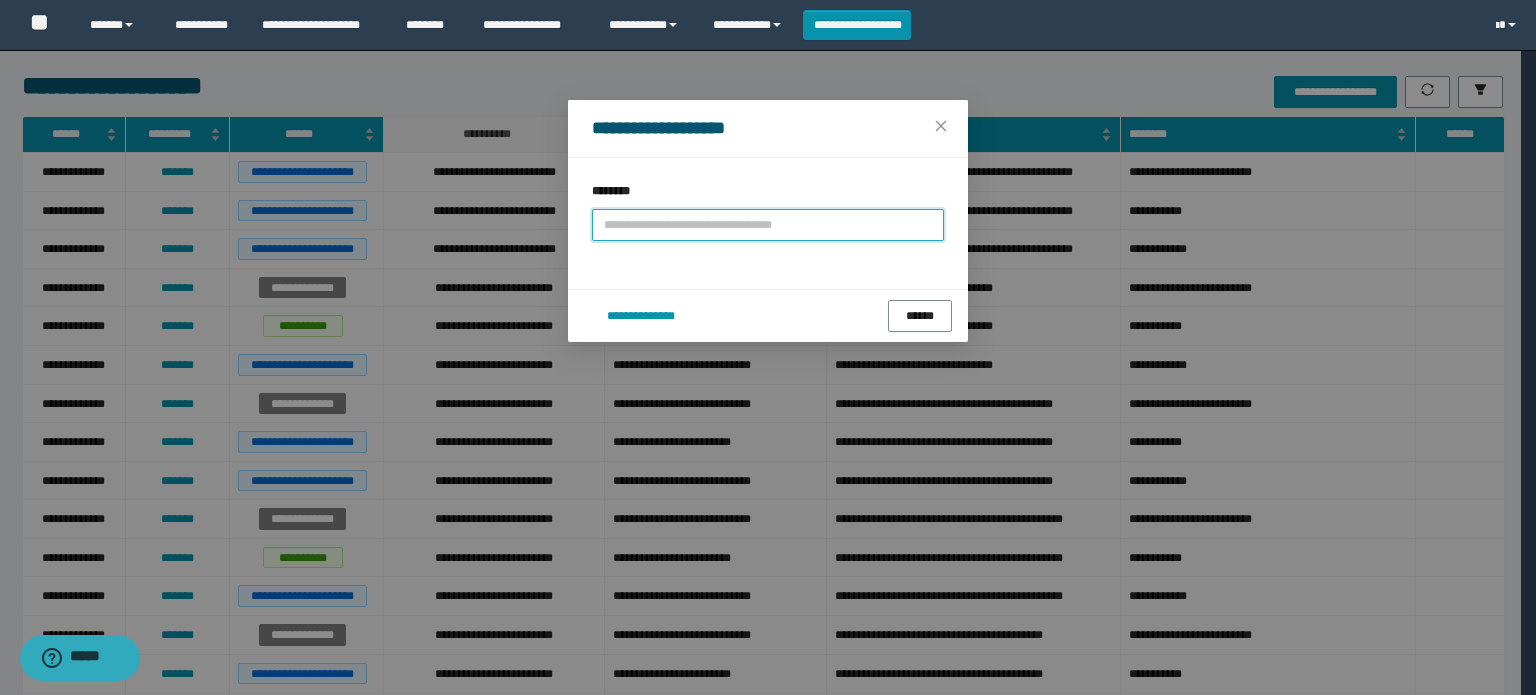 click at bounding box center [768, 225] 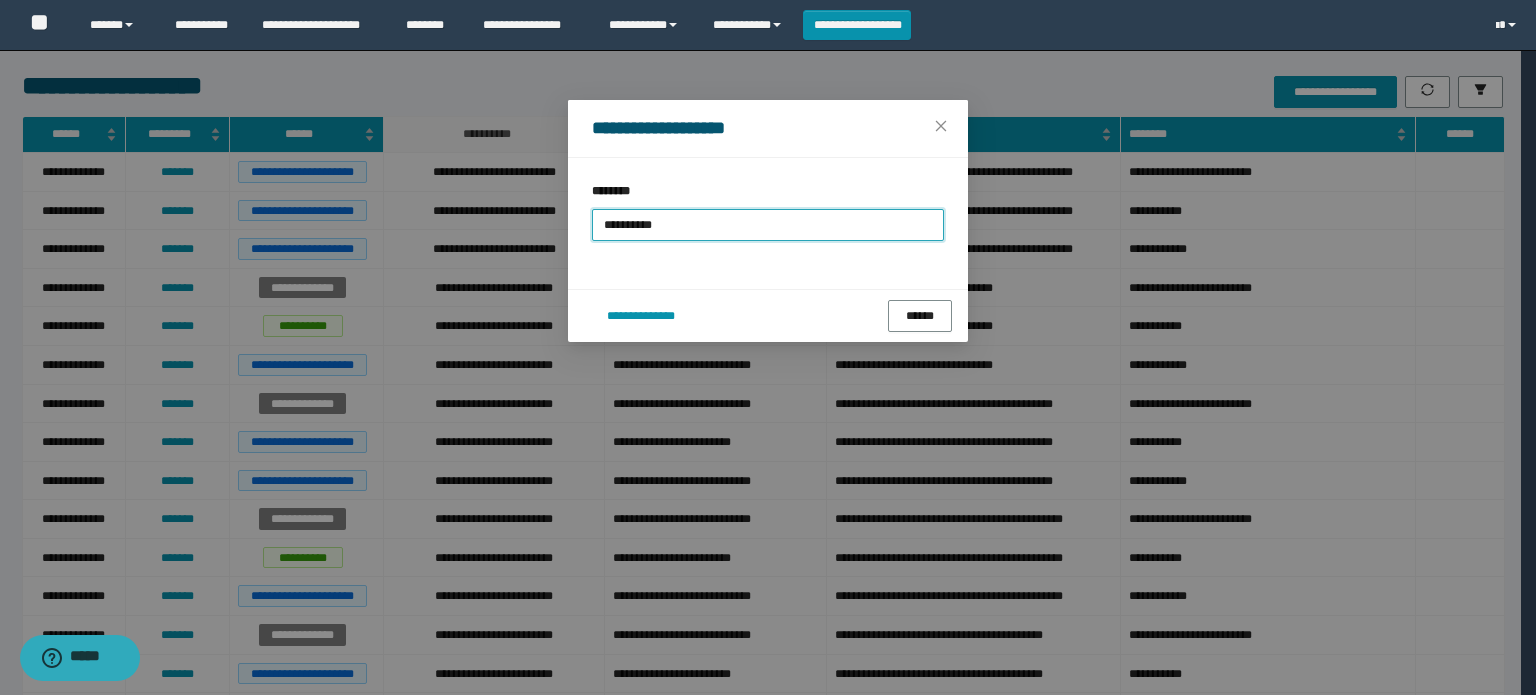 drag, startPoint x: 713, startPoint y: 218, endPoint x: 216, endPoint y: 294, distance: 502.77728 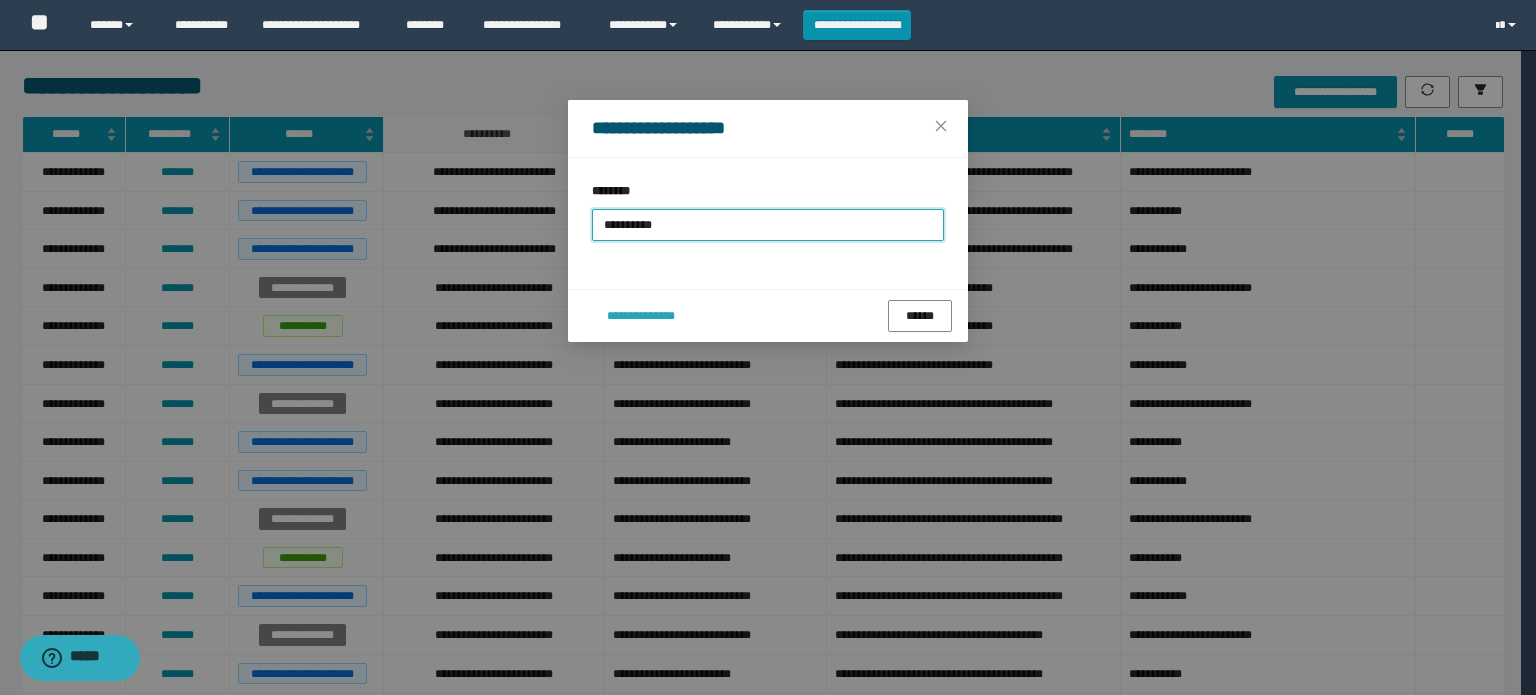 type on "**********" 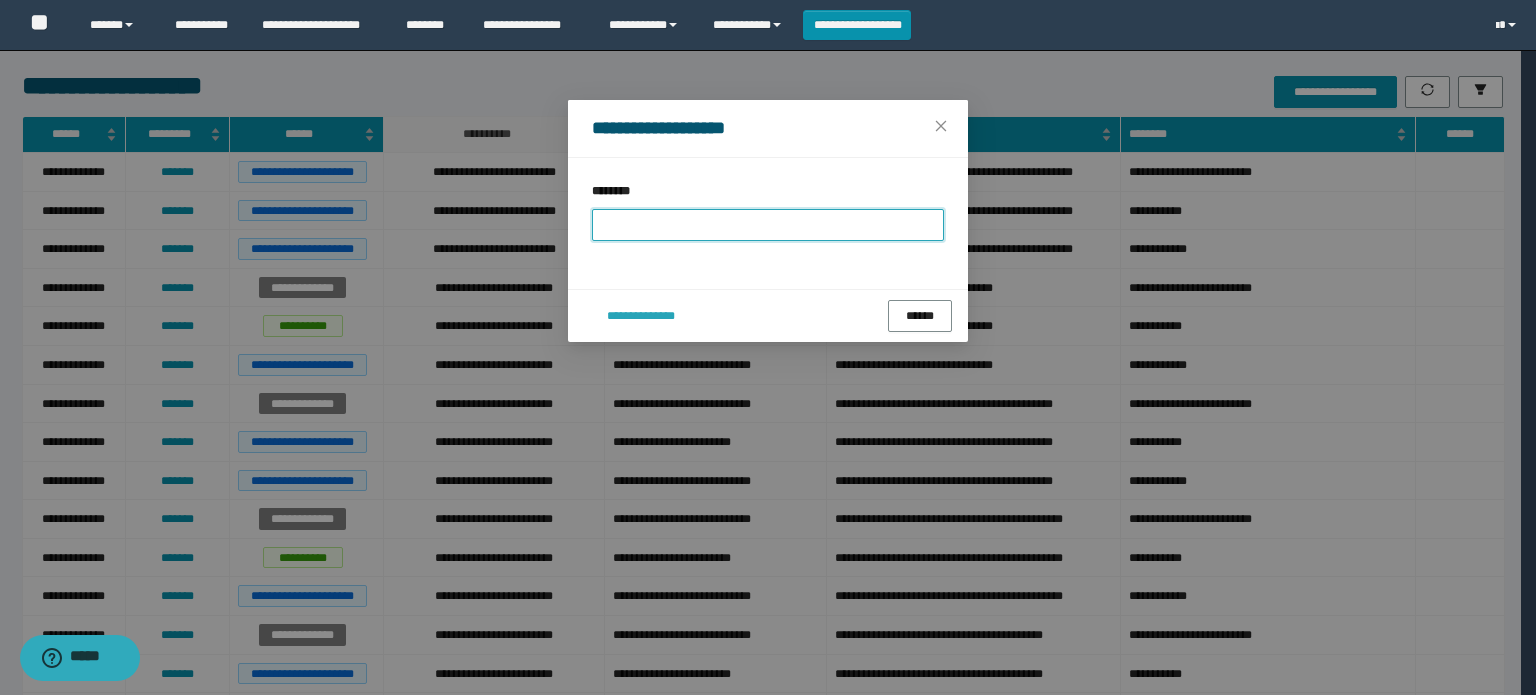 click on "**********" at bounding box center (768, 315) 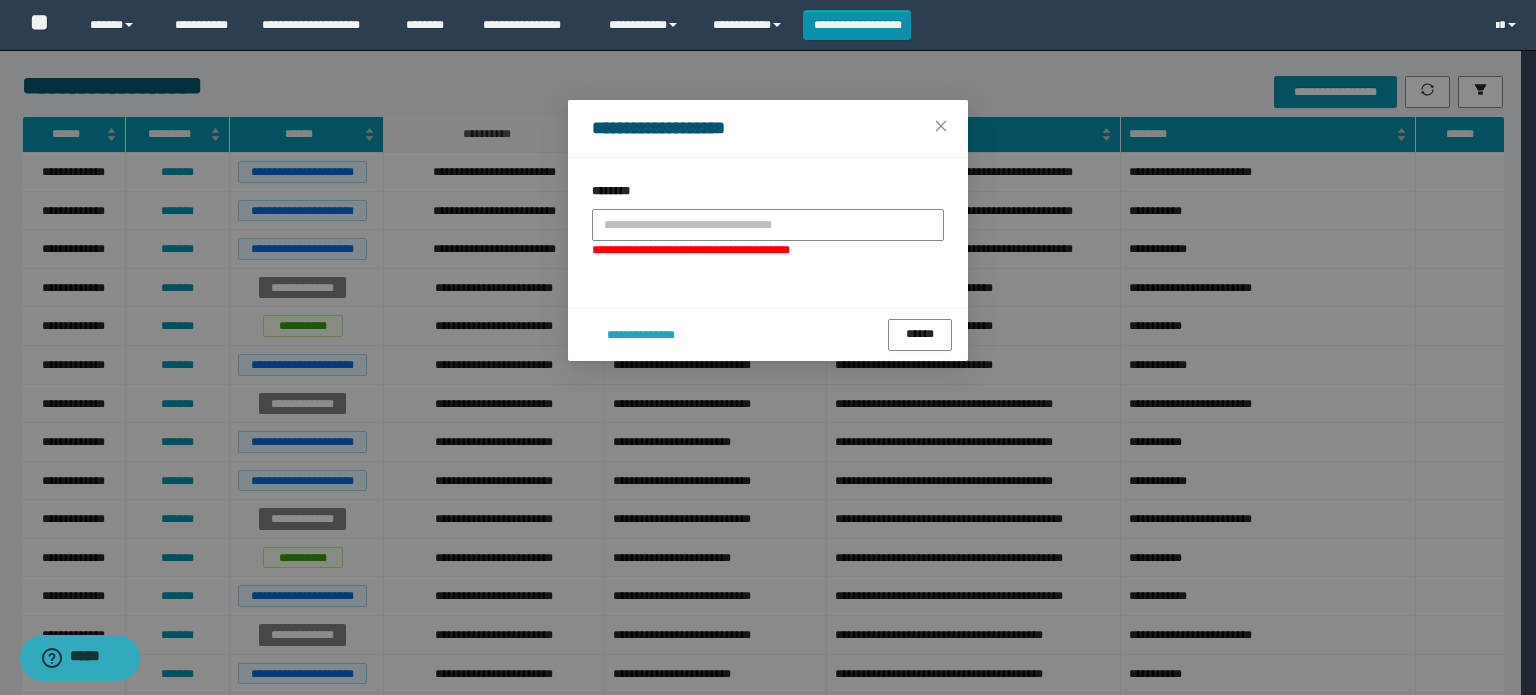 click on "**********" at bounding box center [640, 334] 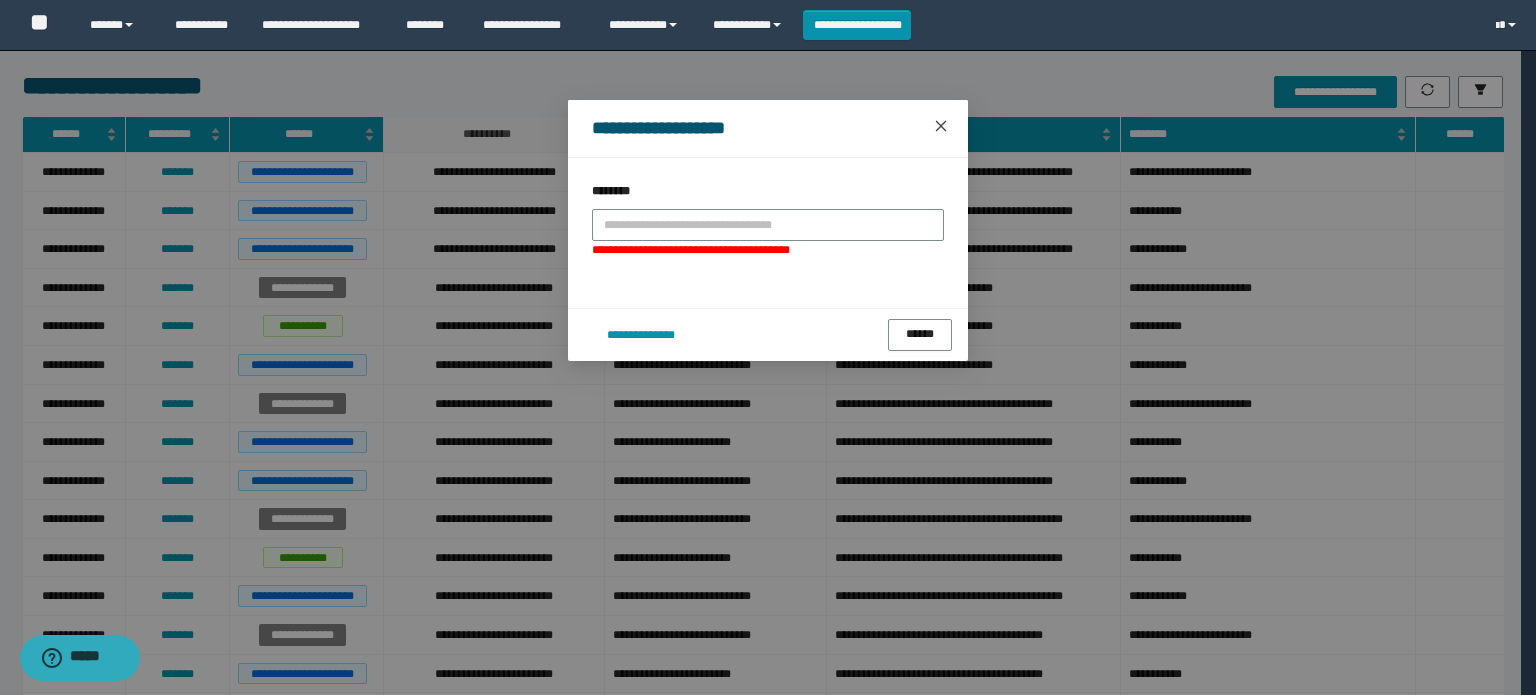 click at bounding box center (941, 127) 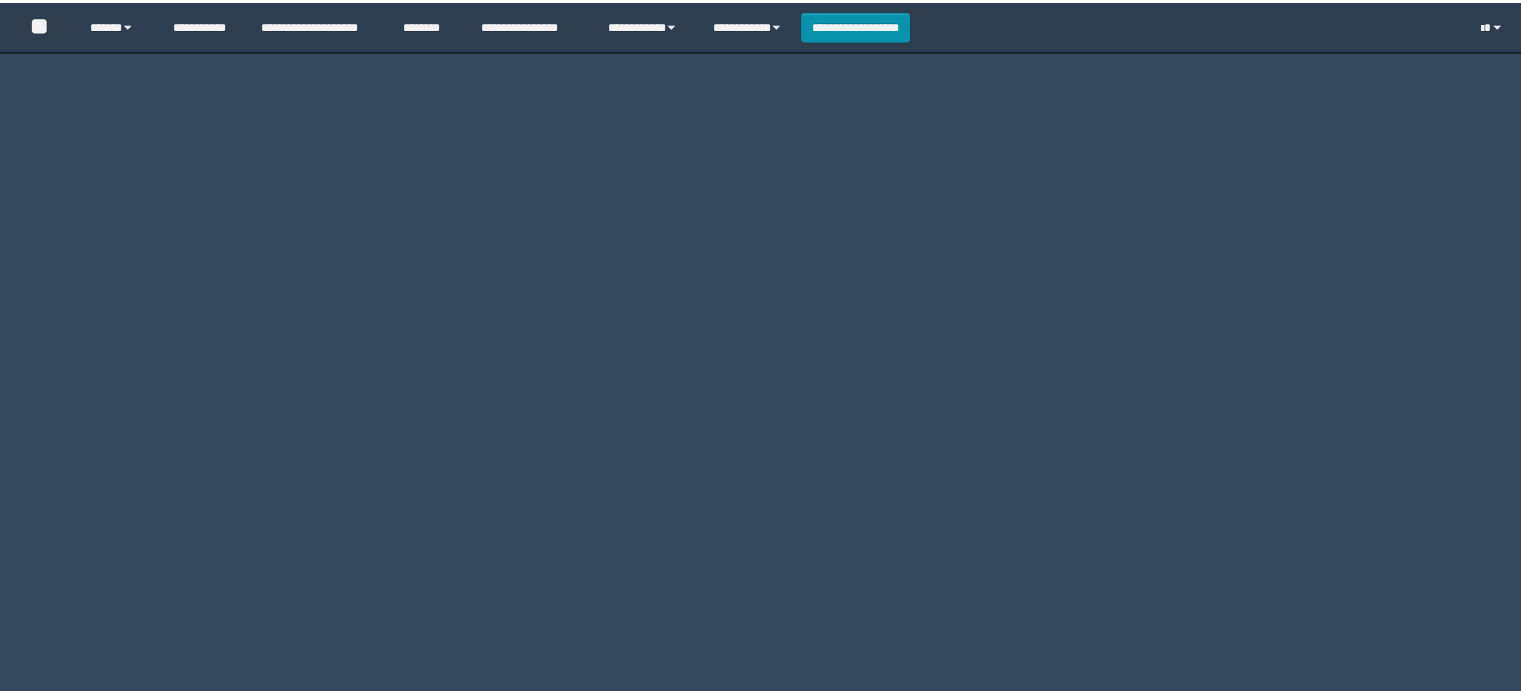 scroll, scrollTop: 0, scrollLeft: 0, axis: both 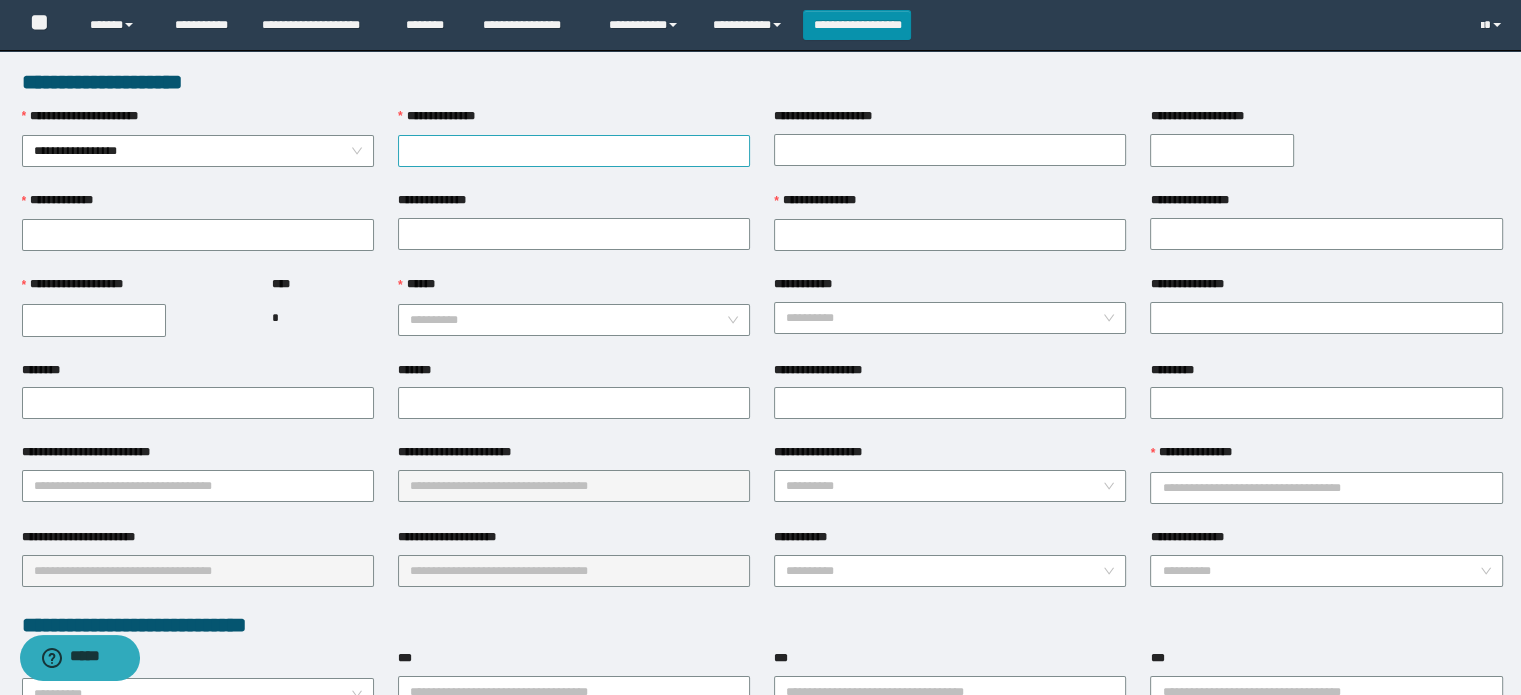 click on "**********" at bounding box center [574, 151] 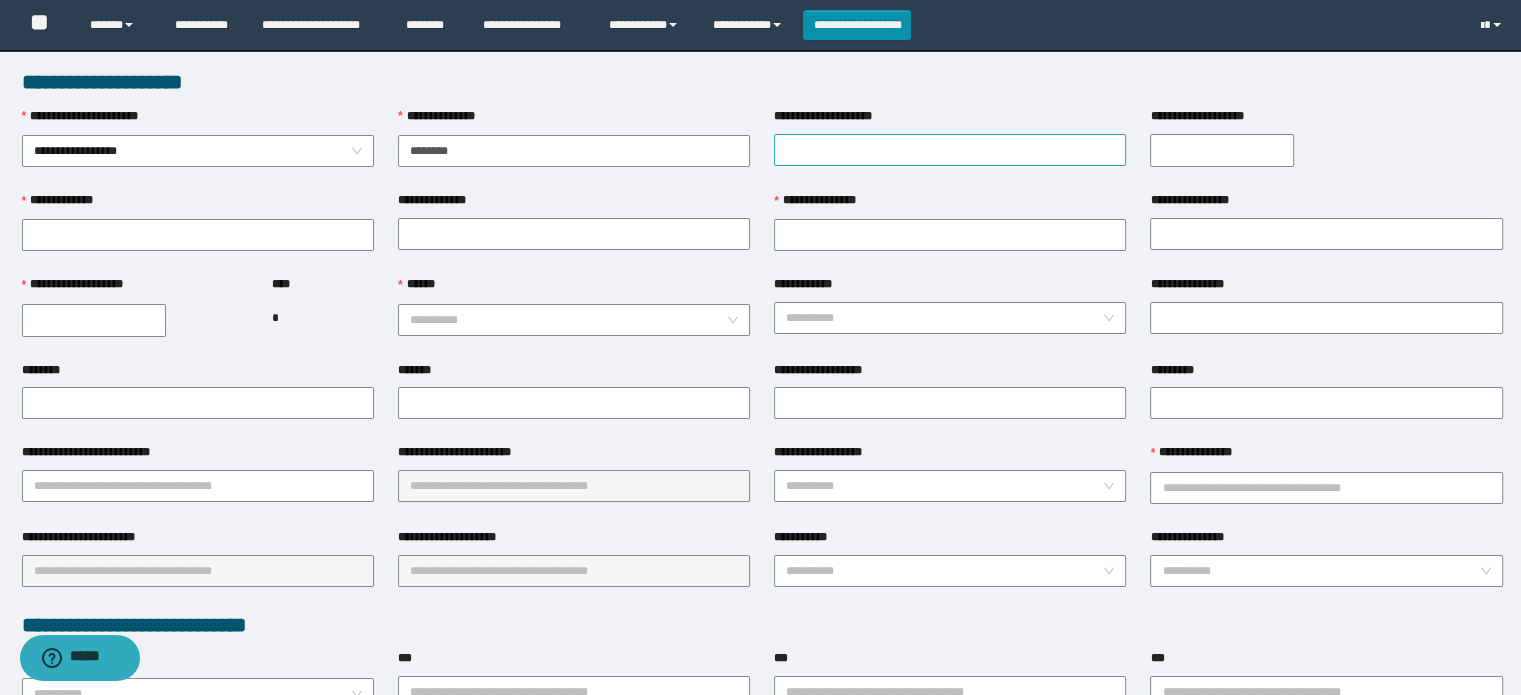 type on "********" 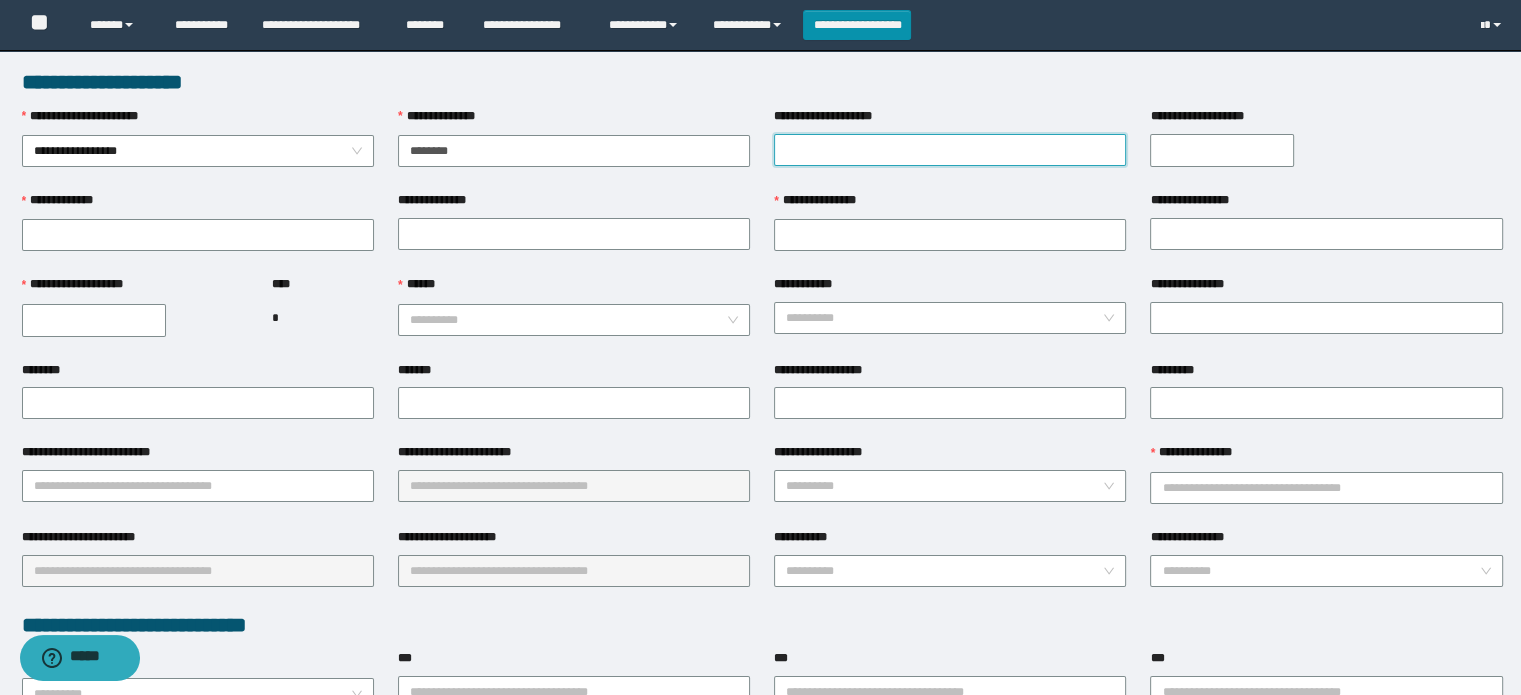 click on "**********" at bounding box center (950, 150) 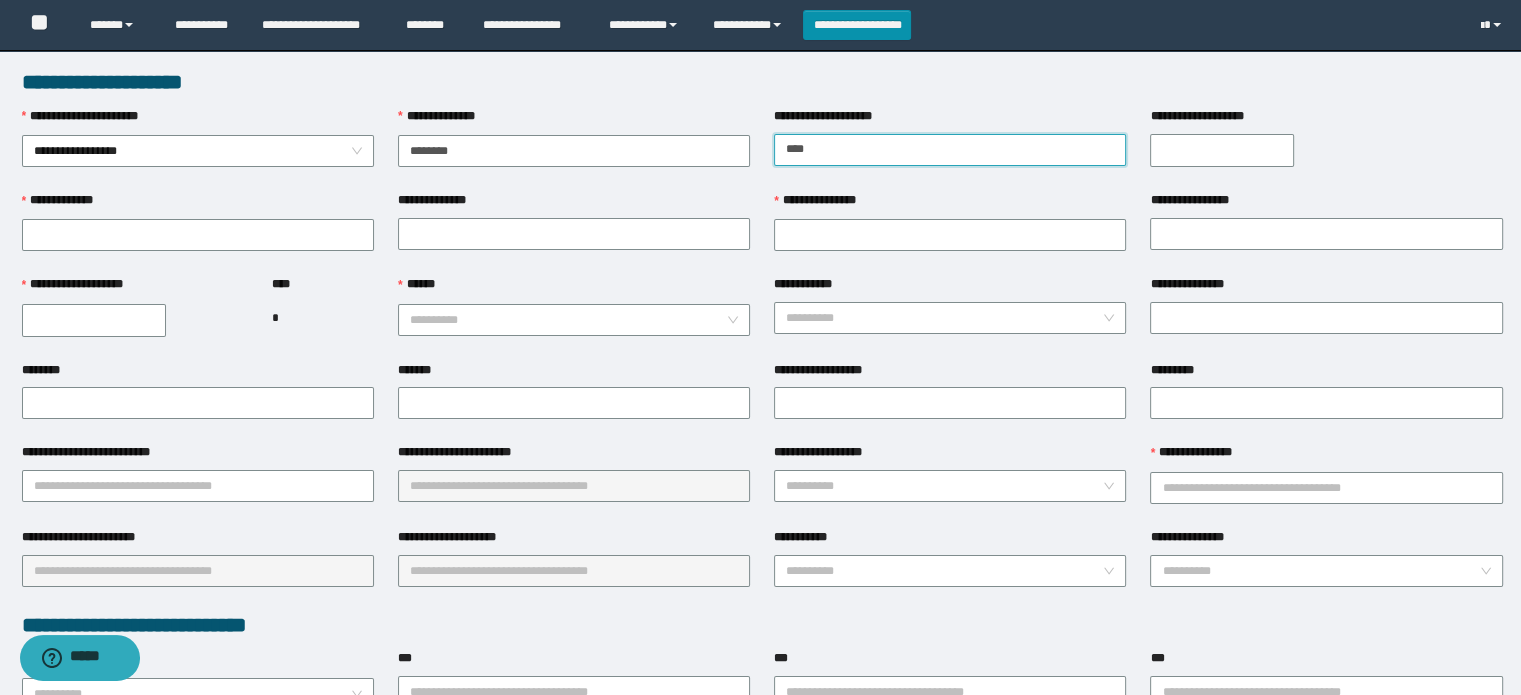 type on "*******" 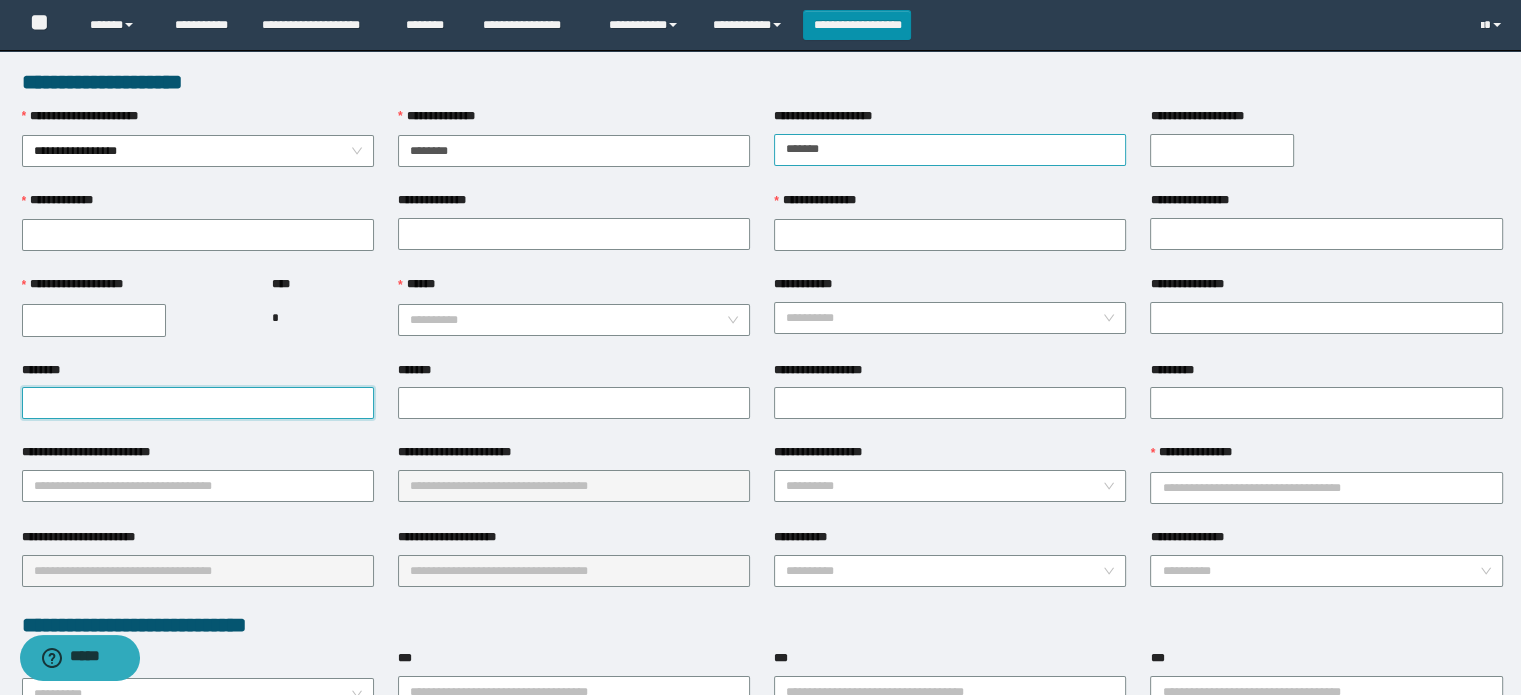 type on "**********" 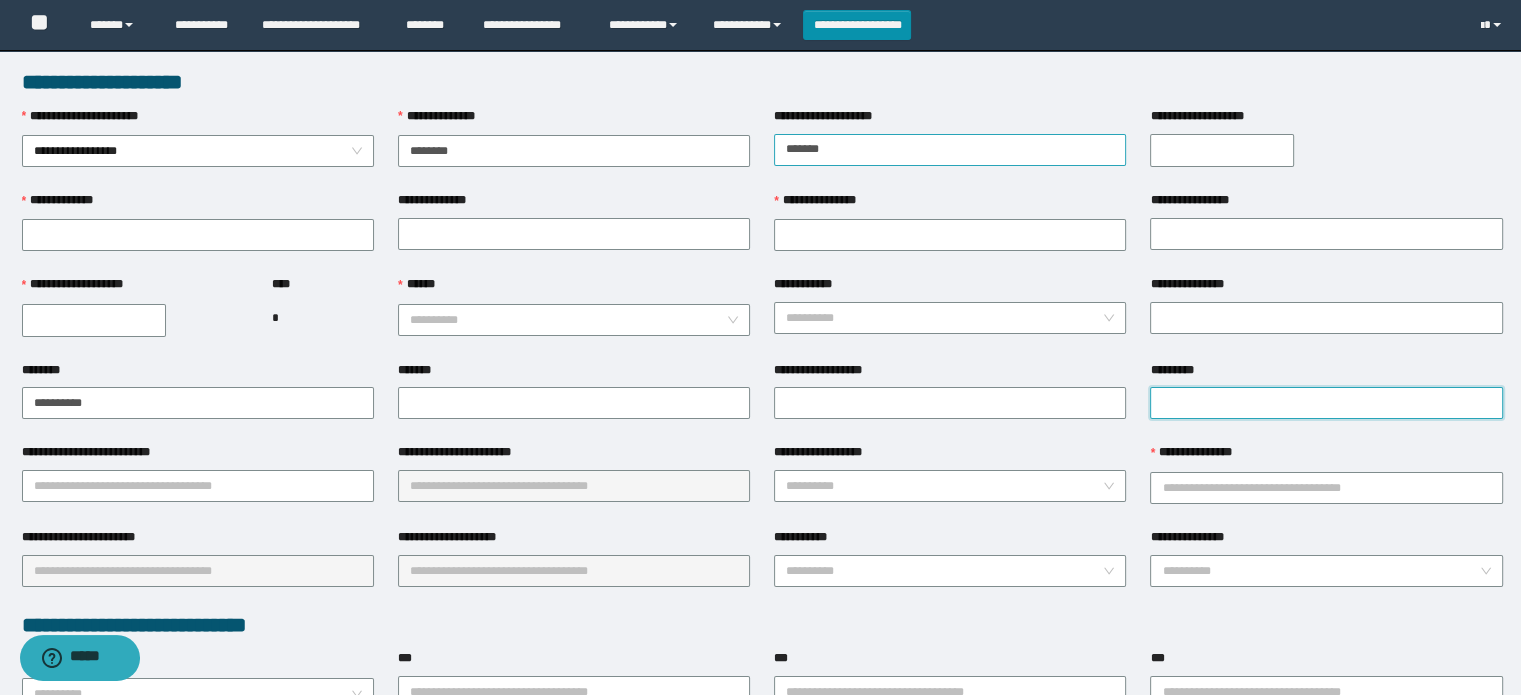 type on "**********" 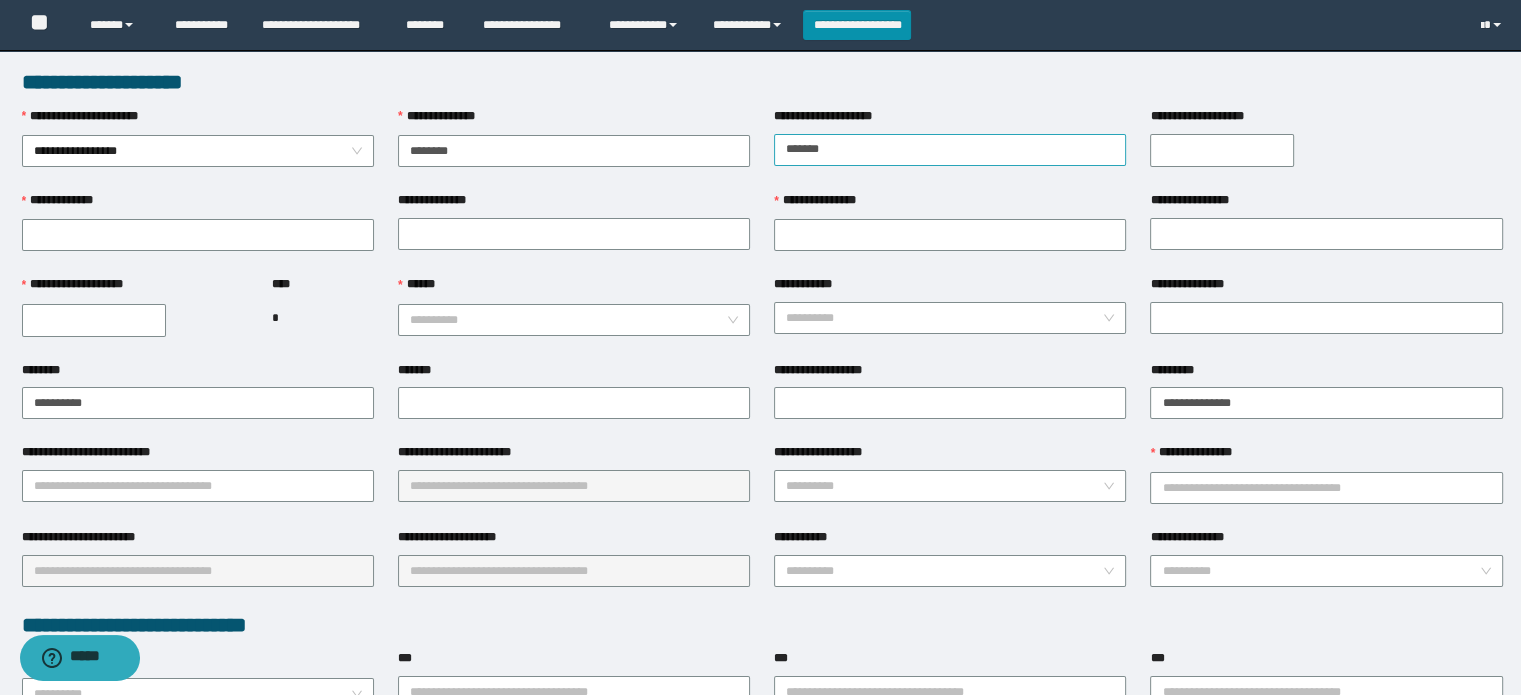 type on "********" 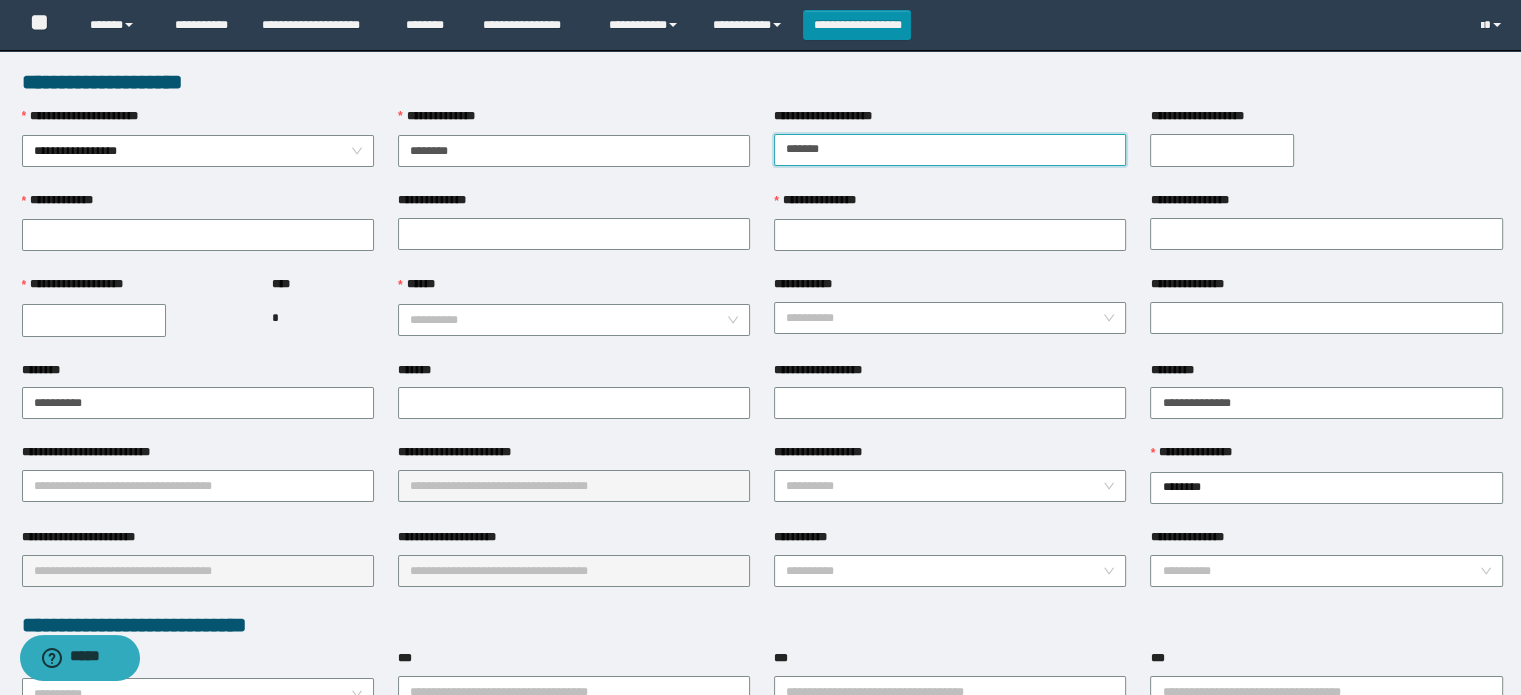 type on "*******" 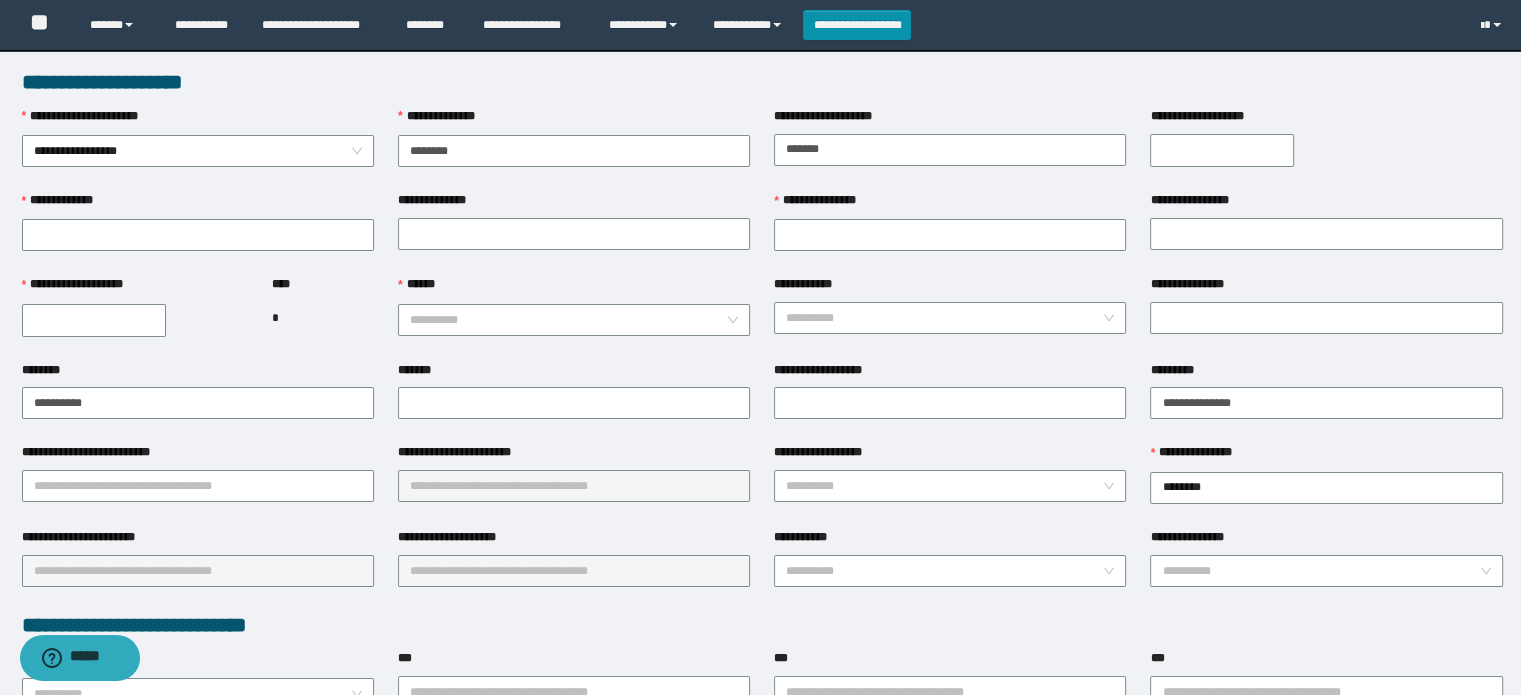 type on "**********" 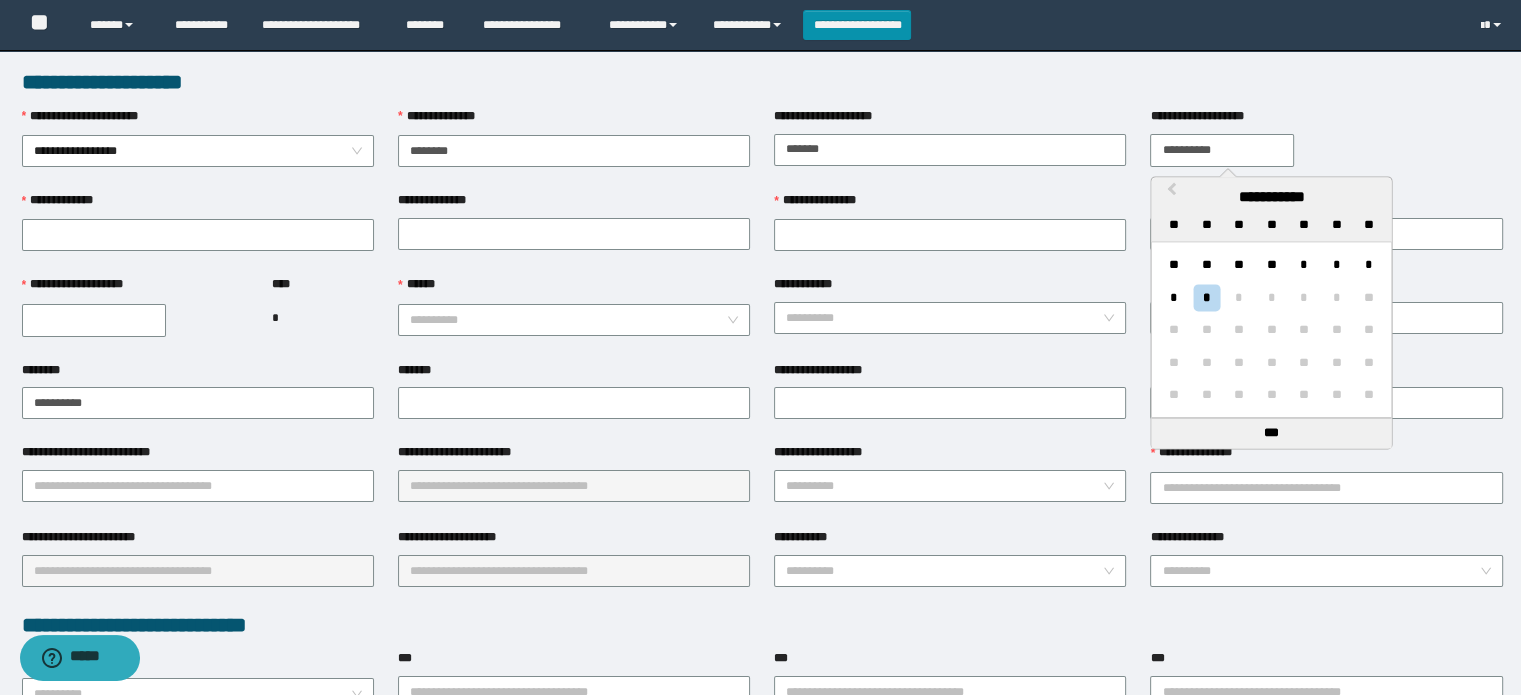 click on "**********" at bounding box center [1222, 150] 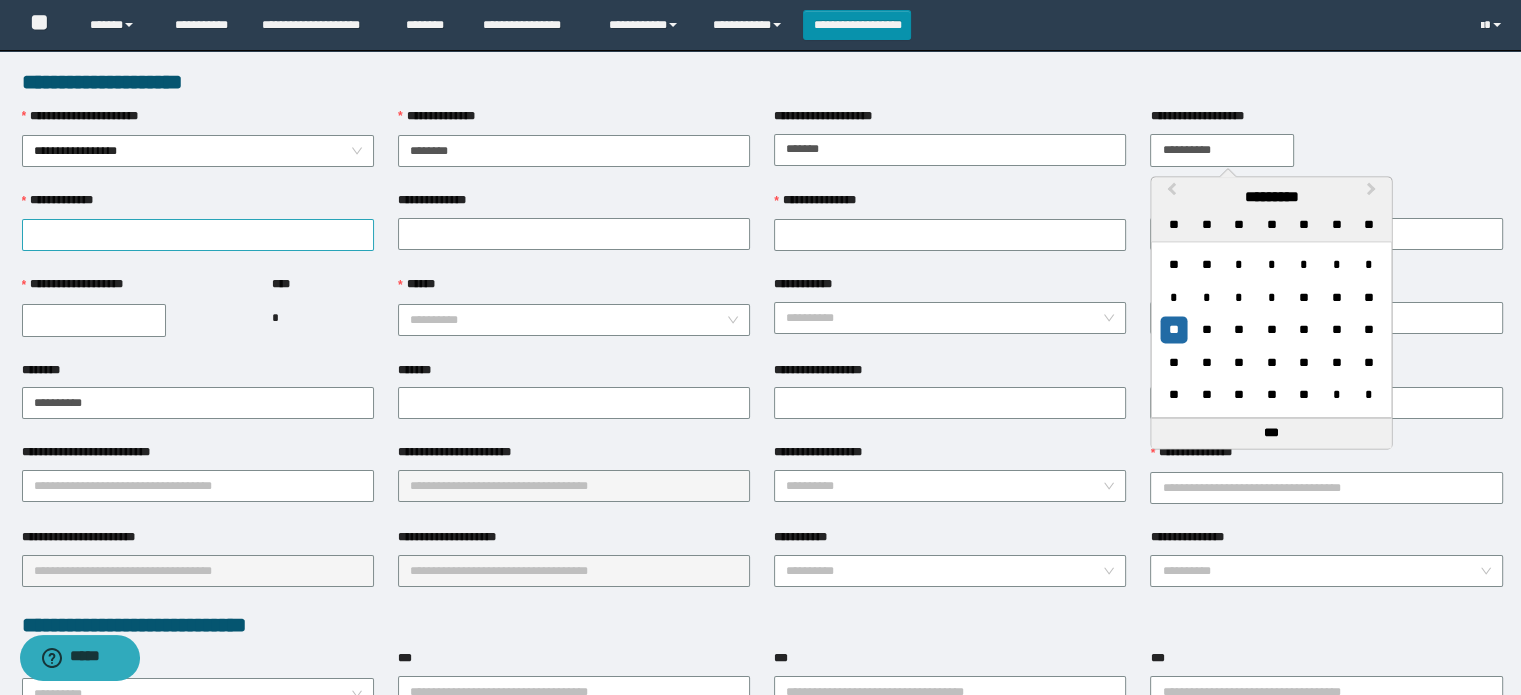 type on "**********" 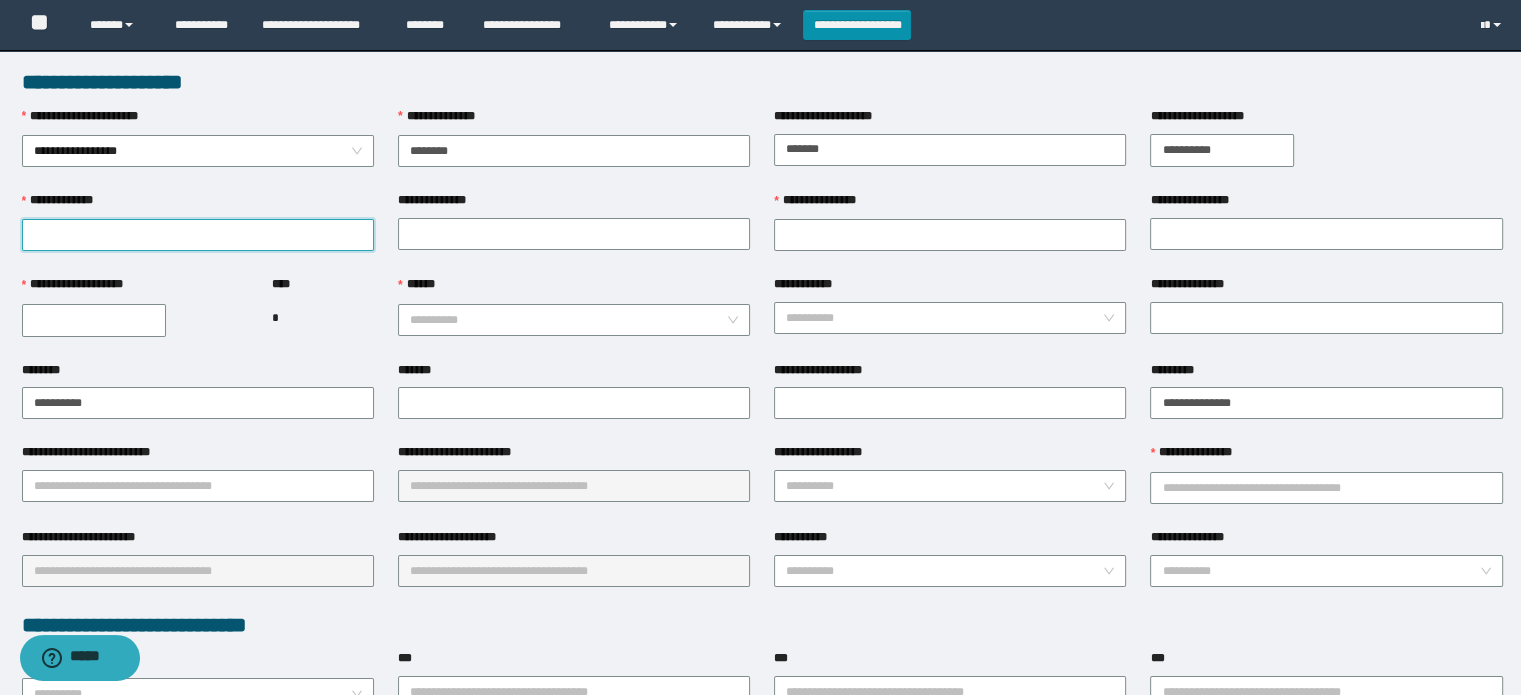 click on "**********" at bounding box center [198, 235] 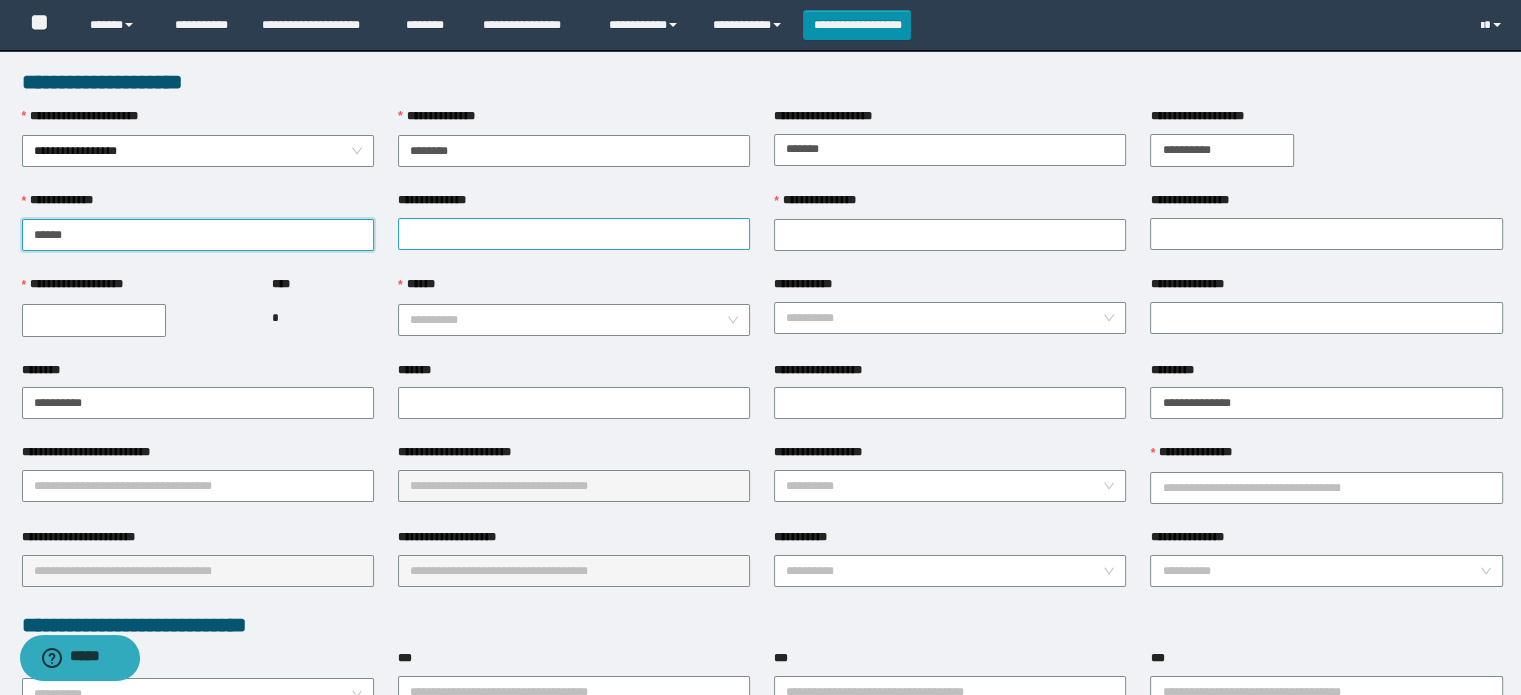 type on "*****" 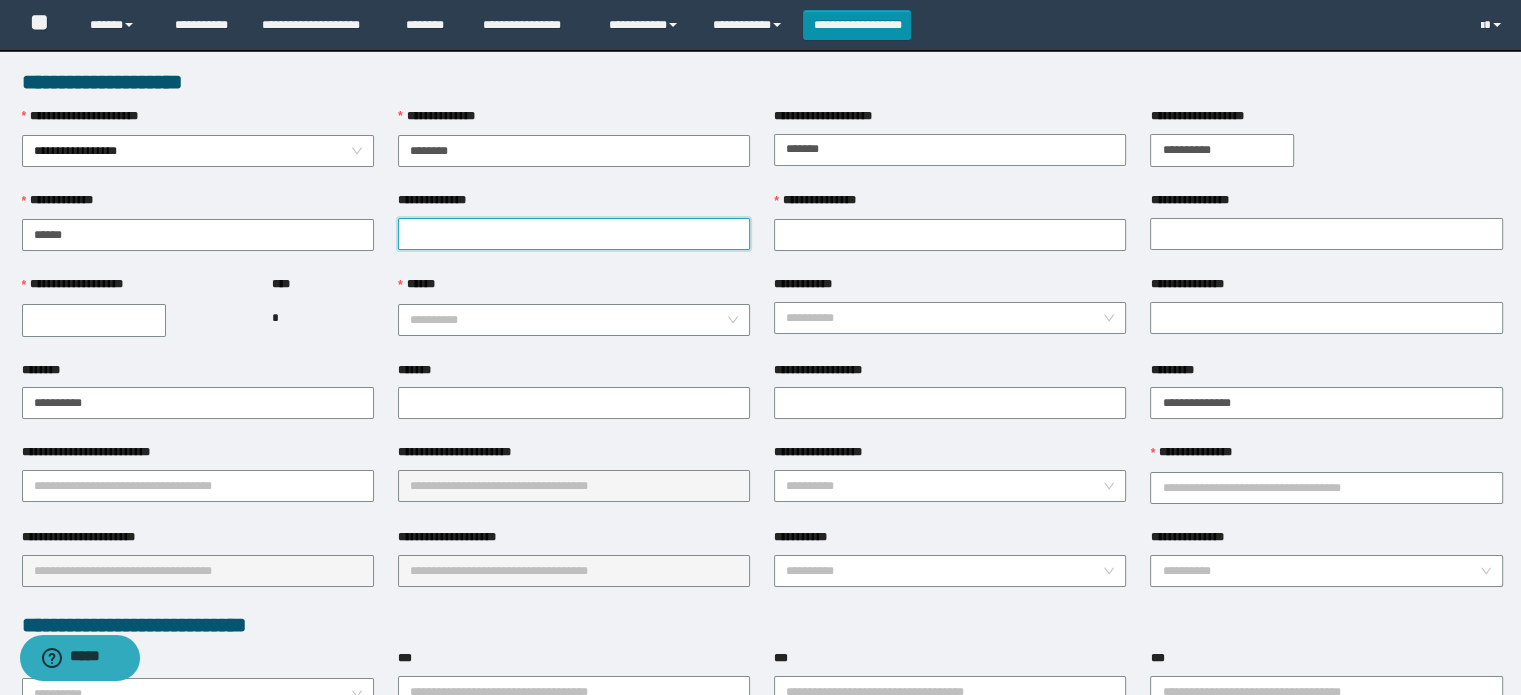 drag, startPoint x: 478, startPoint y: 239, endPoint x: 510, endPoint y: 257, distance: 36.71512 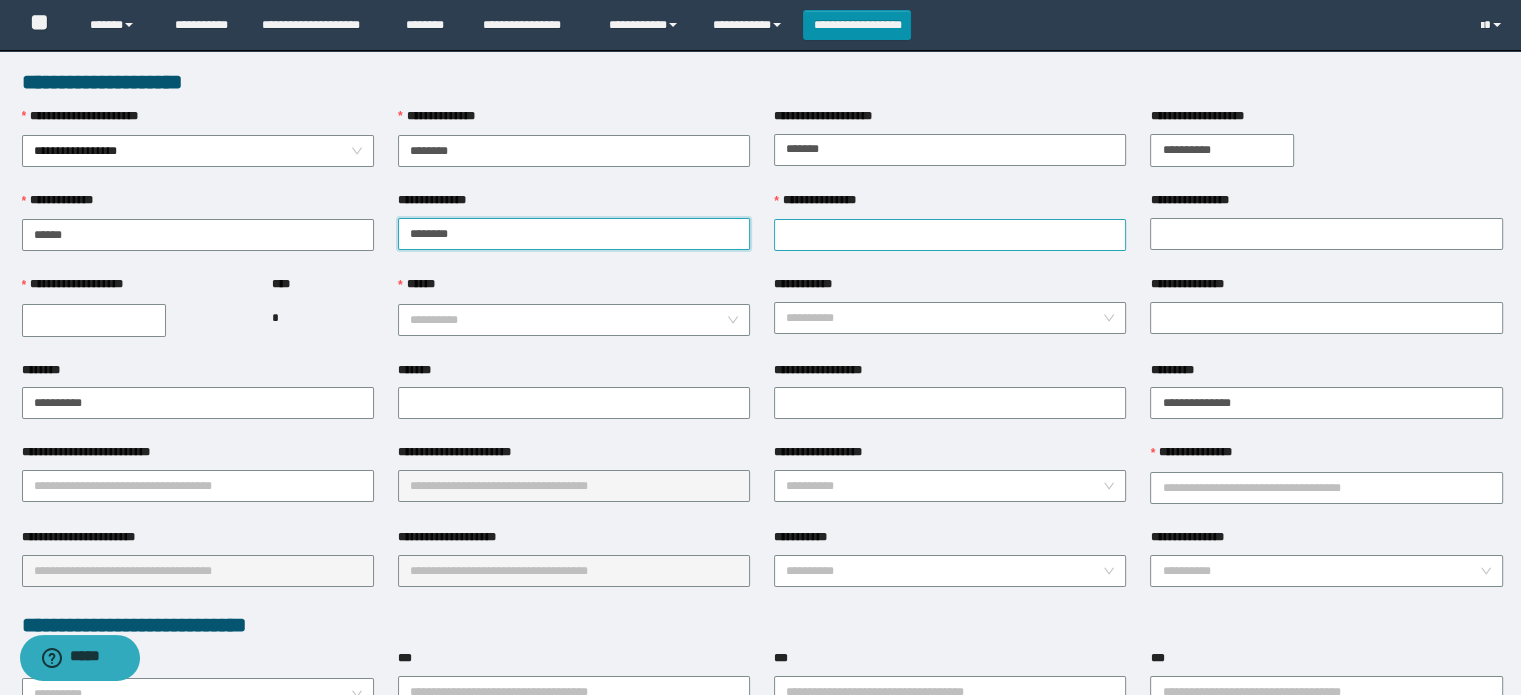 type on "*******" 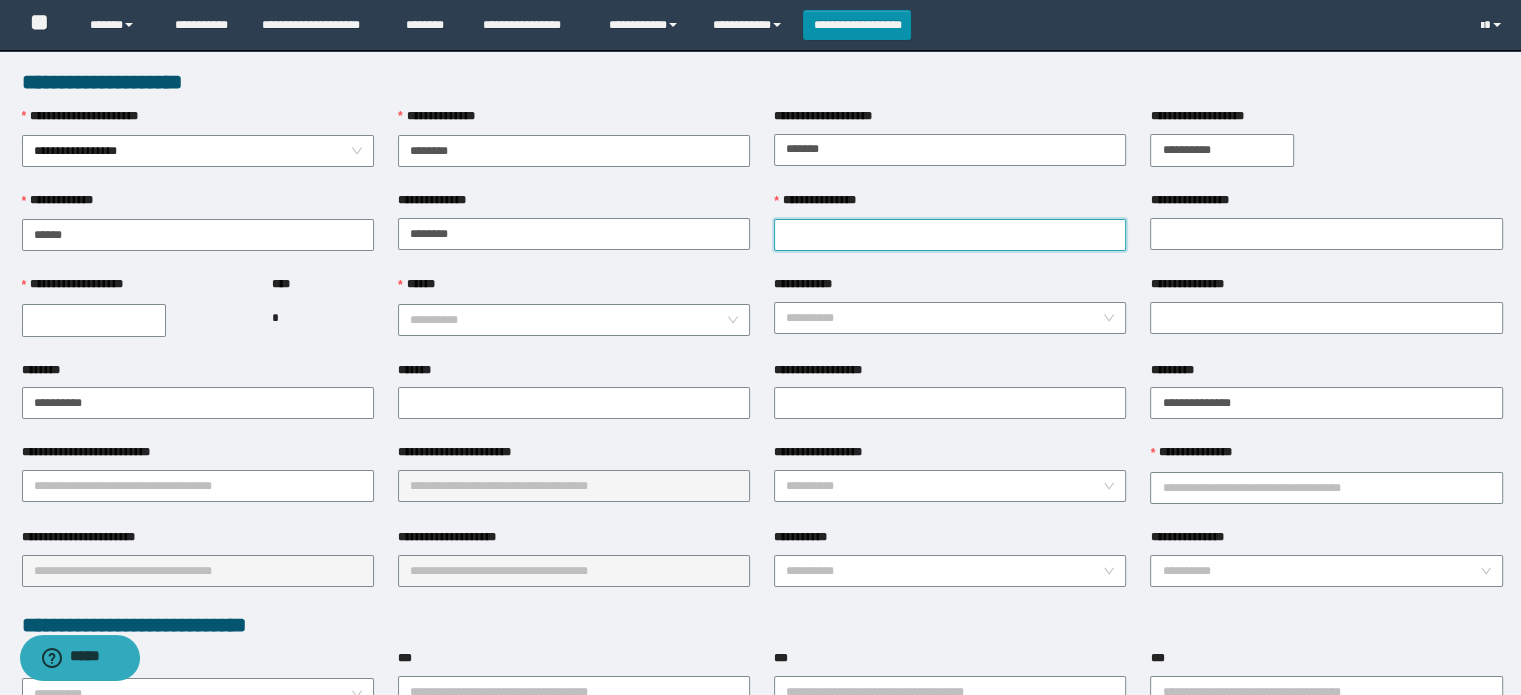 click on "**********" at bounding box center (950, 235) 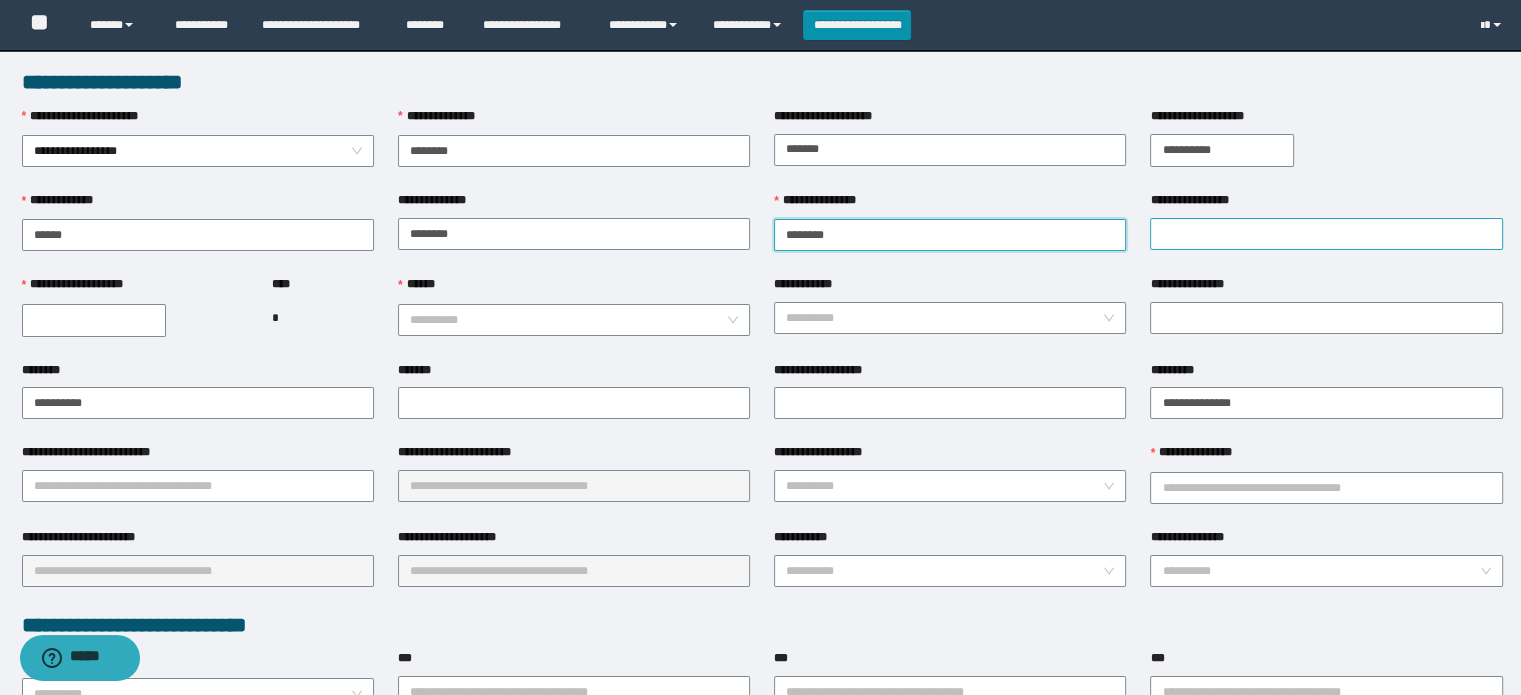 type on "*******" 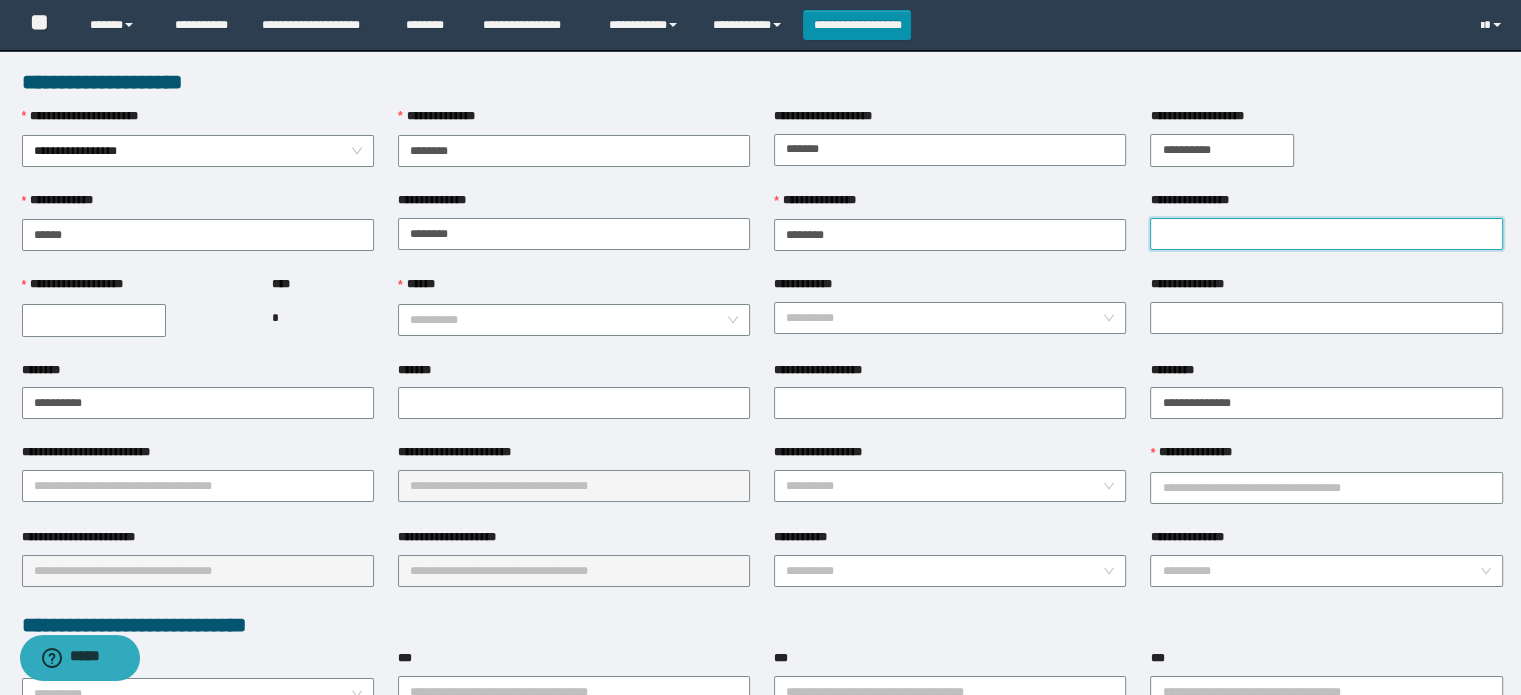 click on "**********" at bounding box center [1326, 234] 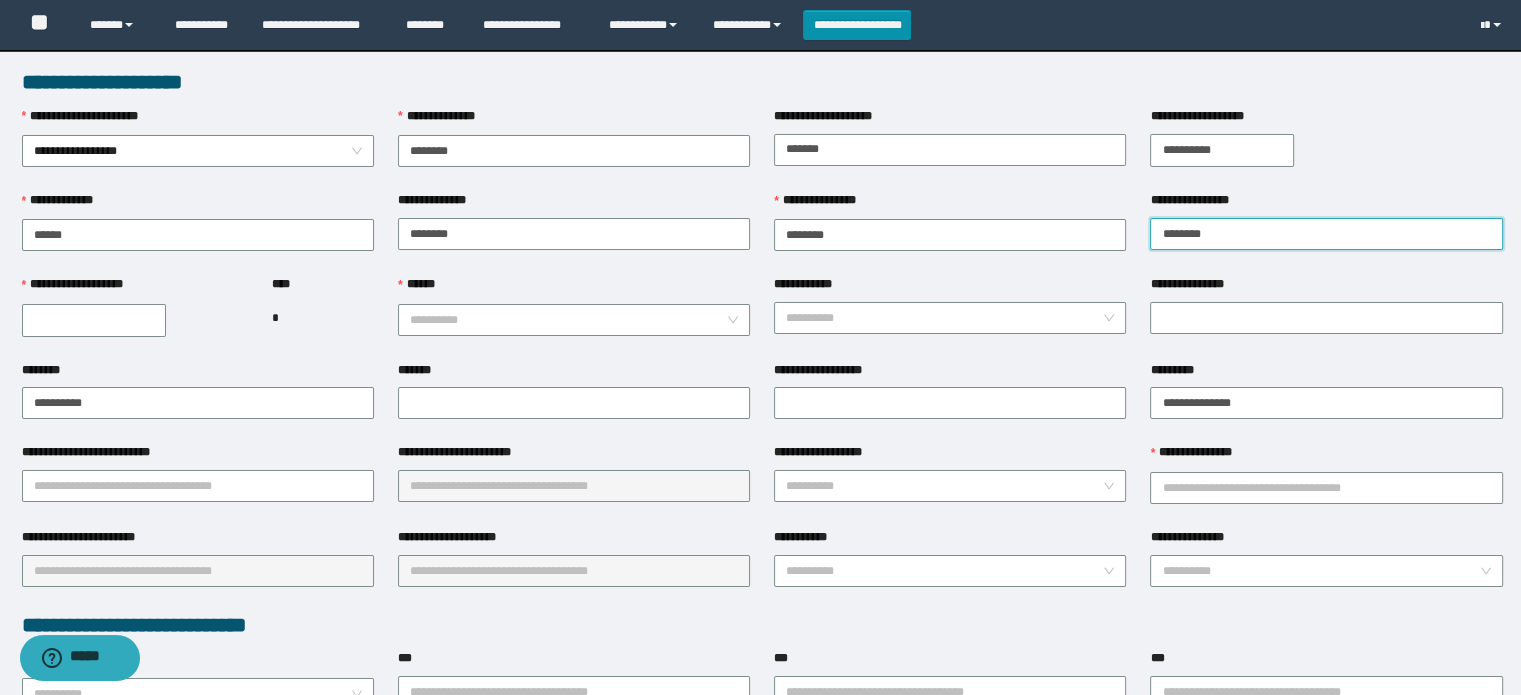 type on "*******" 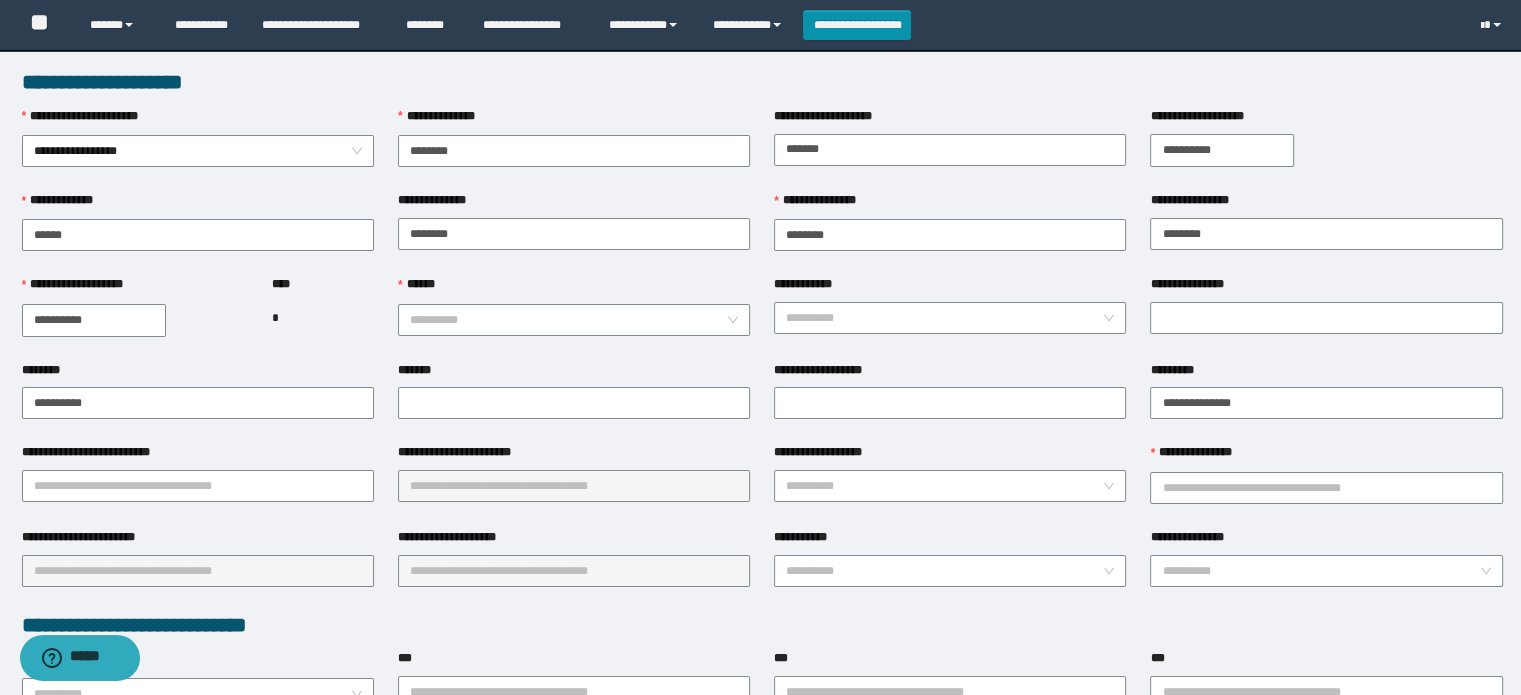 click on "**********" at bounding box center [94, 320] 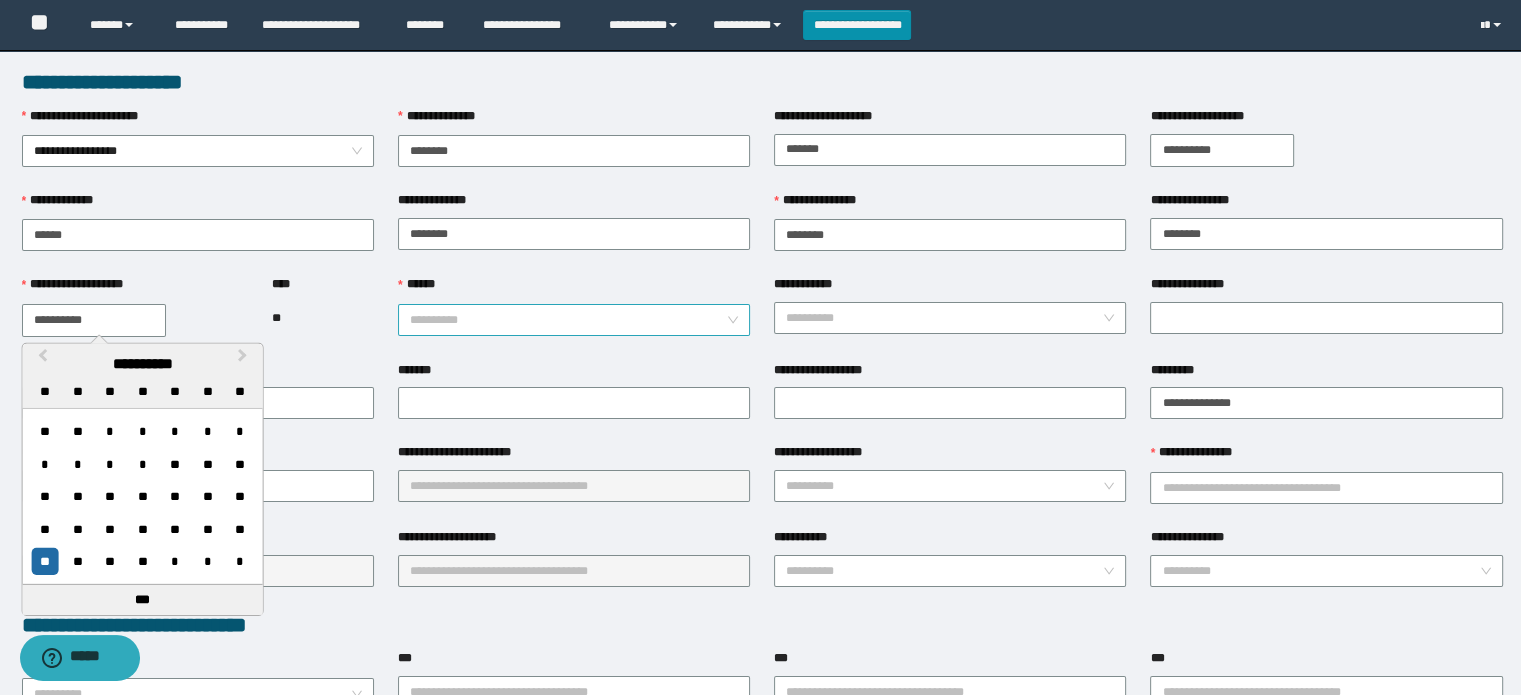 type on "**********" 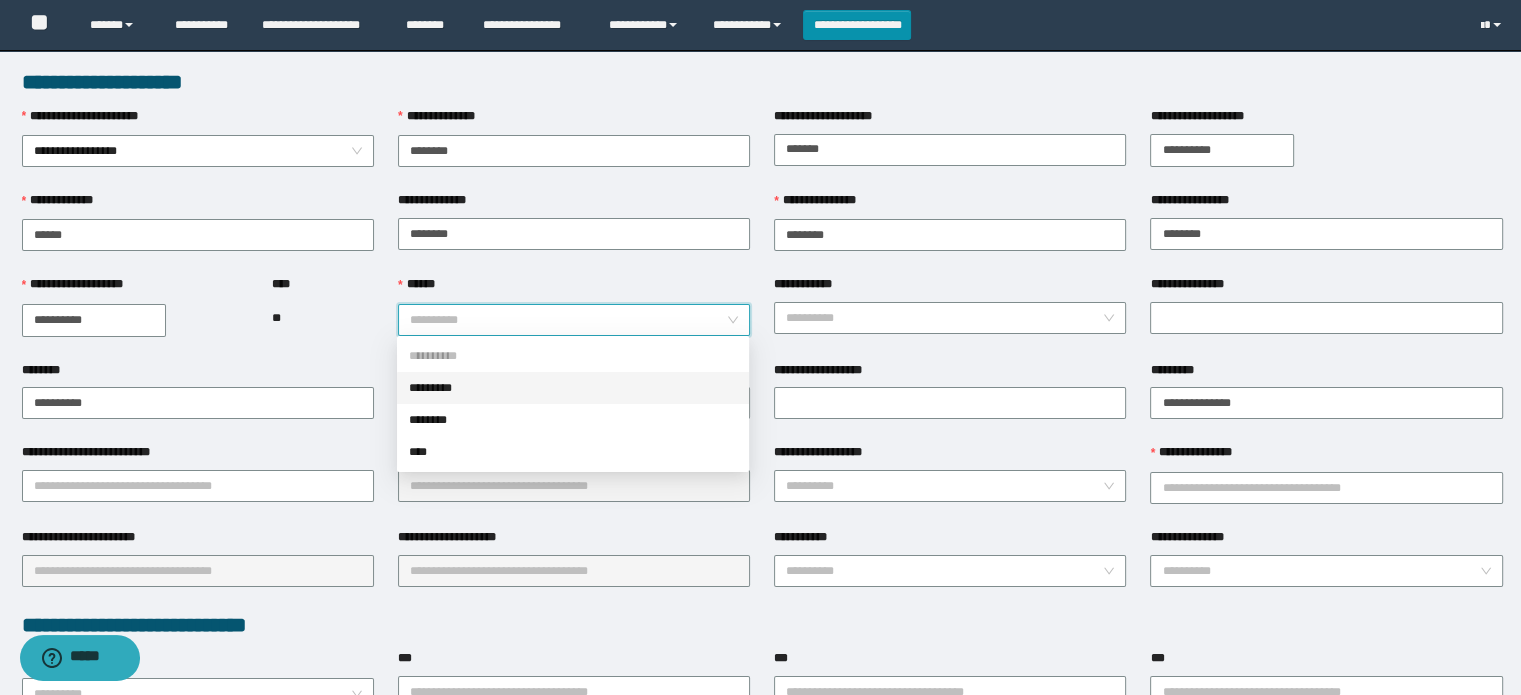 drag, startPoint x: 438, startPoint y: 395, endPoint x: 490, endPoint y: 380, distance: 54.120235 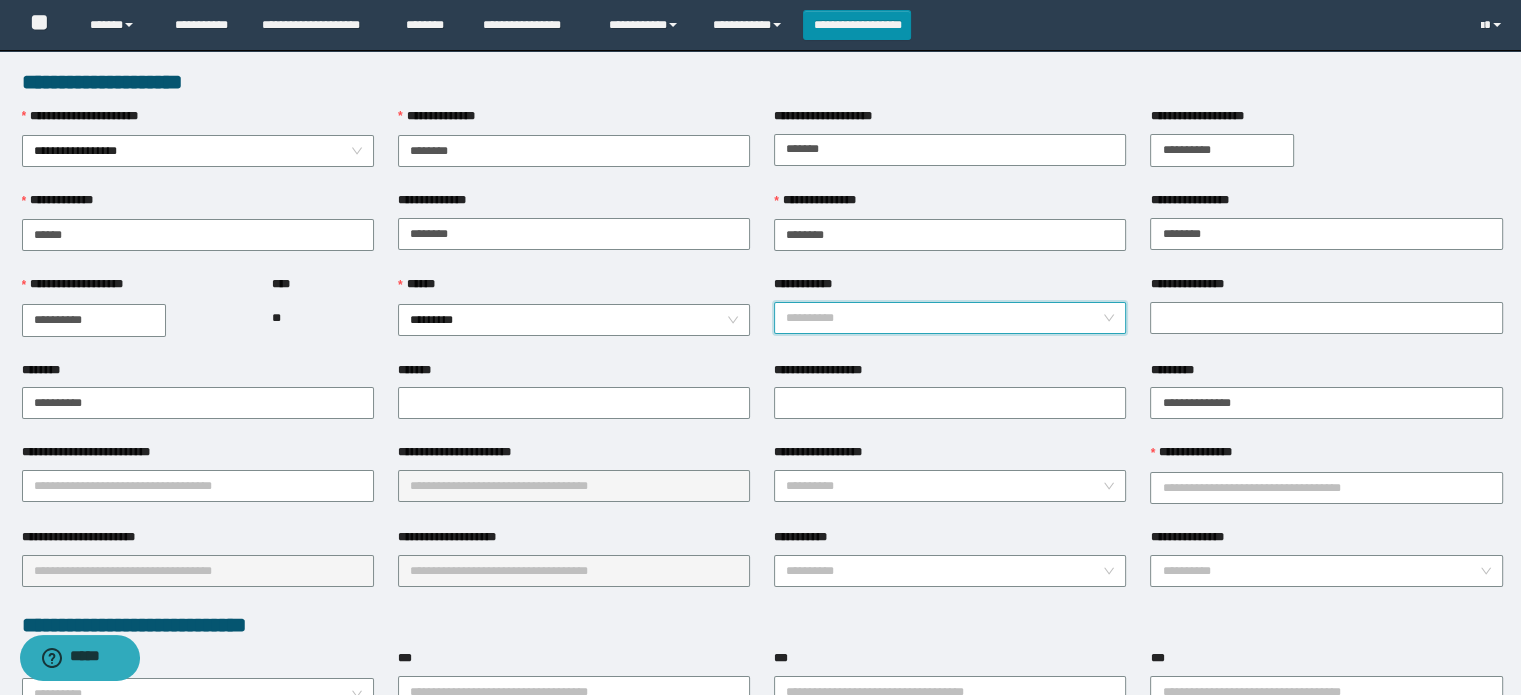 click on "**********" at bounding box center [944, 318] 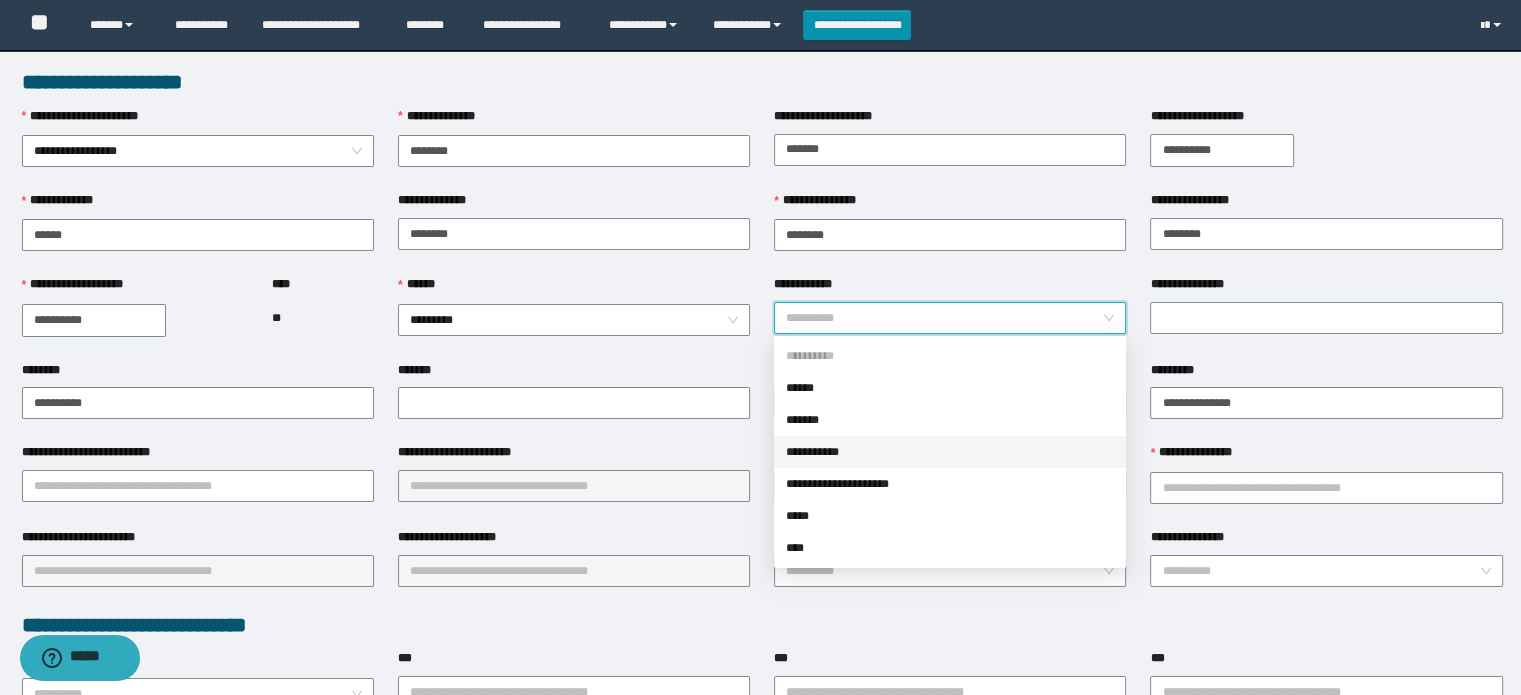 click on "**********" at bounding box center [950, 452] 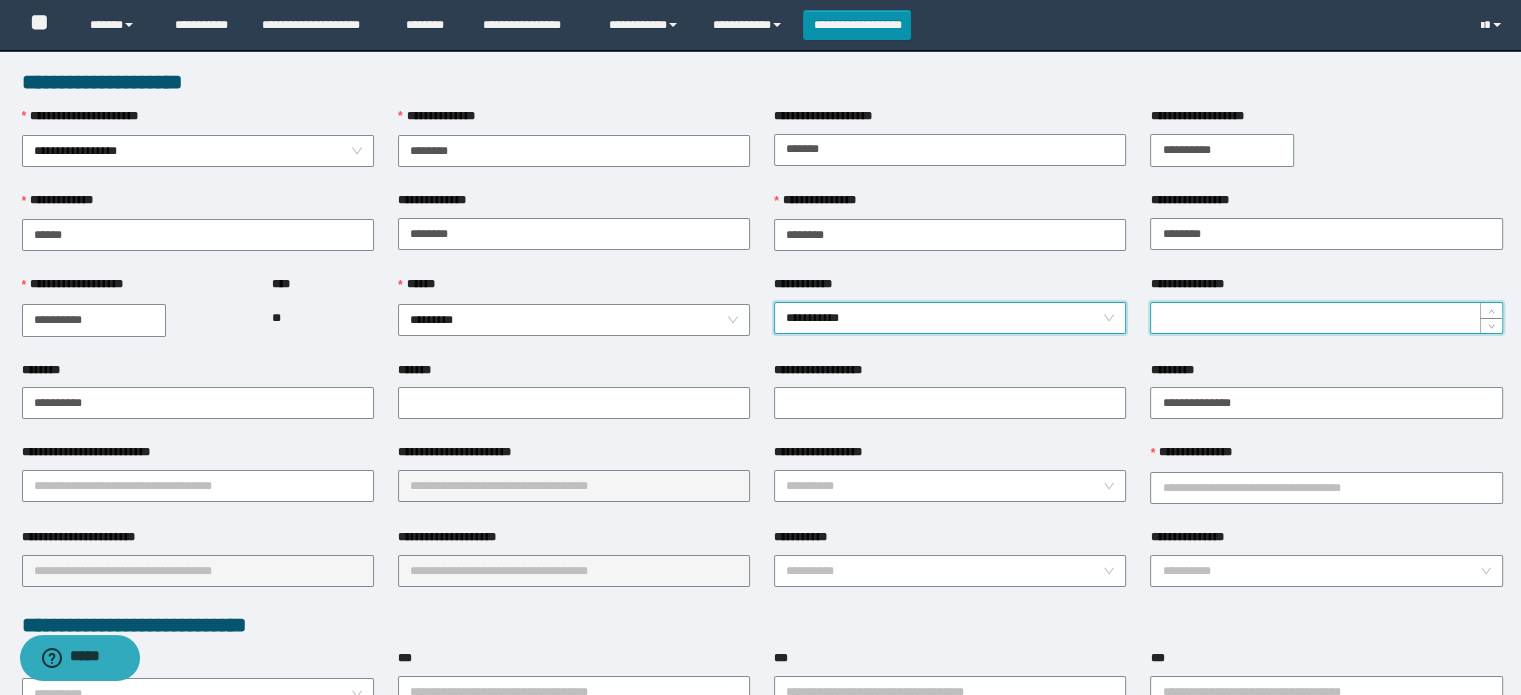 click on "**********" at bounding box center (1326, 318) 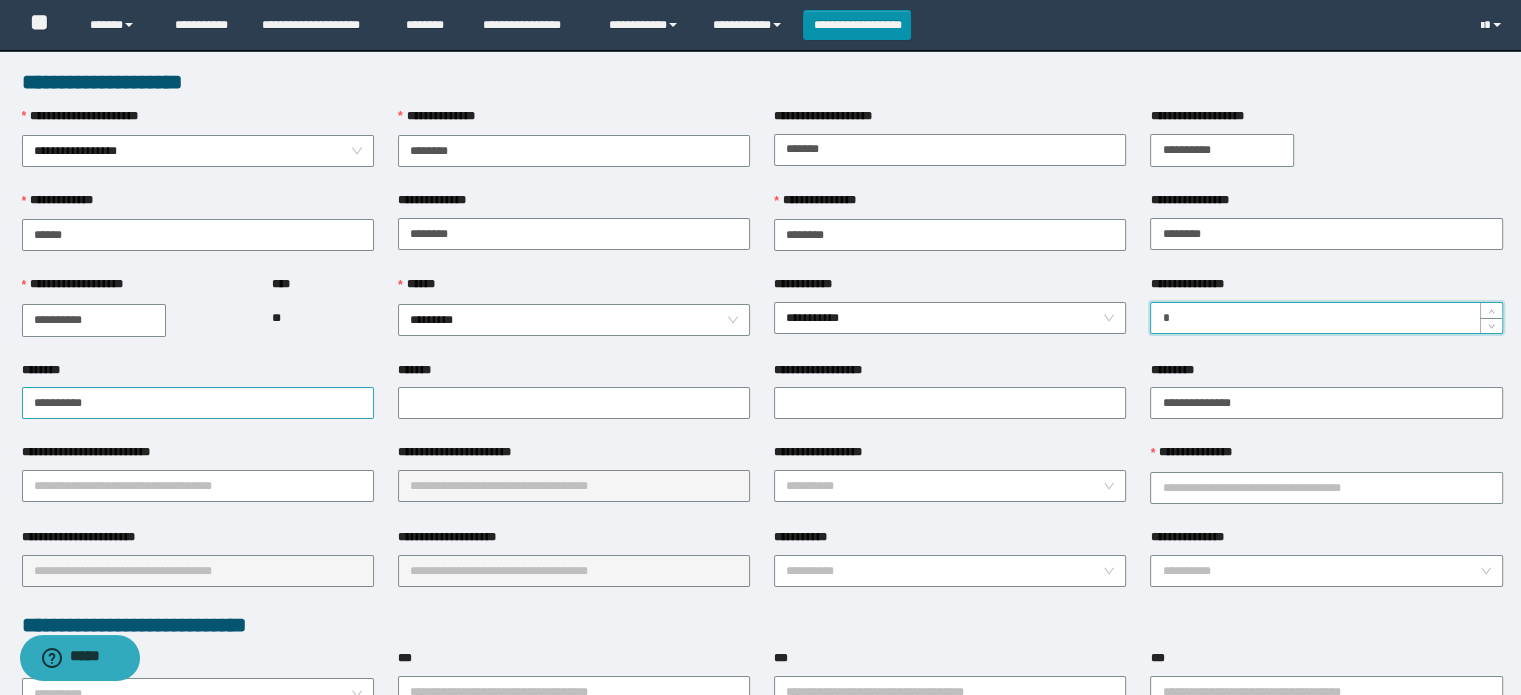 type on "*" 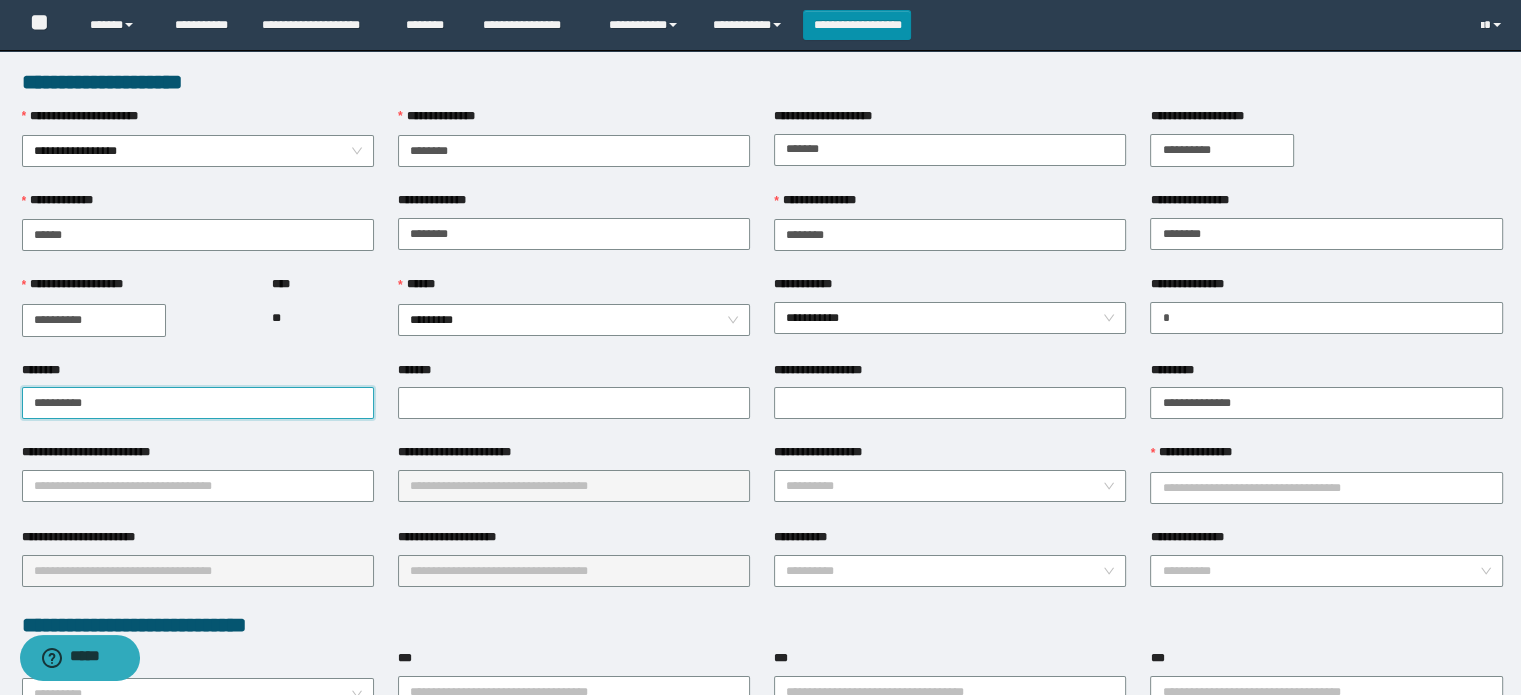 drag, startPoint x: 125, startPoint y: 398, endPoint x: 0, endPoint y: 480, distance: 149.49582 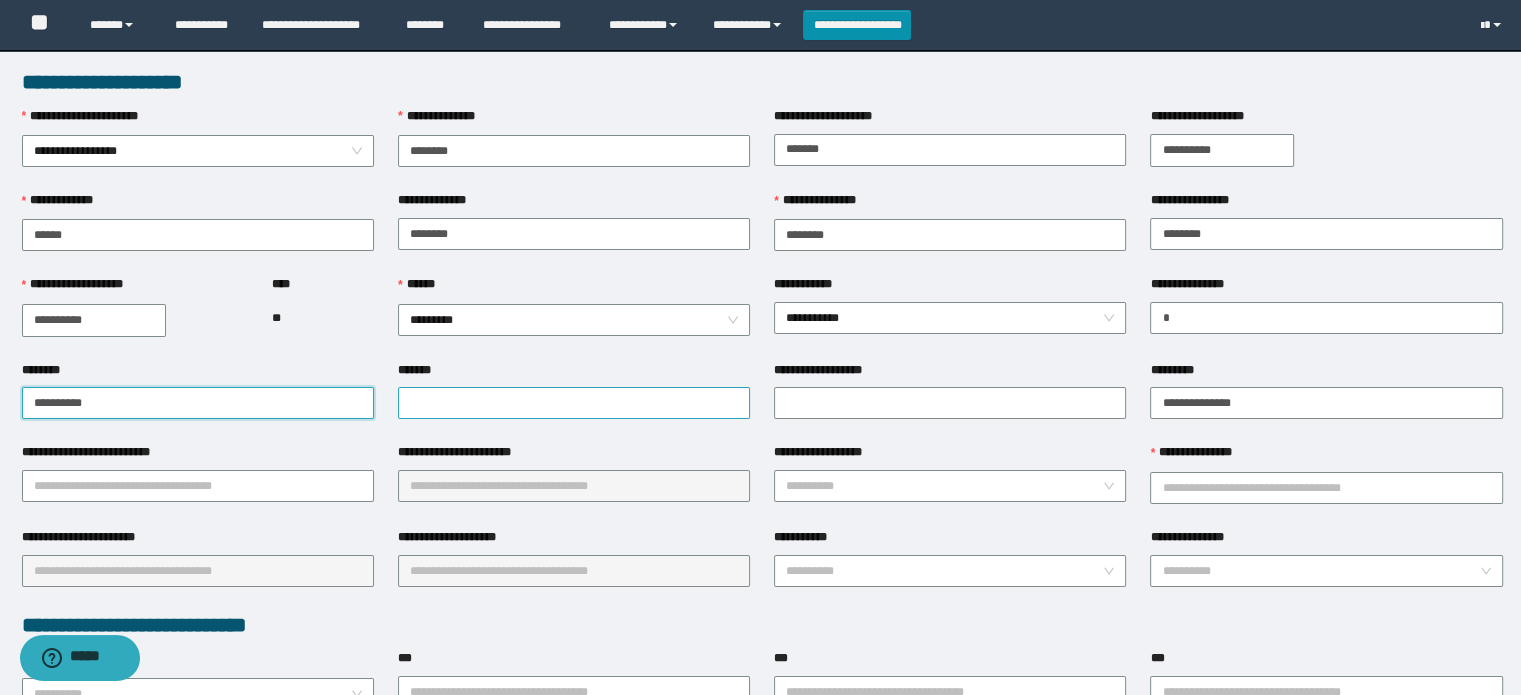 type on "**********" 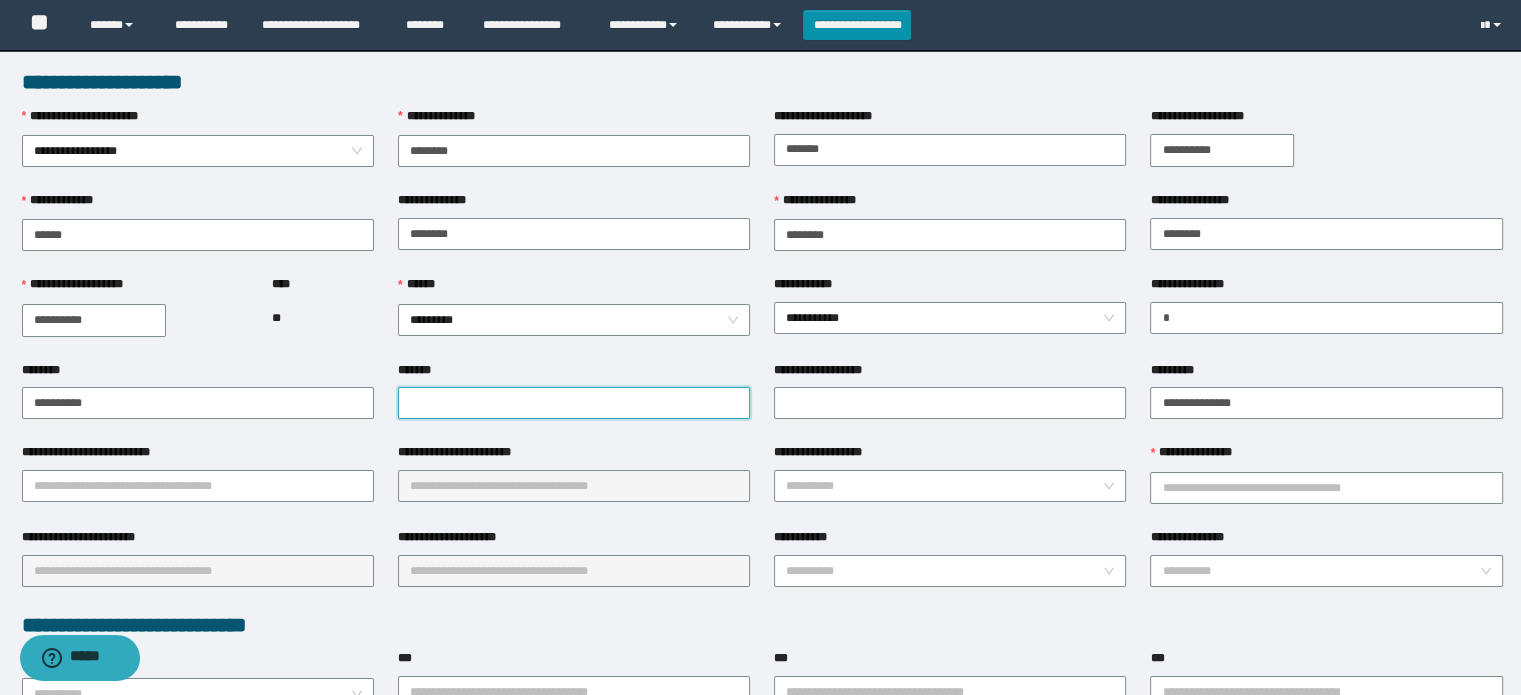click on "*******" at bounding box center [574, 403] 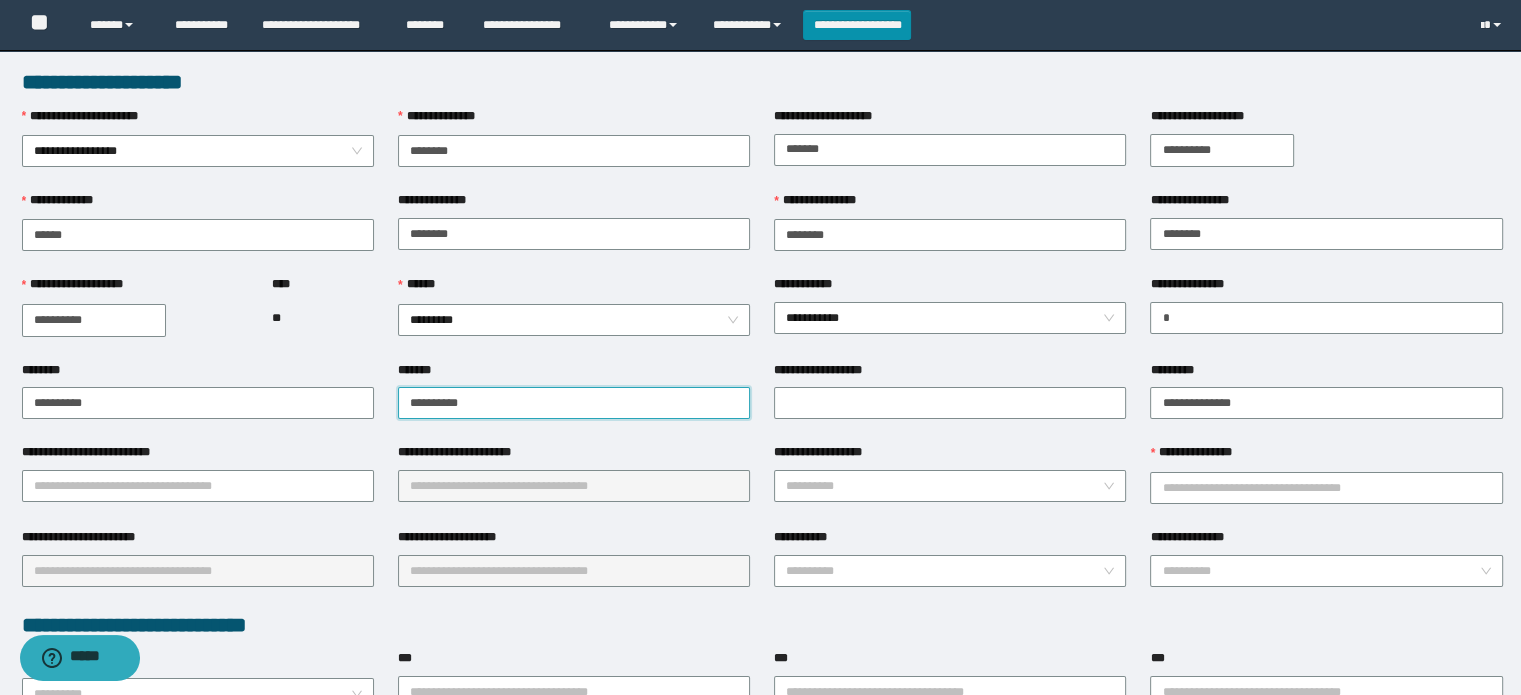 type on "**********" 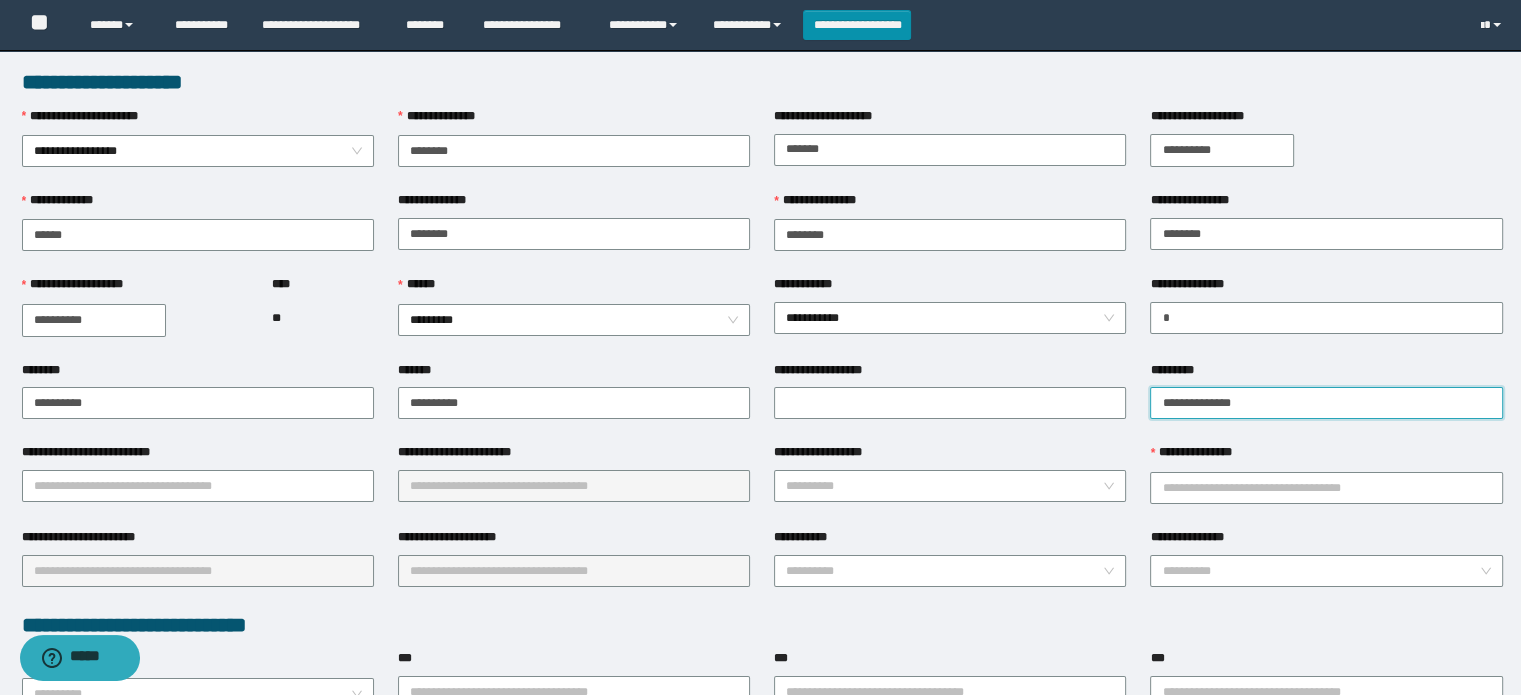 click on "**********" at bounding box center (762, 856) 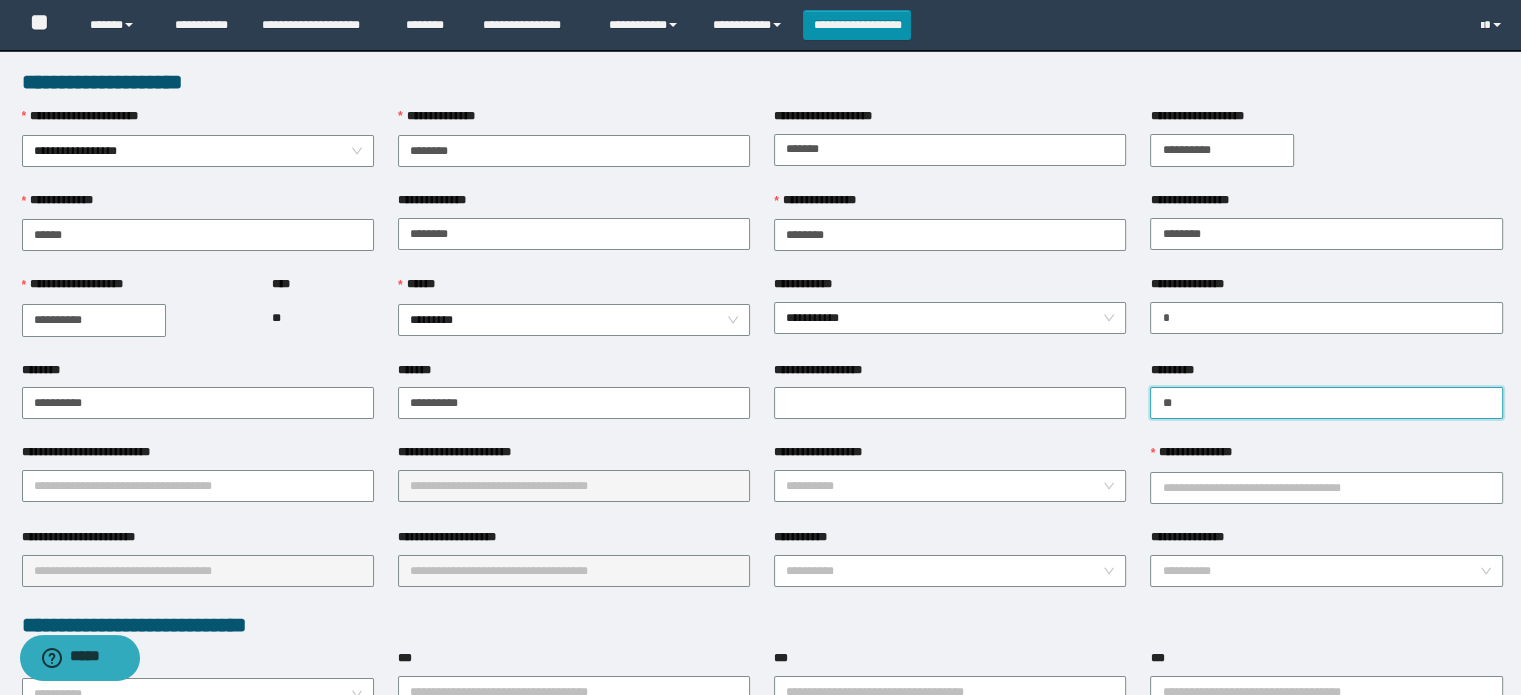 type on "*" 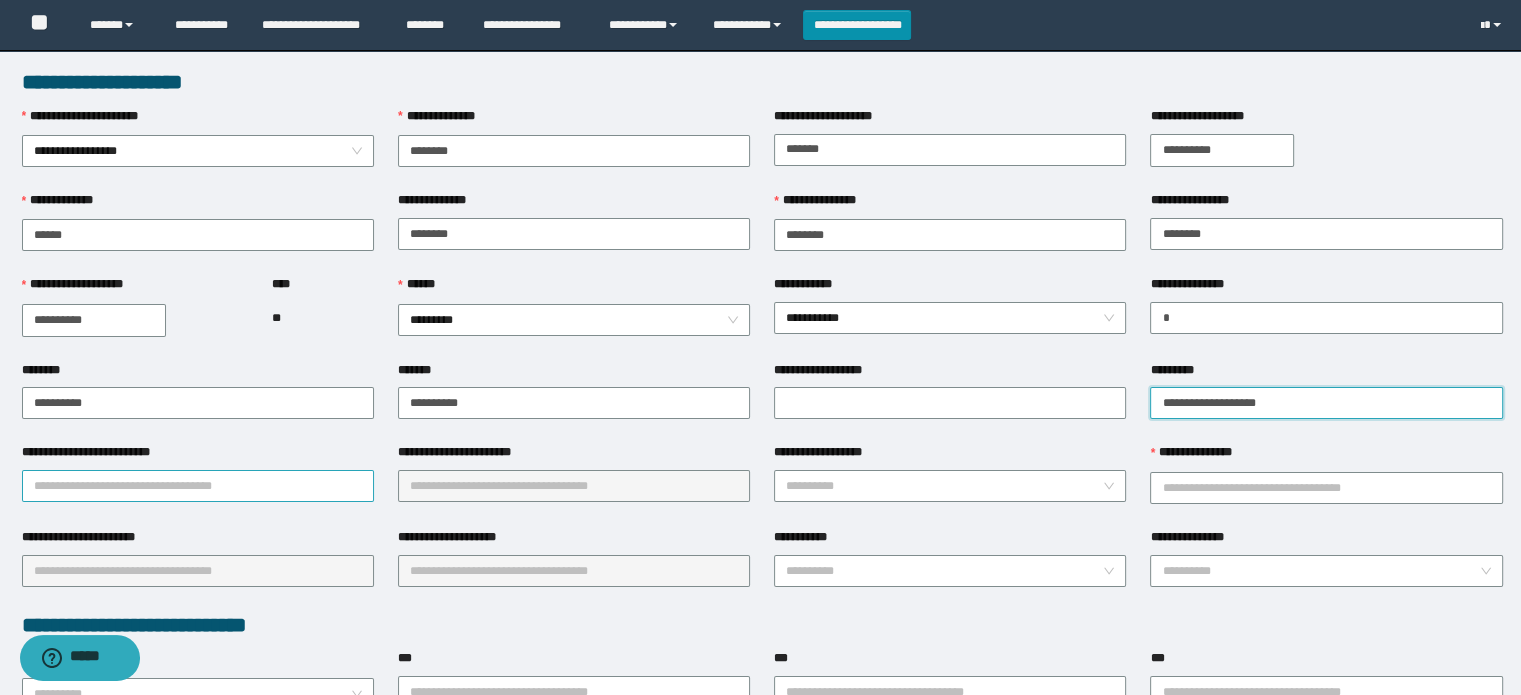 type on "**********" 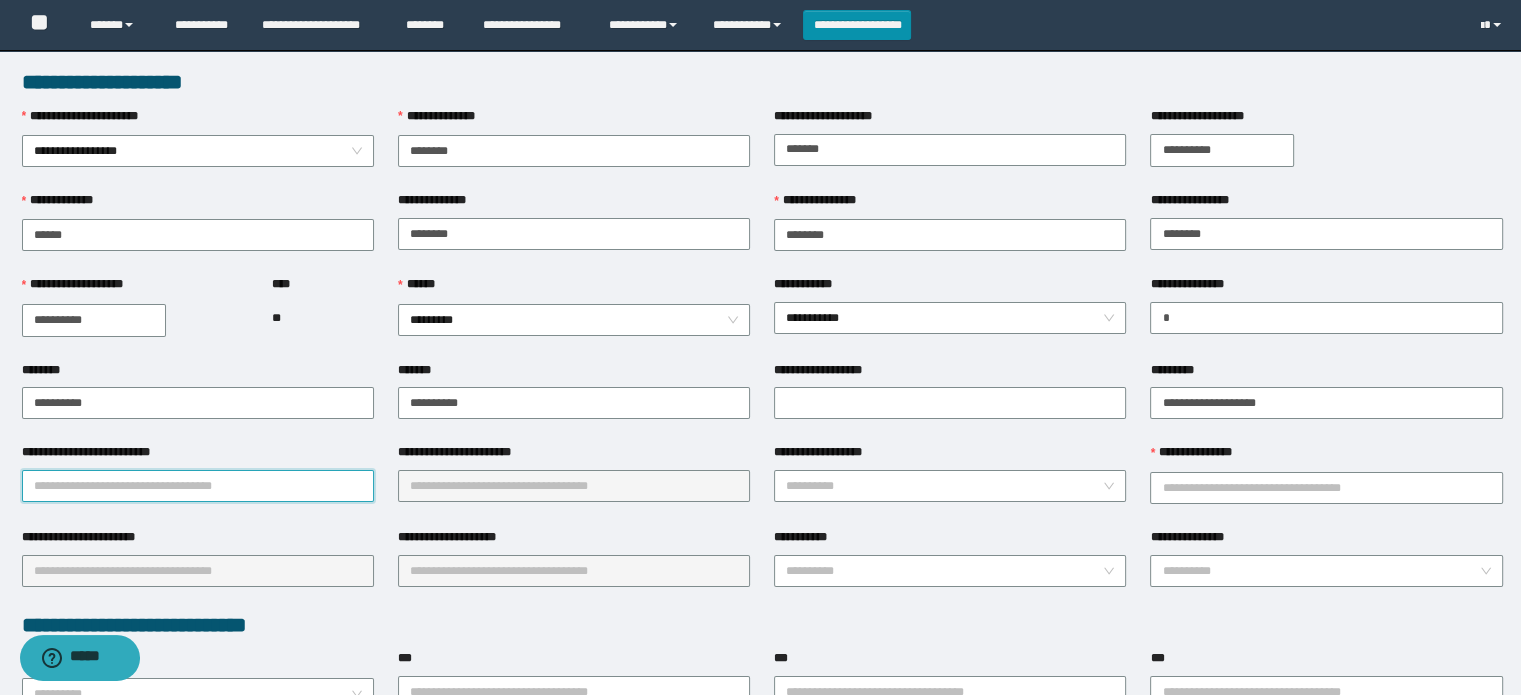 click on "**********" at bounding box center (198, 486) 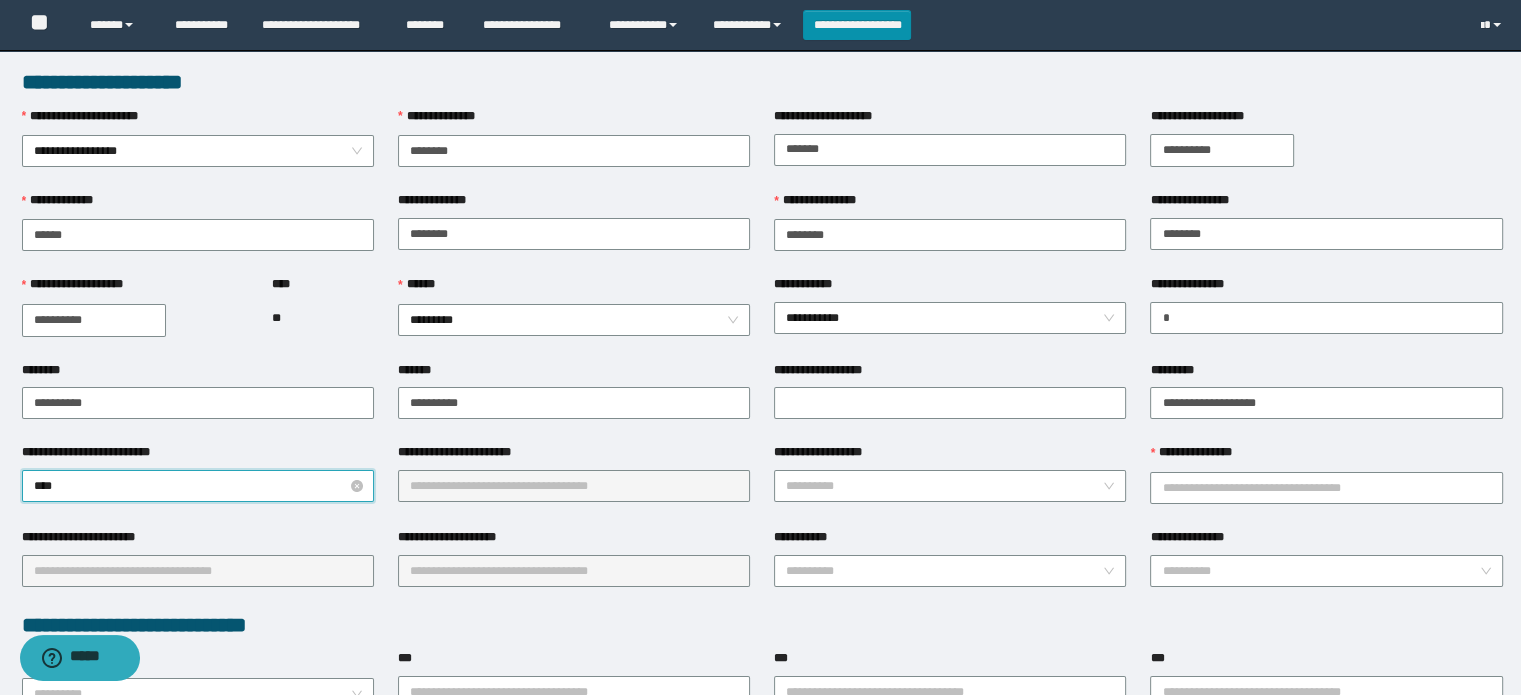 type on "*****" 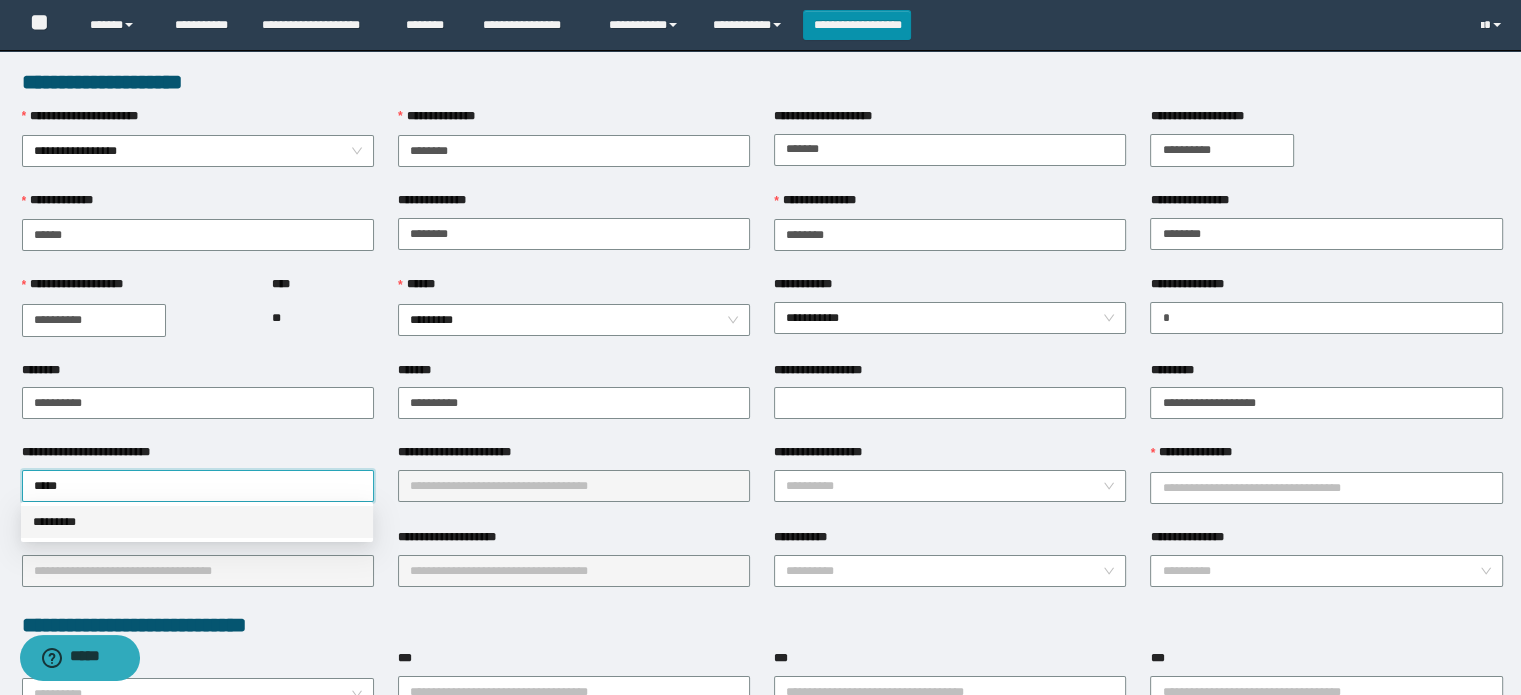 click on "*********" at bounding box center (197, 522) 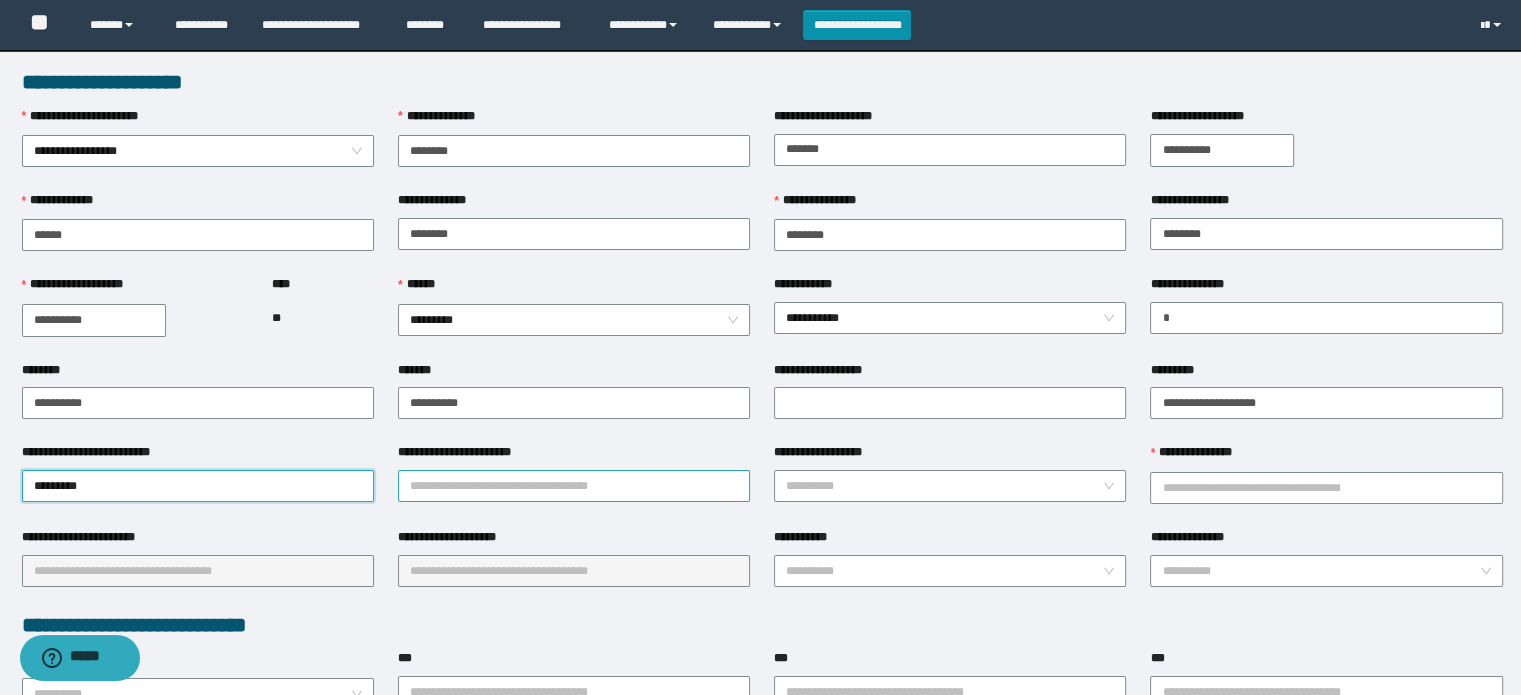 click on "**********" at bounding box center (574, 486) 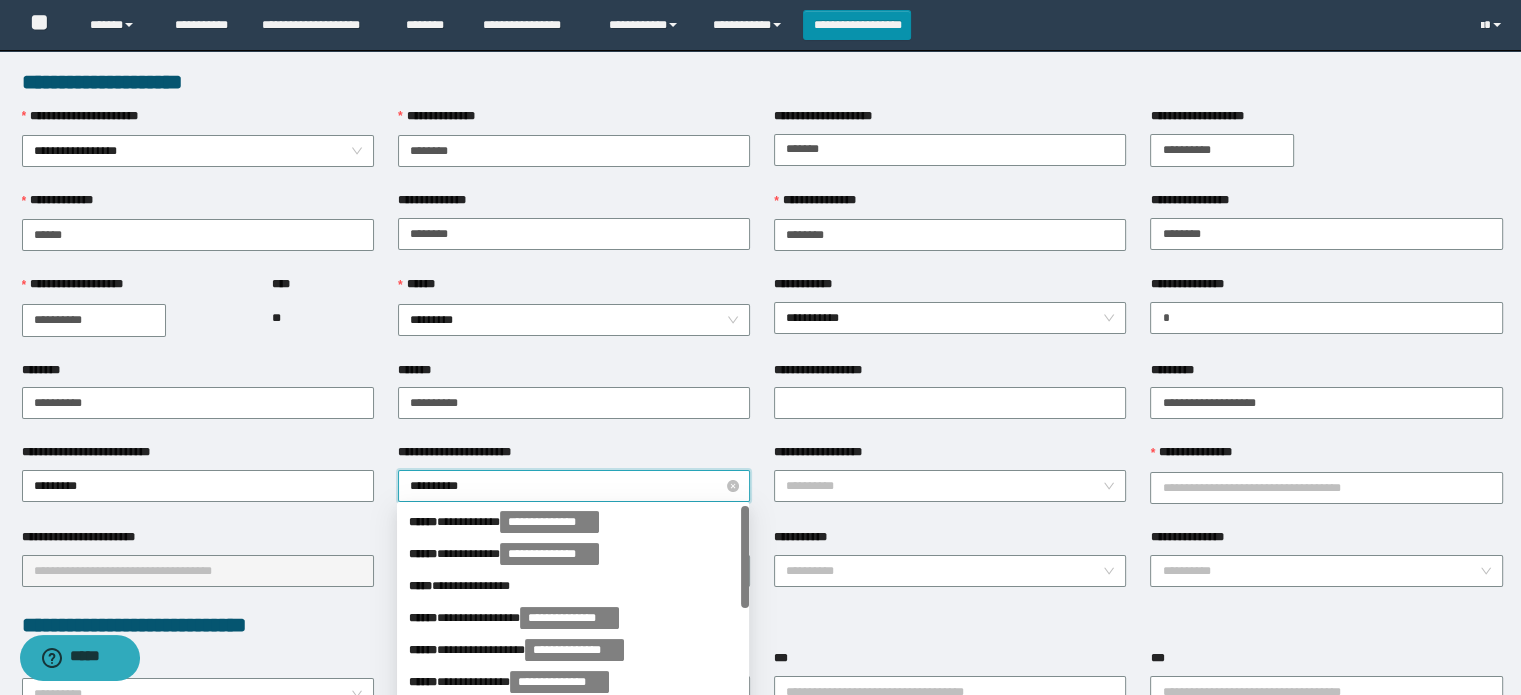 type on "**********" 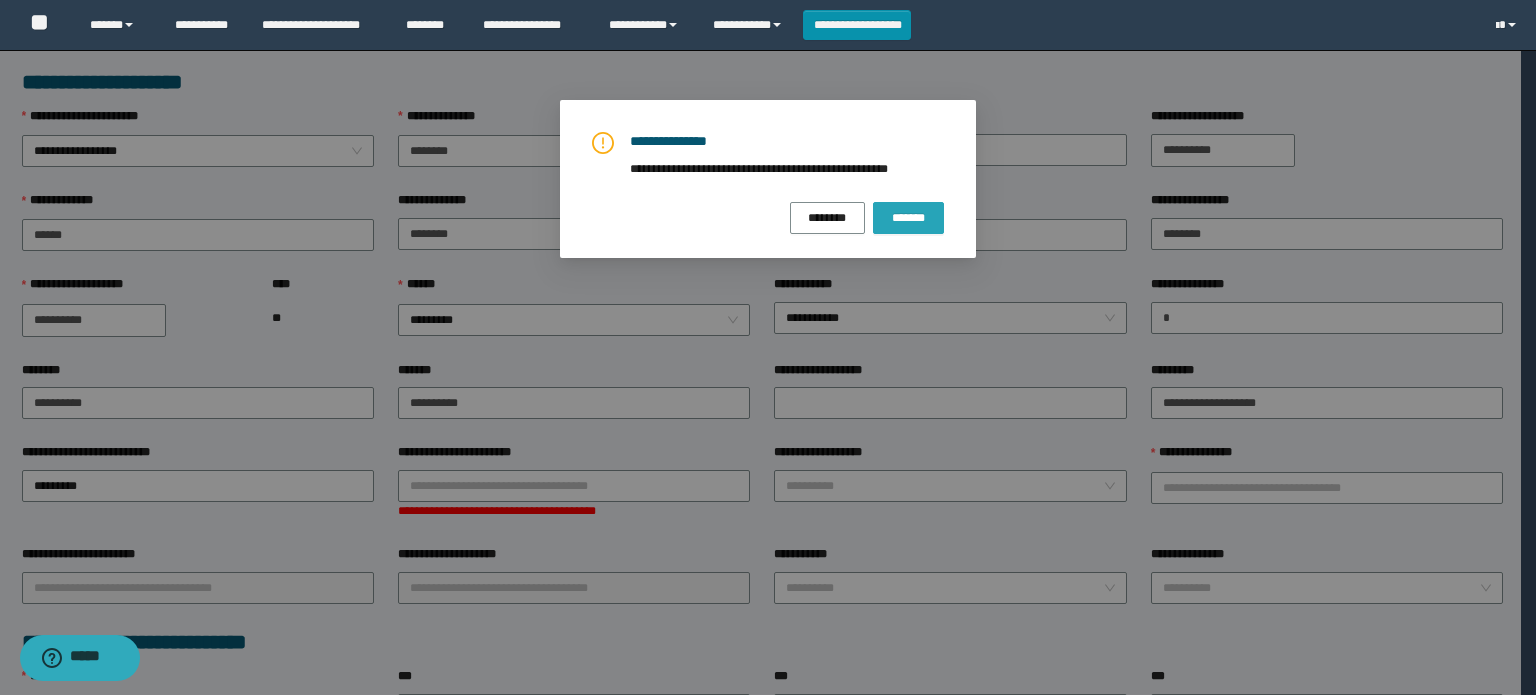 click on "*******" at bounding box center (908, 218) 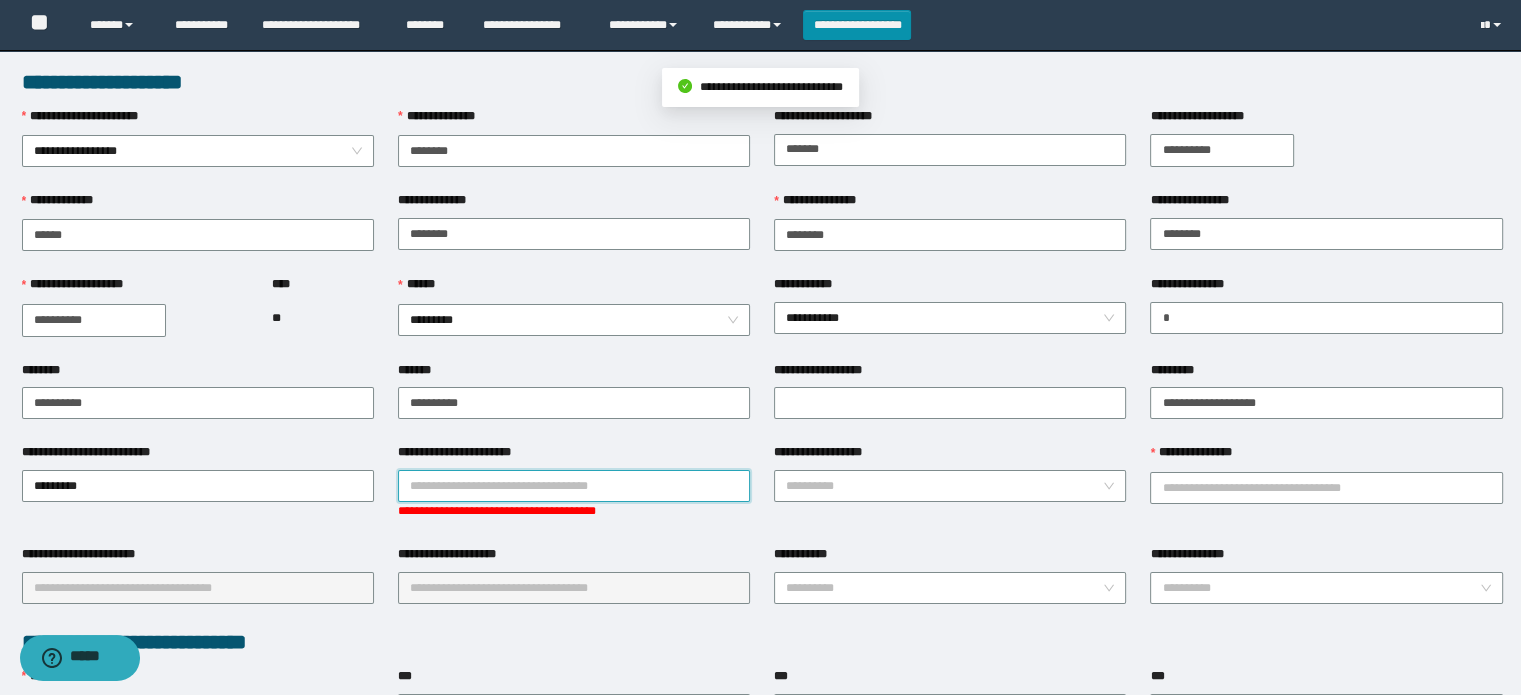 click on "**********" at bounding box center (574, 486) 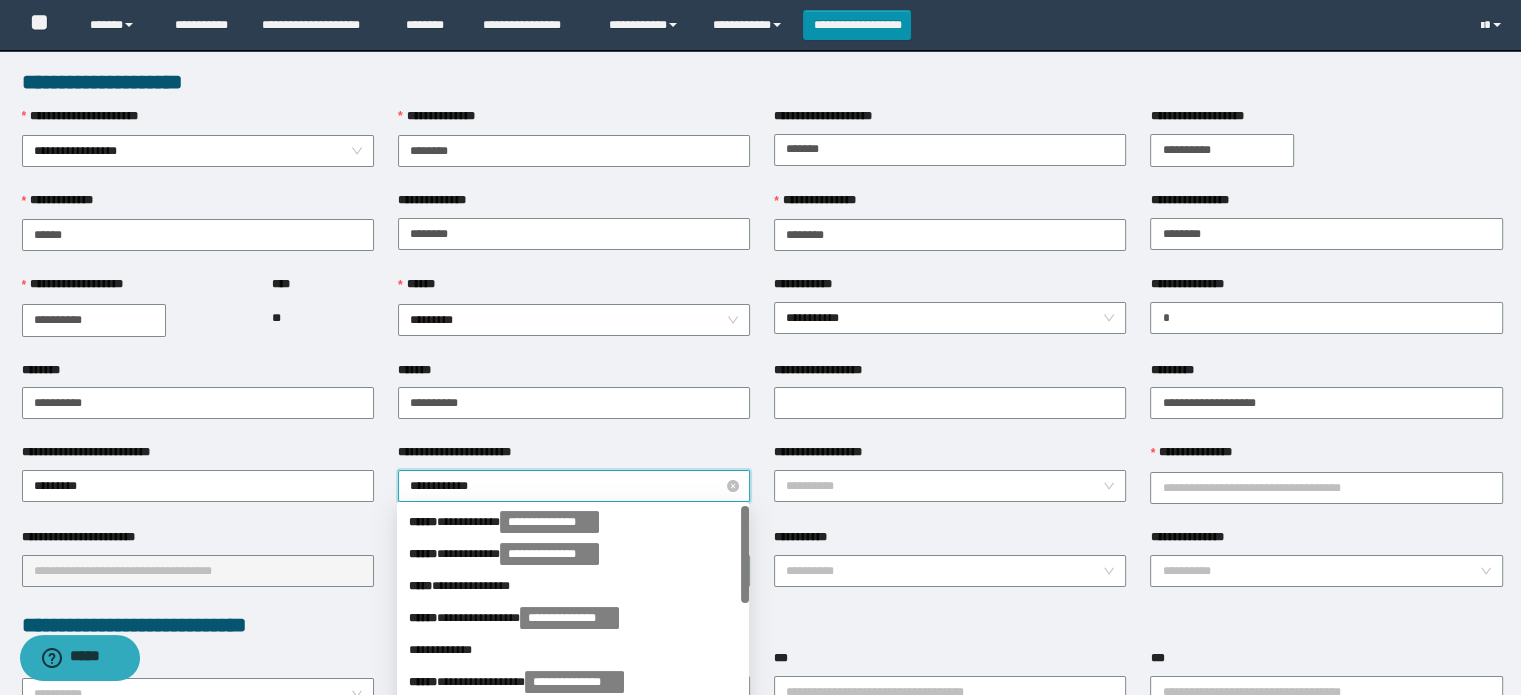 type on "**********" 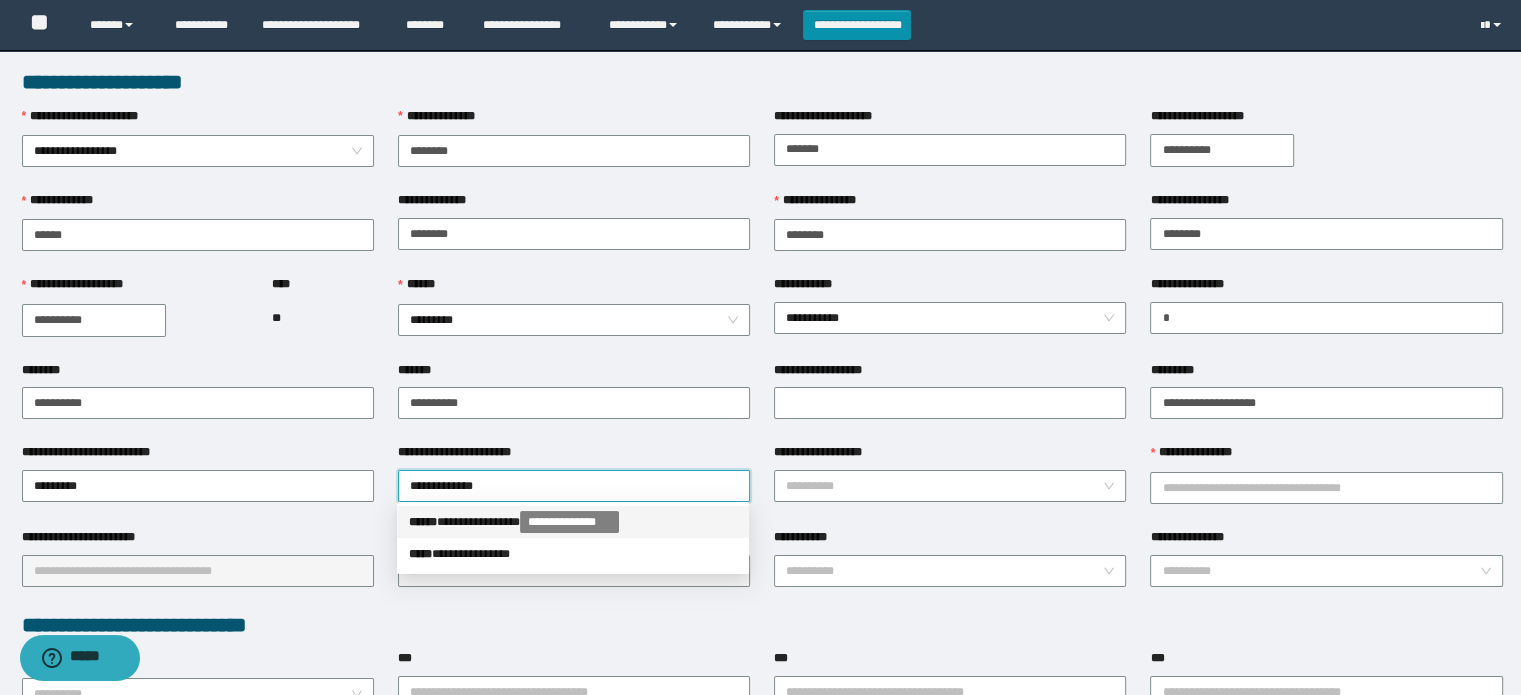 click on "**********" at bounding box center (573, 522) 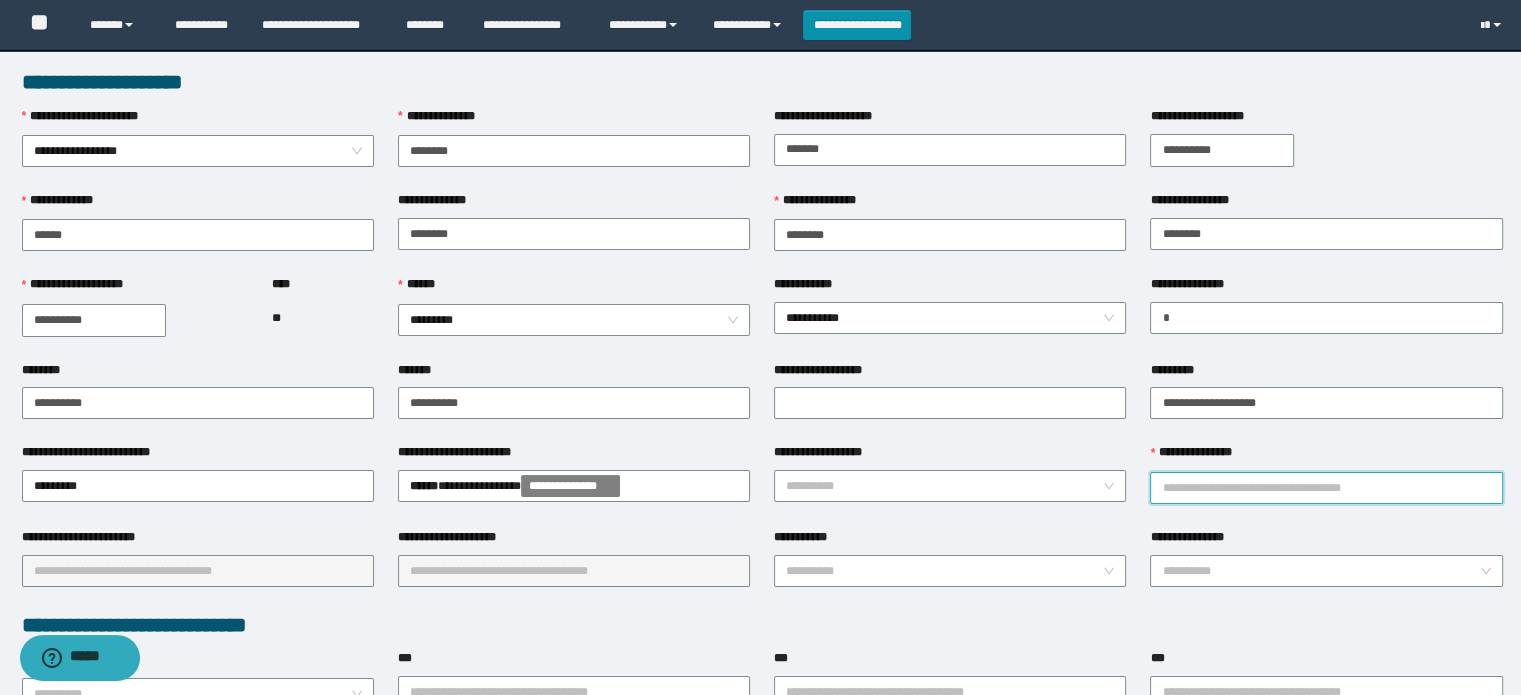 click on "**********" at bounding box center (1326, 488) 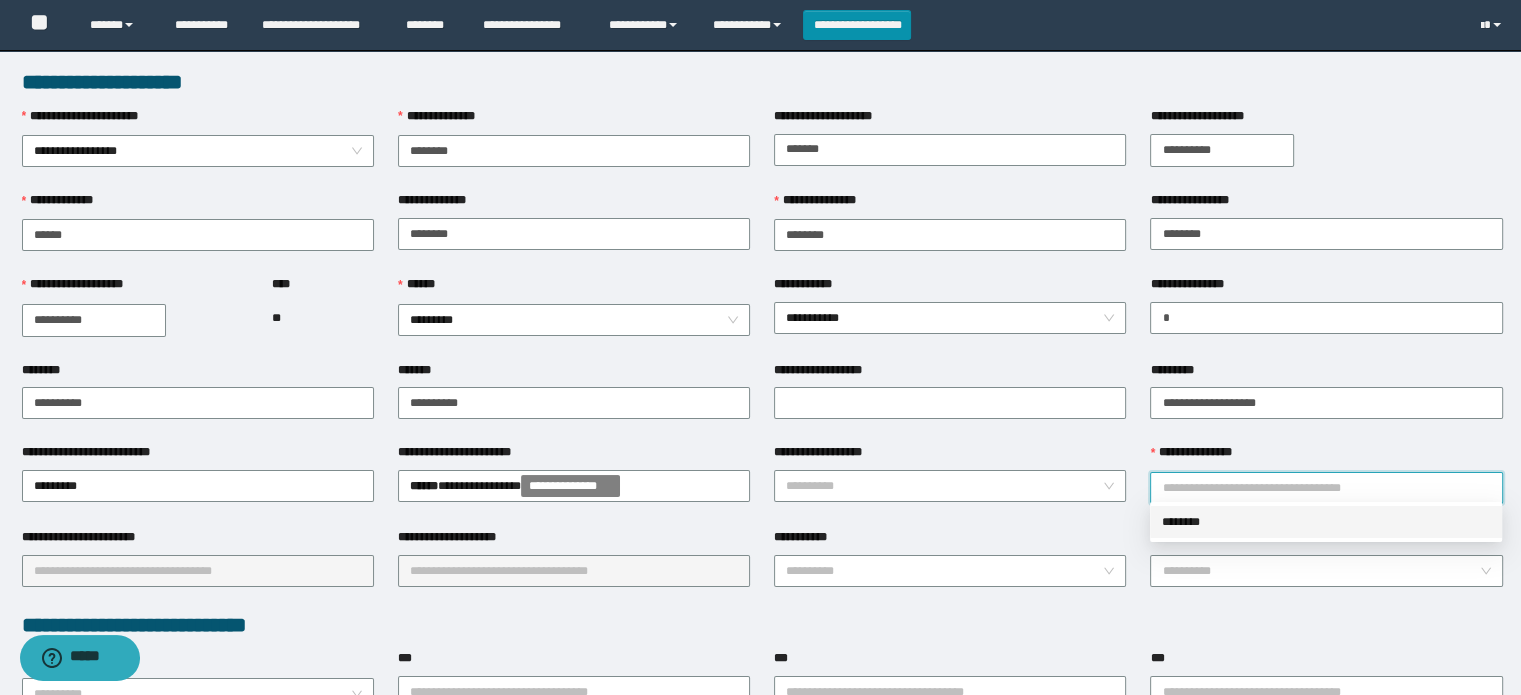 click on "********" at bounding box center (1326, 522) 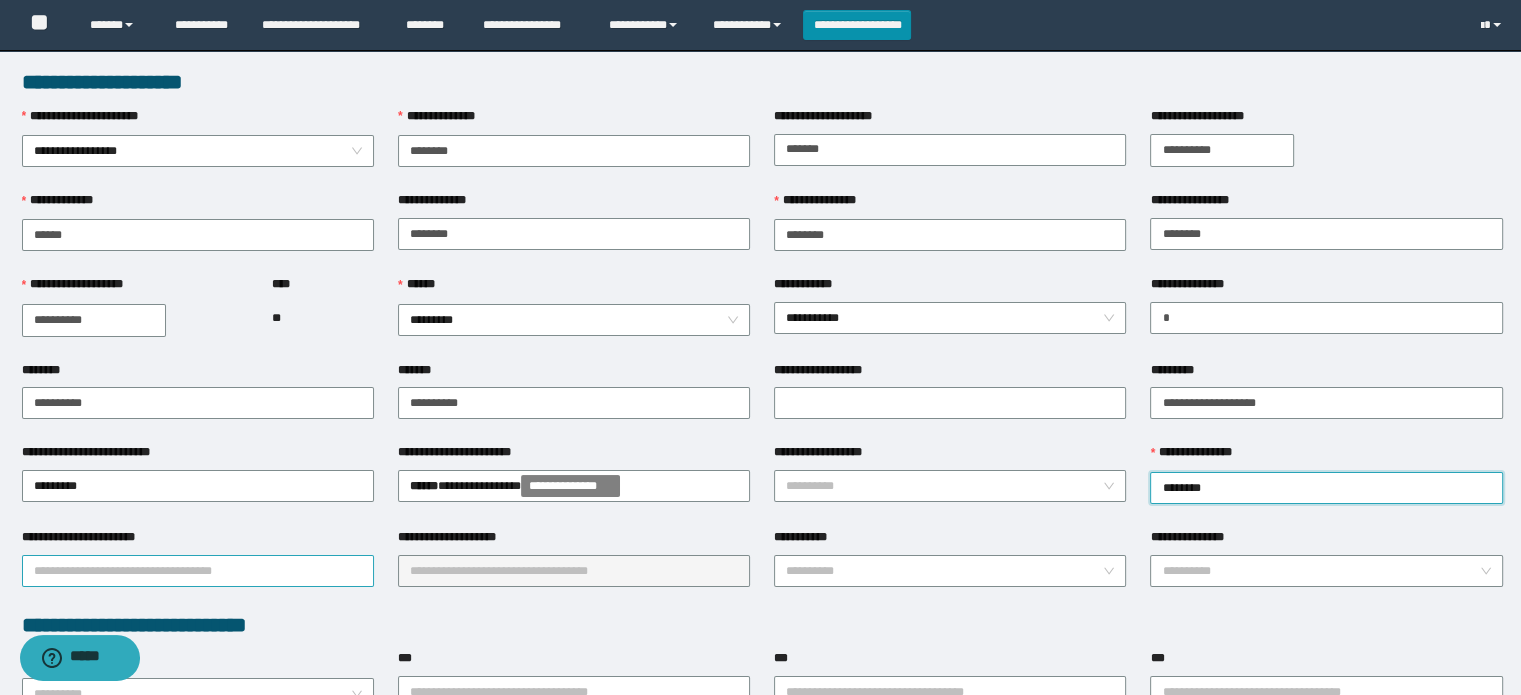 click on "**********" at bounding box center (198, 571) 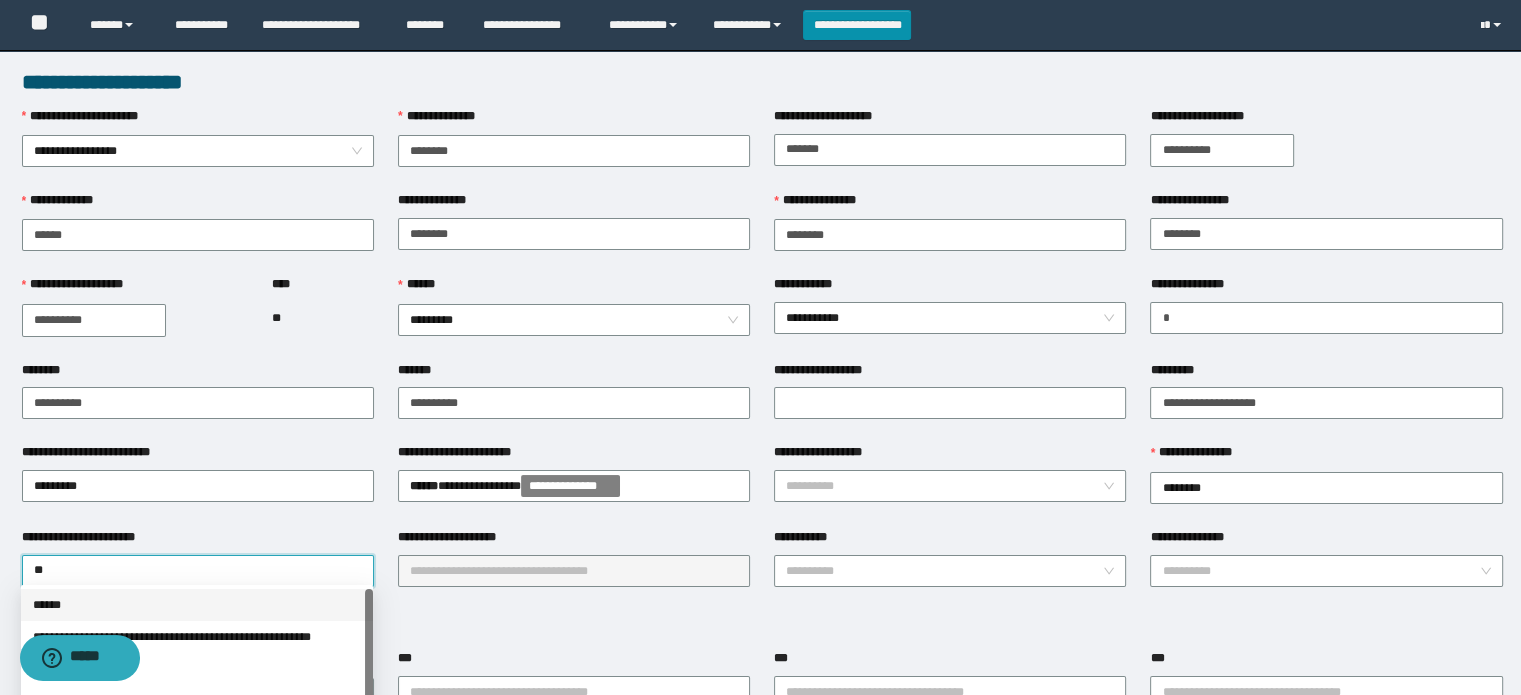 type on "***" 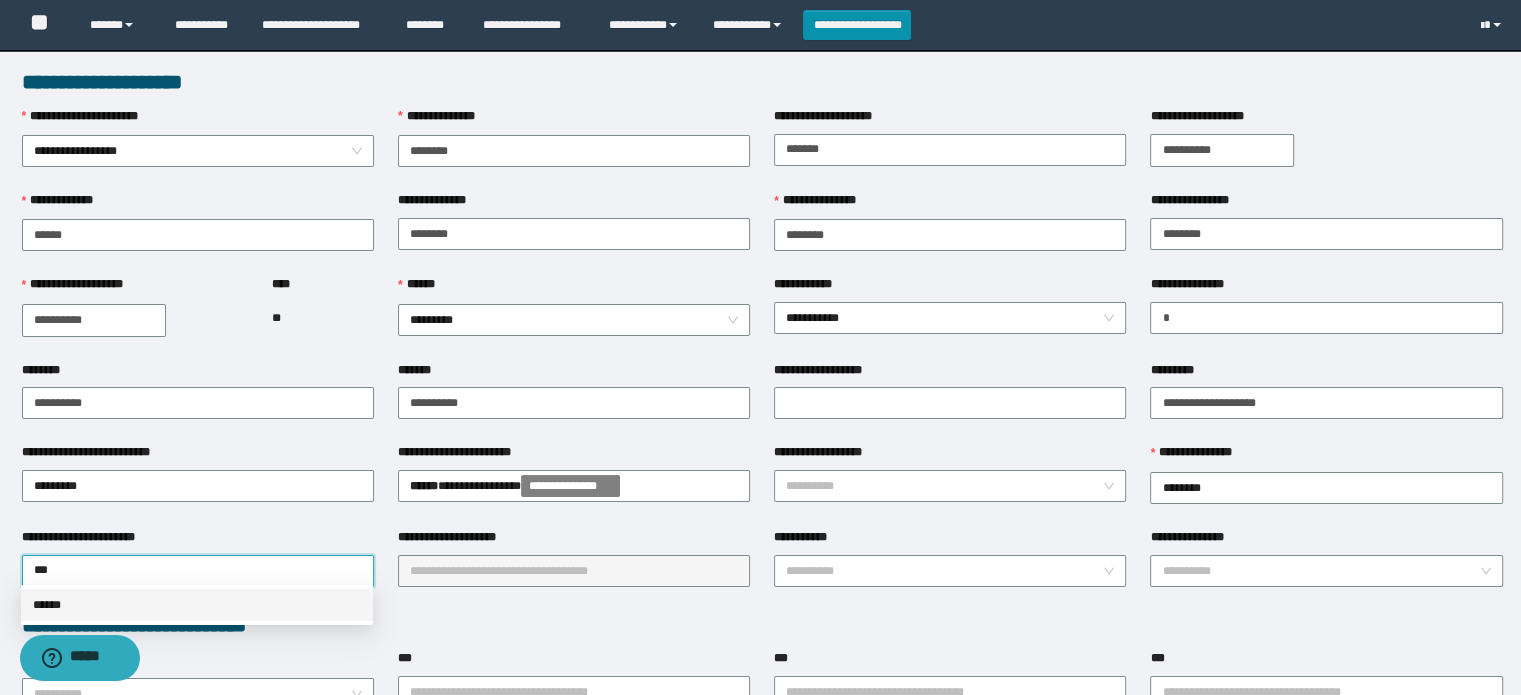 click on "******" at bounding box center [197, 605] 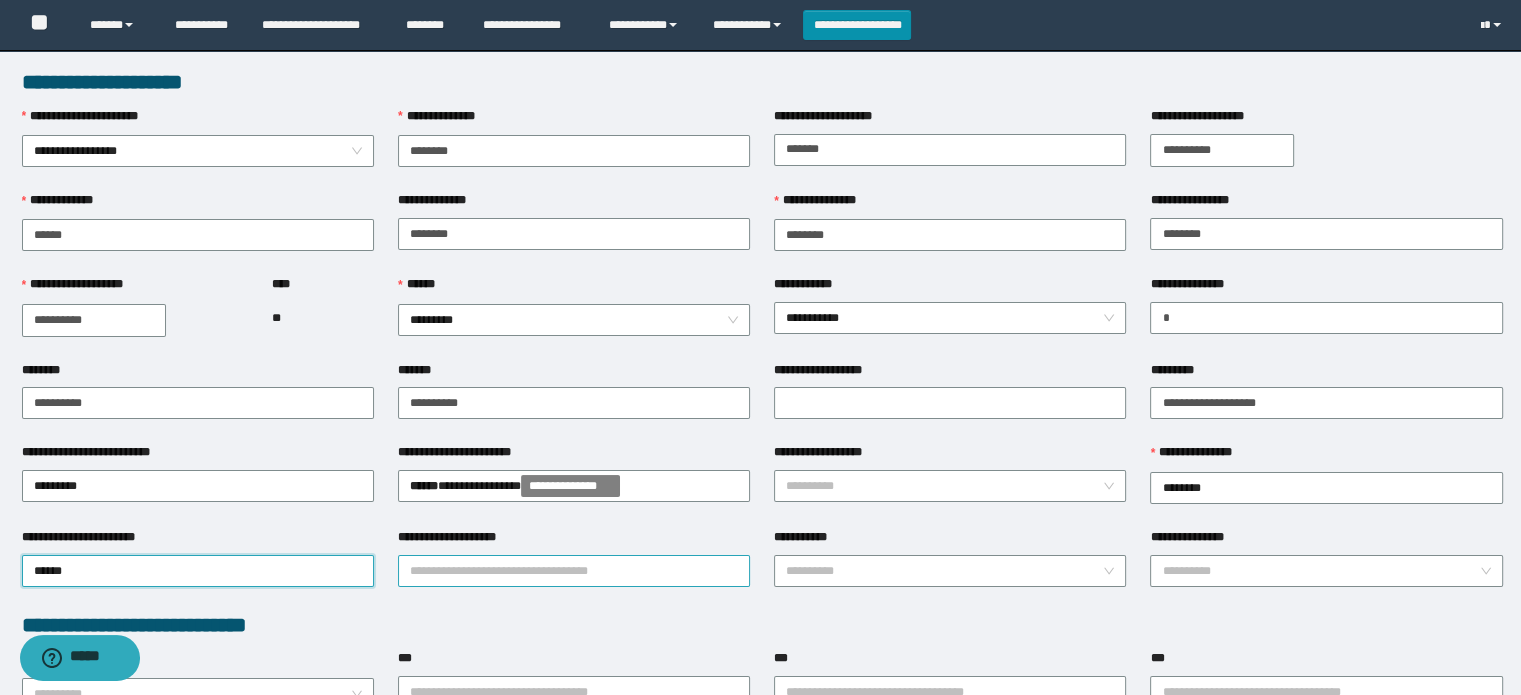 click on "**********" at bounding box center [574, 571] 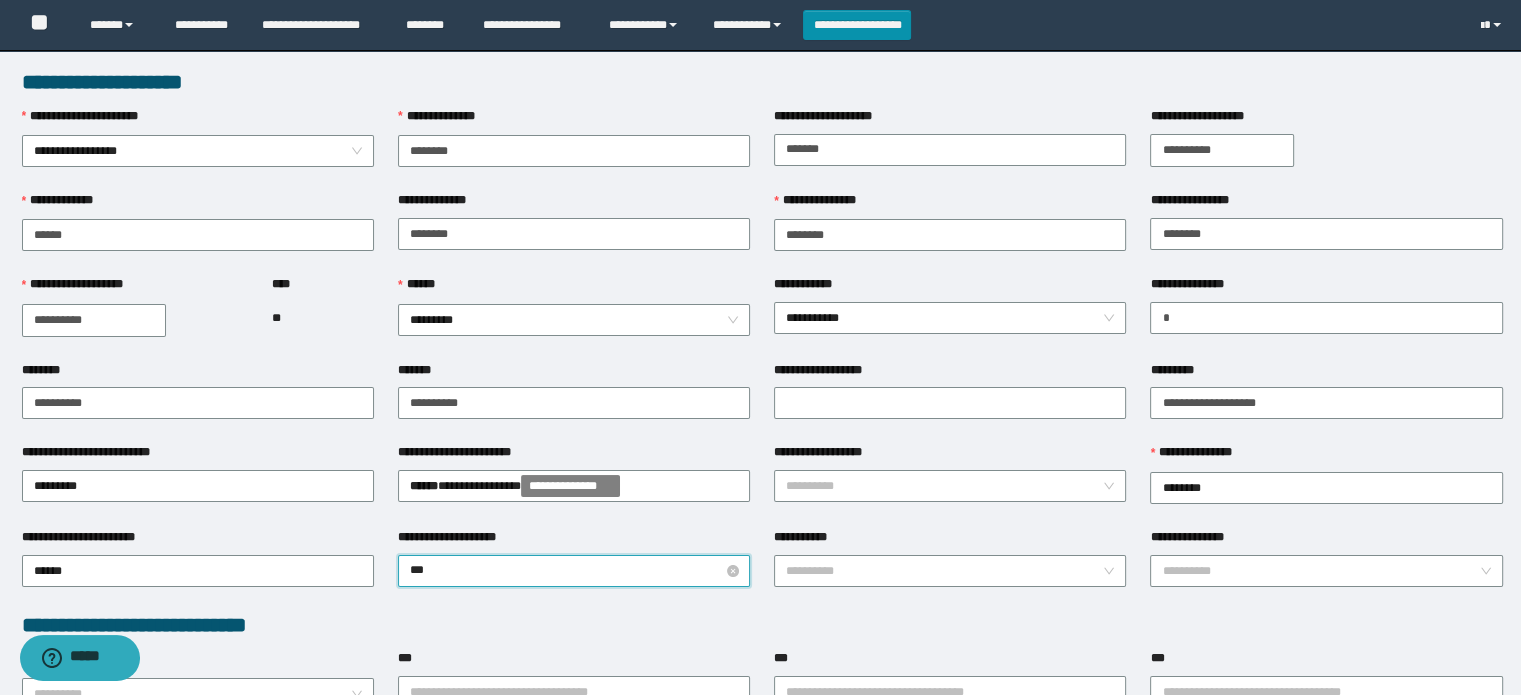 type on "****" 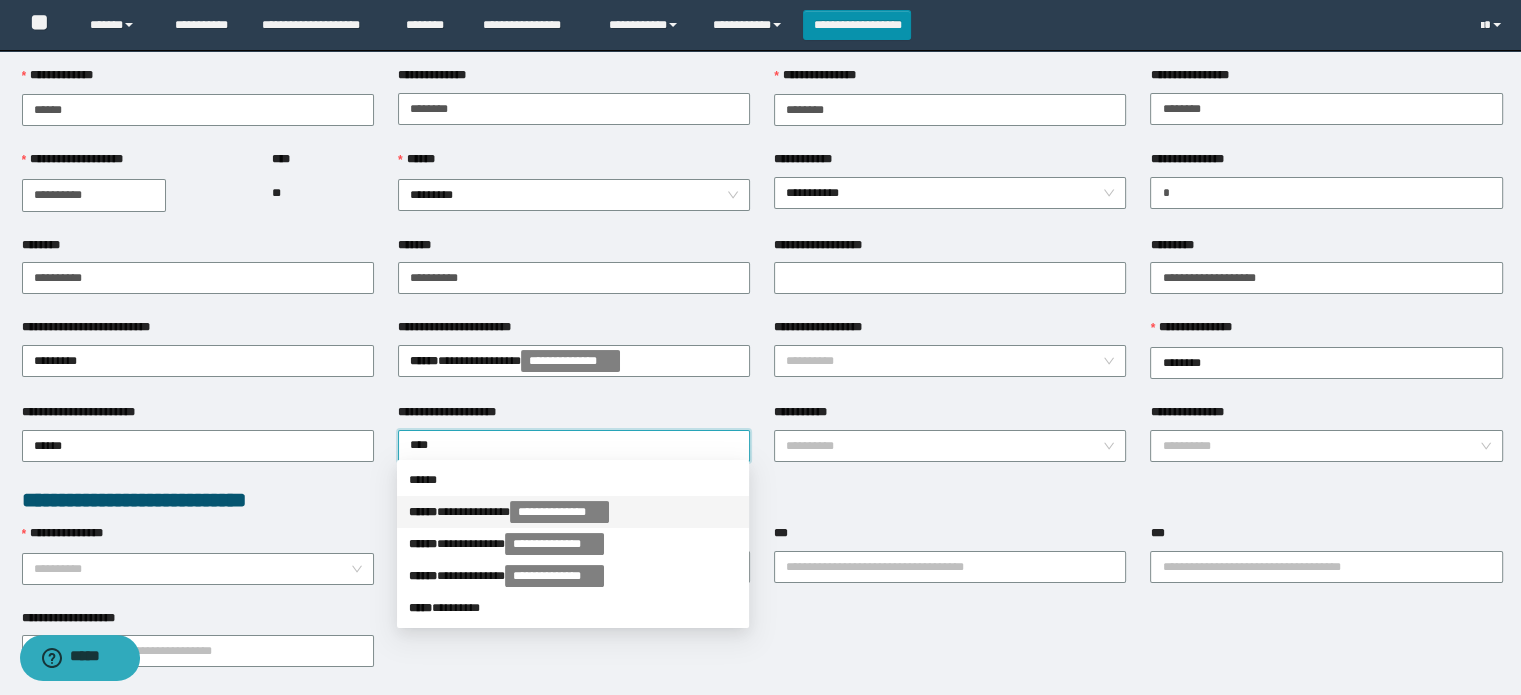 scroll, scrollTop: 200, scrollLeft: 0, axis: vertical 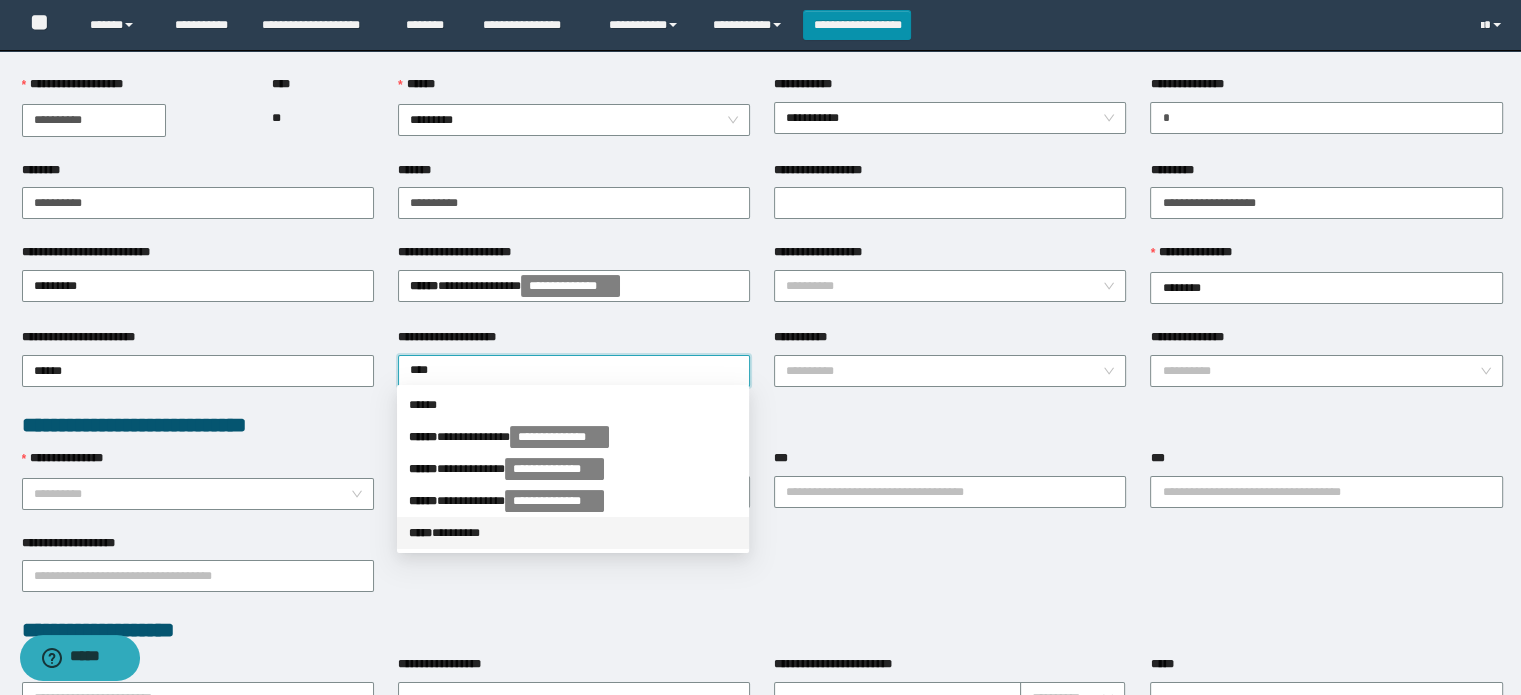 drag, startPoint x: 475, startPoint y: 528, endPoint x: 596, endPoint y: 441, distance: 149.0302 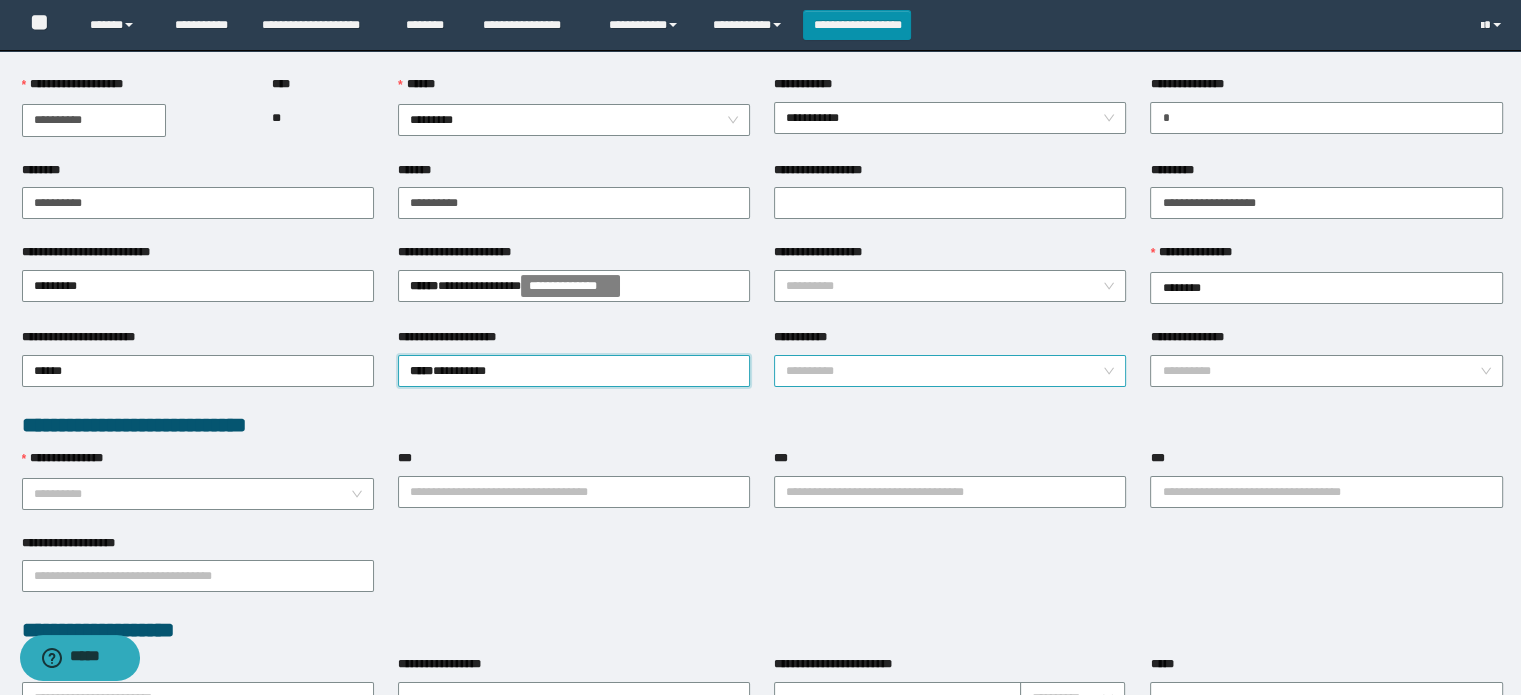 click on "**********" at bounding box center (944, 371) 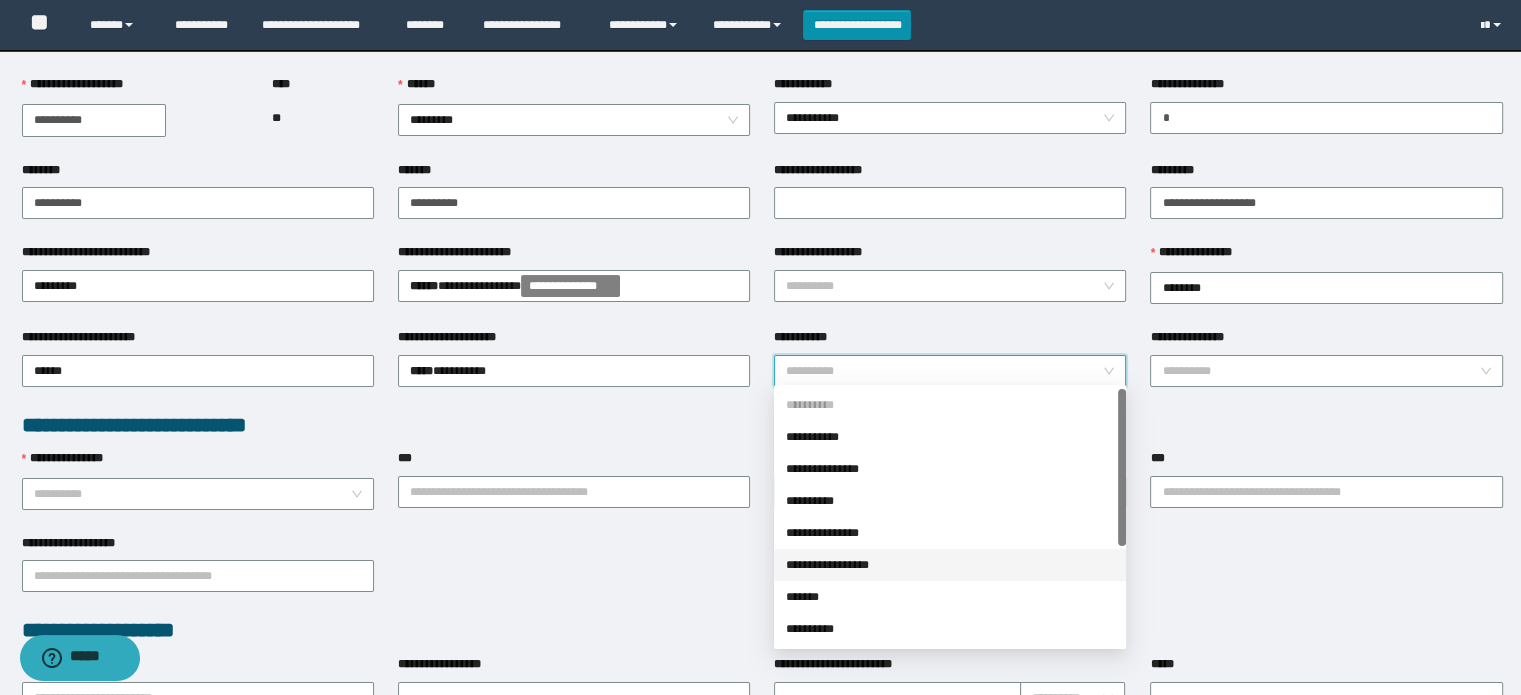click on "**********" at bounding box center [950, 565] 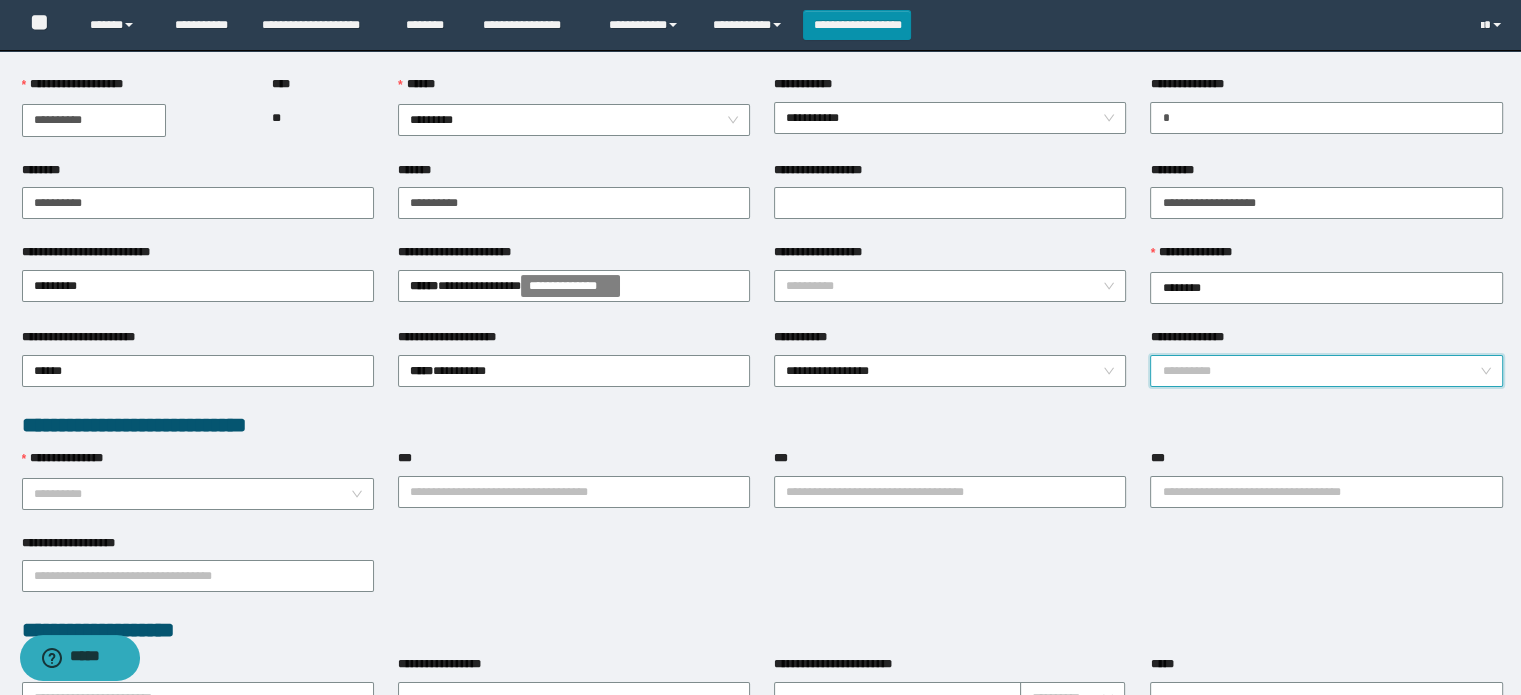 drag, startPoint x: 1208, startPoint y: 357, endPoint x: 1200, endPoint y: 350, distance: 10.630146 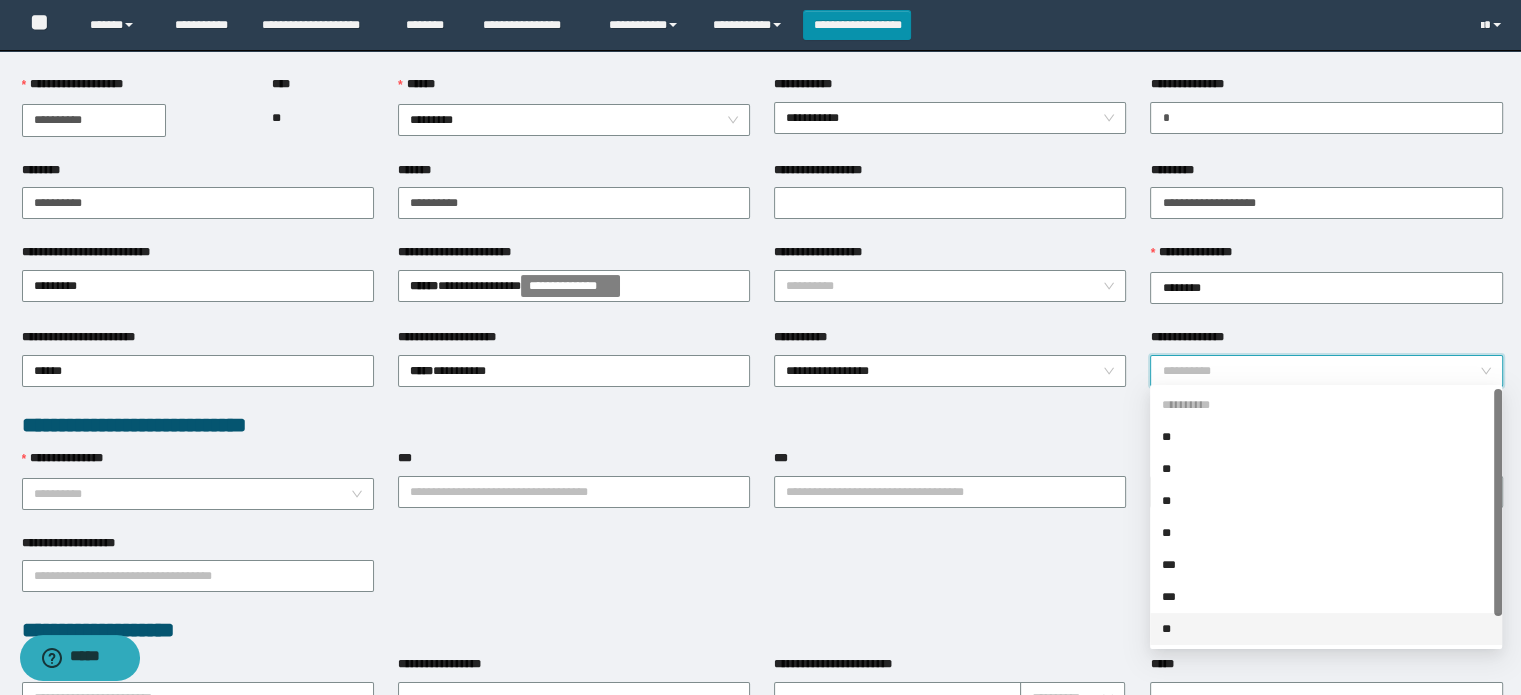 drag, startPoint x: 1178, startPoint y: 622, endPoint x: 1159, endPoint y: 557, distance: 67.72001 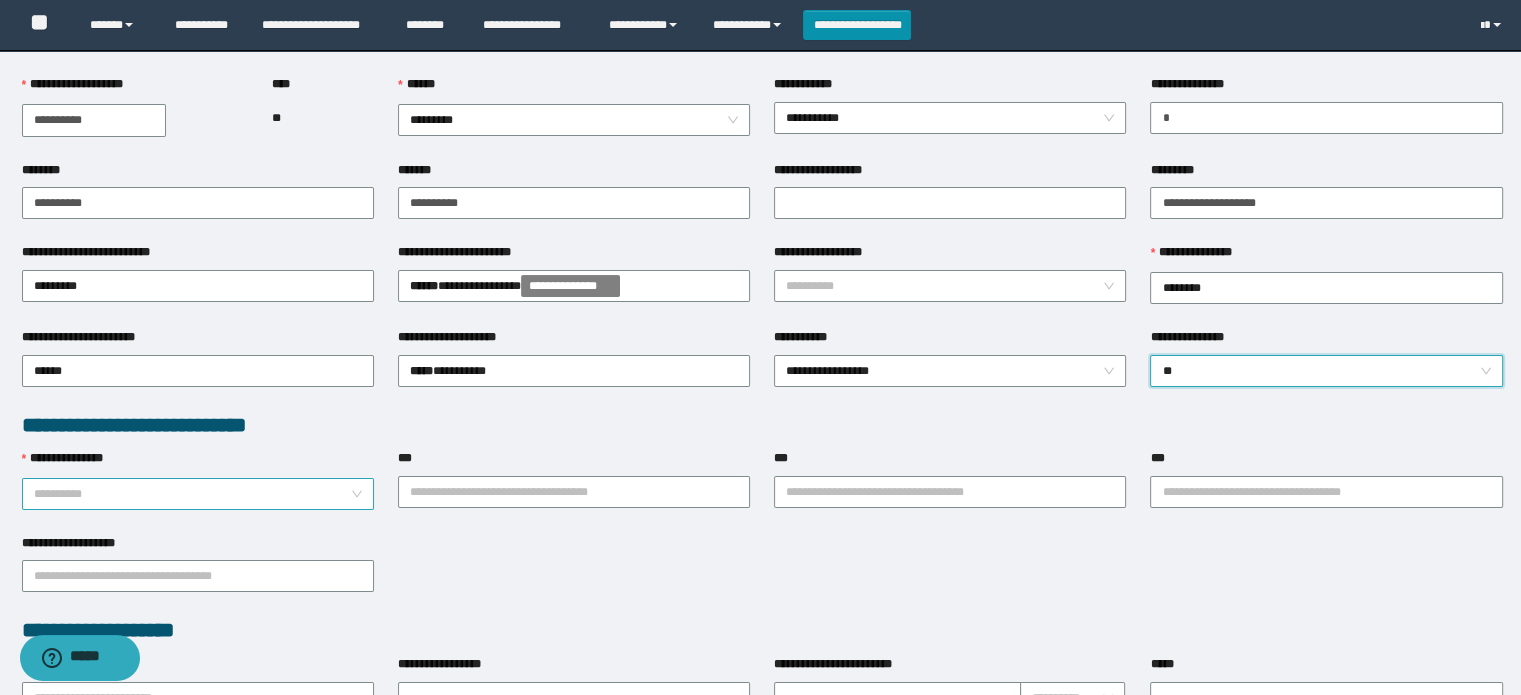 click on "**********" at bounding box center [192, 494] 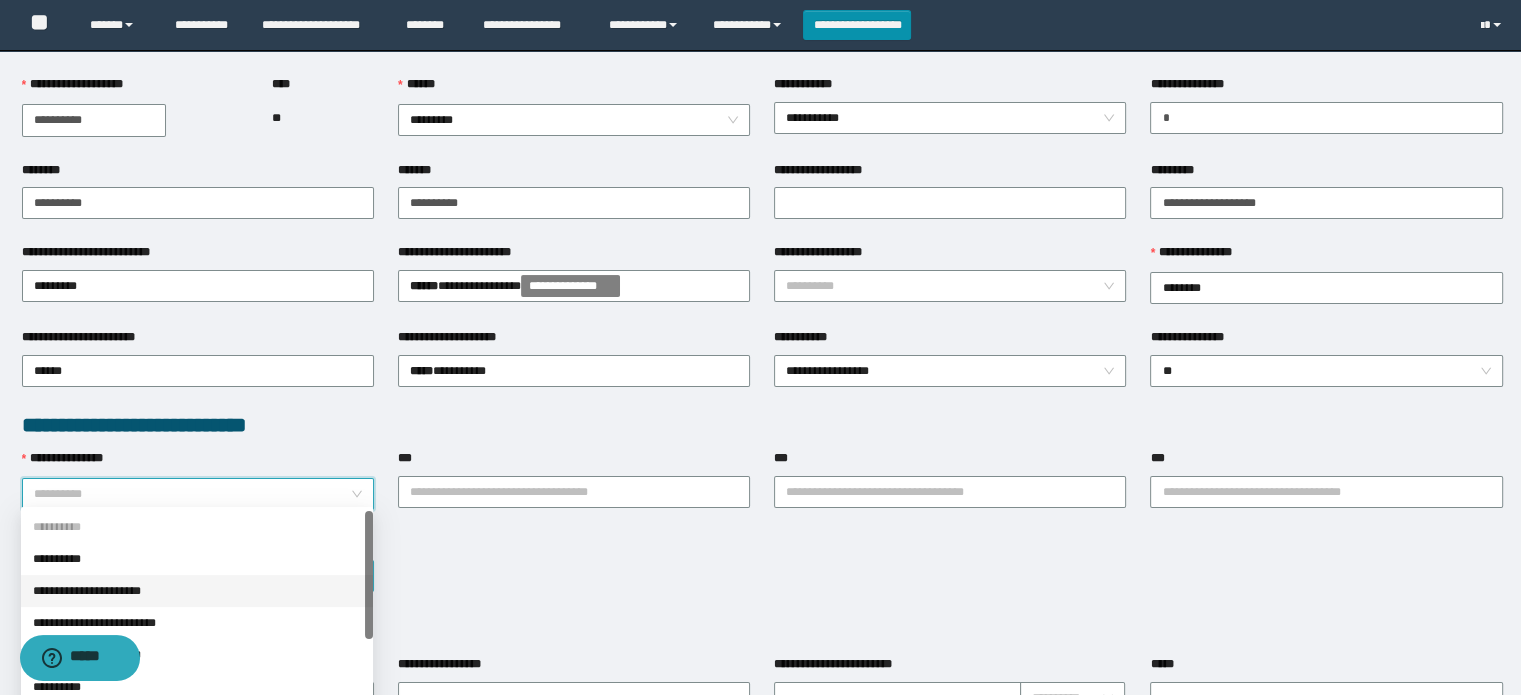 drag, startPoint x: 116, startPoint y: 592, endPoint x: 101, endPoint y: 571, distance: 25.806976 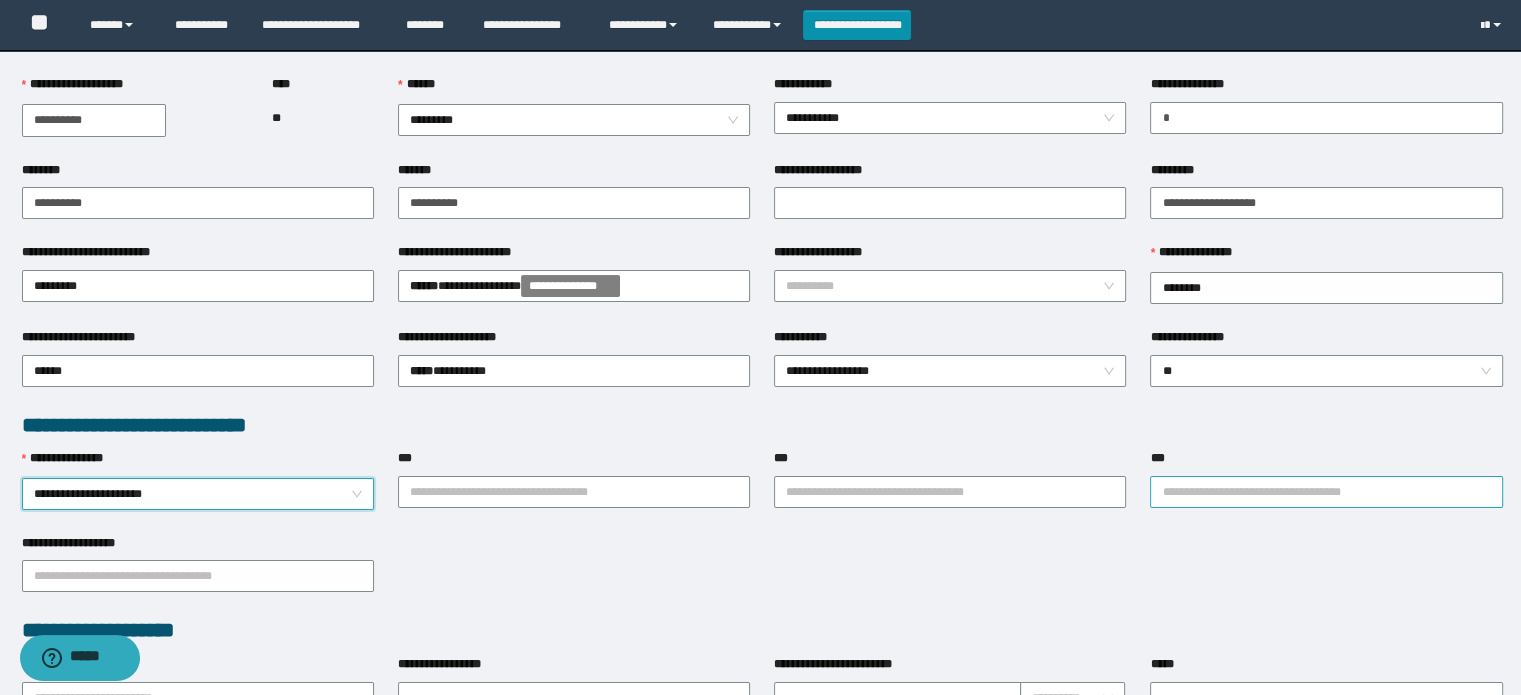 click on "***" at bounding box center [1326, 492] 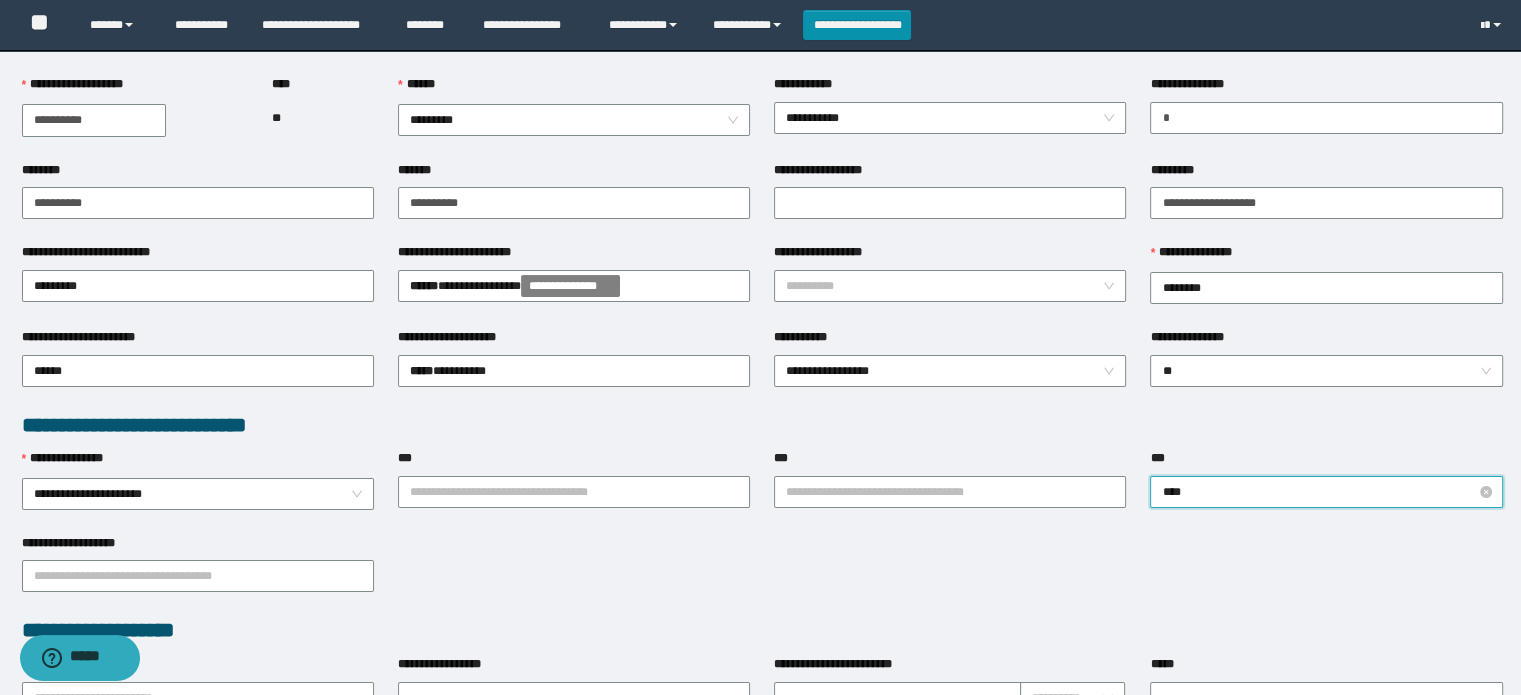 type on "*****" 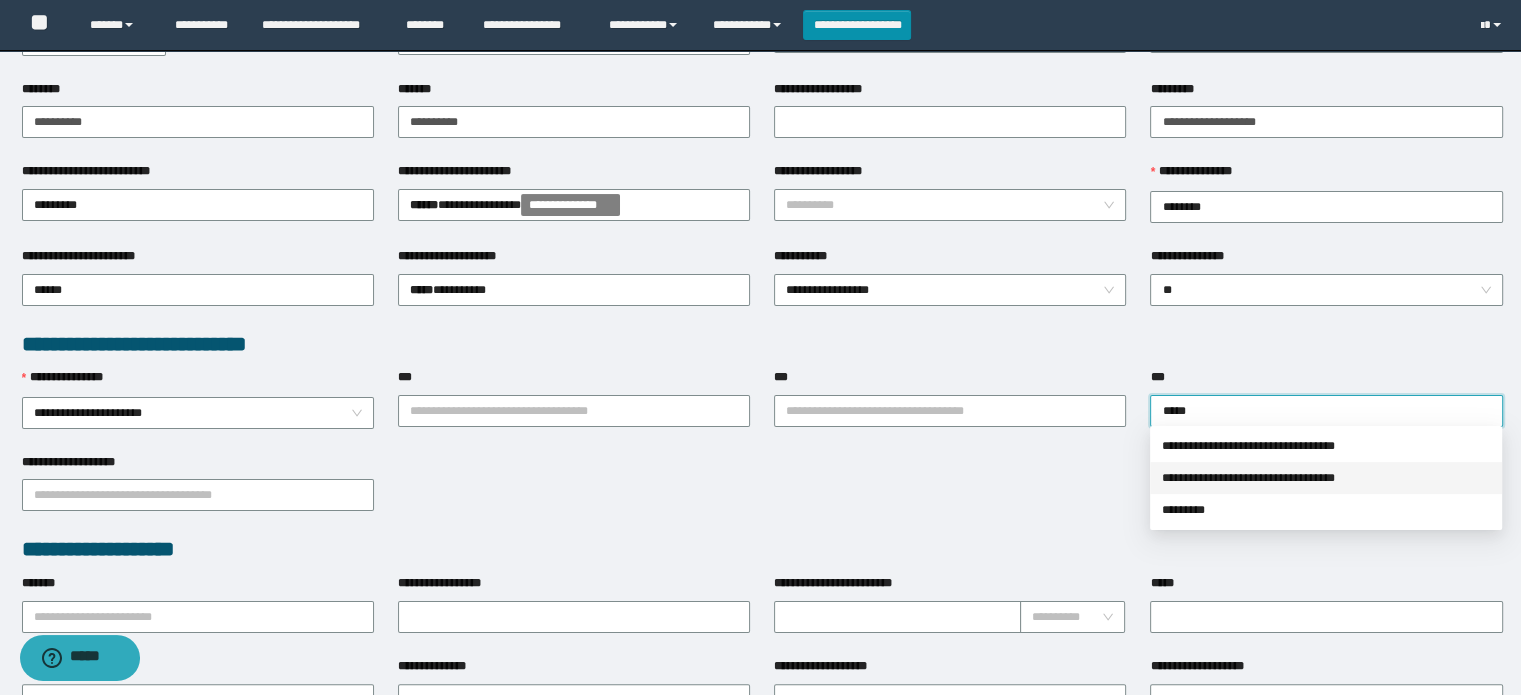 scroll, scrollTop: 300, scrollLeft: 0, axis: vertical 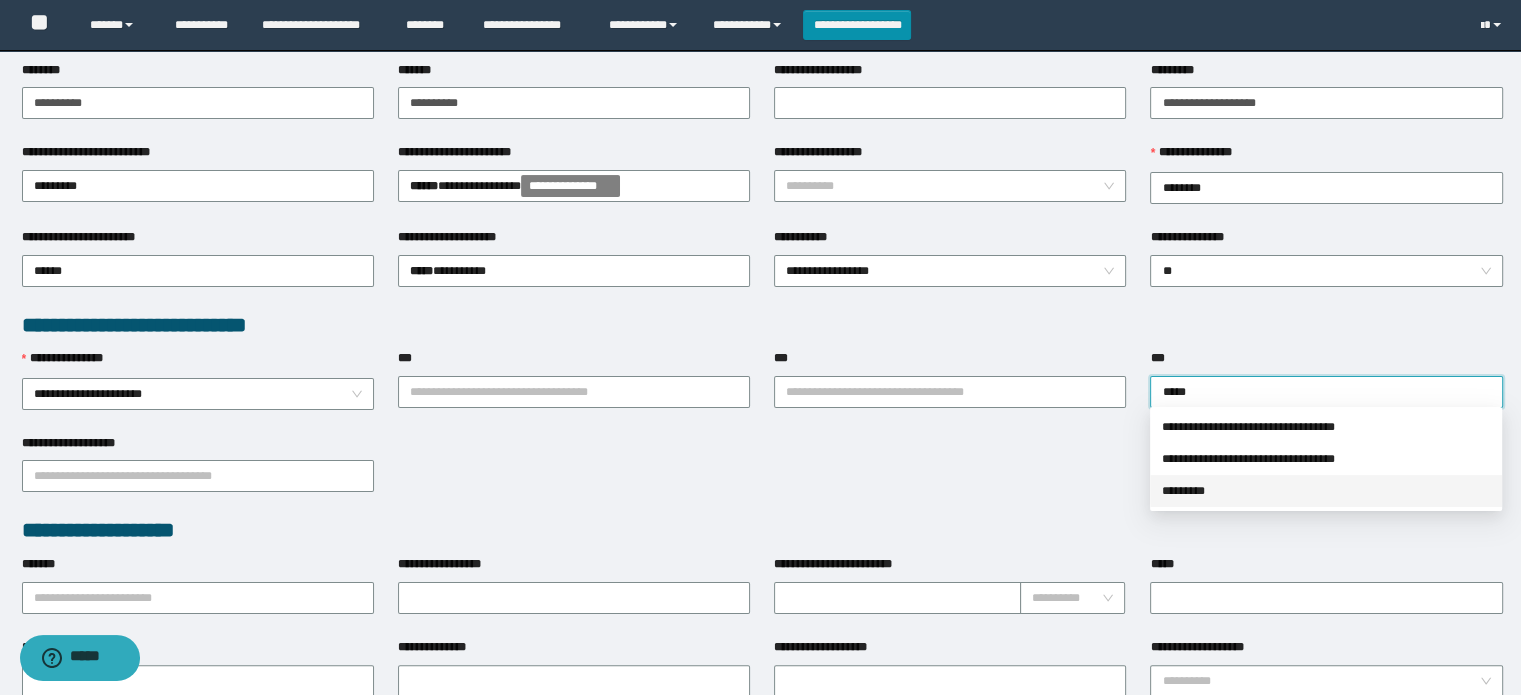 click on "*********" at bounding box center [1326, 491] 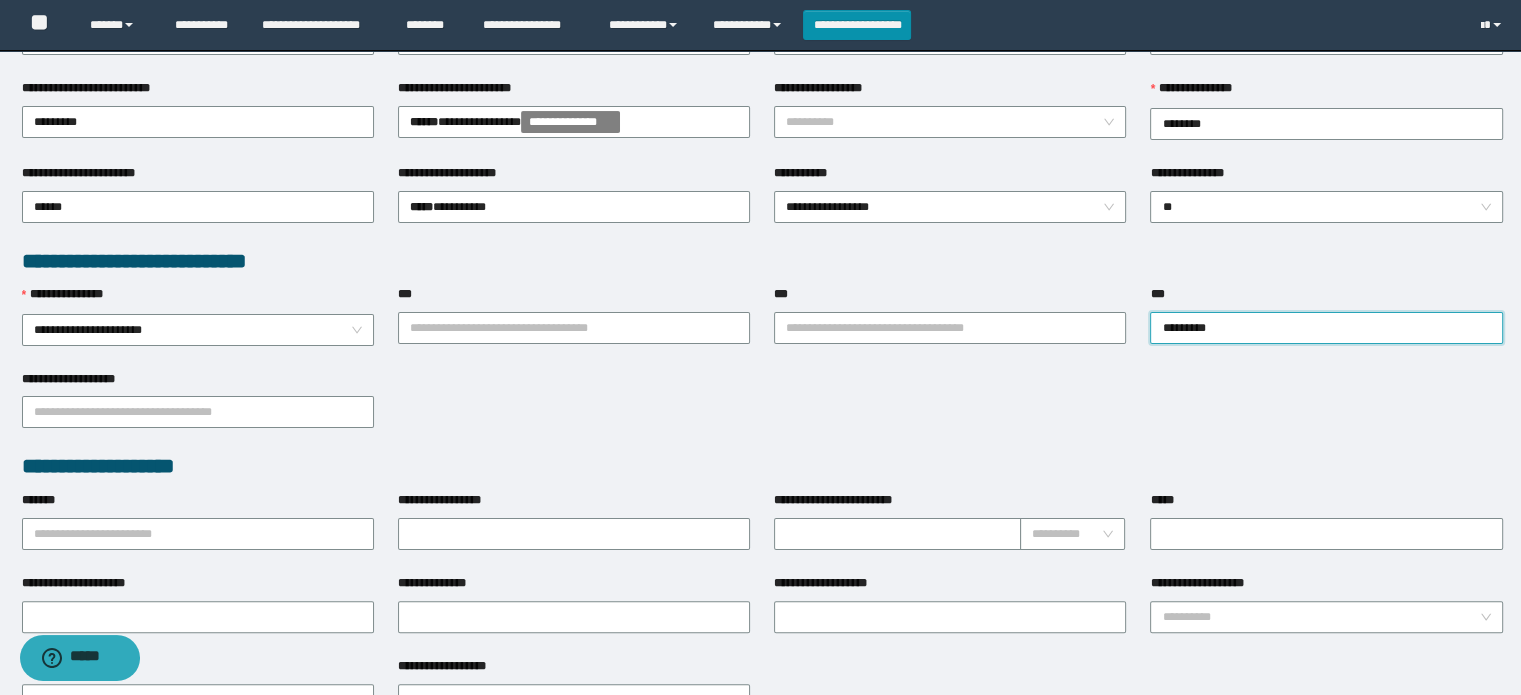 scroll, scrollTop: 400, scrollLeft: 0, axis: vertical 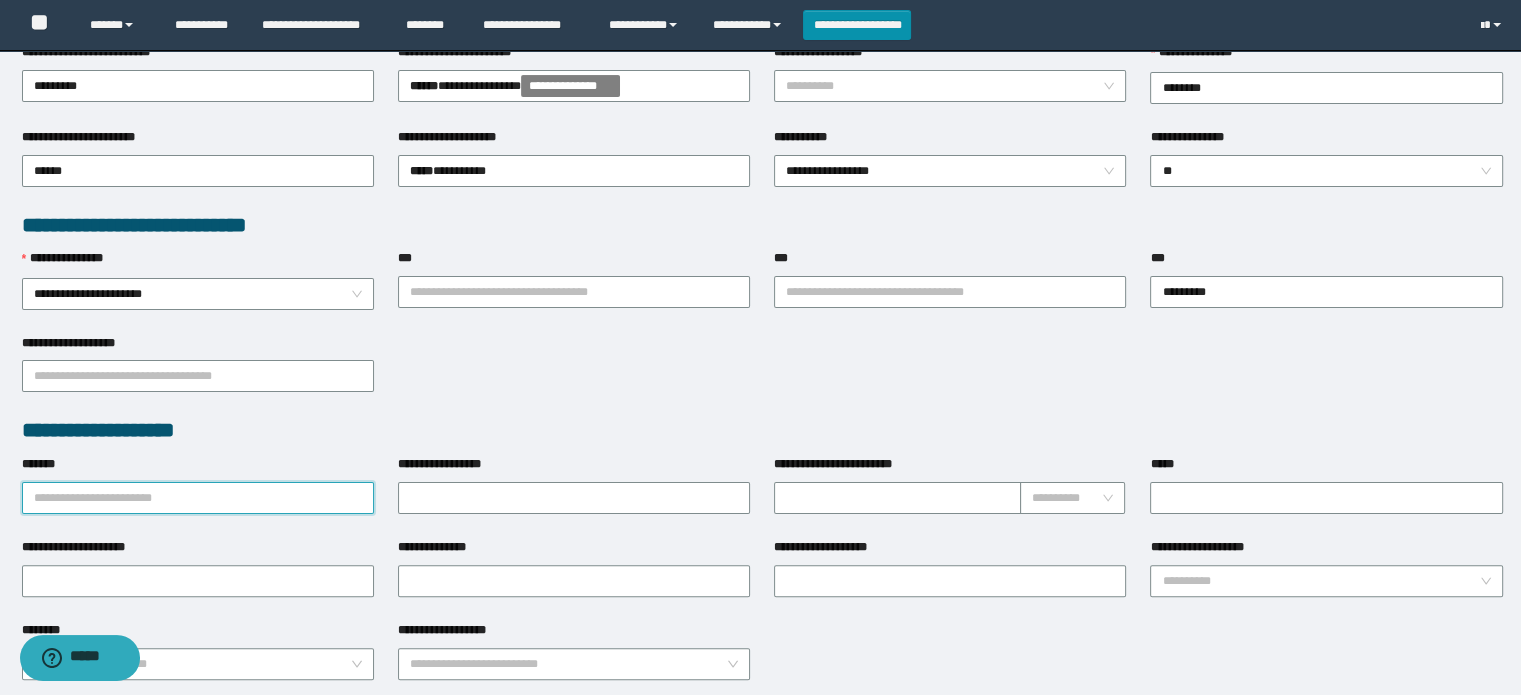 click on "*******" at bounding box center (198, 498) 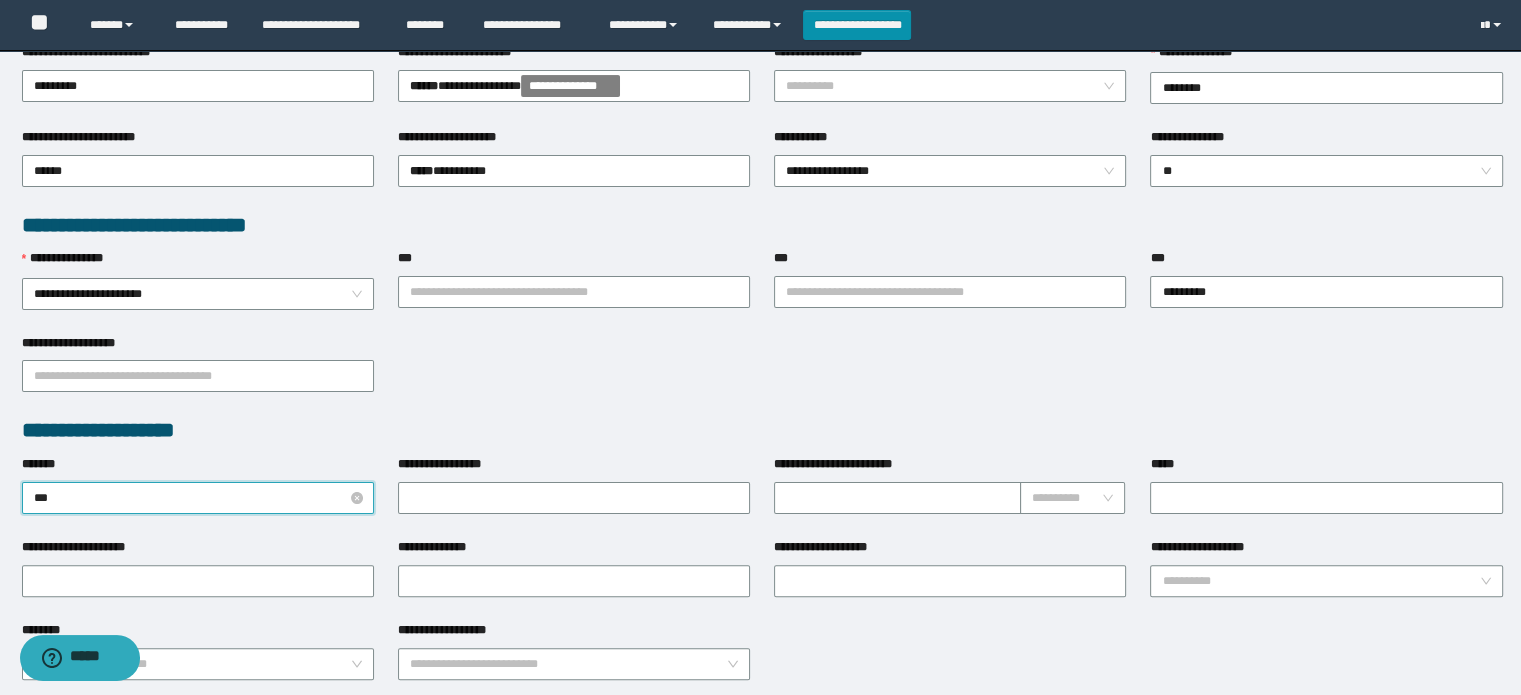 type on "****" 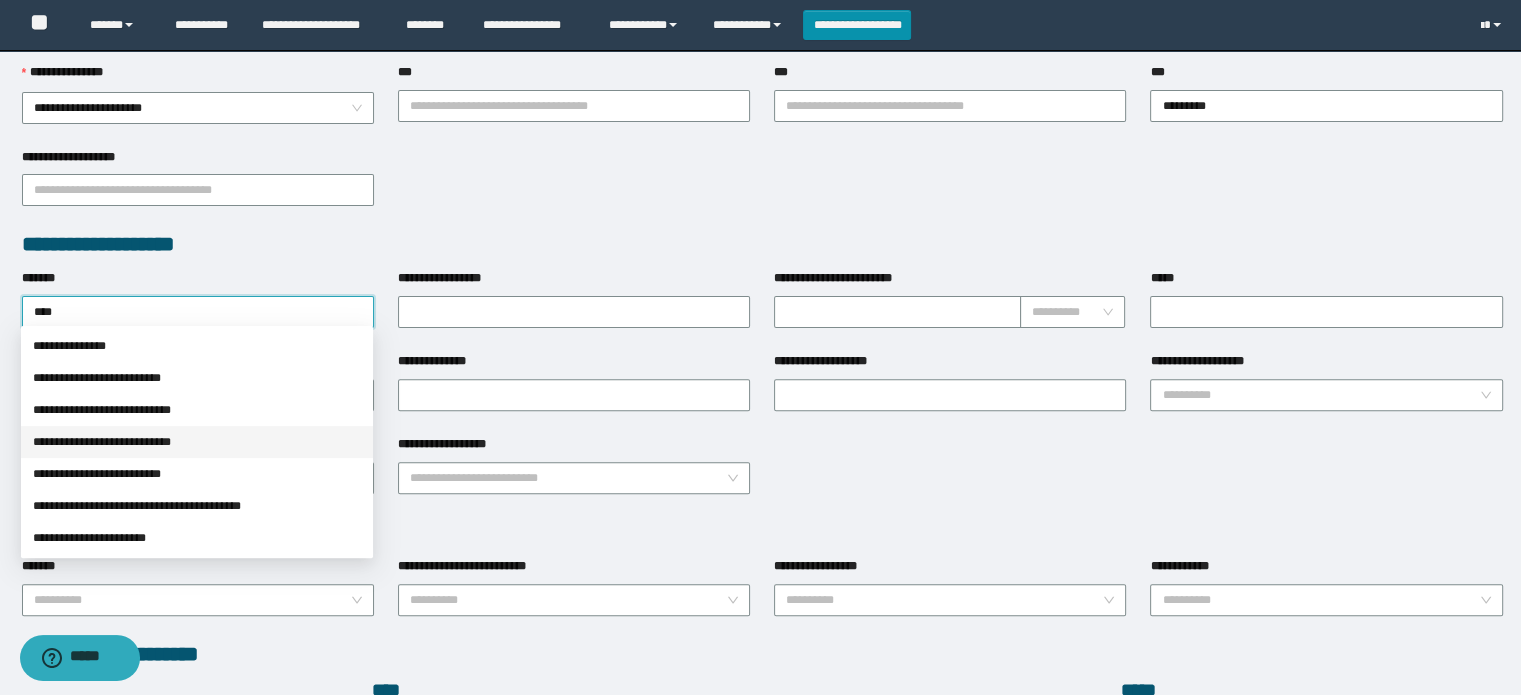 scroll, scrollTop: 700, scrollLeft: 0, axis: vertical 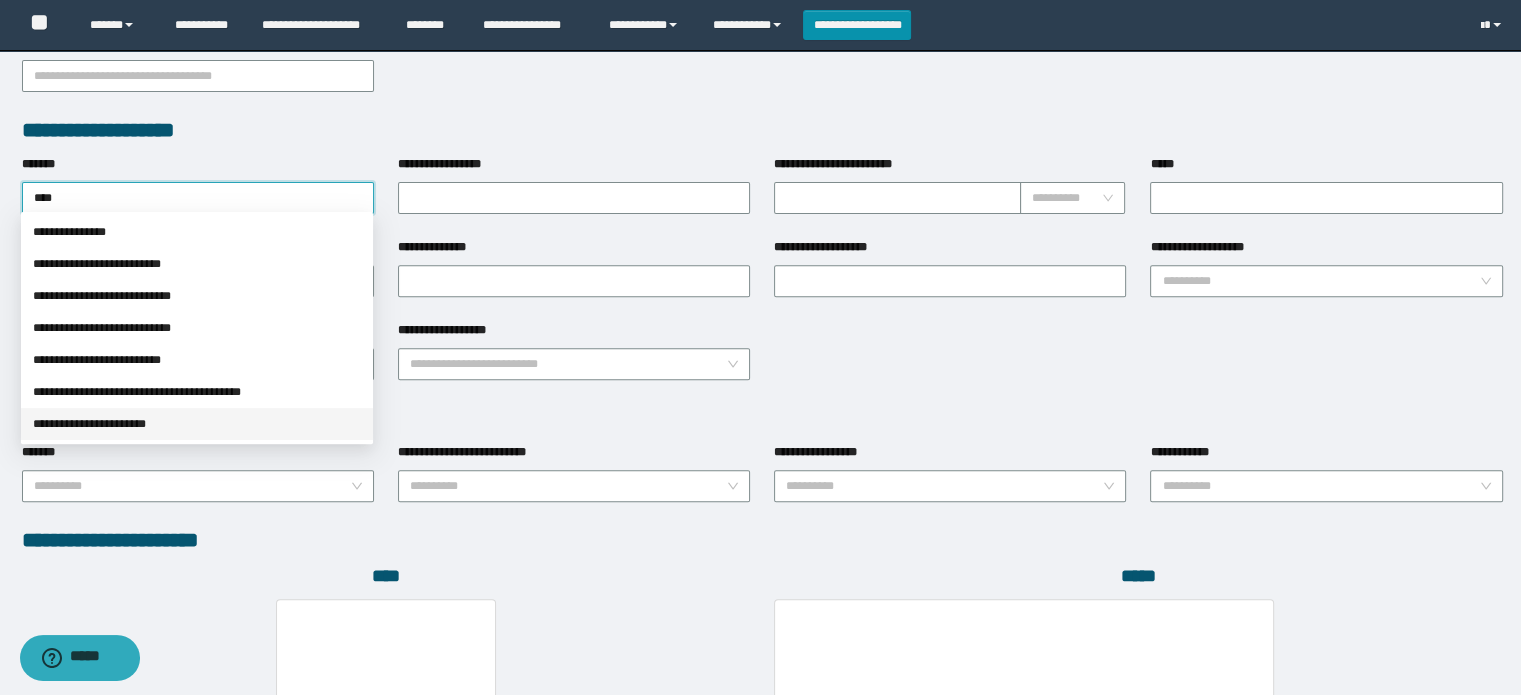 click on "**********" at bounding box center [197, 424] 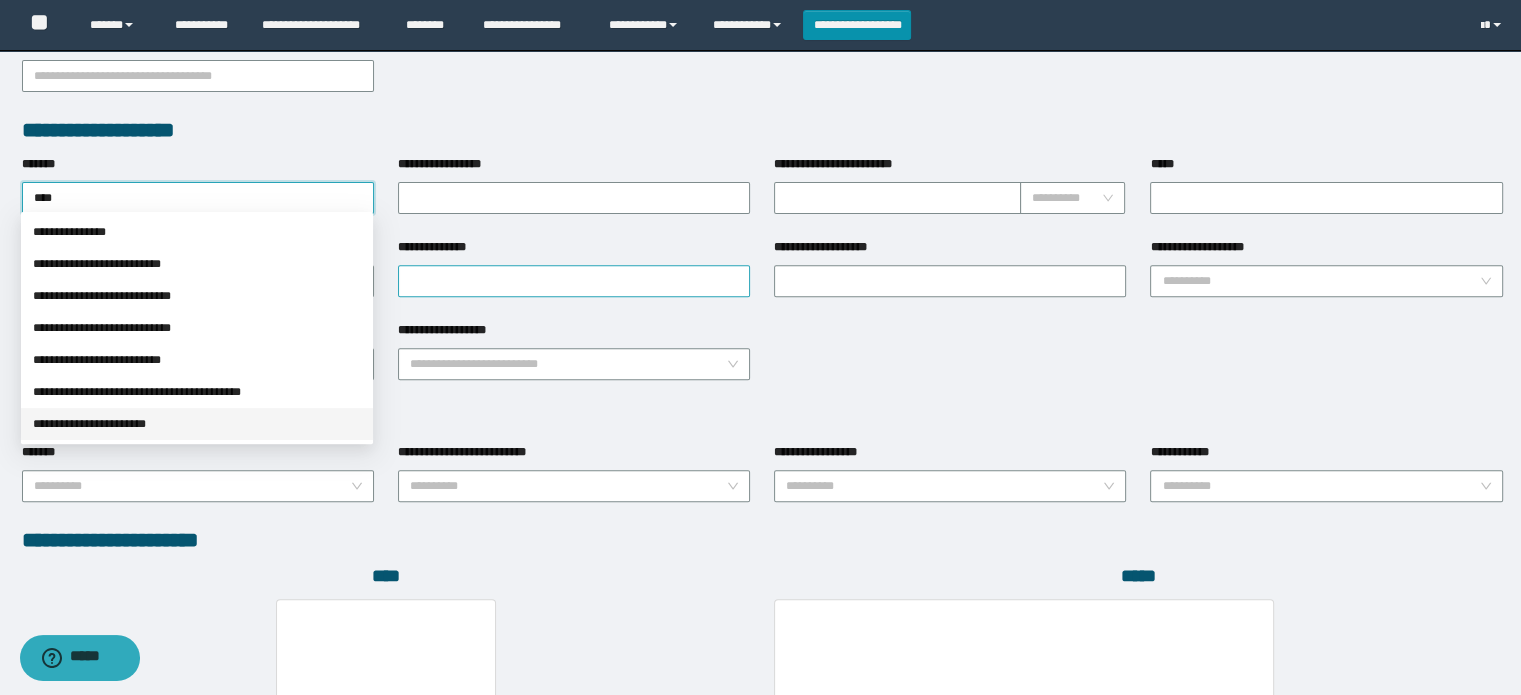 type 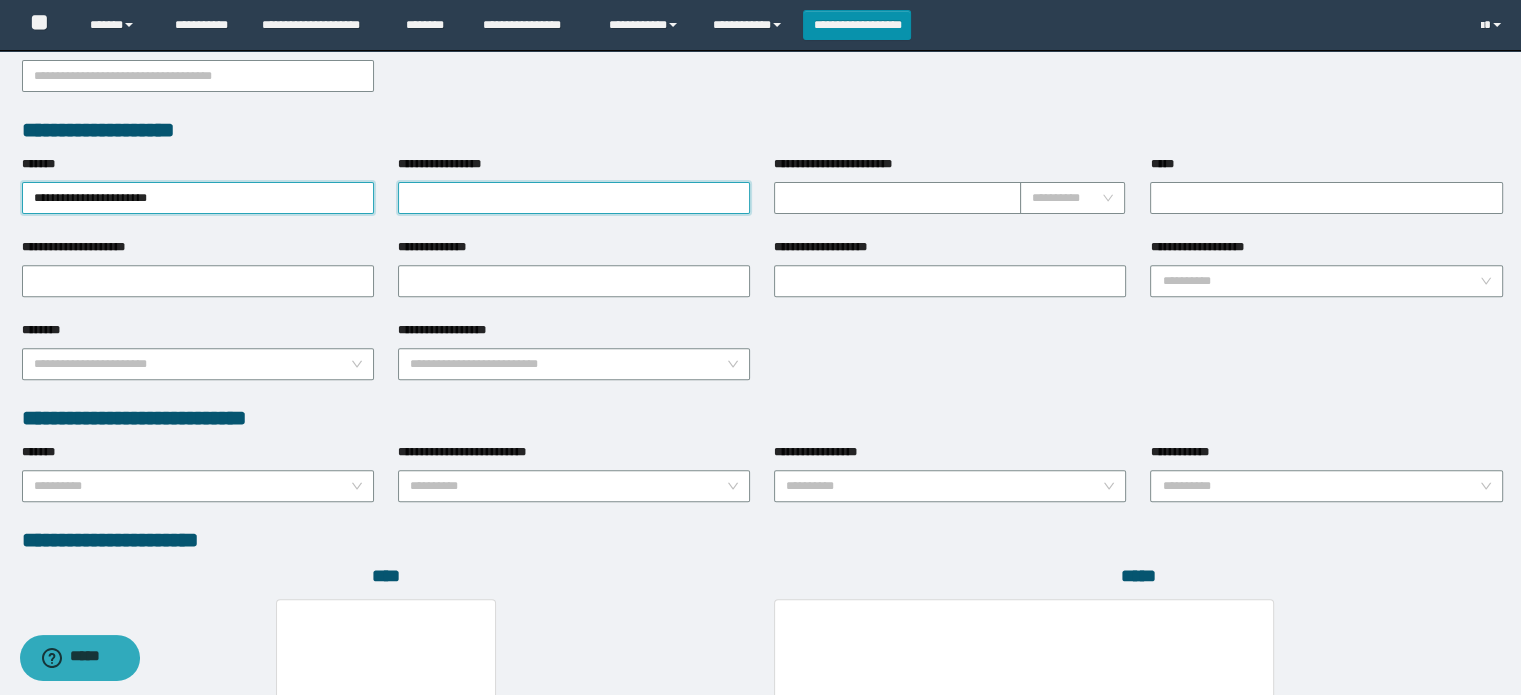 click on "**********" at bounding box center (574, 198) 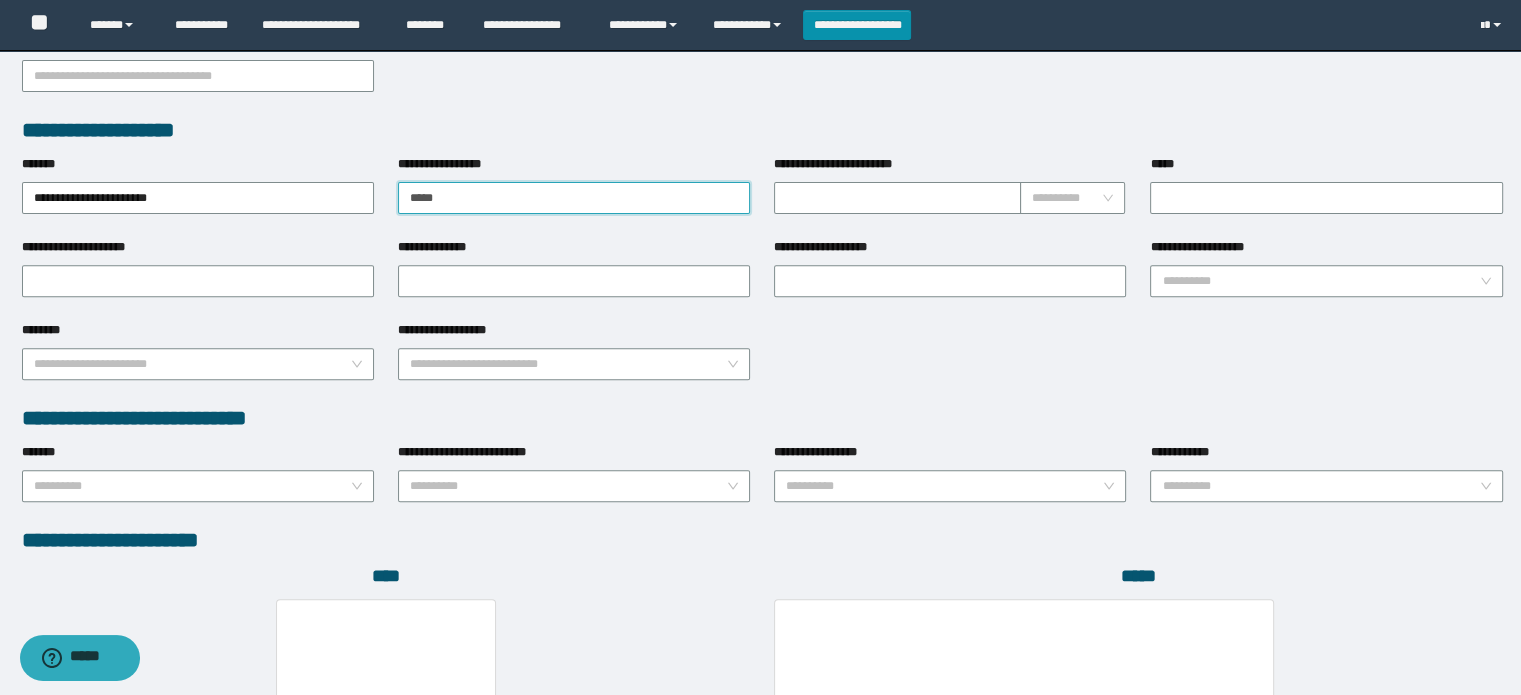type on "**********" 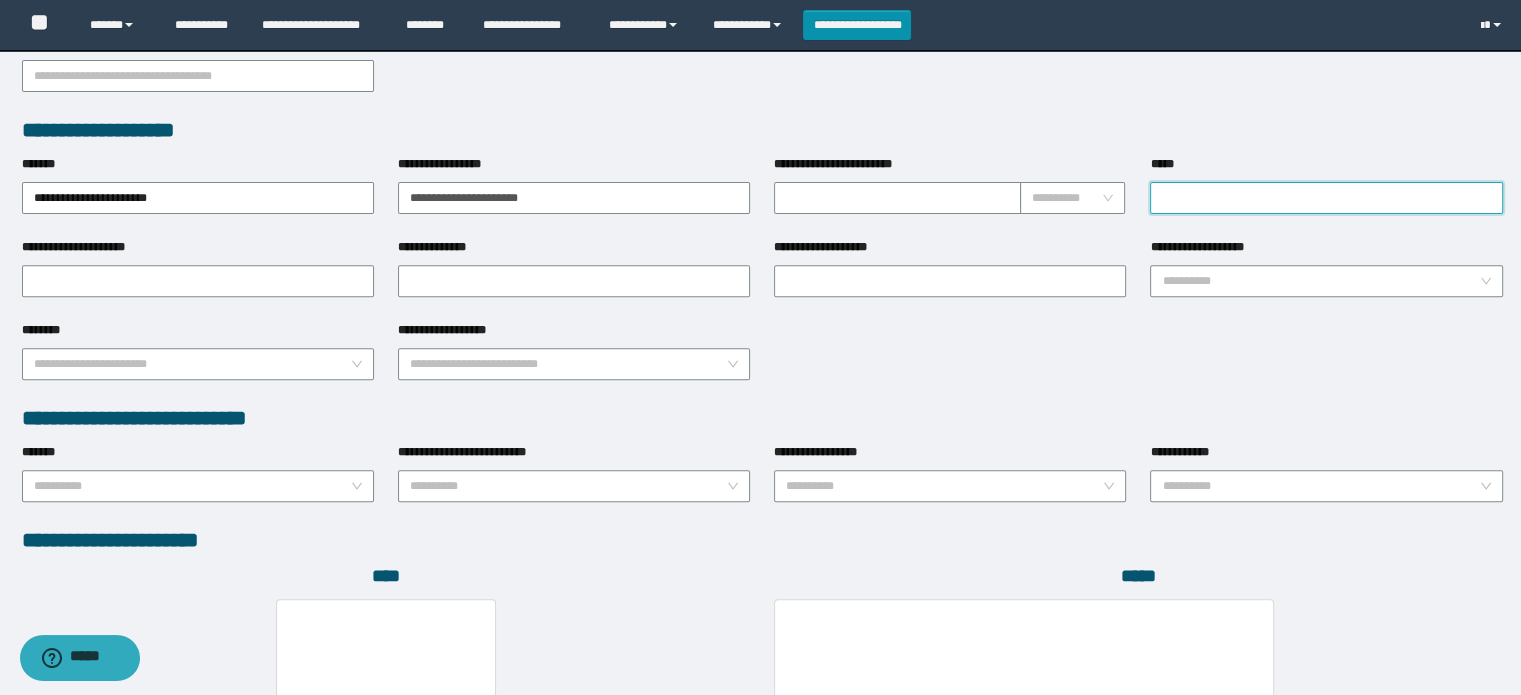click on "*****" at bounding box center (1326, 198) 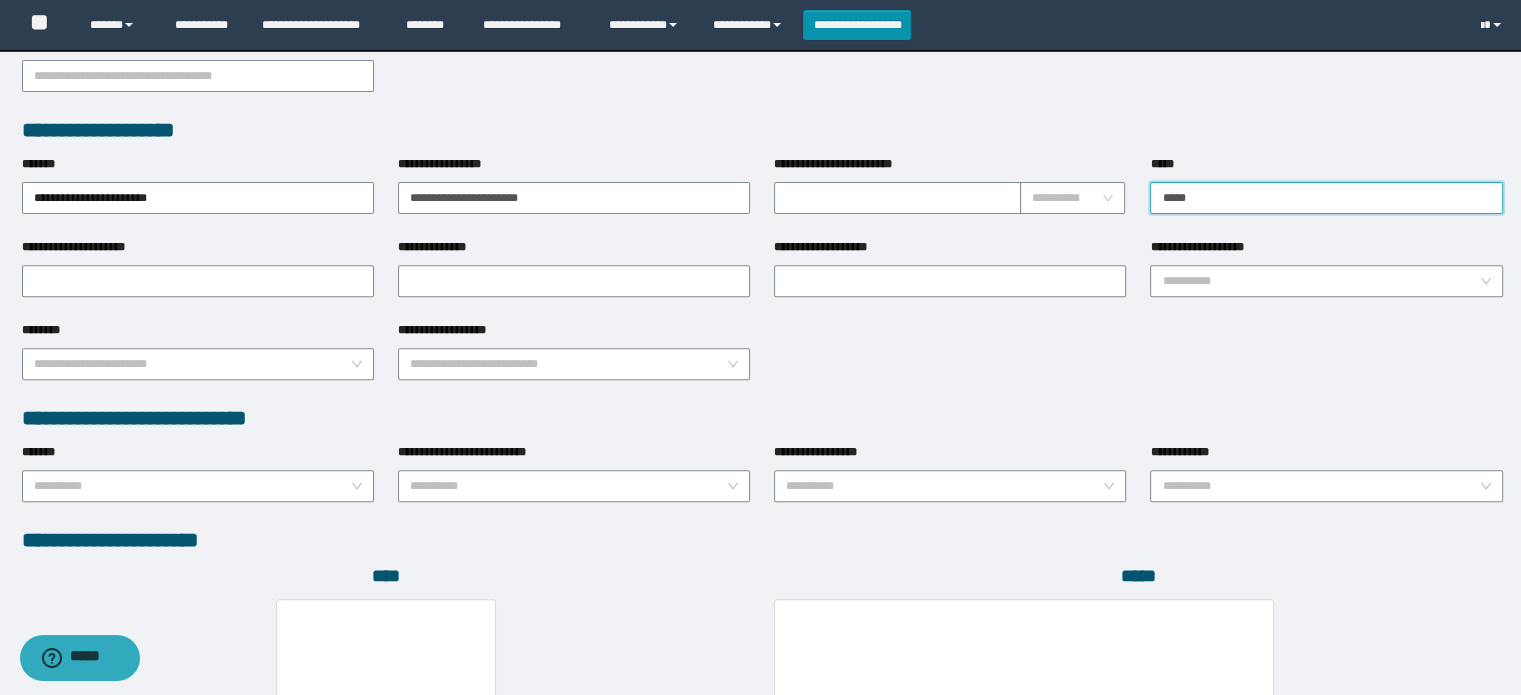 type on "**********" 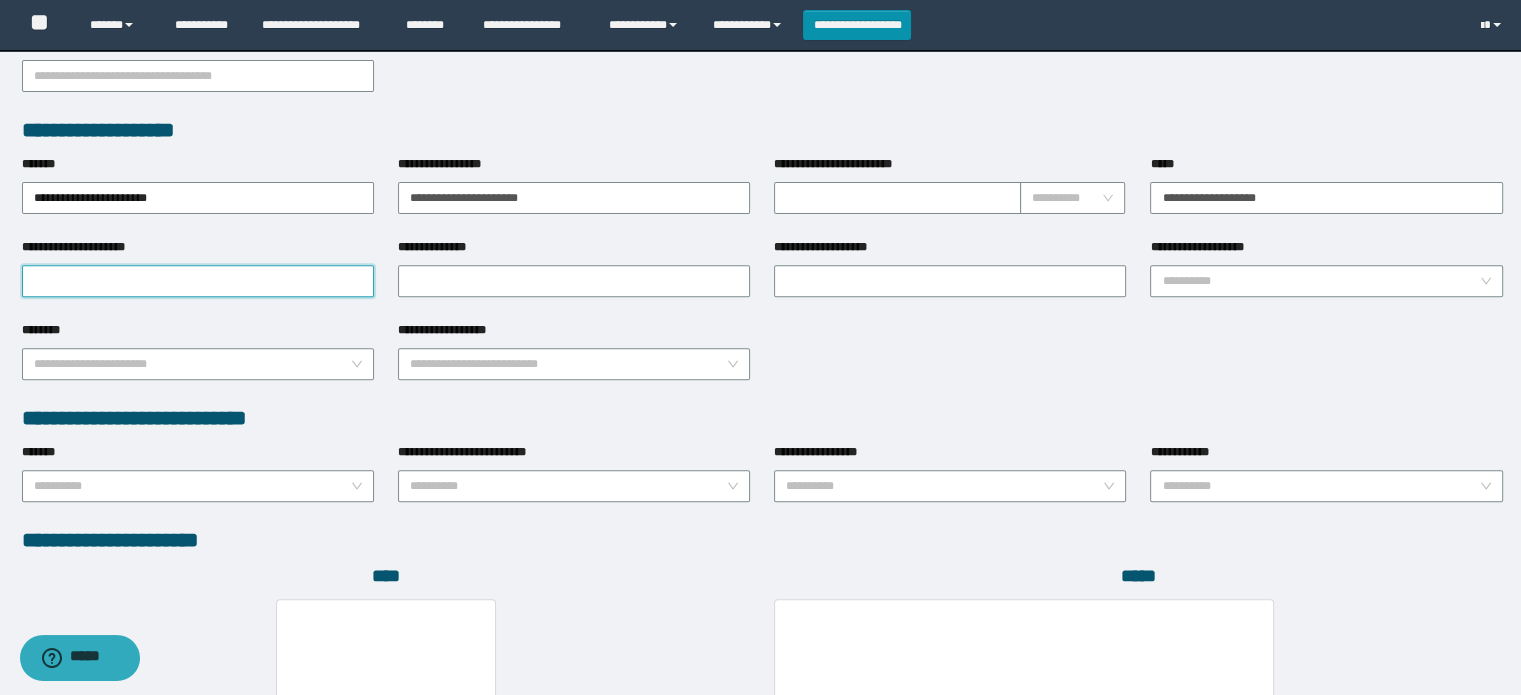 drag, startPoint x: 80, startPoint y: 270, endPoint x: 120, endPoint y: 268, distance: 40.04997 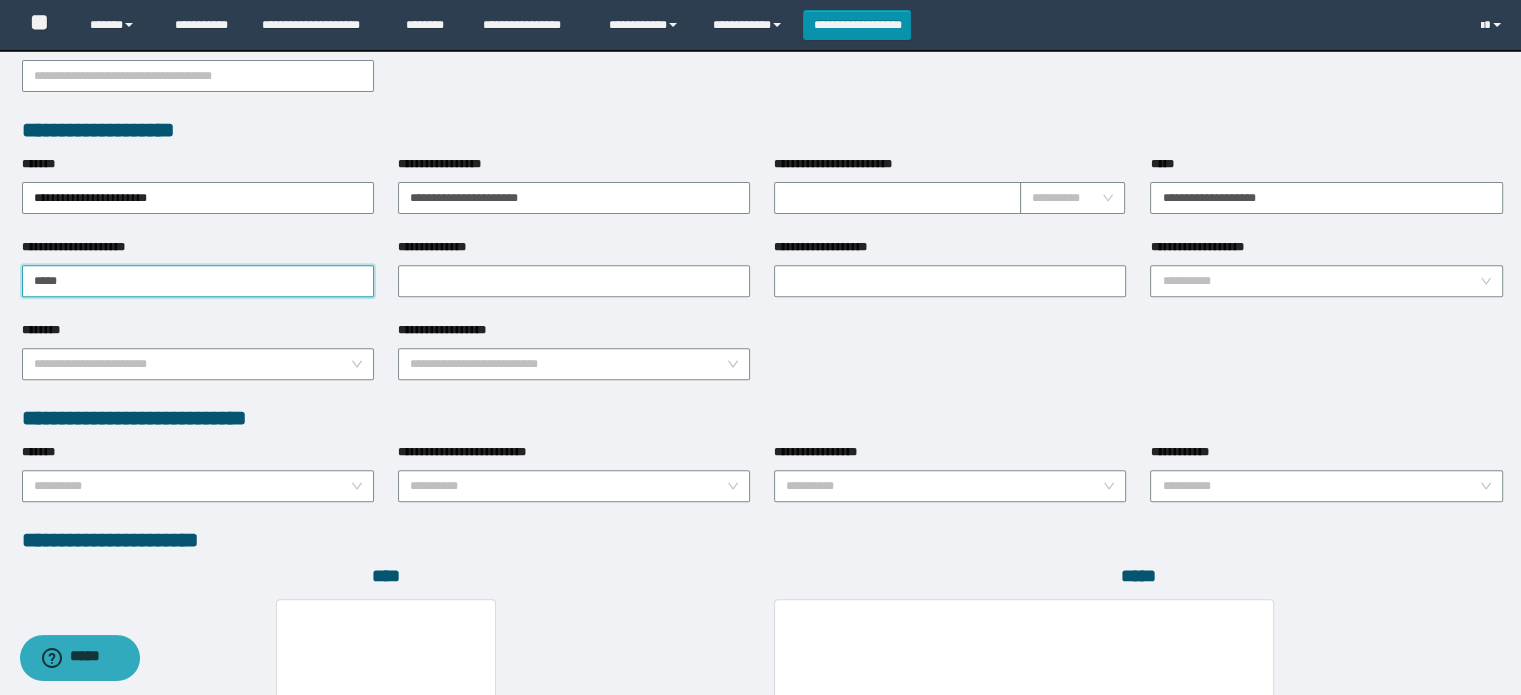 type on "**********" 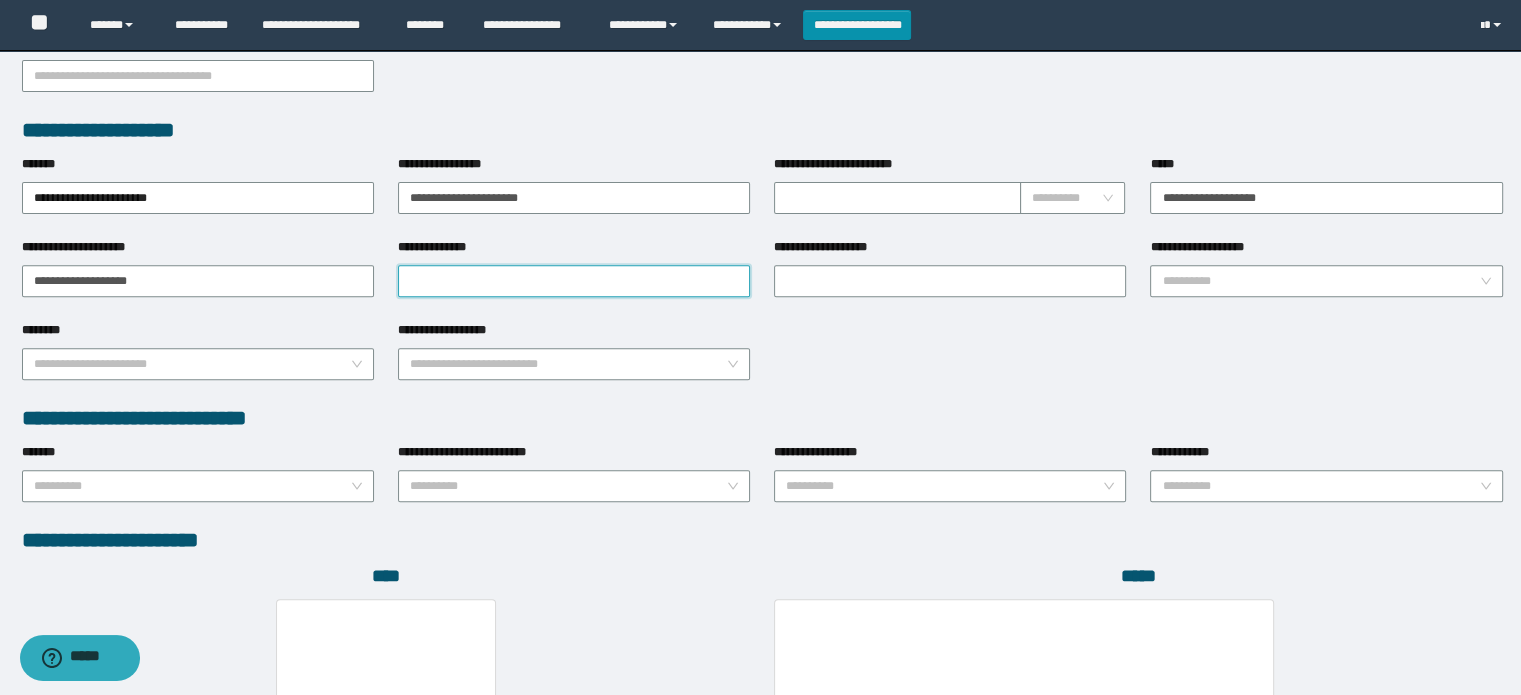drag, startPoint x: 435, startPoint y: 279, endPoint x: 423, endPoint y: 274, distance: 13 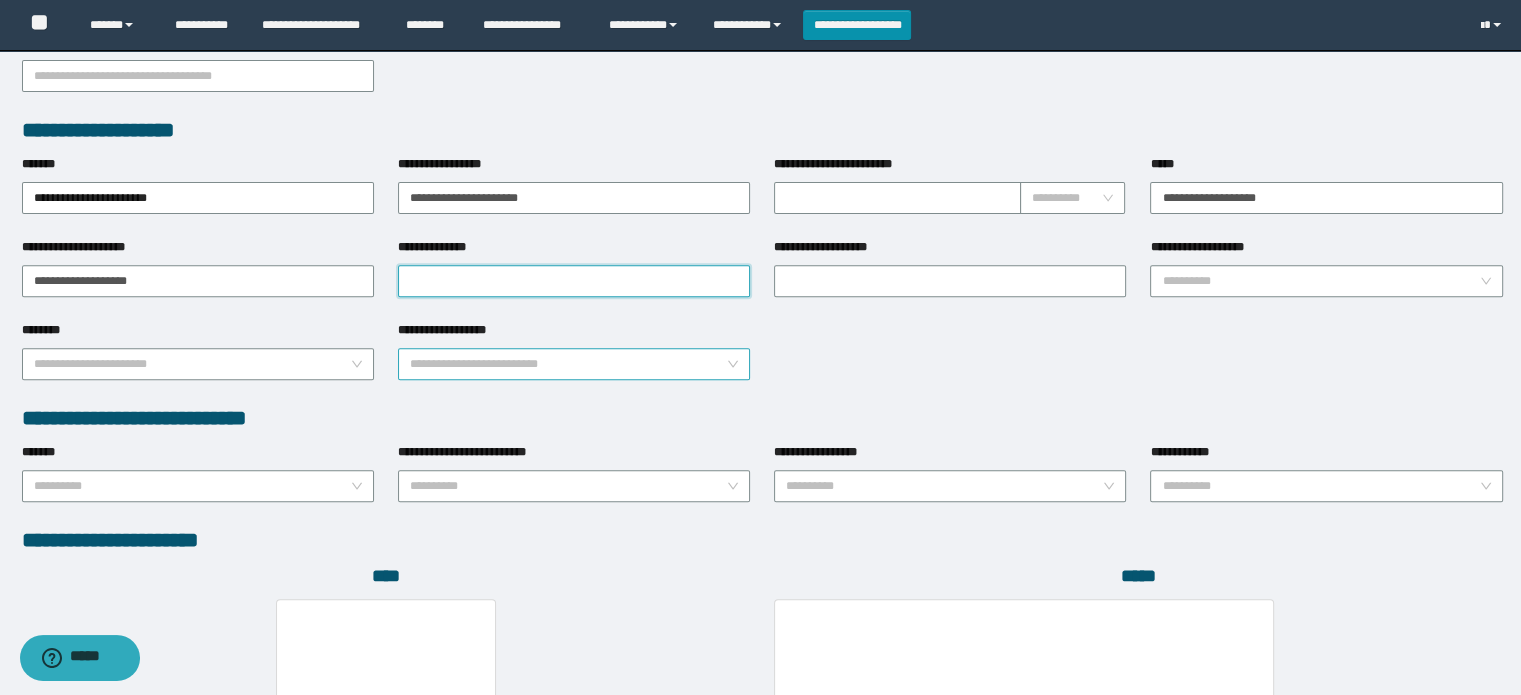type on "*********" 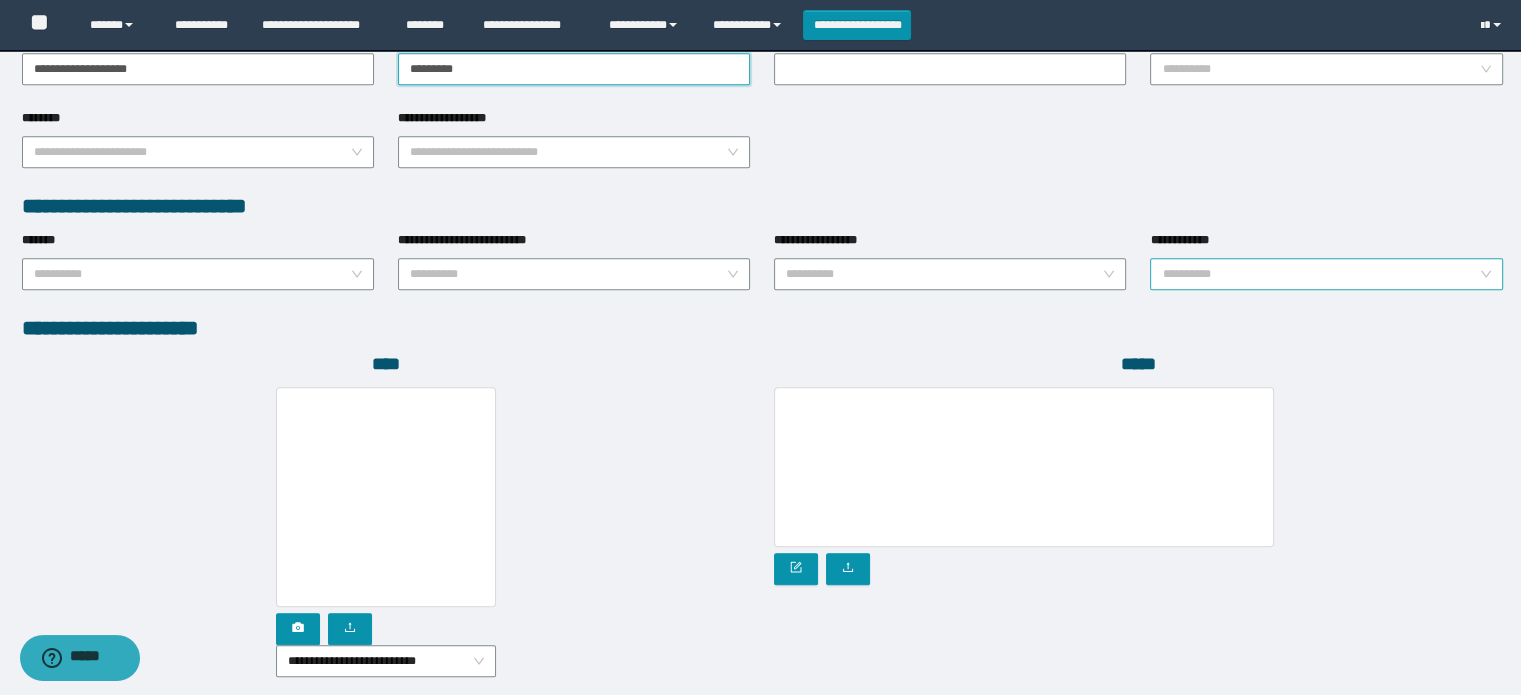 scroll, scrollTop: 1039, scrollLeft: 0, axis: vertical 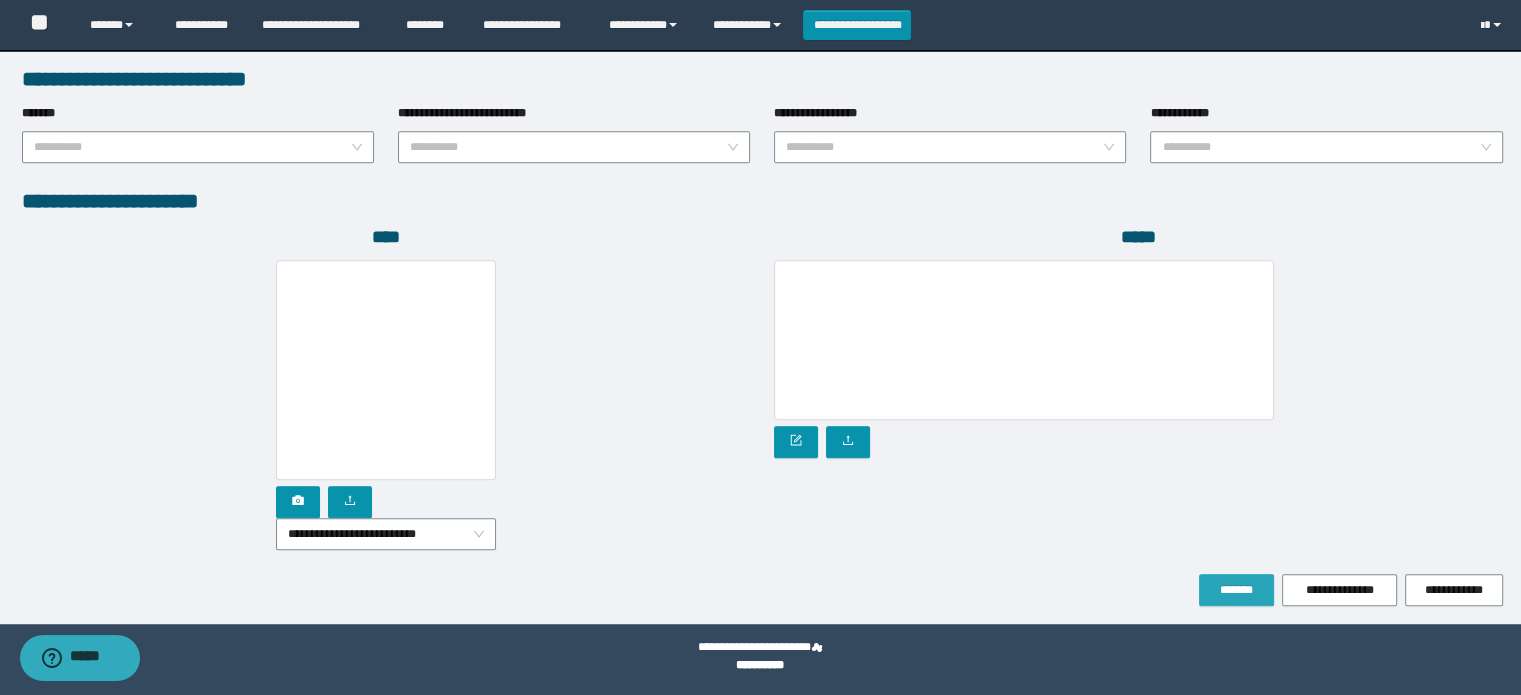 click on "*******" at bounding box center (1236, 590) 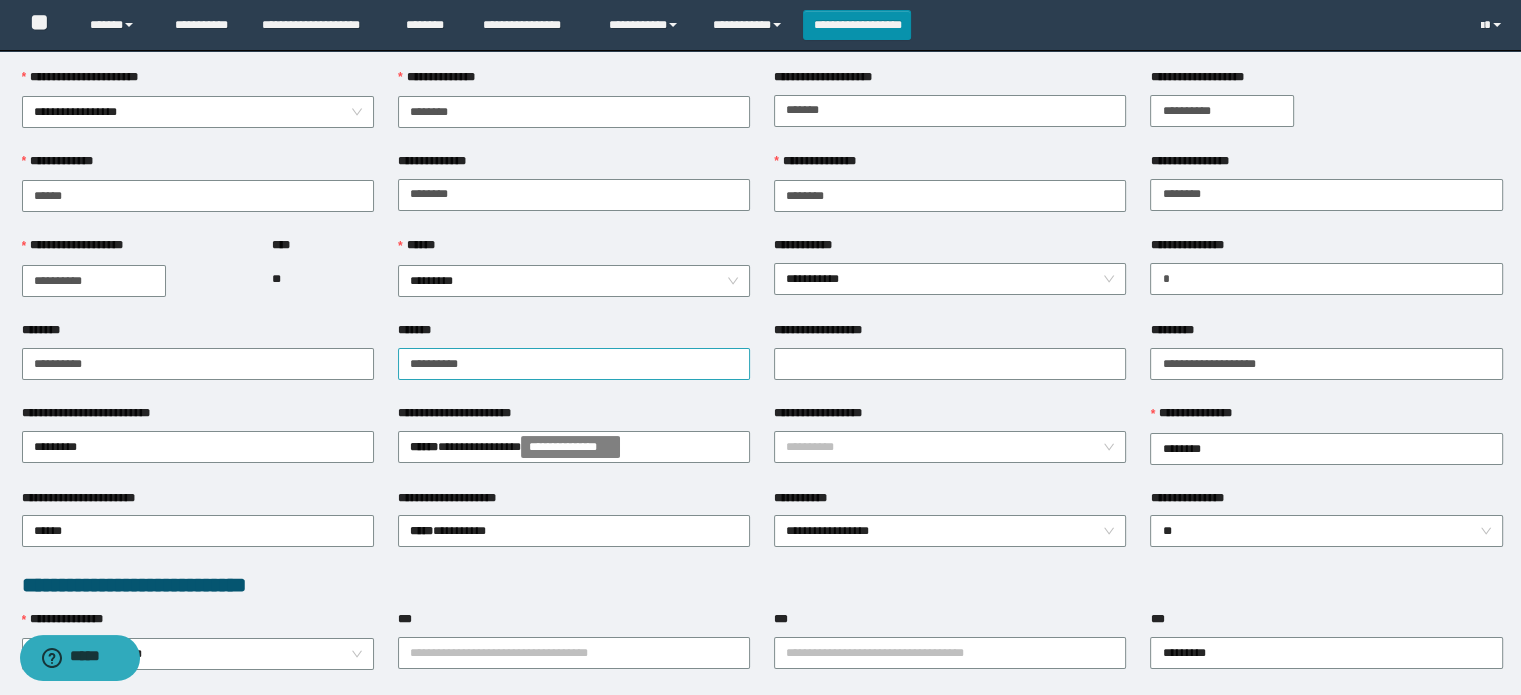 scroll, scrollTop: 200, scrollLeft: 0, axis: vertical 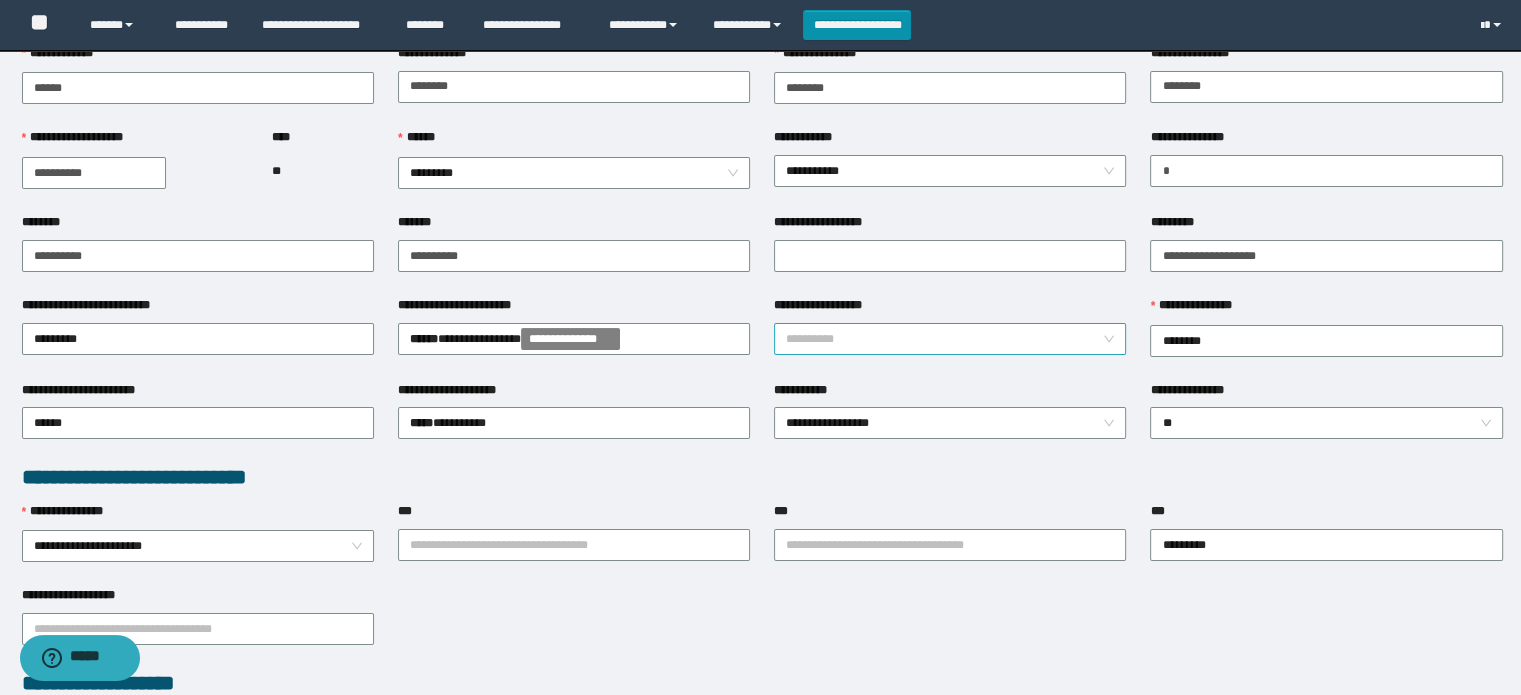 click on "**********" at bounding box center [944, 339] 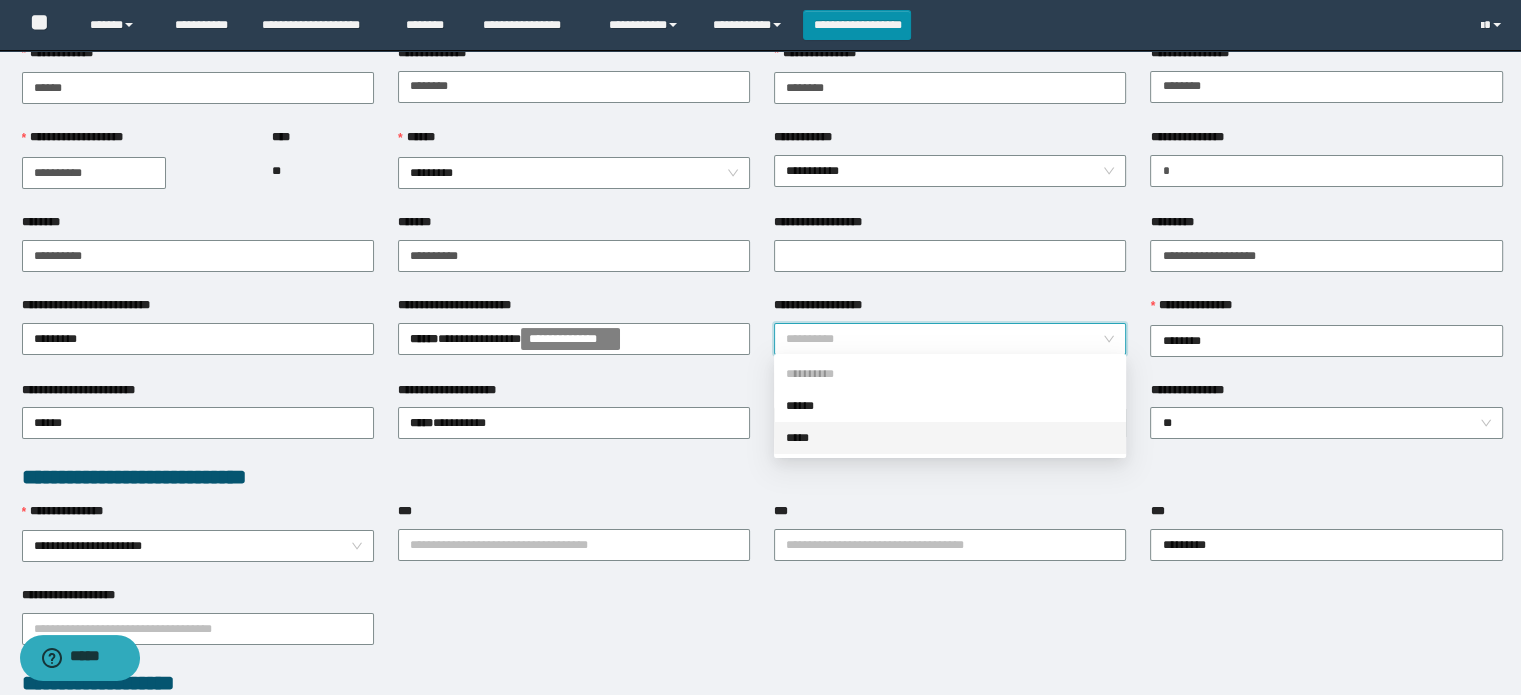 click on "*****" at bounding box center [950, 438] 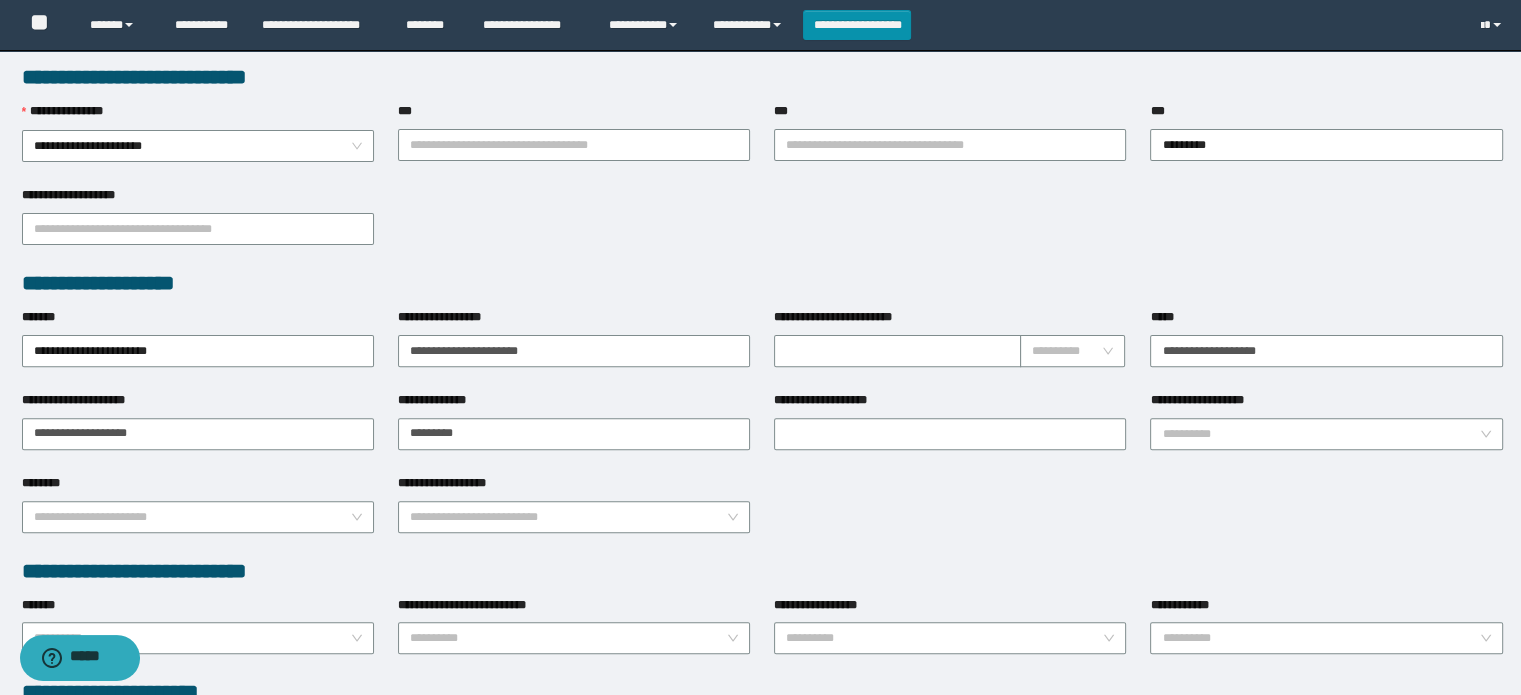 scroll, scrollTop: 1100, scrollLeft: 0, axis: vertical 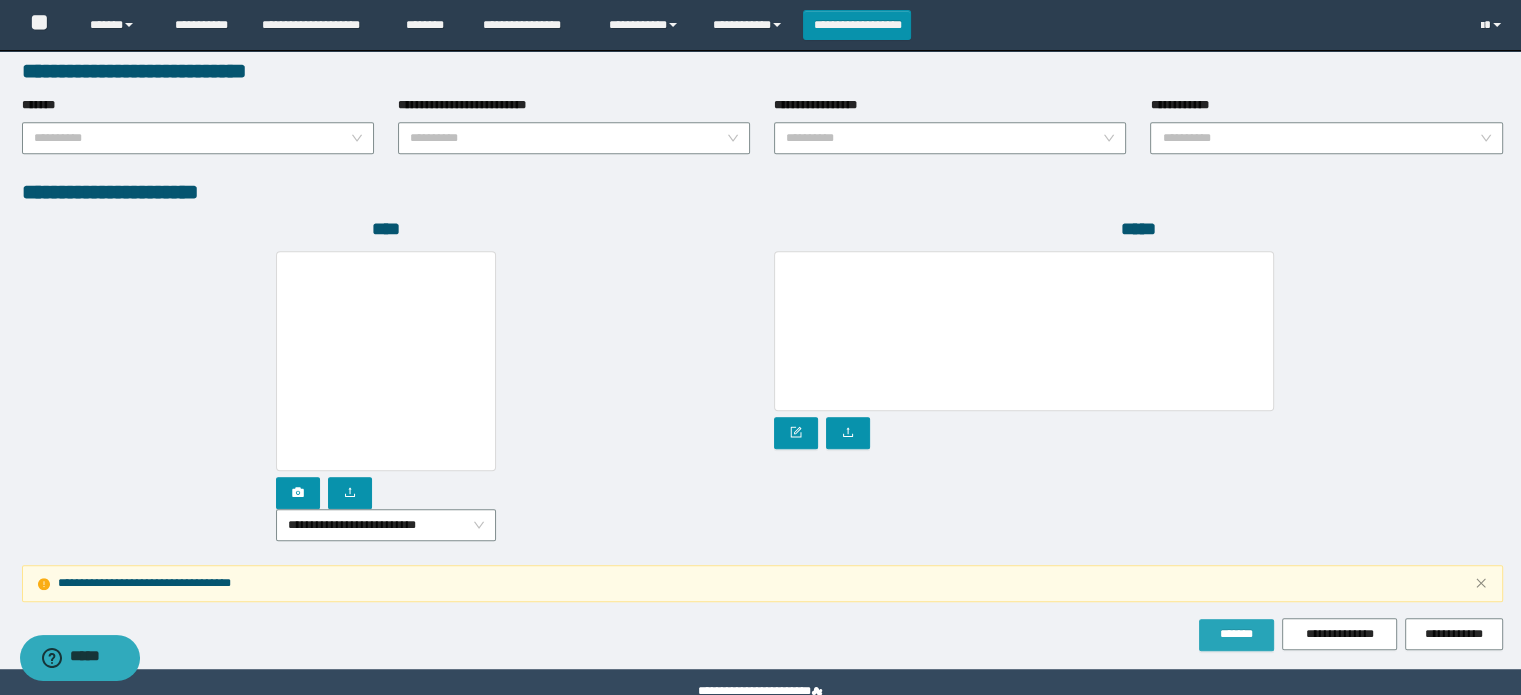 drag, startPoint x: 1247, startPoint y: 628, endPoint x: 1238, endPoint y: 615, distance: 15.811388 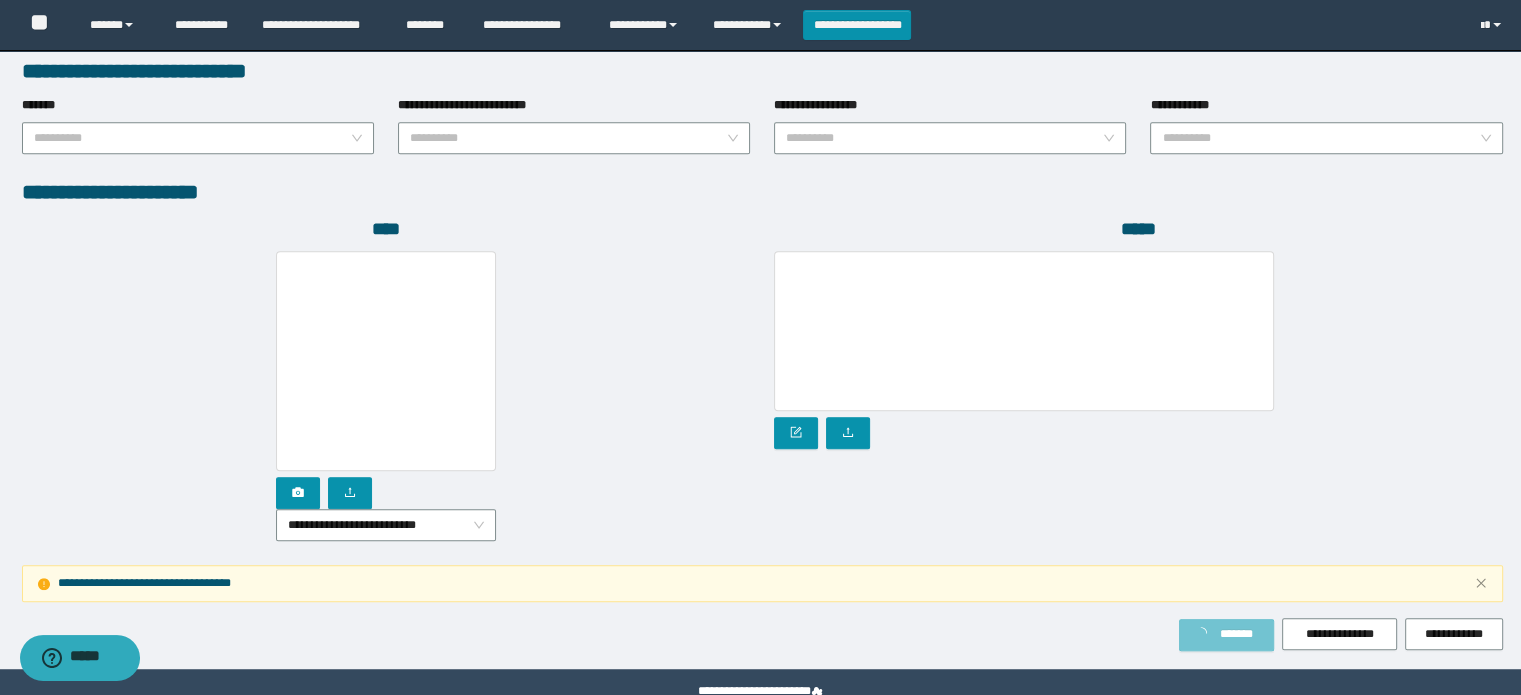 type on "*****" 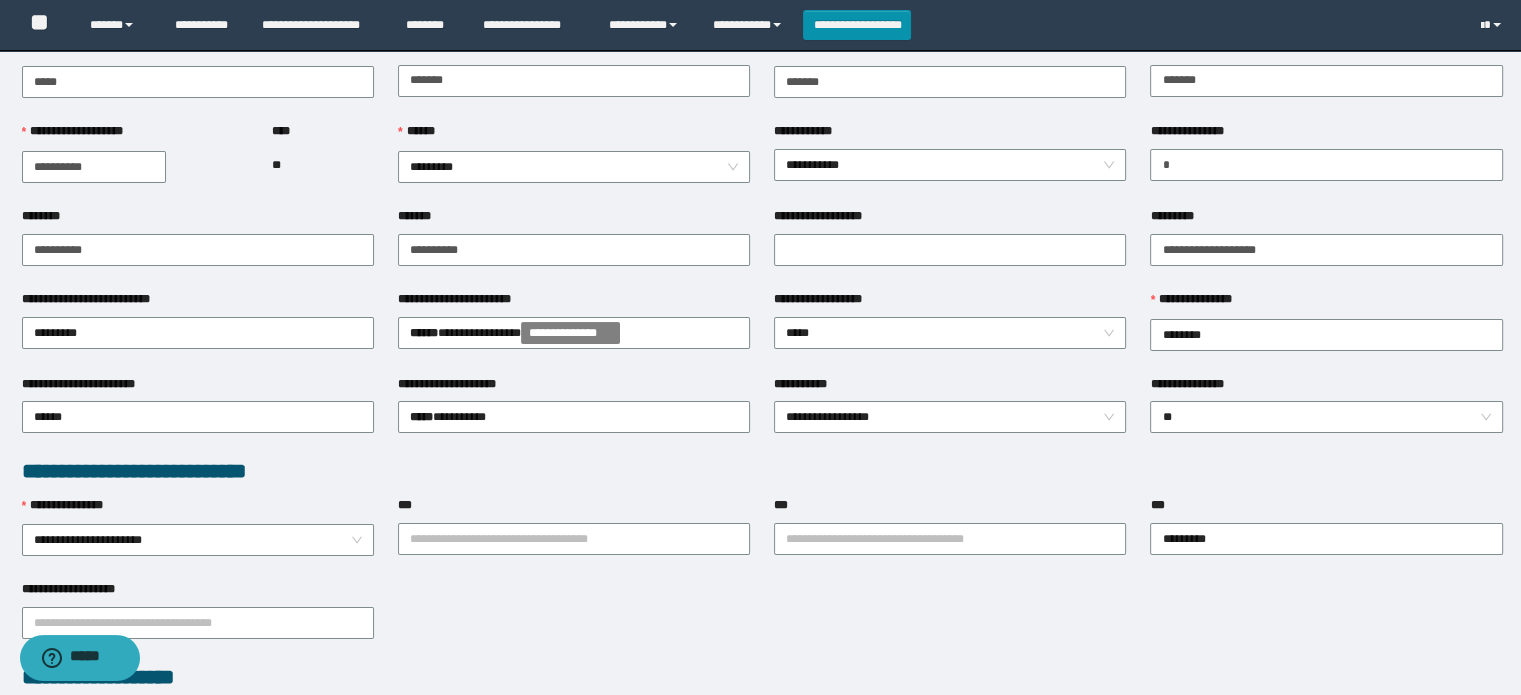 scroll, scrollTop: 0, scrollLeft: 0, axis: both 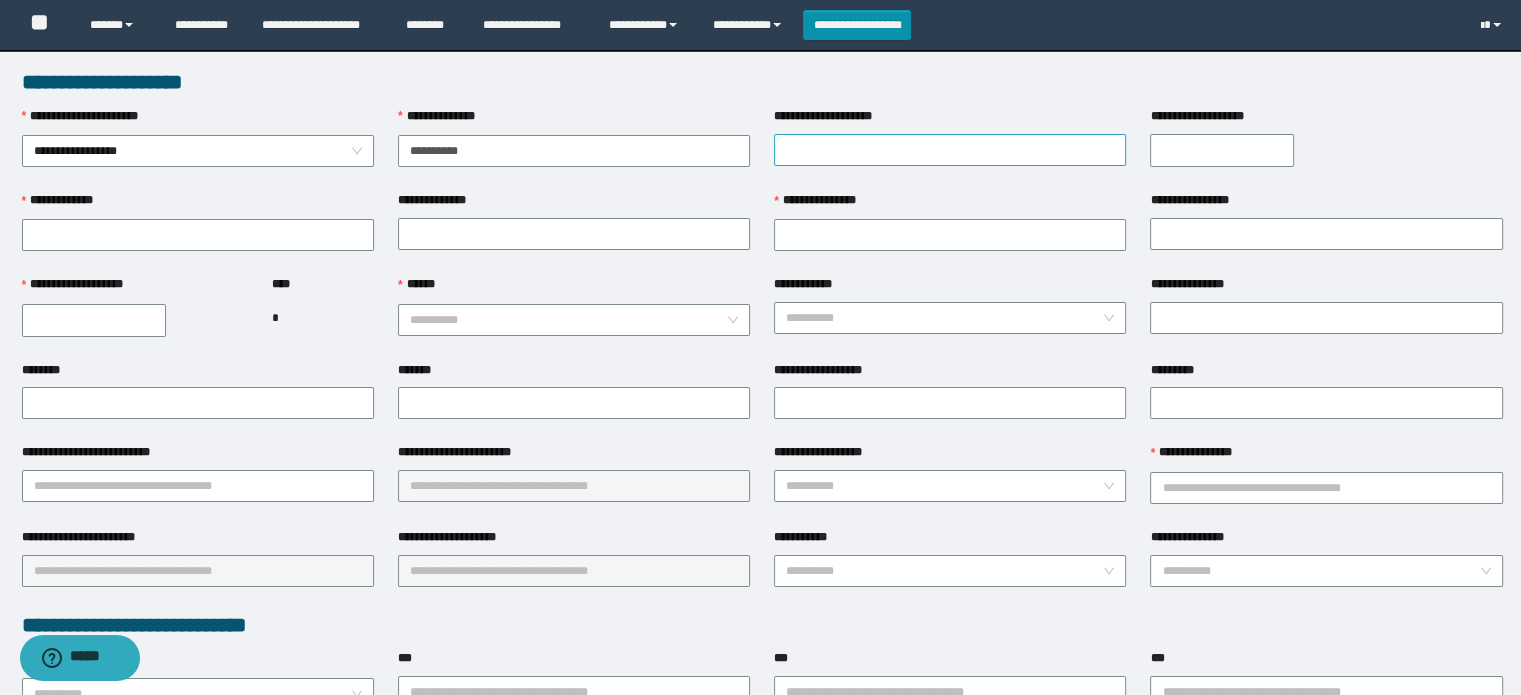 click on "**********" at bounding box center [950, 150] 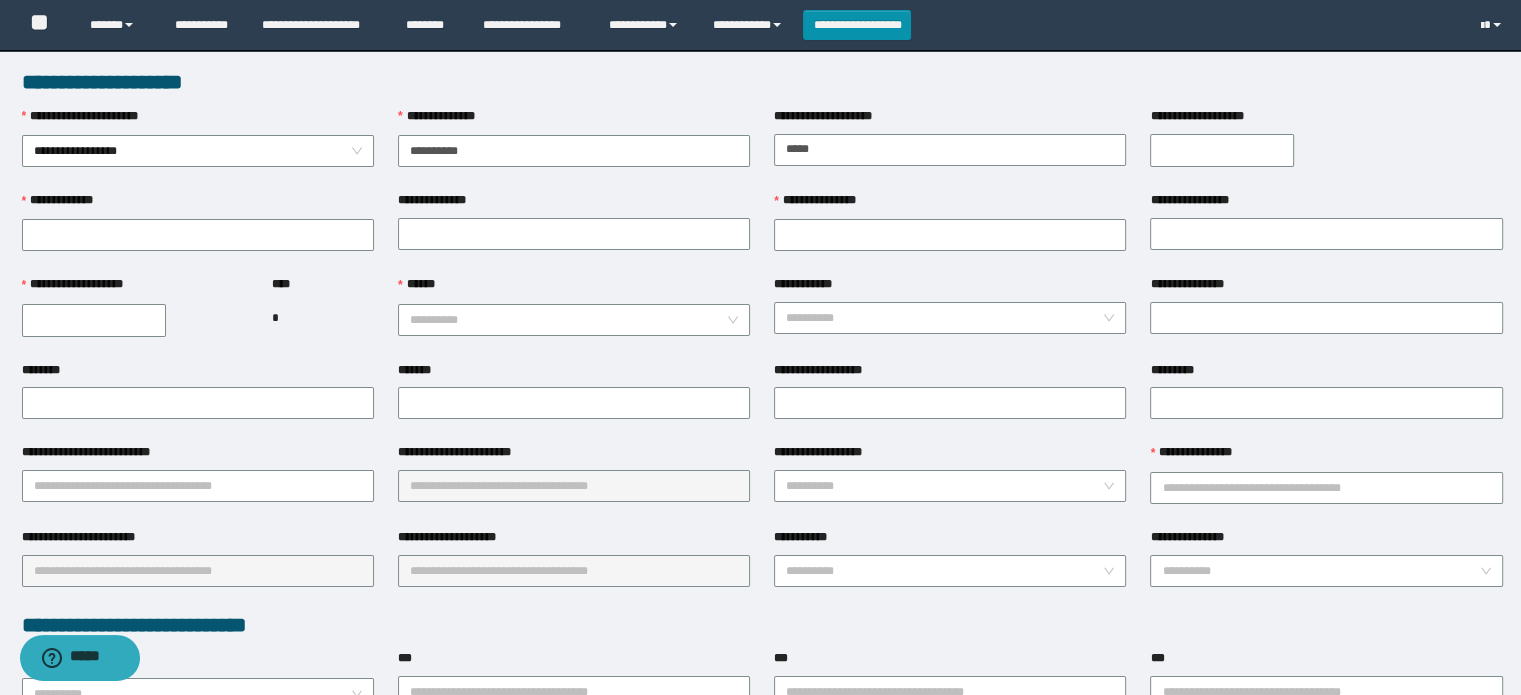 type on "*****" 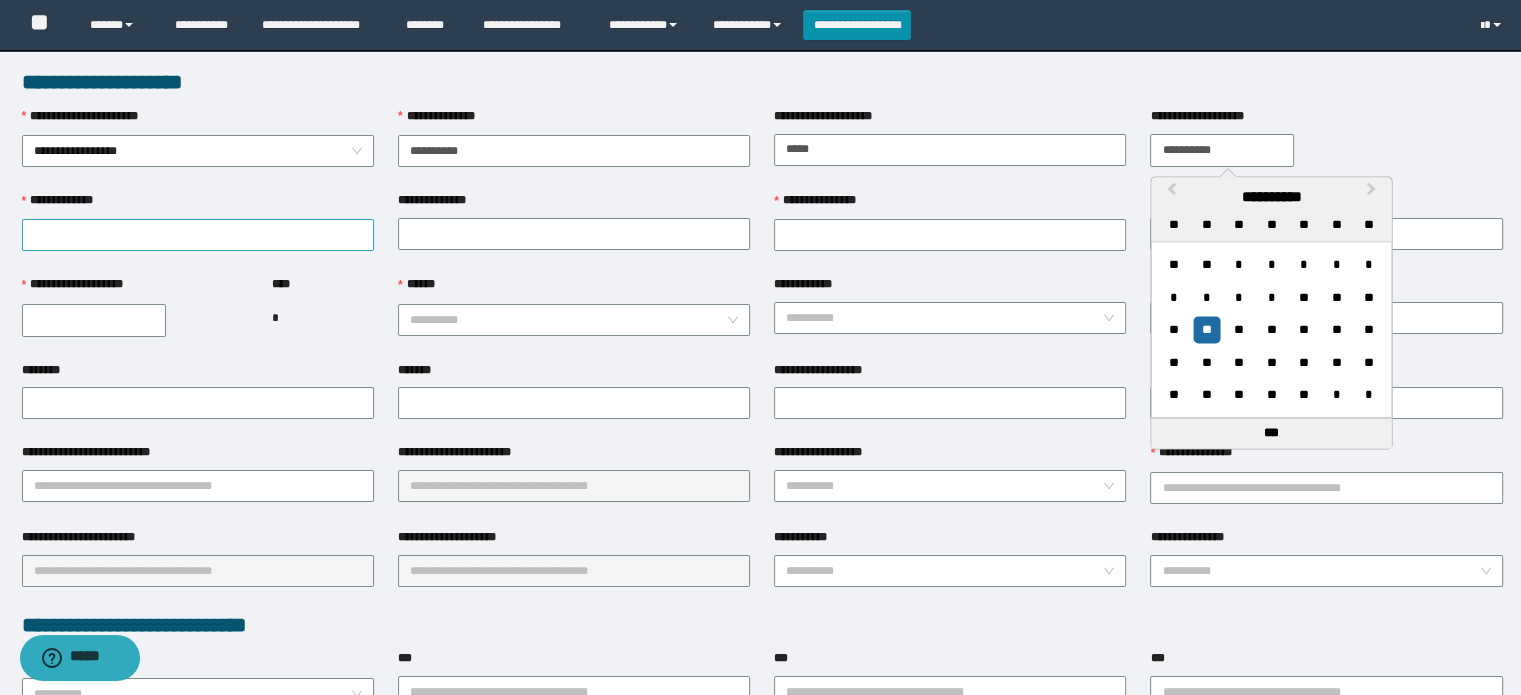 type on "**********" 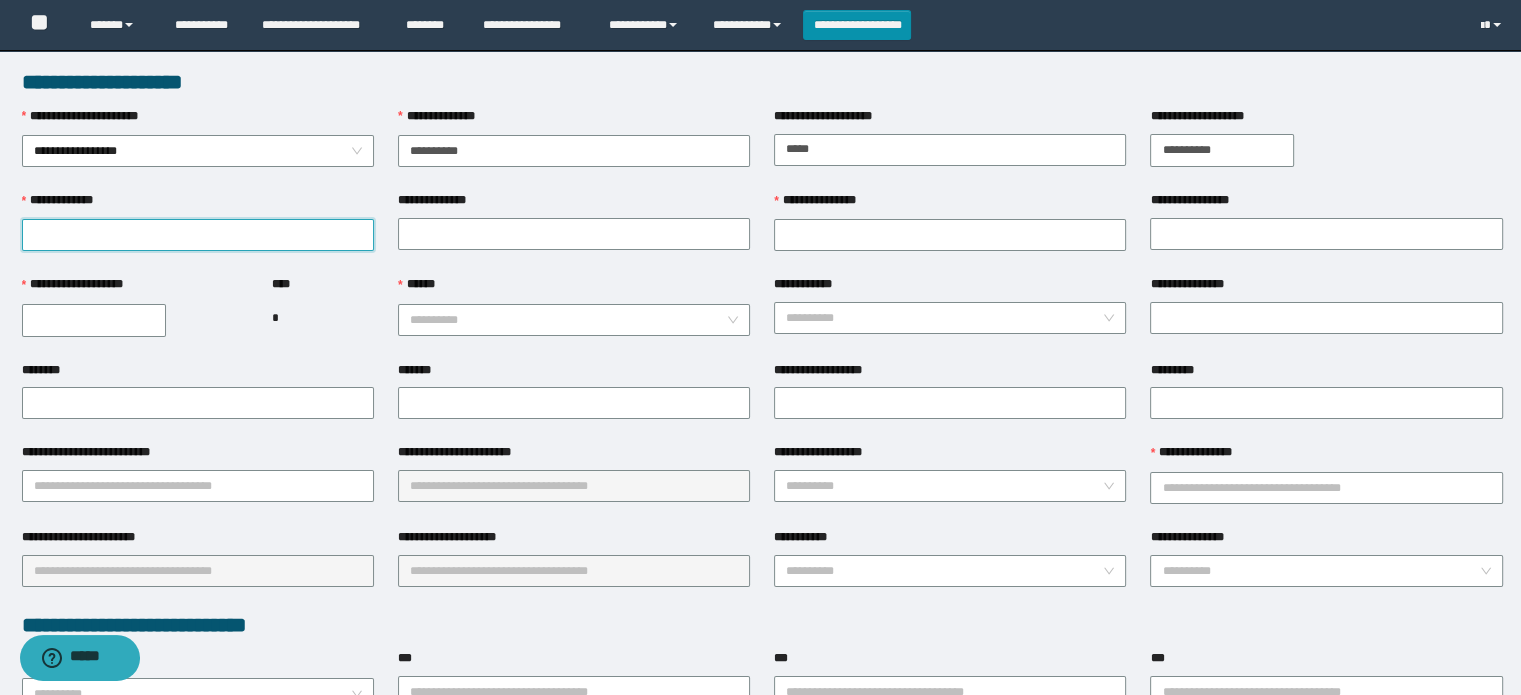 click on "**********" at bounding box center (198, 235) 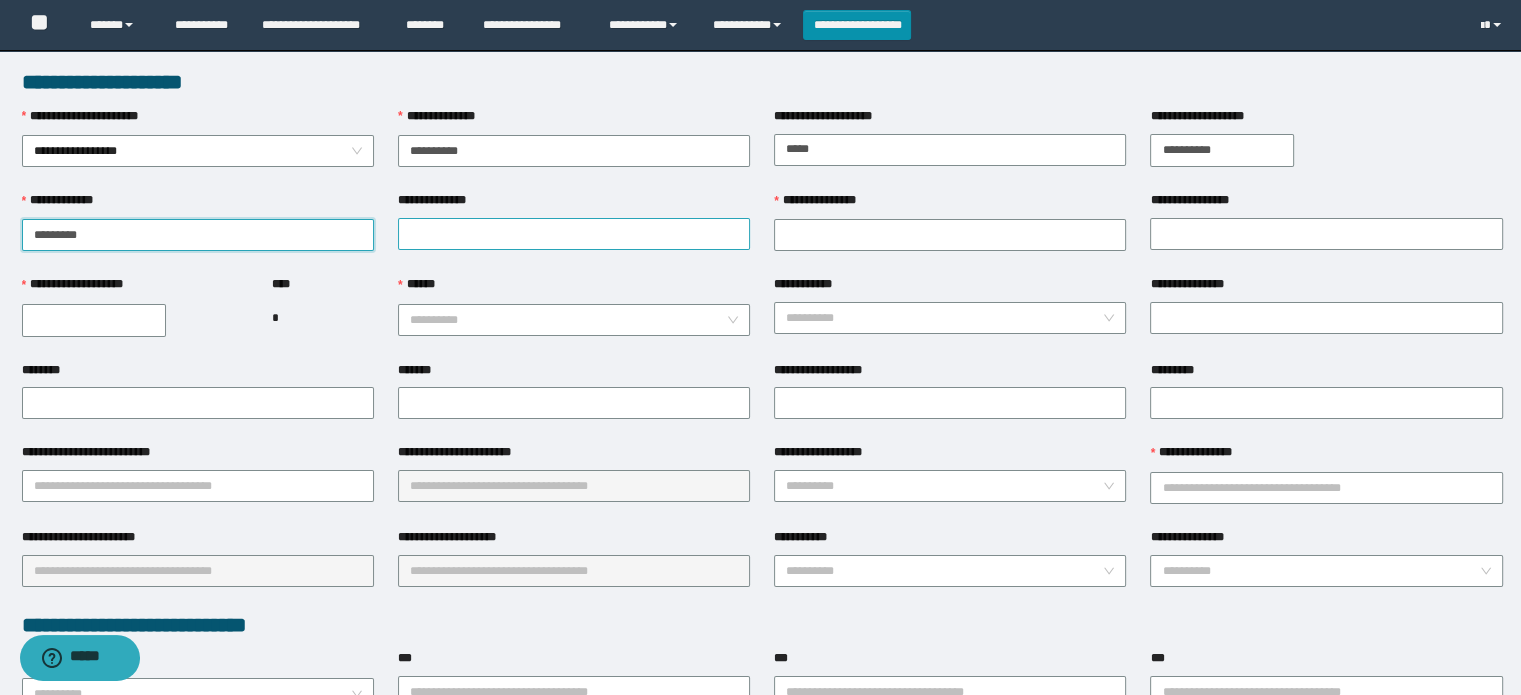 type on "********" 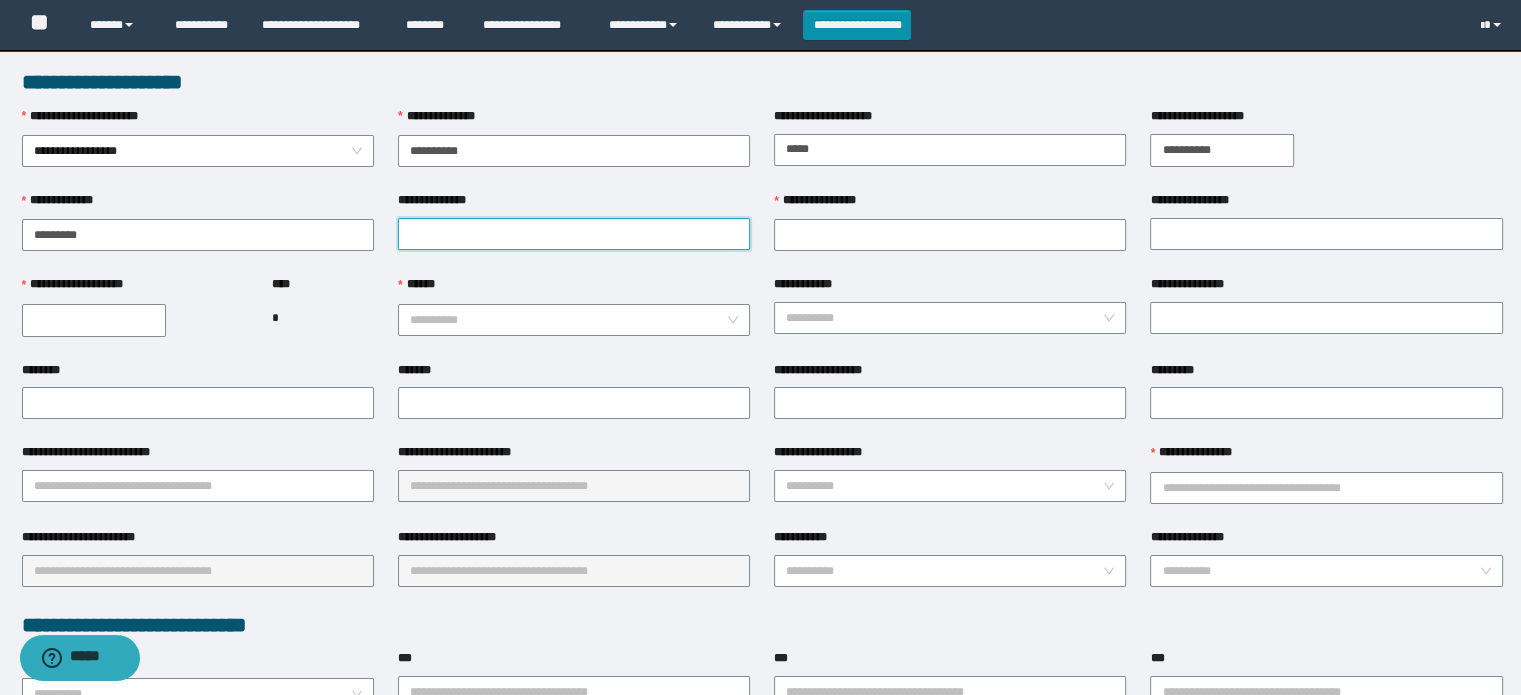 click on "**********" at bounding box center (574, 234) 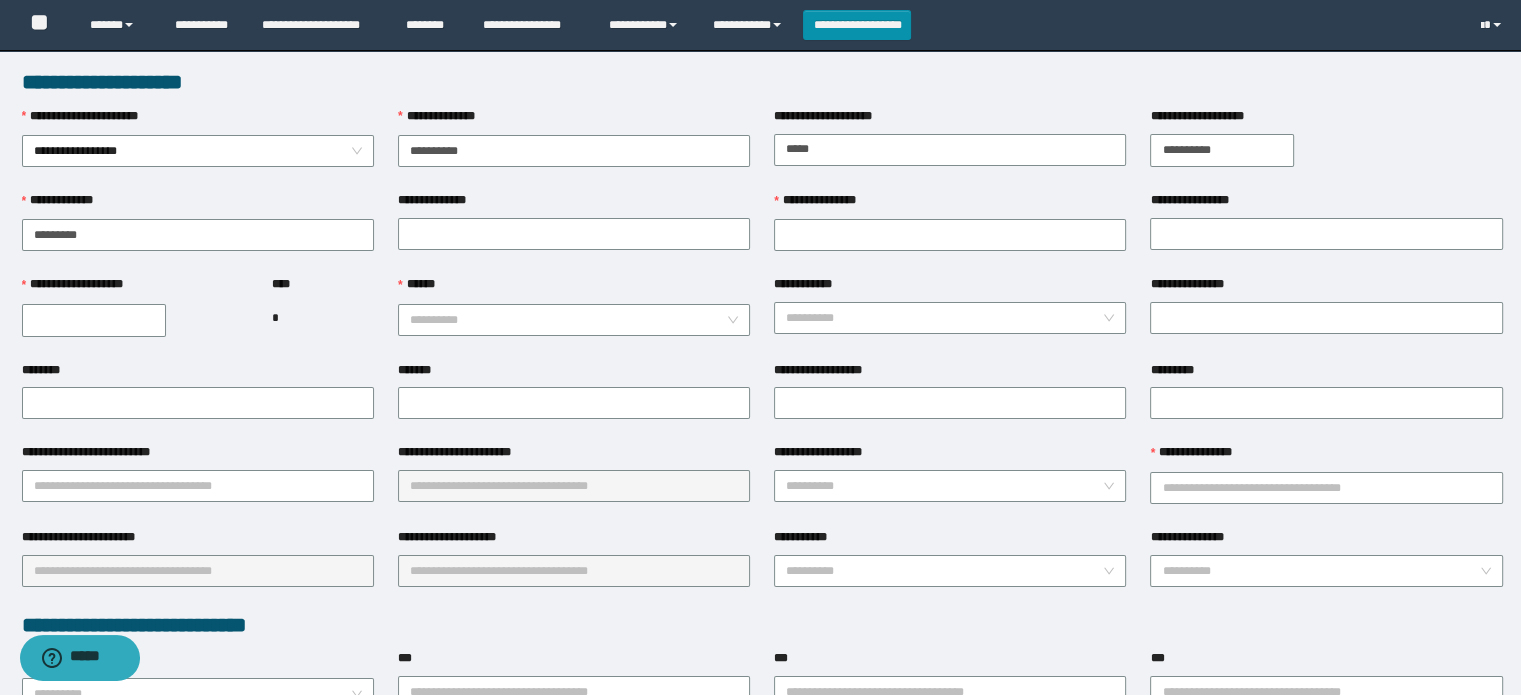 click on "*******" at bounding box center [574, 402] 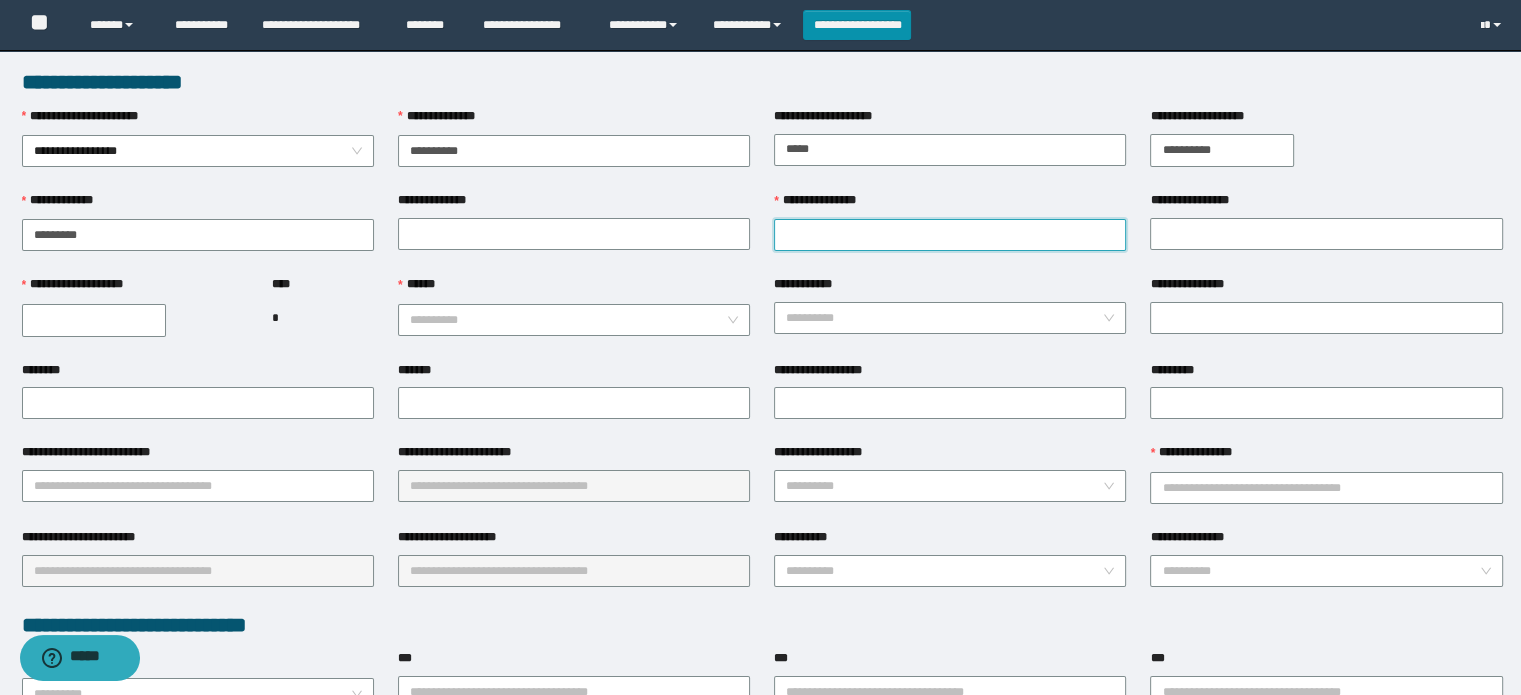 click on "**********" at bounding box center (950, 235) 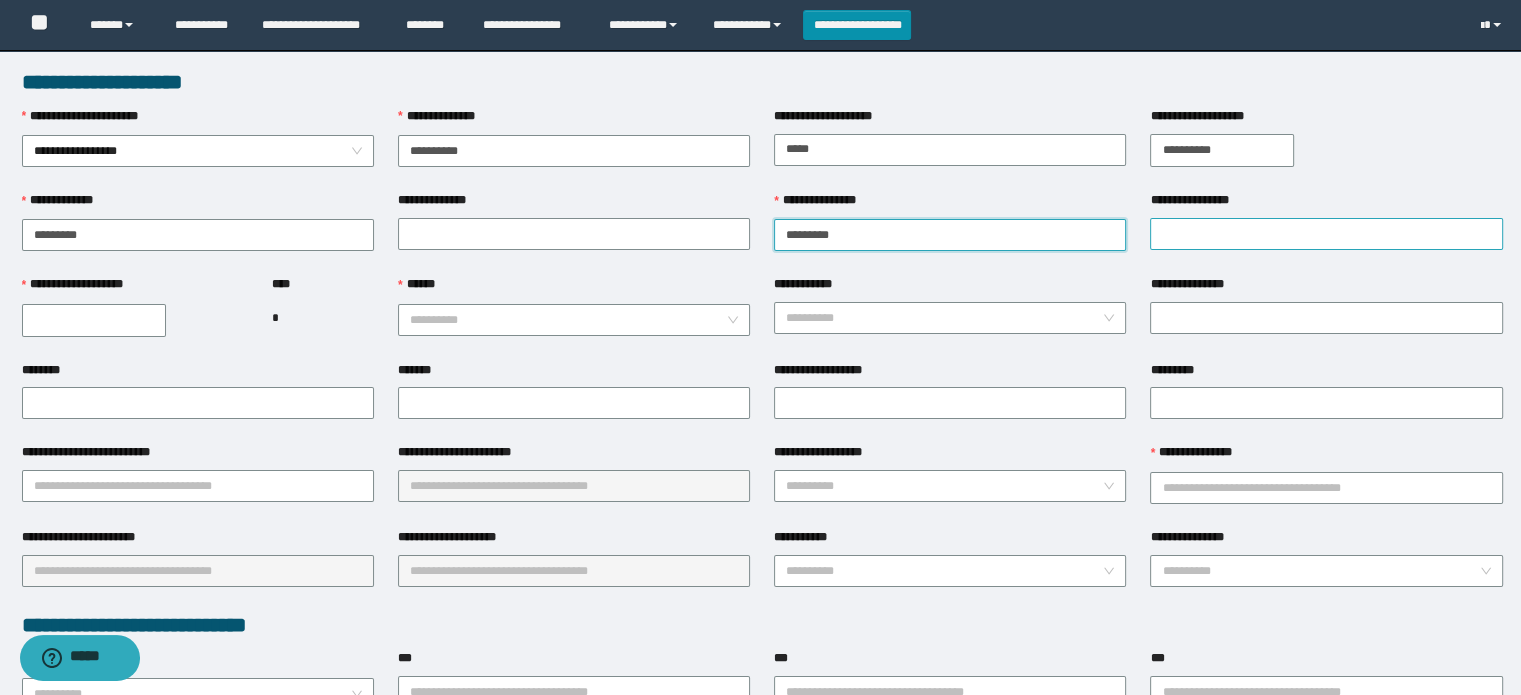 type on "********" 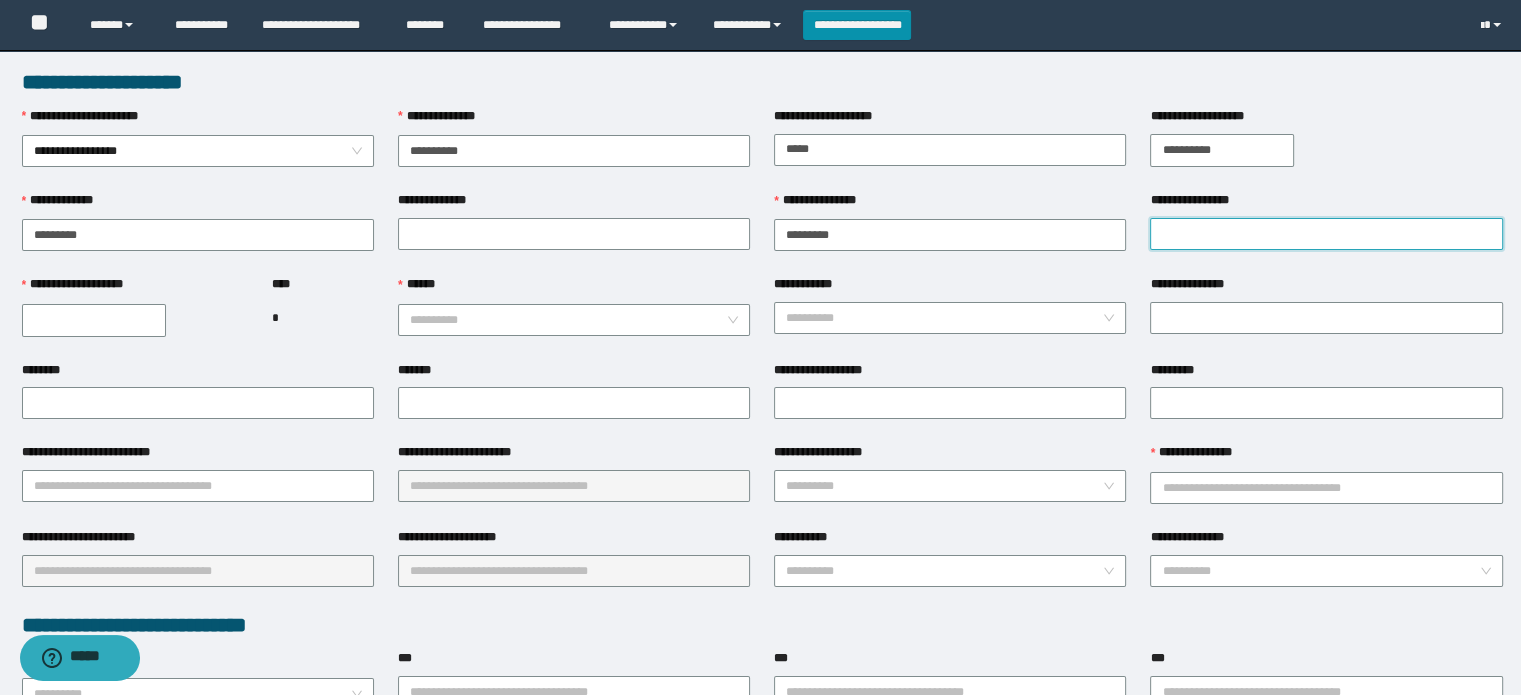 click on "**********" at bounding box center (1326, 234) 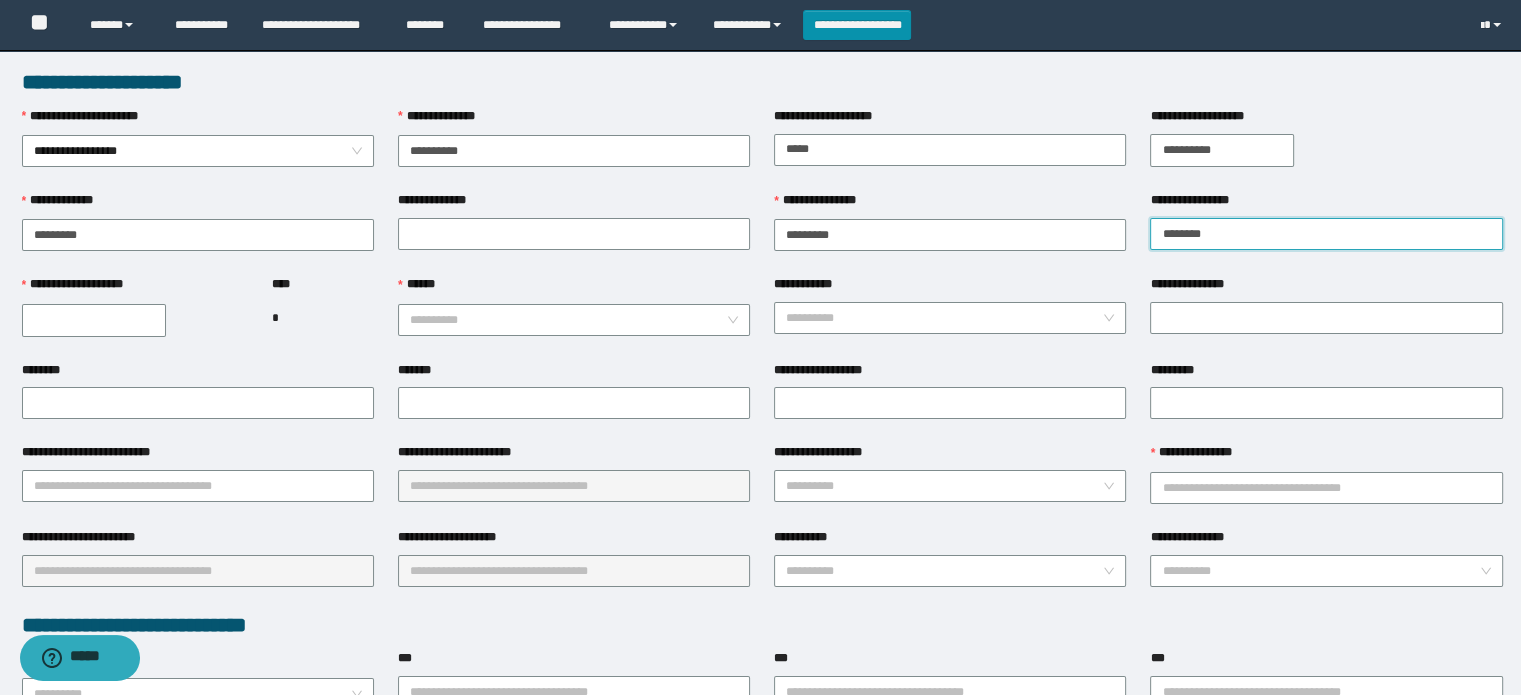 type on "*******" 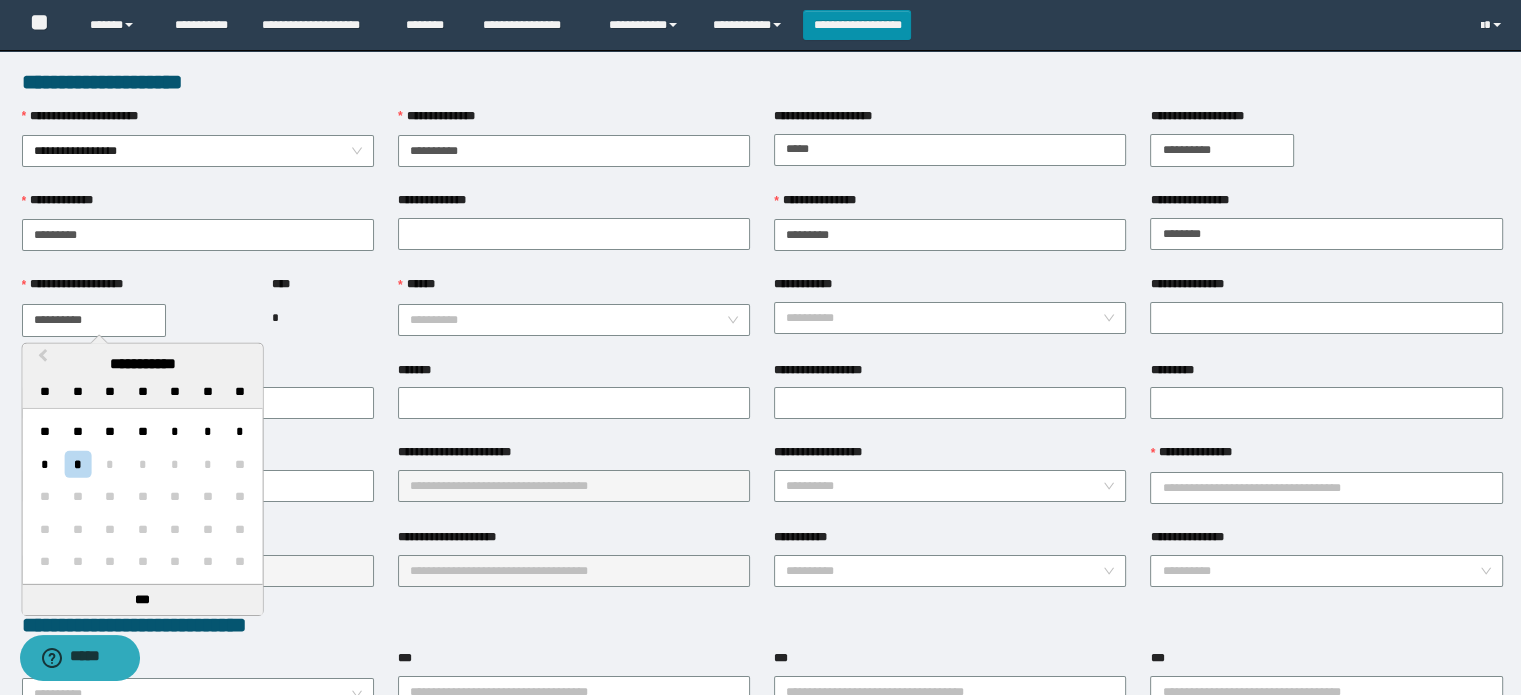click on "**********" at bounding box center (94, 320) 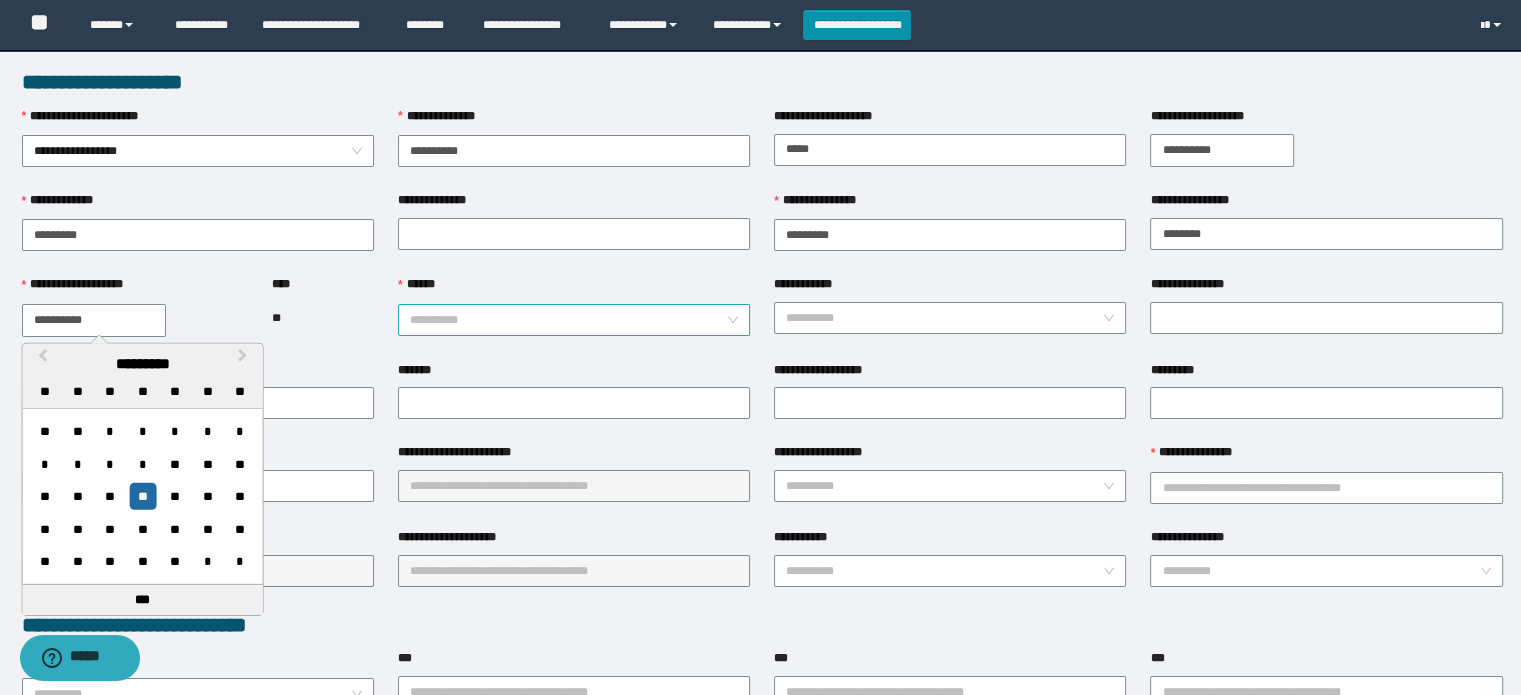 type on "**********" 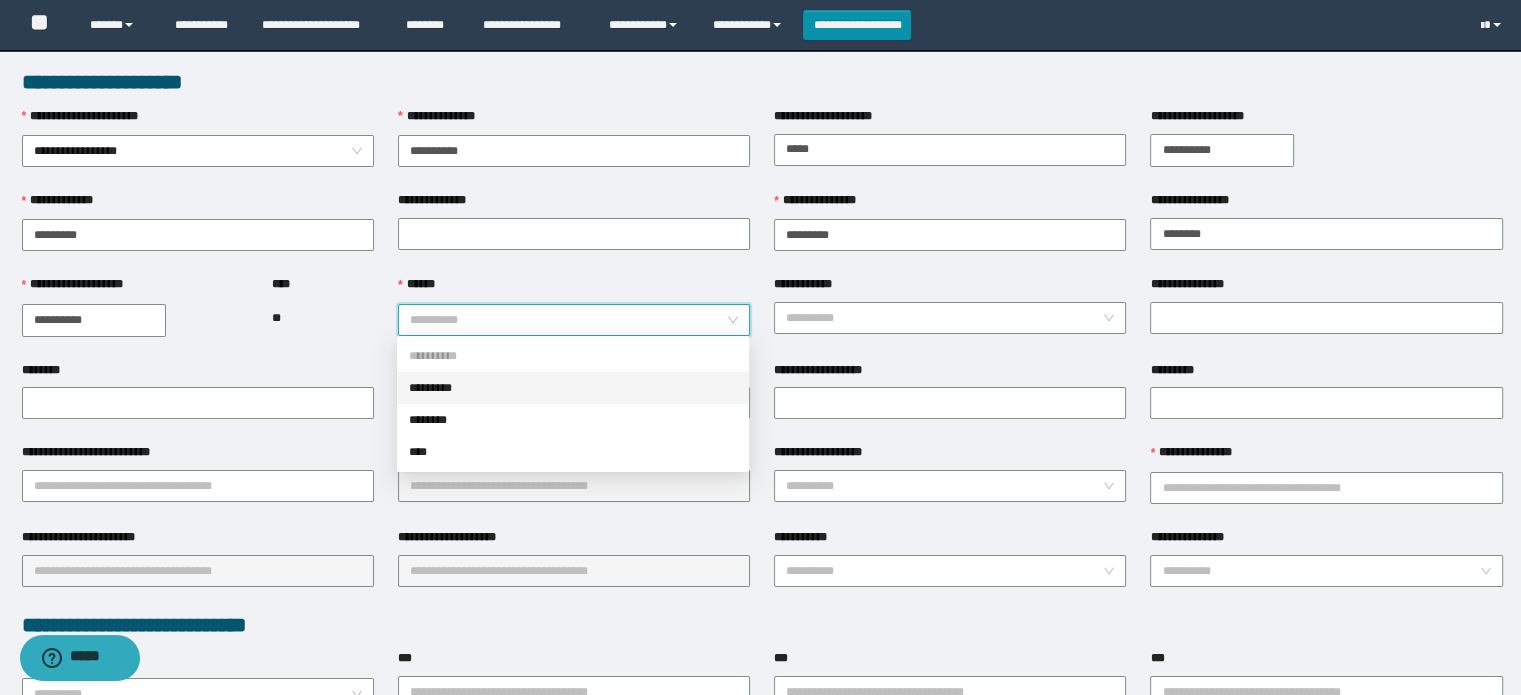 click on "*********" at bounding box center [573, 388] 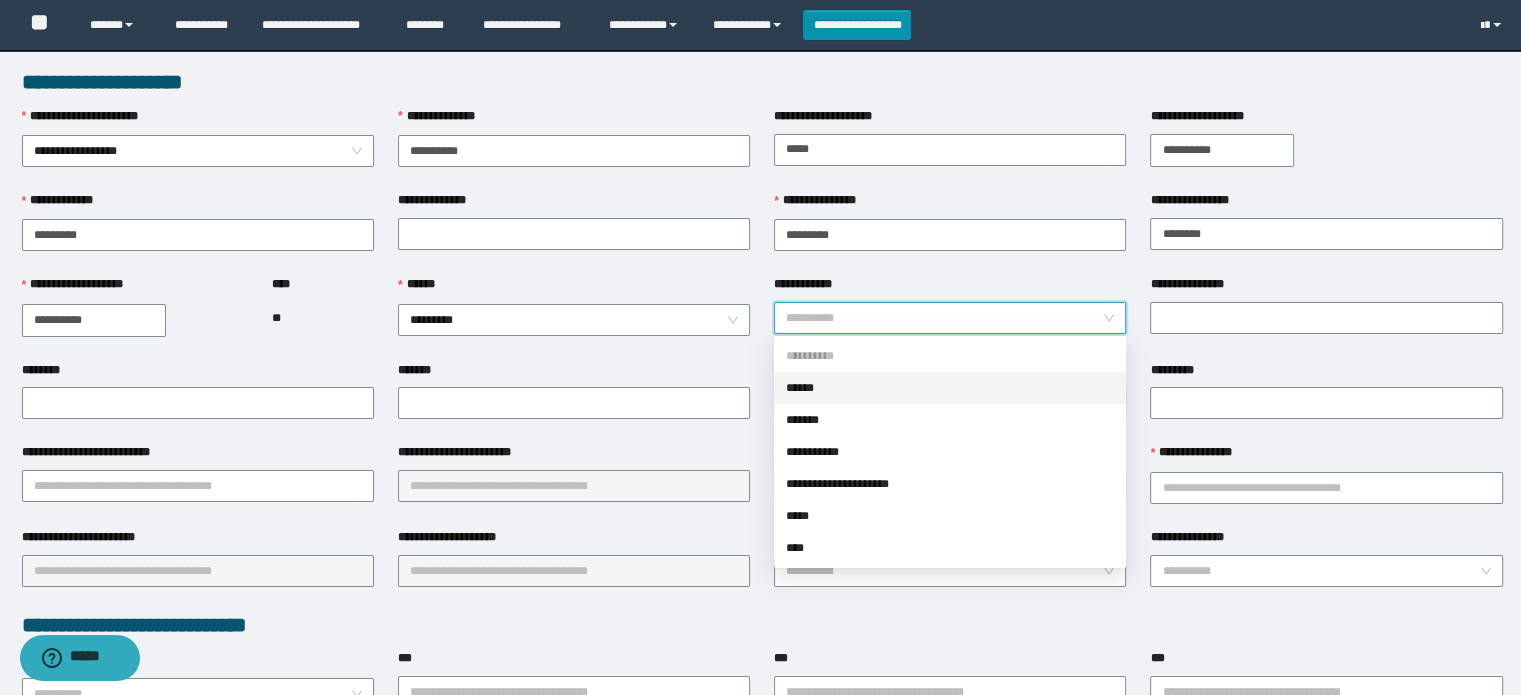 click on "**********" at bounding box center [944, 318] 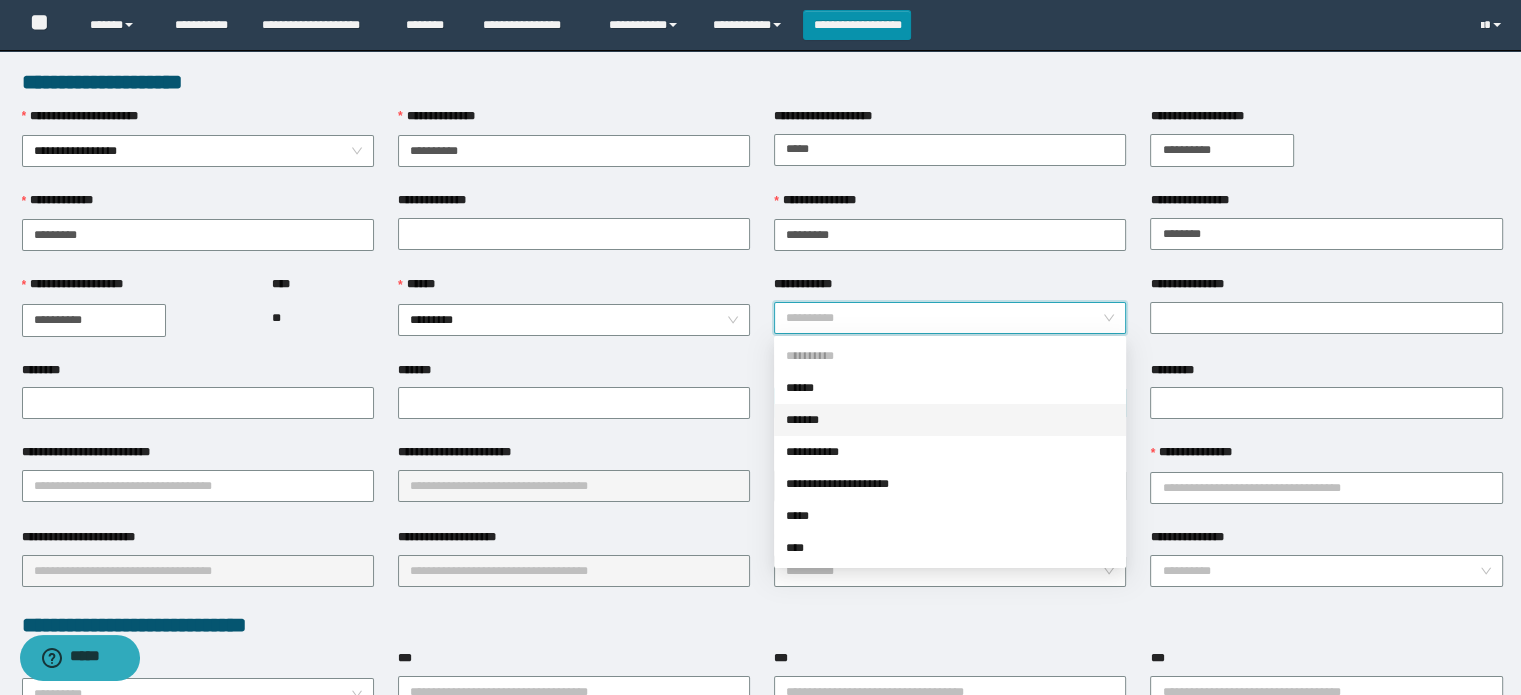 drag, startPoint x: 816, startPoint y: 416, endPoint x: 811, endPoint y: 399, distance: 17.720045 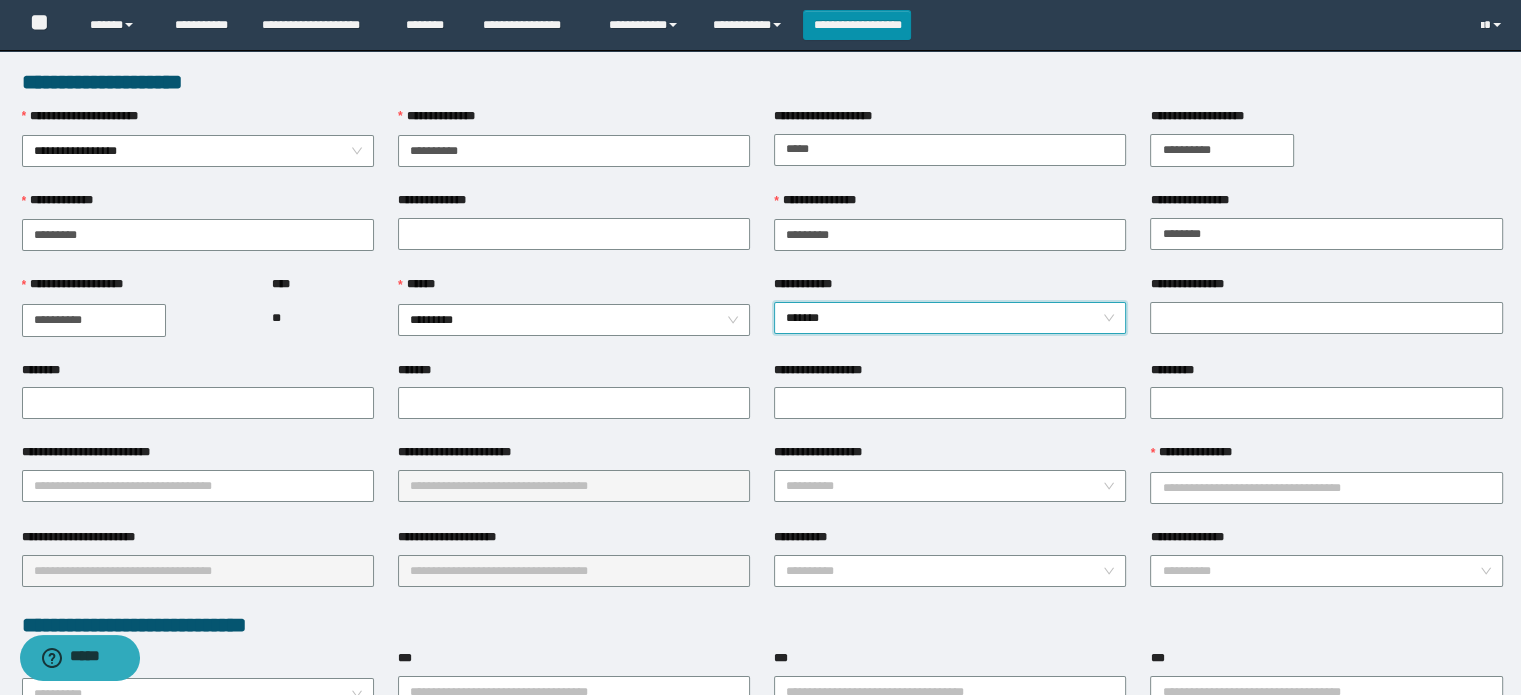 drag, startPoint x: 1206, startPoint y: 313, endPoint x: 1169, endPoint y: 280, distance: 49.57822 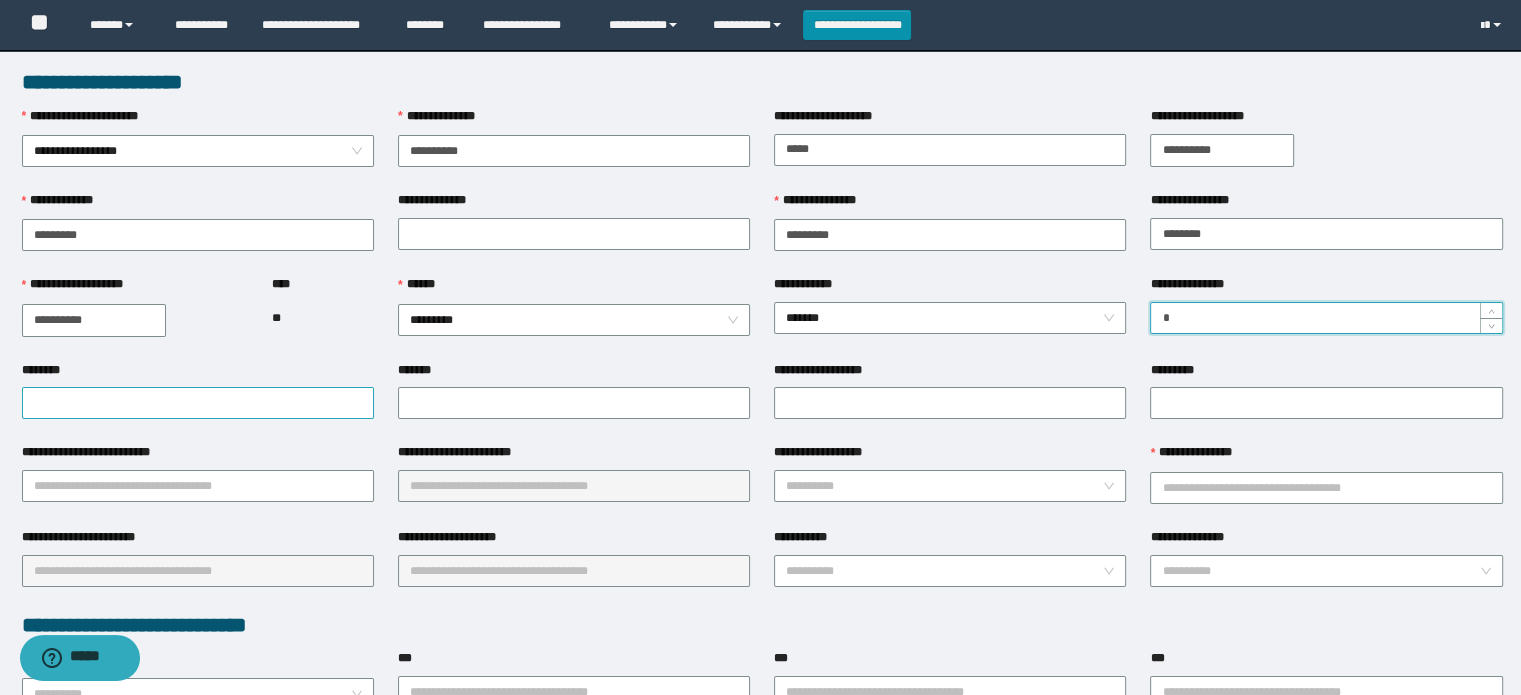 type on "*" 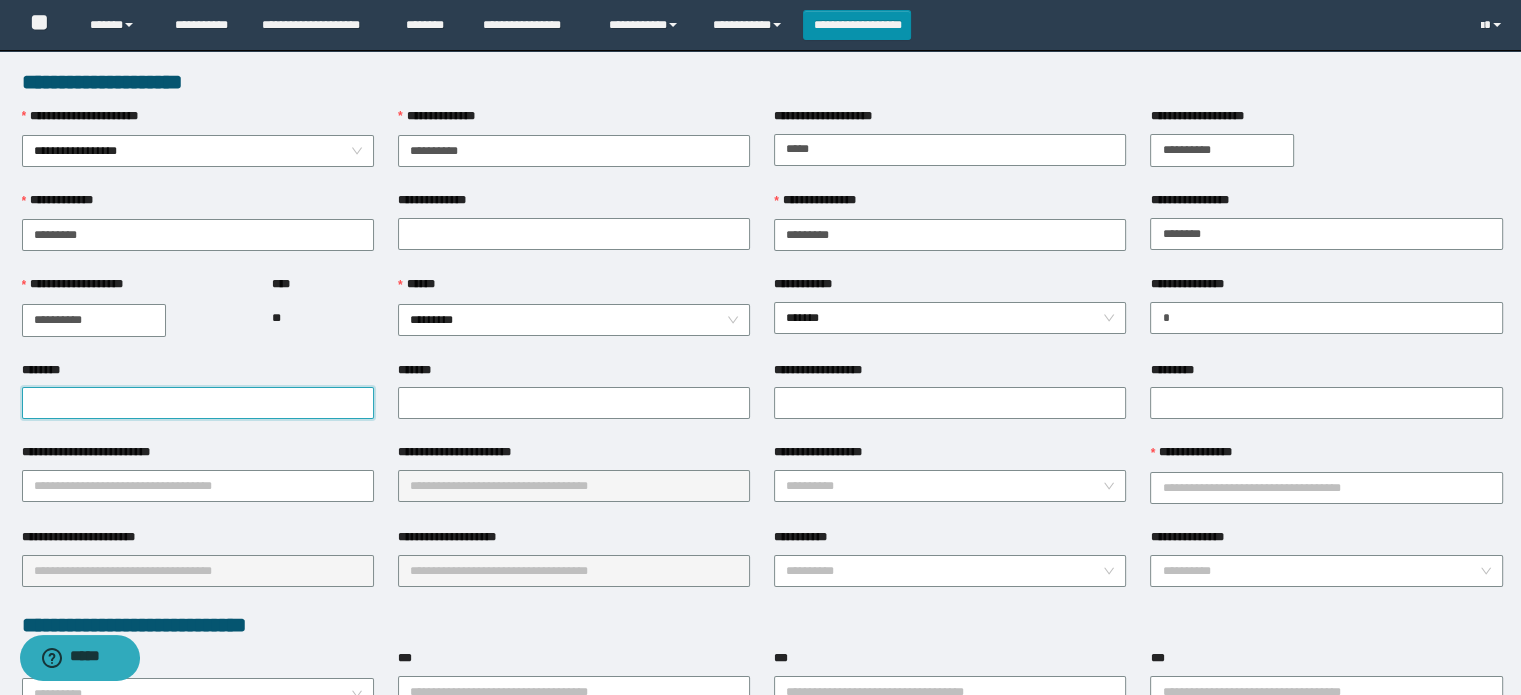 click on "********" at bounding box center (198, 403) 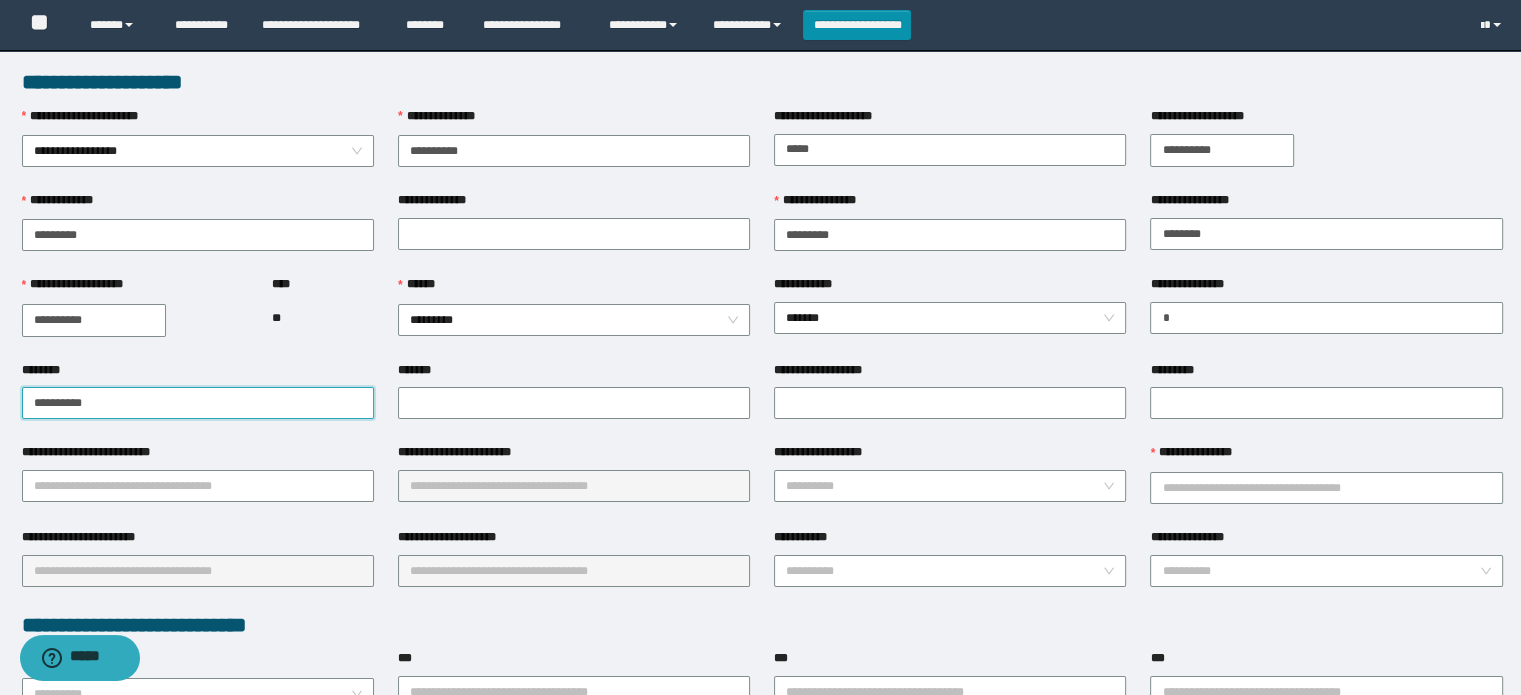 drag, startPoint x: 115, startPoint y: 397, endPoint x: 0, endPoint y: 570, distance: 207.73541 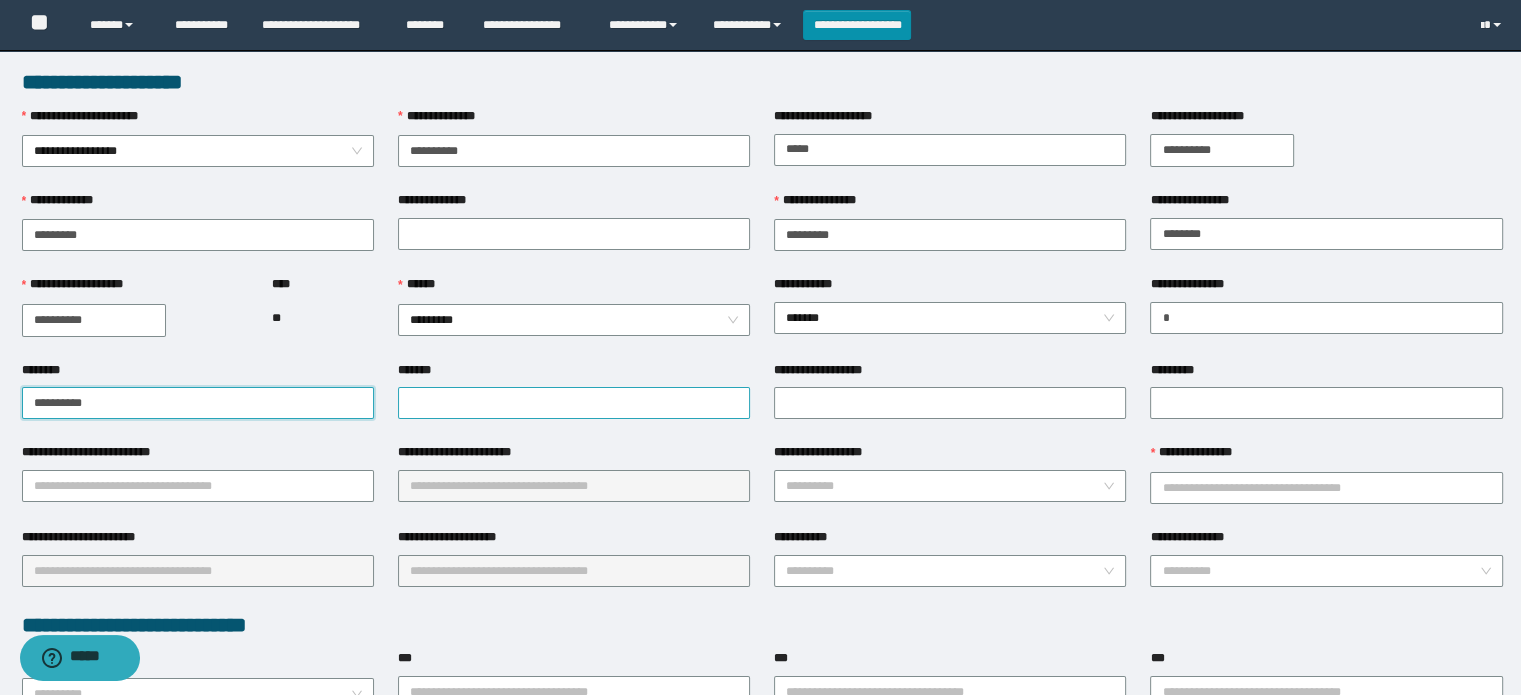 type on "**********" 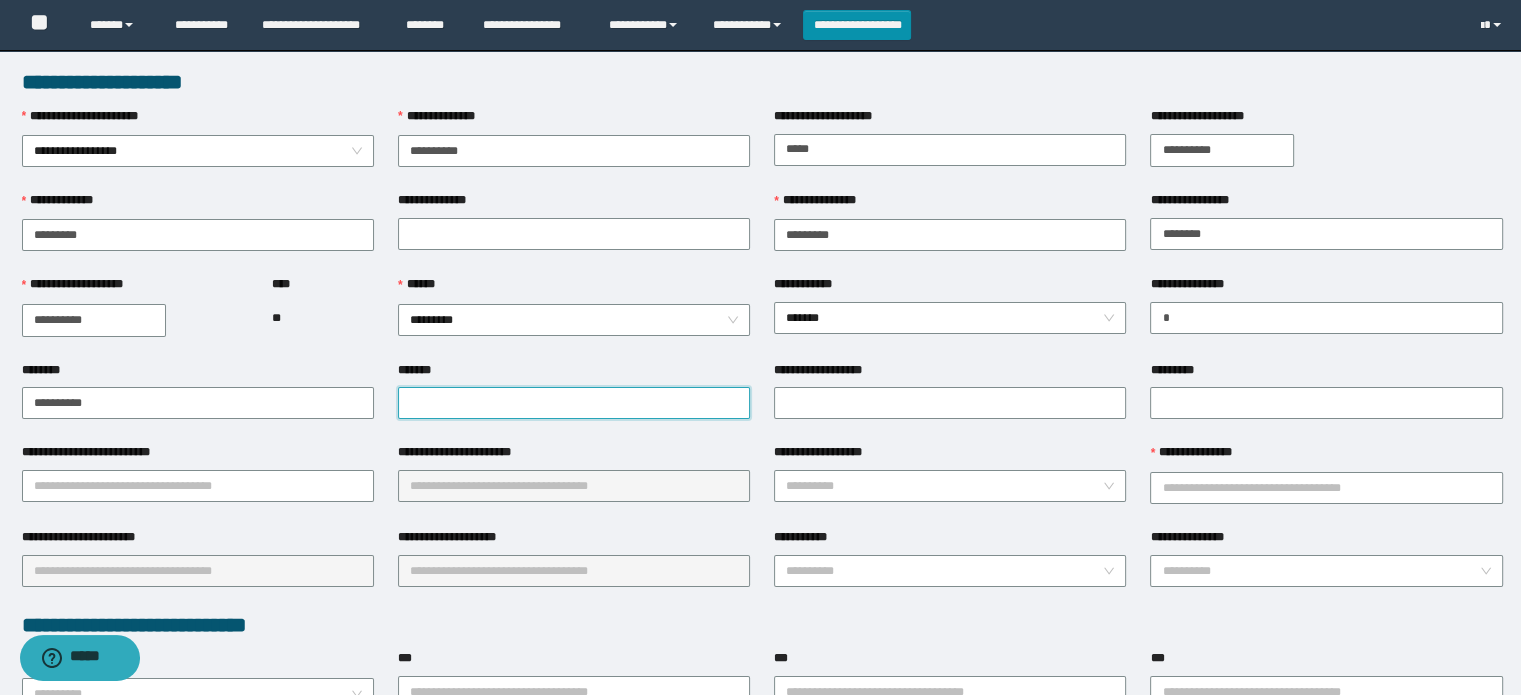 click on "*******" at bounding box center [574, 403] 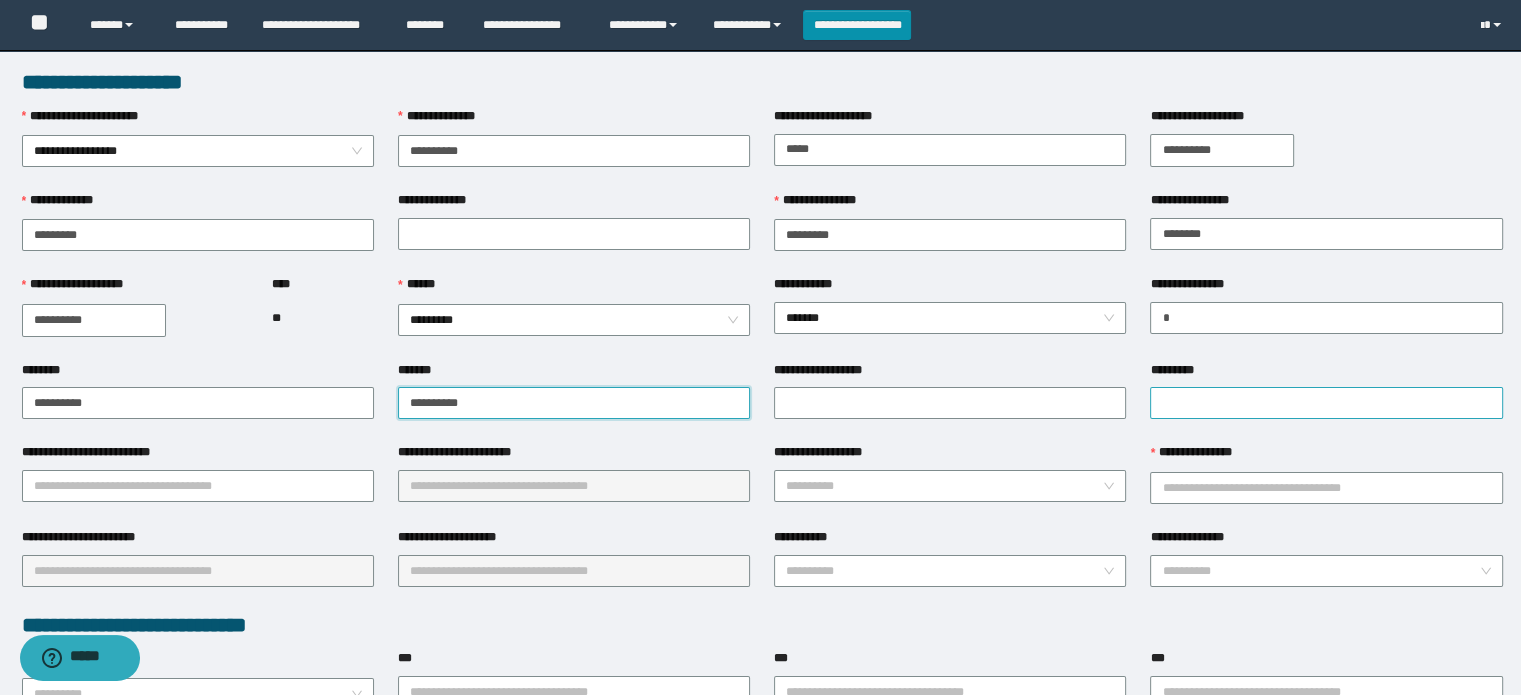 type on "**********" 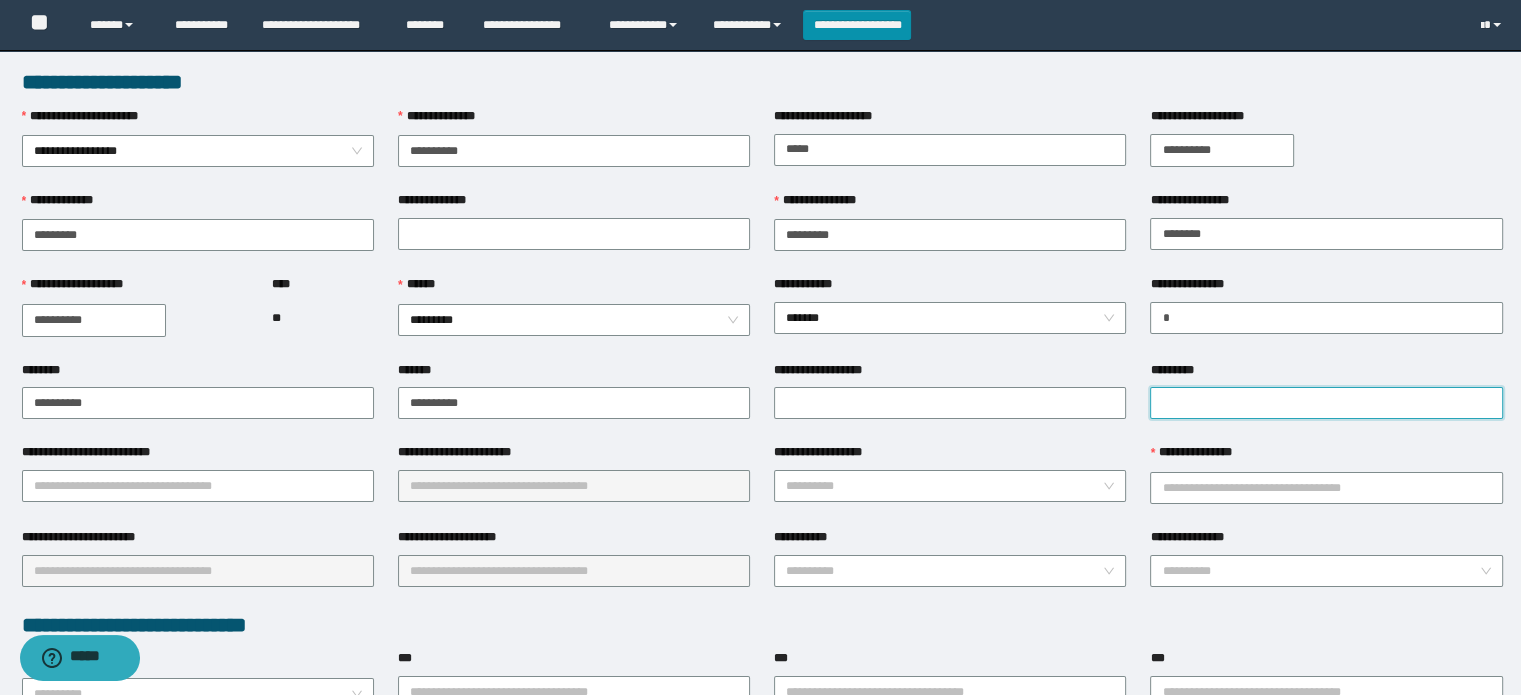 click on "*********" at bounding box center (1326, 403) 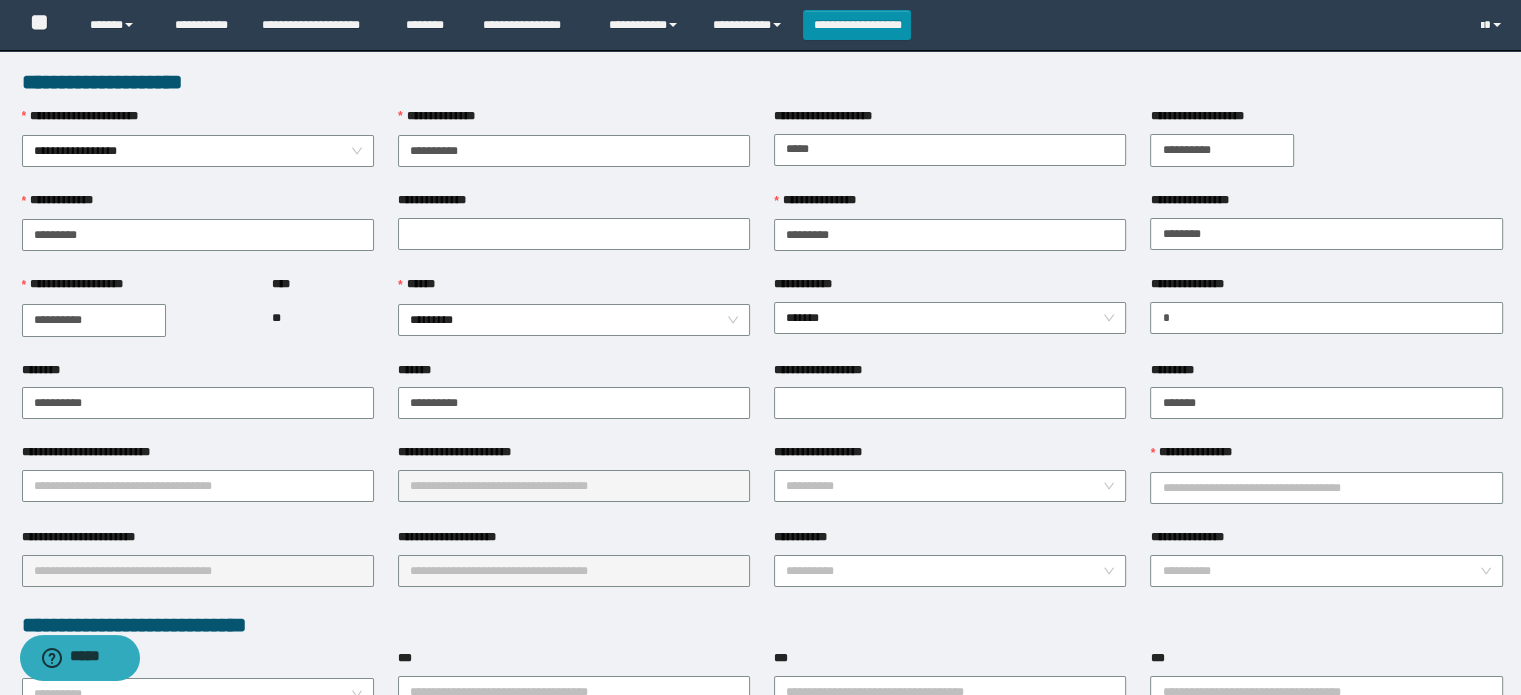 click on "*********" at bounding box center [1326, 374] 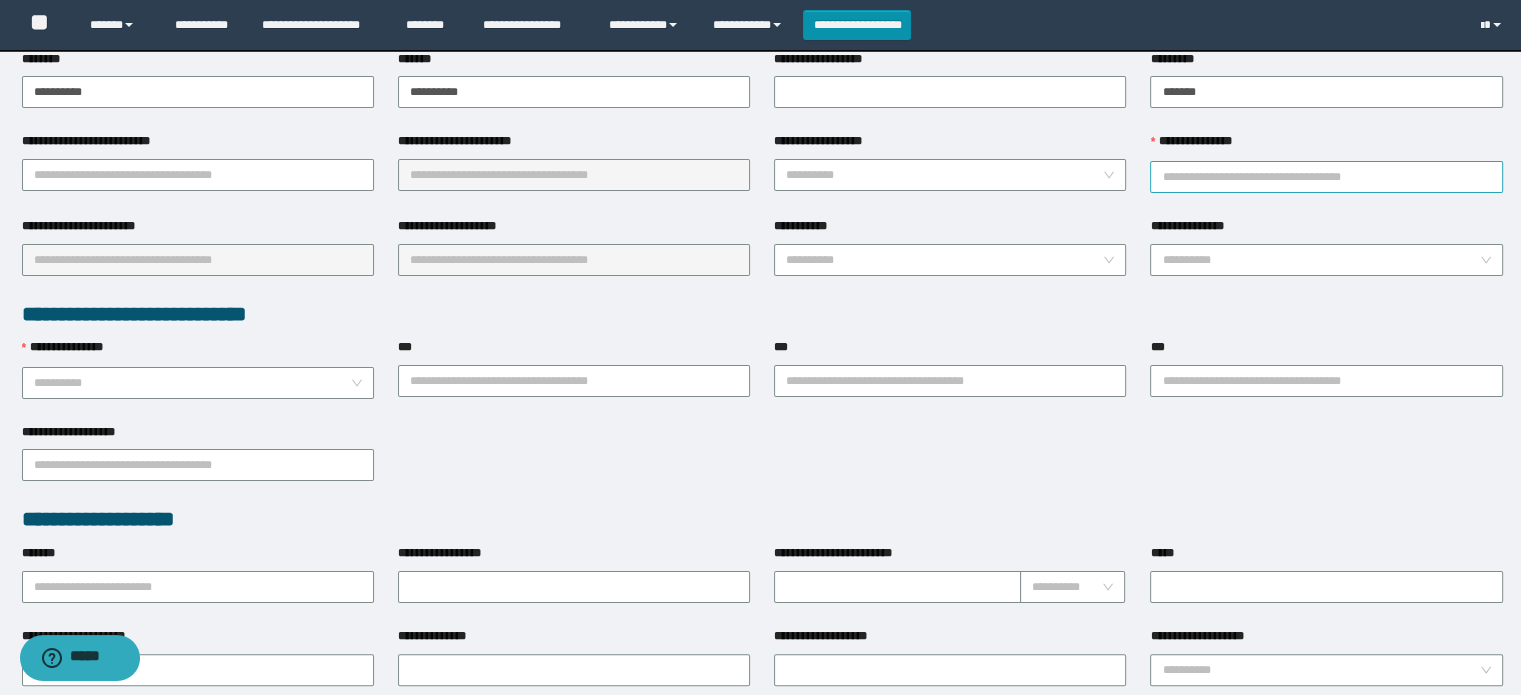 scroll, scrollTop: 208, scrollLeft: 0, axis: vertical 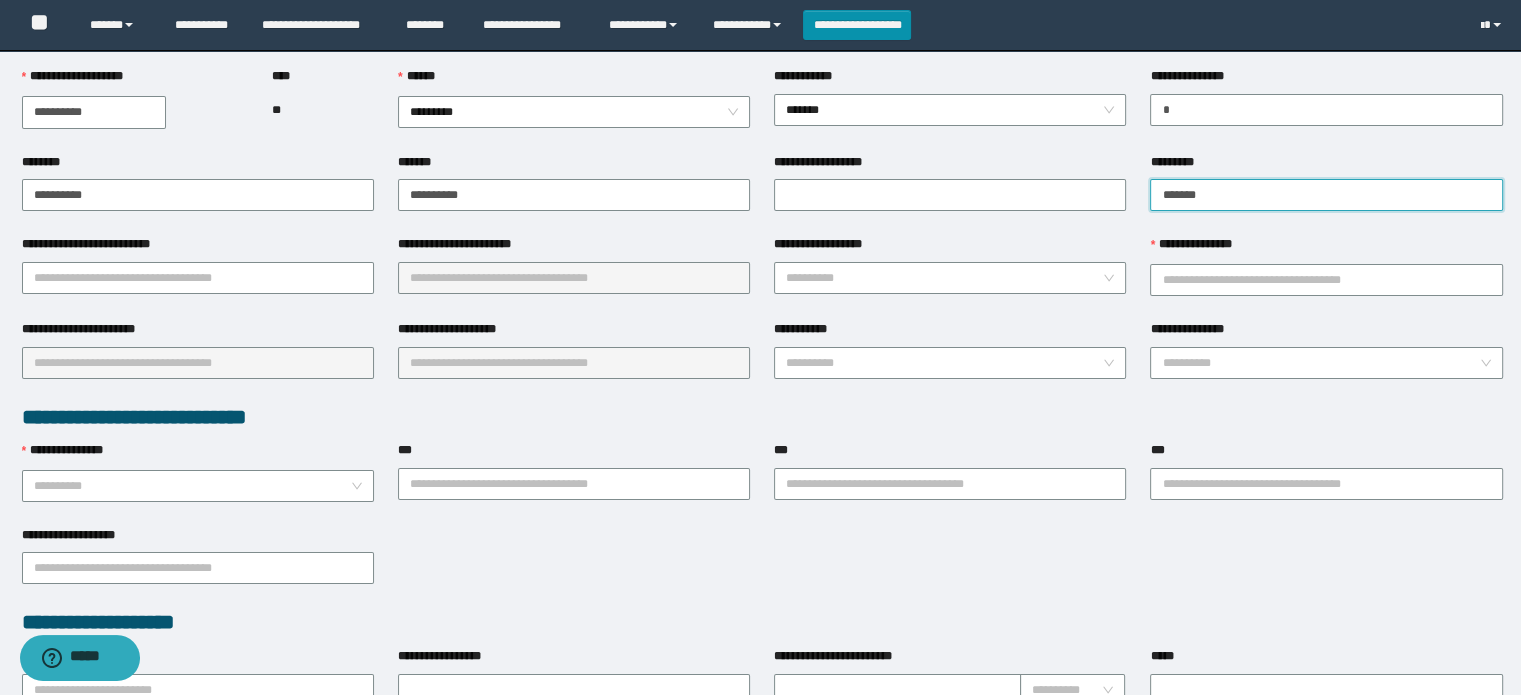 click on "******" at bounding box center (1326, 195) 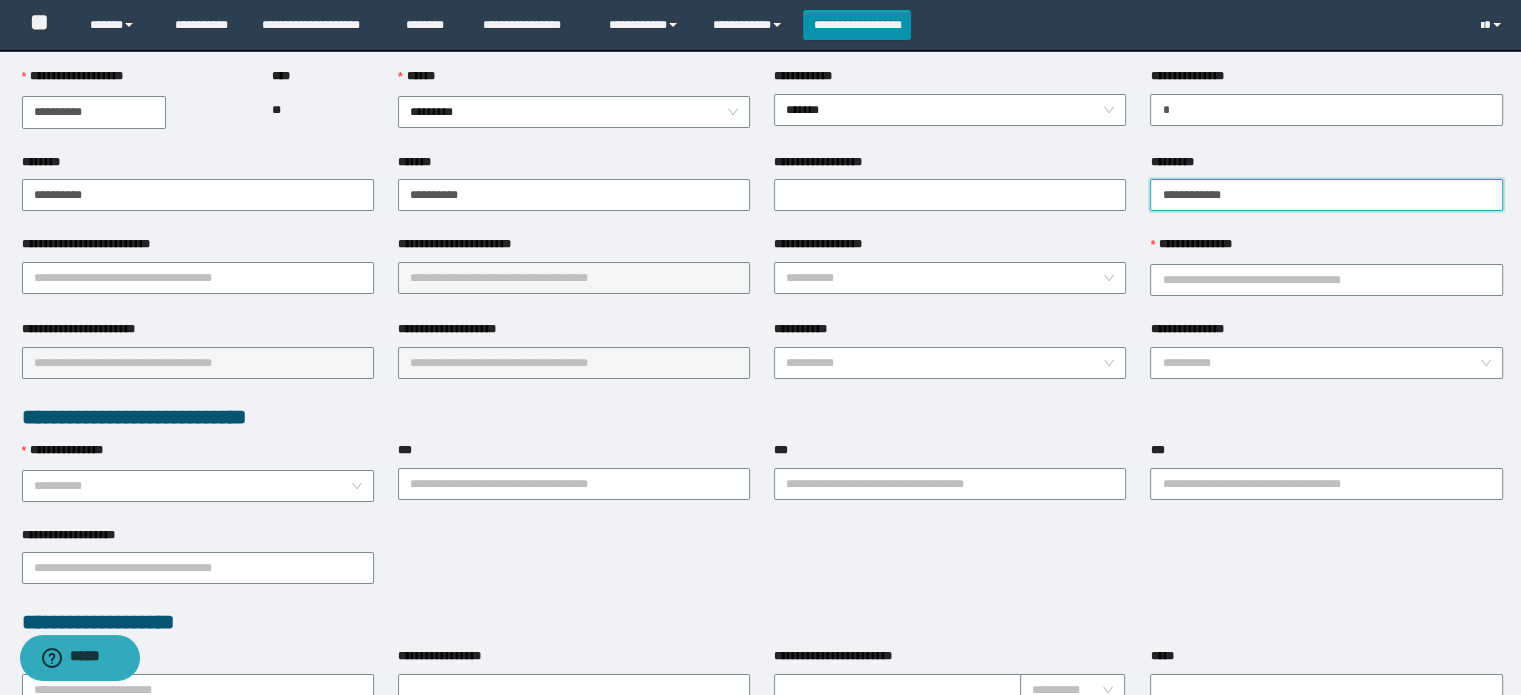 type on "**********" 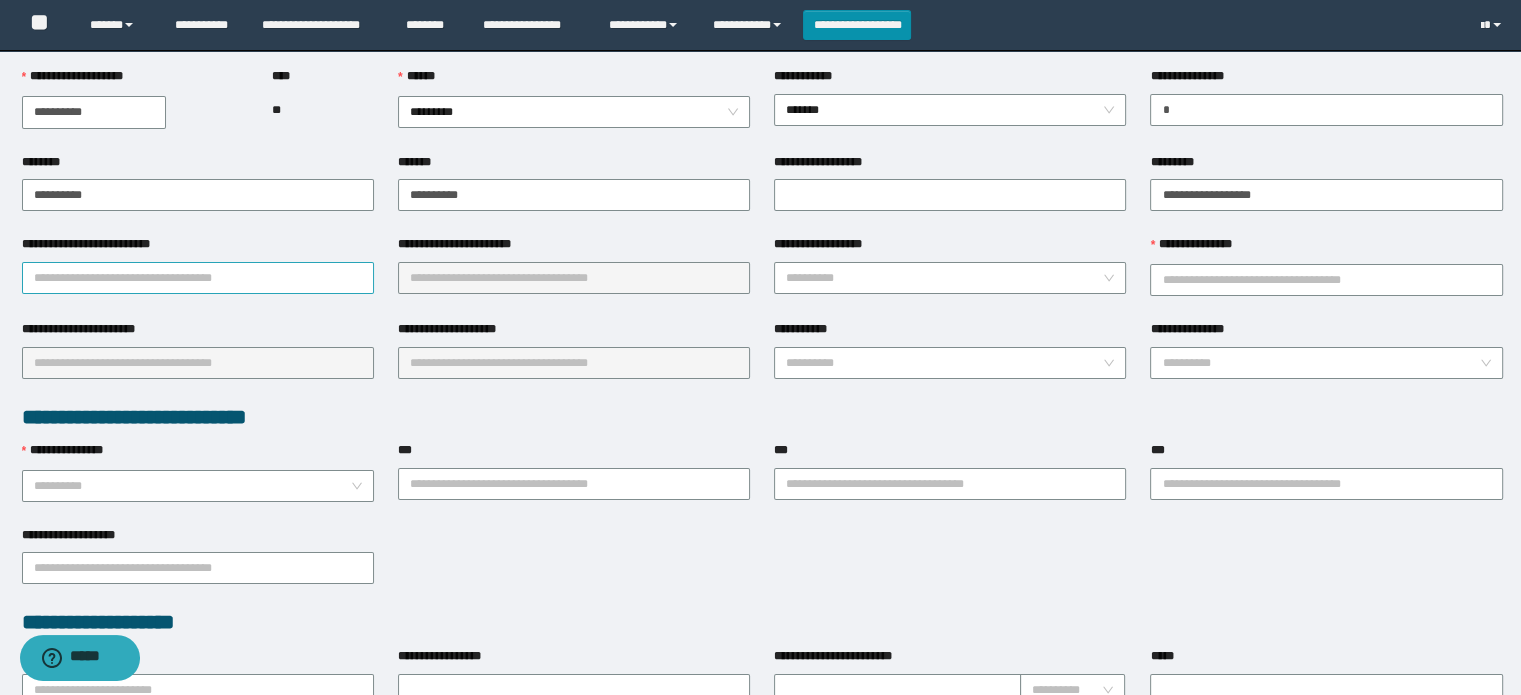 click on "**********" at bounding box center [198, 278] 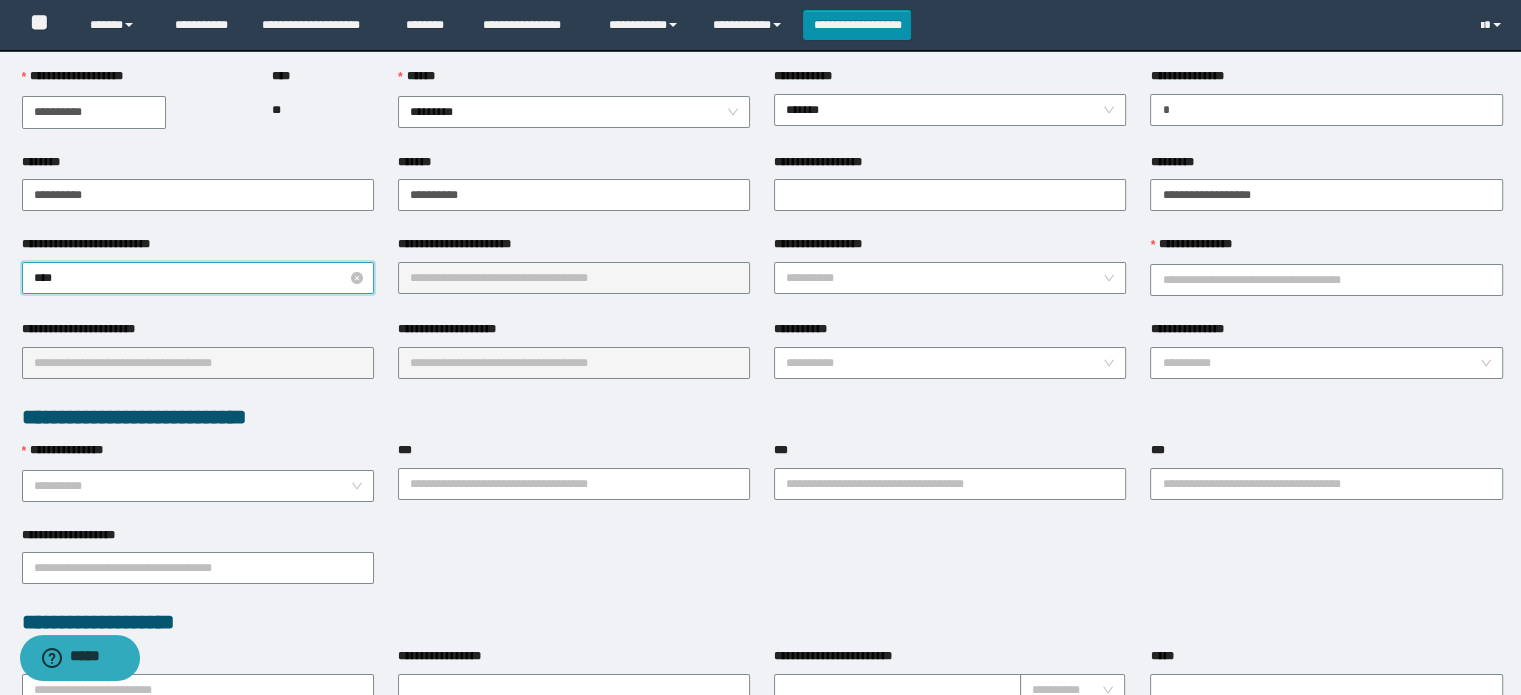 type on "*****" 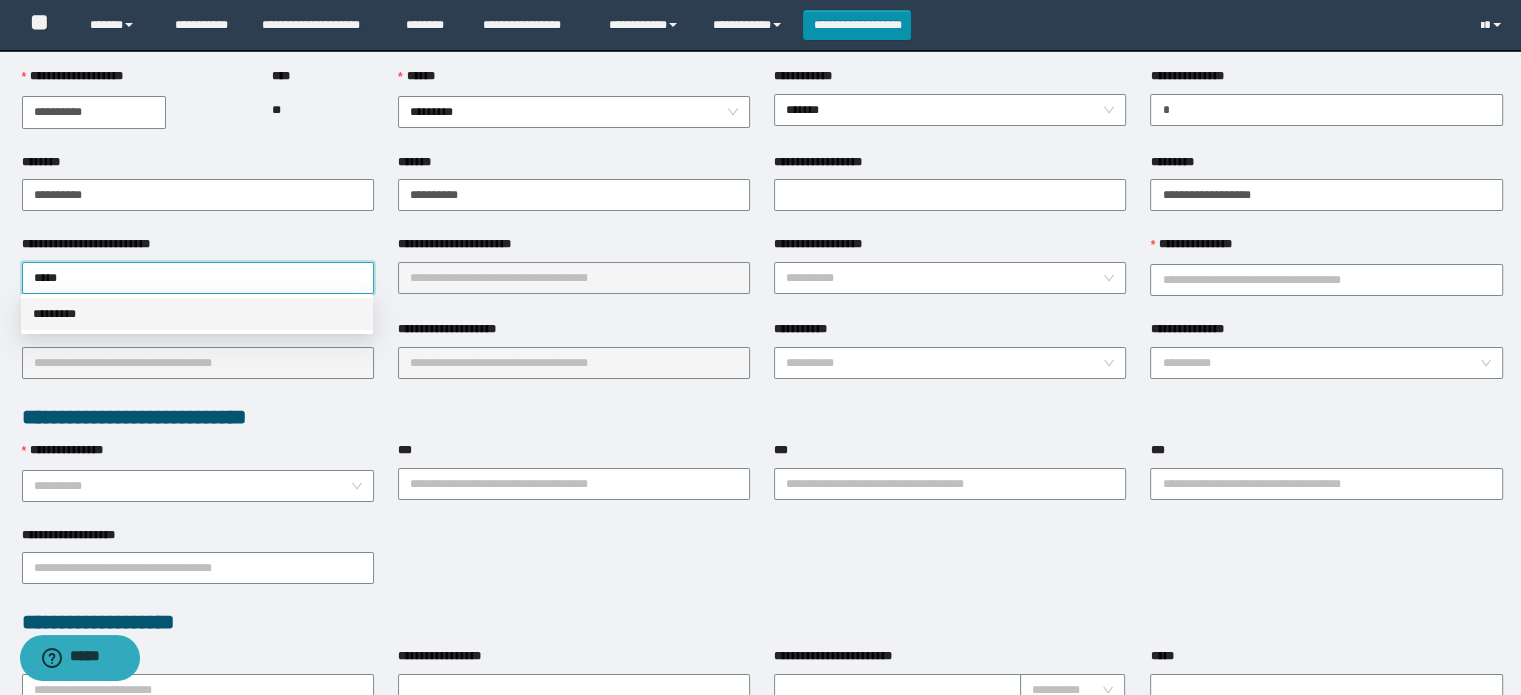 click on "*********" at bounding box center [197, 314] 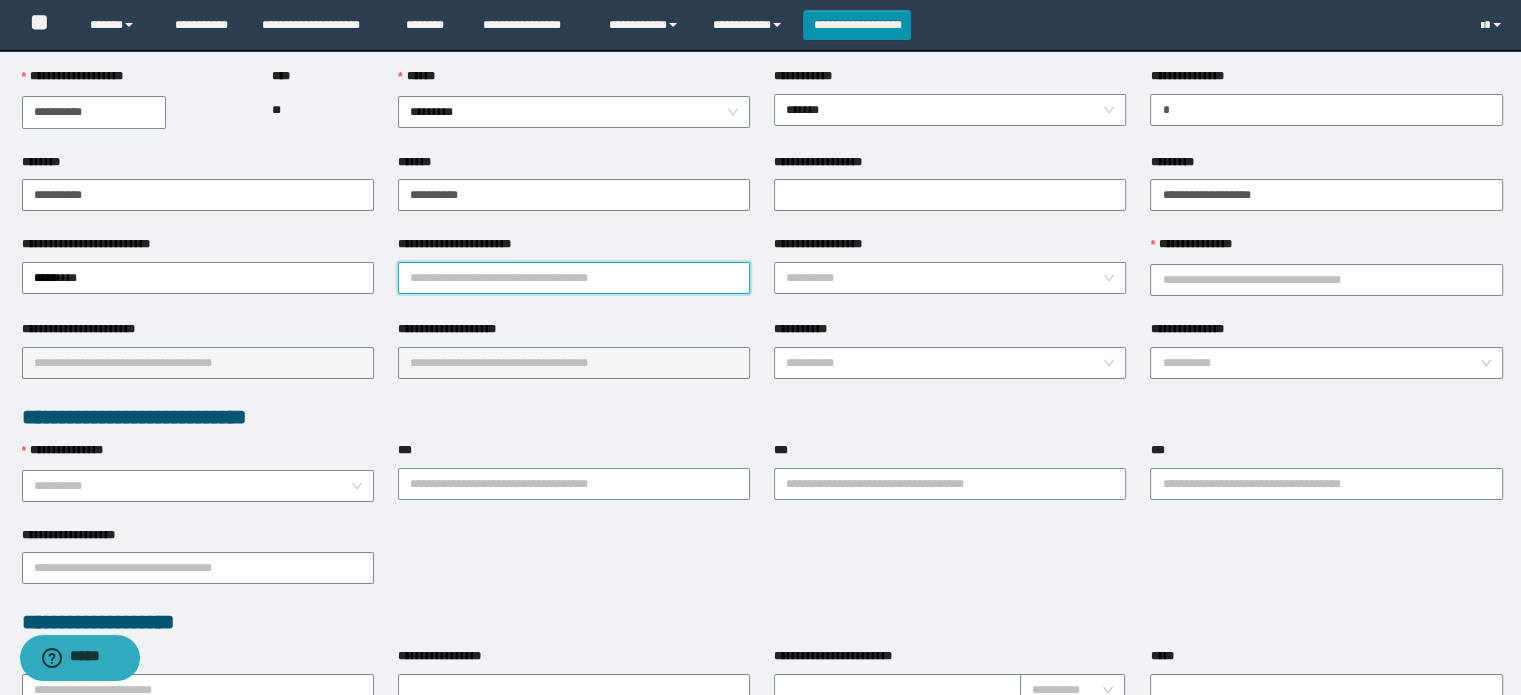click on "**********" at bounding box center [574, 278] 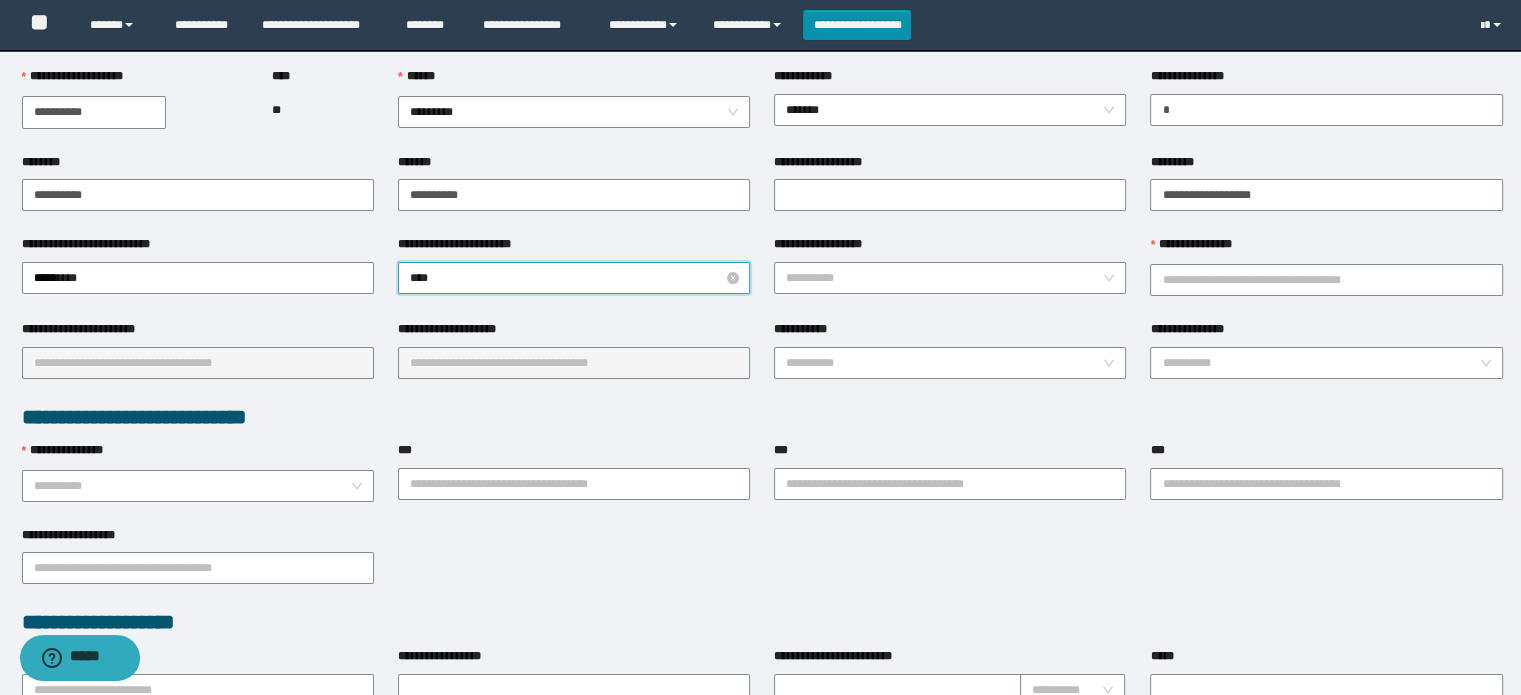type on "*****" 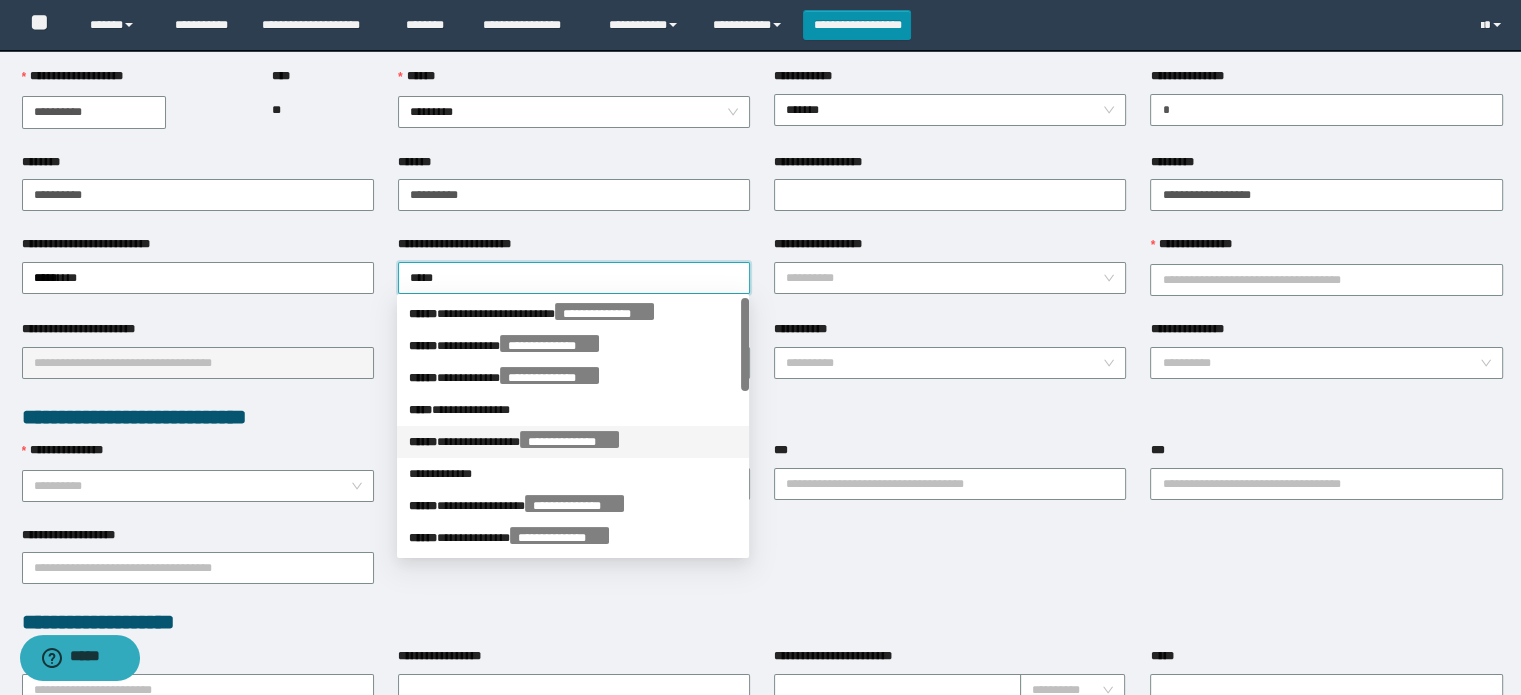 click on "**********" at bounding box center [573, 442] 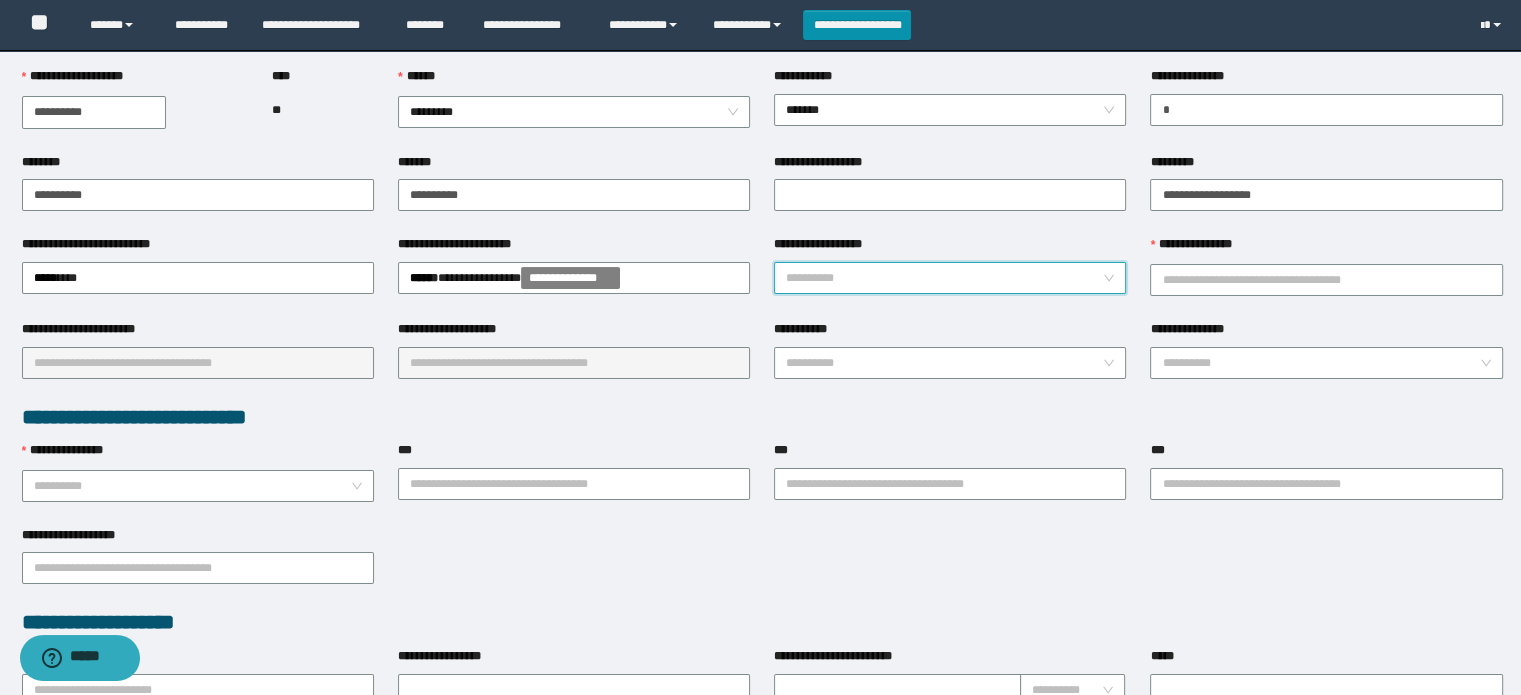 click on "**********" at bounding box center (944, 278) 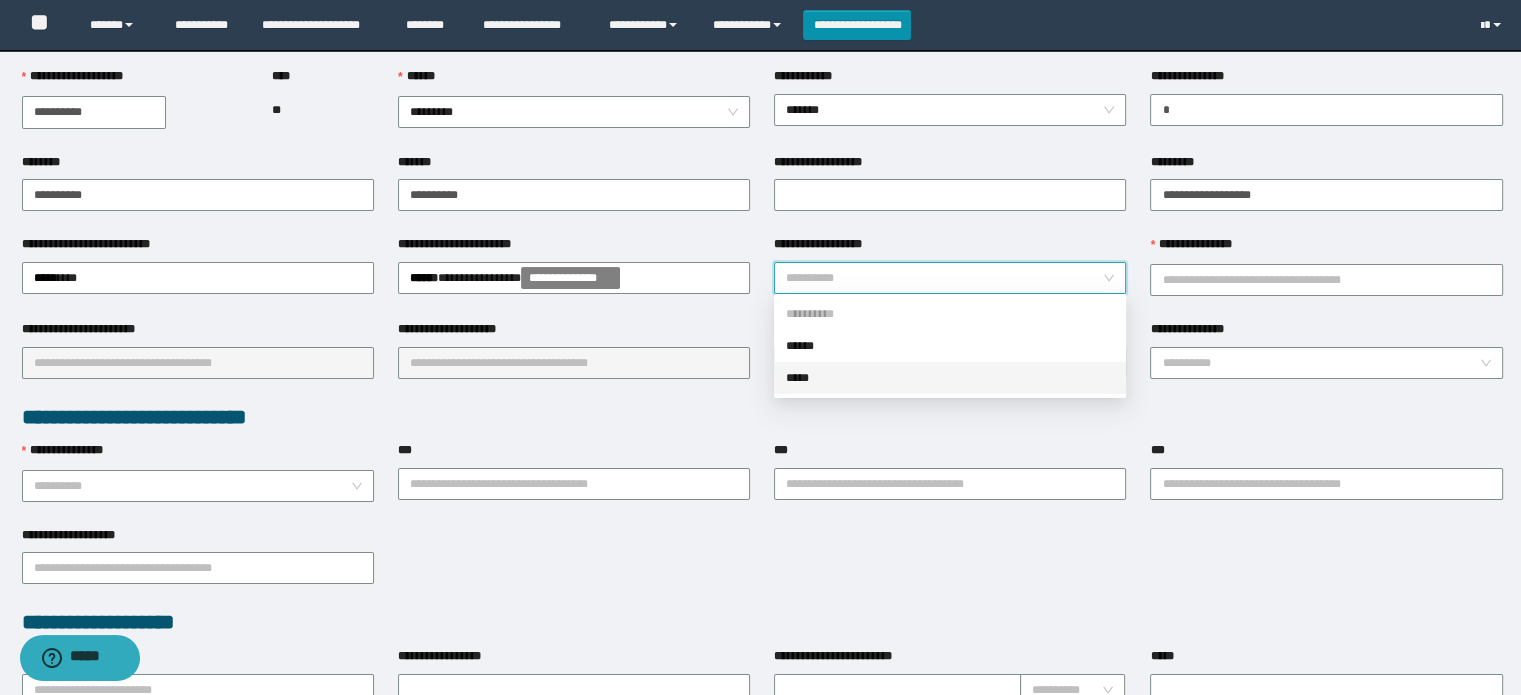 click on "*****" at bounding box center (950, 378) 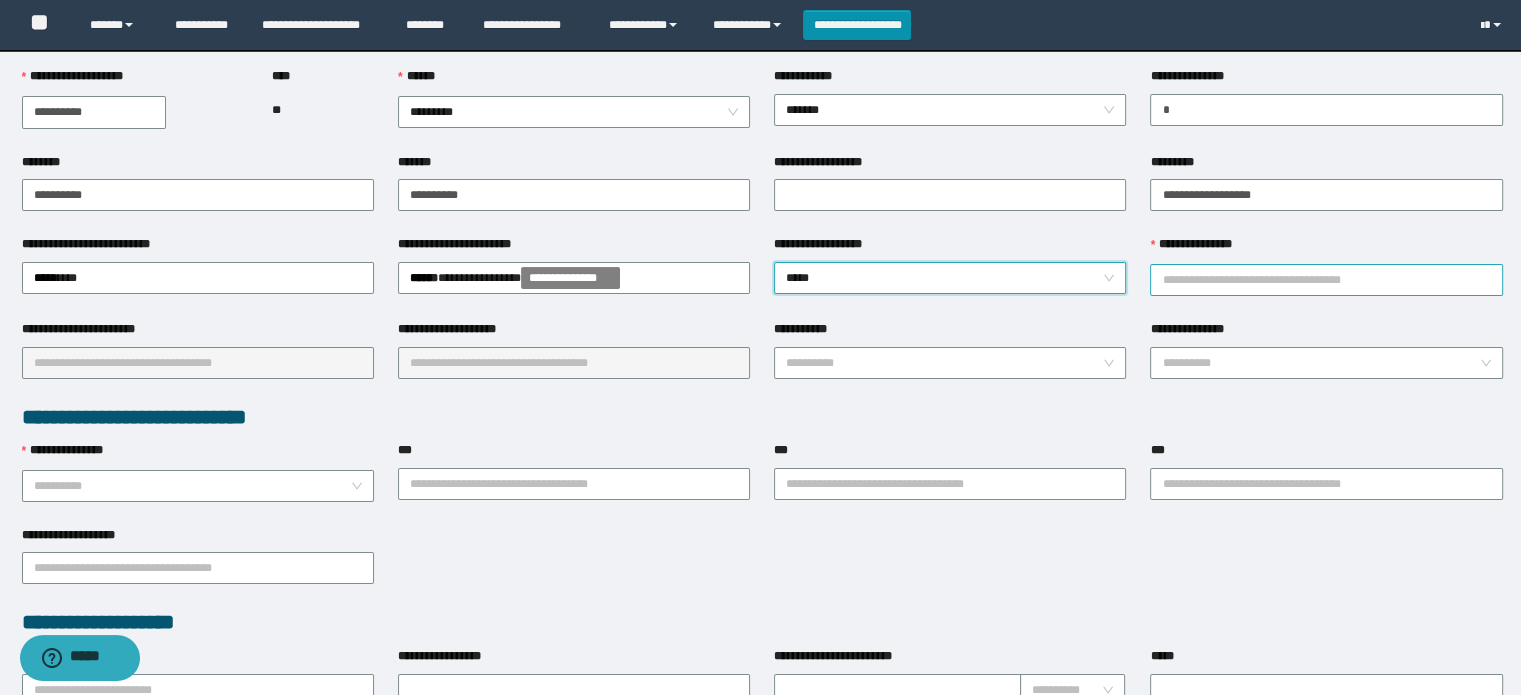 click on "**********" at bounding box center (1326, 280) 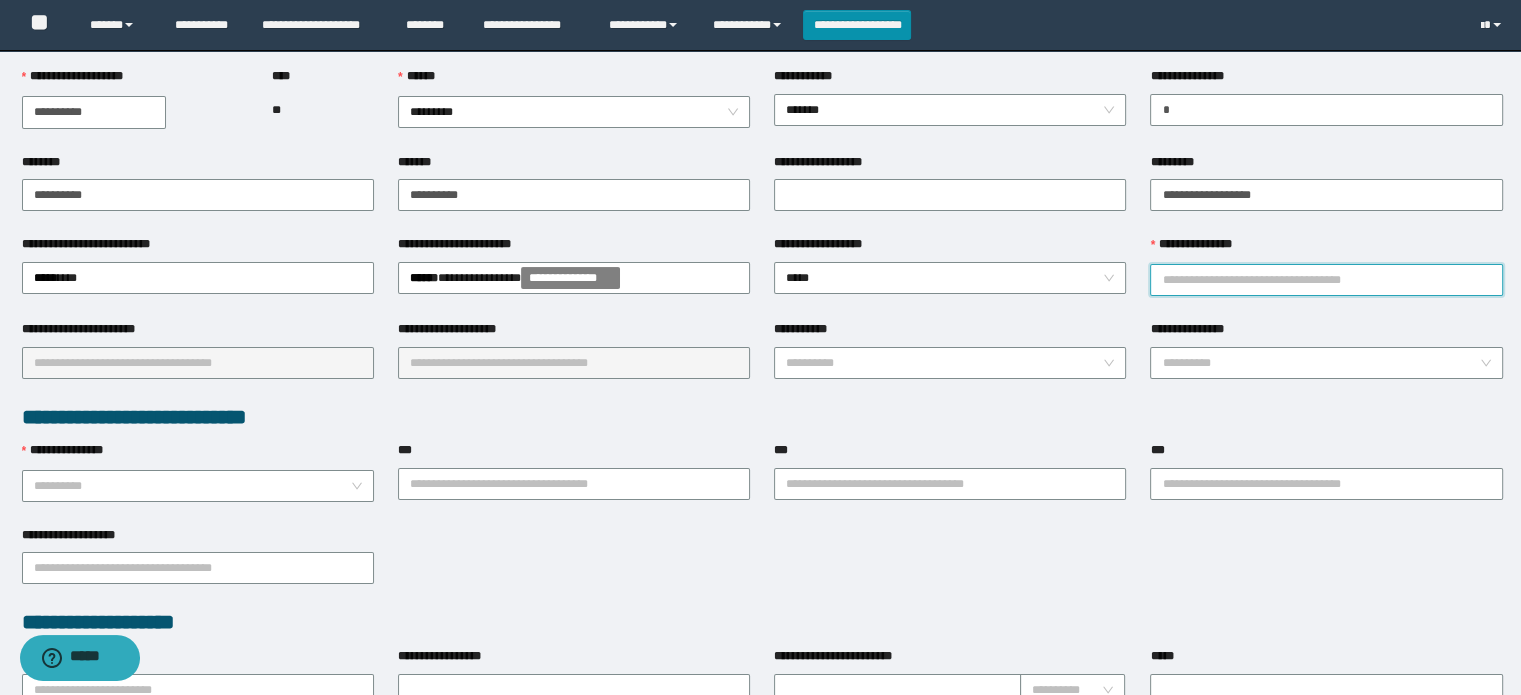 type on "********" 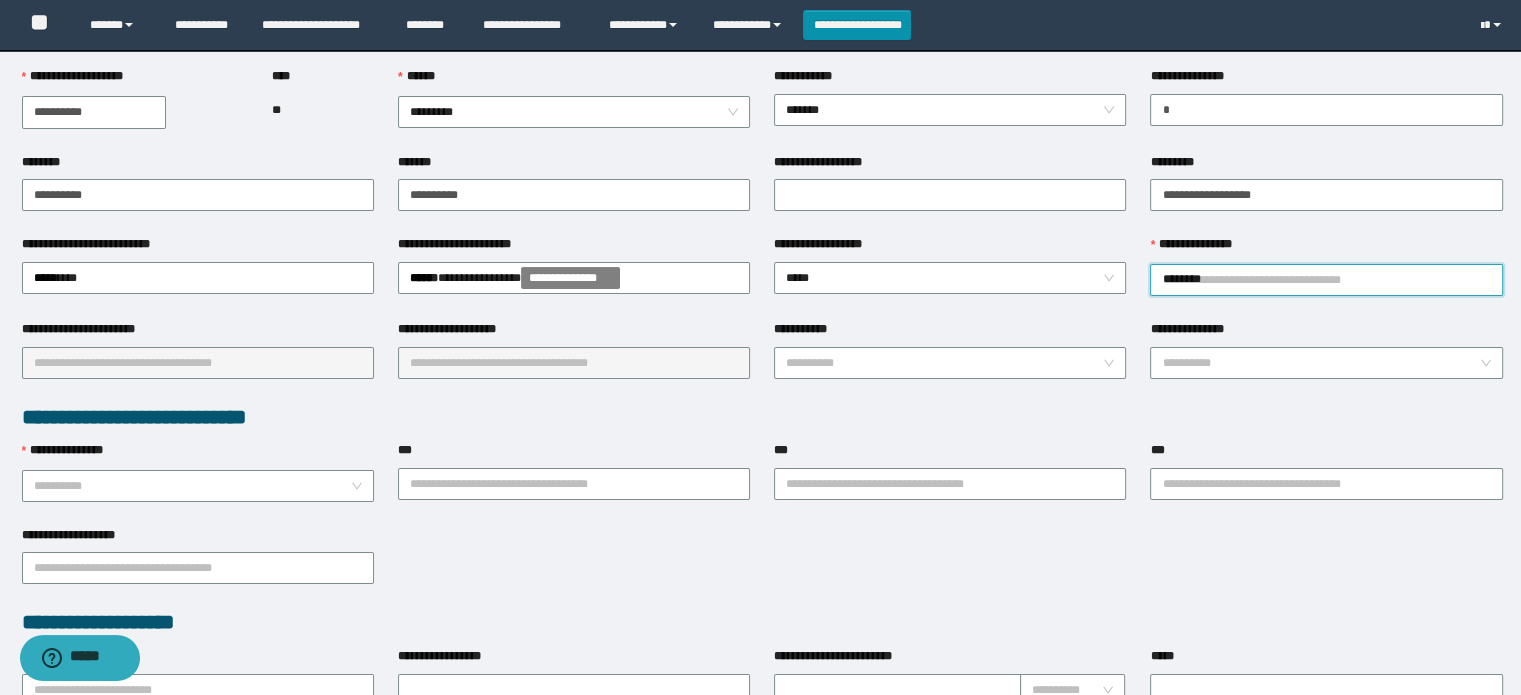 type on "******" 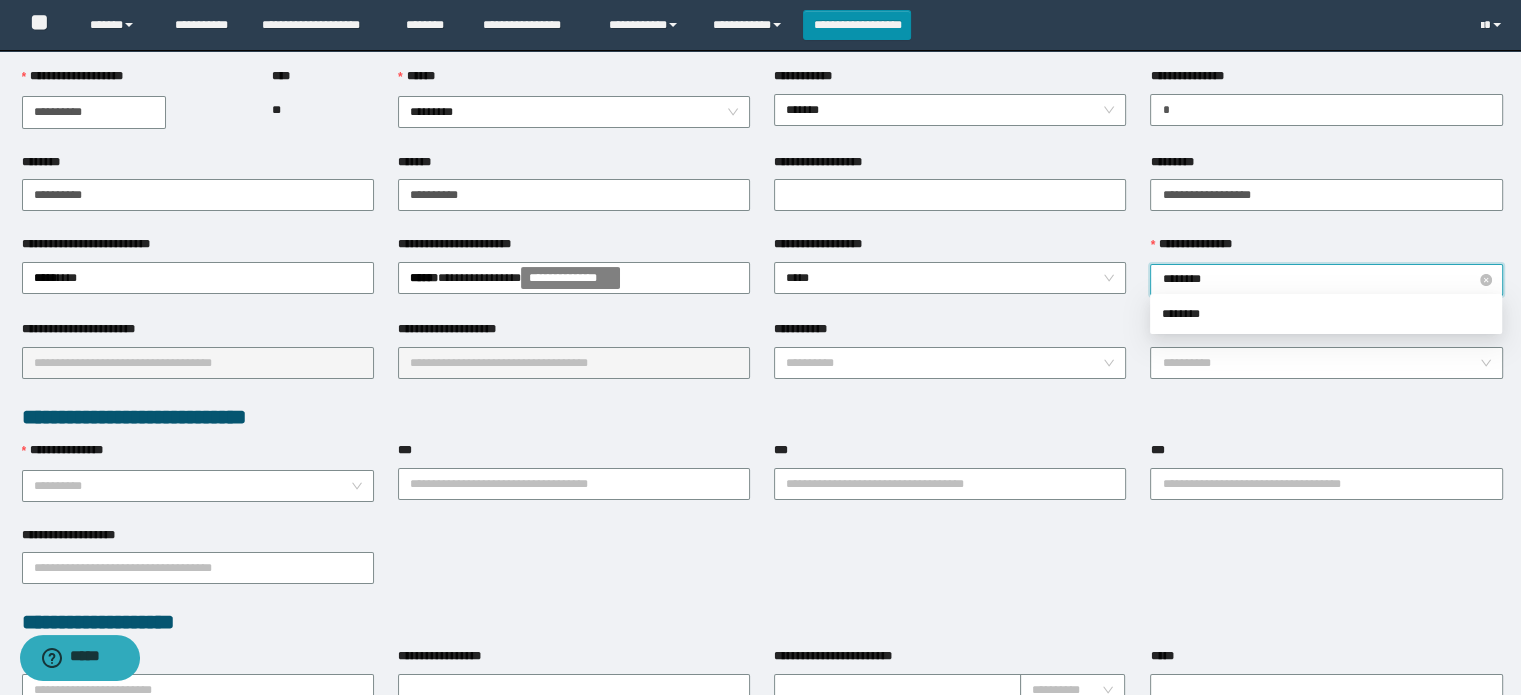 click on "********" at bounding box center (1326, 280) 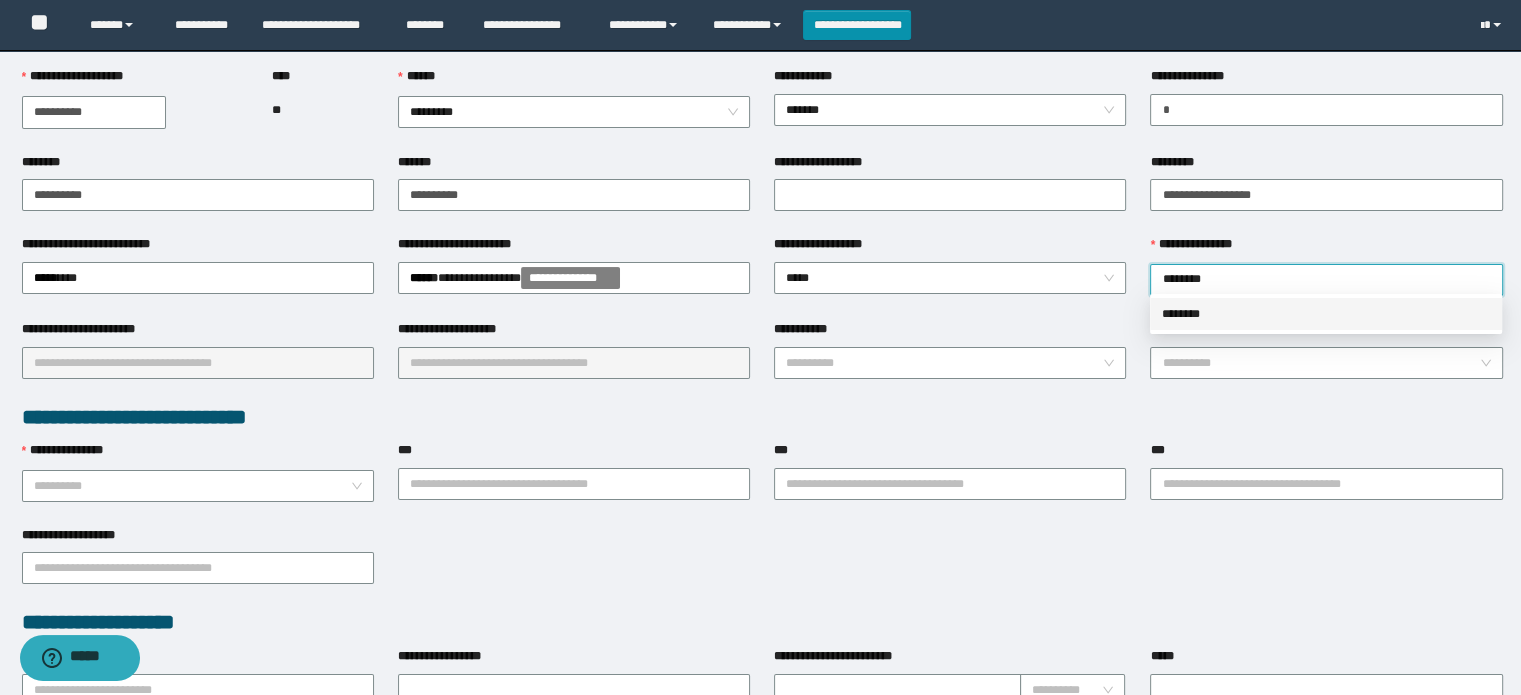 click on "********" at bounding box center [1326, 314] 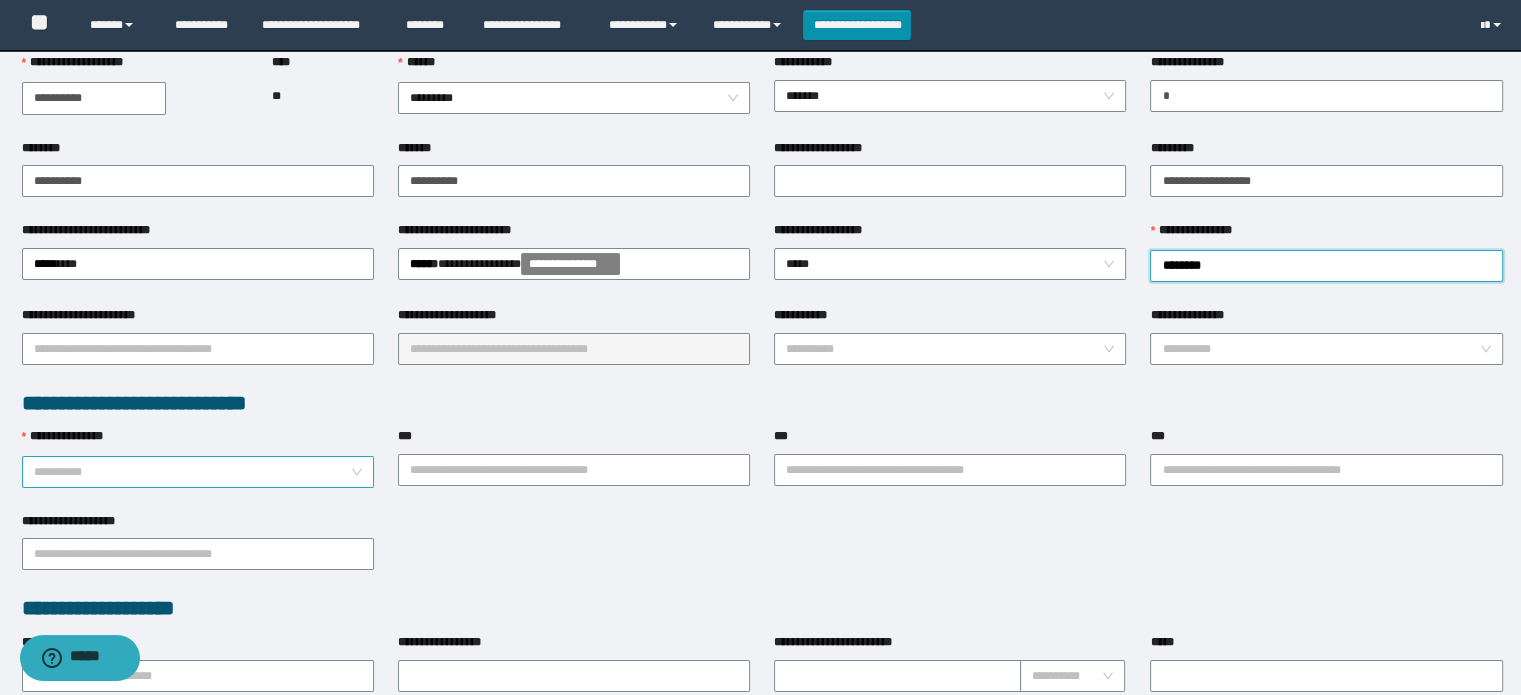 scroll, scrollTop: 308, scrollLeft: 0, axis: vertical 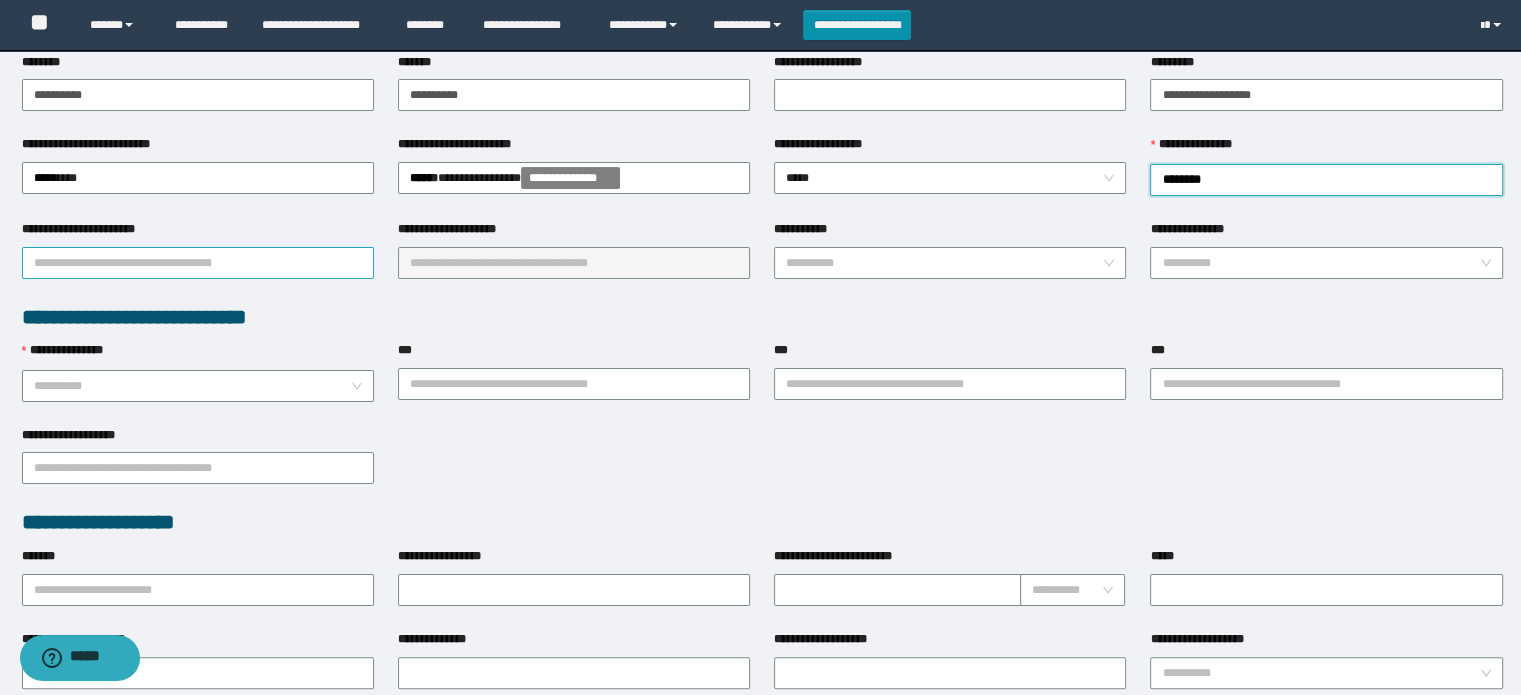 click on "**********" at bounding box center (198, 263) 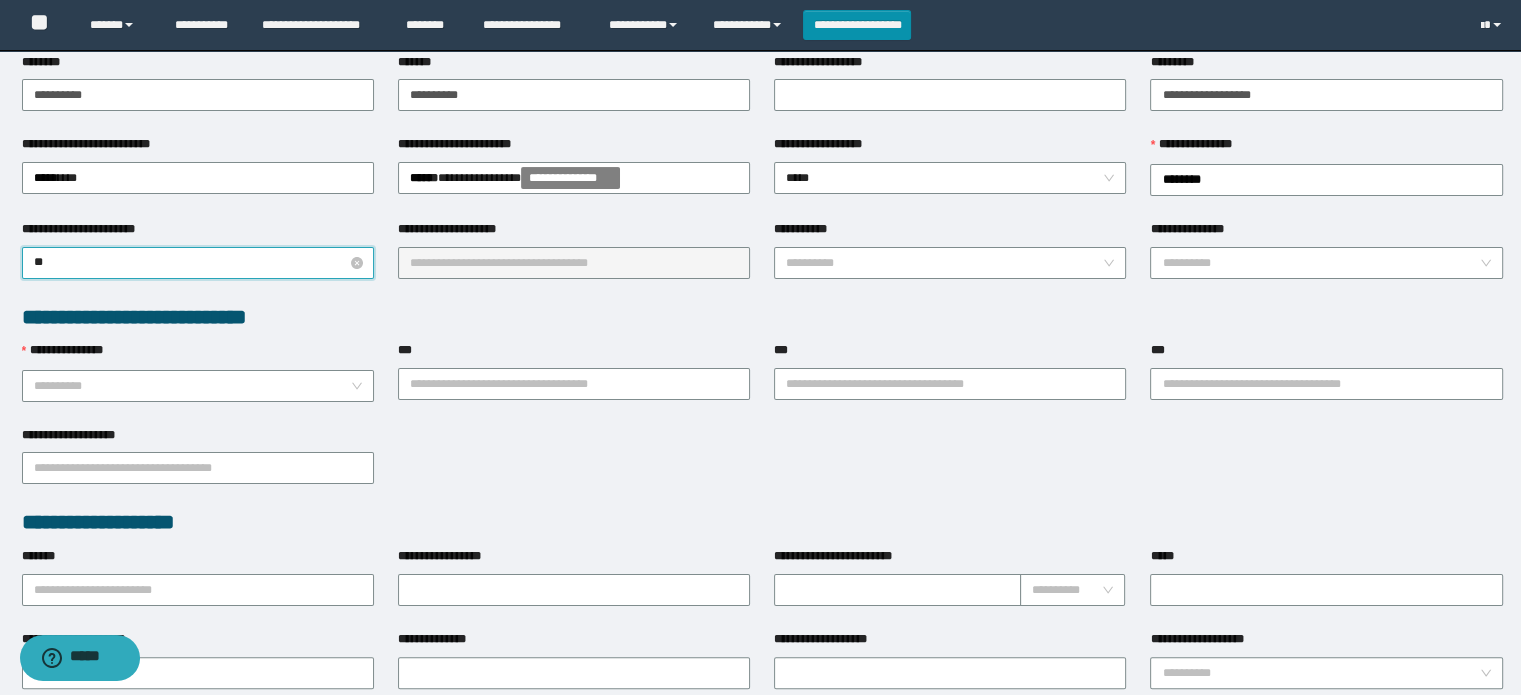 type on "***" 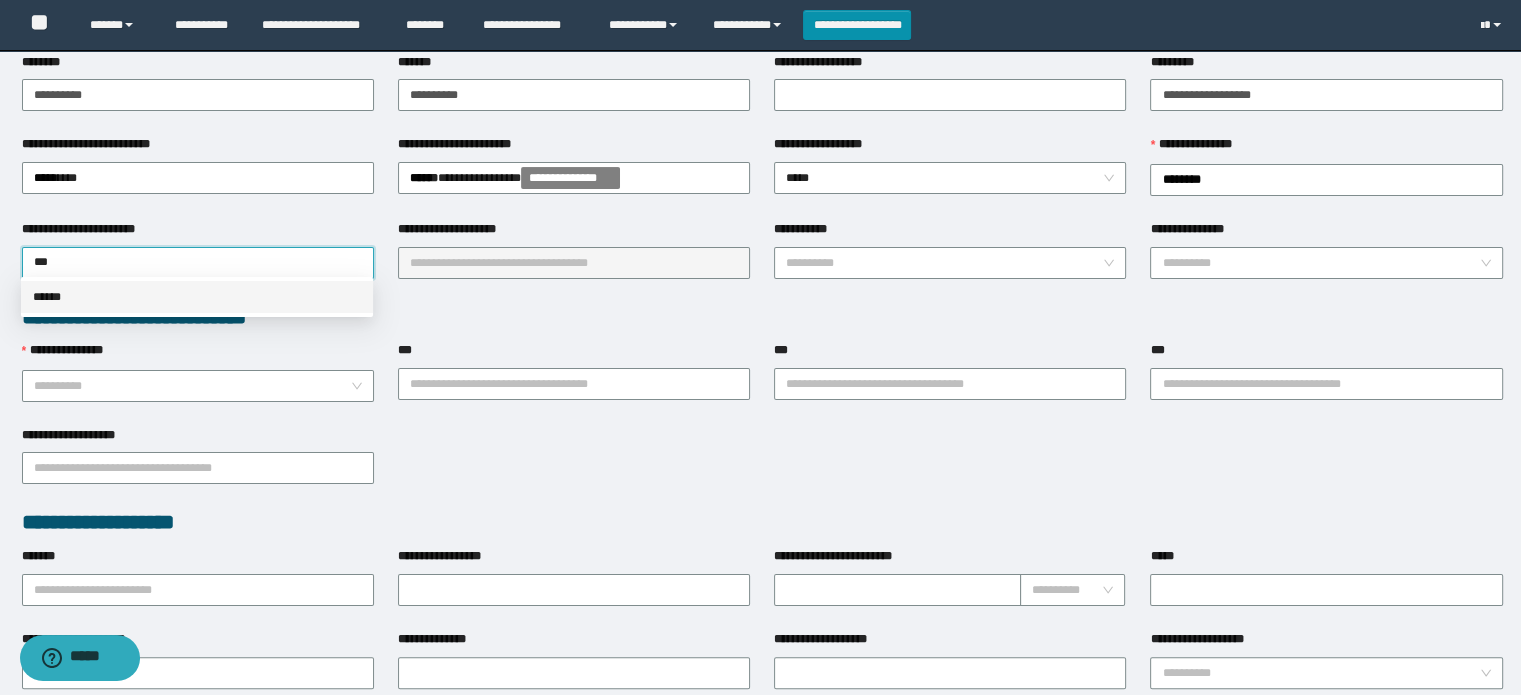 drag, startPoint x: 56, startPoint y: 295, endPoint x: 69, endPoint y: 291, distance: 13.601471 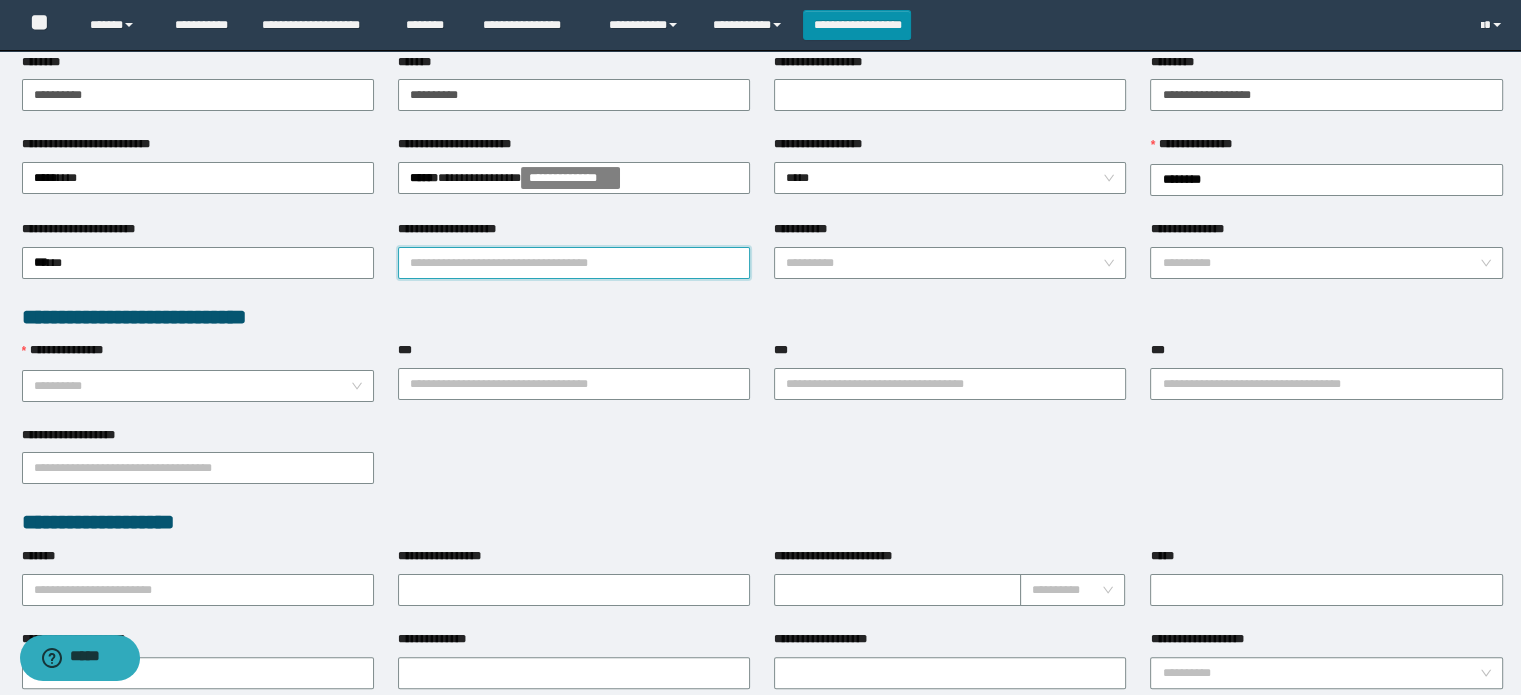 click on "**********" at bounding box center [574, 263] 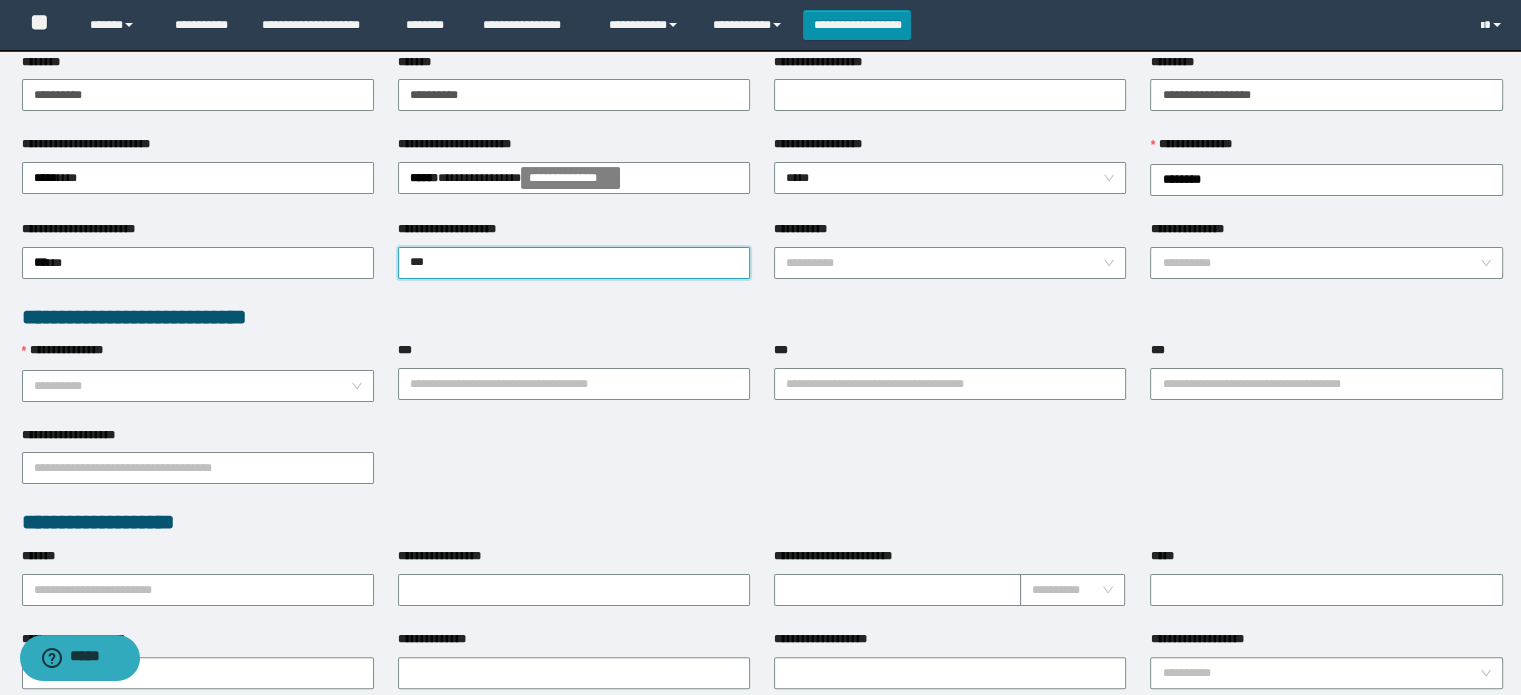 type on "****" 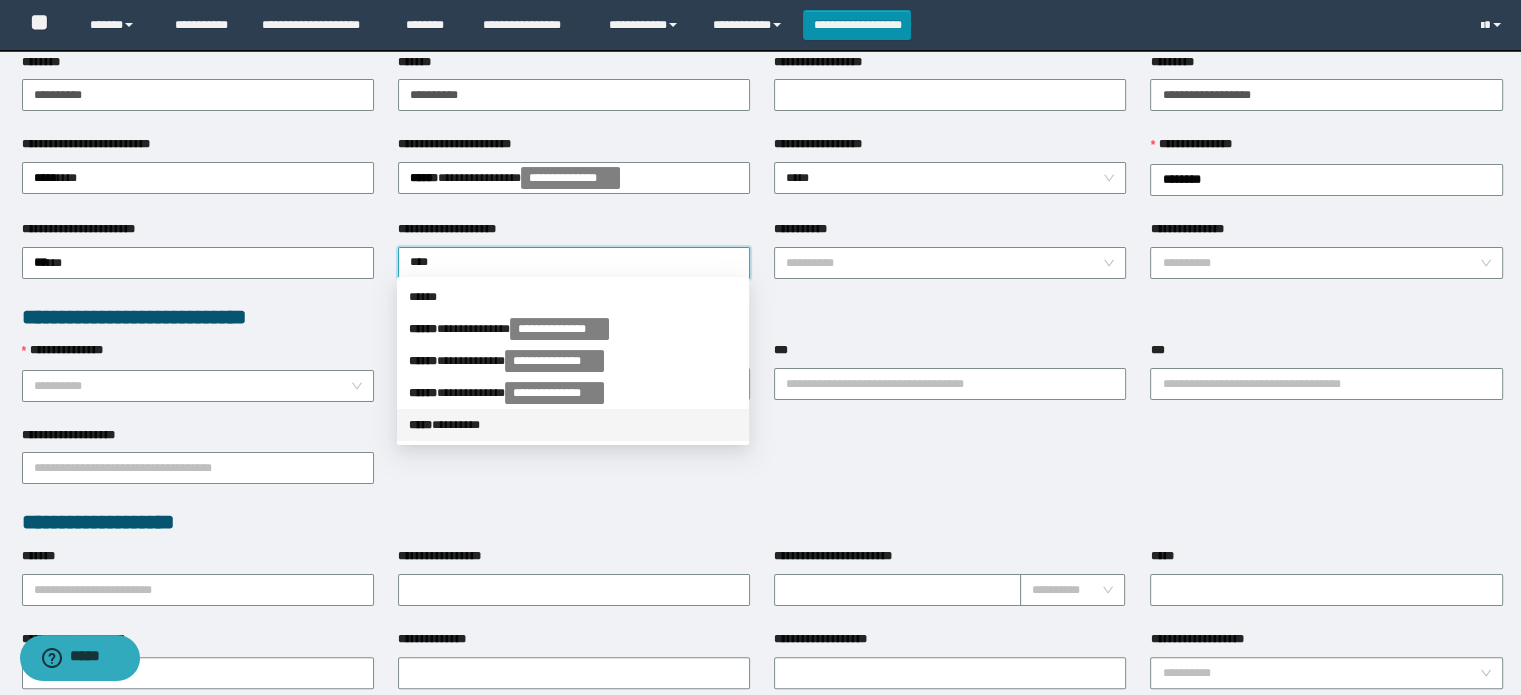 click on "***** * *******" at bounding box center [573, 425] 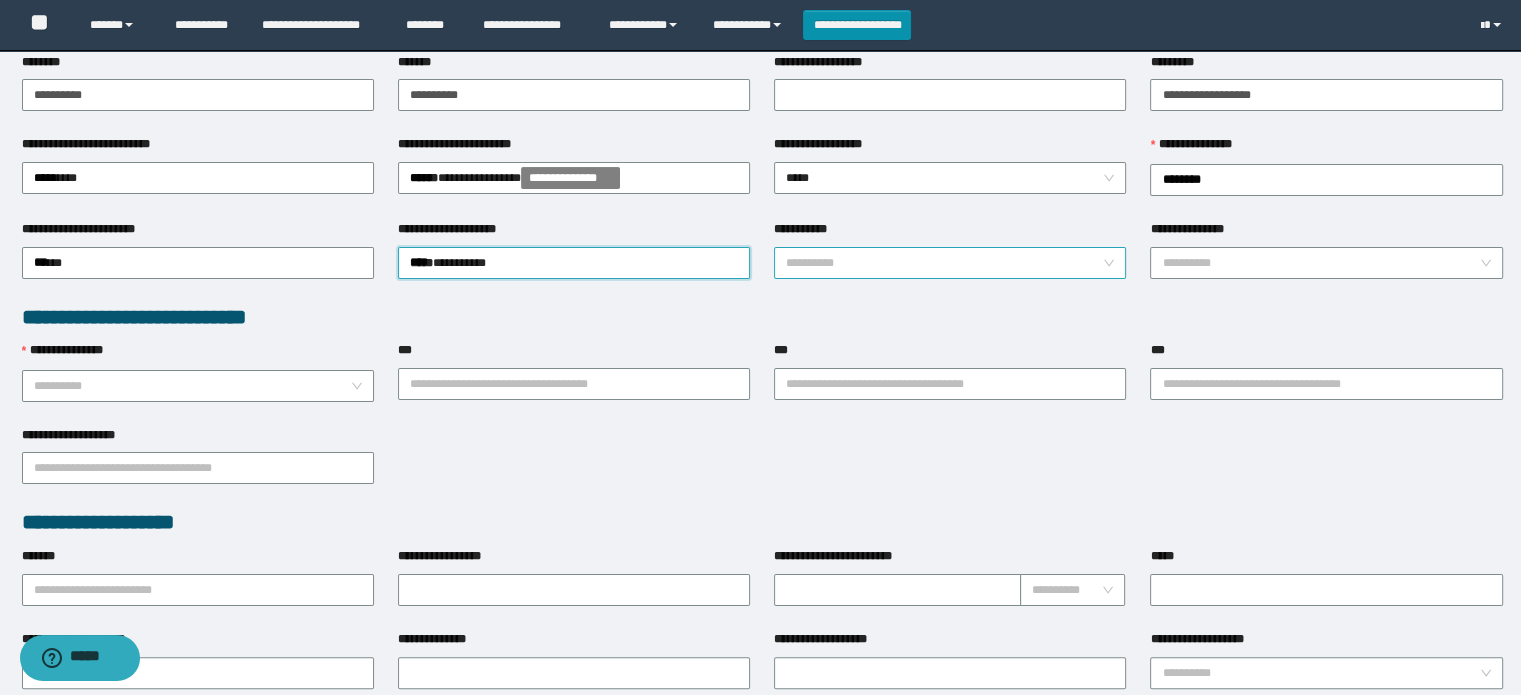 click on "**********" at bounding box center (944, 263) 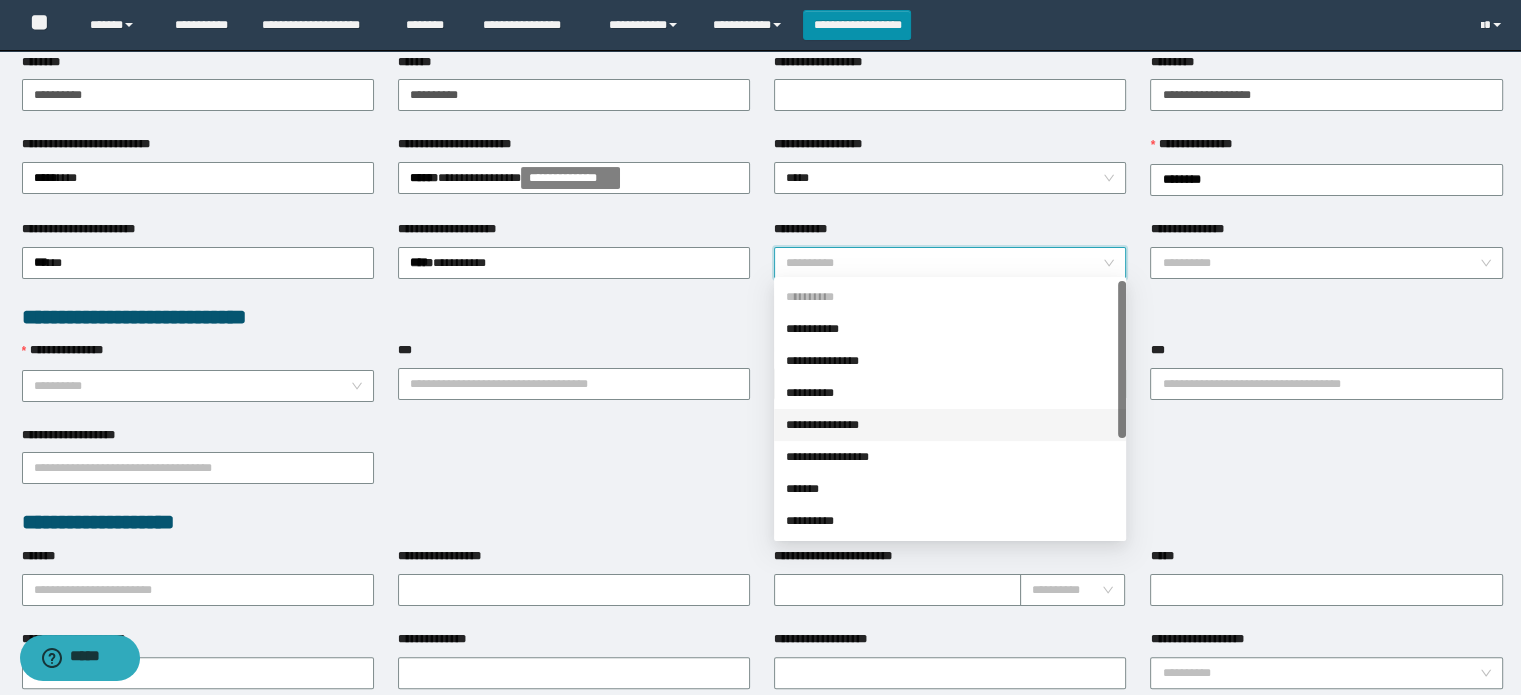 scroll, scrollTop: 100, scrollLeft: 0, axis: vertical 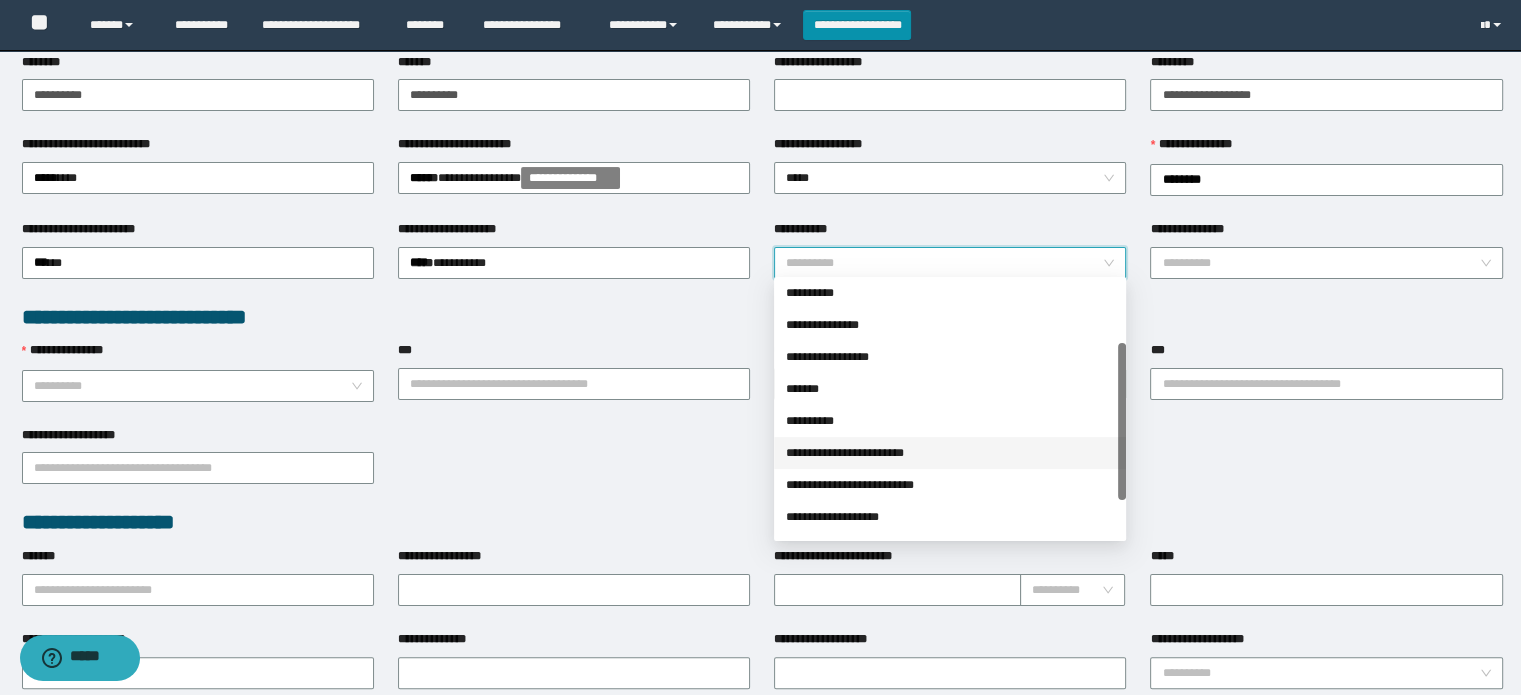 click on "**********" at bounding box center [950, 453] 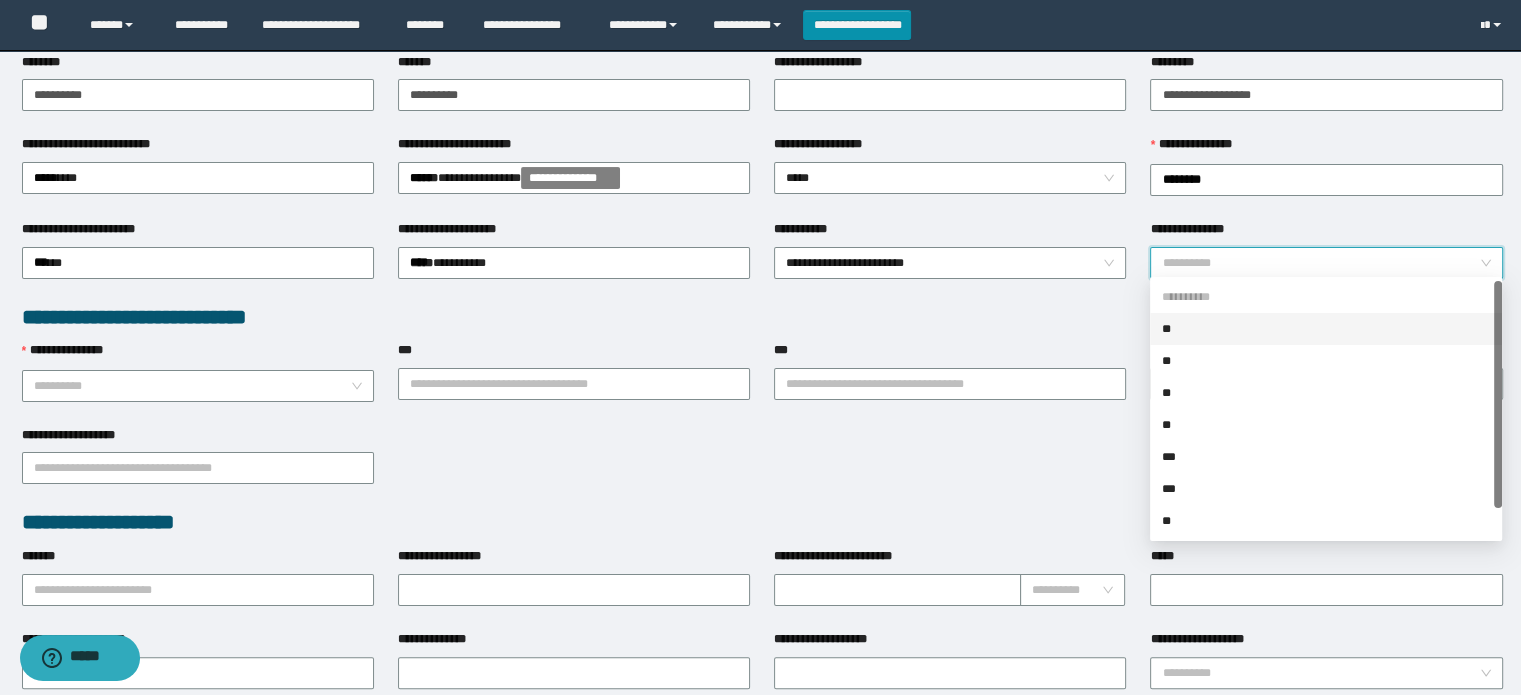 click on "**********" at bounding box center (1320, 263) 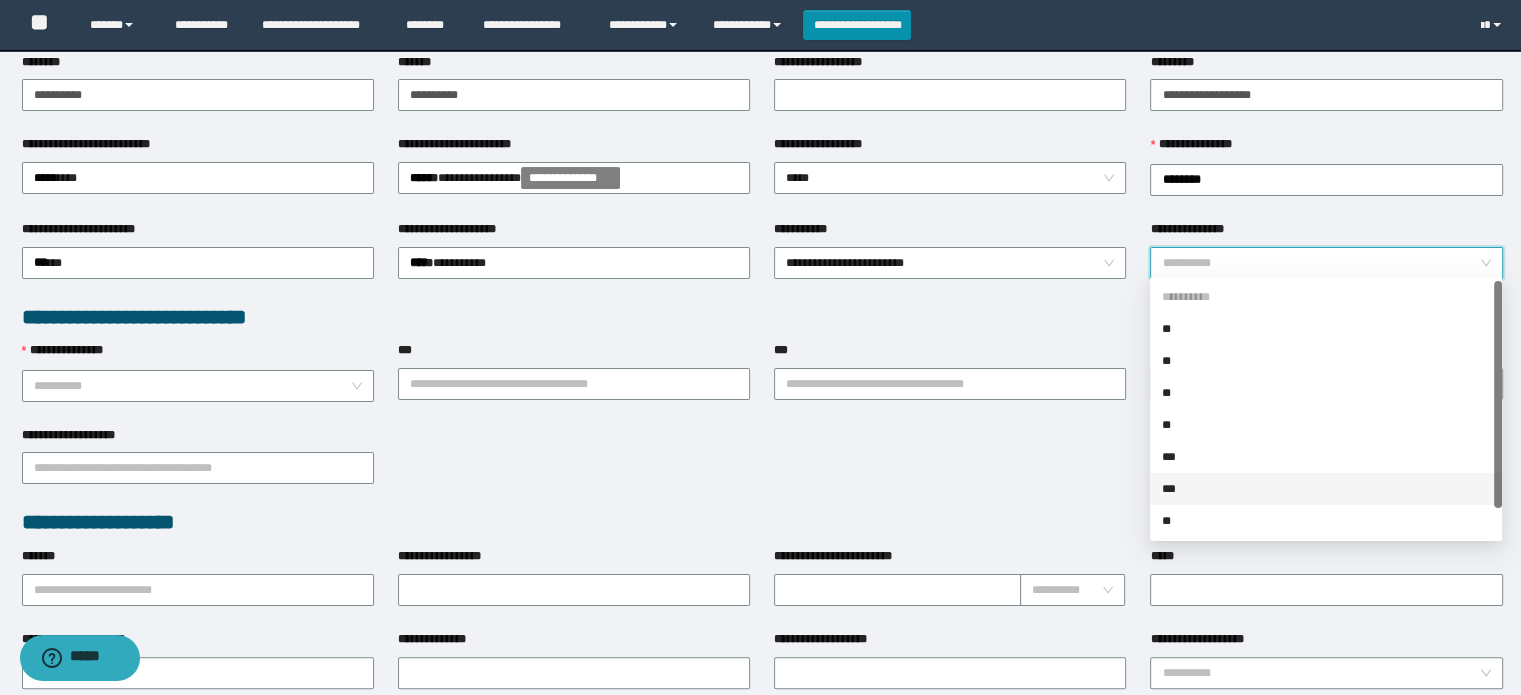 click on "***" at bounding box center (1326, 489) 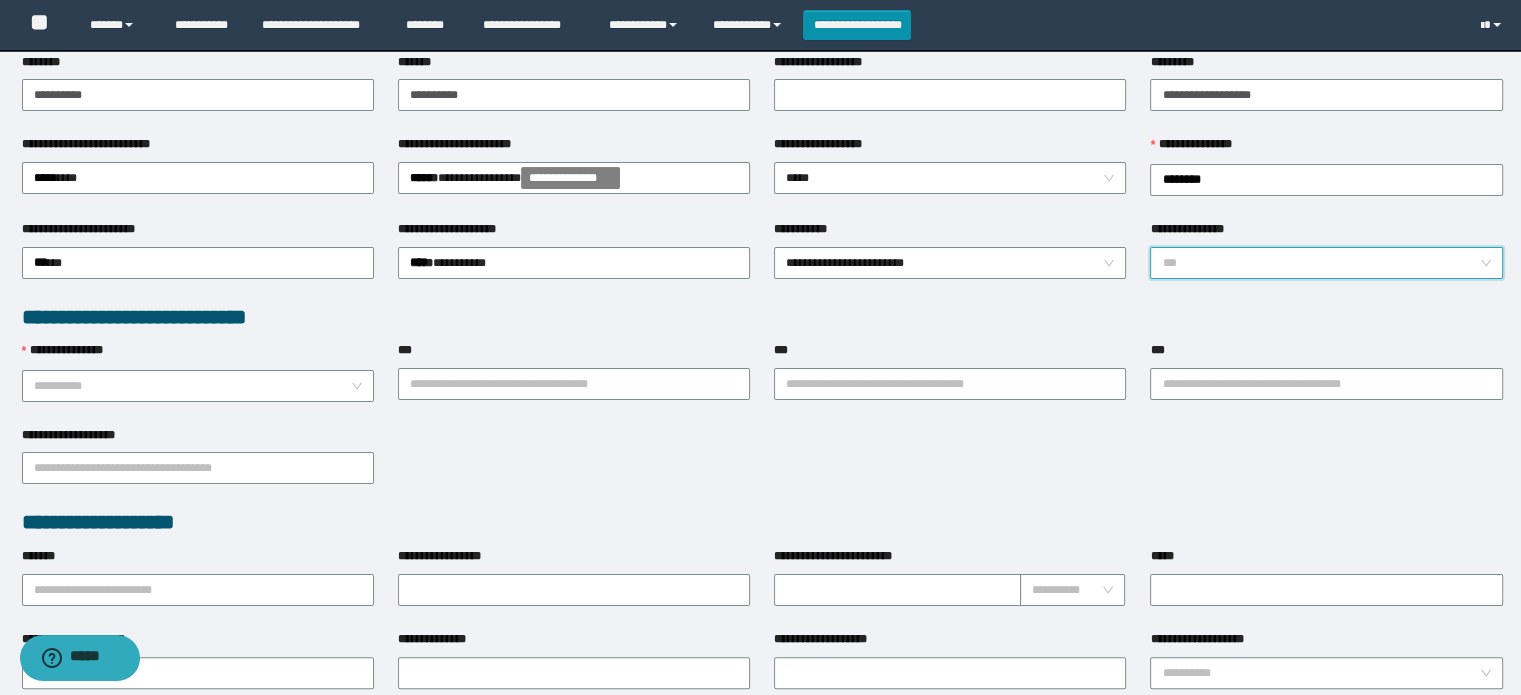 click on "***" at bounding box center (1326, 263) 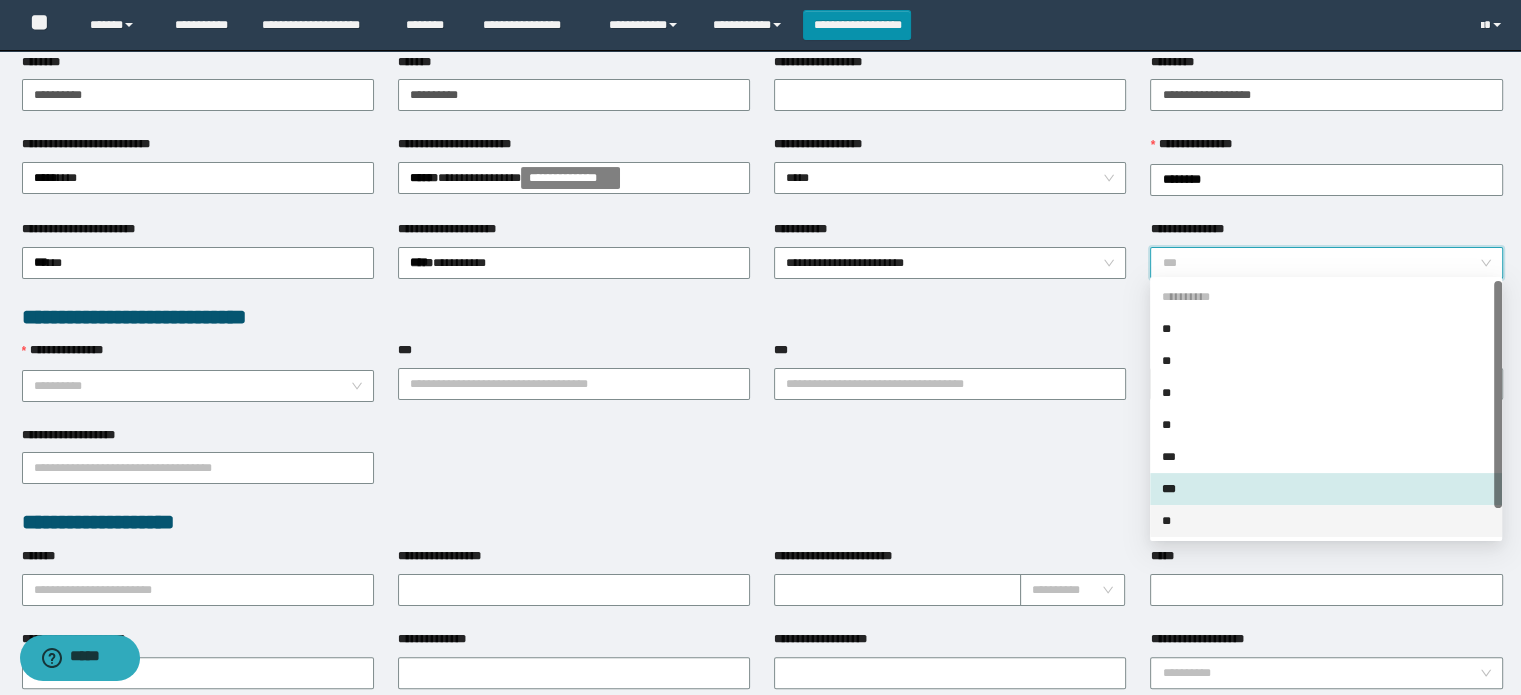 drag, startPoint x: 1173, startPoint y: 518, endPoint x: 1166, endPoint y: 507, distance: 13.038404 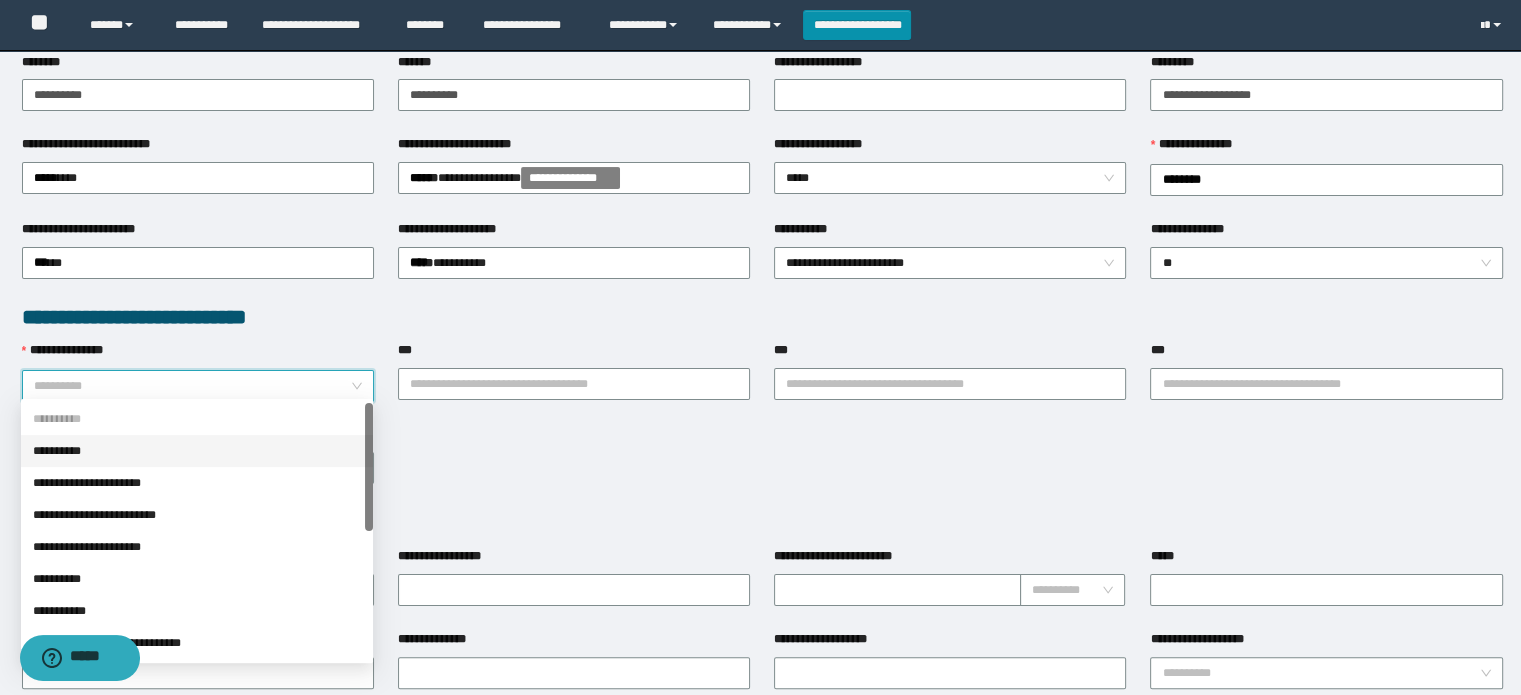 click on "**********" at bounding box center (192, 386) 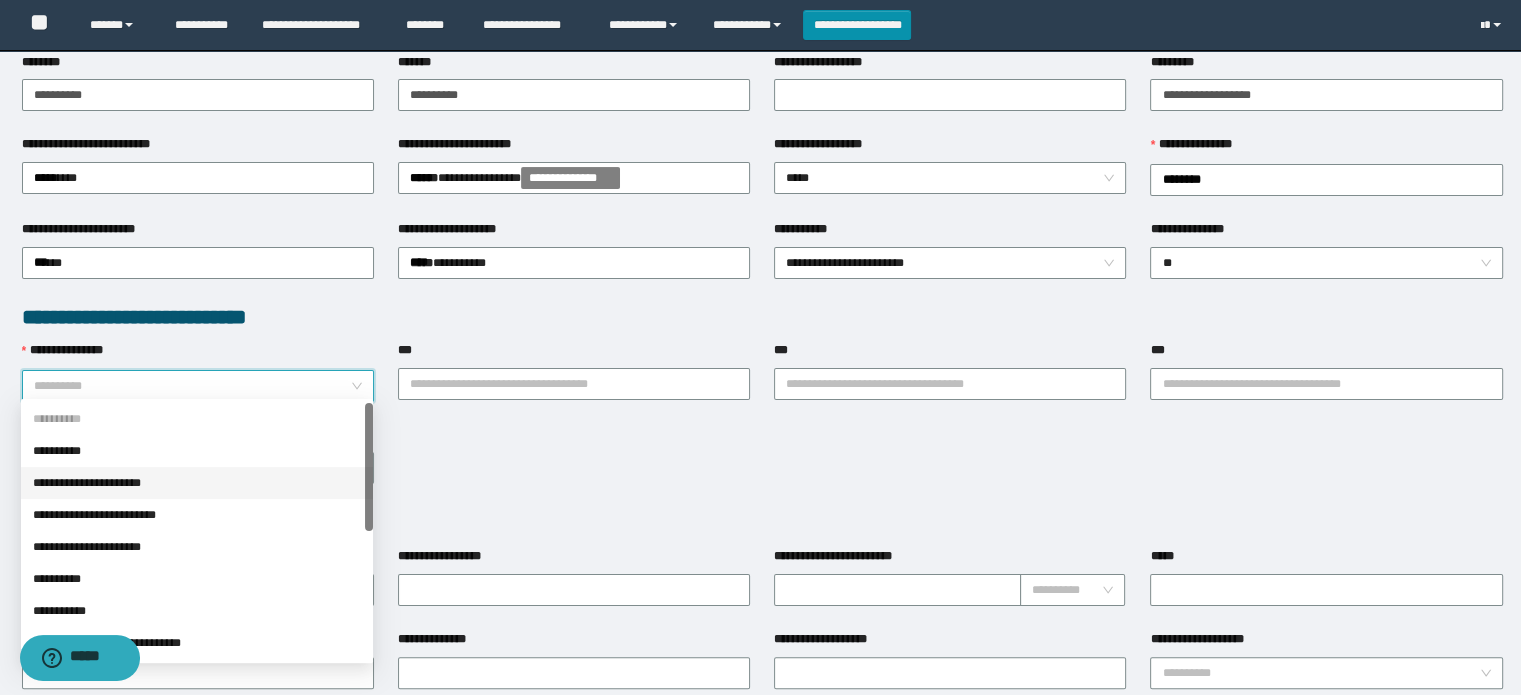 drag, startPoint x: 120, startPoint y: 475, endPoint x: 333, endPoint y: 334, distance: 255.4408 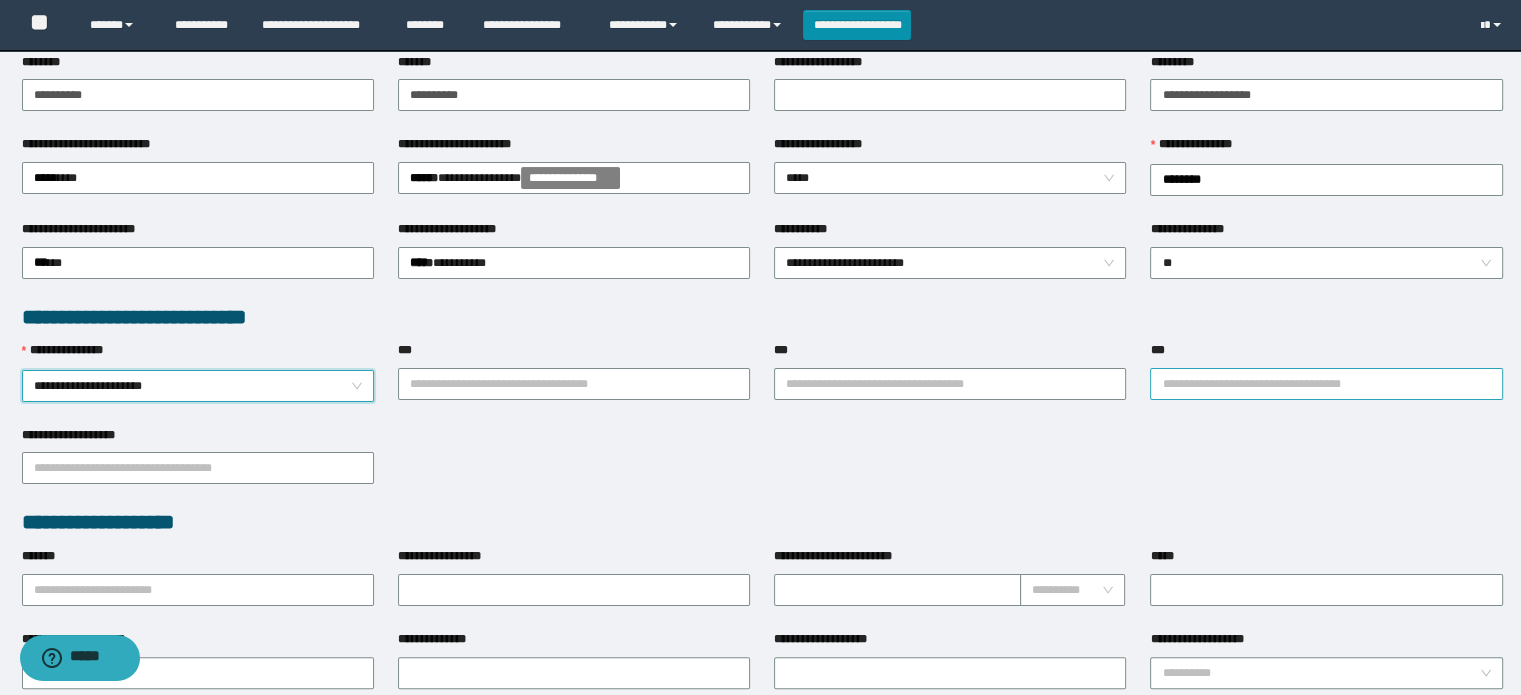 drag, startPoint x: 1176, startPoint y: 384, endPoint x: 1156, endPoint y: 364, distance: 28.284271 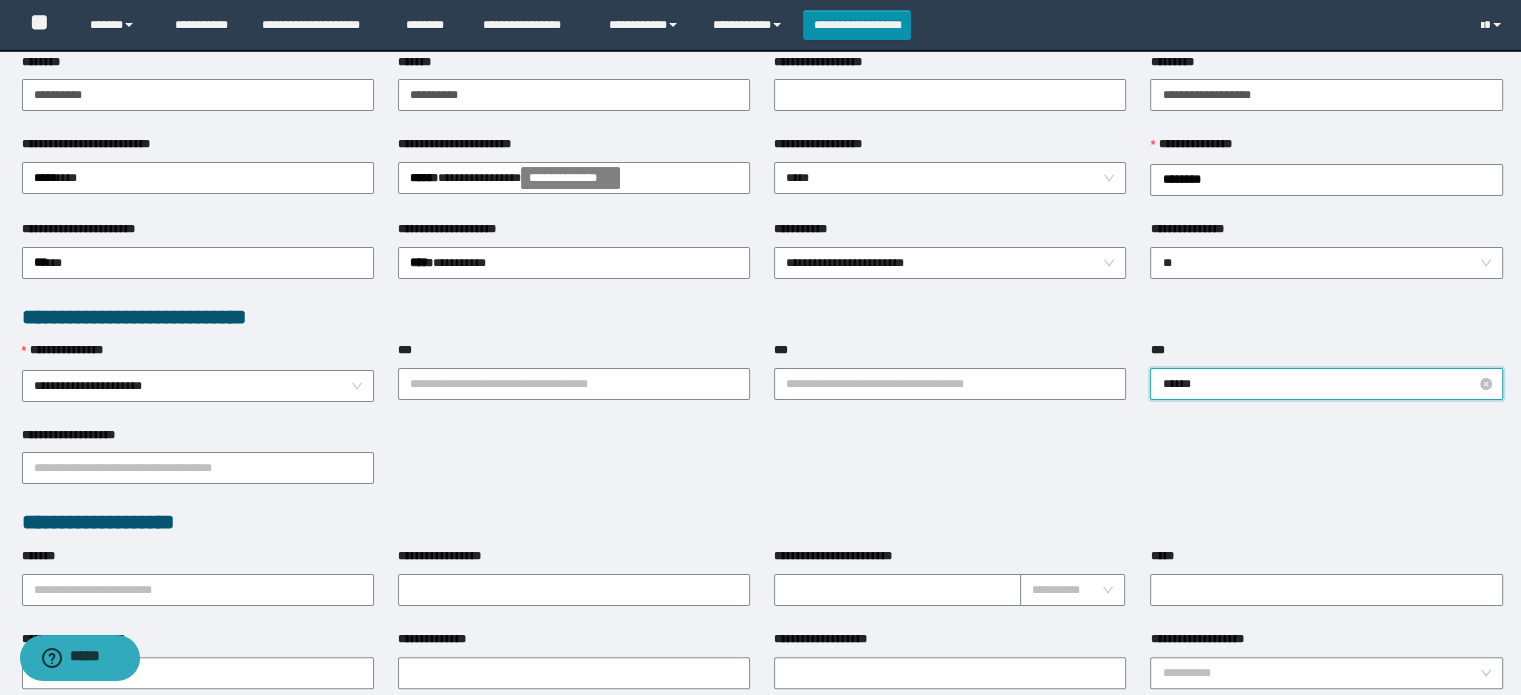 click on "******" at bounding box center (1326, 384) 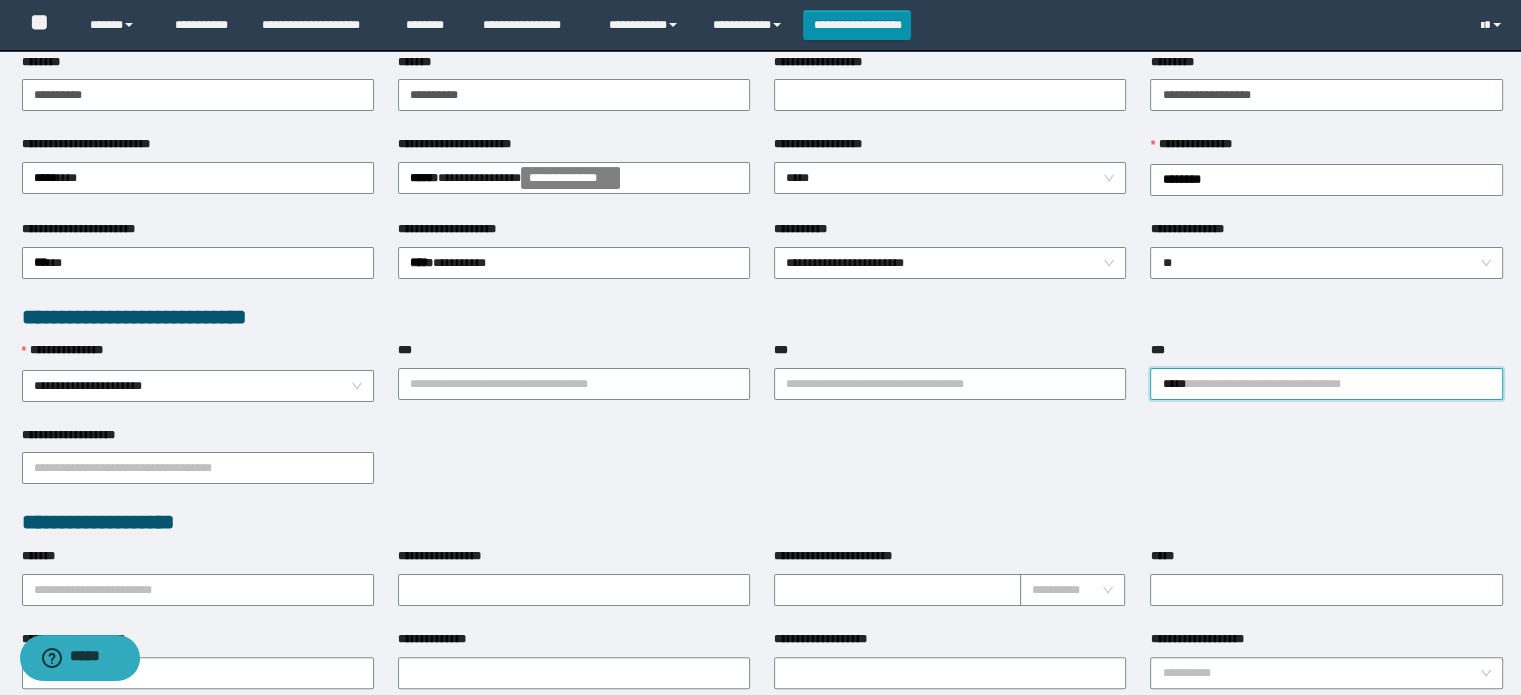 click on "**********" at bounding box center [1326, 384] 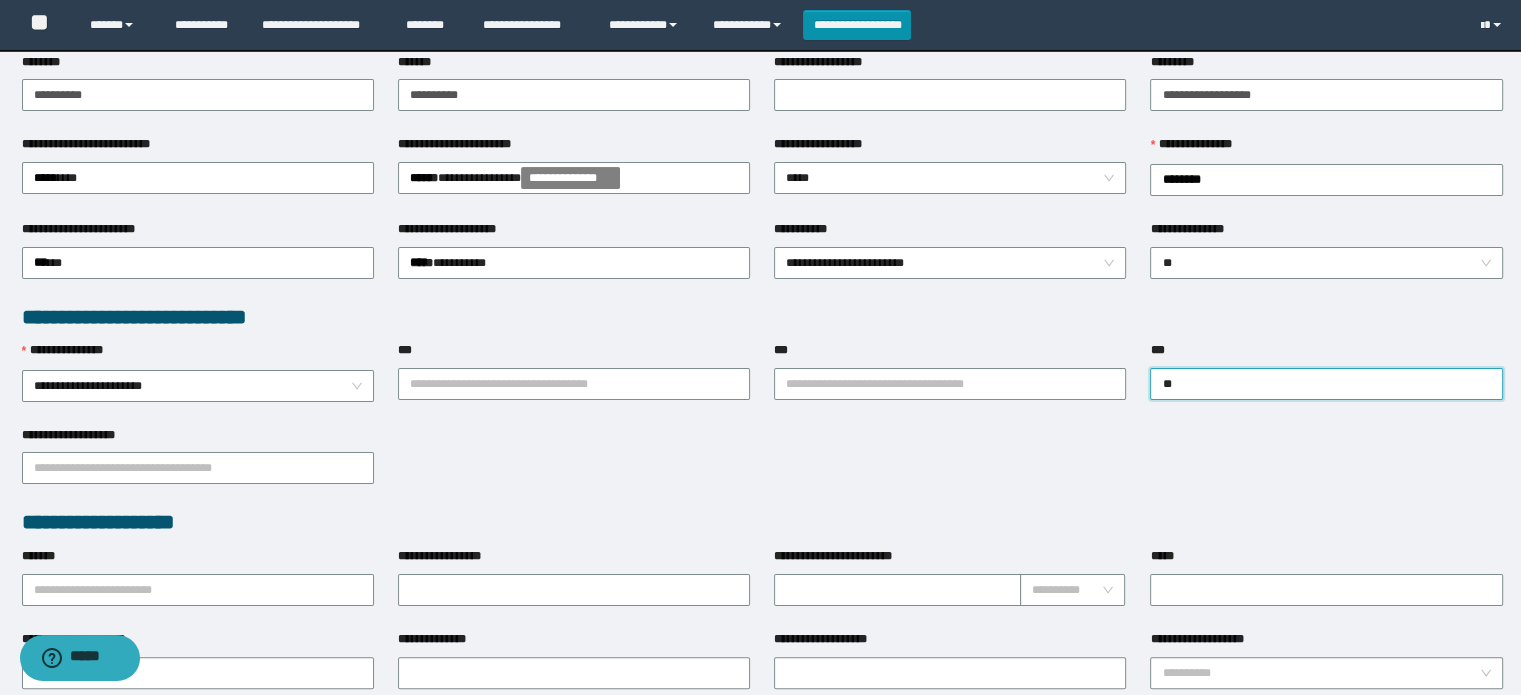 type on "***" 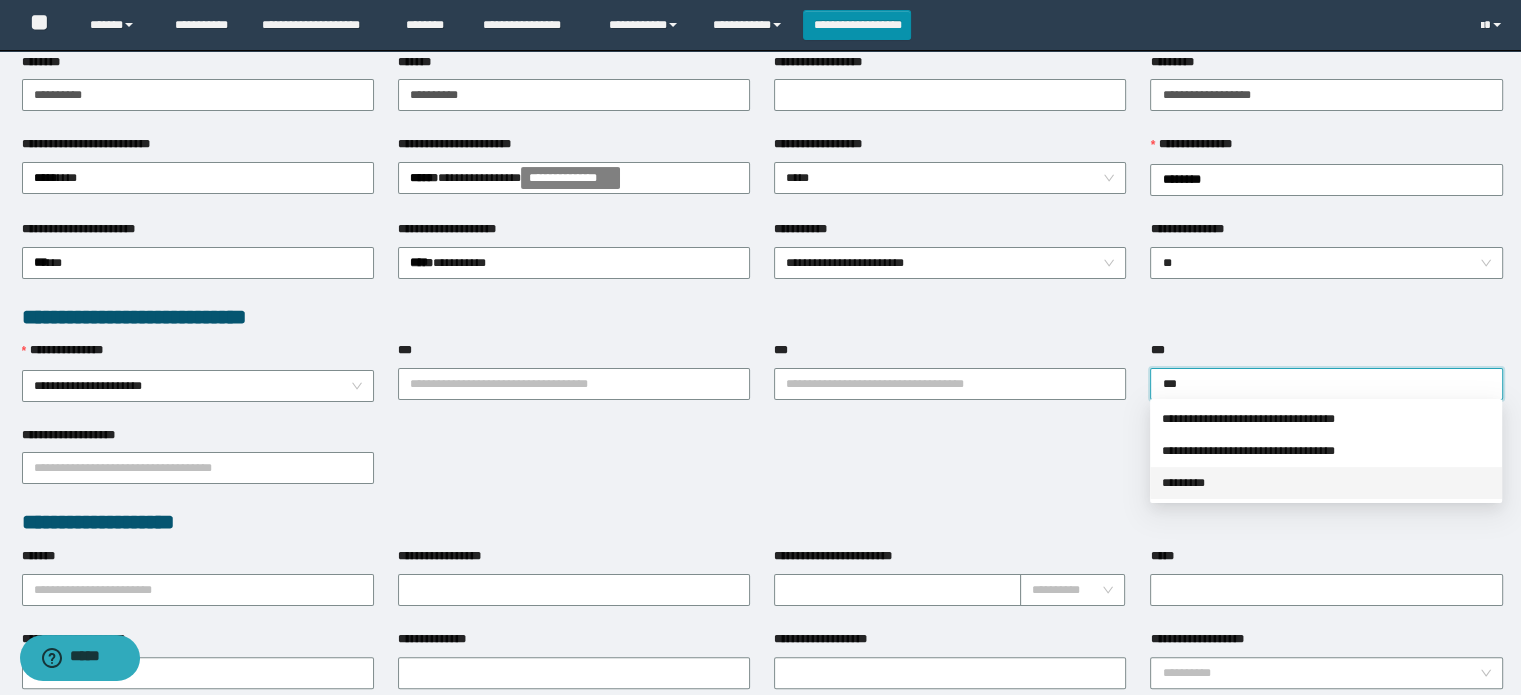 click on "*********" at bounding box center [1326, 483] 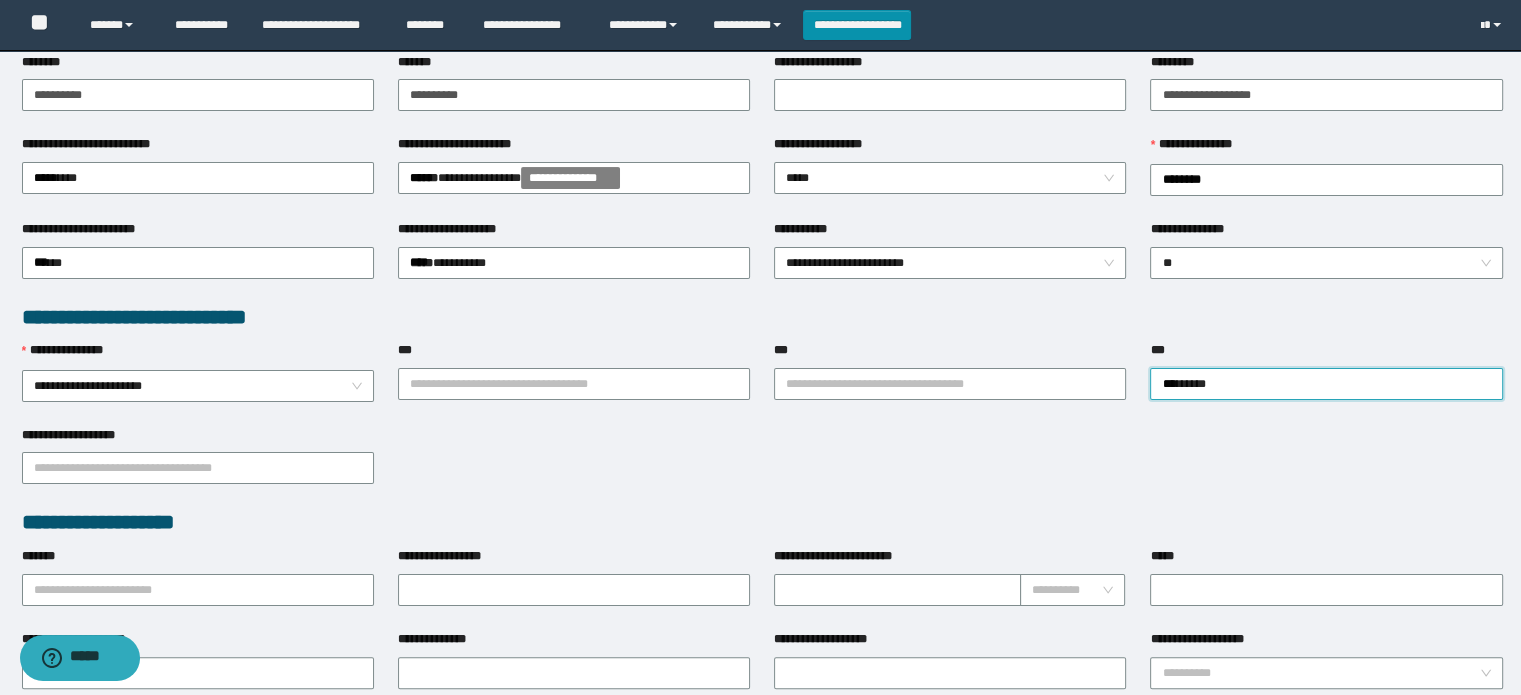 scroll, scrollTop: 408, scrollLeft: 0, axis: vertical 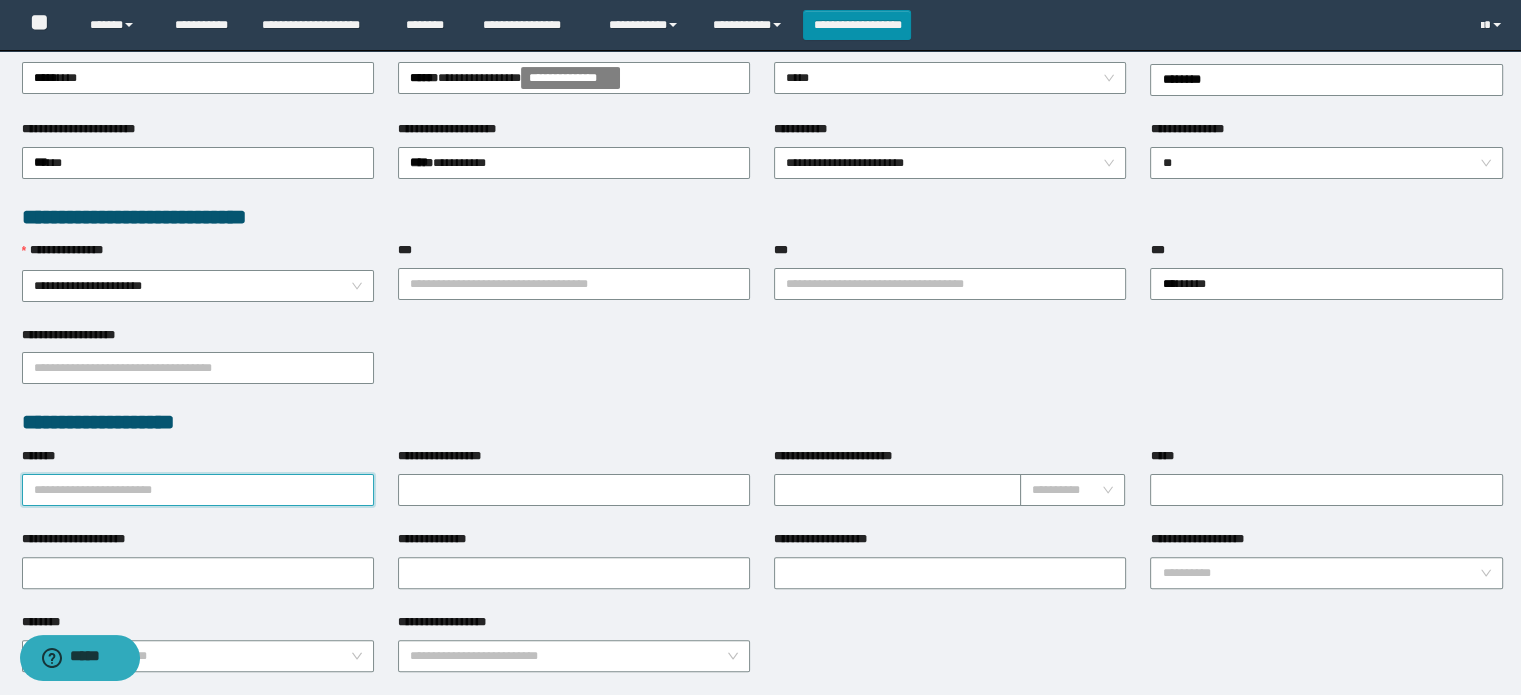click on "*******" at bounding box center [198, 490] 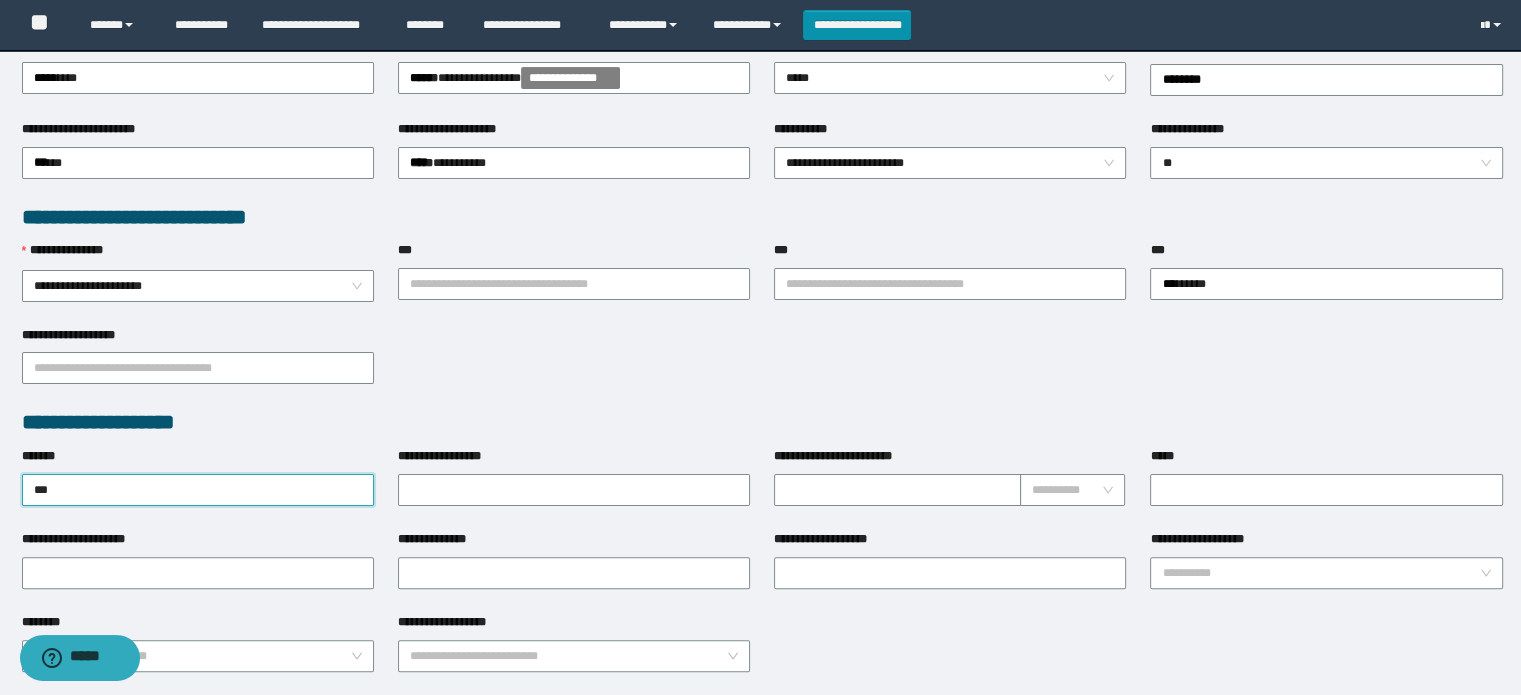 type on "****" 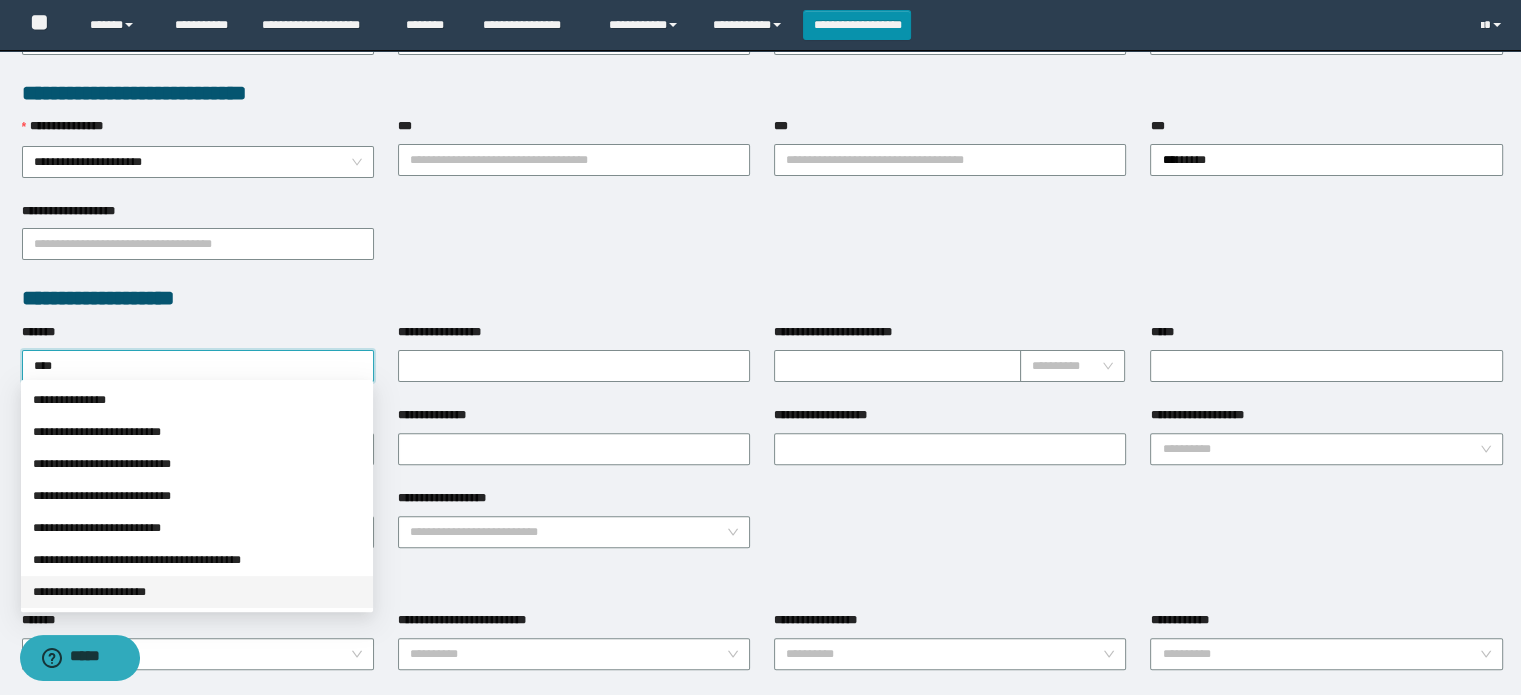 scroll, scrollTop: 608, scrollLeft: 0, axis: vertical 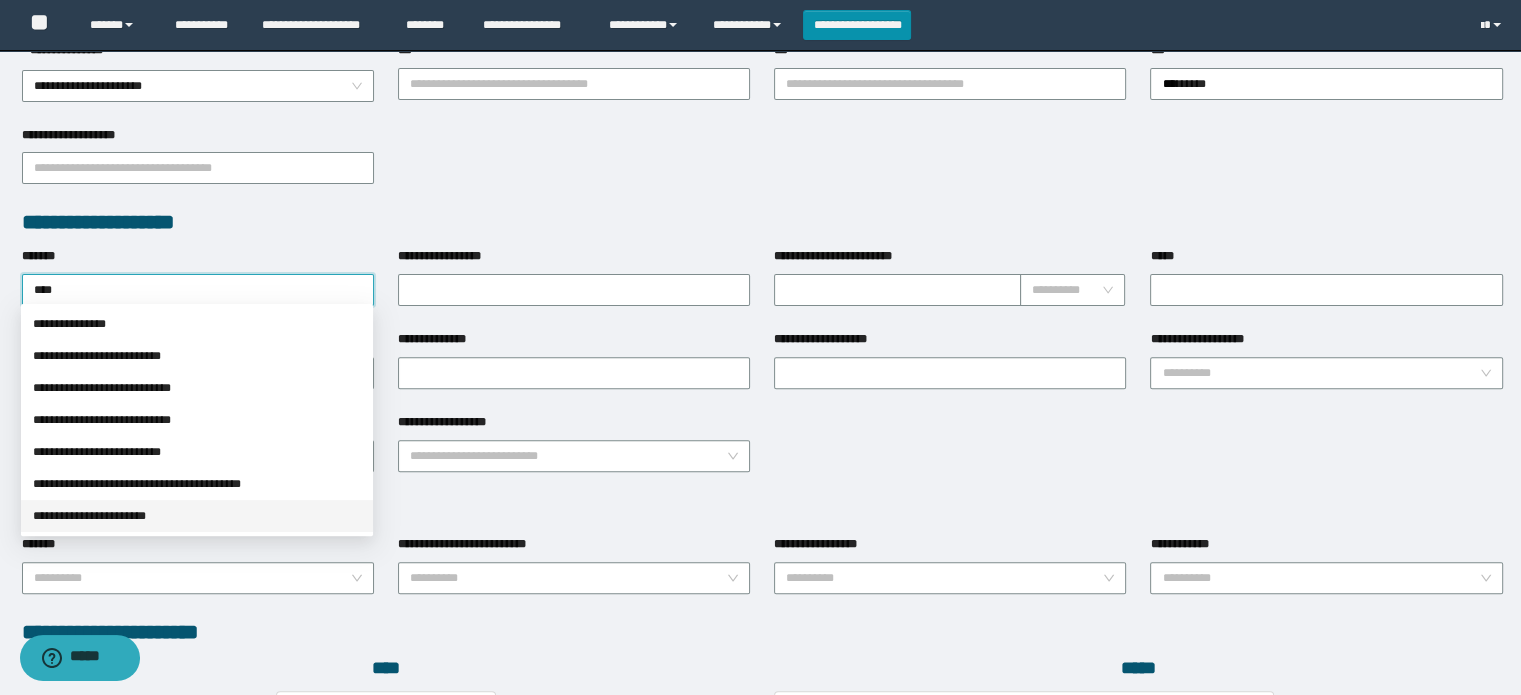 click on "**********" at bounding box center [197, 516] 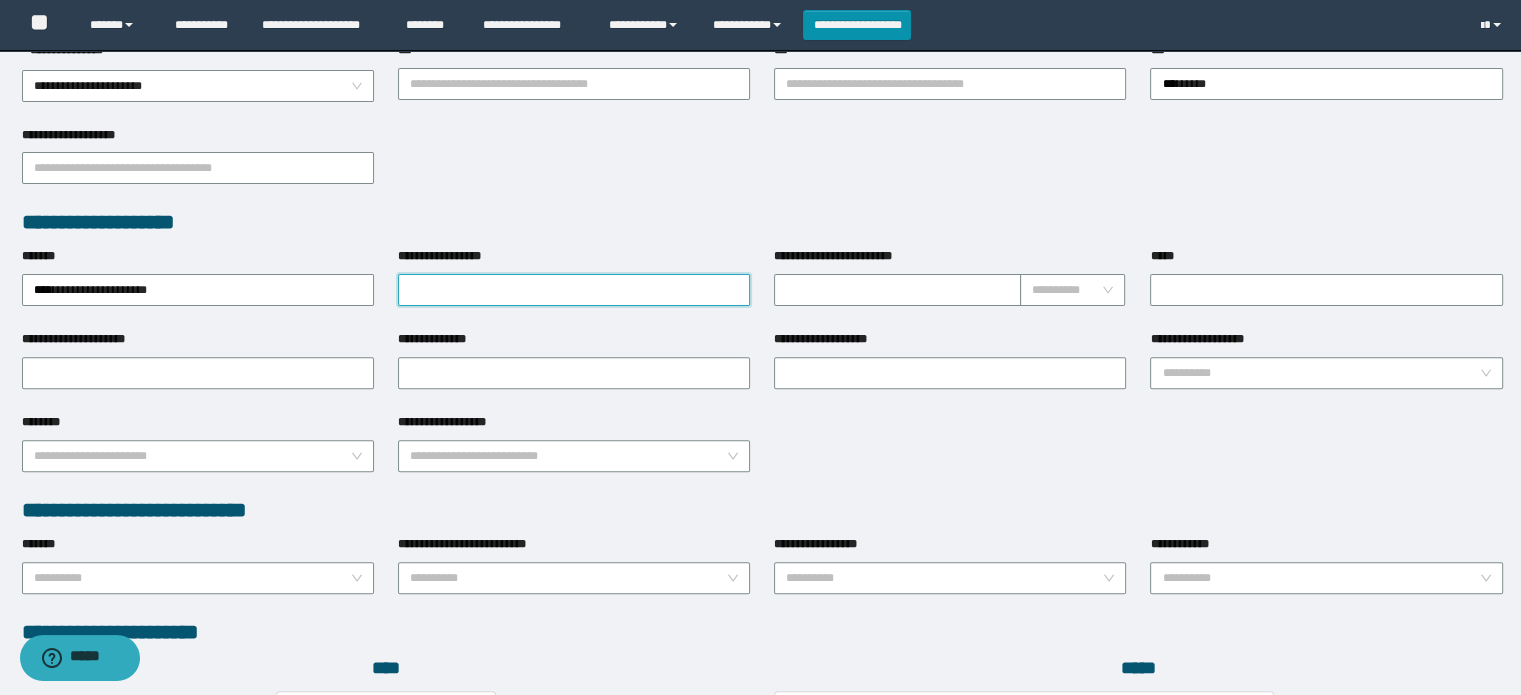 click on "**********" at bounding box center [574, 290] 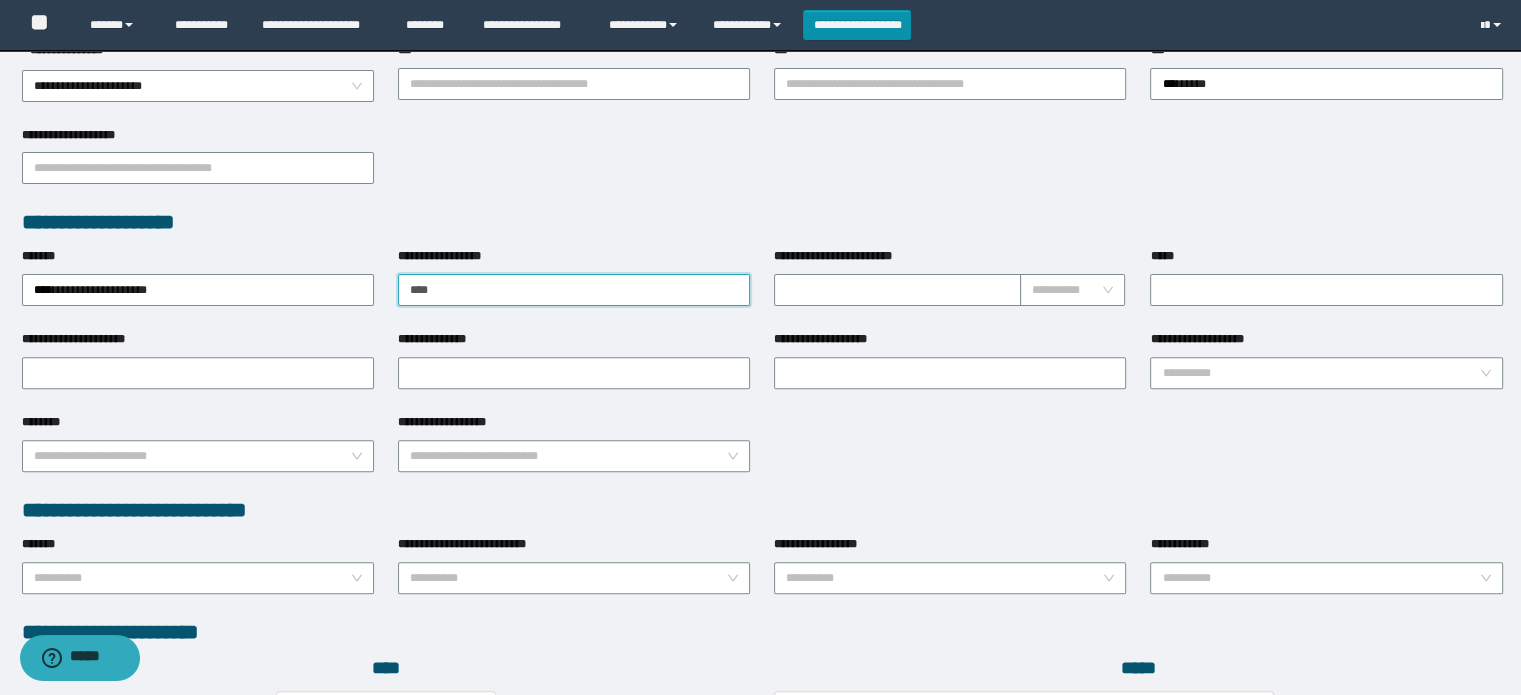 type on "**********" 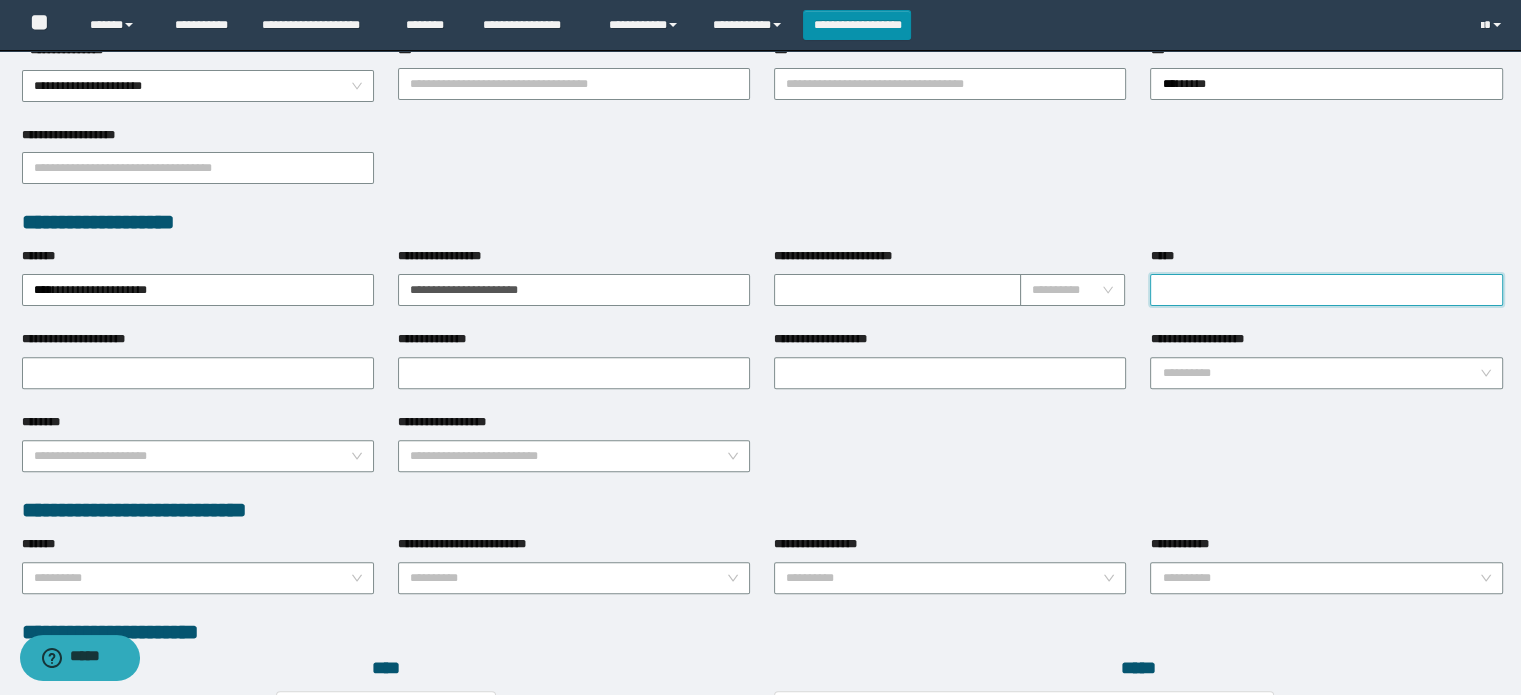 click on "*****" at bounding box center (1326, 290) 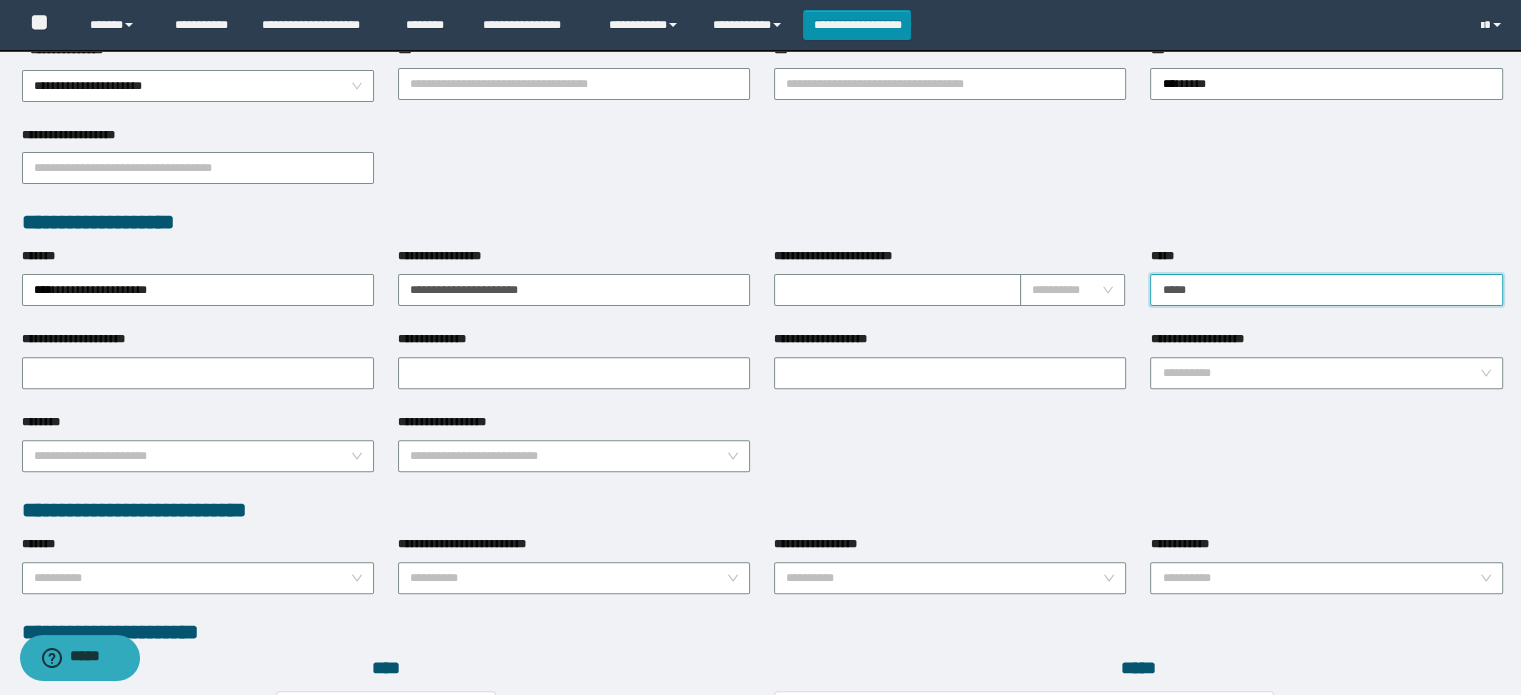 type on "**********" 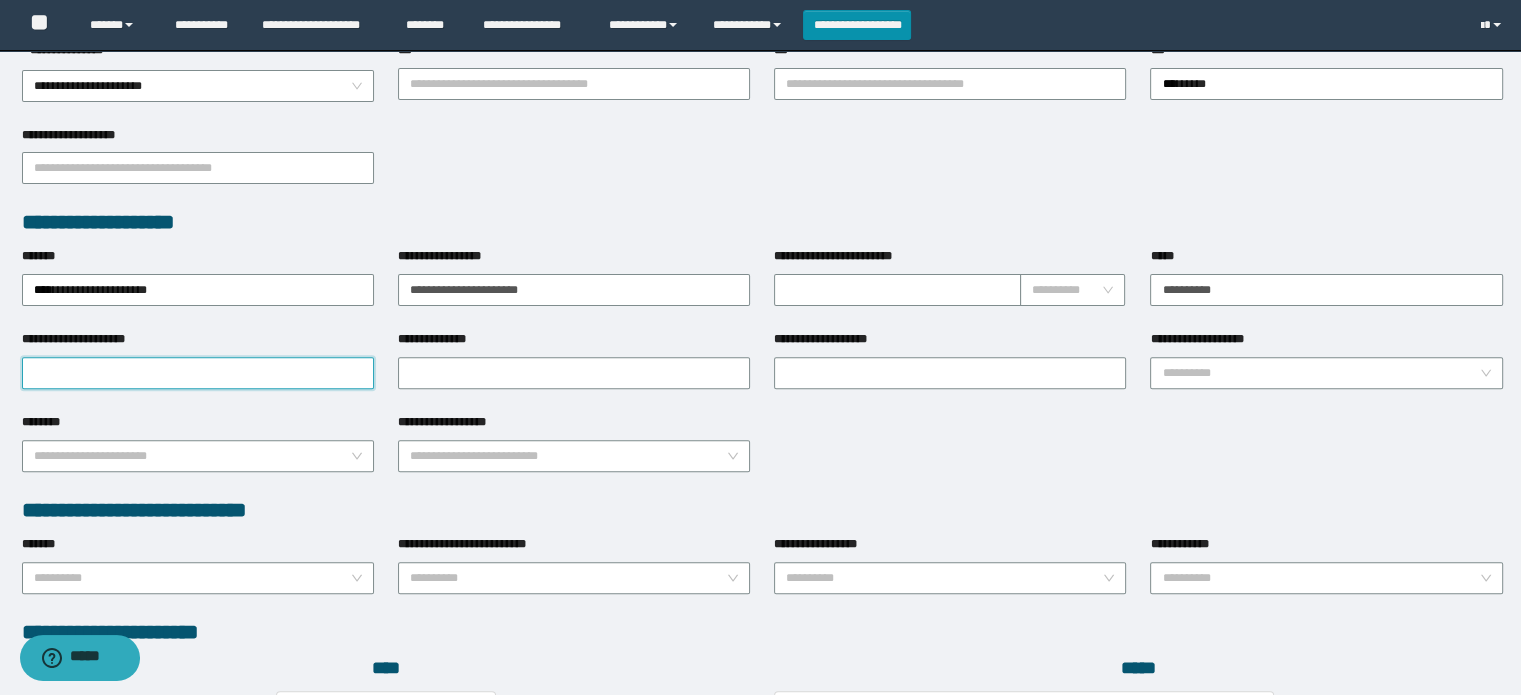drag, startPoint x: 127, startPoint y: 361, endPoint x: 132, endPoint y: 351, distance: 11.18034 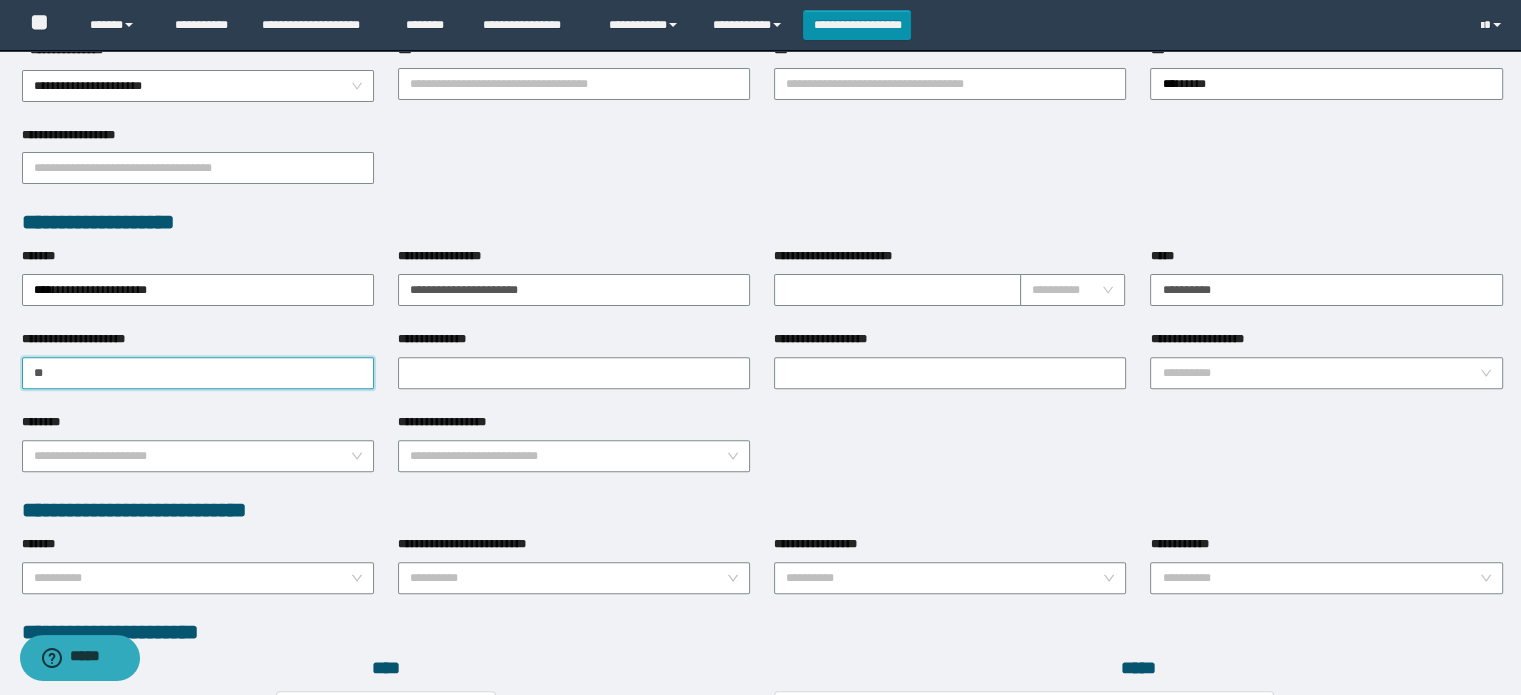 type on "**********" 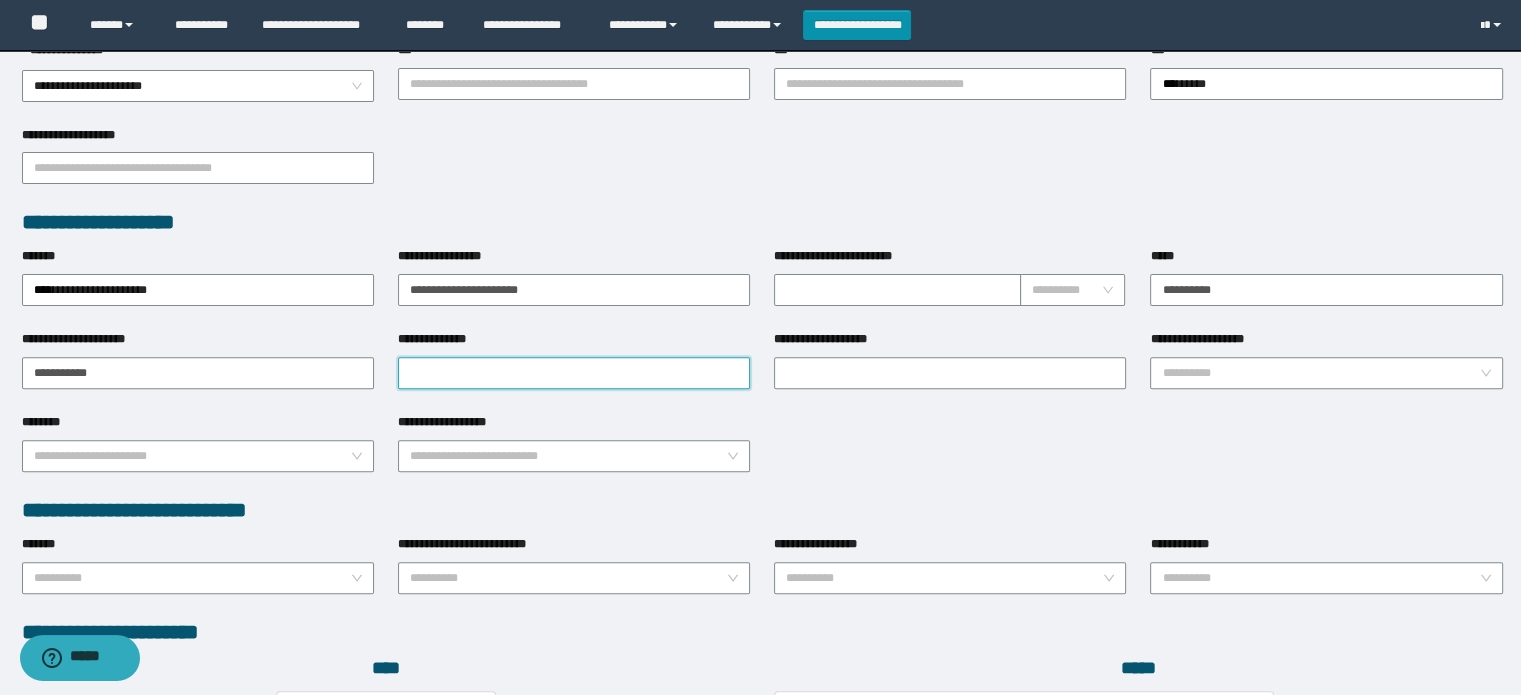click on "**********" at bounding box center (574, 373) 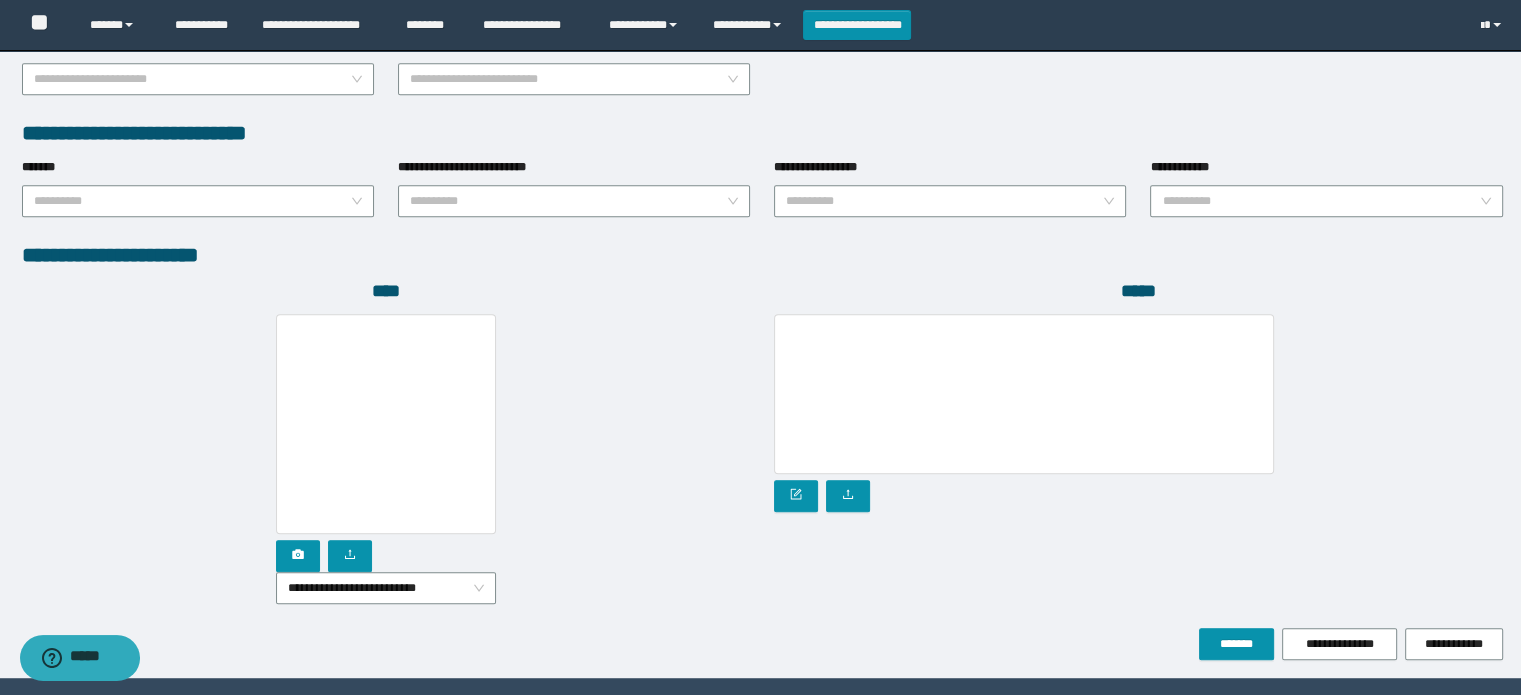 scroll, scrollTop: 1039, scrollLeft: 0, axis: vertical 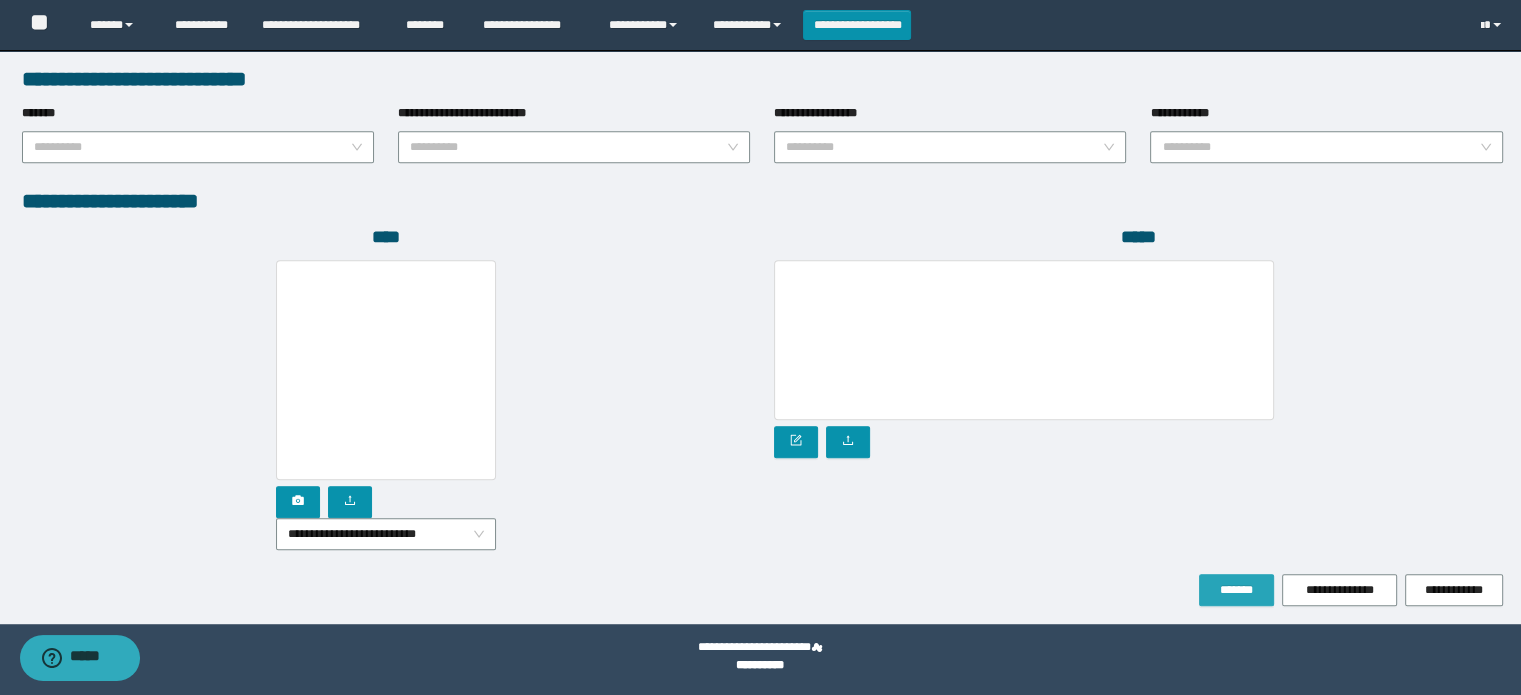 drag, startPoint x: 1240, startPoint y: 574, endPoint x: 1232, endPoint y: 567, distance: 10.630146 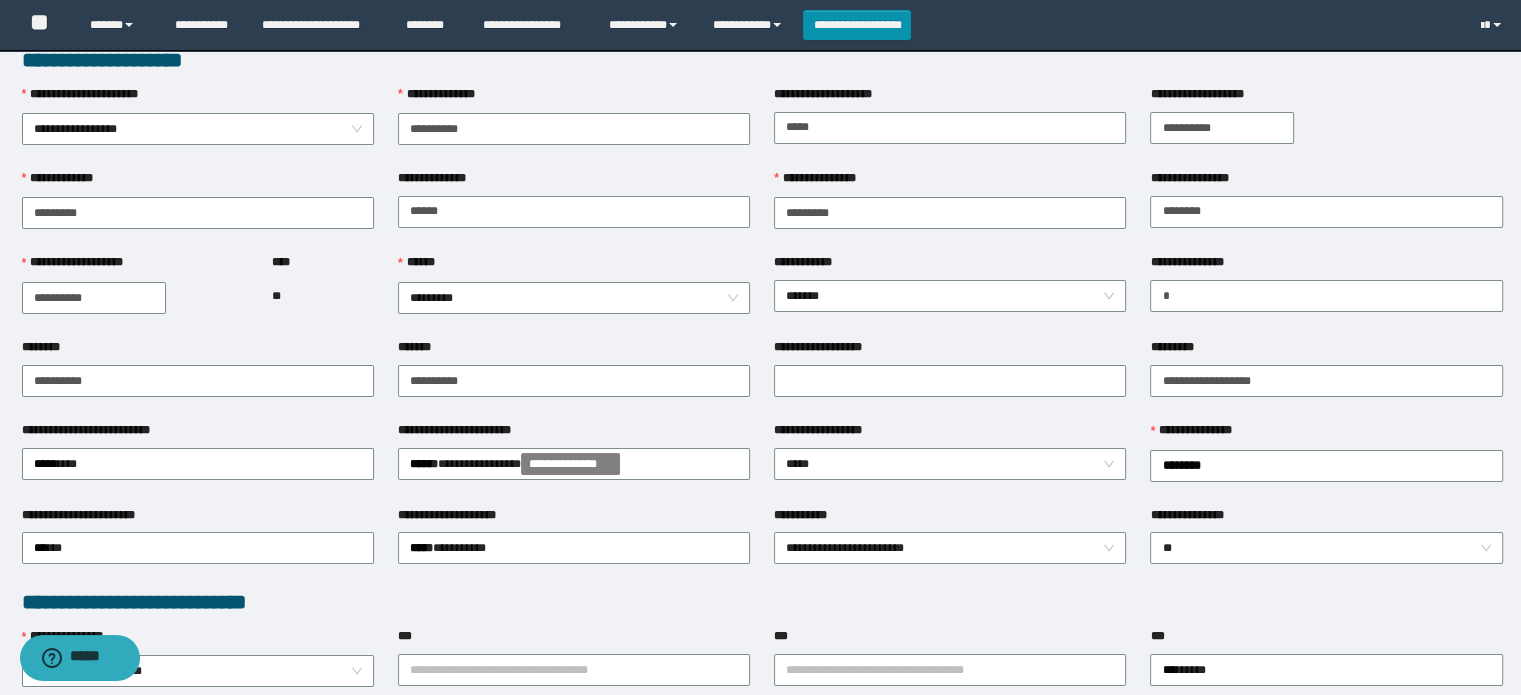 scroll, scrollTop: 0, scrollLeft: 0, axis: both 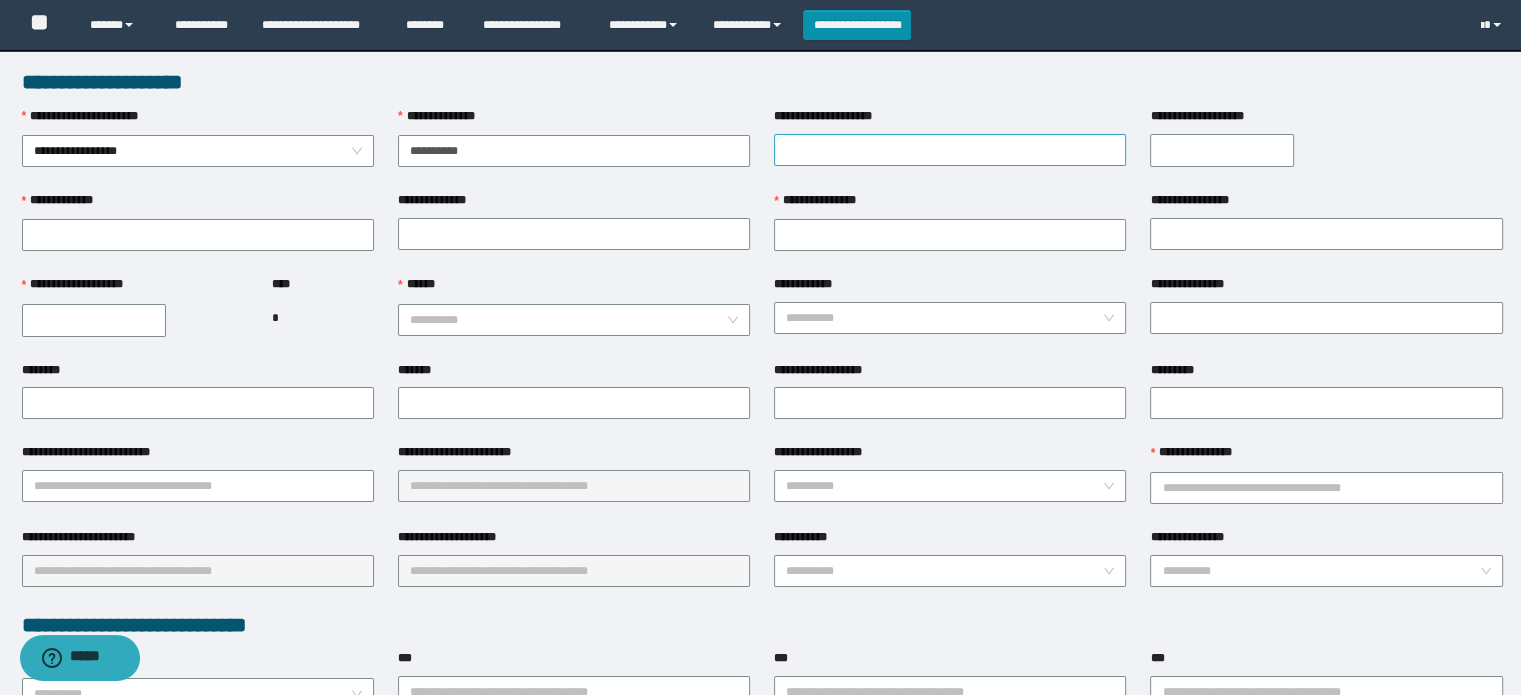 type on "**********" 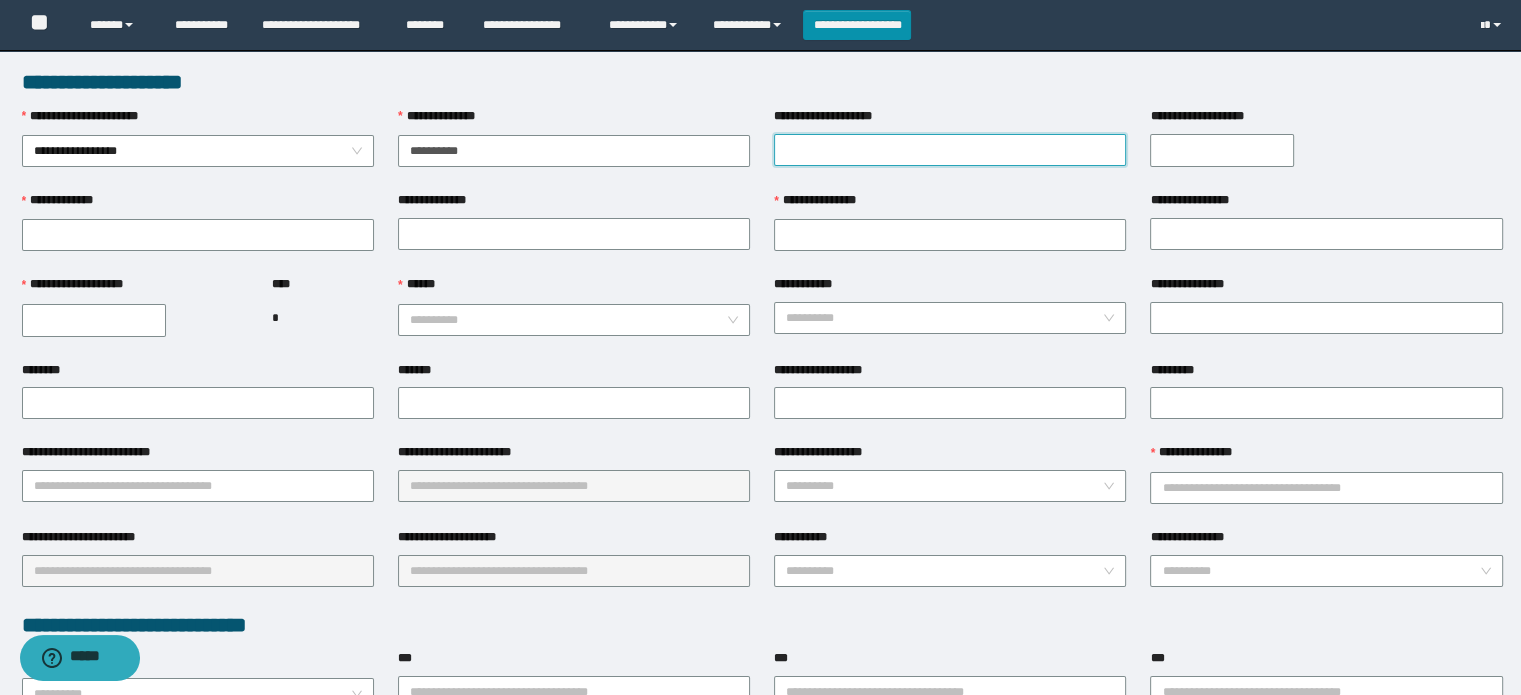 click on "**********" at bounding box center [950, 150] 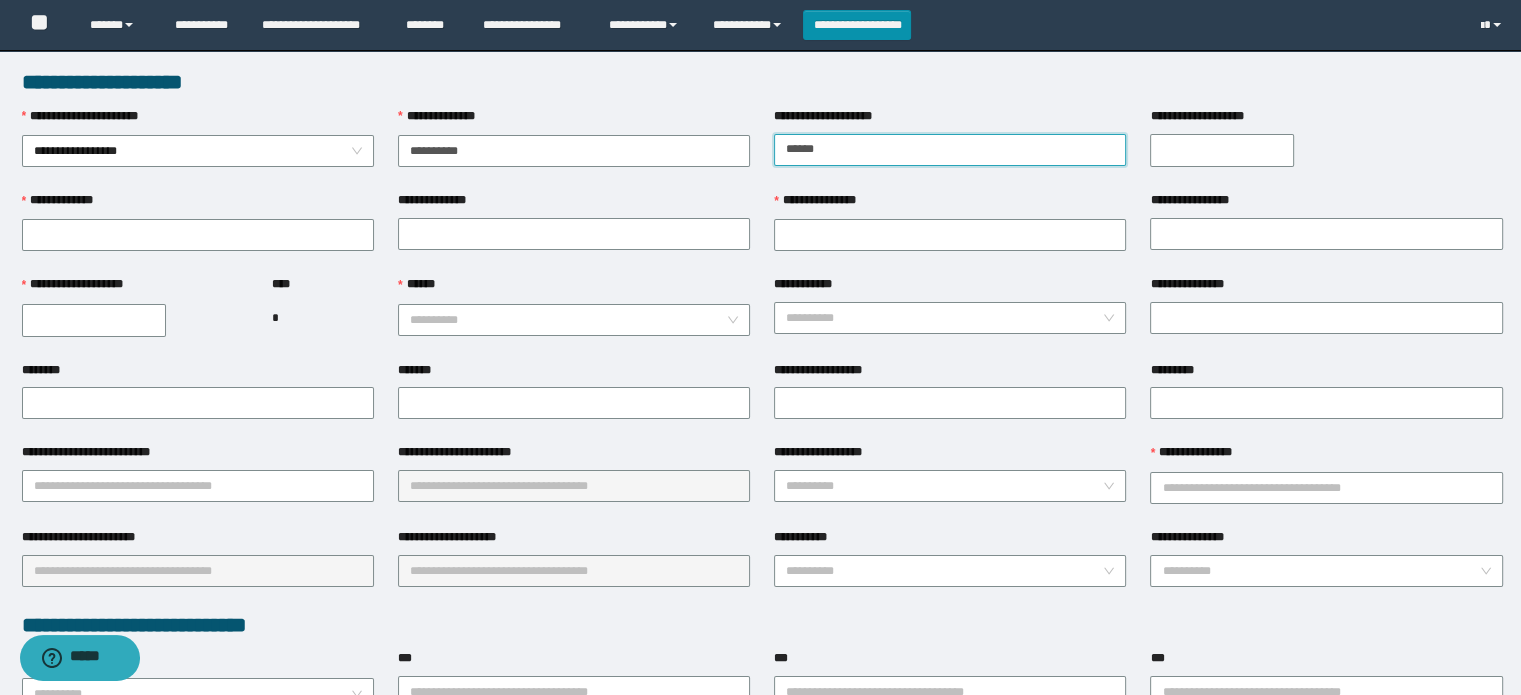 type on "**********" 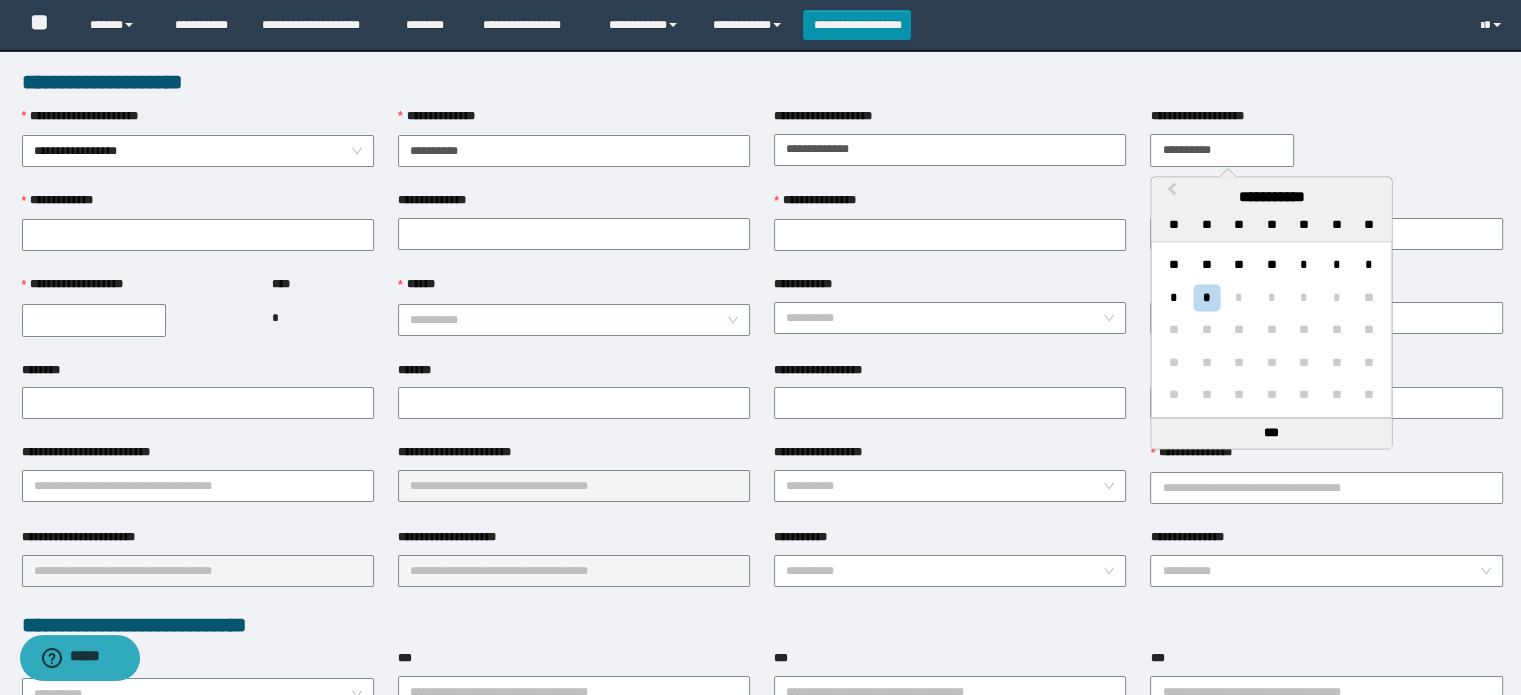 click on "**********" at bounding box center (1222, 150) 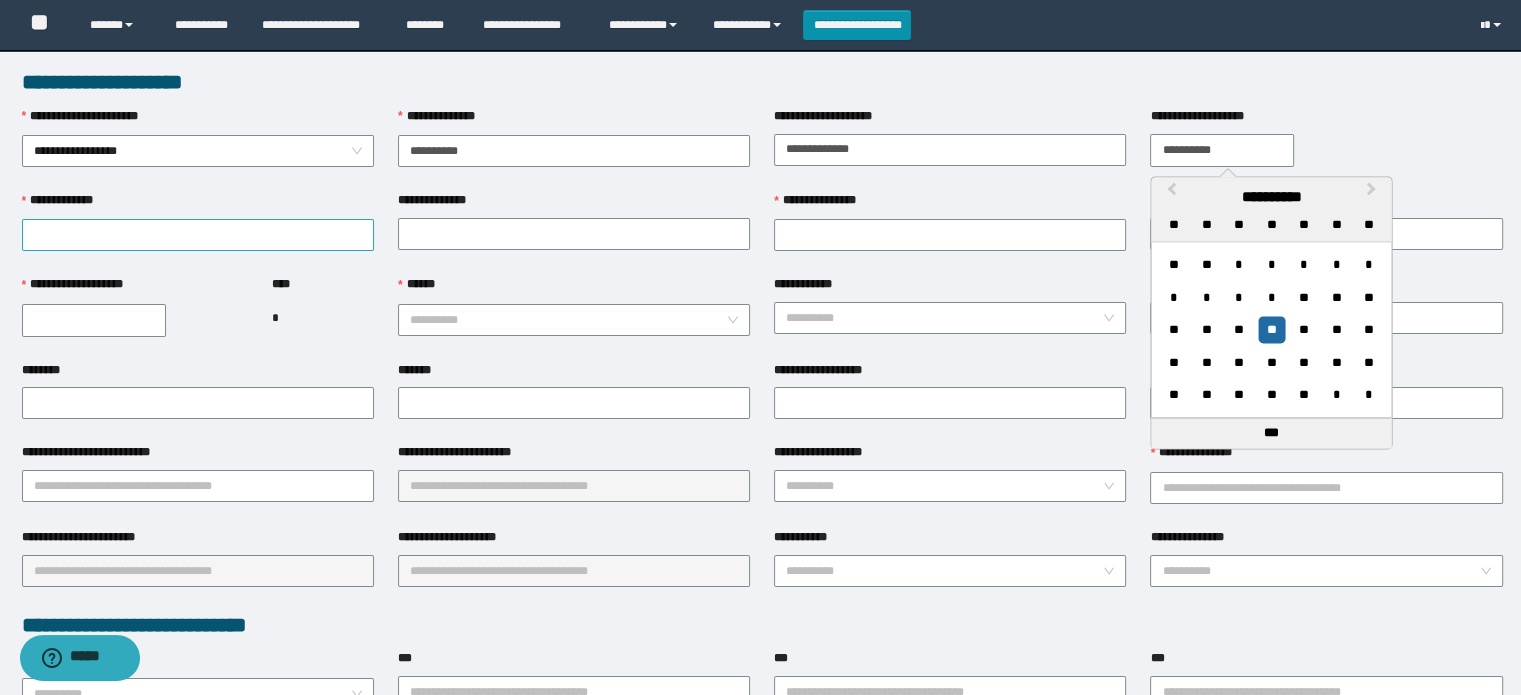 type on "**********" 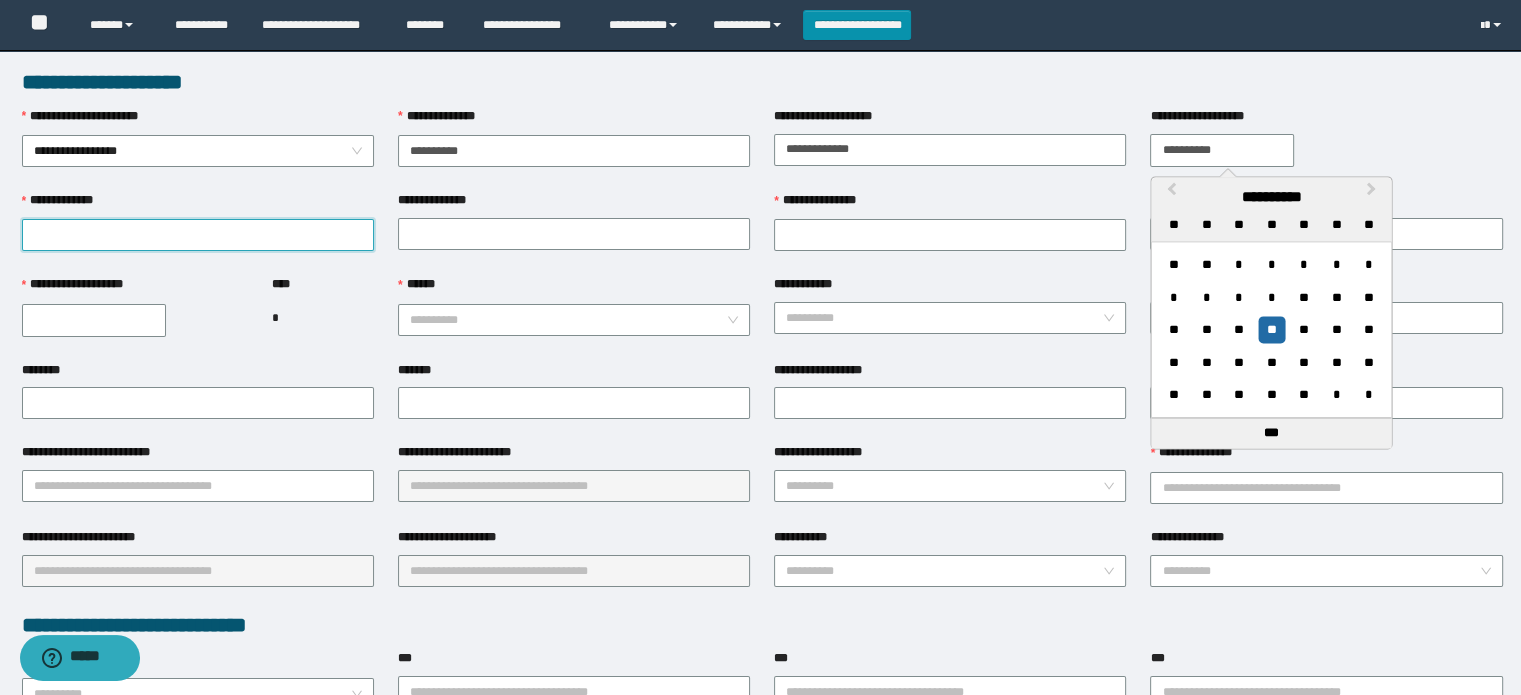 click on "**********" at bounding box center (198, 235) 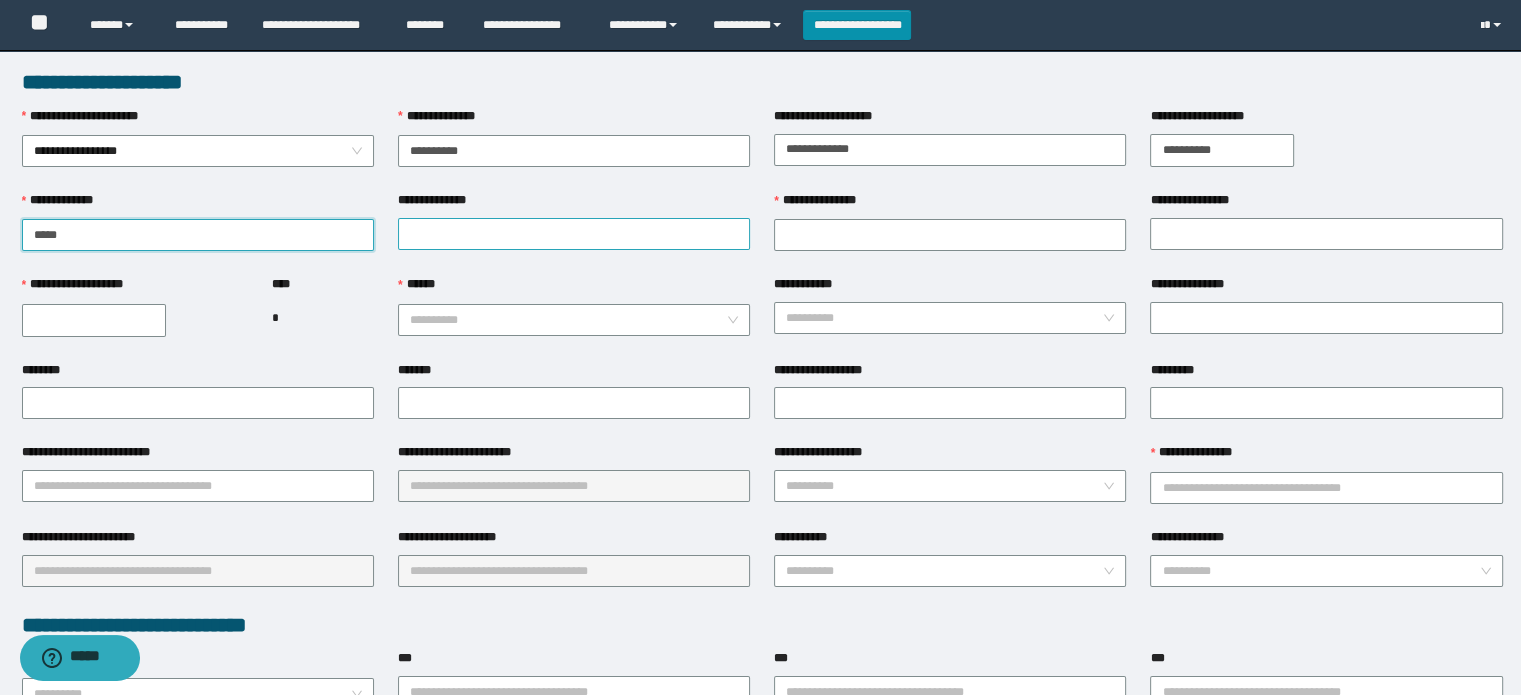 type on "****" 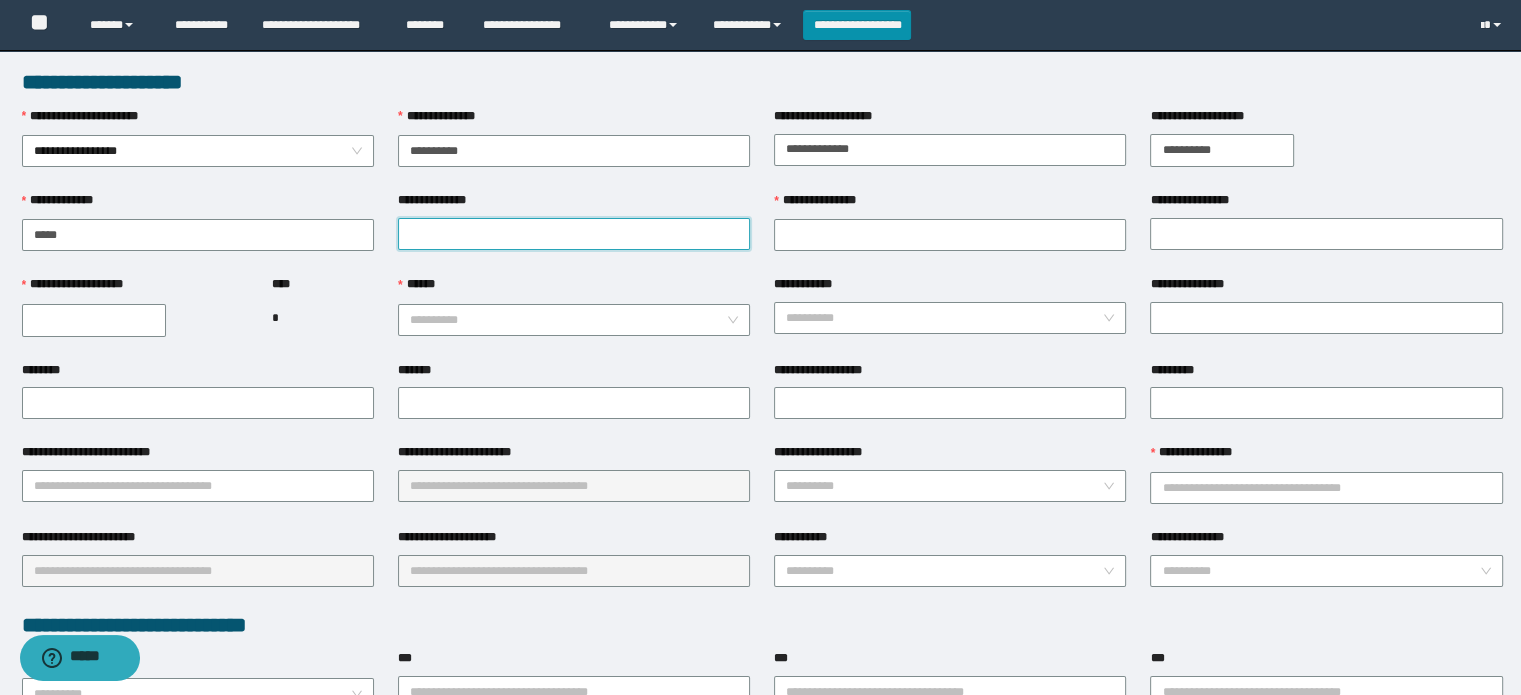 click on "**********" at bounding box center (574, 234) 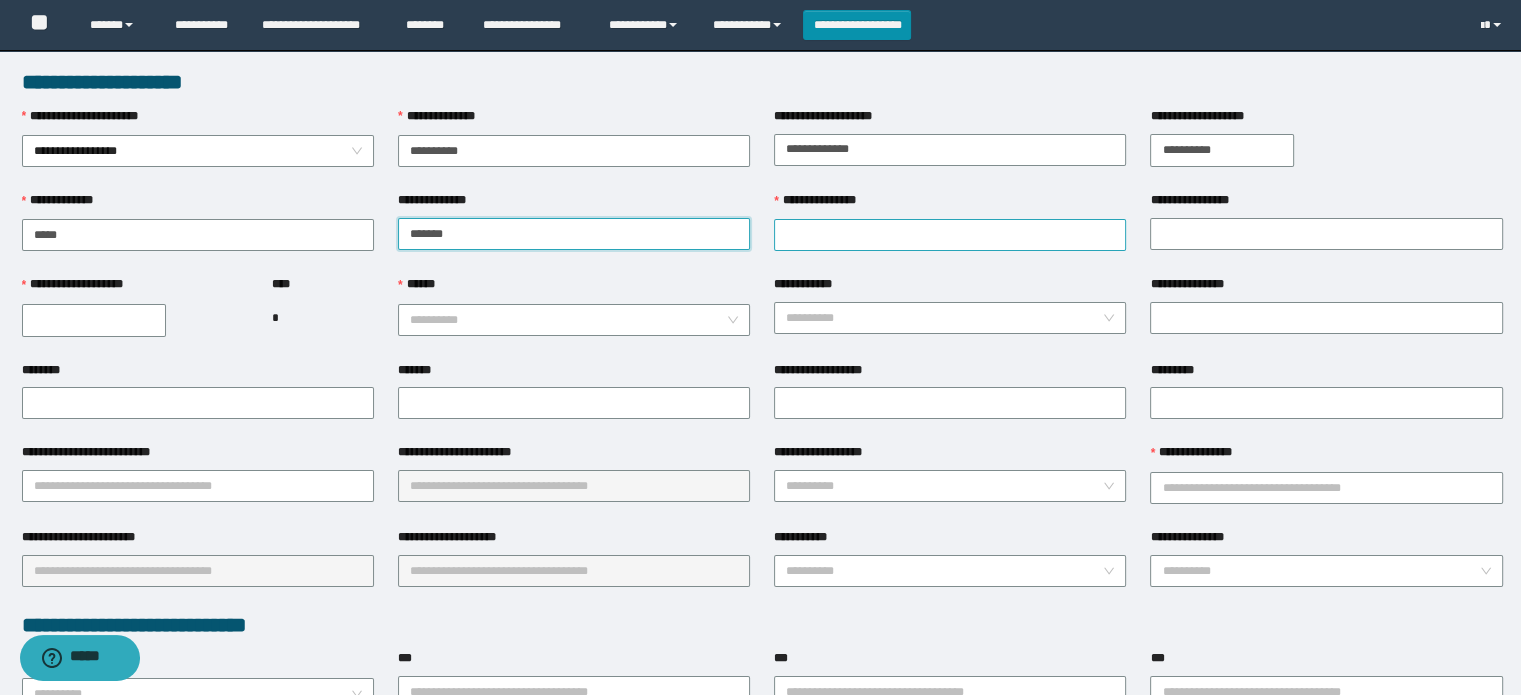 type on "******" 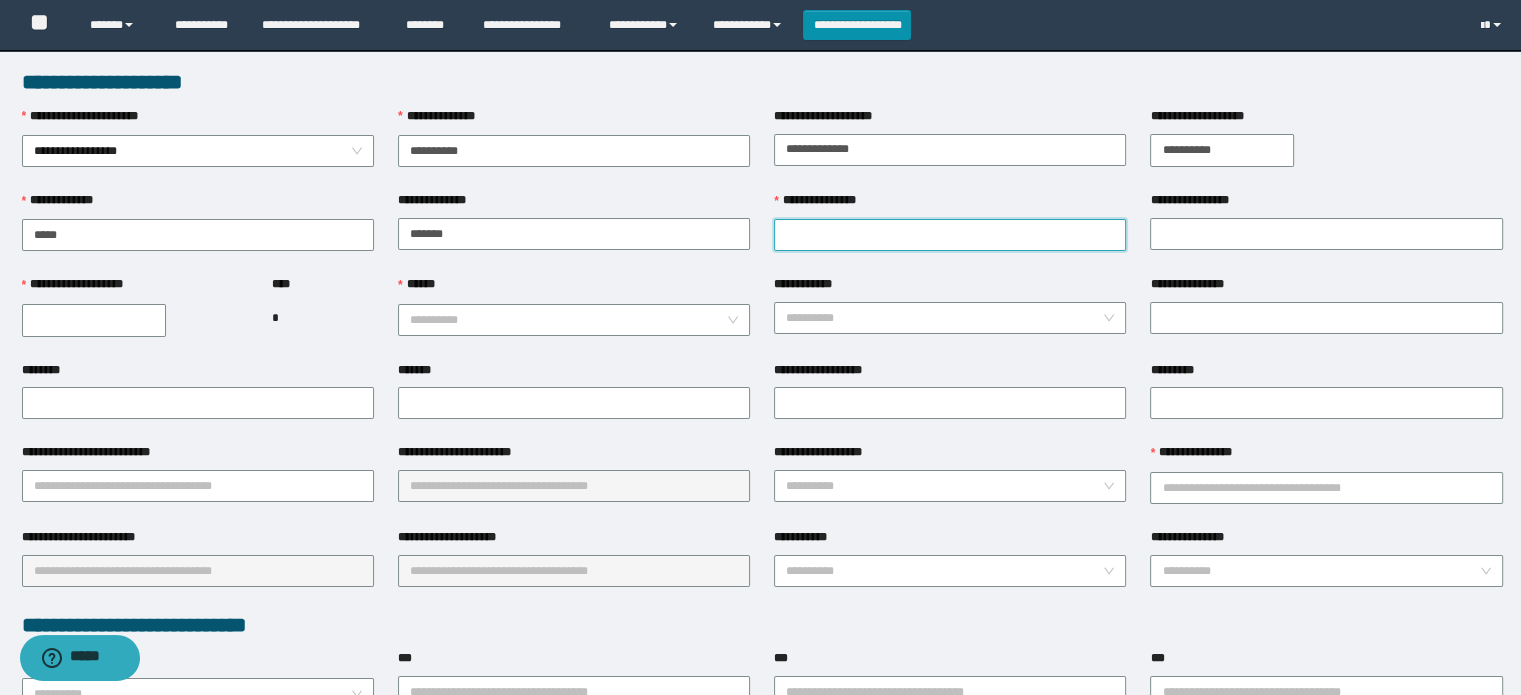 click on "**********" at bounding box center (950, 235) 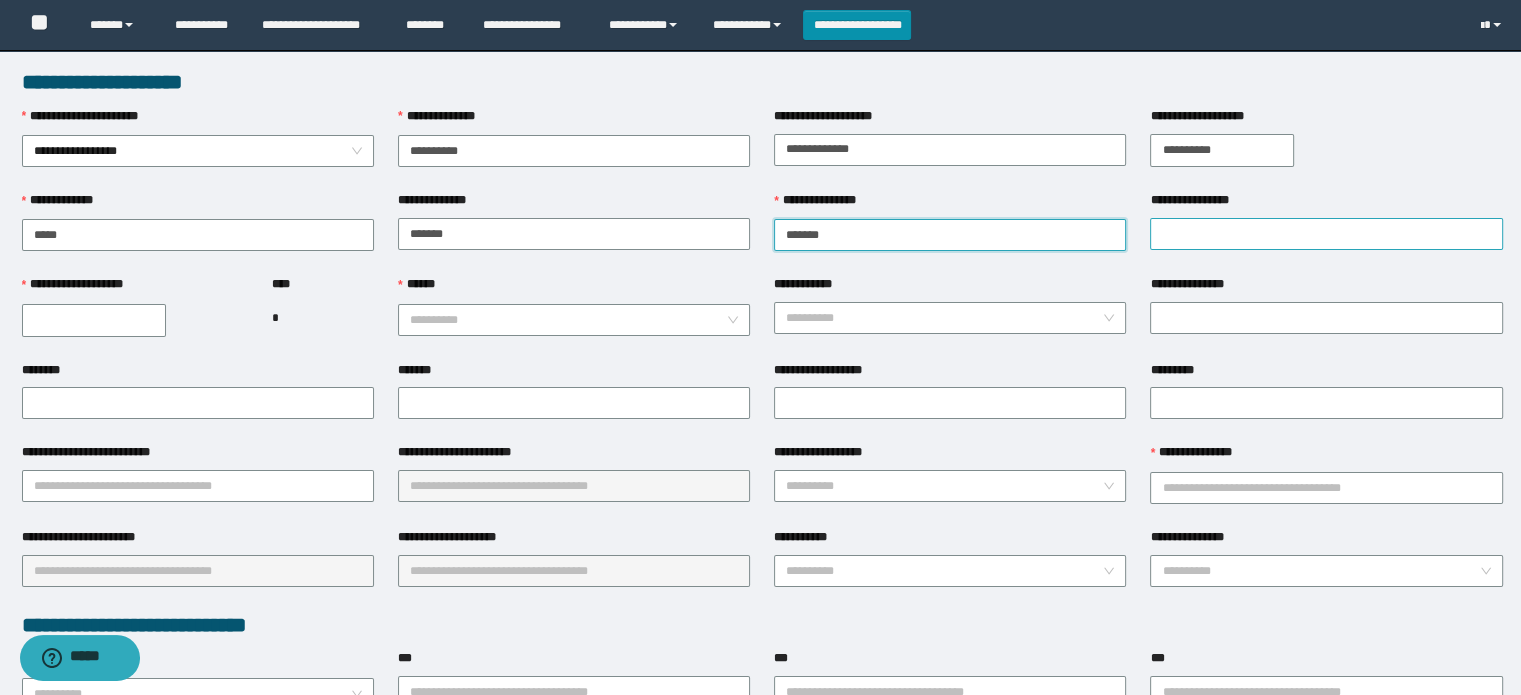 type on "******" 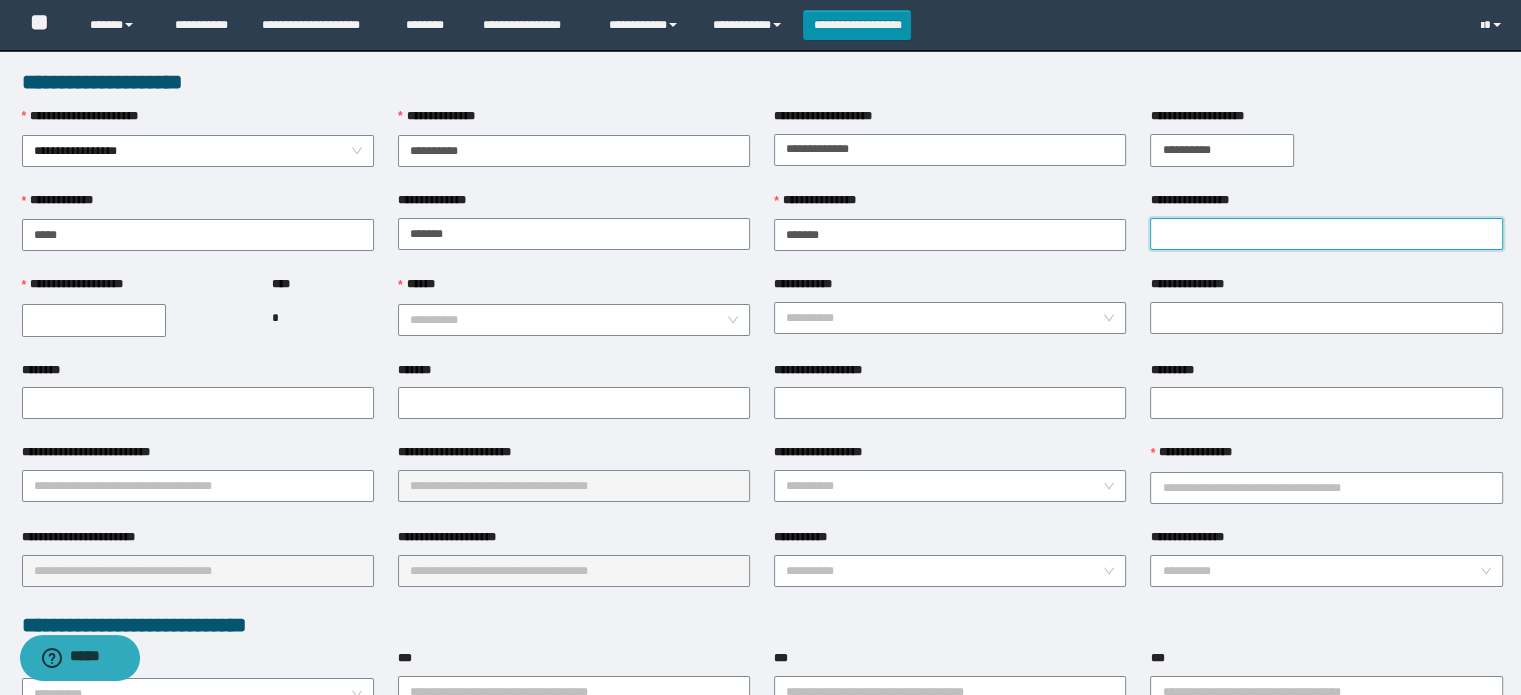 click on "**********" at bounding box center (1326, 234) 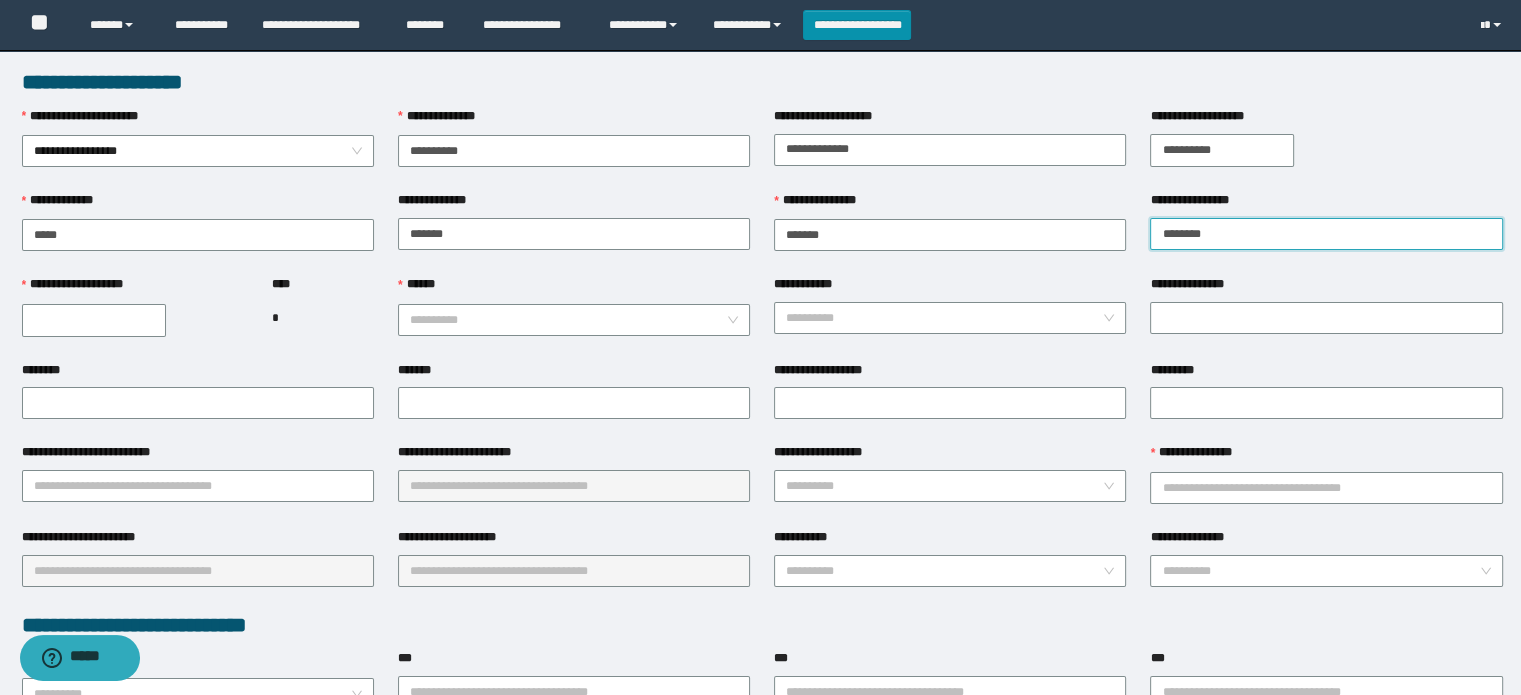 type on "********" 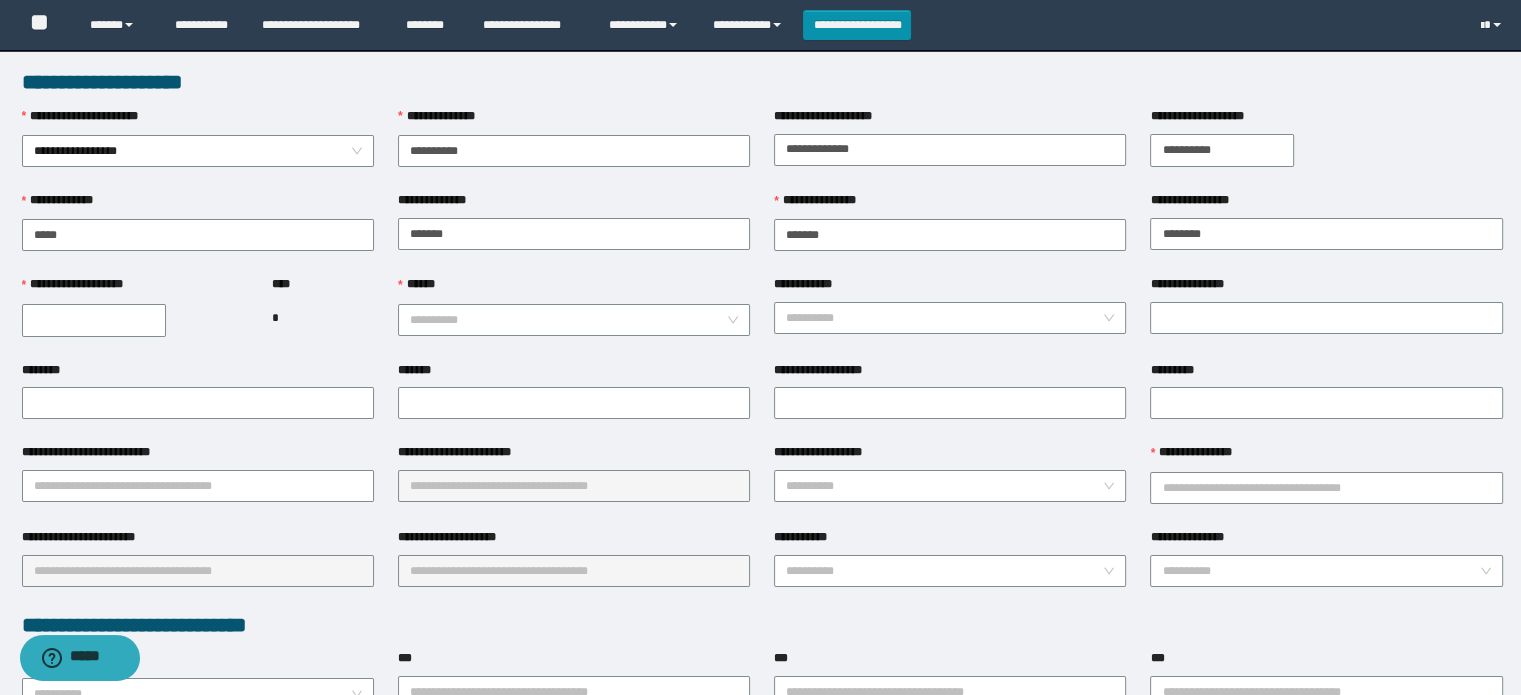 click on "**********" at bounding box center [94, 320] 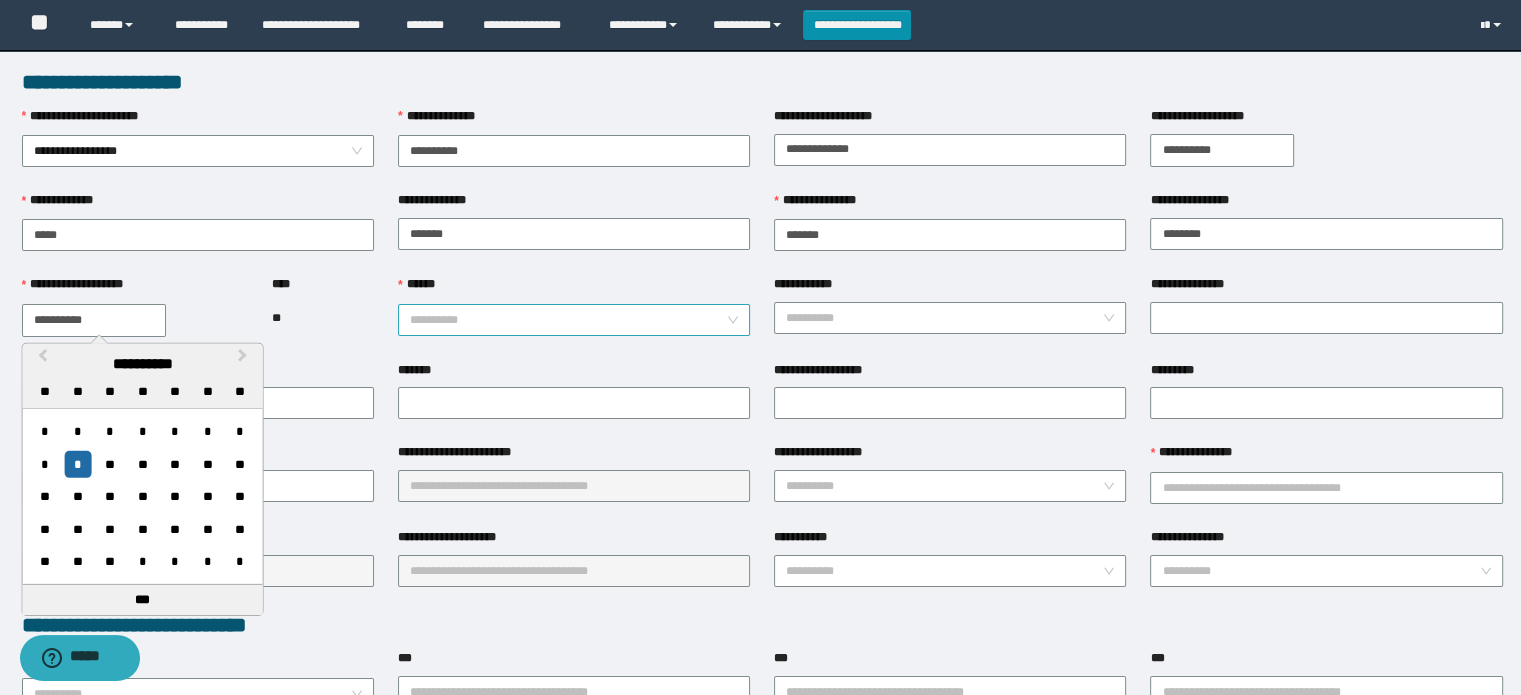 type on "**********" 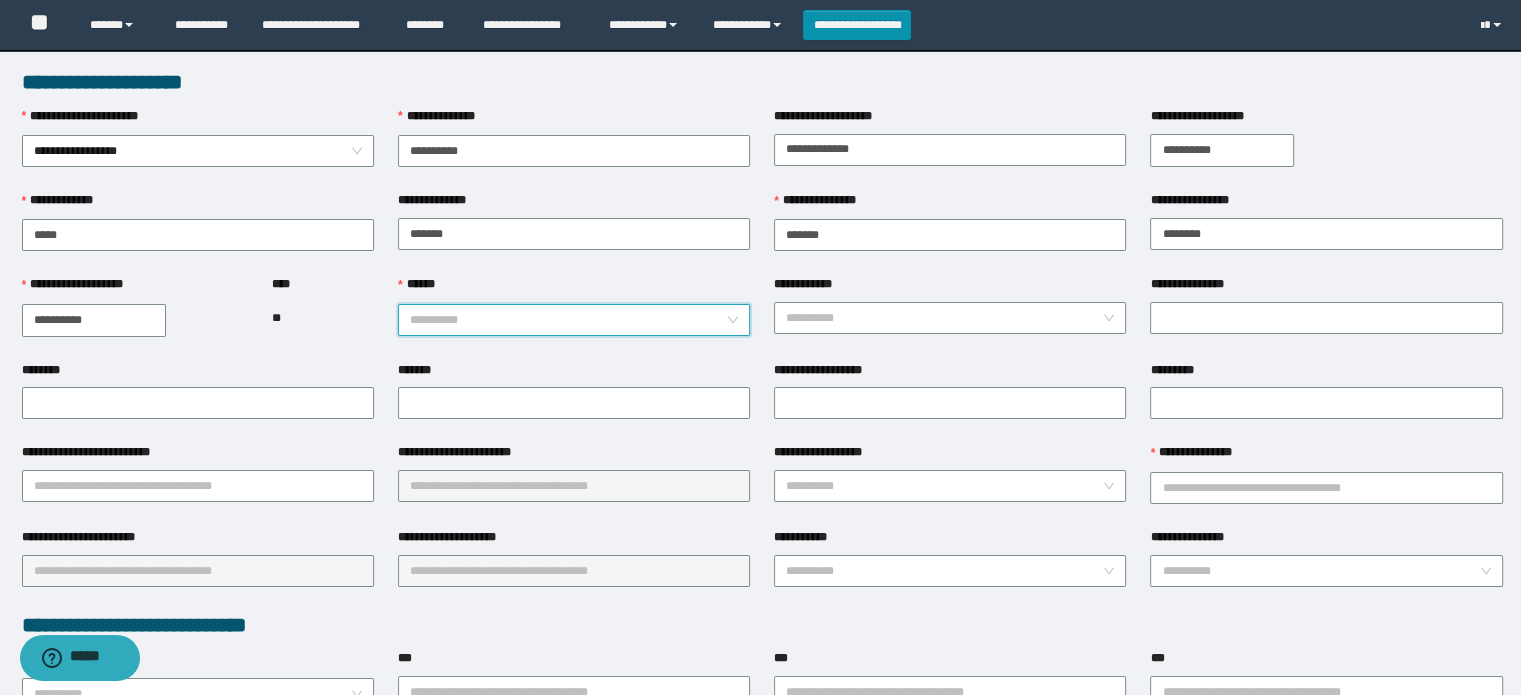 click on "******" at bounding box center [568, 320] 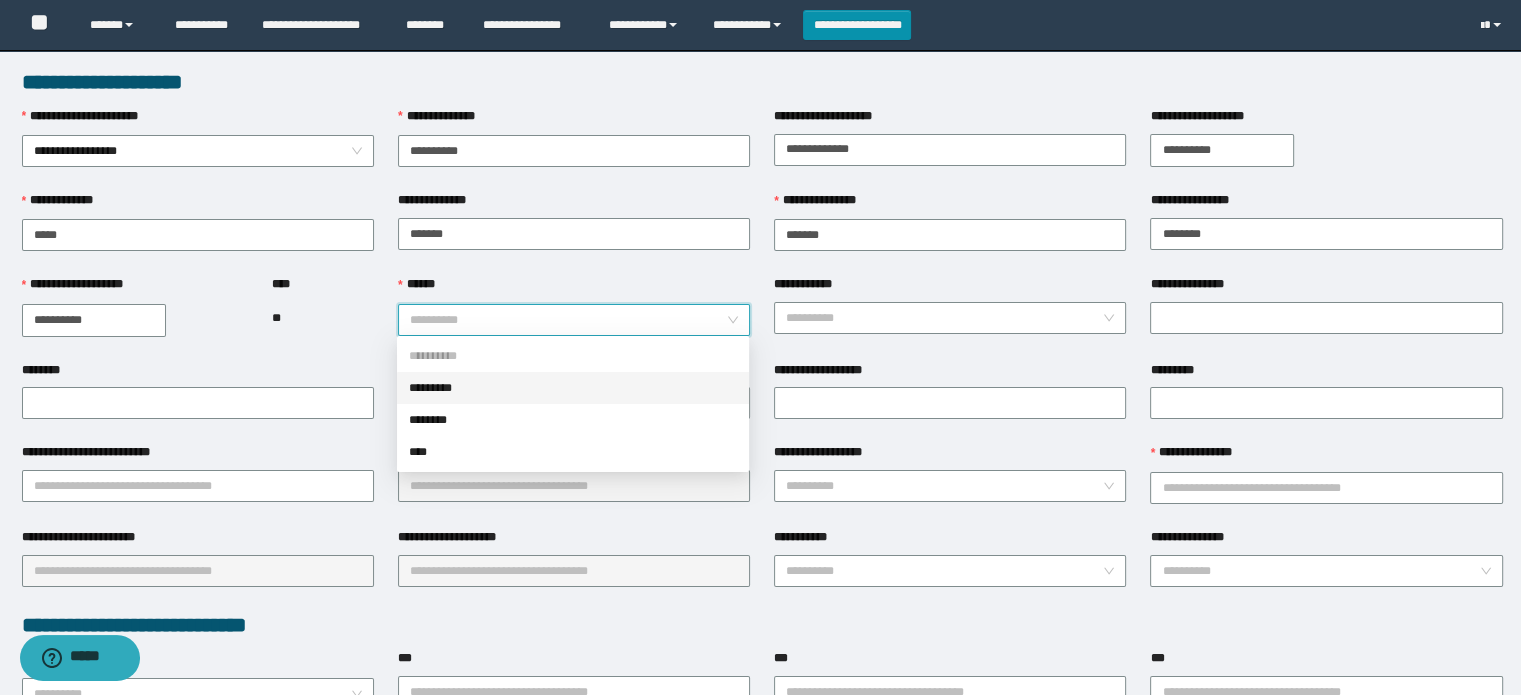 click on "*********" at bounding box center (573, 388) 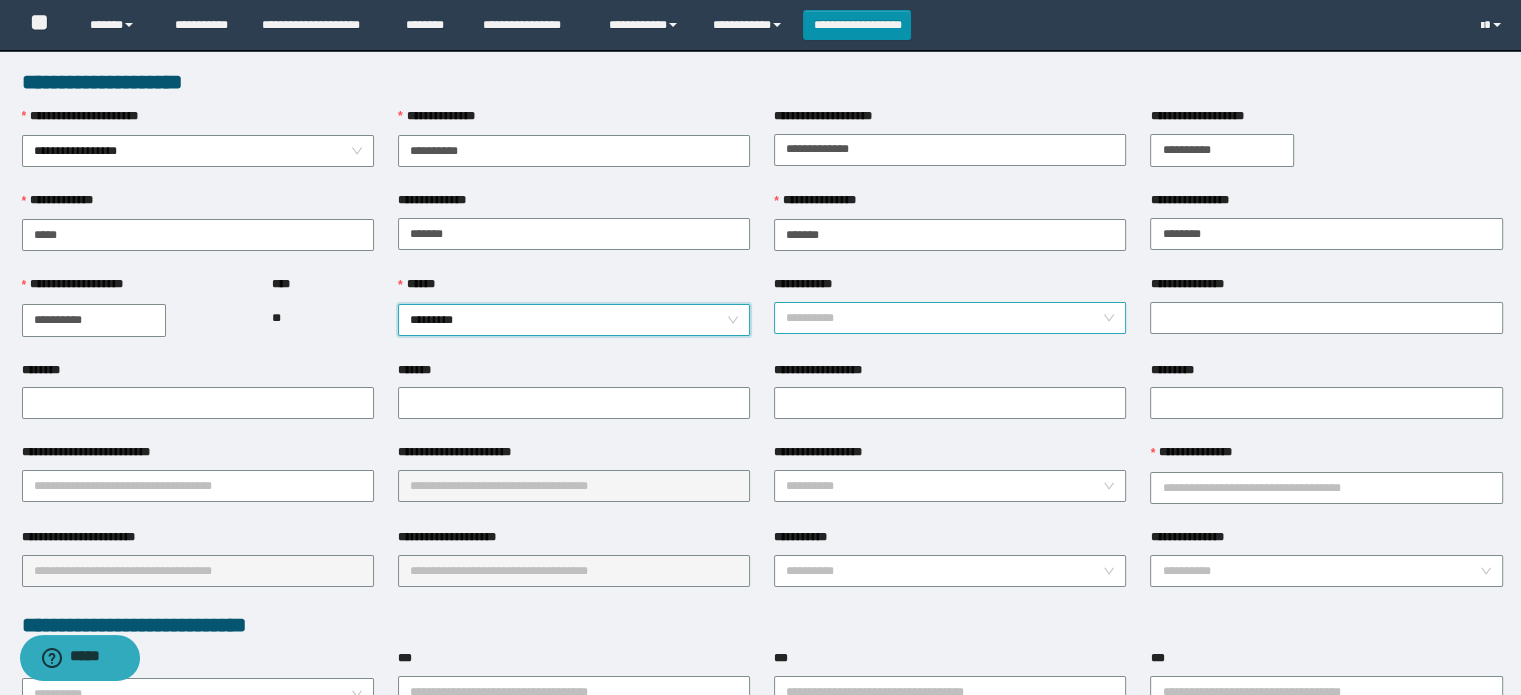 click on "**********" at bounding box center [944, 318] 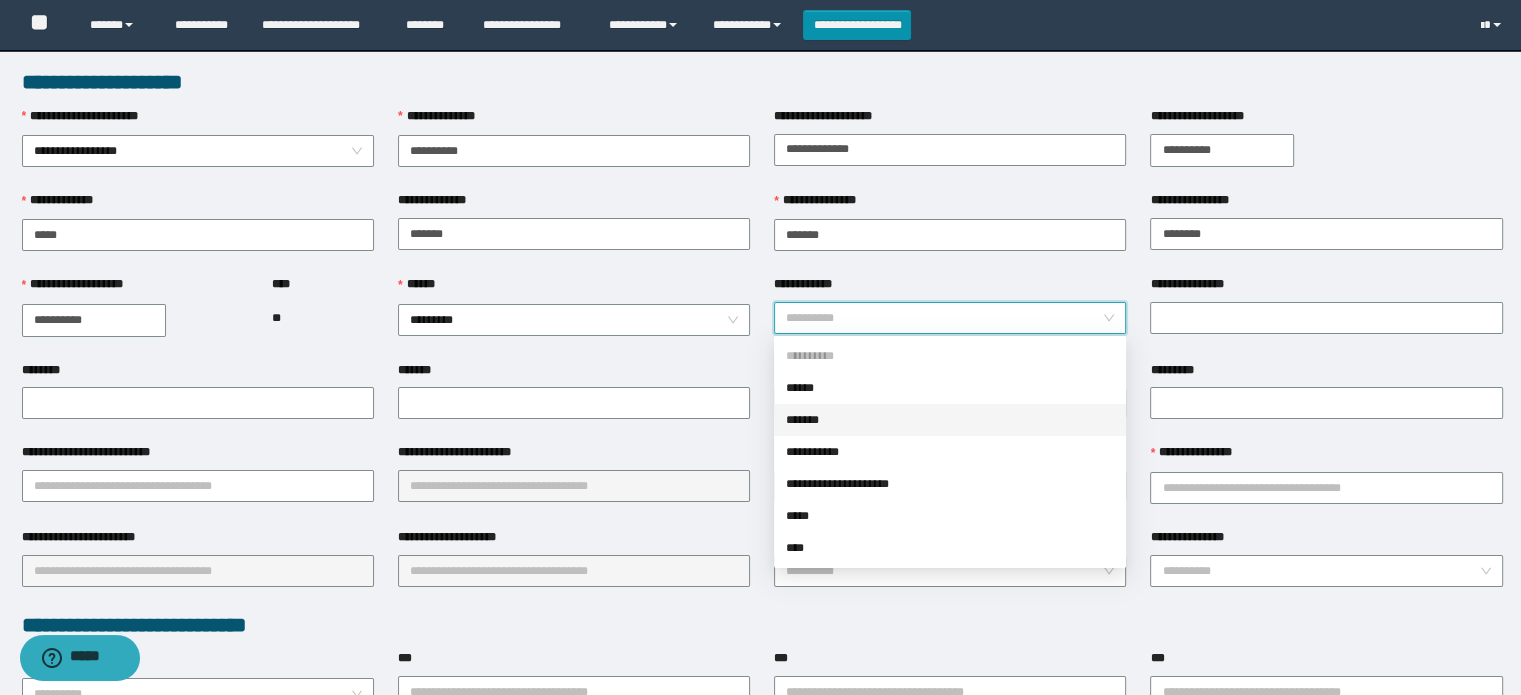 click on "*******" at bounding box center (950, 420) 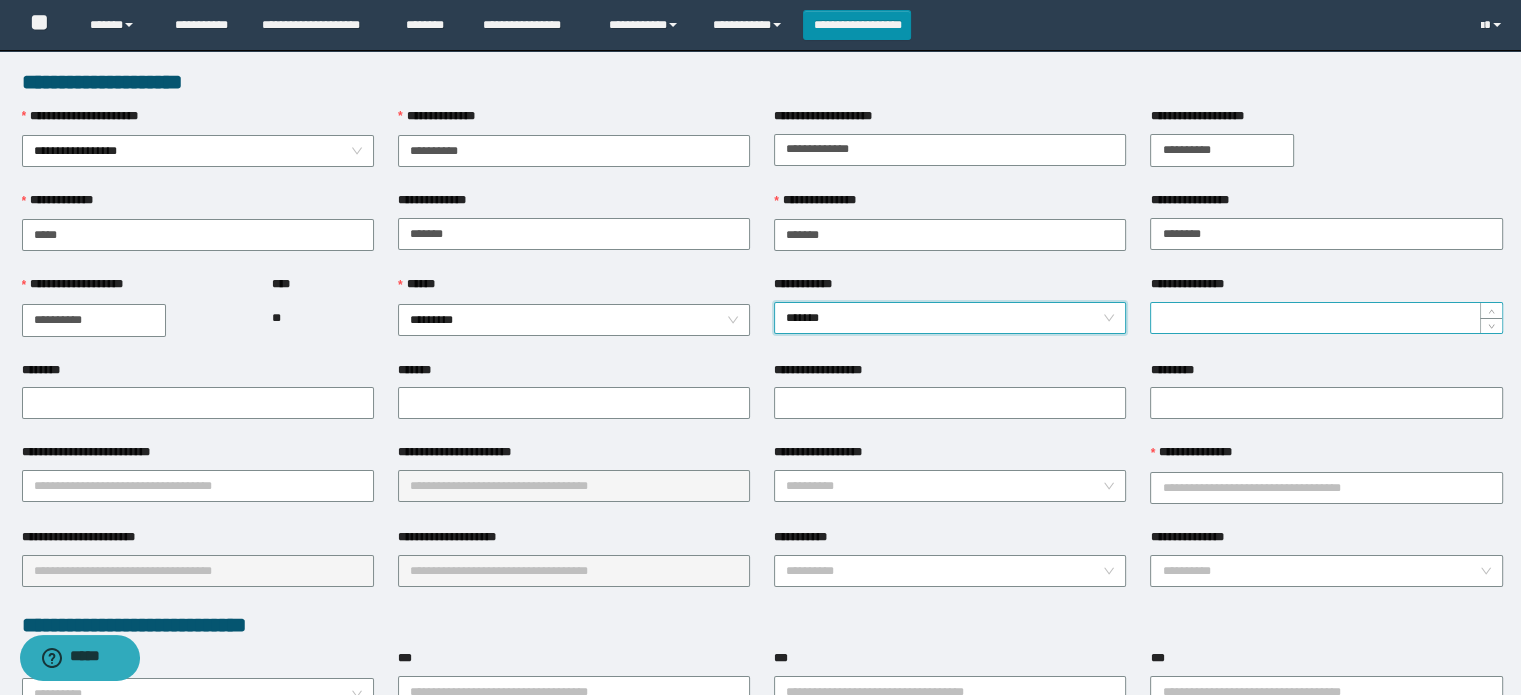 drag, startPoint x: 1206, startPoint y: 318, endPoint x: 1185, endPoint y: 309, distance: 22.847319 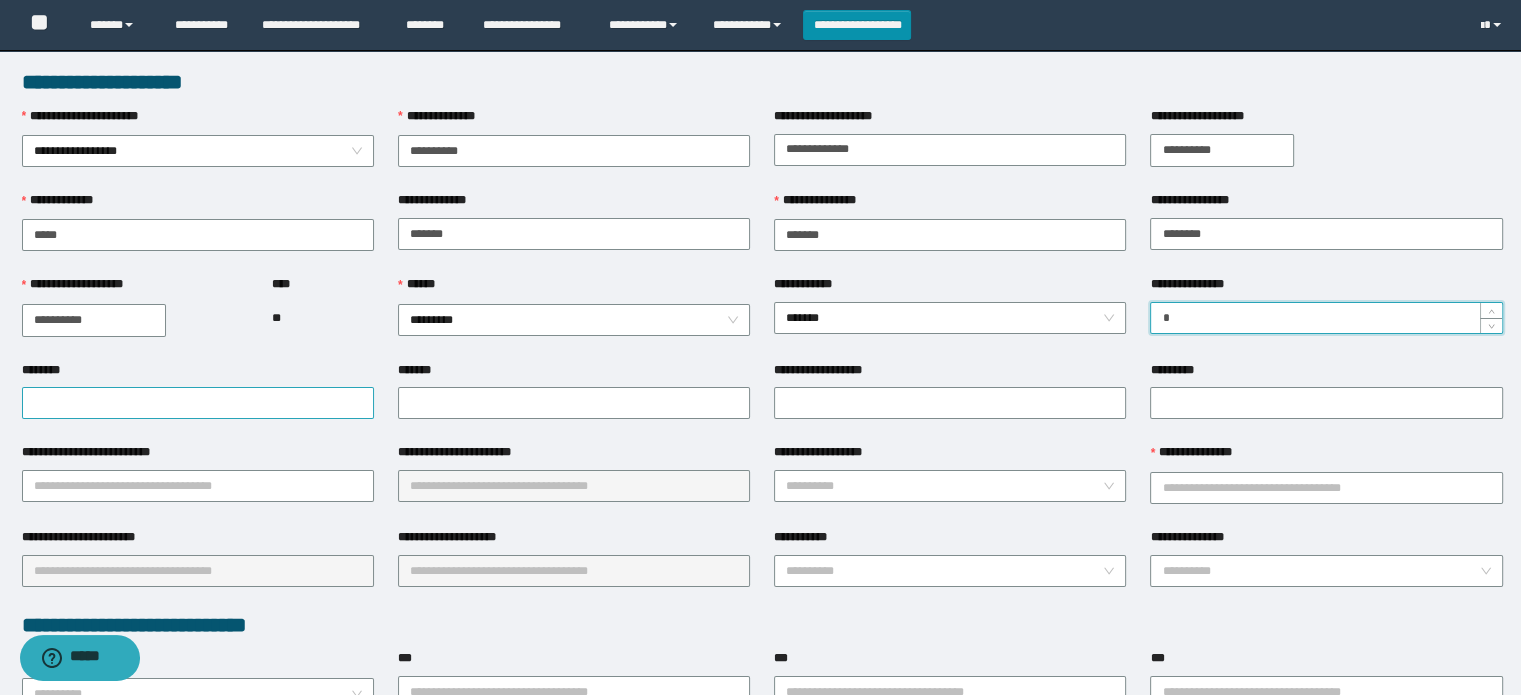 type on "*" 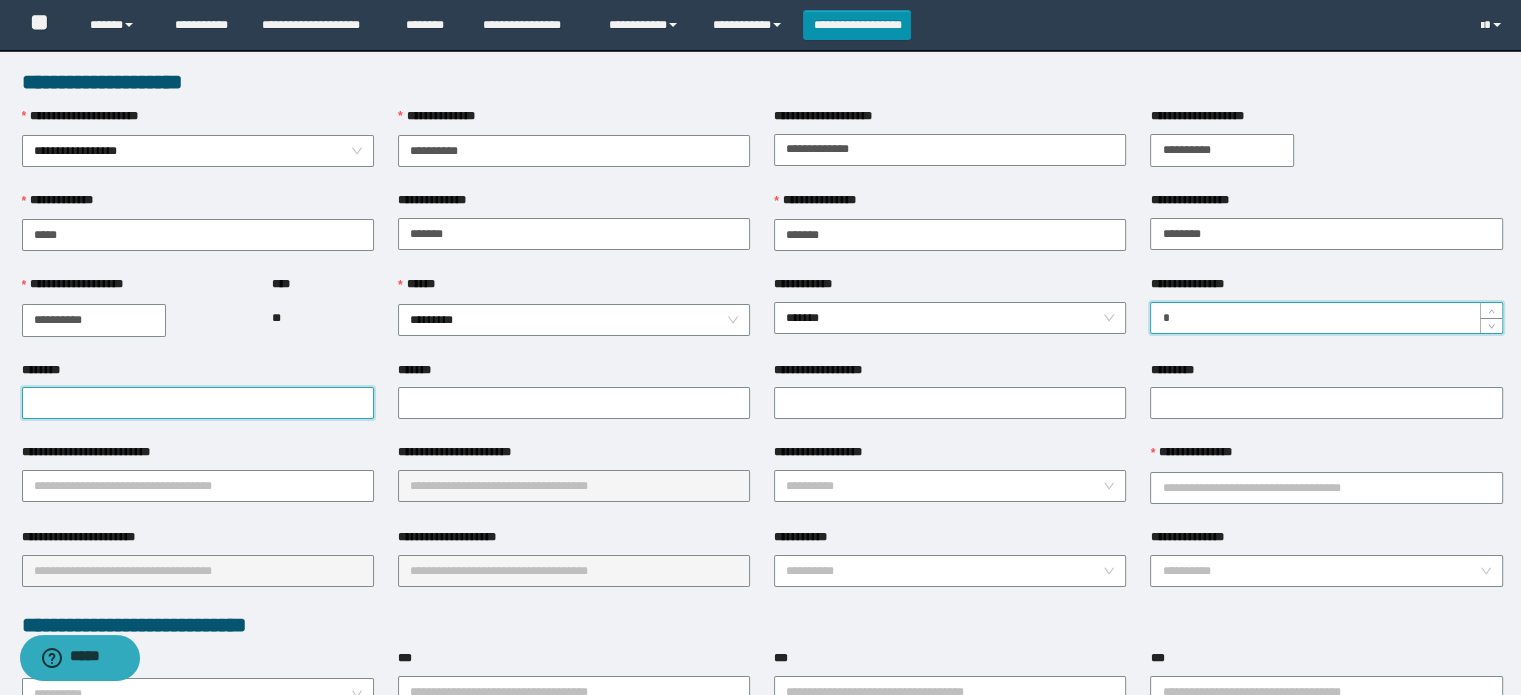 click on "********" at bounding box center (198, 403) 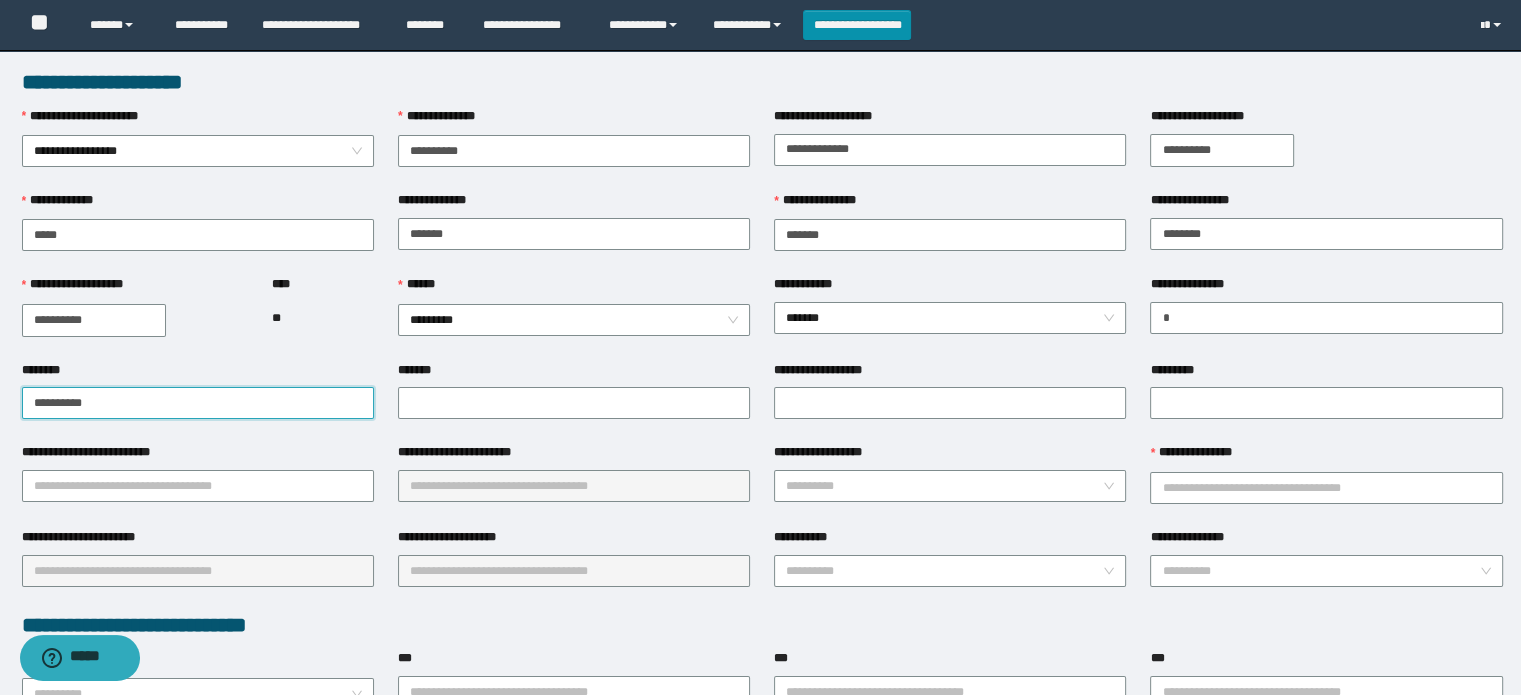 drag, startPoint x: 119, startPoint y: 401, endPoint x: 0, endPoint y: 487, distance: 146.82303 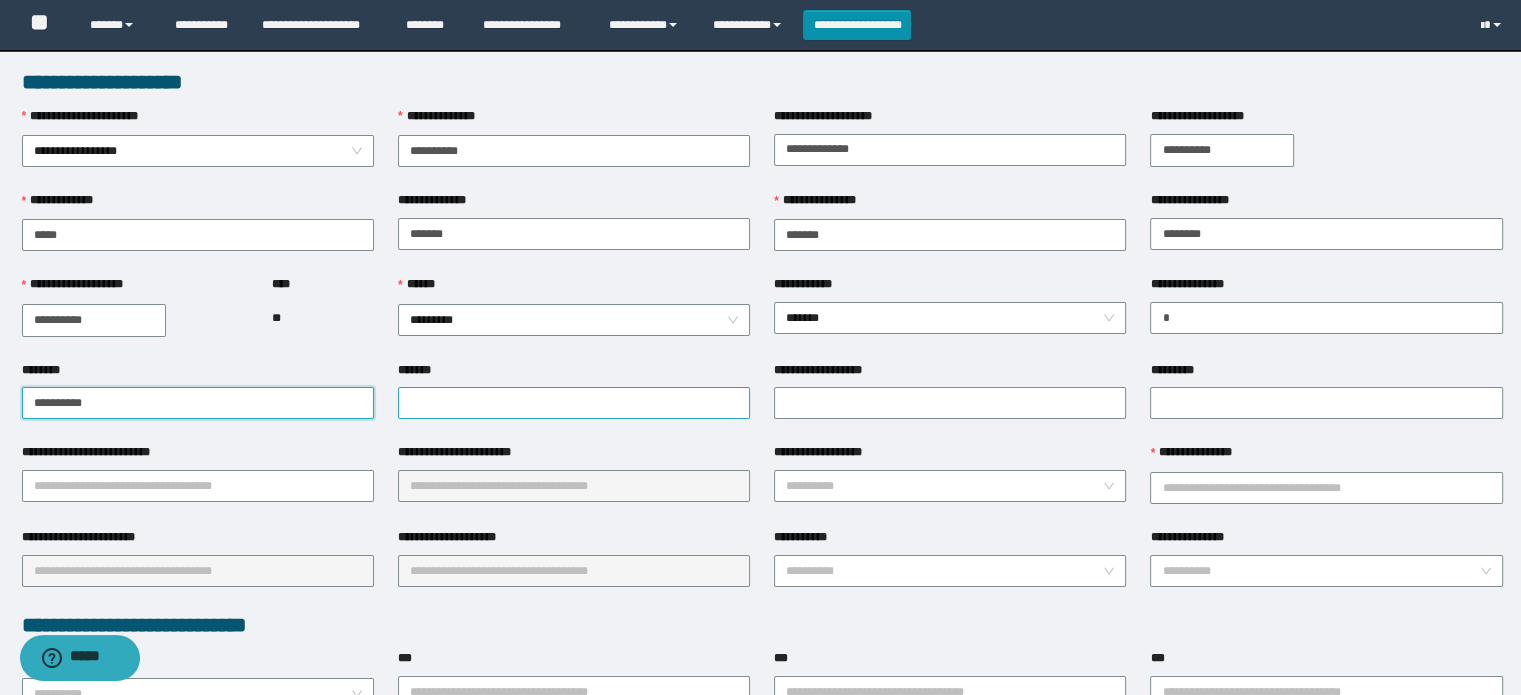 type on "**********" 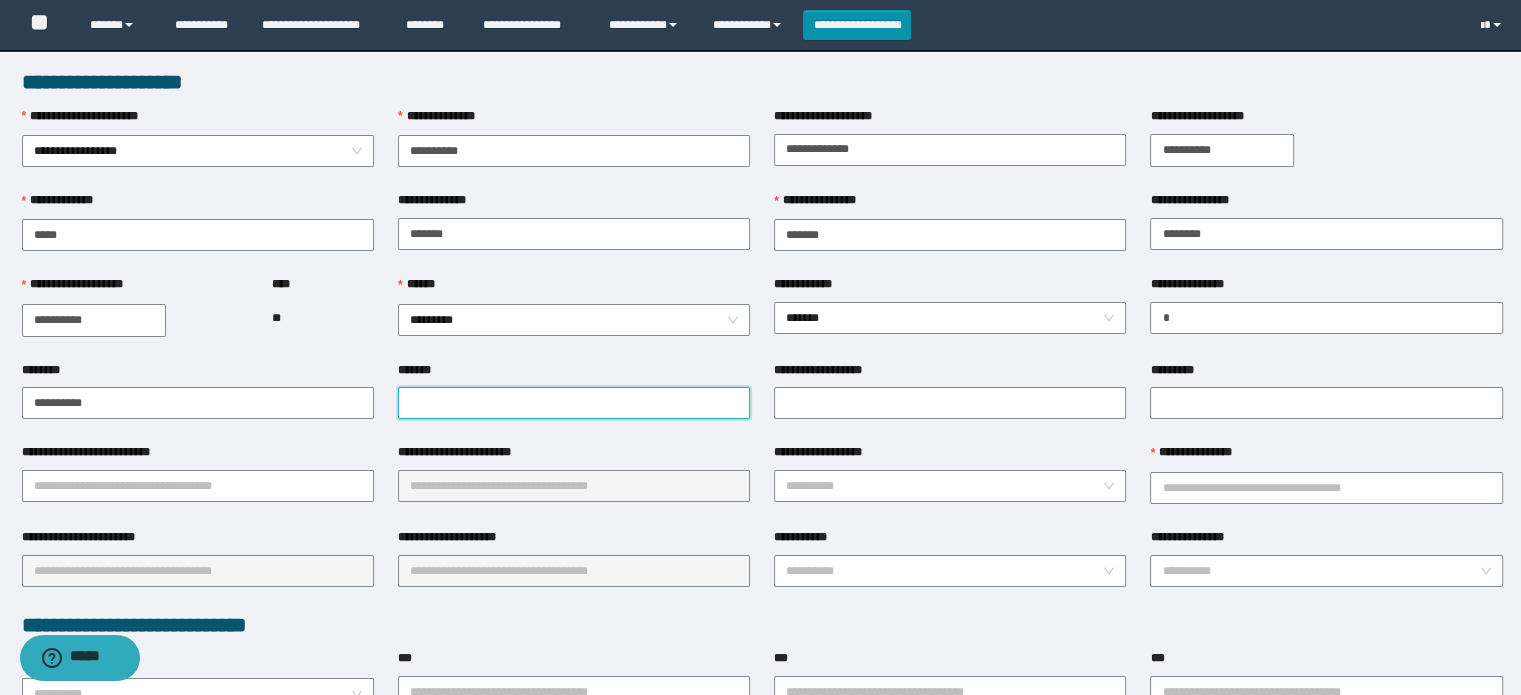 drag, startPoint x: 425, startPoint y: 403, endPoint x: 408, endPoint y: 386, distance: 24.04163 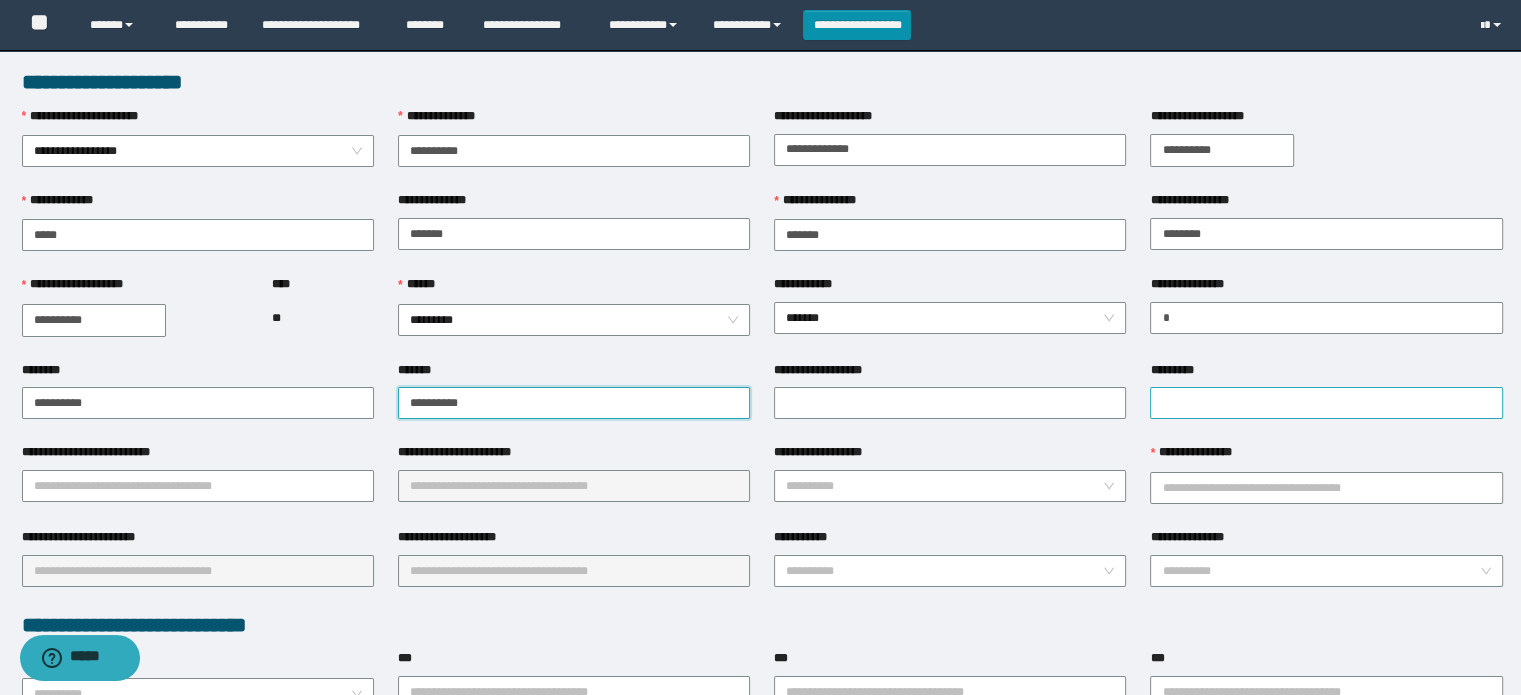 type on "**********" 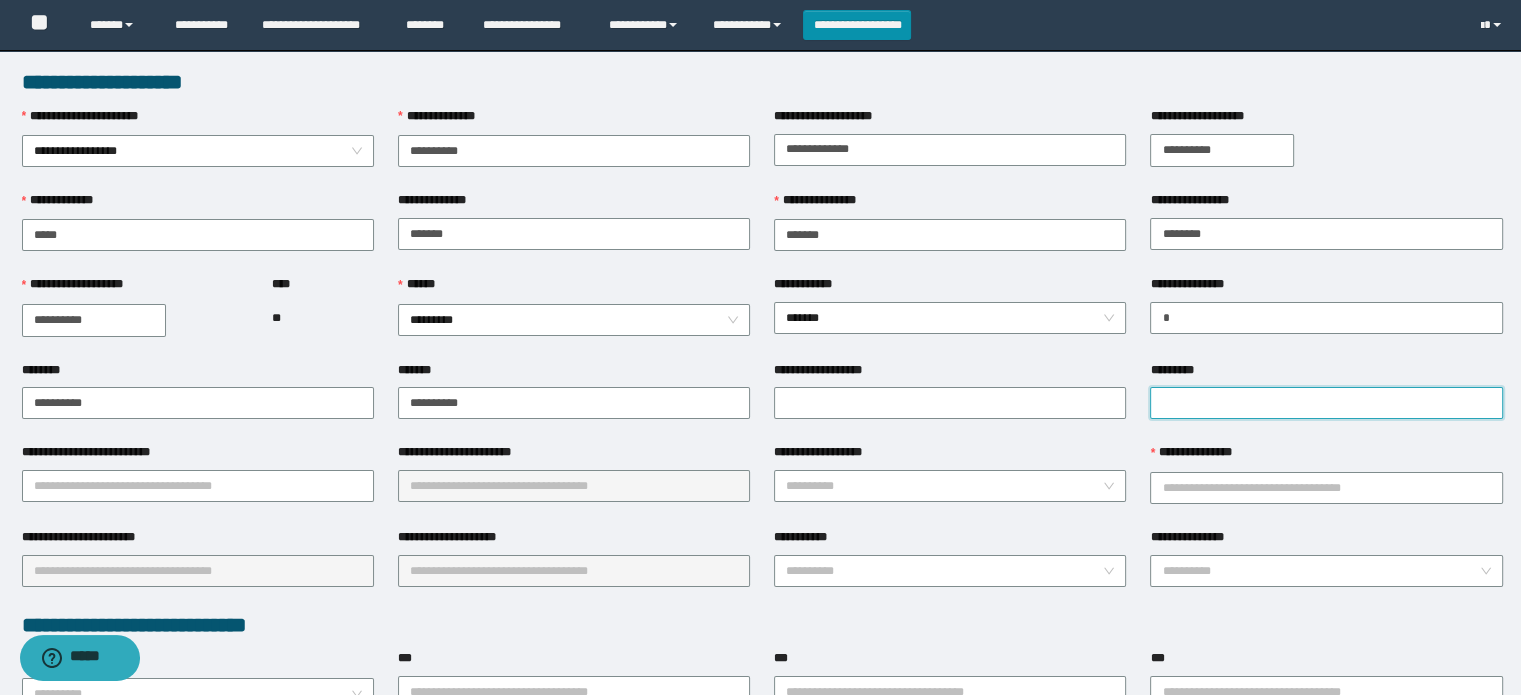 click on "*********" at bounding box center [1326, 403] 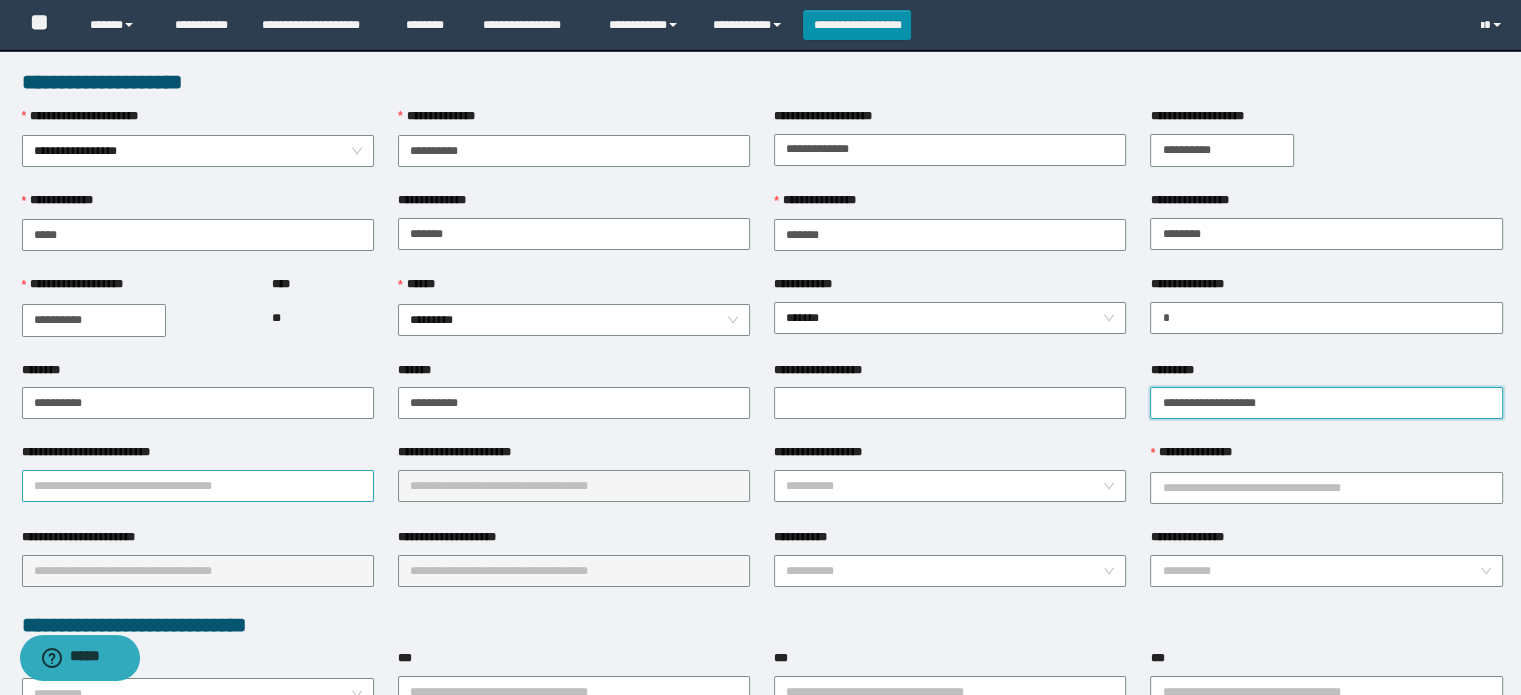 type on "**********" 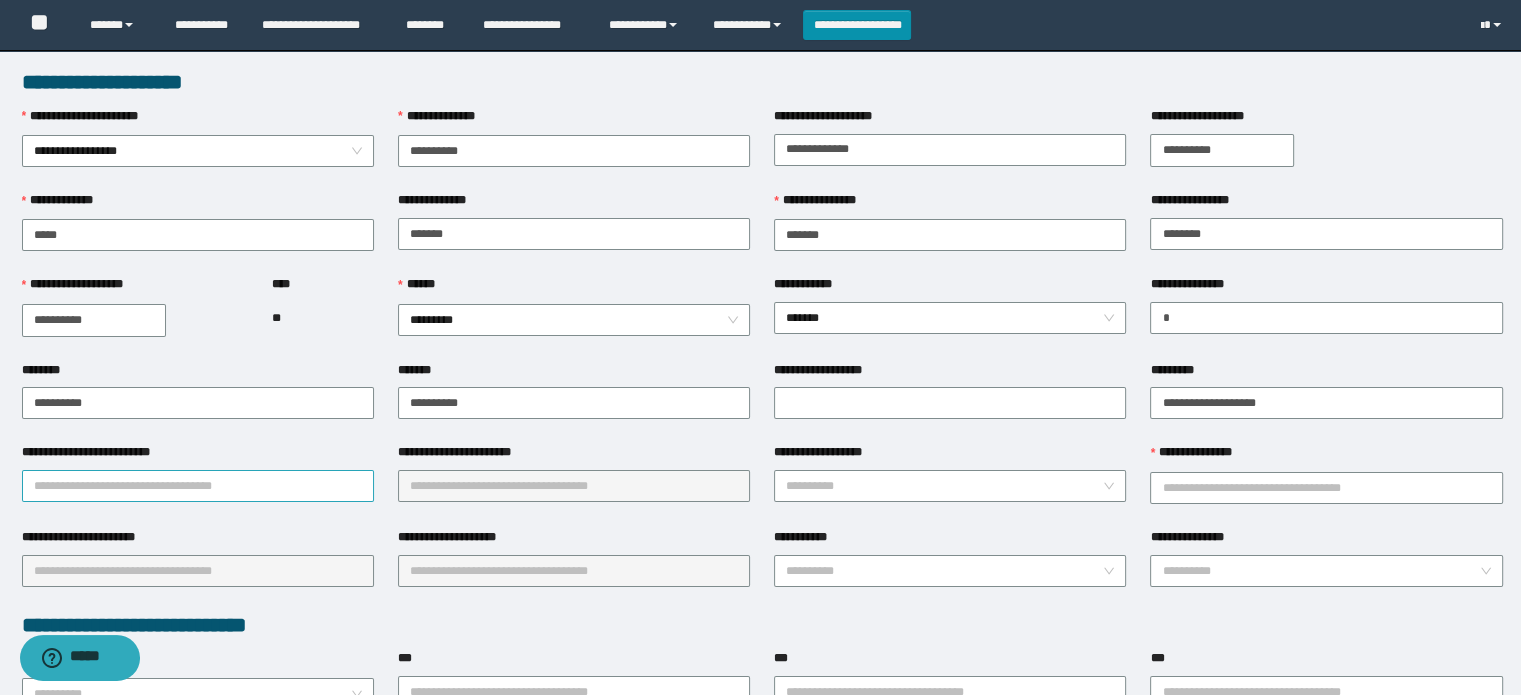 click on "**********" at bounding box center (198, 486) 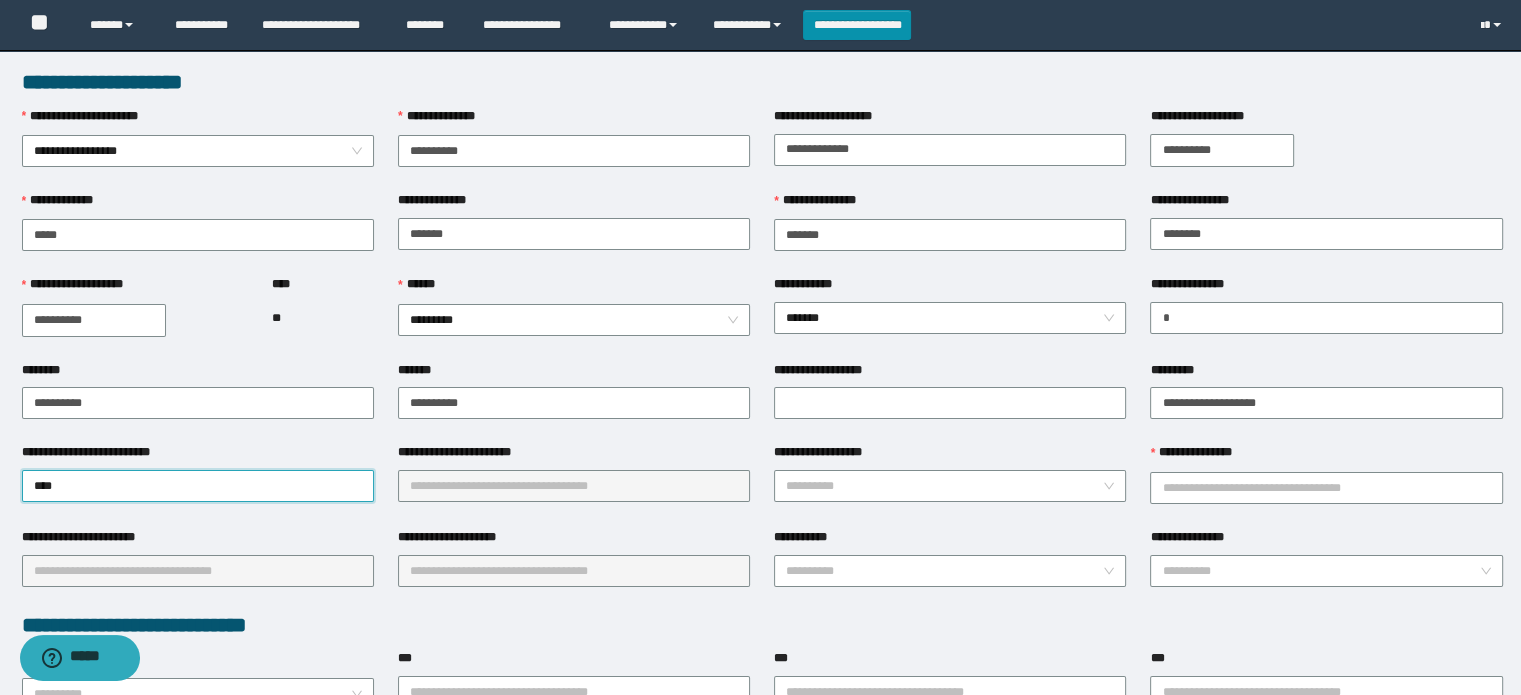 type on "*****" 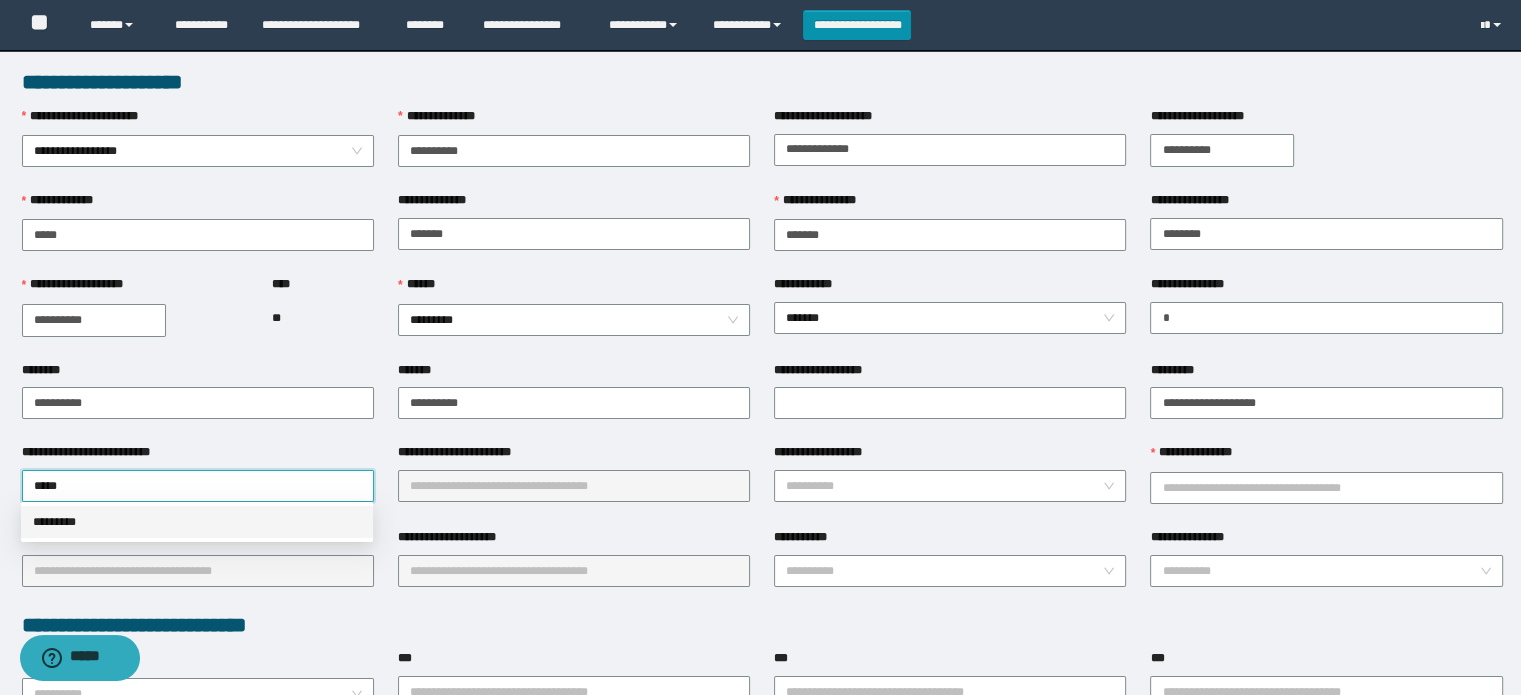 drag, startPoint x: 60, startPoint y: 520, endPoint x: 80, endPoint y: 510, distance: 22.36068 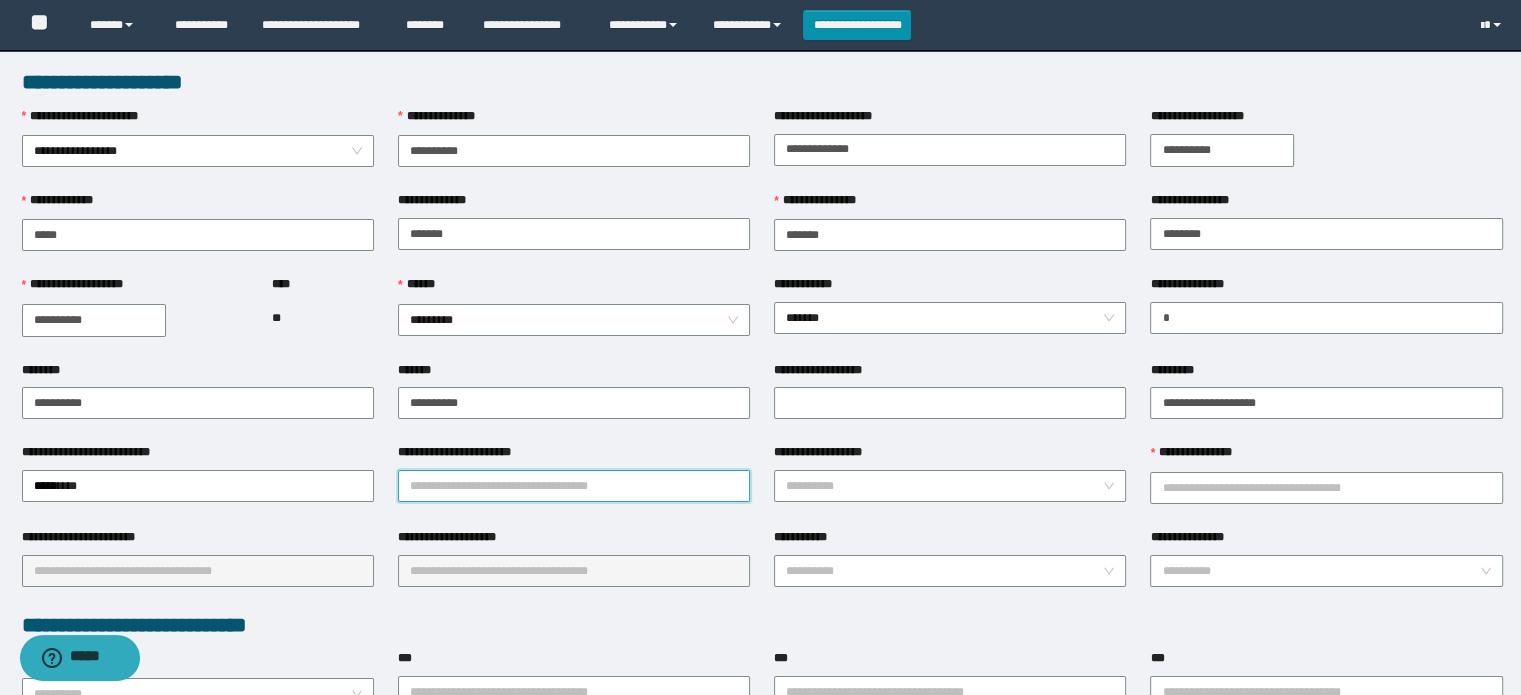 click on "**********" at bounding box center [574, 486] 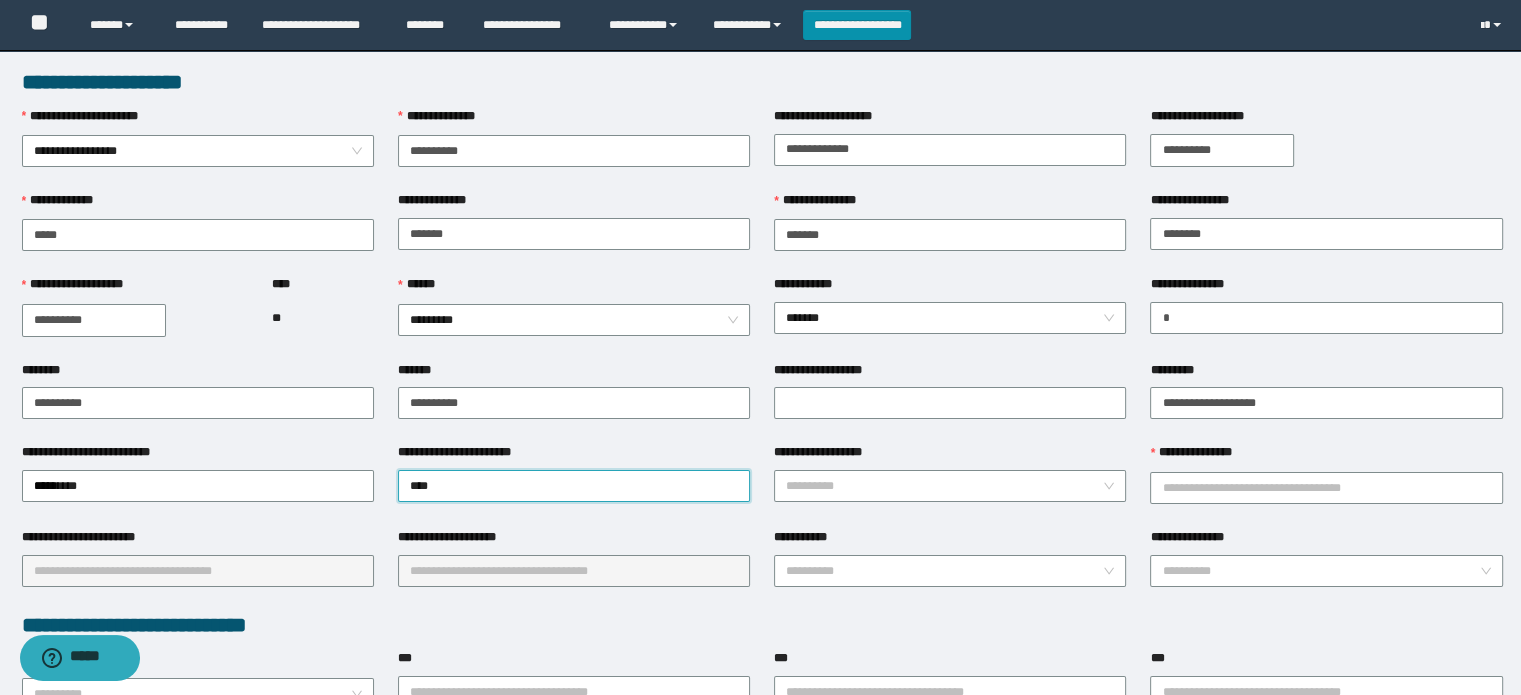 type on "*****" 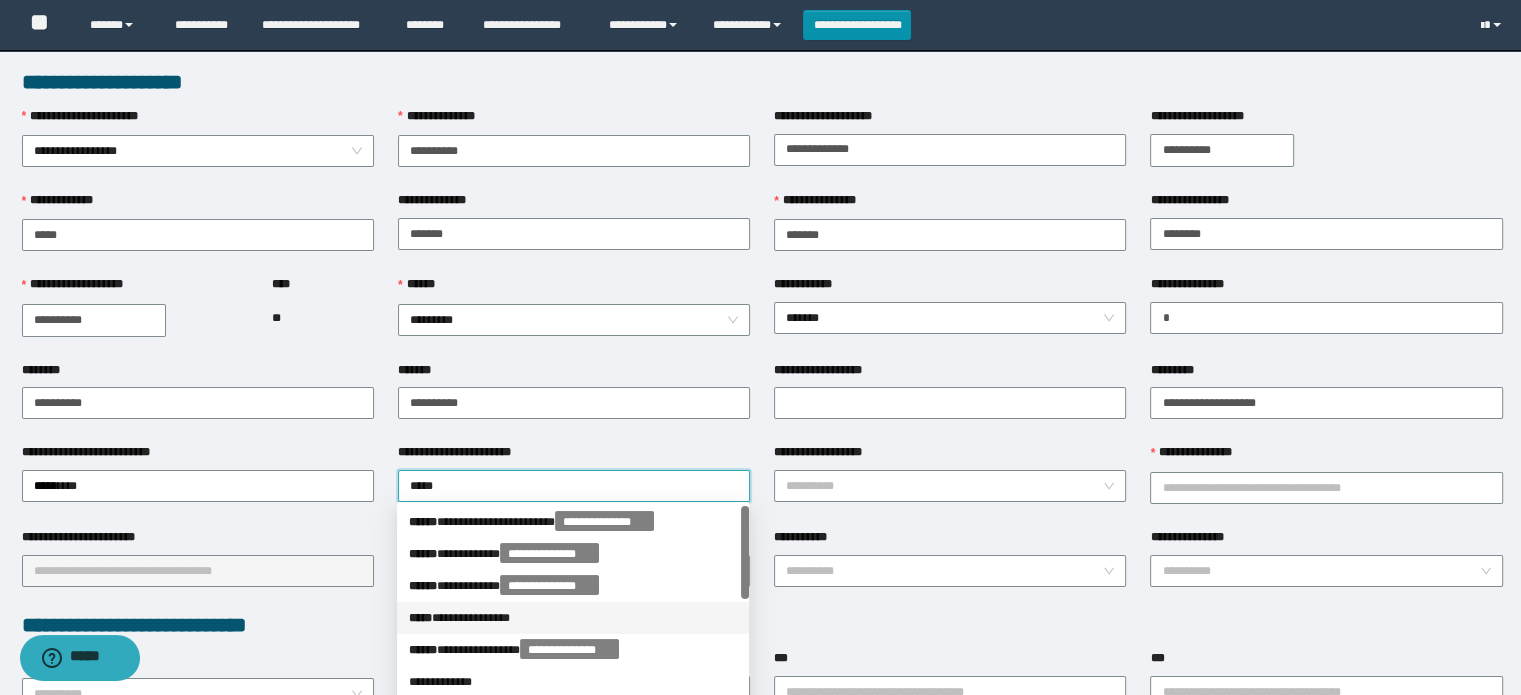drag, startPoint x: 500, startPoint y: 614, endPoint x: 544, endPoint y: 563, distance: 67.357254 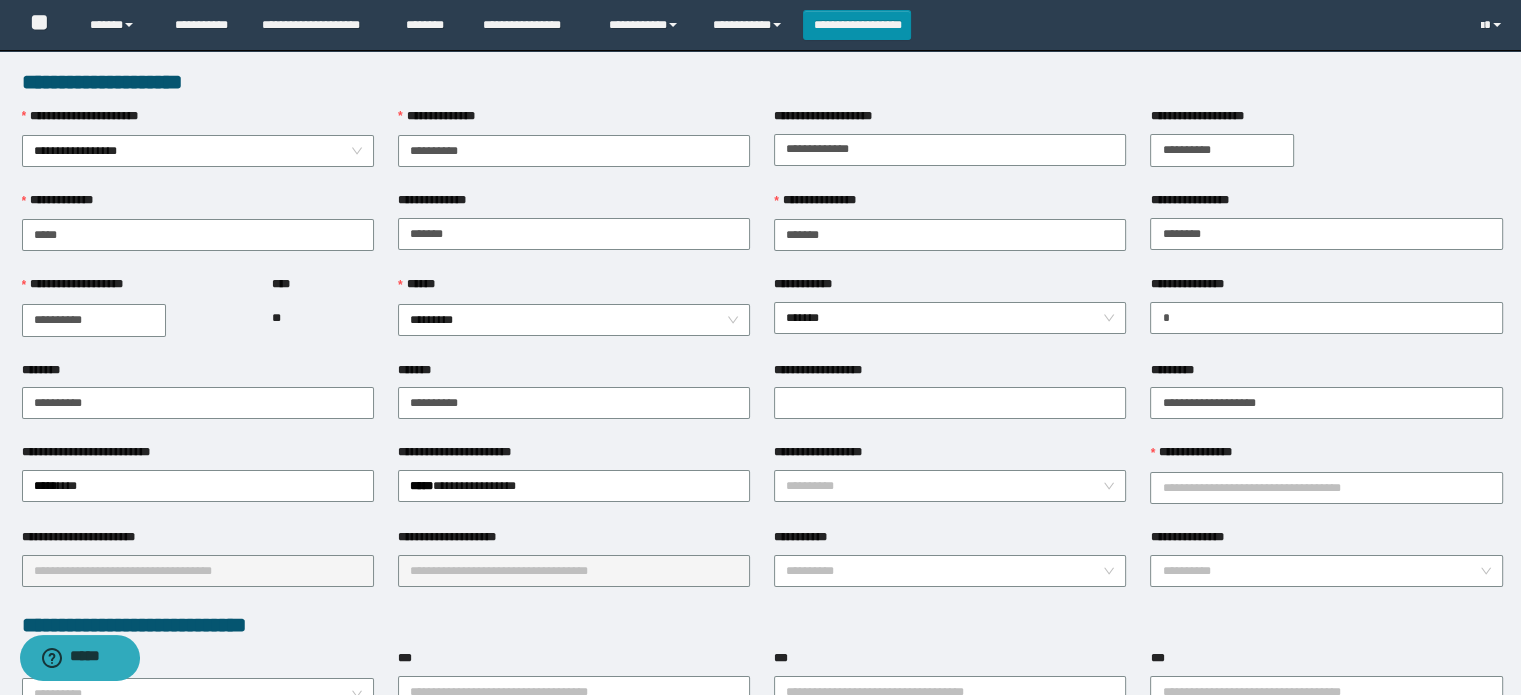 click on "**********" at bounding box center [950, 456] 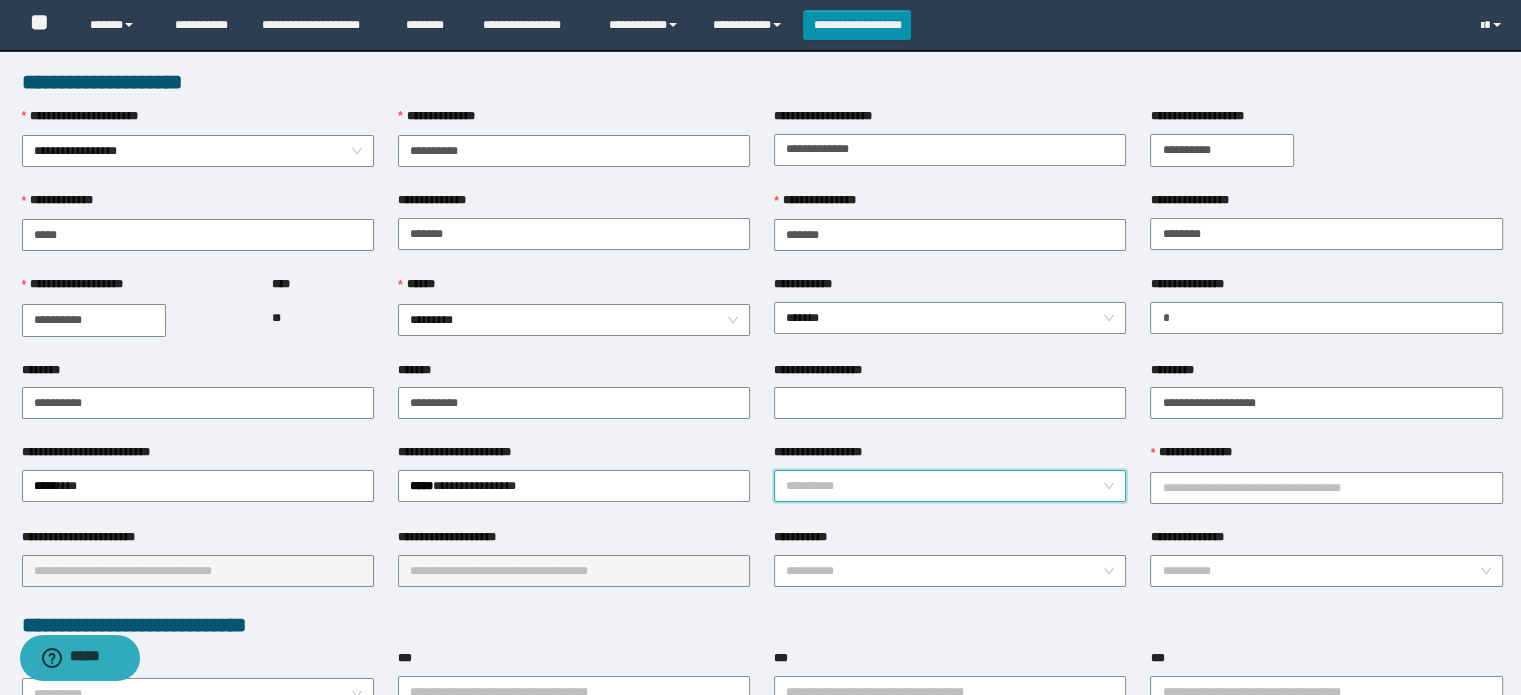 click on "**********" at bounding box center [944, 486] 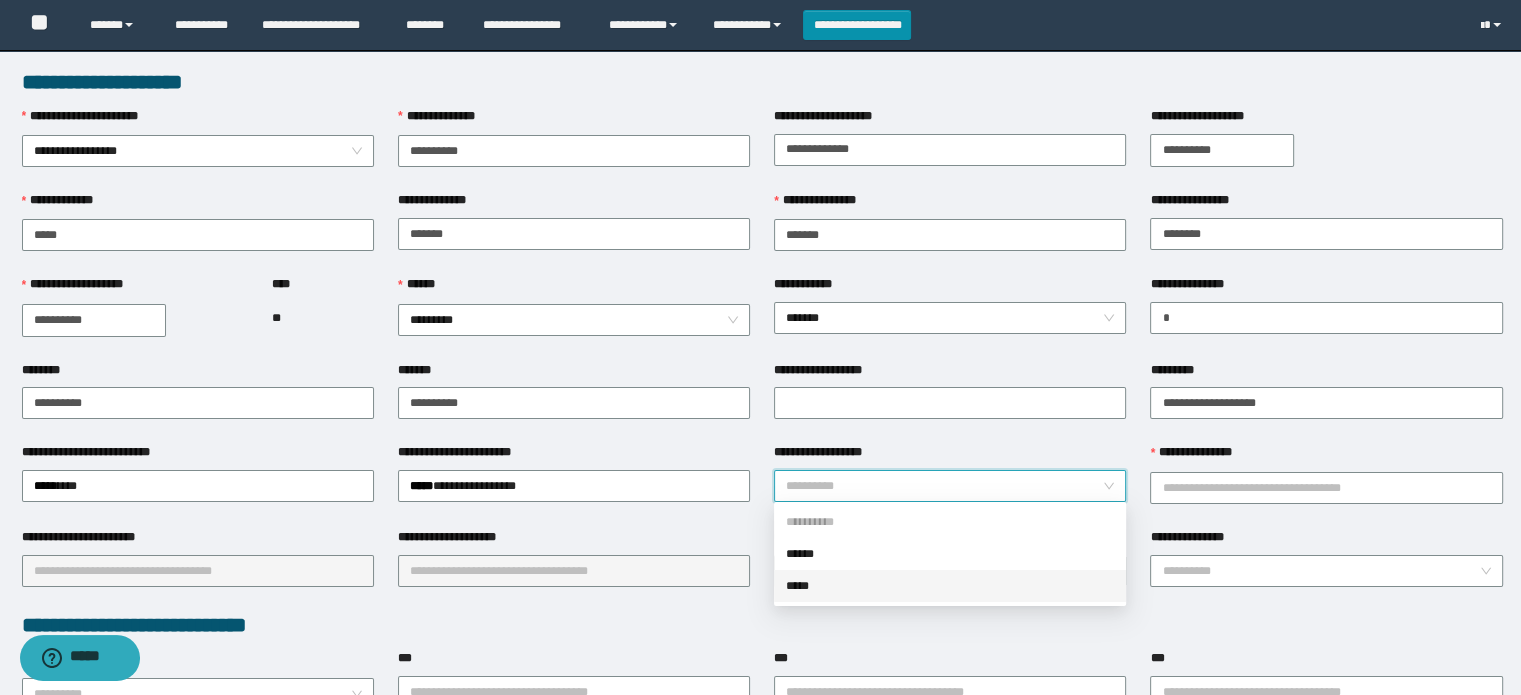 click on "*****" at bounding box center (950, 586) 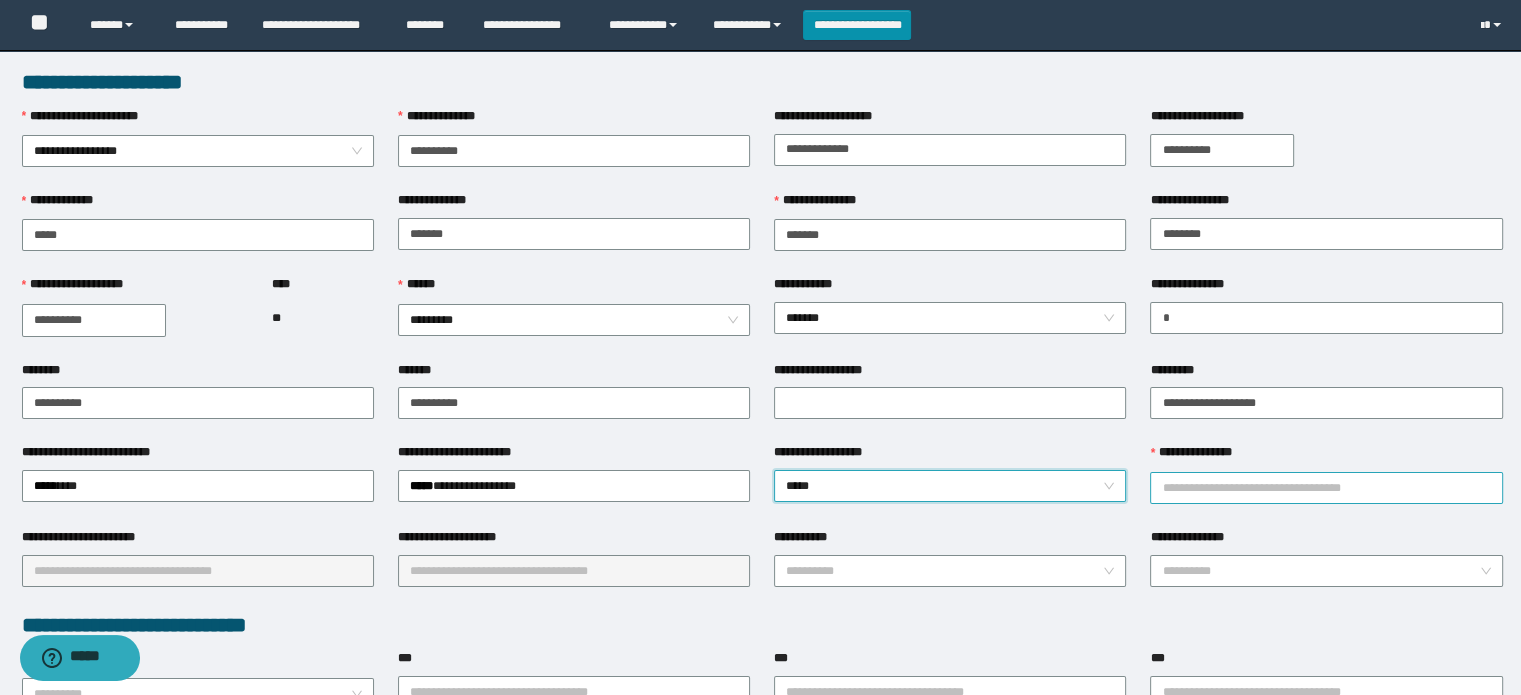 click on "**********" at bounding box center [1326, 488] 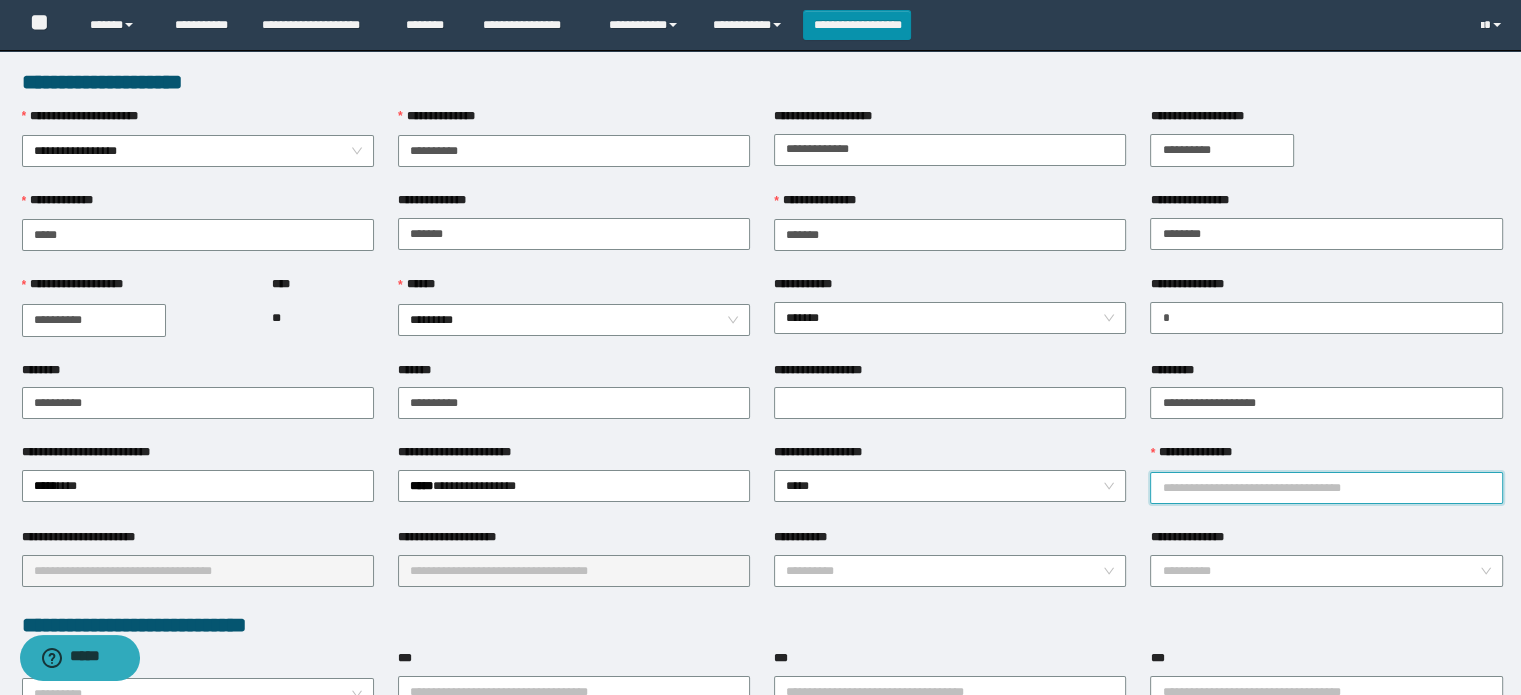 type on "********" 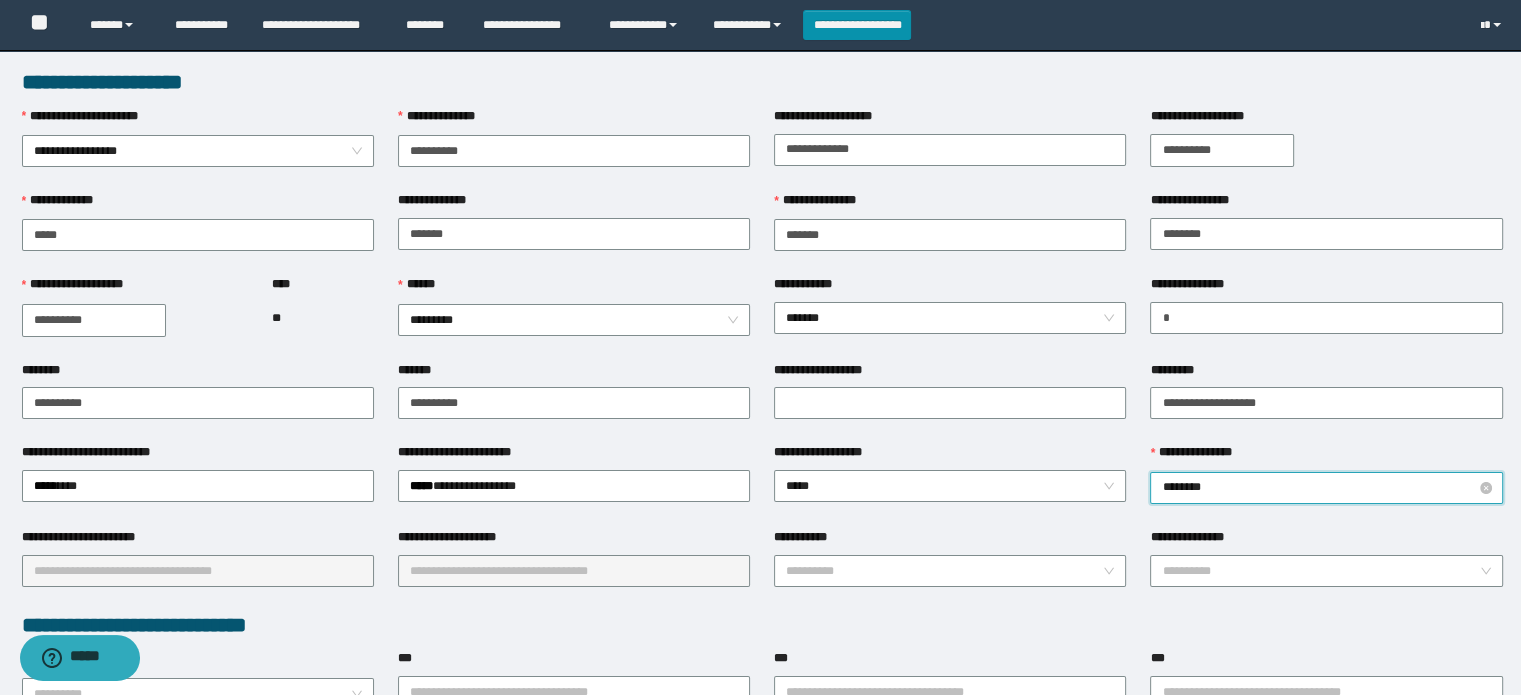 click on "********" at bounding box center [1326, 488] 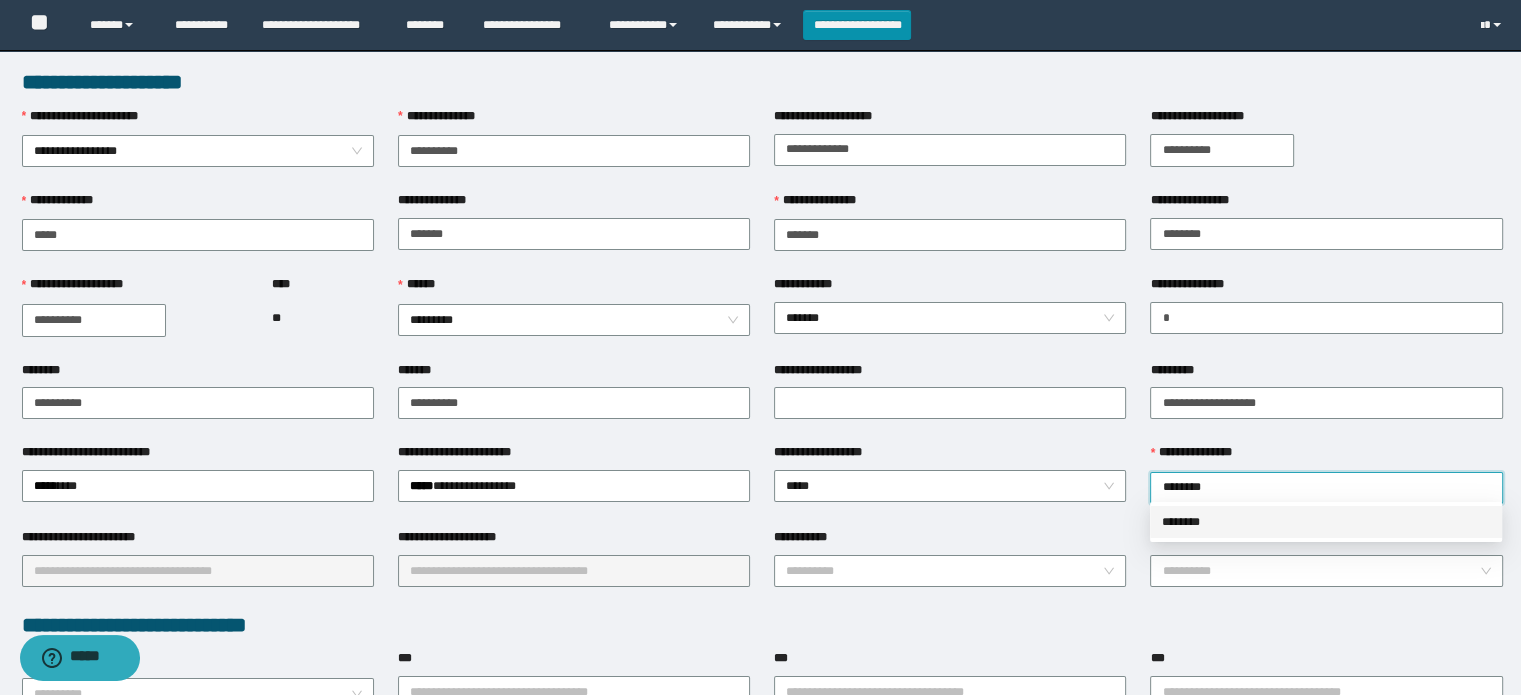 click on "********" at bounding box center [1326, 522] 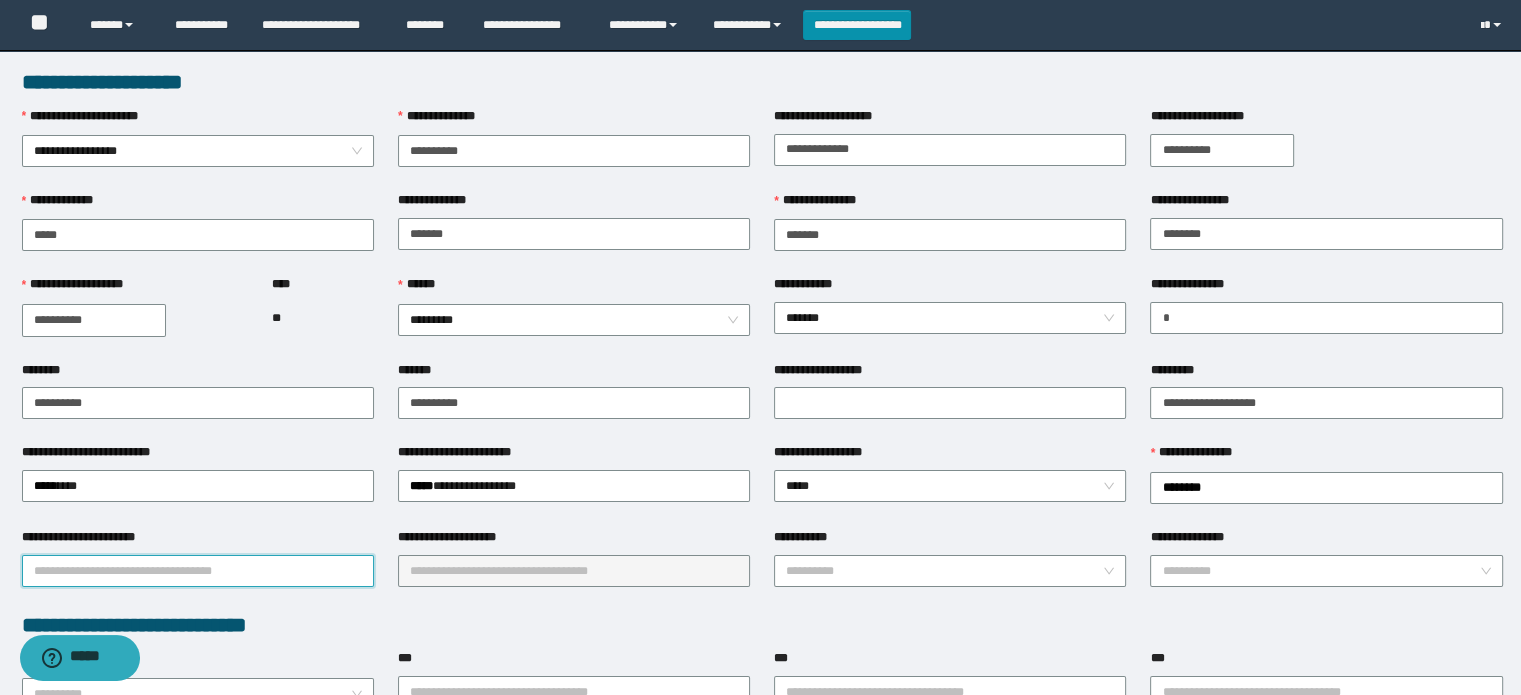 click on "**********" at bounding box center [198, 571] 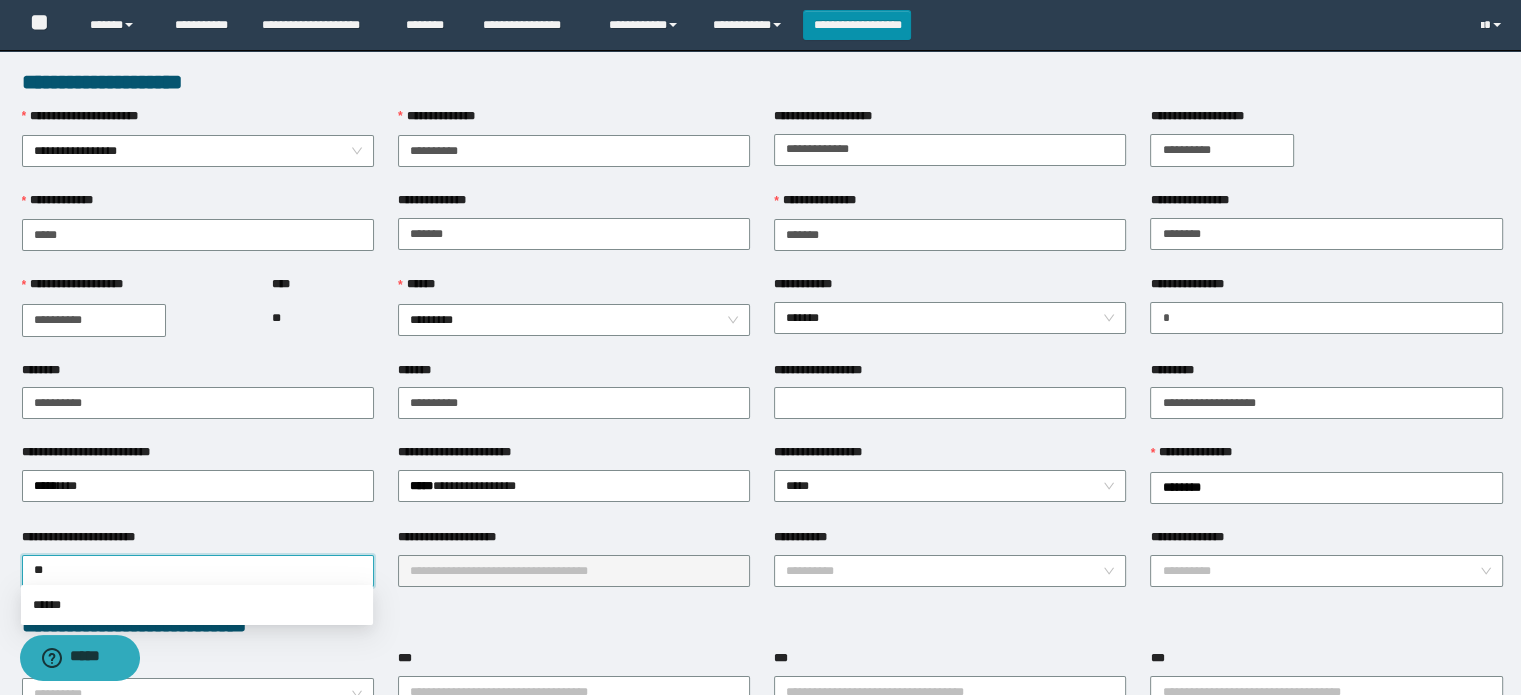 type on "*" 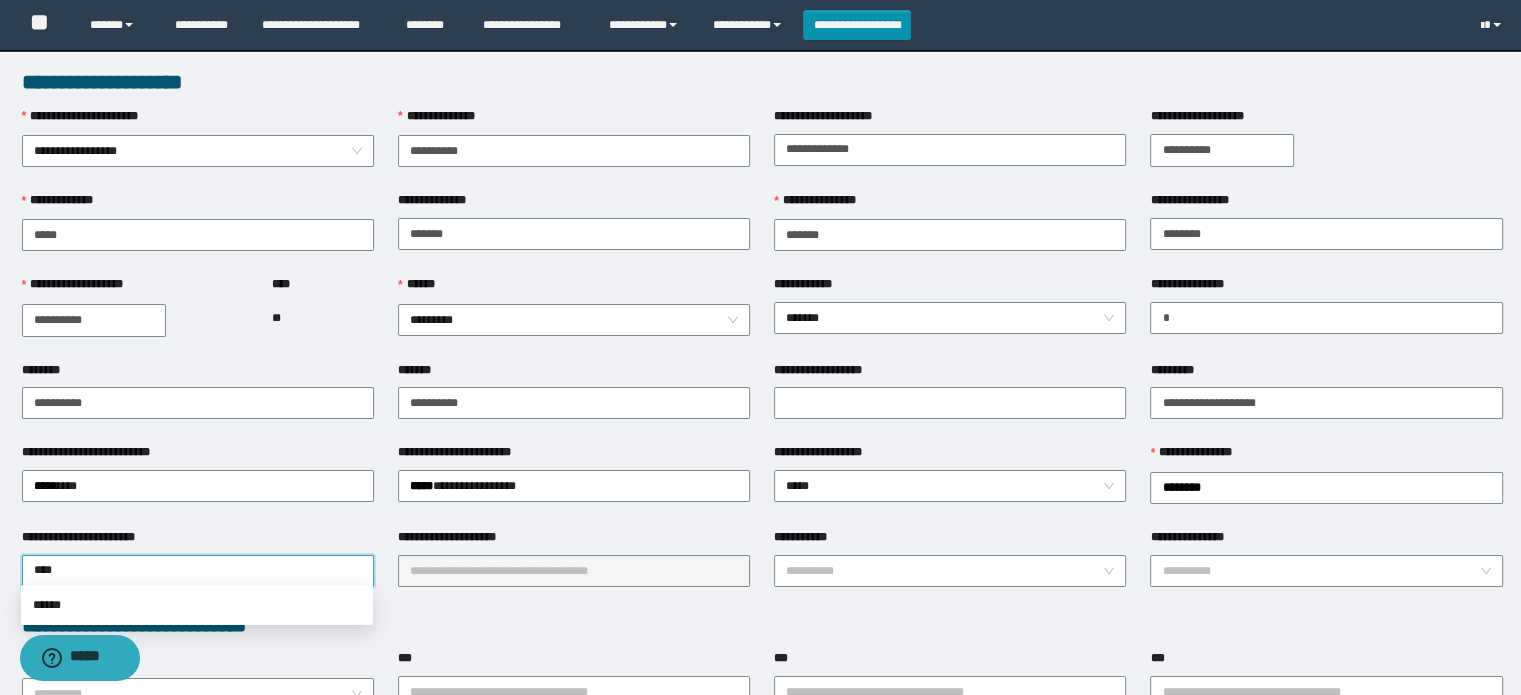 type on "*****" 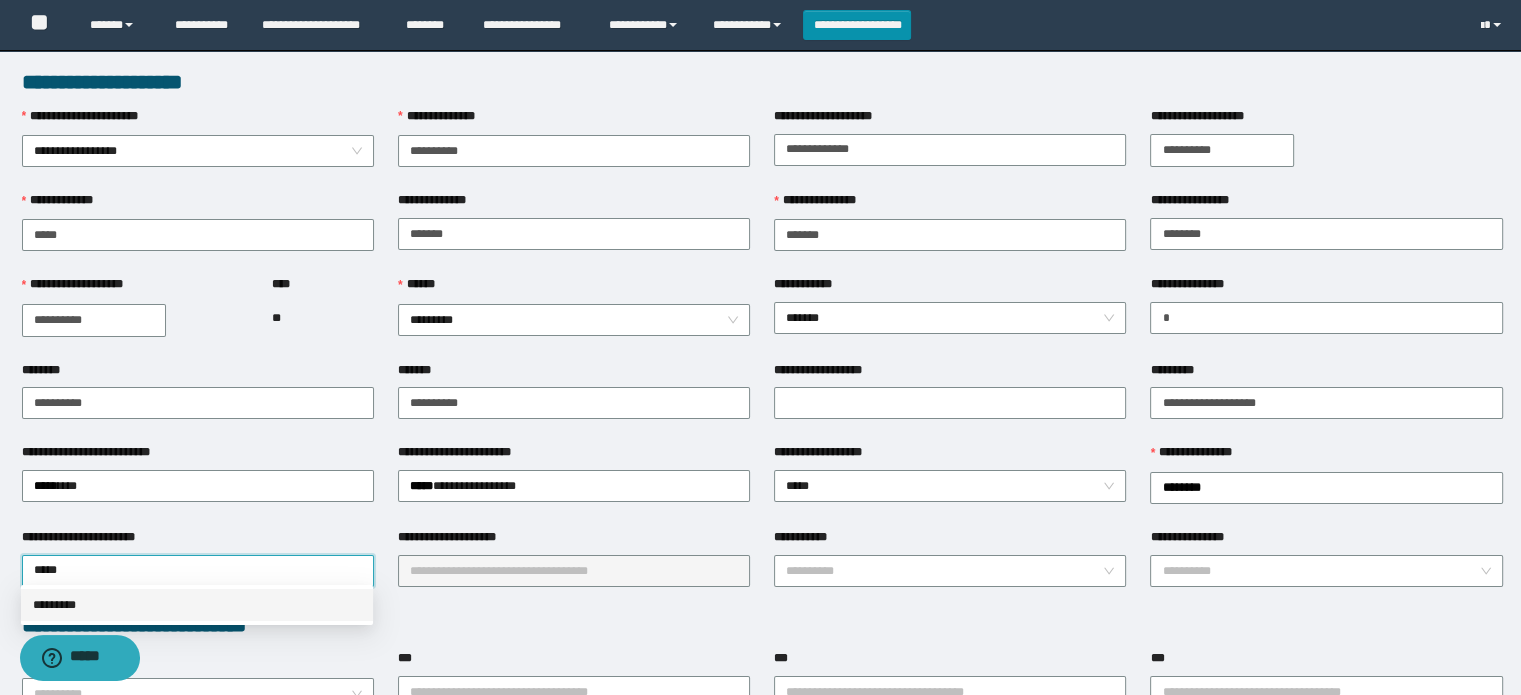 click on "*********" at bounding box center (197, 605) 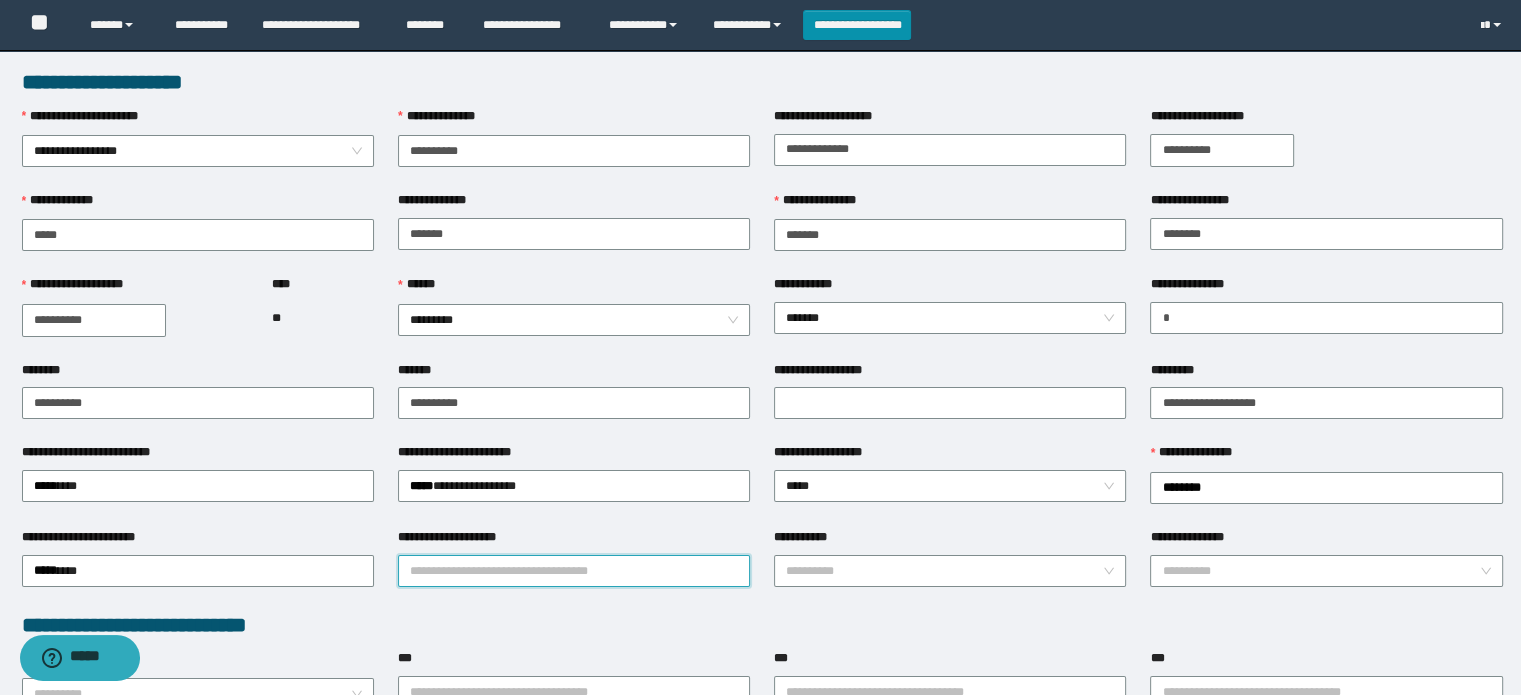 click on "**********" at bounding box center (574, 571) 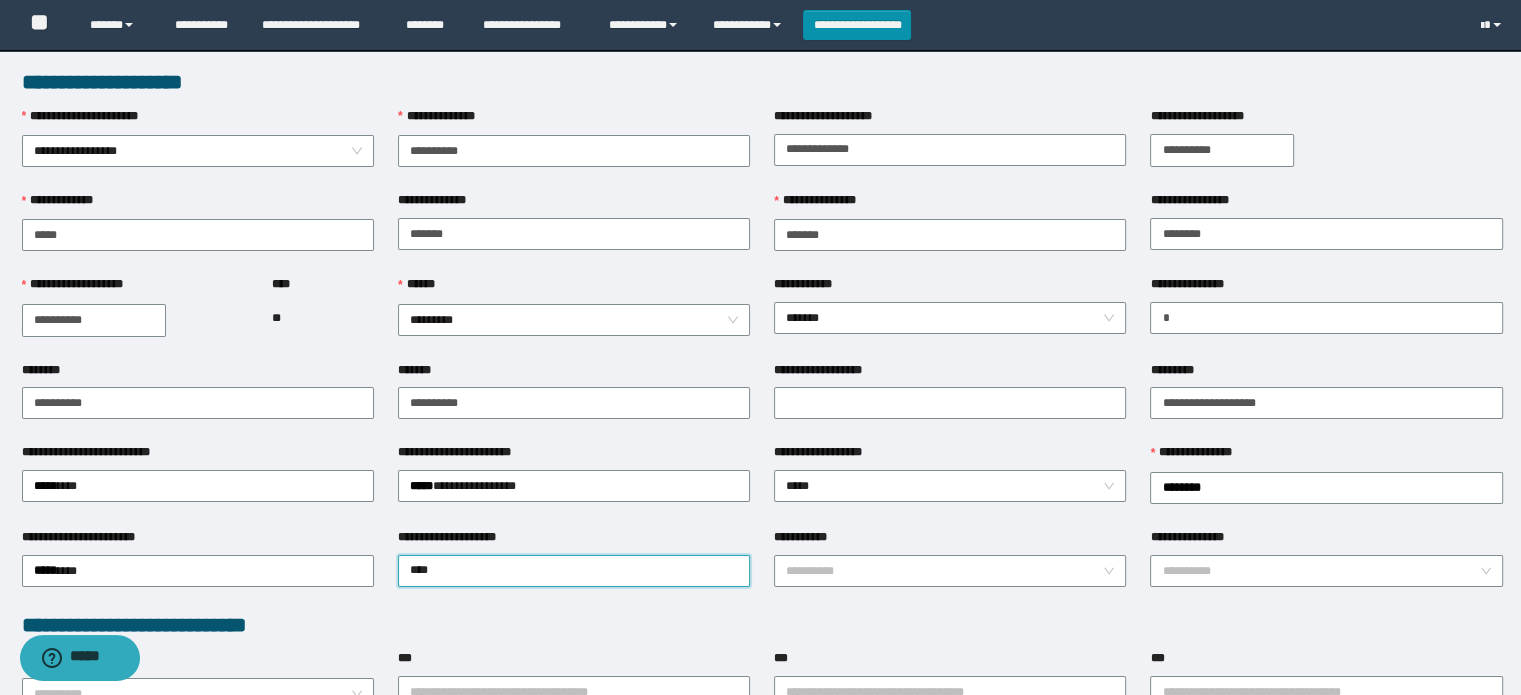 type on "*****" 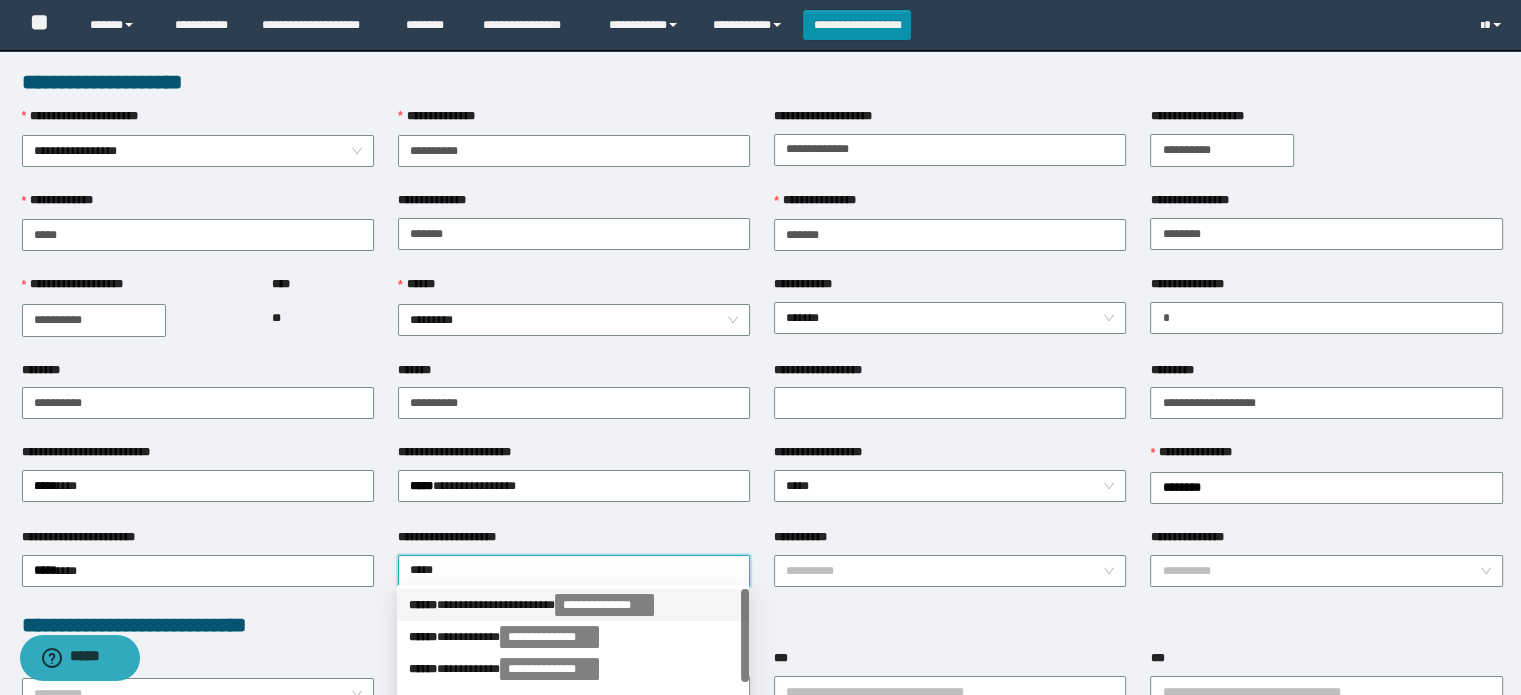 scroll, scrollTop: 120, scrollLeft: 0, axis: vertical 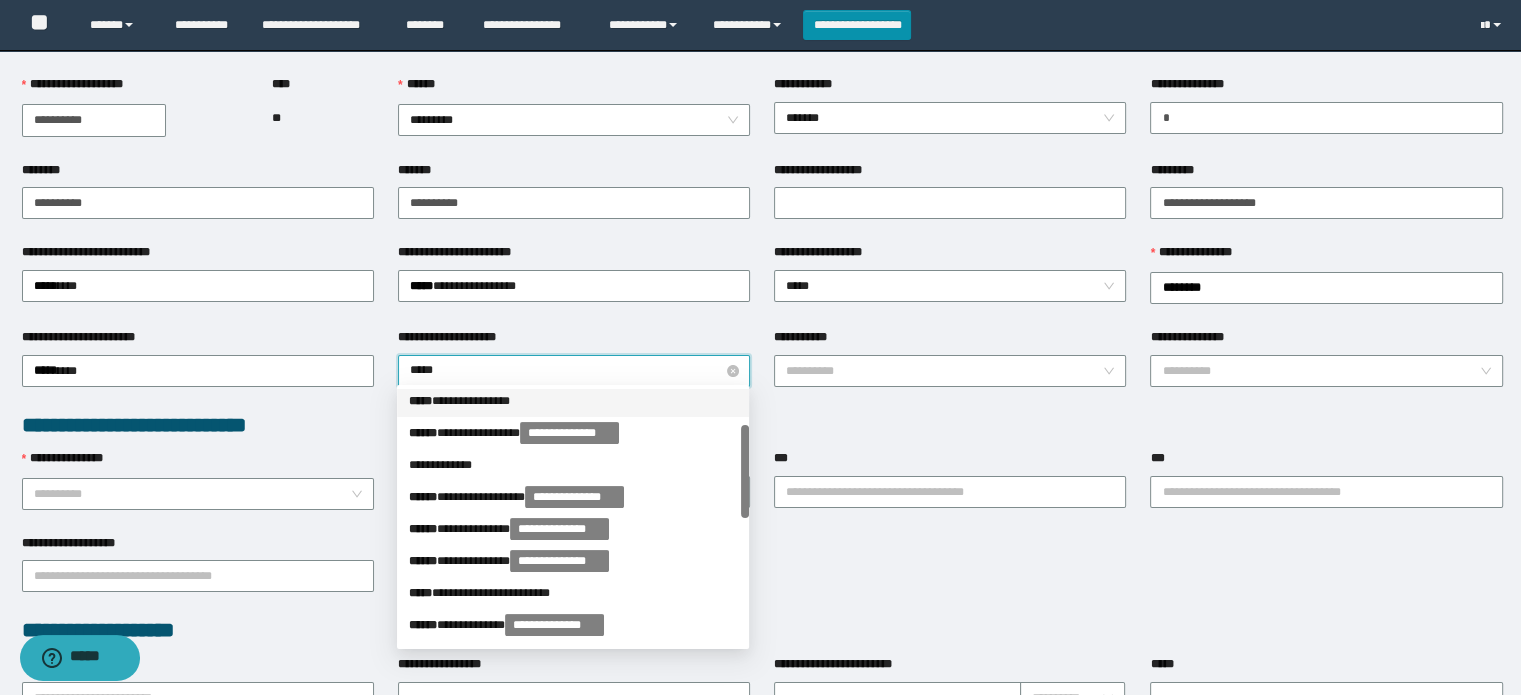 drag, startPoint x: 503, startPoint y: 393, endPoint x: 534, endPoint y: 381, distance: 33.24154 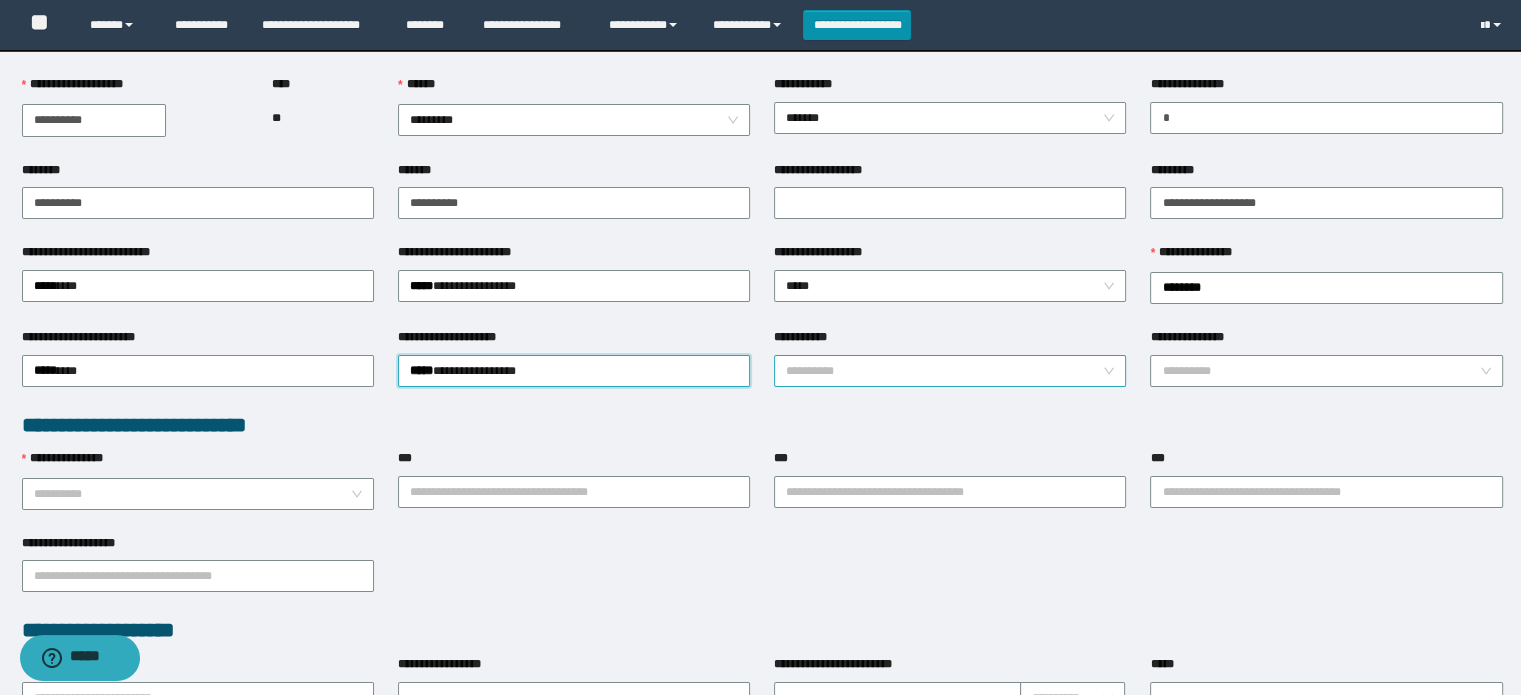 click on "**********" at bounding box center (944, 371) 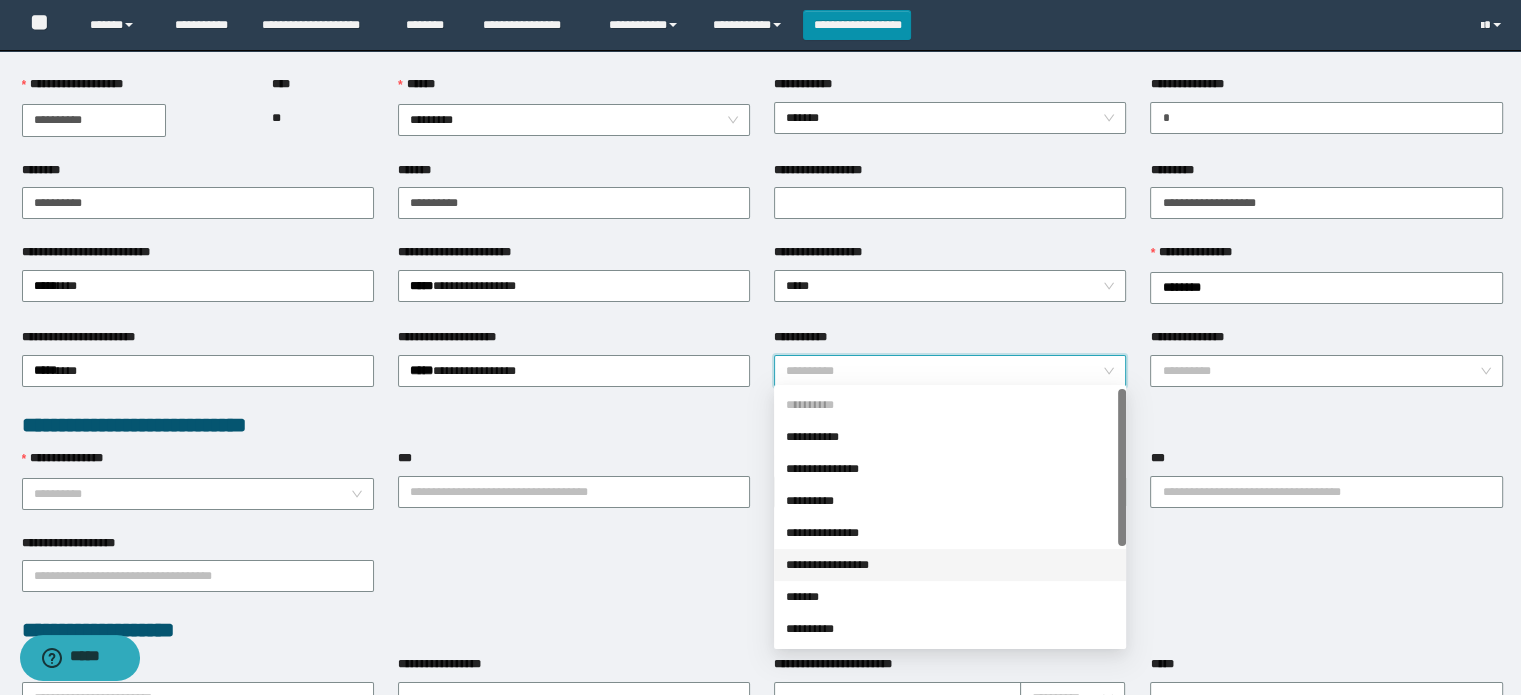 click on "**********" at bounding box center (950, 565) 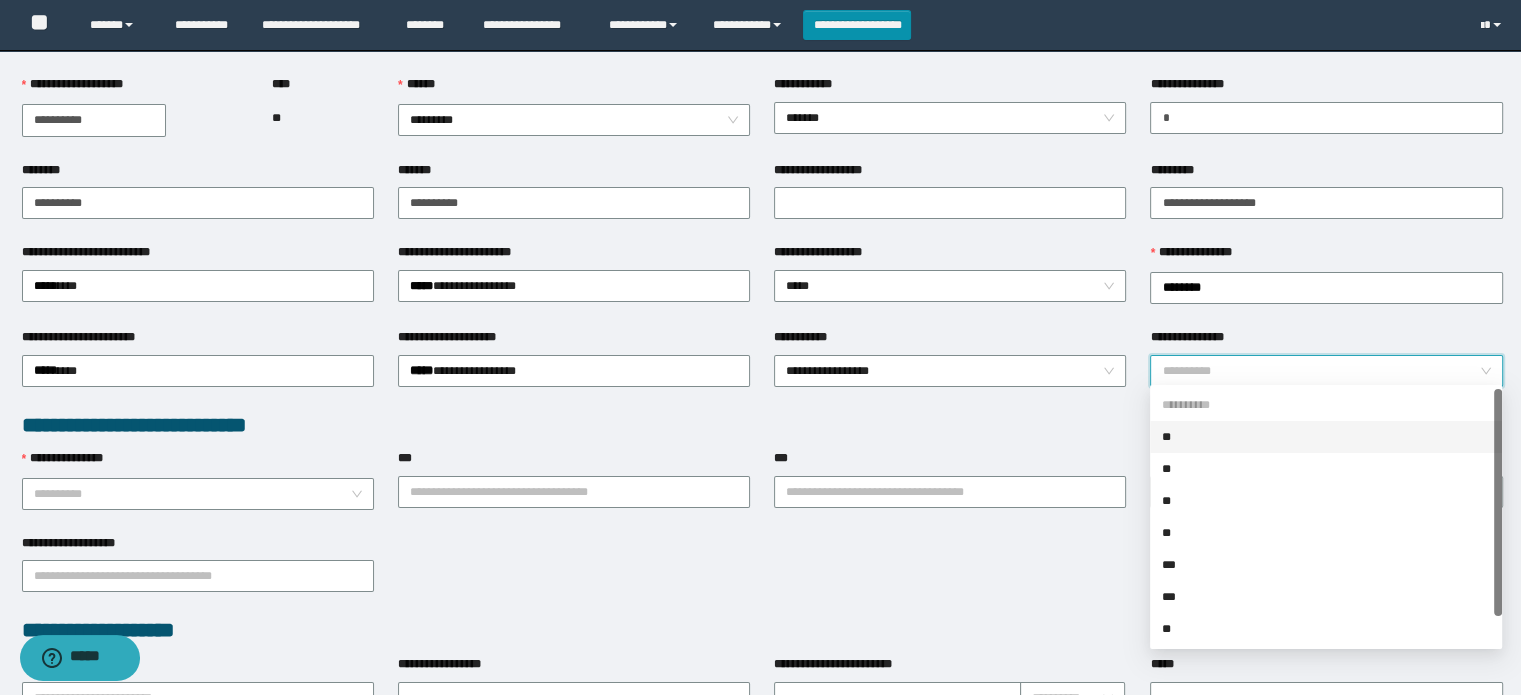 click on "**********" at bounding box center (1320, 371) 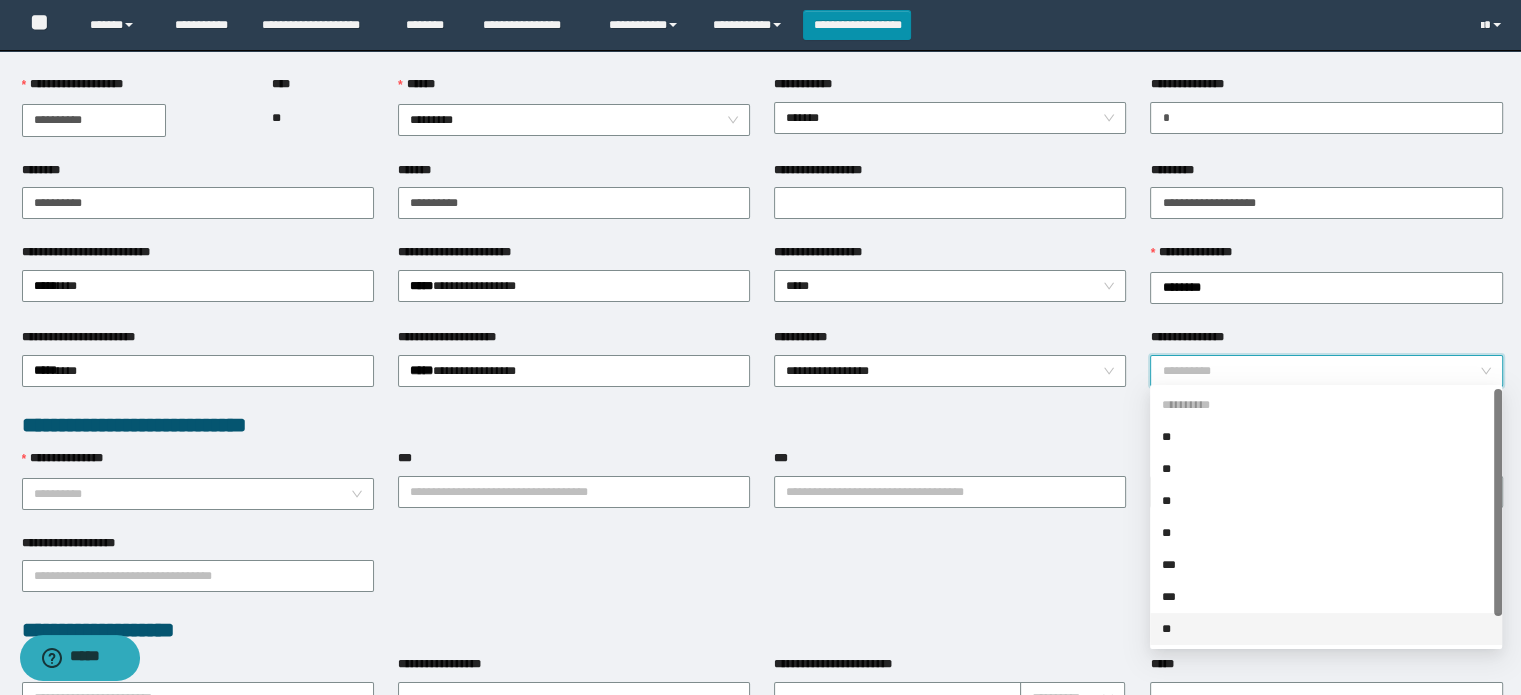 click on "**" at bounding box center [1326, 629] 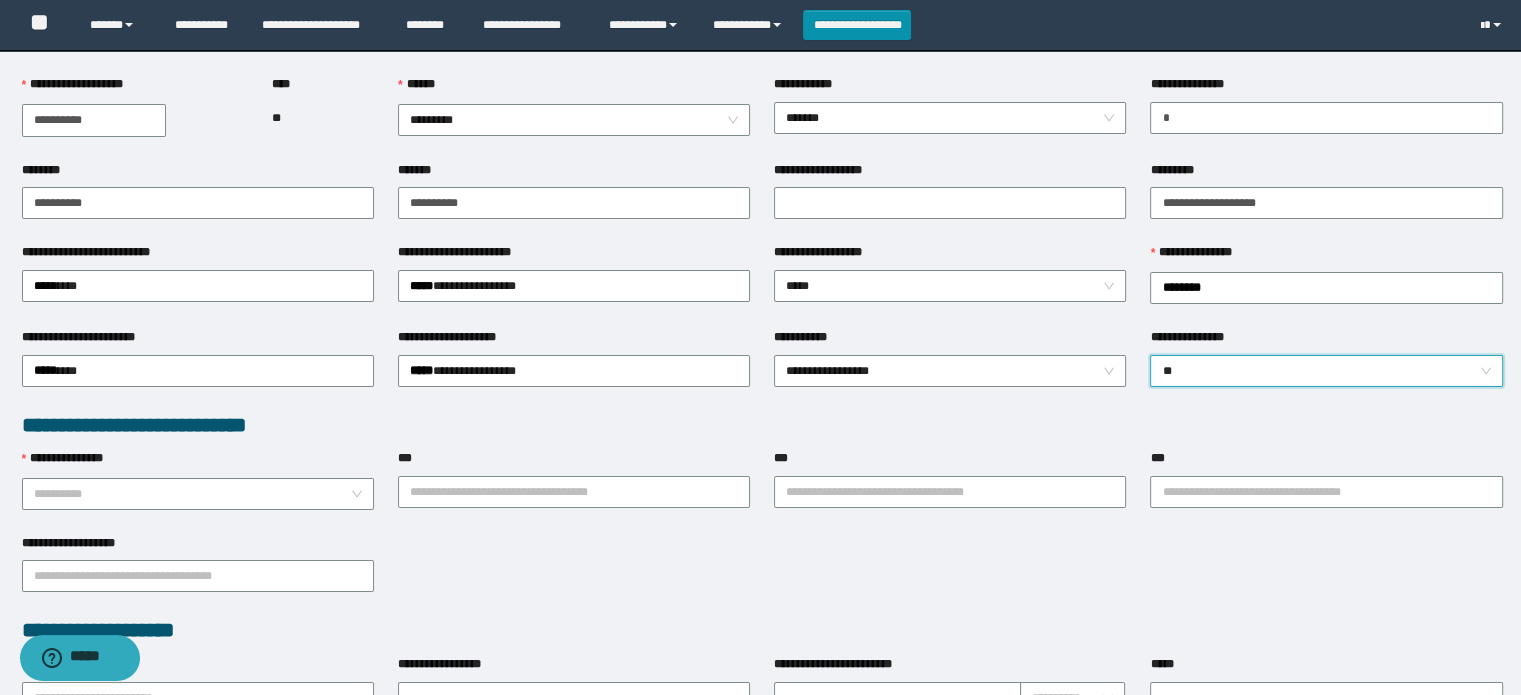 click on "**********" at bounding box center (192, 494) 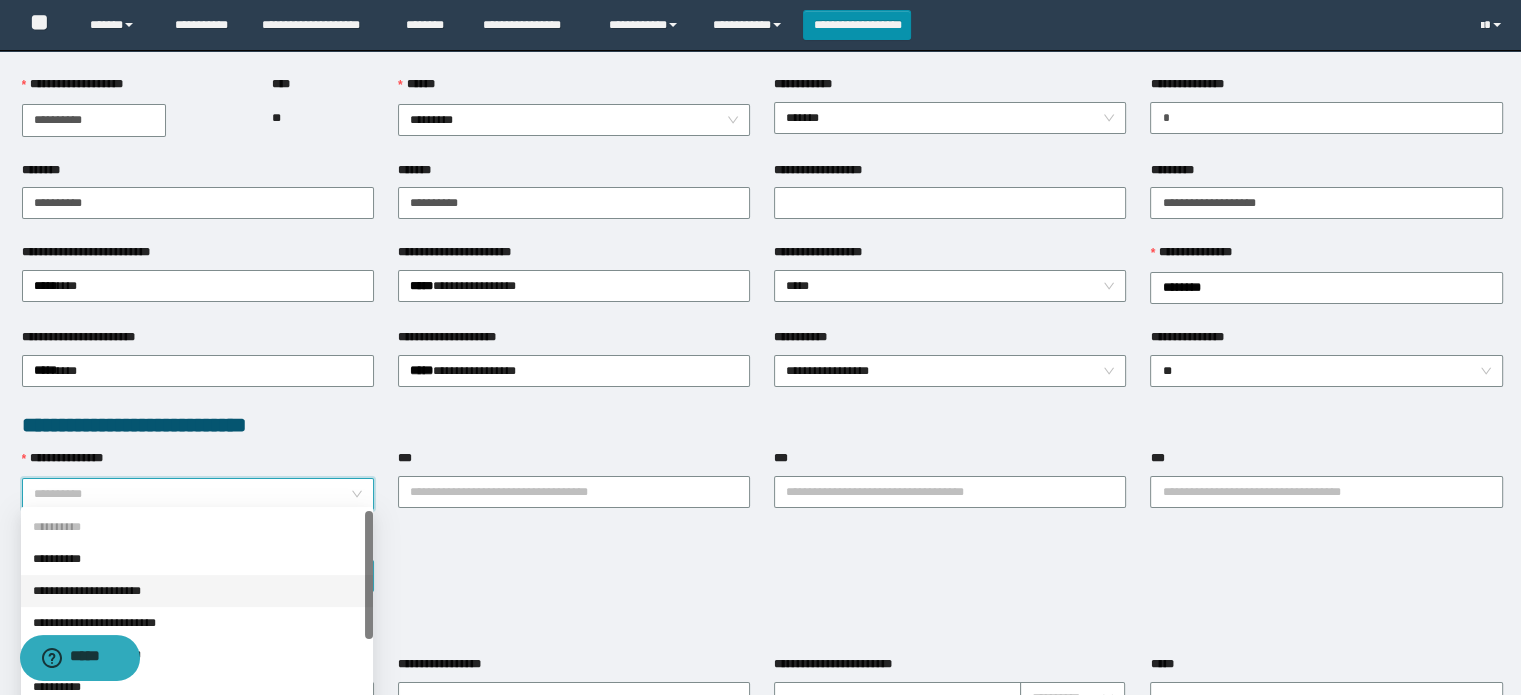 drag, startPoint x: 105, startPoint y: 580, endPoint x: 109, endPoint y: 570, distance: 10.770329 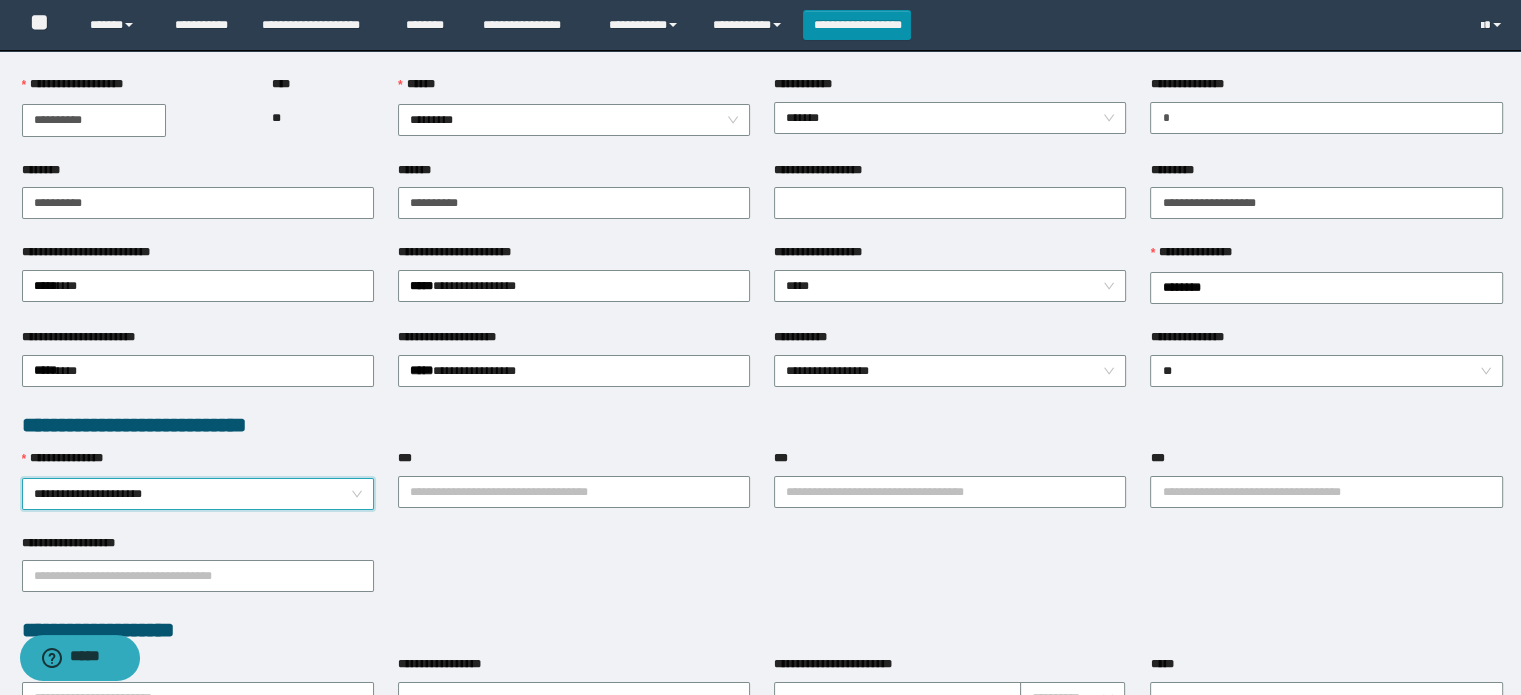 scroll, scrollTop: 300, scrollLeft: 0, axis: vertical 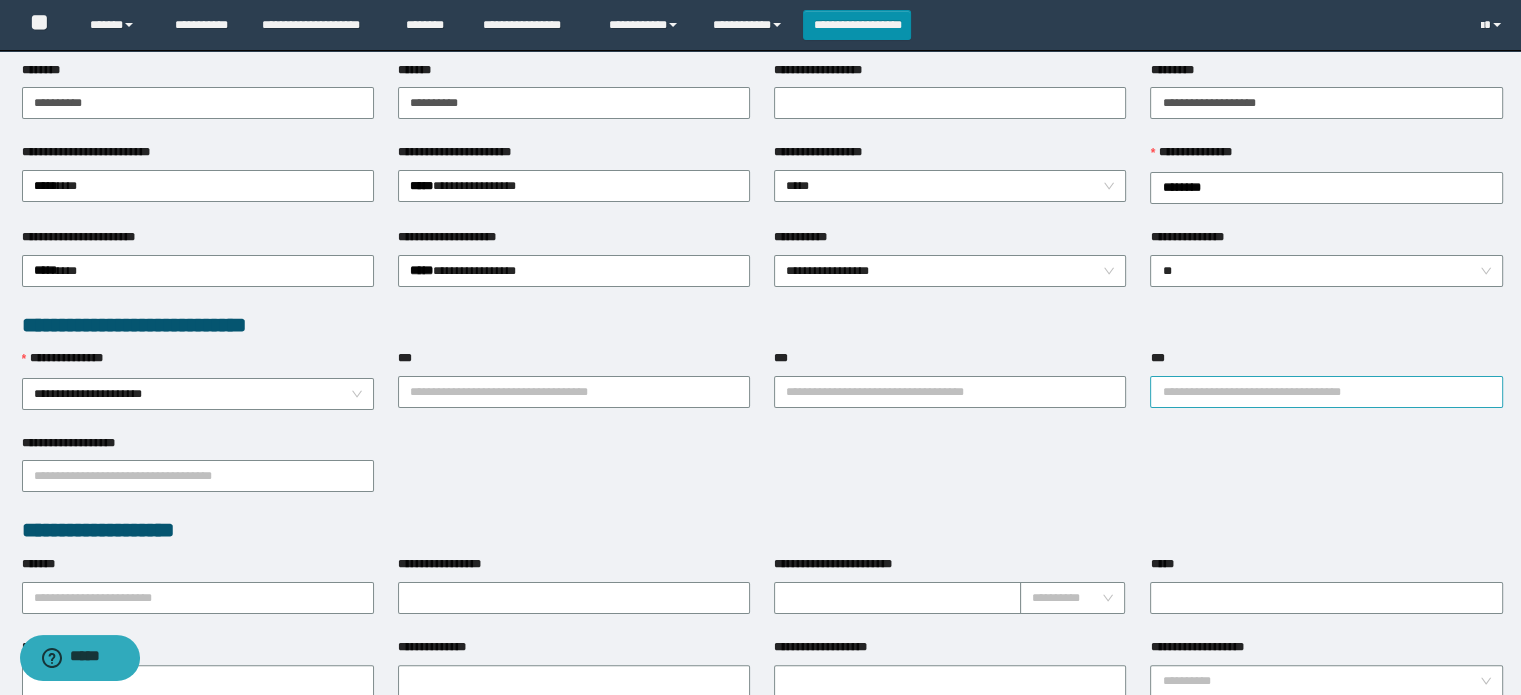 click on "***" at bounding box center (1326, 392) 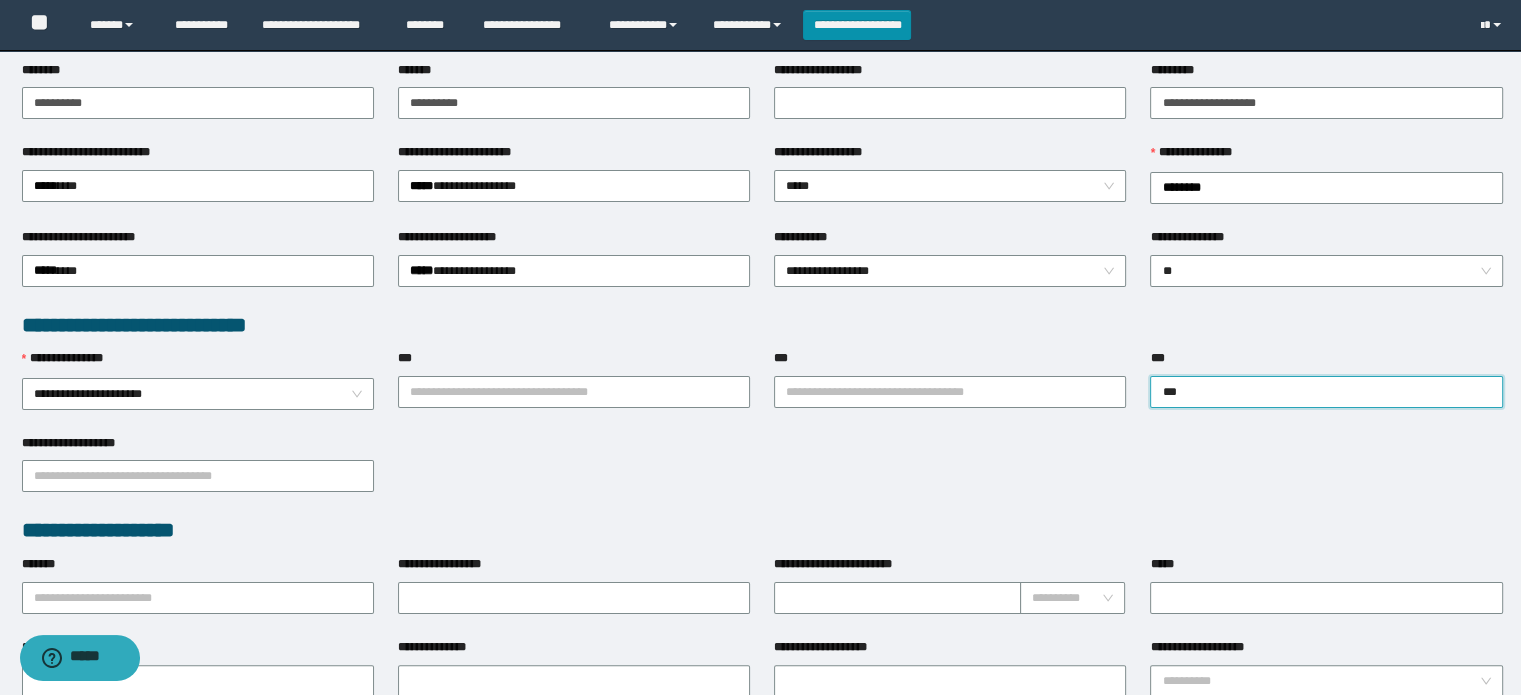type on "****" 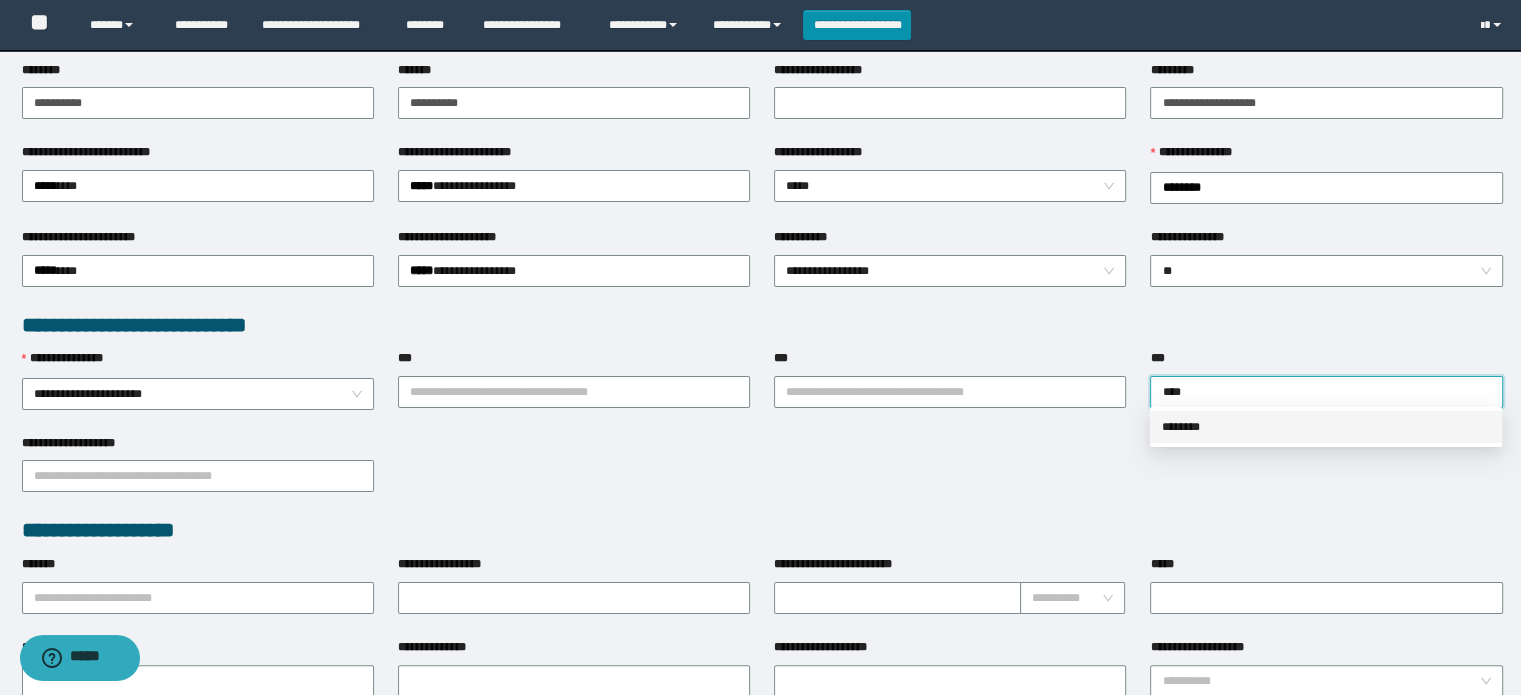 click on "********" at bounding box center [1326, 427] 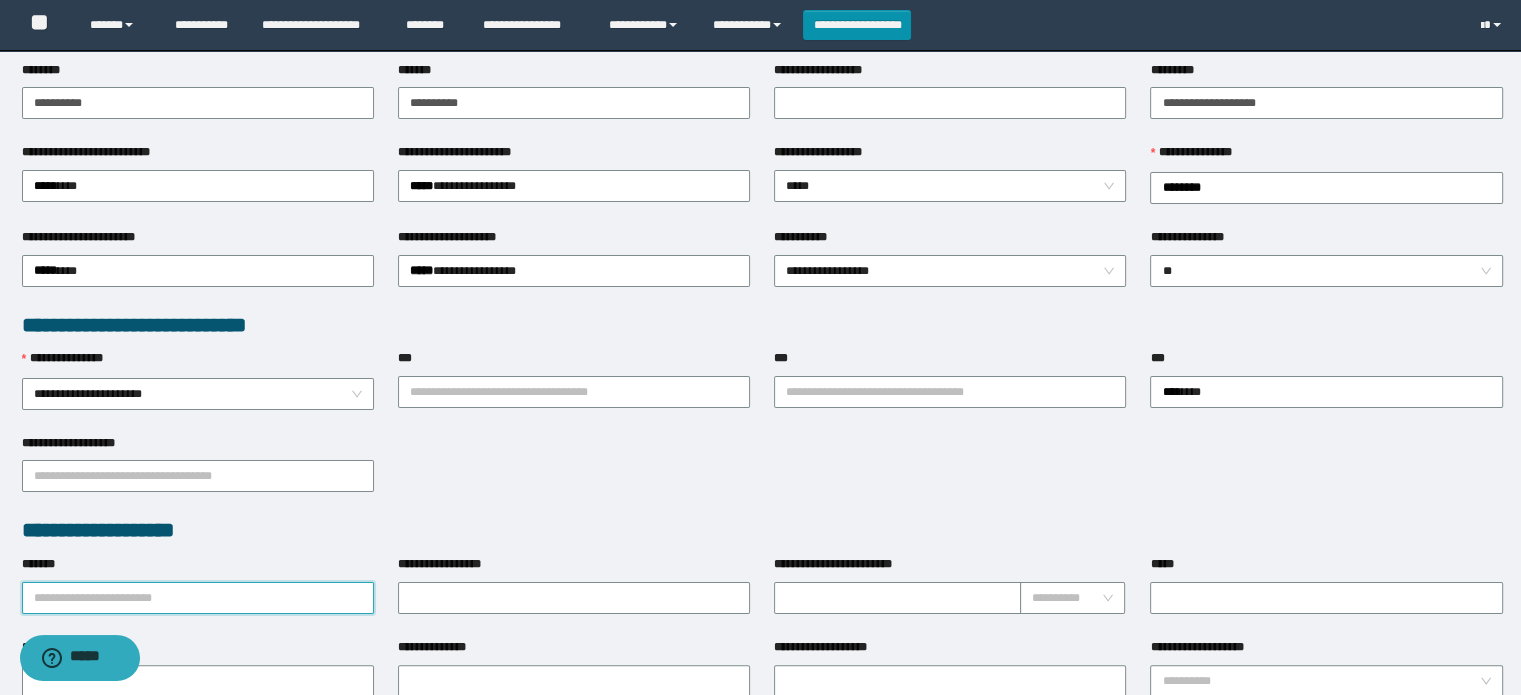 click on "*******" at bounding box center [198, 598] 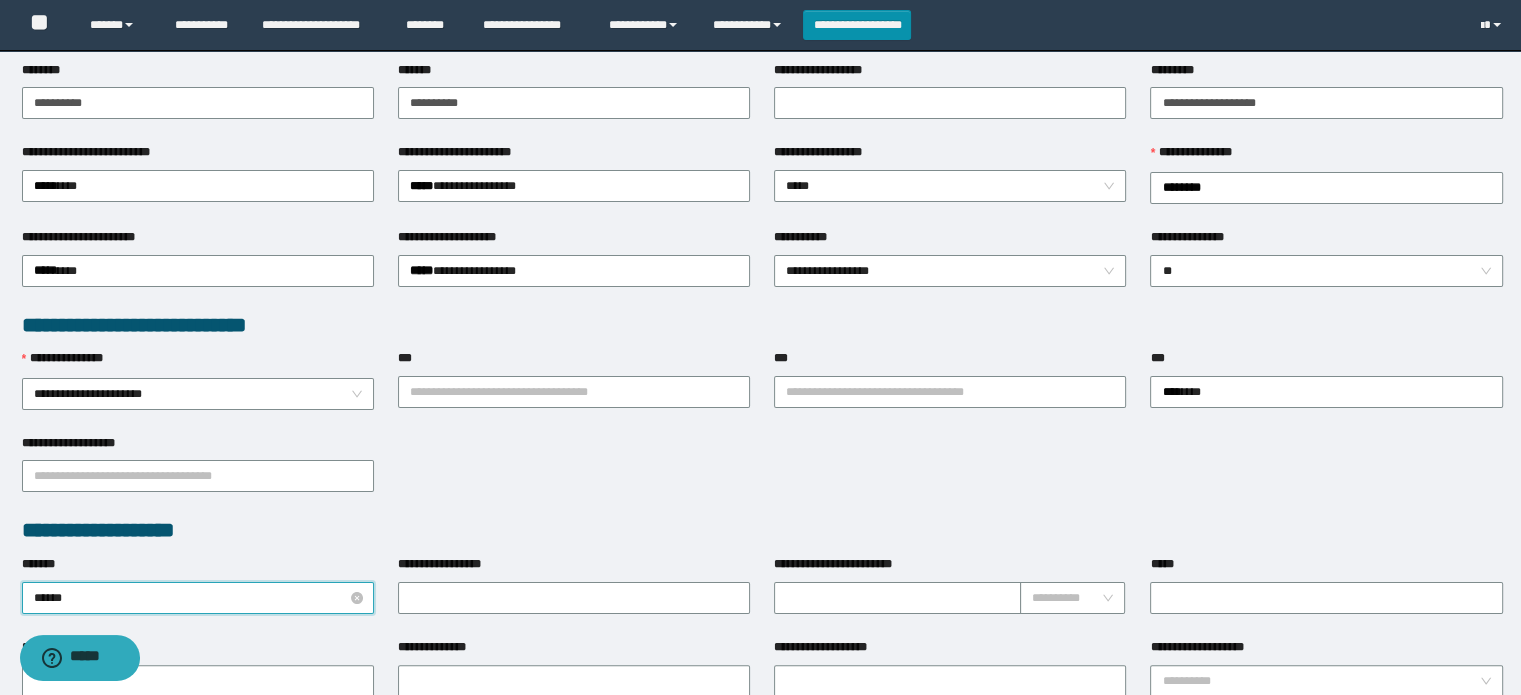type on "*******" 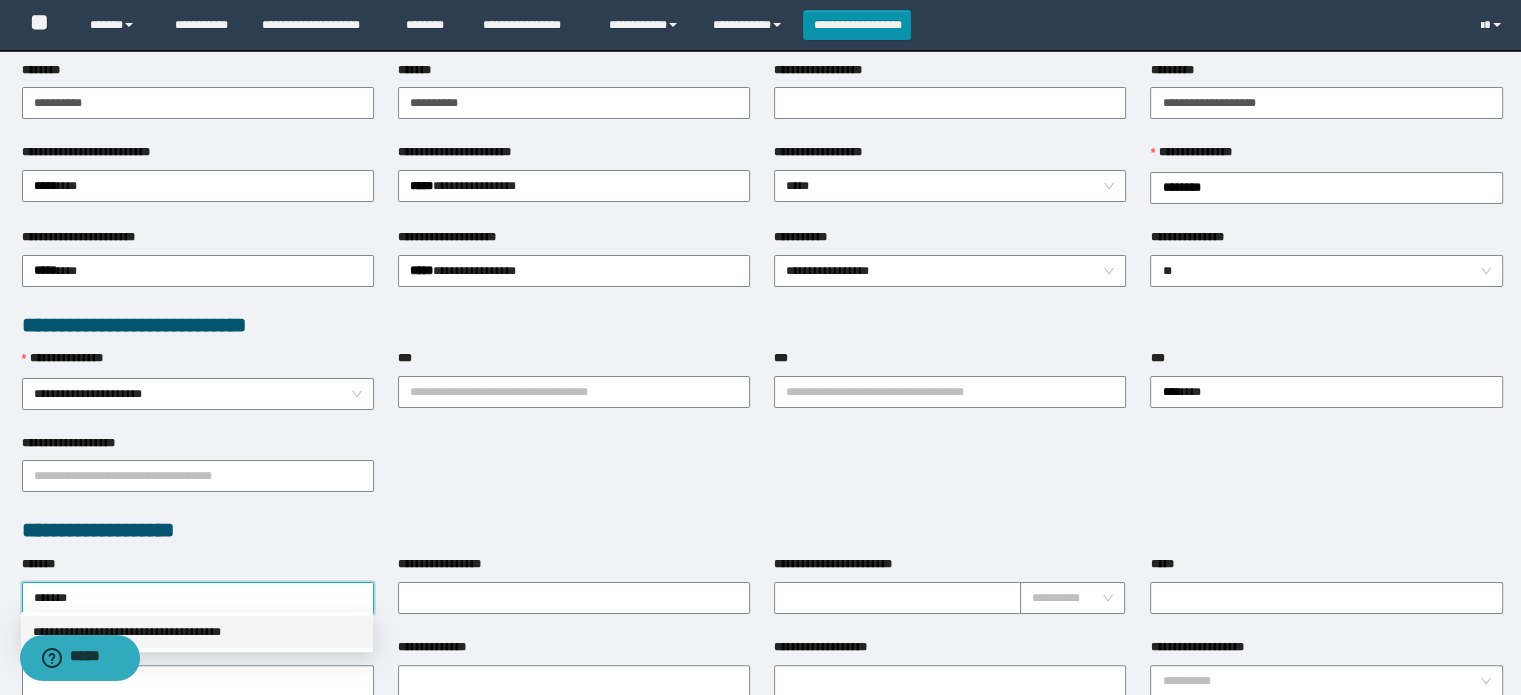 drag, startPoint x: 137, startPoint y: 625, endPoint x: 160, endPoint y: 619, distance: 23.769728 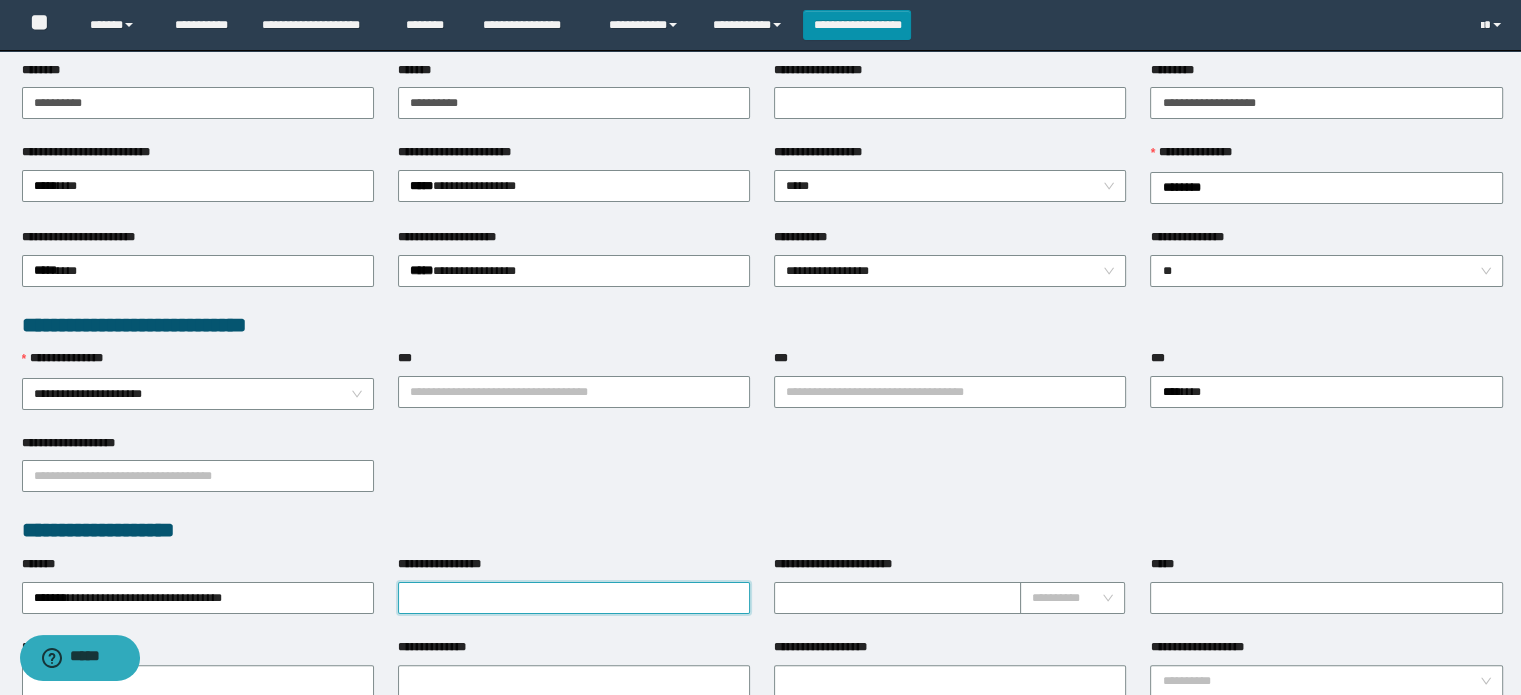 drag, startPoint x: 469, startPoint y: 594, endPoint x: 435, endPoint y: 541, distance: 62.968246 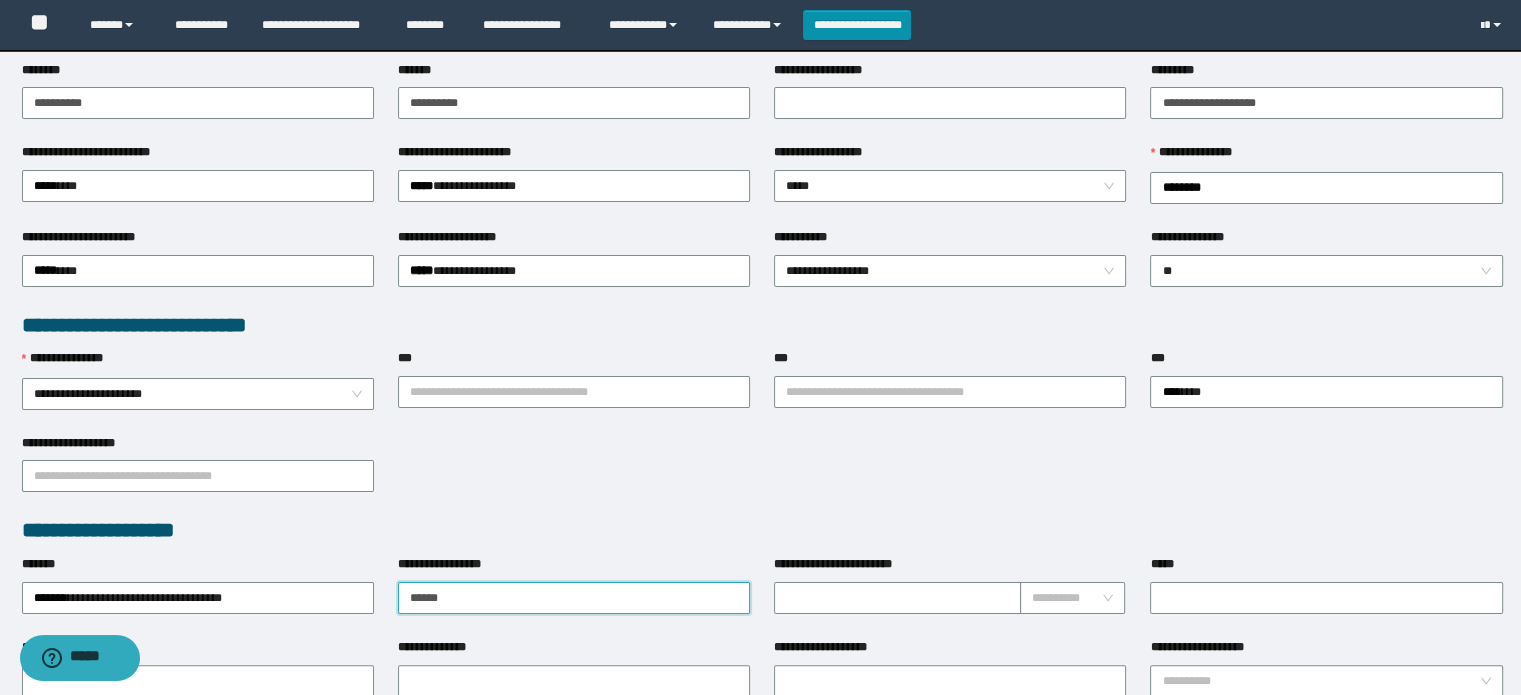 type on "**********" 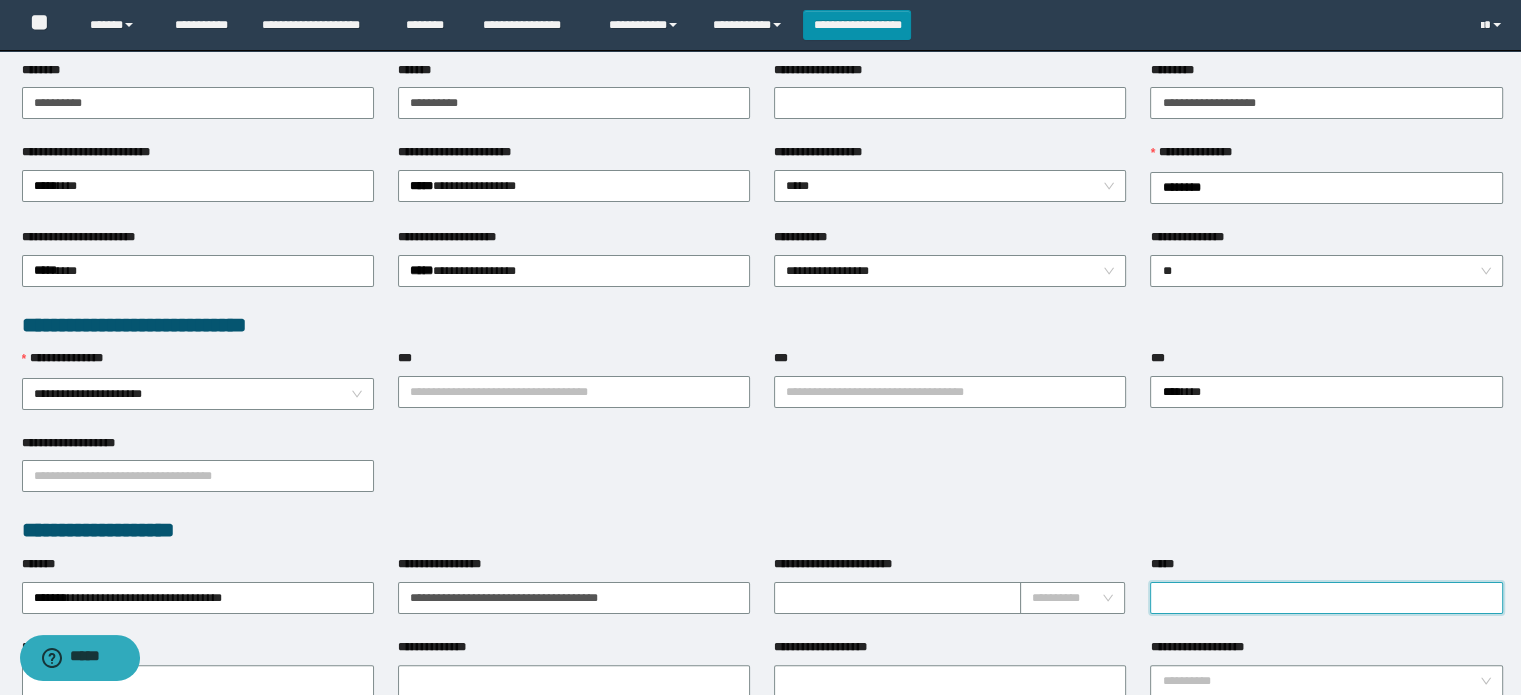 click on "*****" at bounding box center [1326, 598] 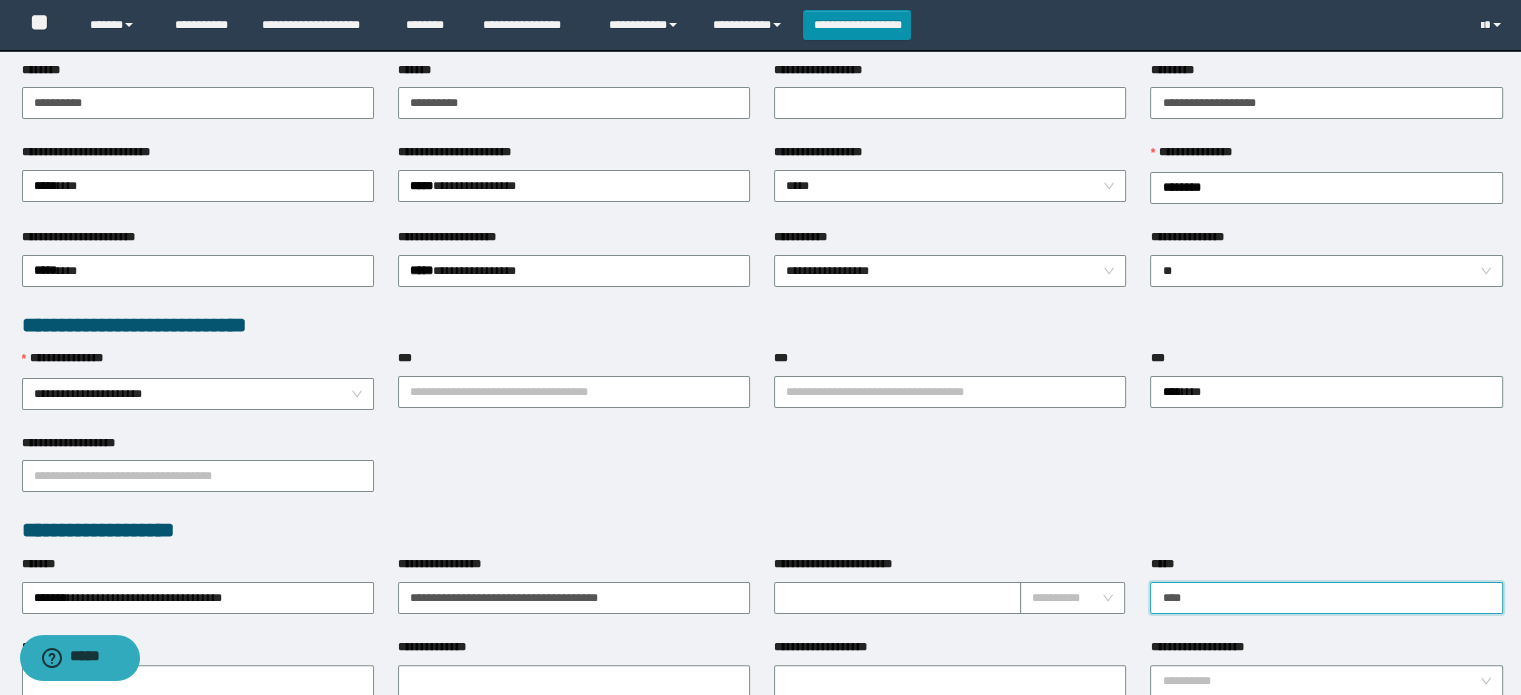 type on "*********" 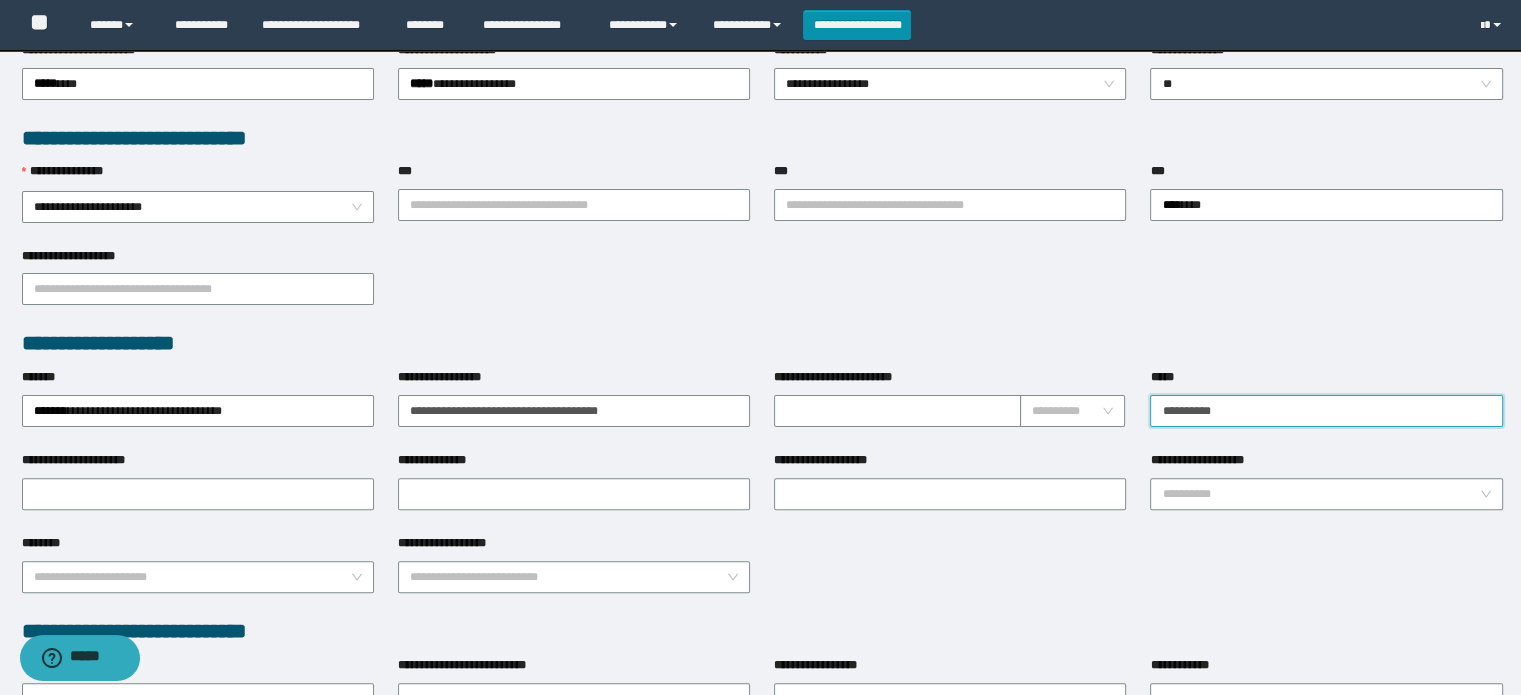 scroll, scrollTop: 500, scrollLeft: 0, axis: vertical 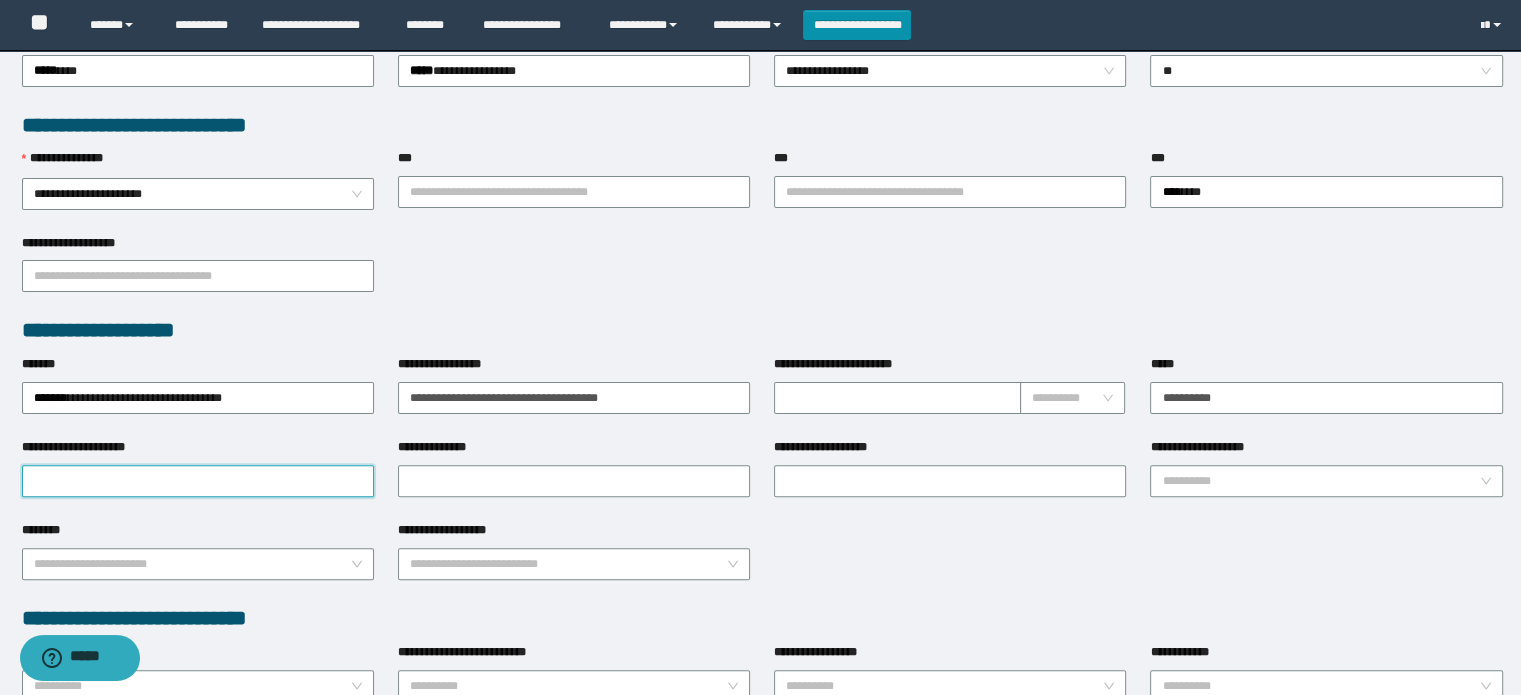 click on "**********" at bounding box center (198, 481) 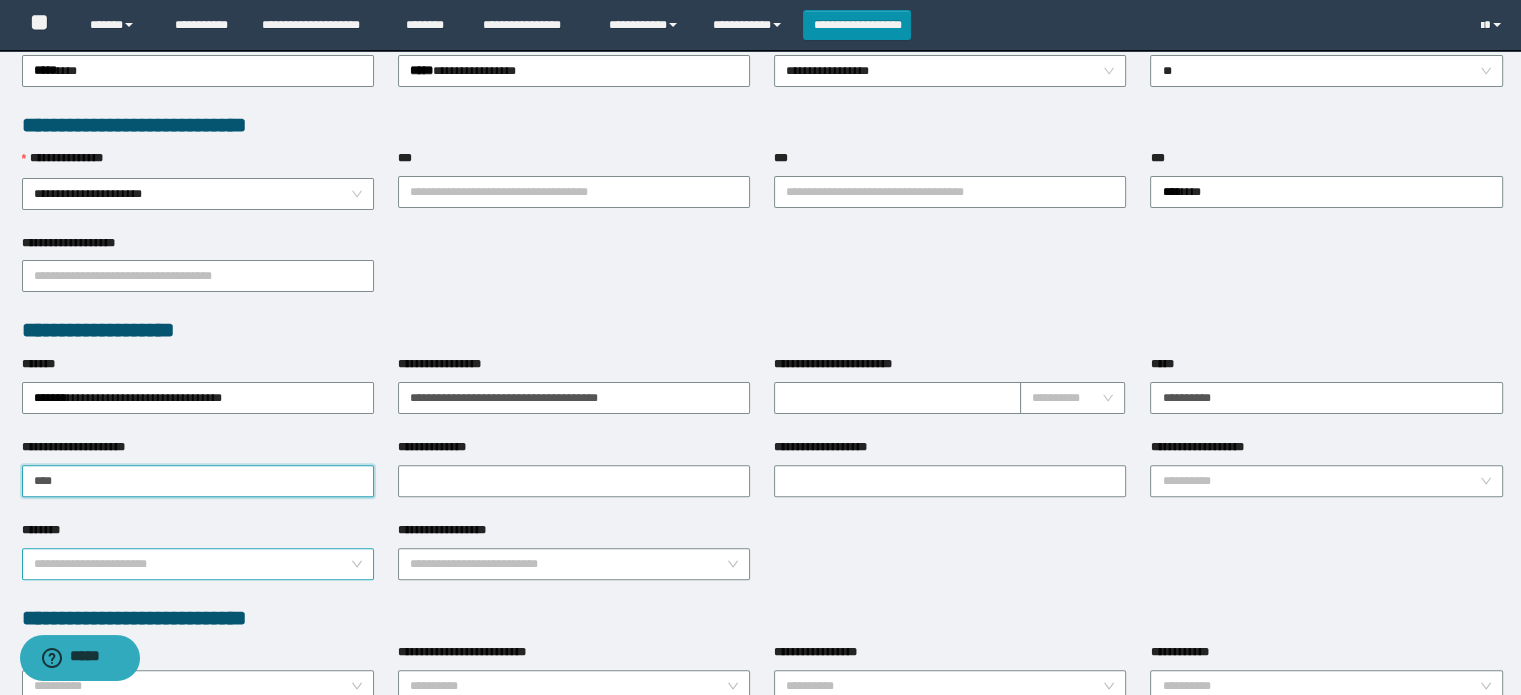 type on "*********" 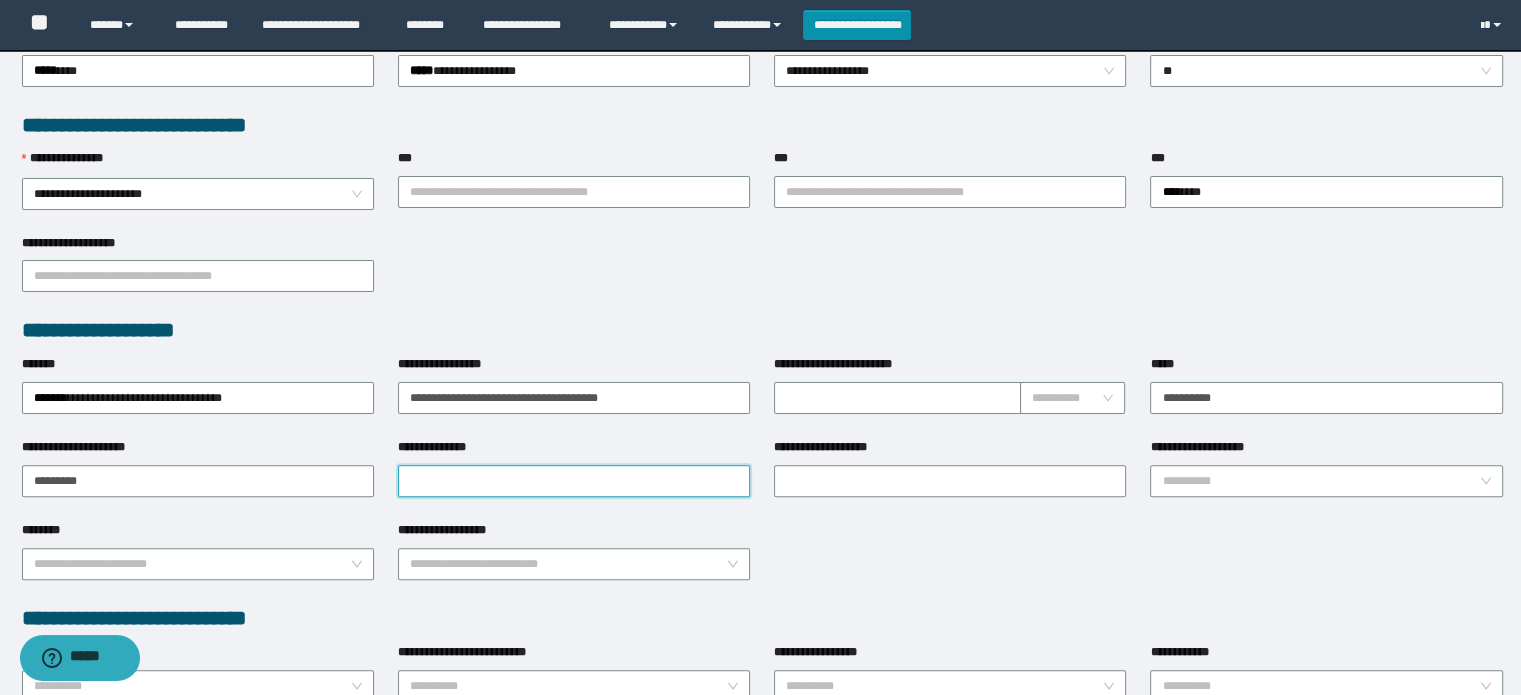 click on "**********" at bounding box center (574, 481) 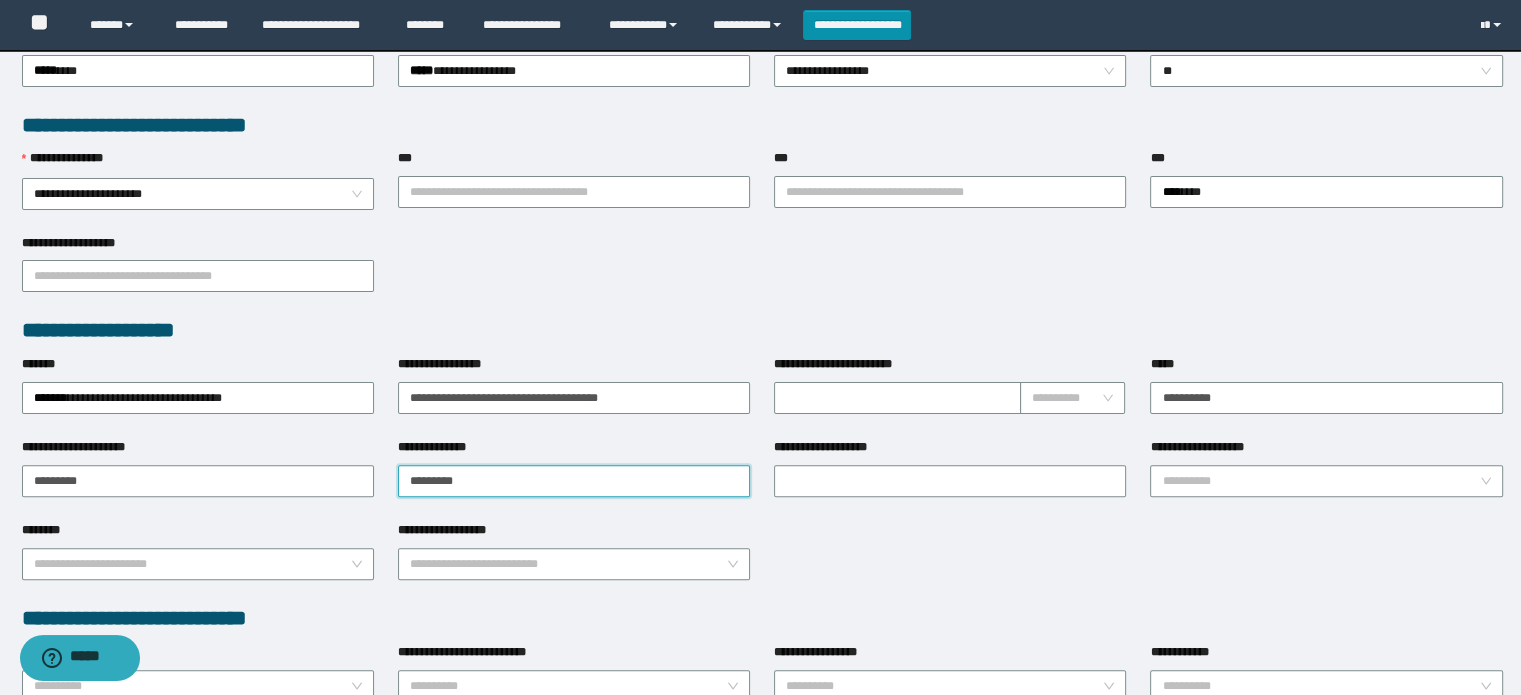 click on "********" at bounding box center (574, 481) 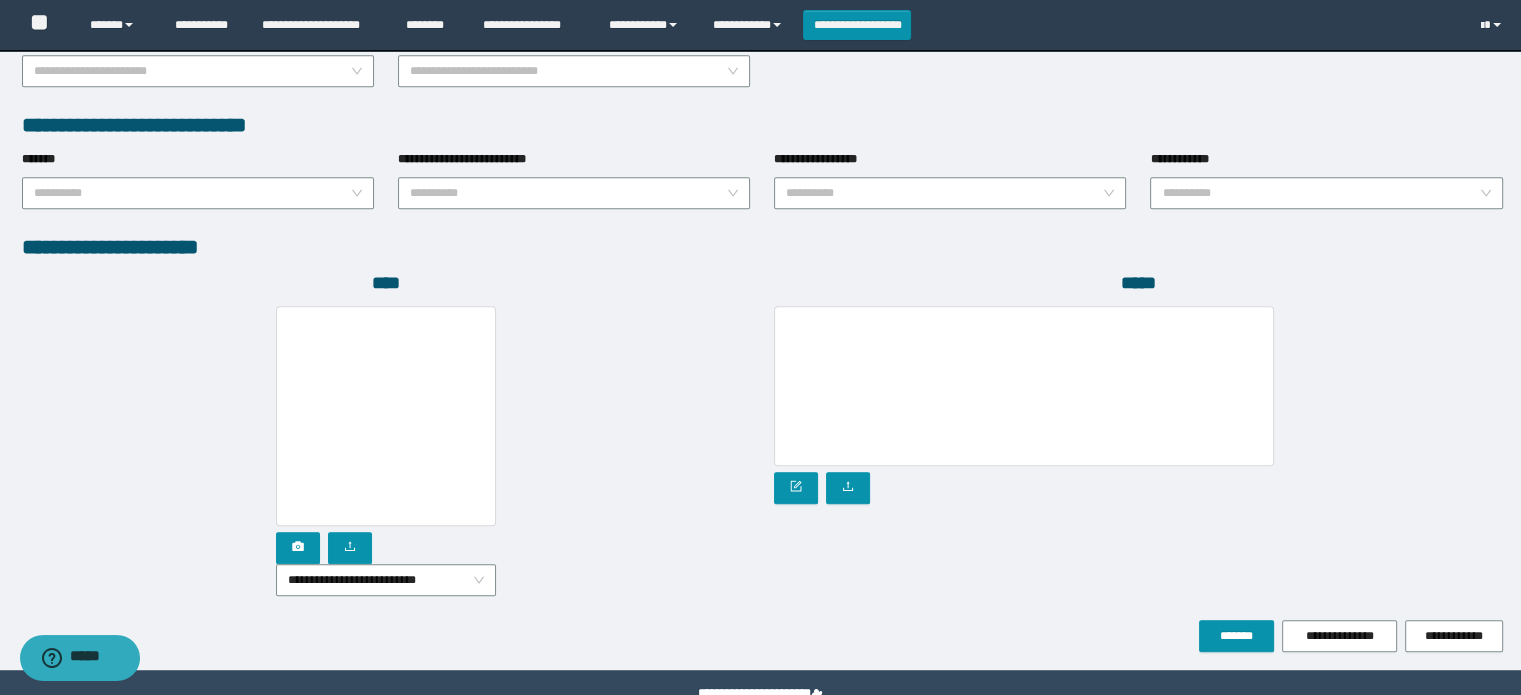 scroll, scrollTop: 1039, scrollLeft: 0, axis: vertical 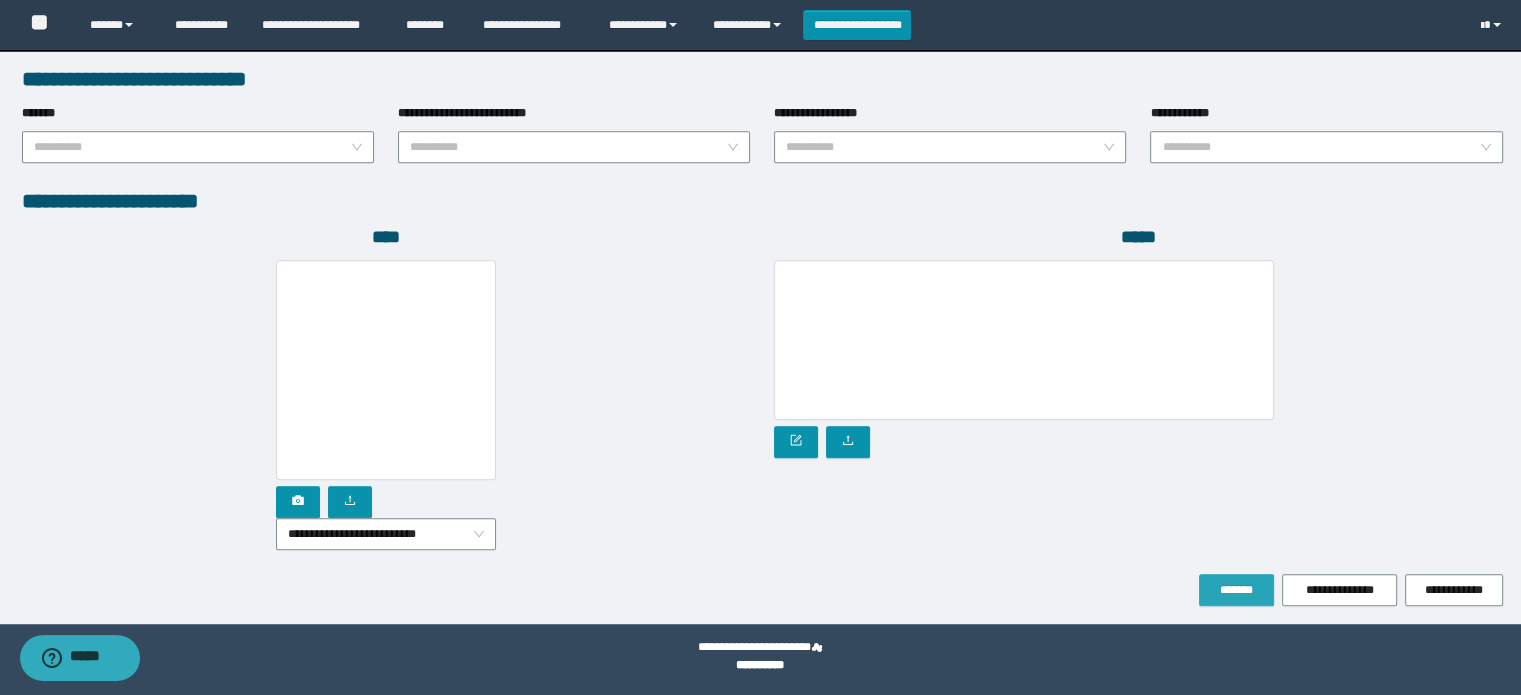 drag, startPoint x: 1236, startPoint y: 593, endPoint x: 1228, endPoint y: 582, distance: 13.601471 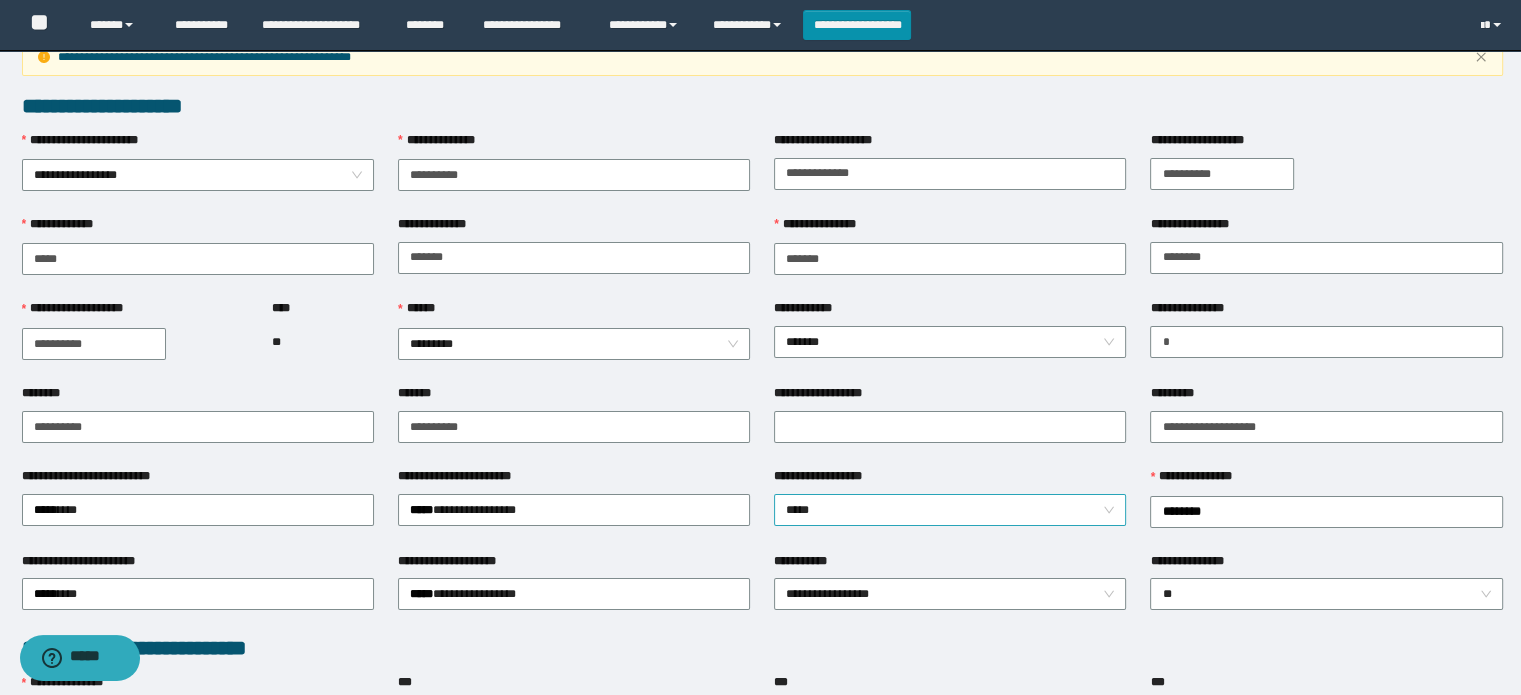 scroll, scrollTop: 0, scrollLeft: 0, axis: both 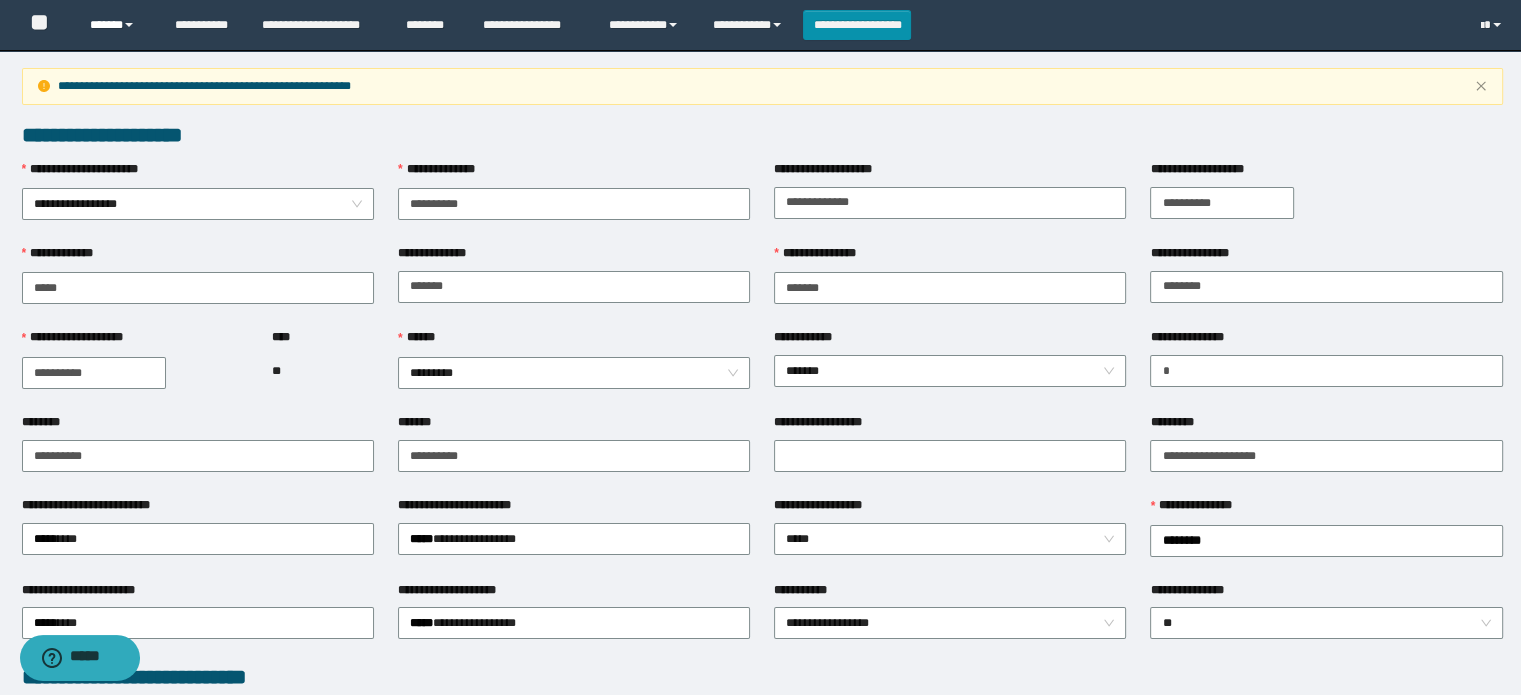 click at bounding box center (129, 25) 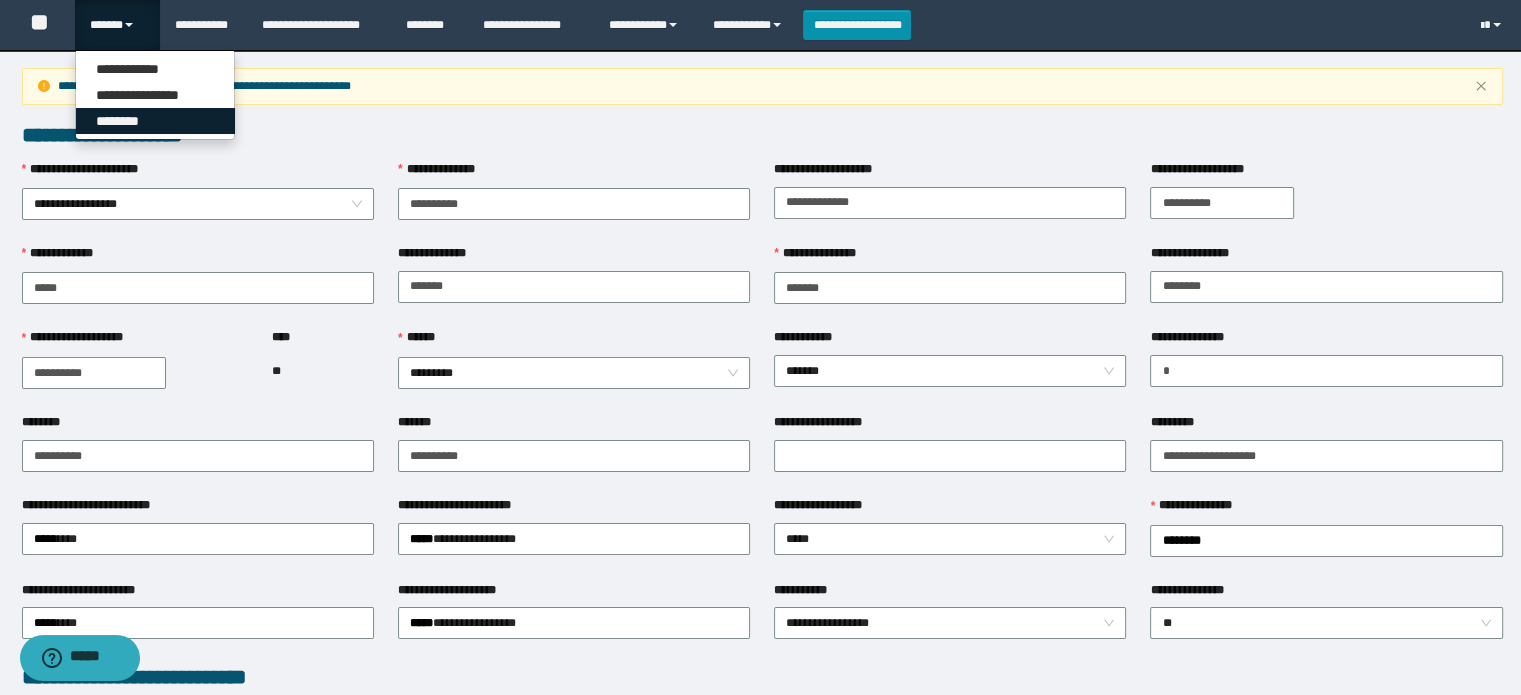 click on "********" at bounding box center [155, 121] 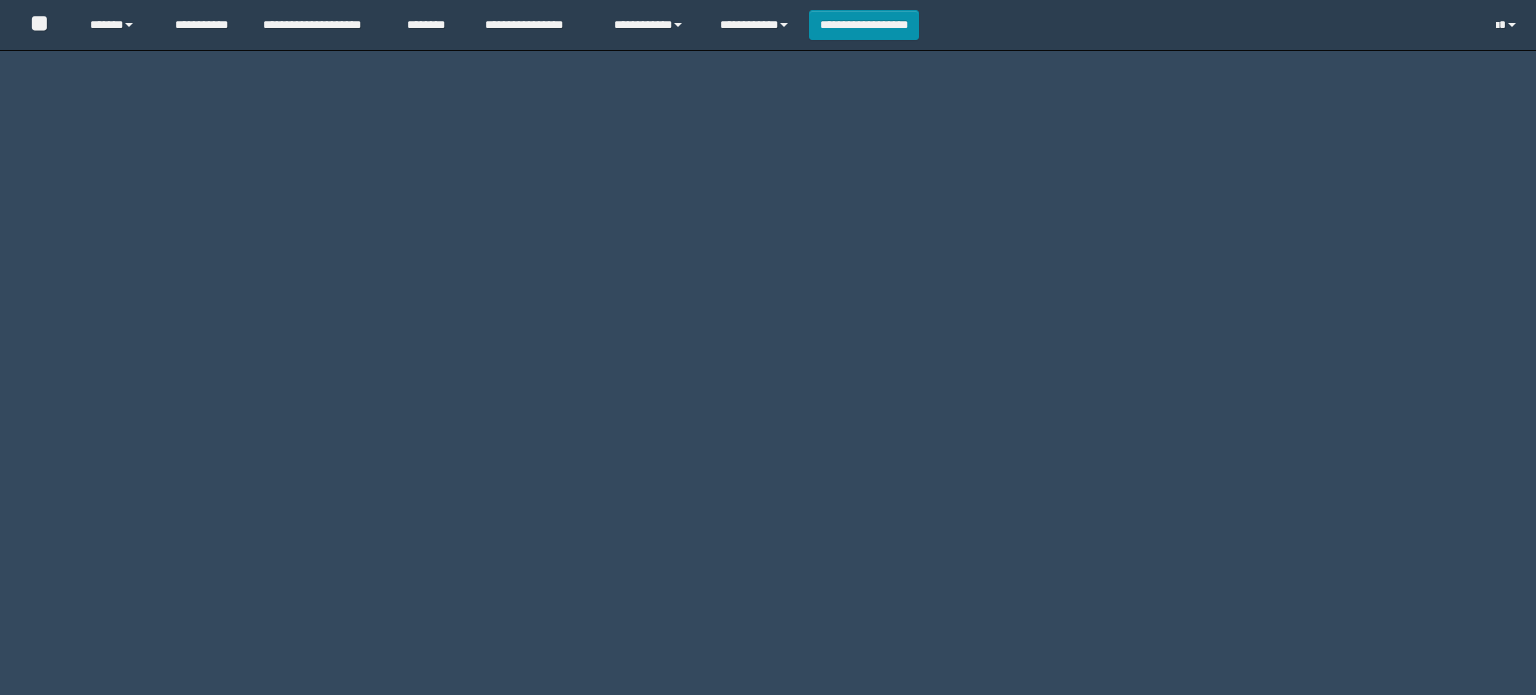 scroll, scrollTop: 0, scrollLeft: 0, axis: both 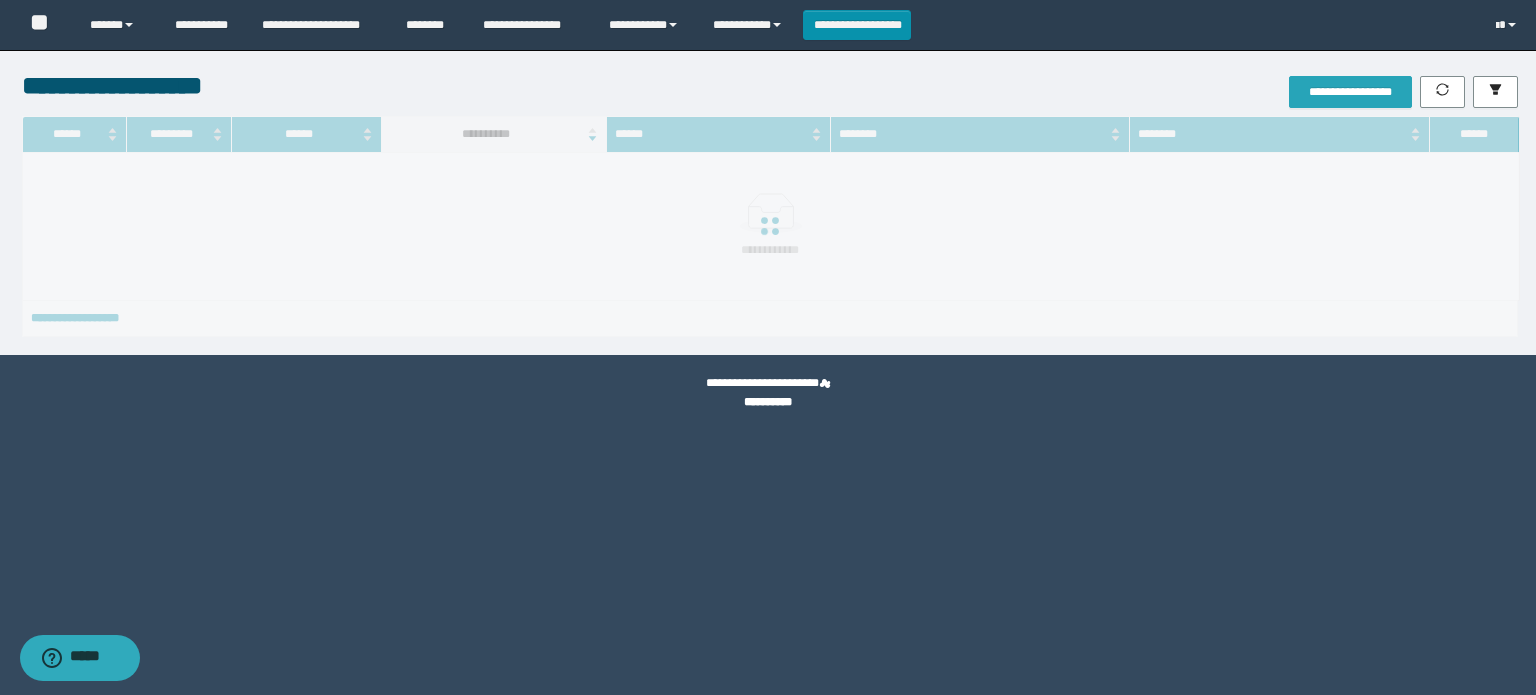 click on "**********" at bounding box center [1350, 92] 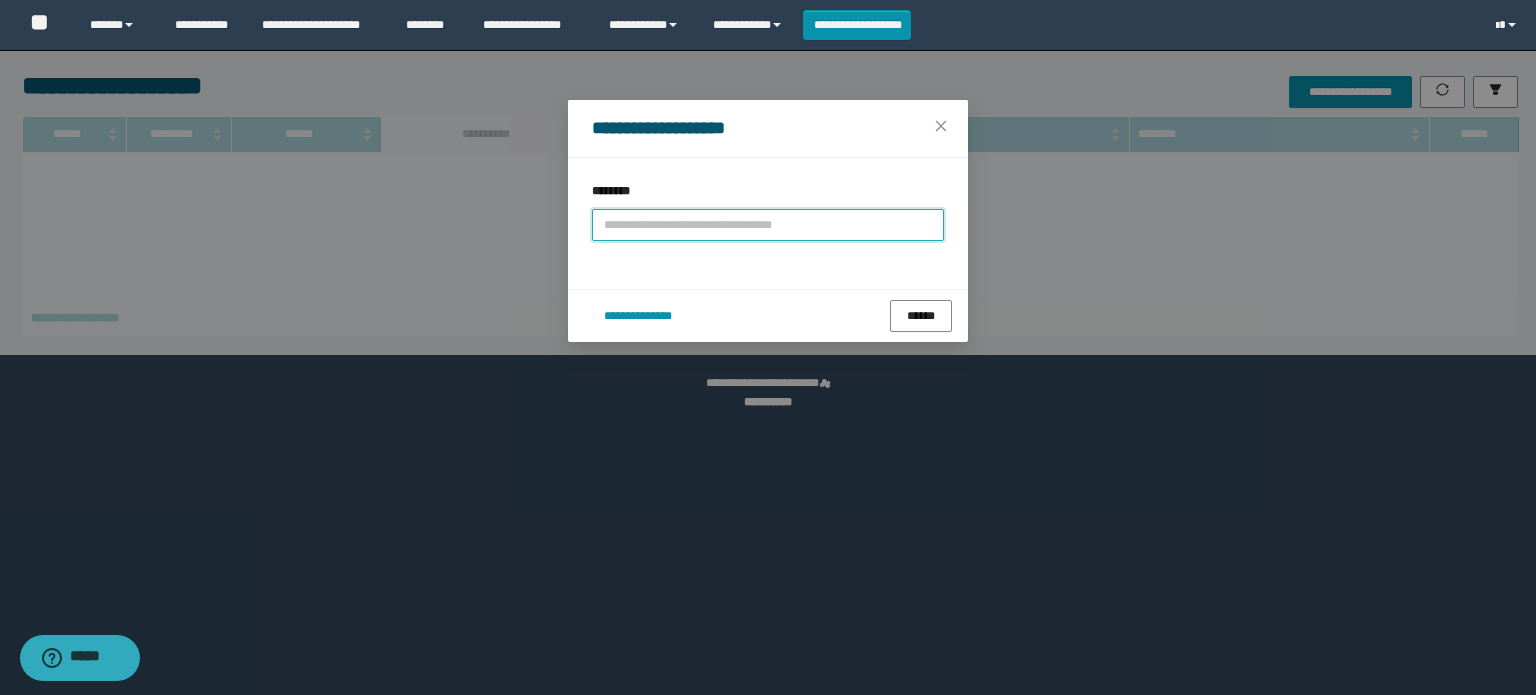 click at bounding box center [768, 225] 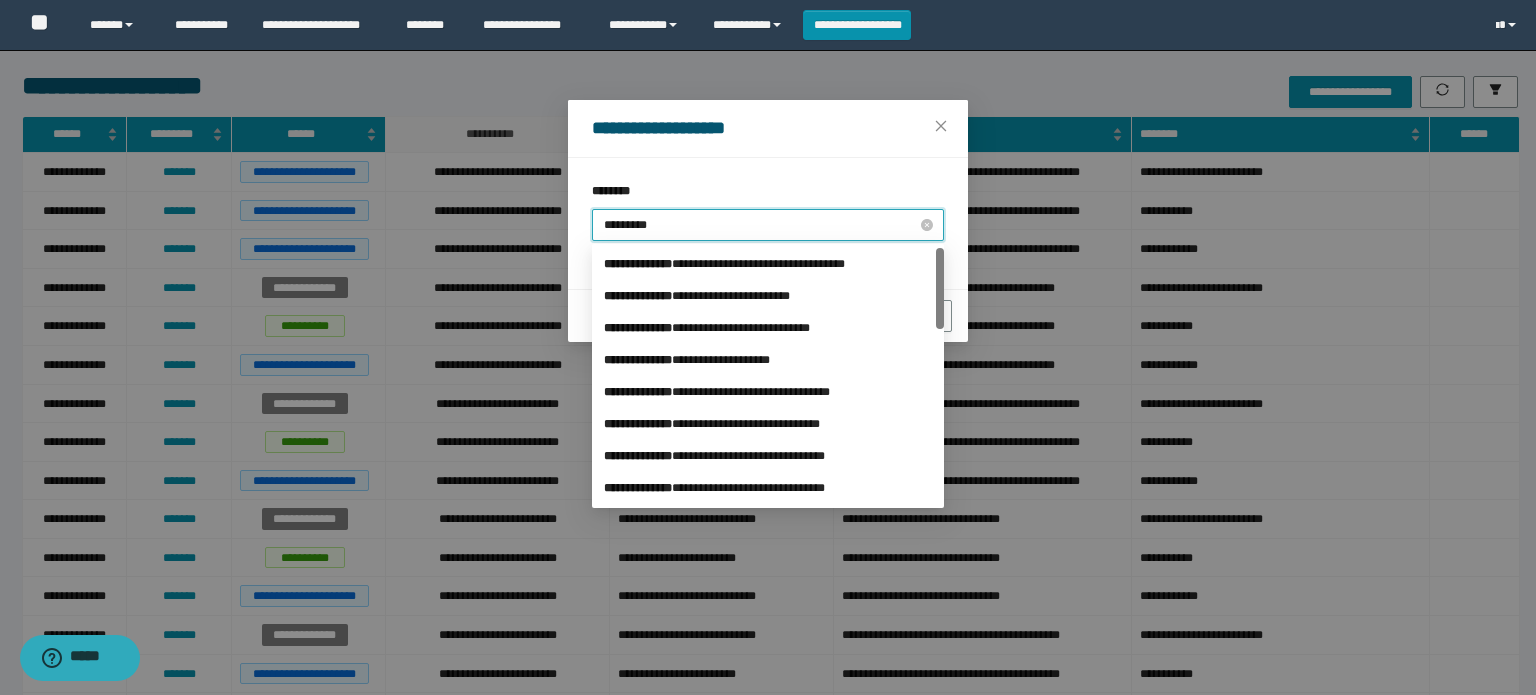 type on "**********" 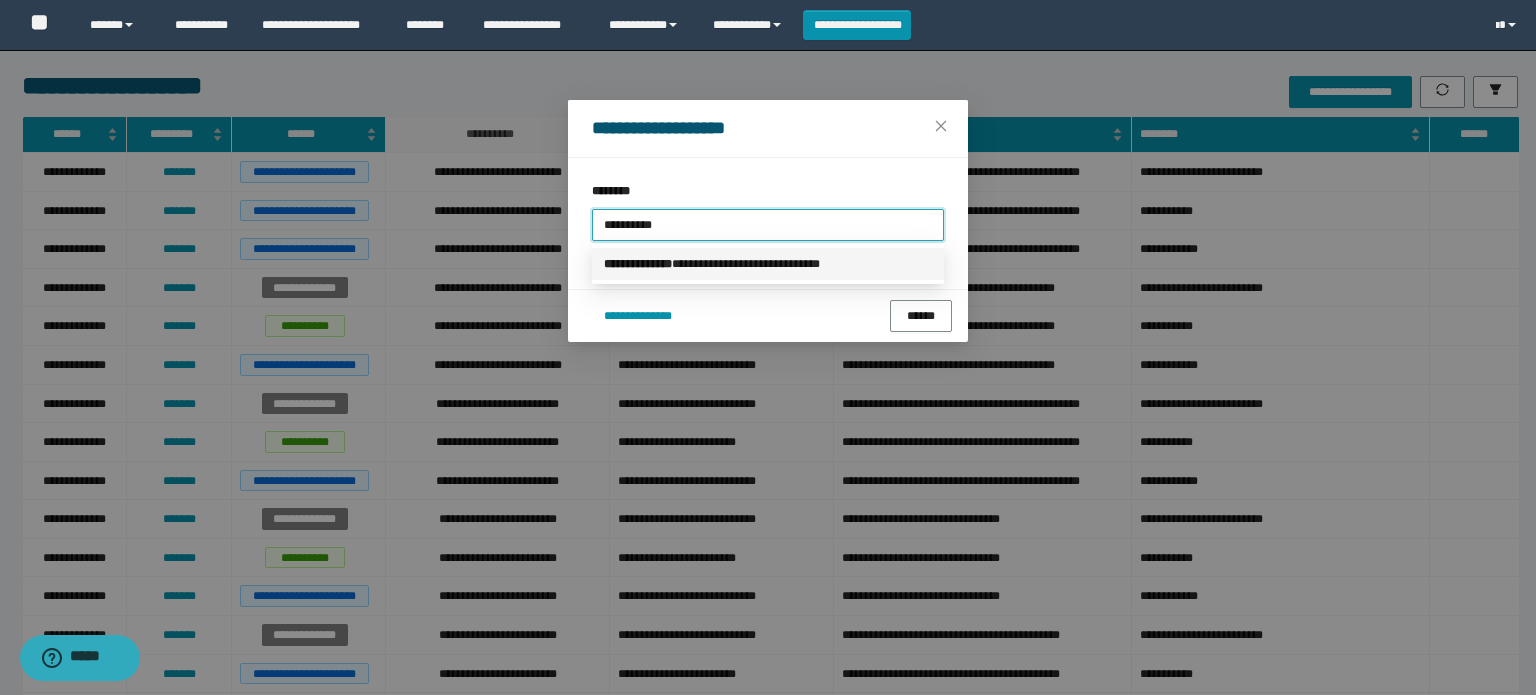 click on "**********" at bounding box center [768, 264] 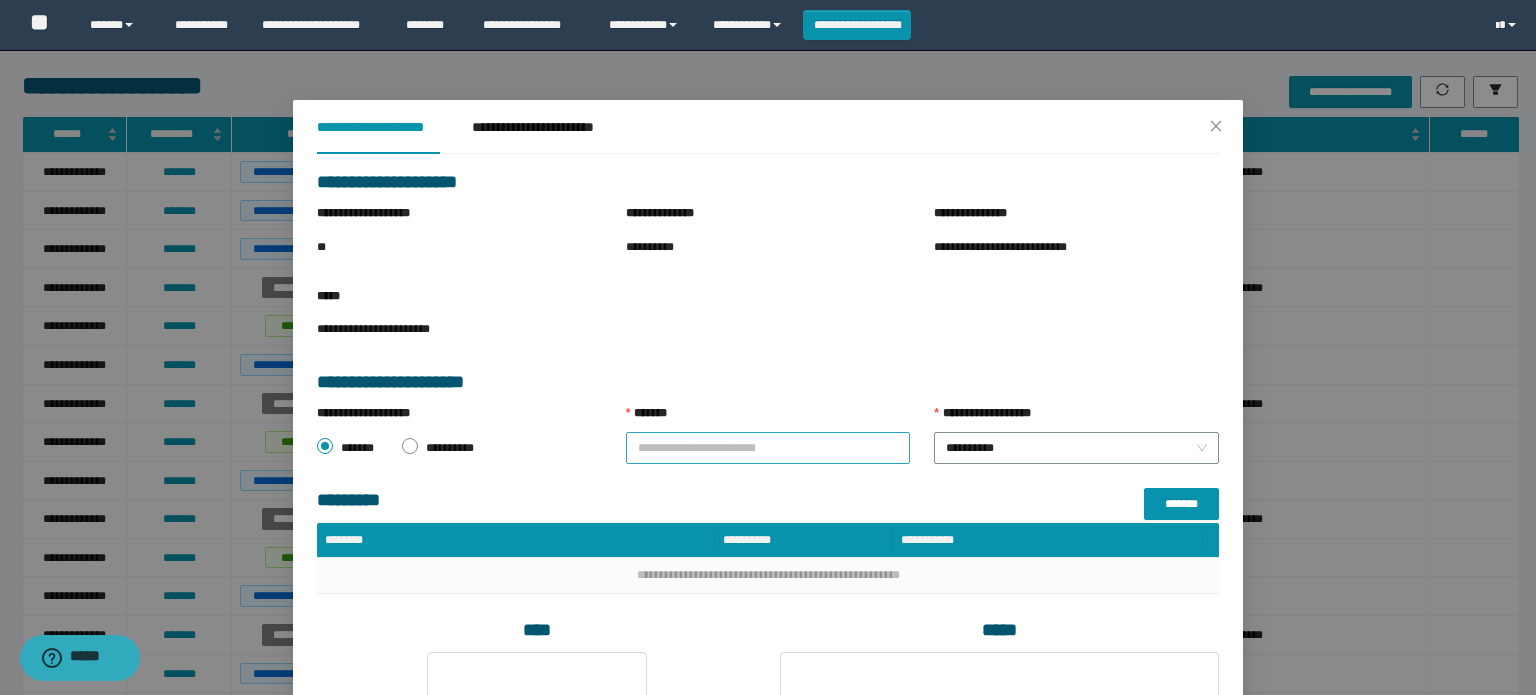 drag, startPoint x: 661, startPoint y: 443, endPoint x: 654, endPoint y: 433, distance: 12.206555 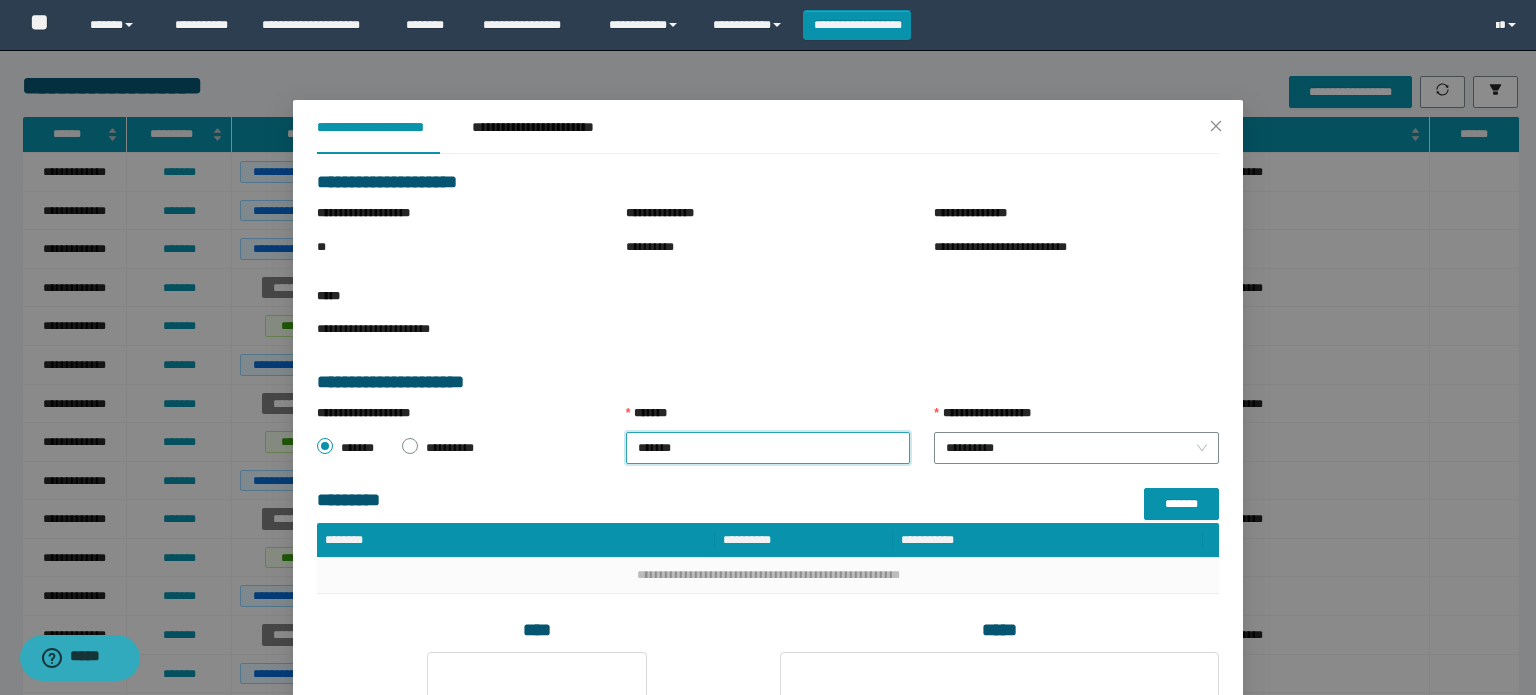 type on "********" 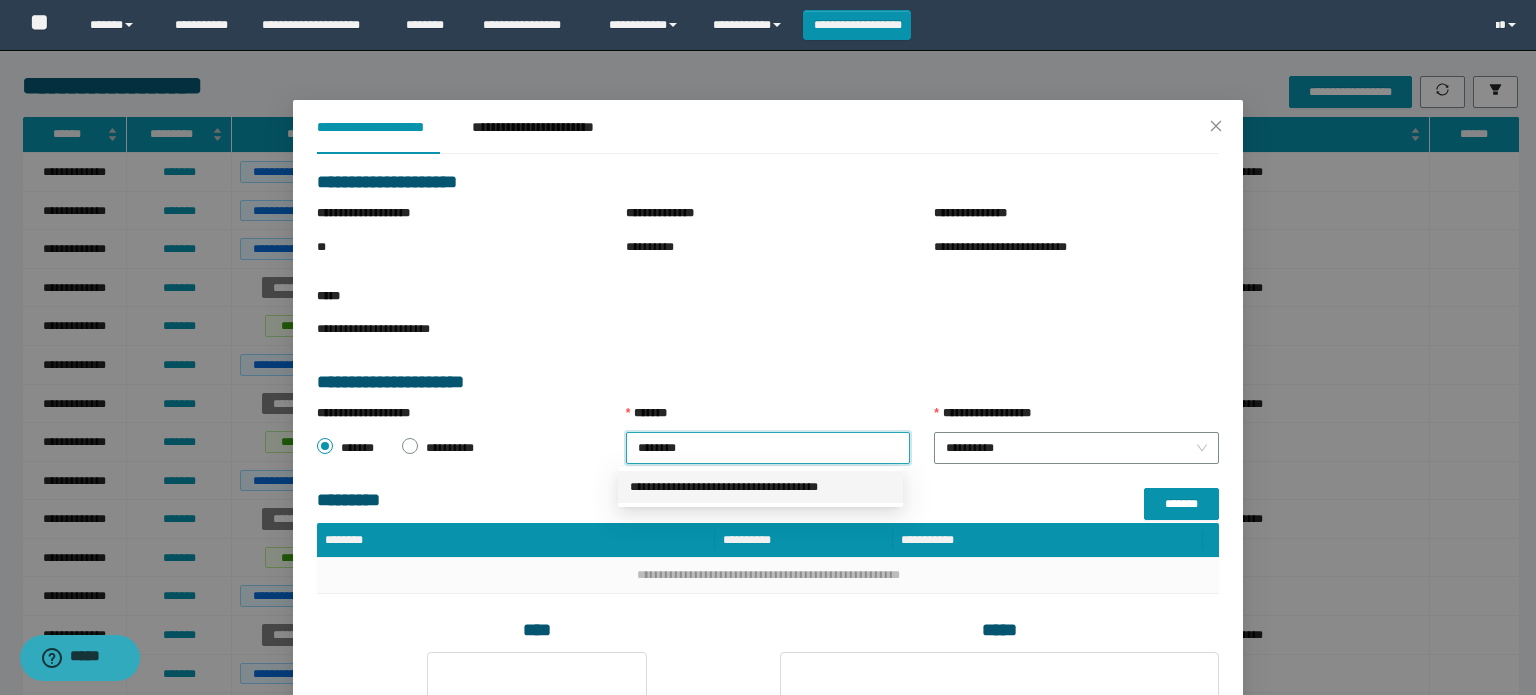 drag, startPoint x: 818, startPoint y: 491, endPoint x: 828, endPoint y: 484, distance: 12.206555 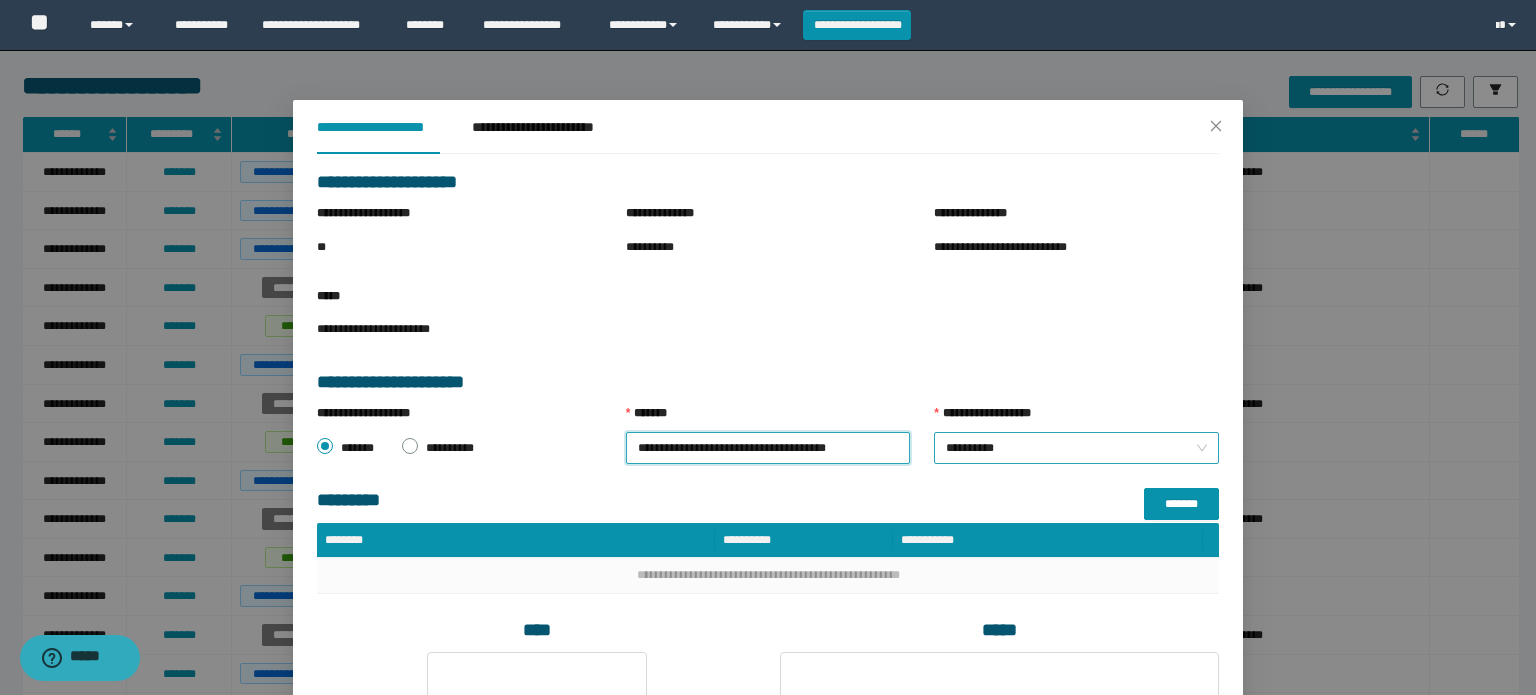 click on "**********" at bounding box center [1076, 448] 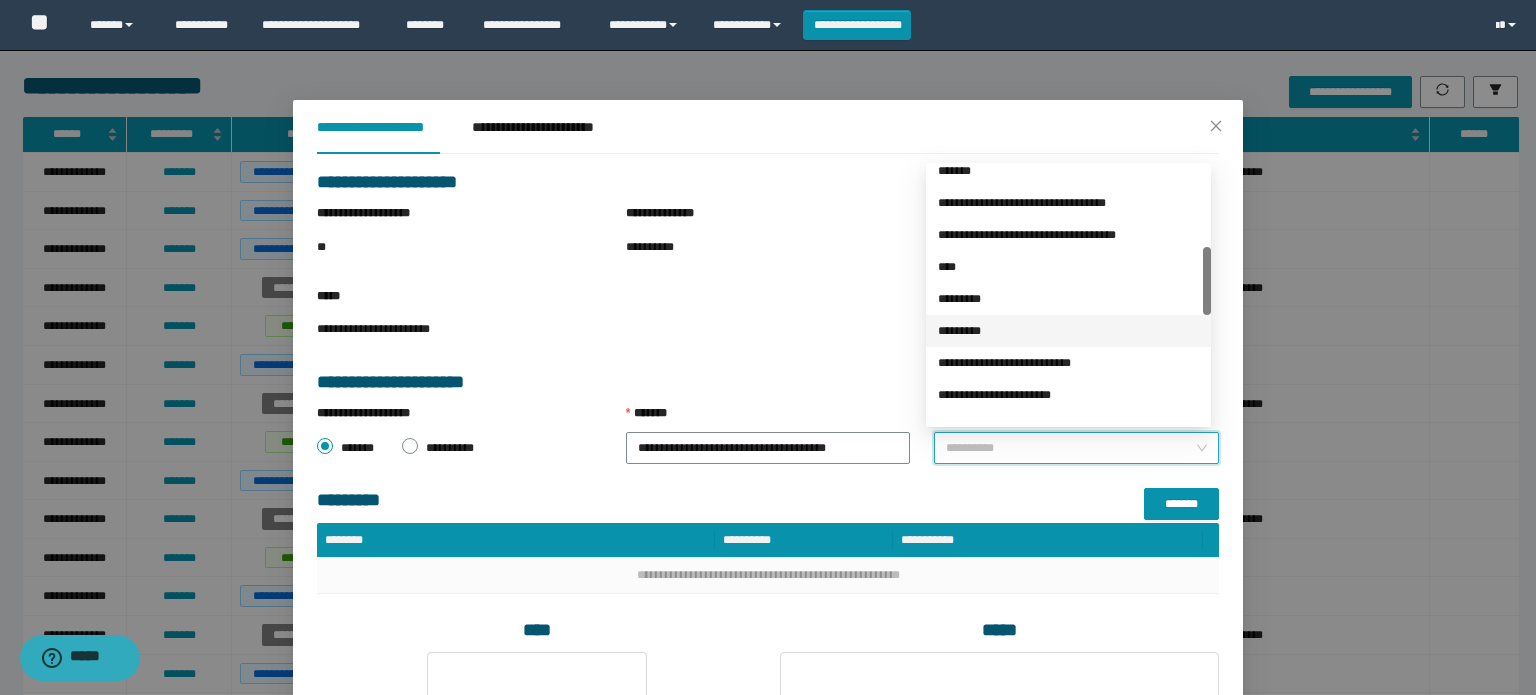 scroll, scrollTop: 200, scrollLeft: 0, axis: vertical 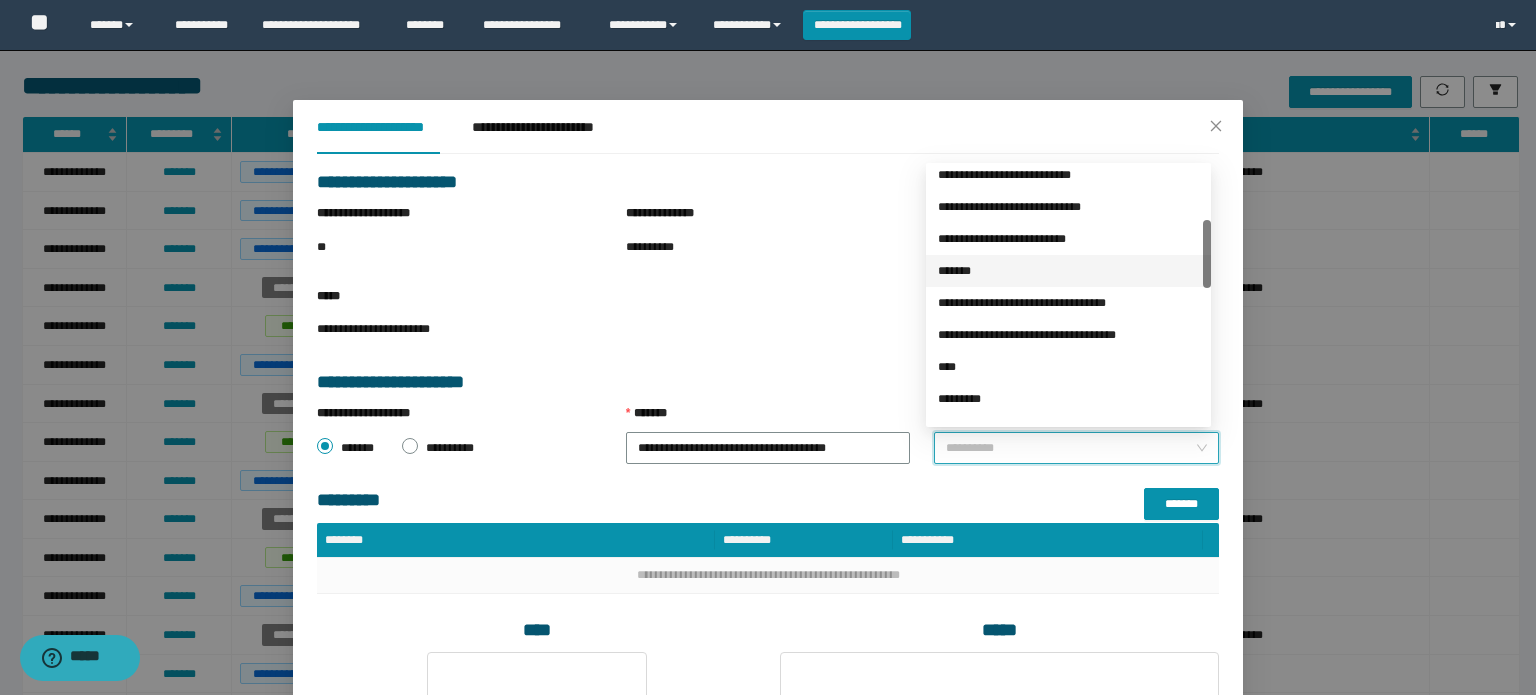click on "*******" at bounding box center (1068, 271) 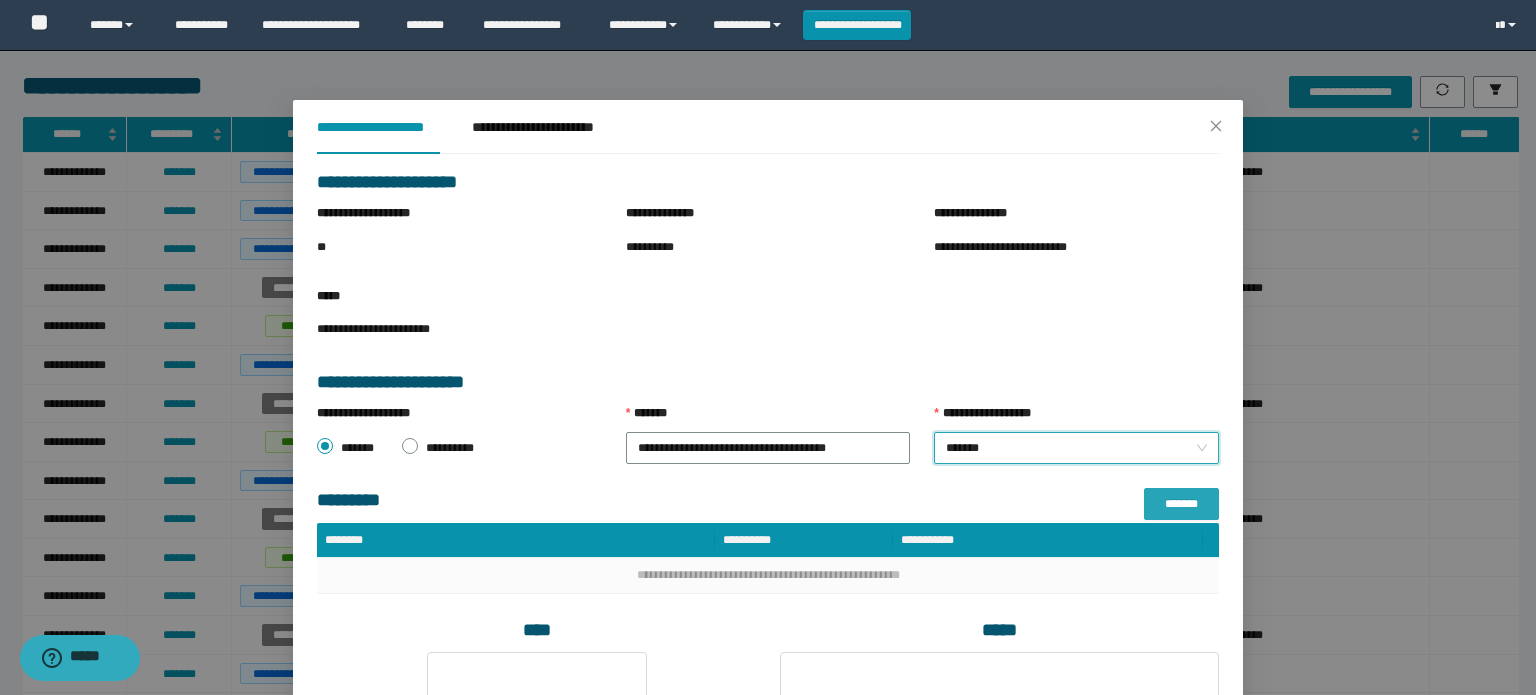 click on "*******" at bounding box center [1181, 504] 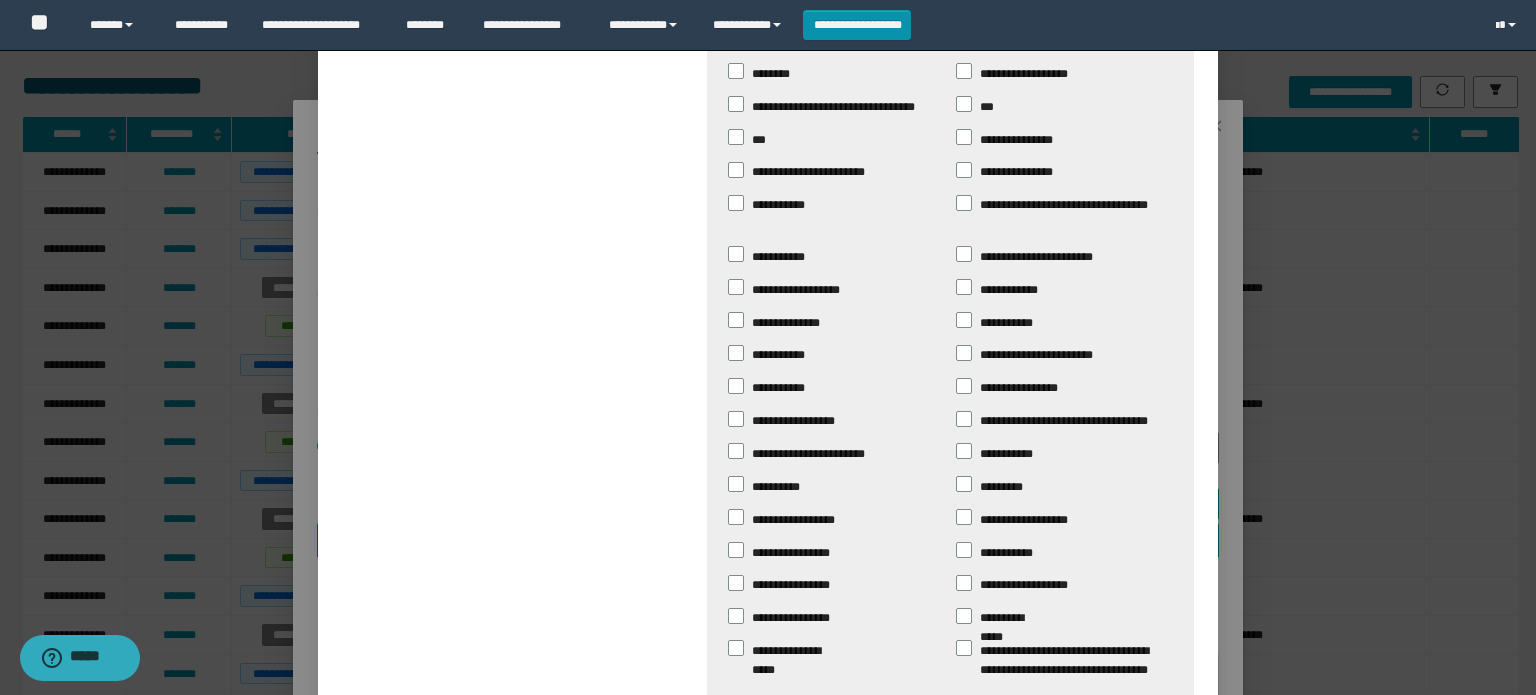 scroll, scrollTop: 1100, scrollLeft: 0, axis: vertical 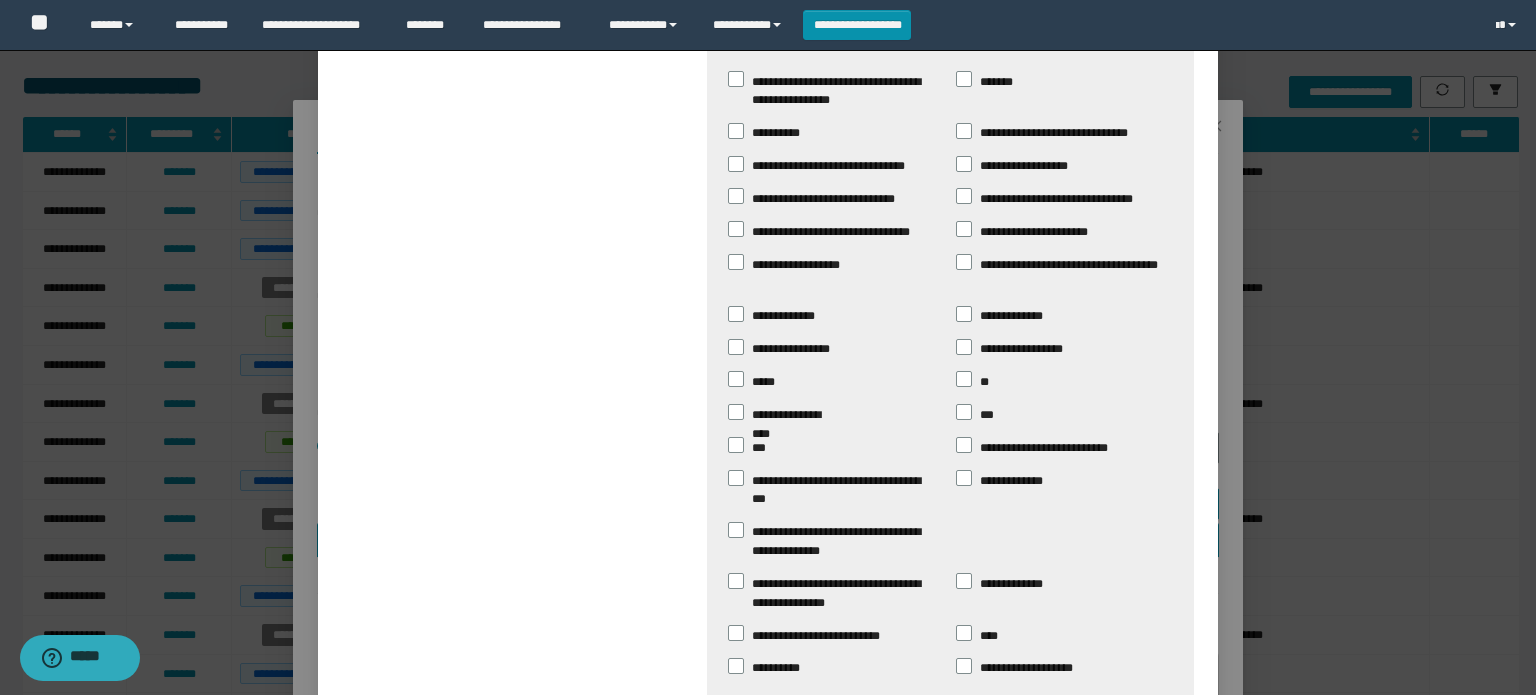 drag, startPoint x: 1072, startPoint y: 649, endPoint x: 1068, endPoint y: 634, distance: 15.524175 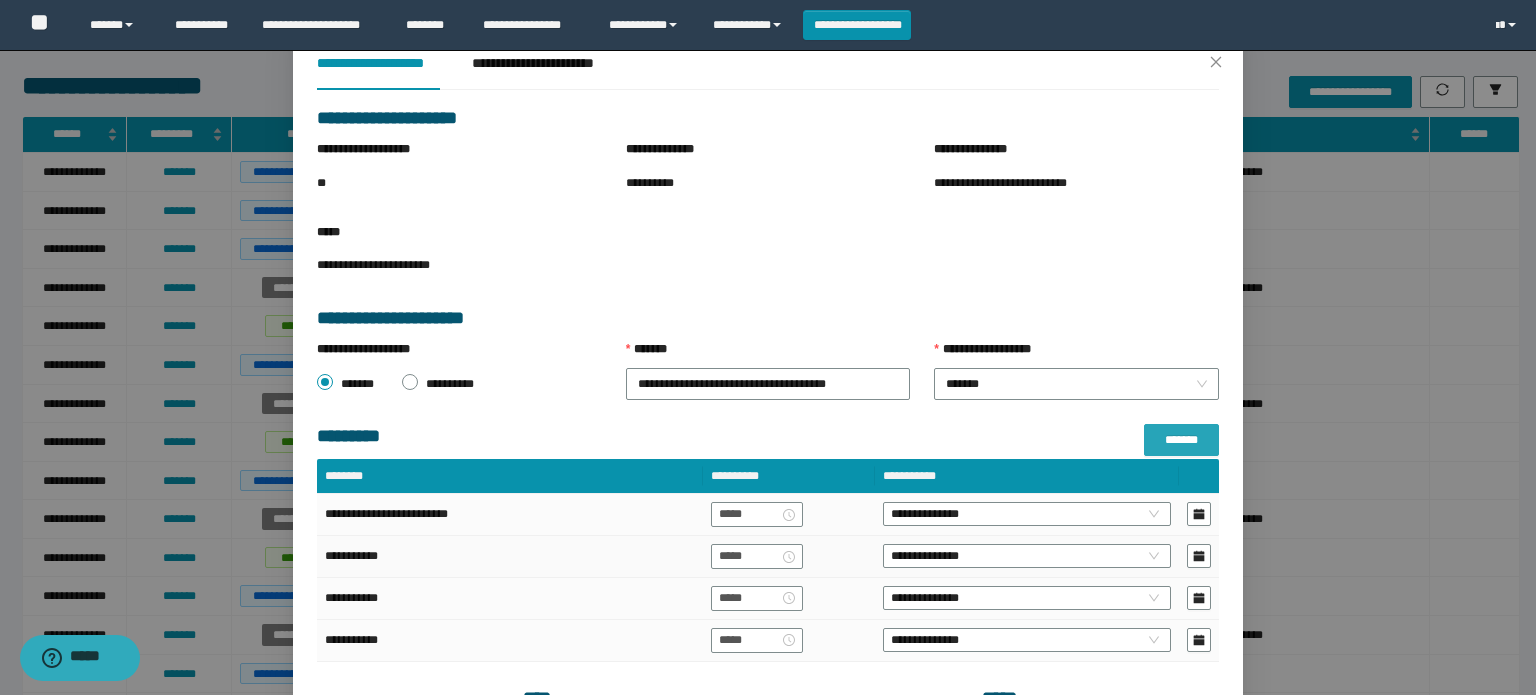 scroll, scrollTop: 100, scrollLeft: 0, axis: vertical 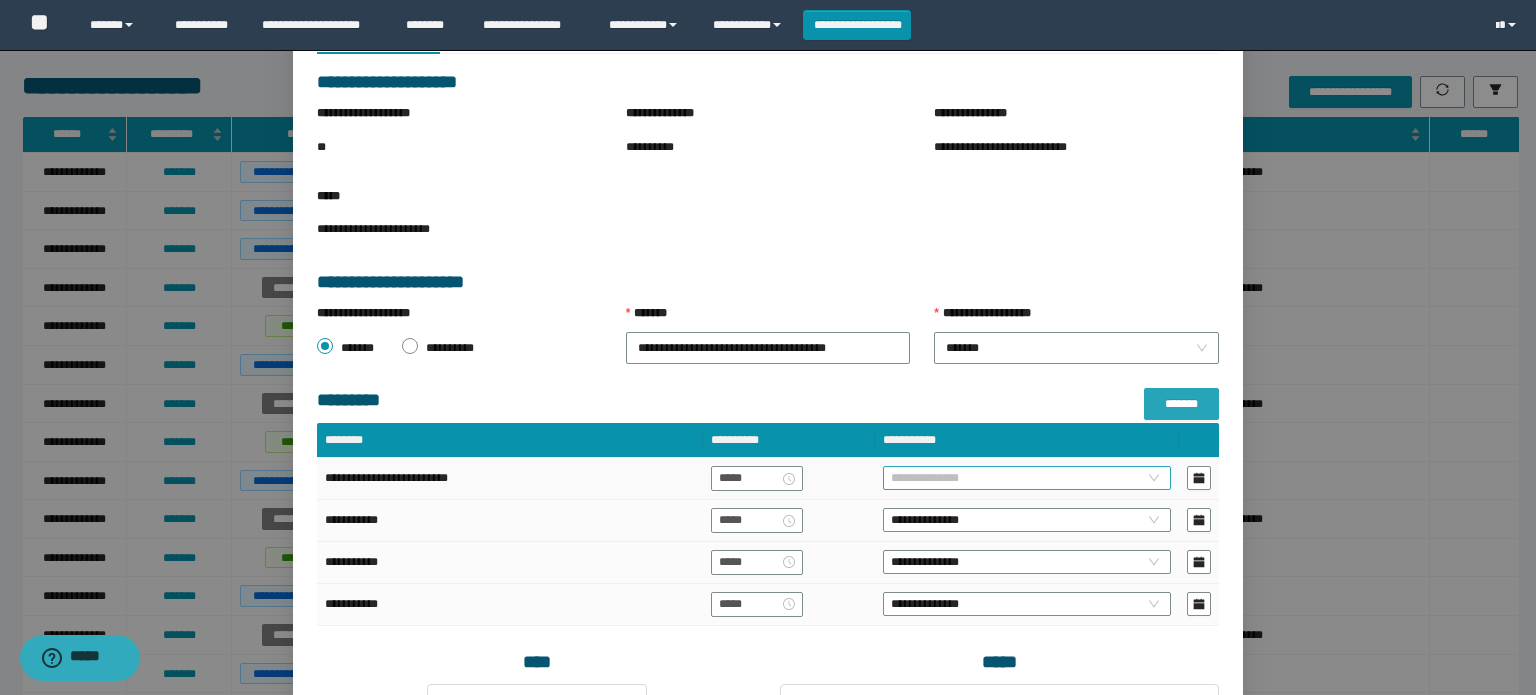 click on "**********" at bounding box center (1027, 478) 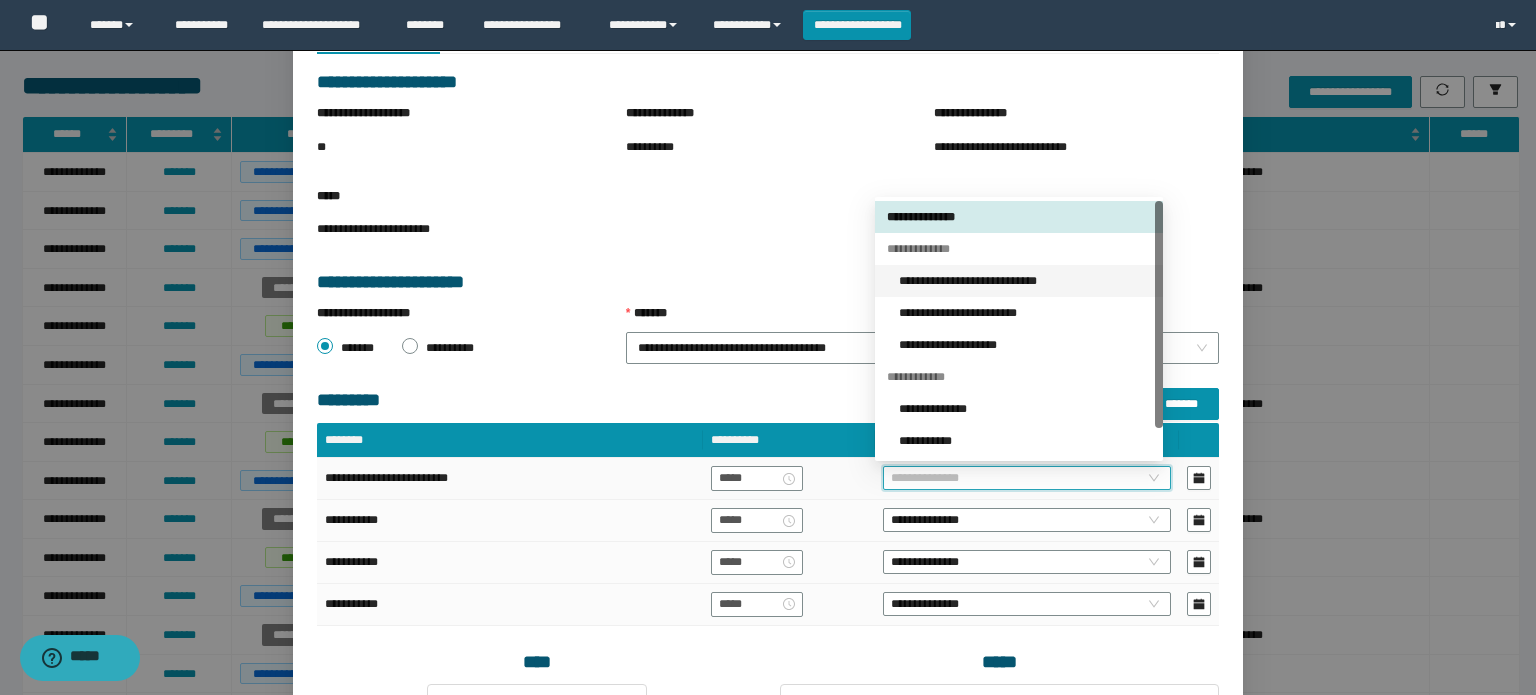click on "**********" at bounding box center (1025, 281) 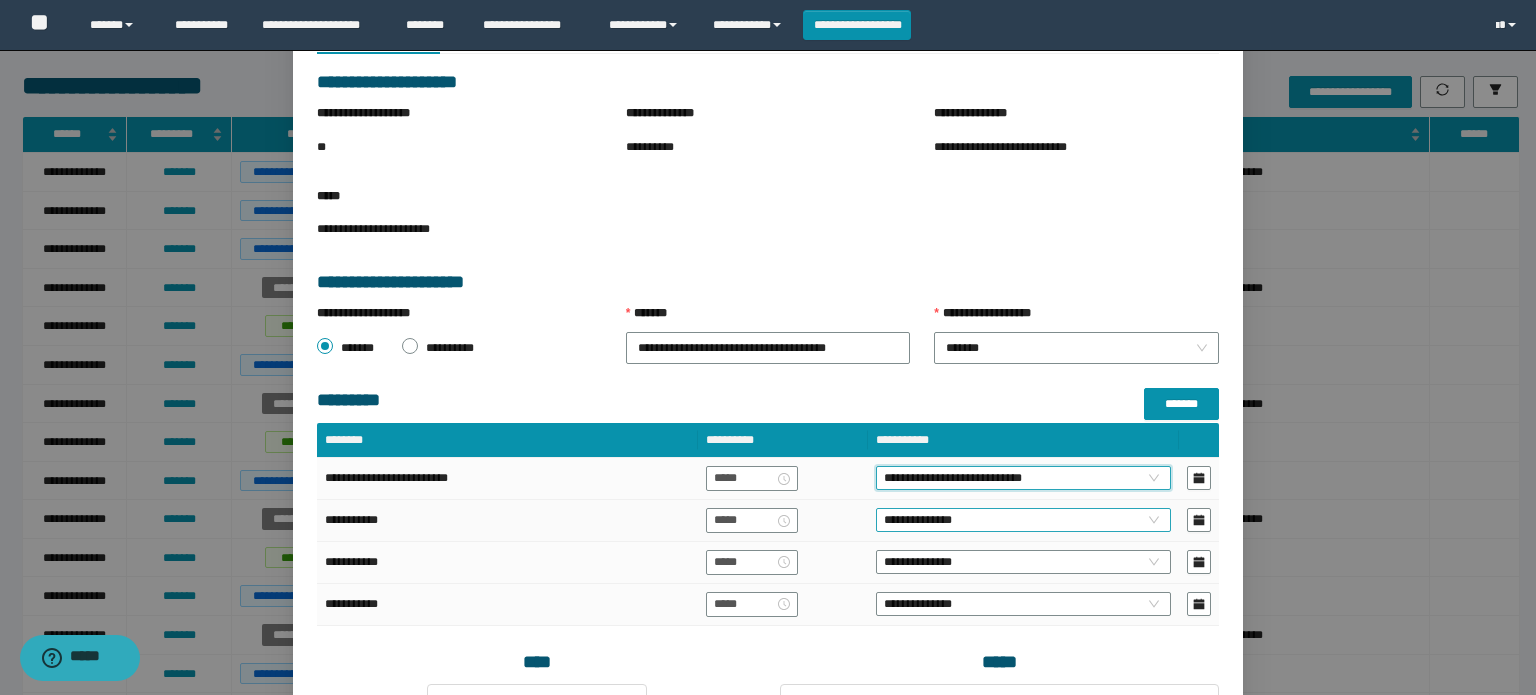 click on "**********" at bounding box center [1023, 520] 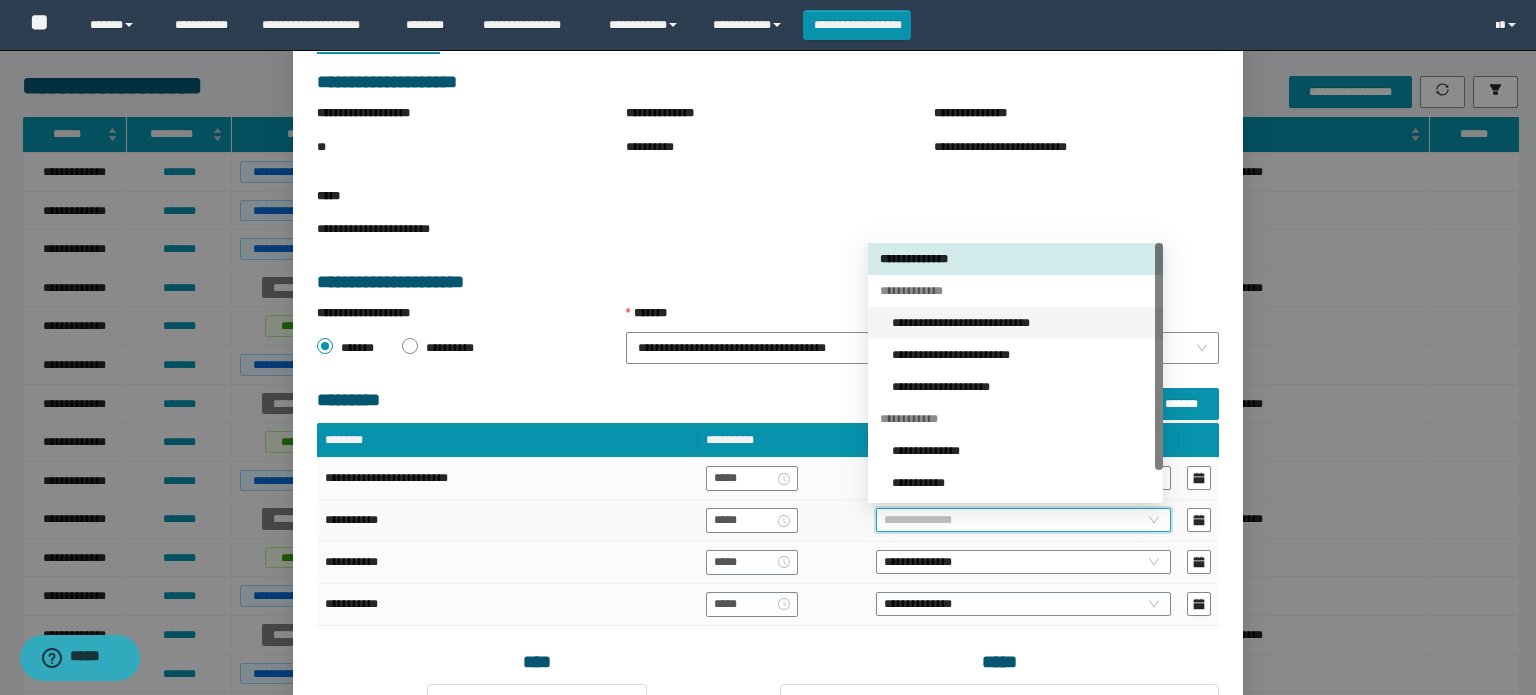 click on "**********" at bounding box center (1021, 323) 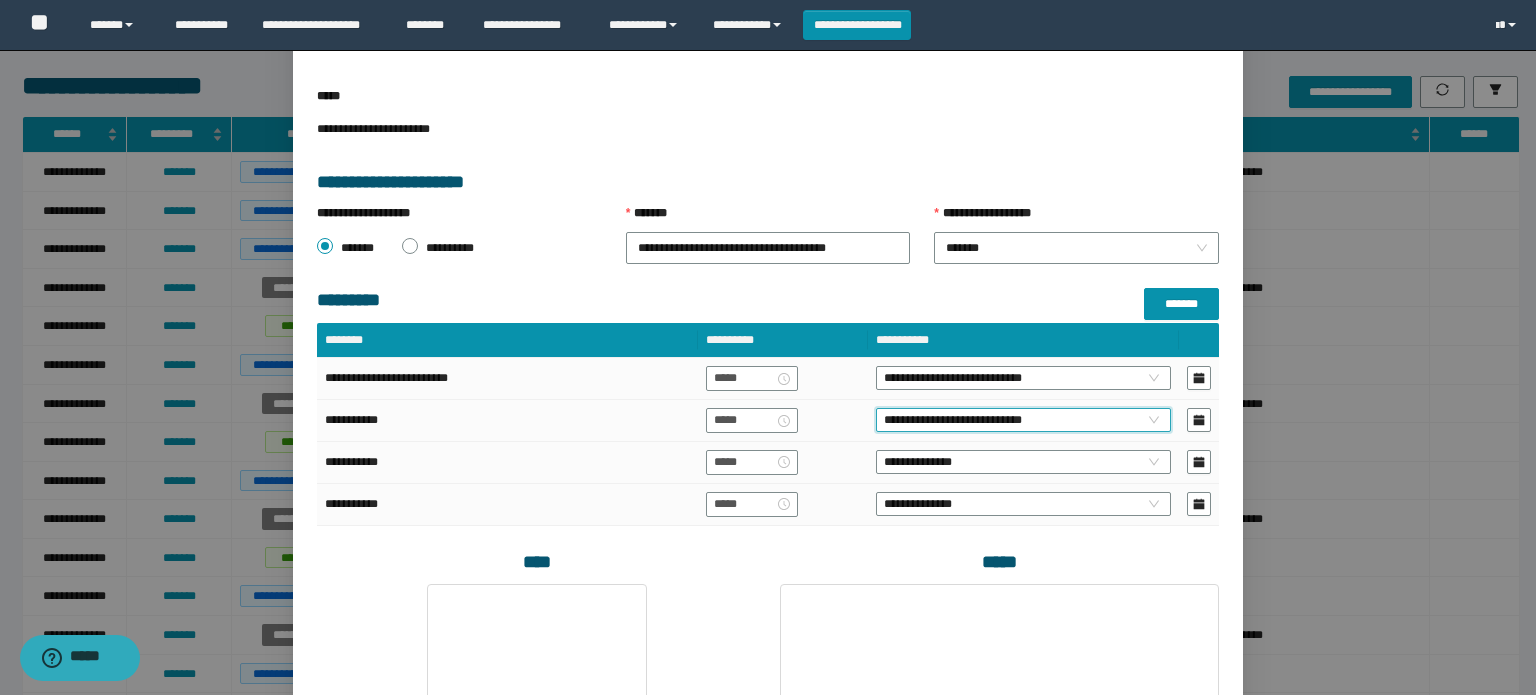scroll, scrollTop: 300, scrollLeft: 0, axis: vertical 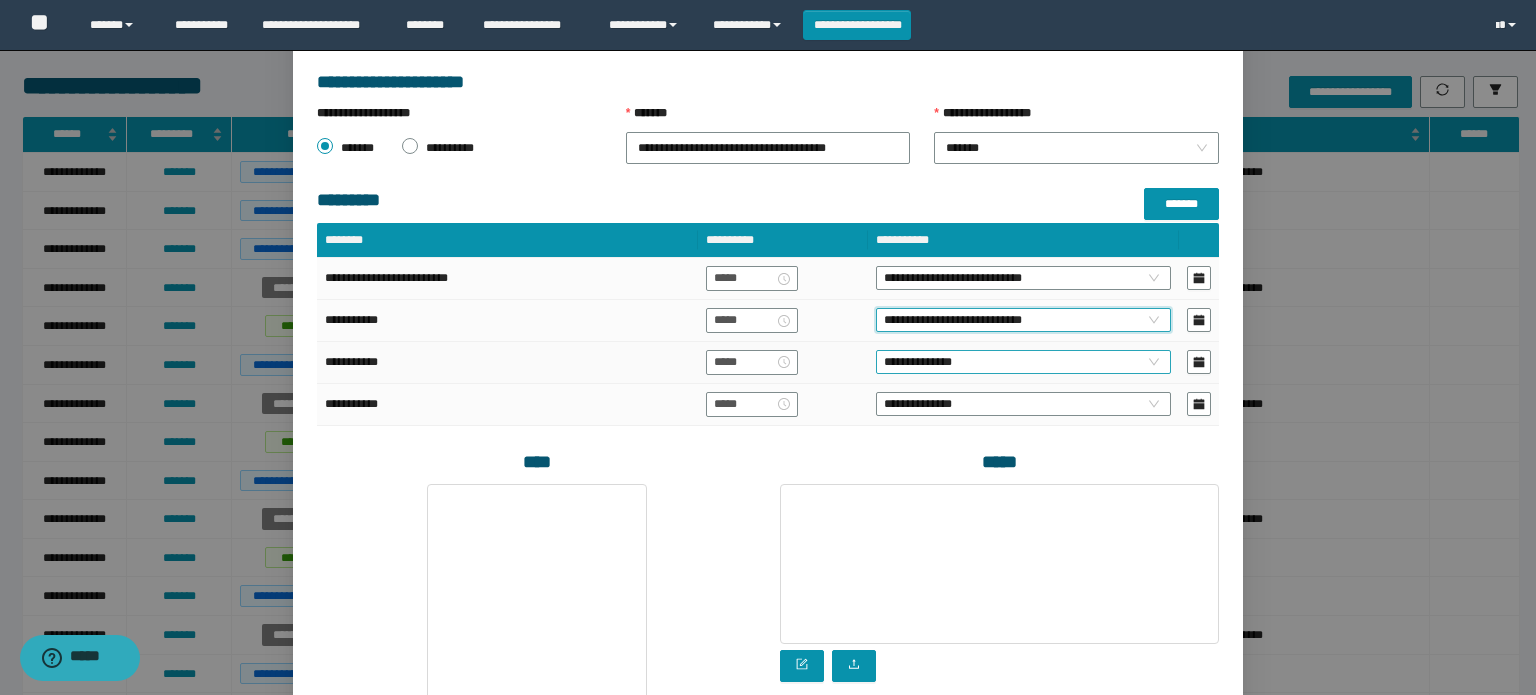 click on "**********" at bounding box center [1023, 362] 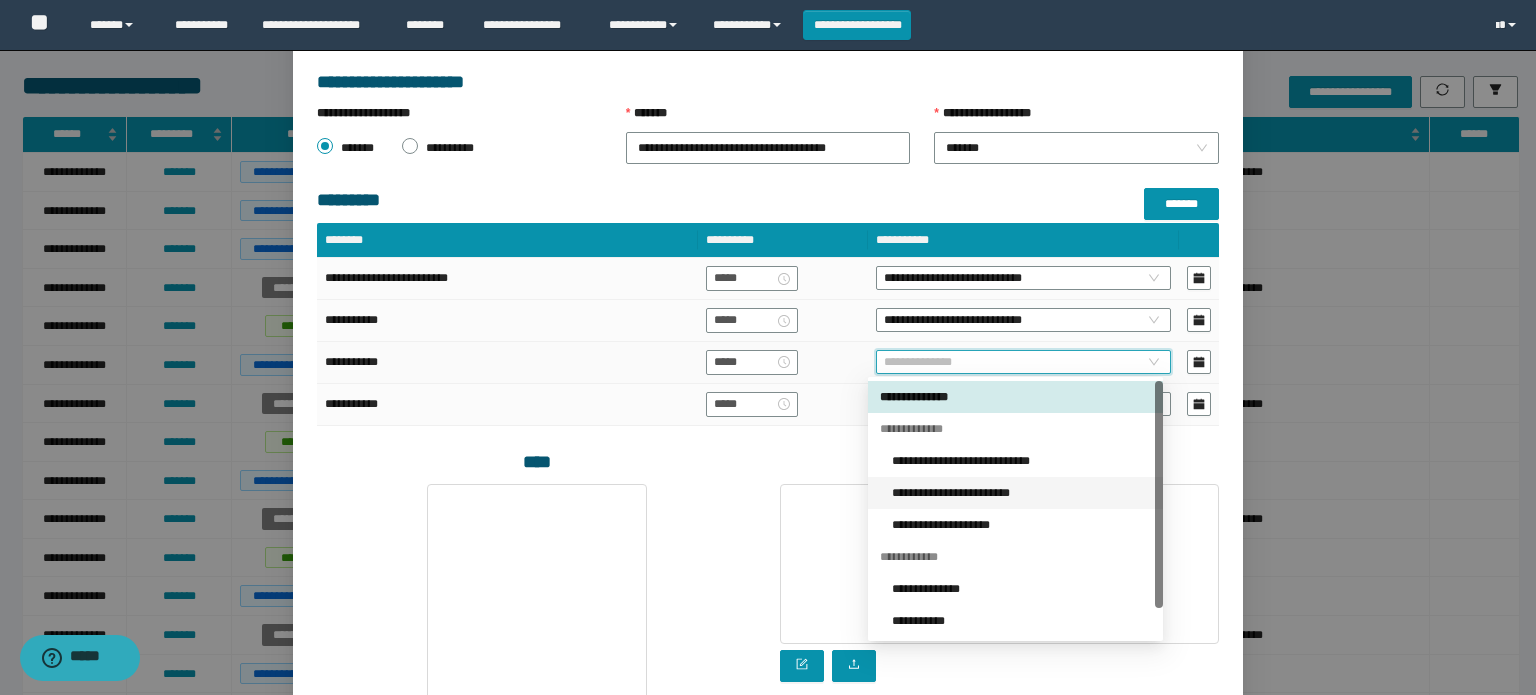 click on "**********" at bounding box center [1021, 493] 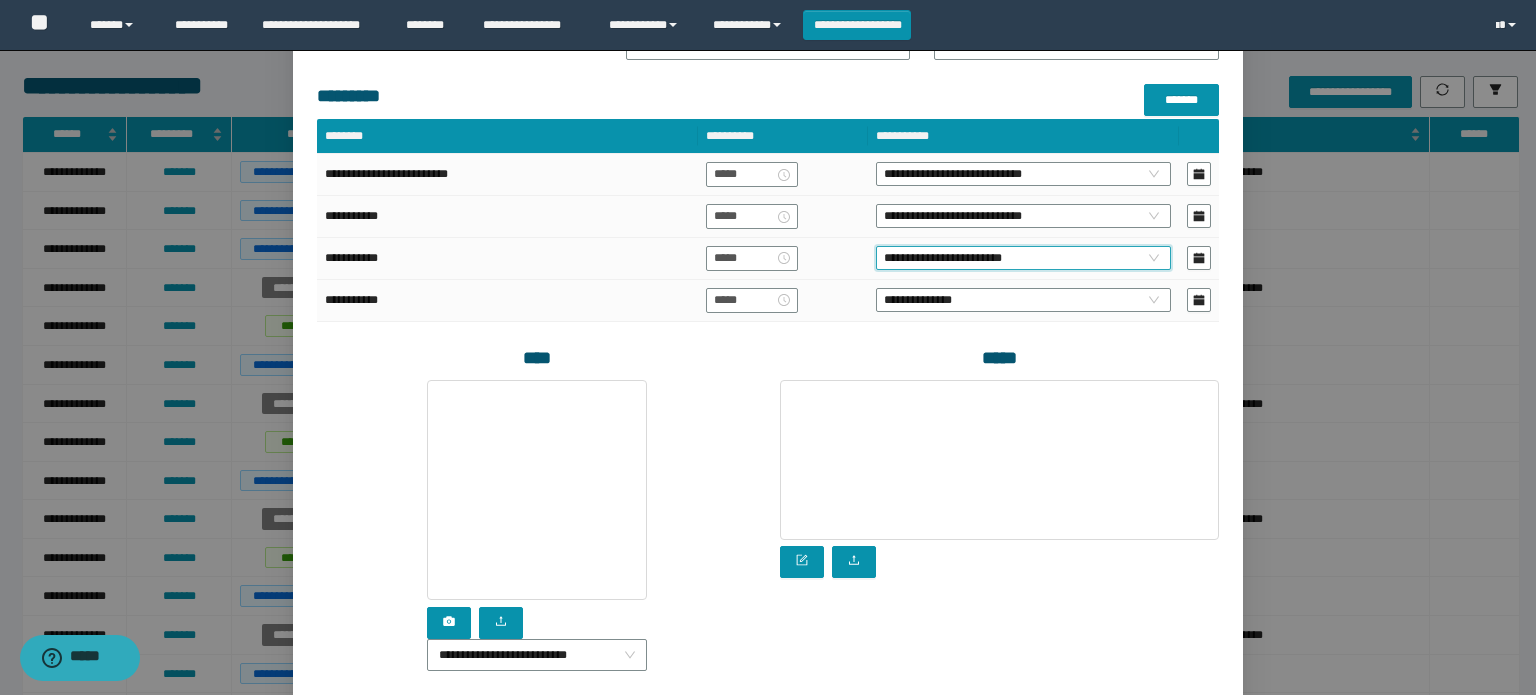 scroll, scrollTop: 500, scrollLeft: 0, axis: vertical 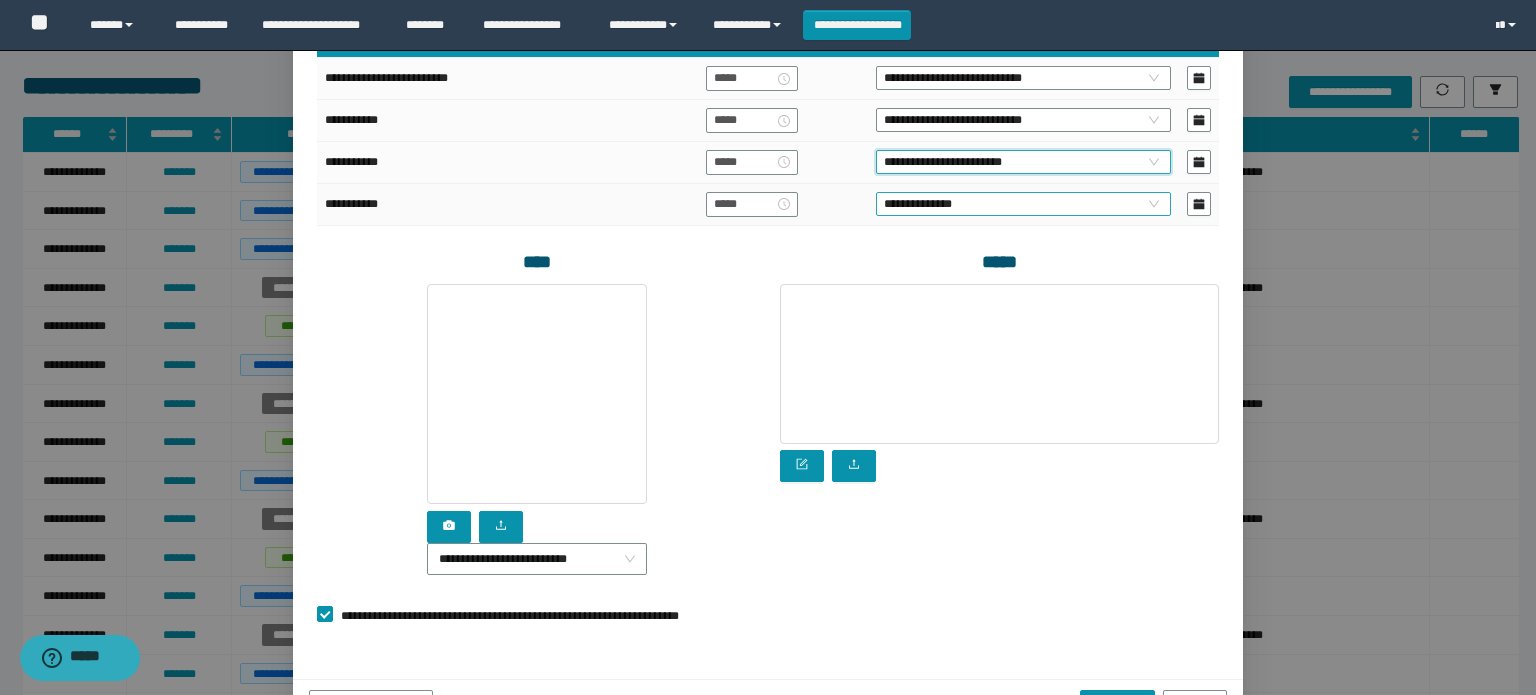 click on "**********" at bounding box center [1023, 204] 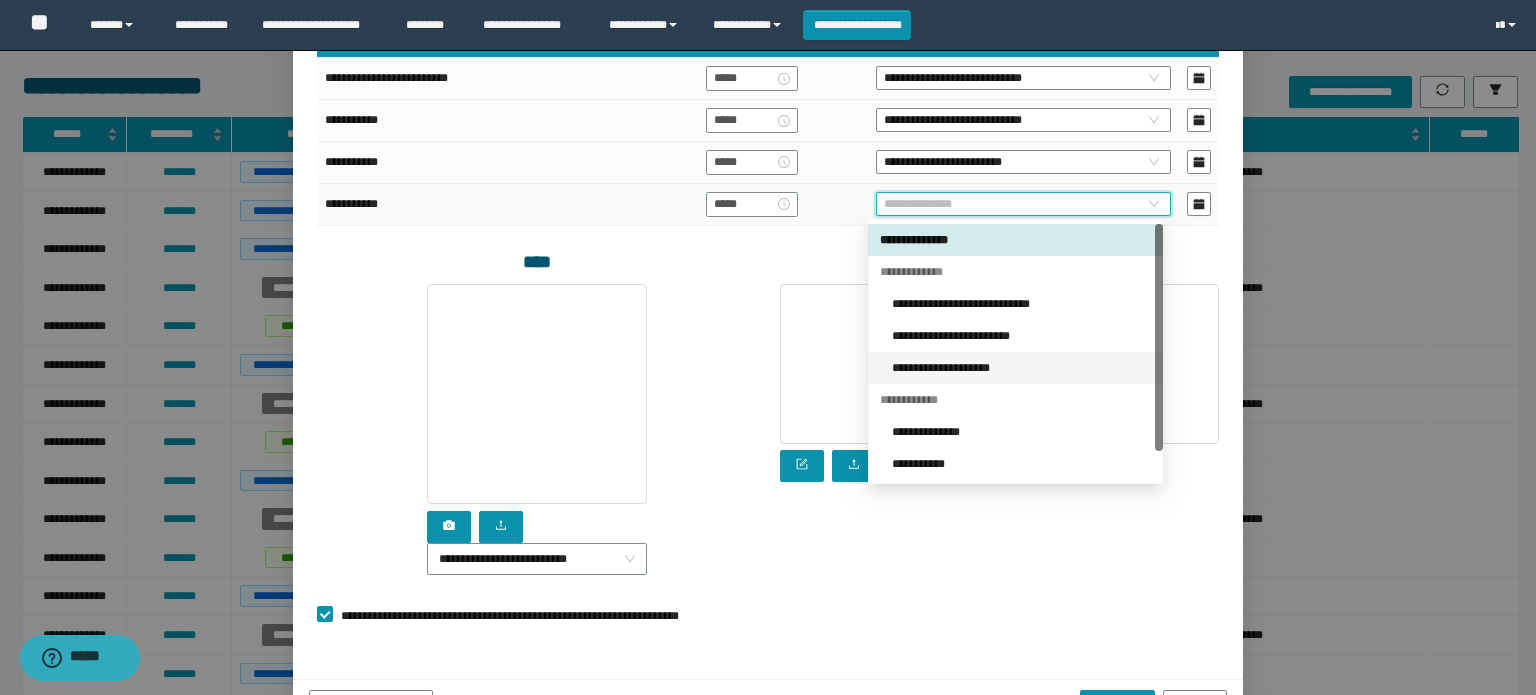 click on "**********" at bounding box center (1021, 368) 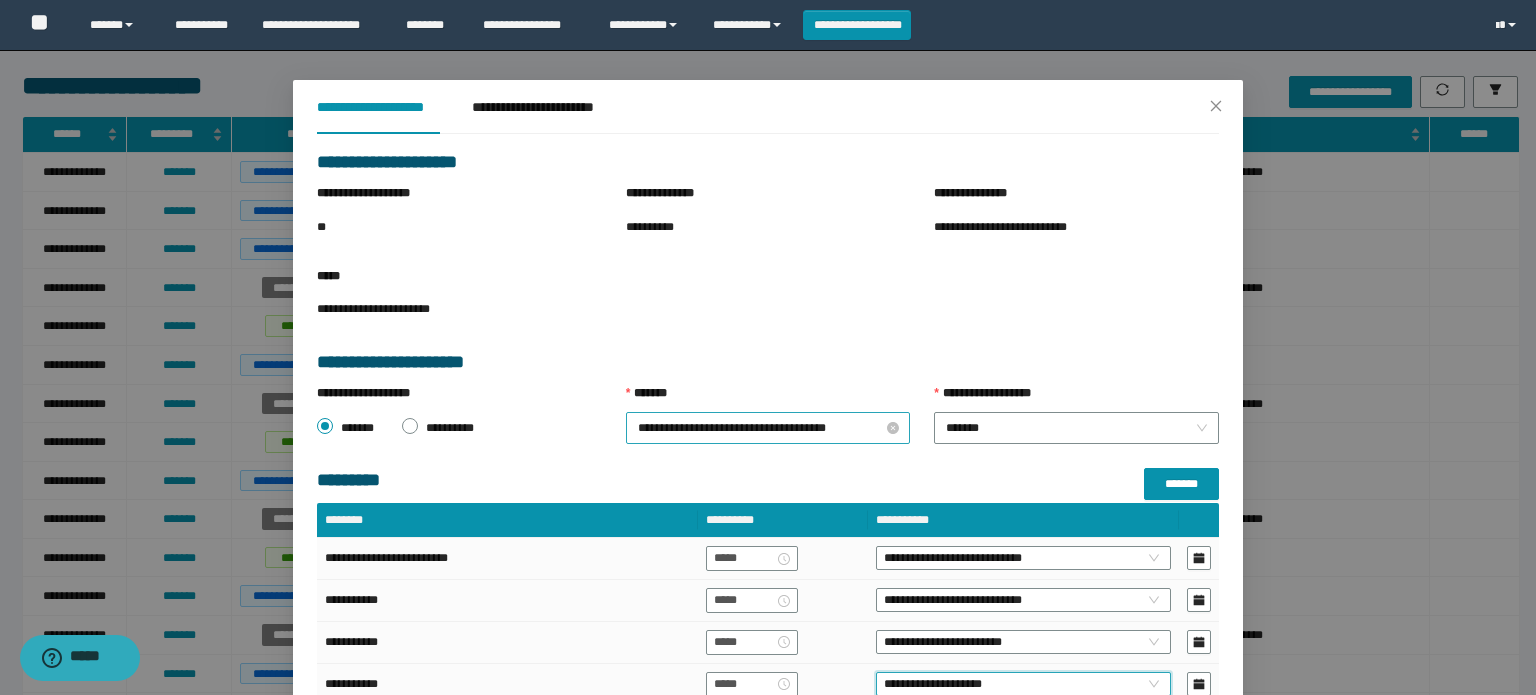 scroll, scrollTop: 0, scrollLeft: 0, axis: both 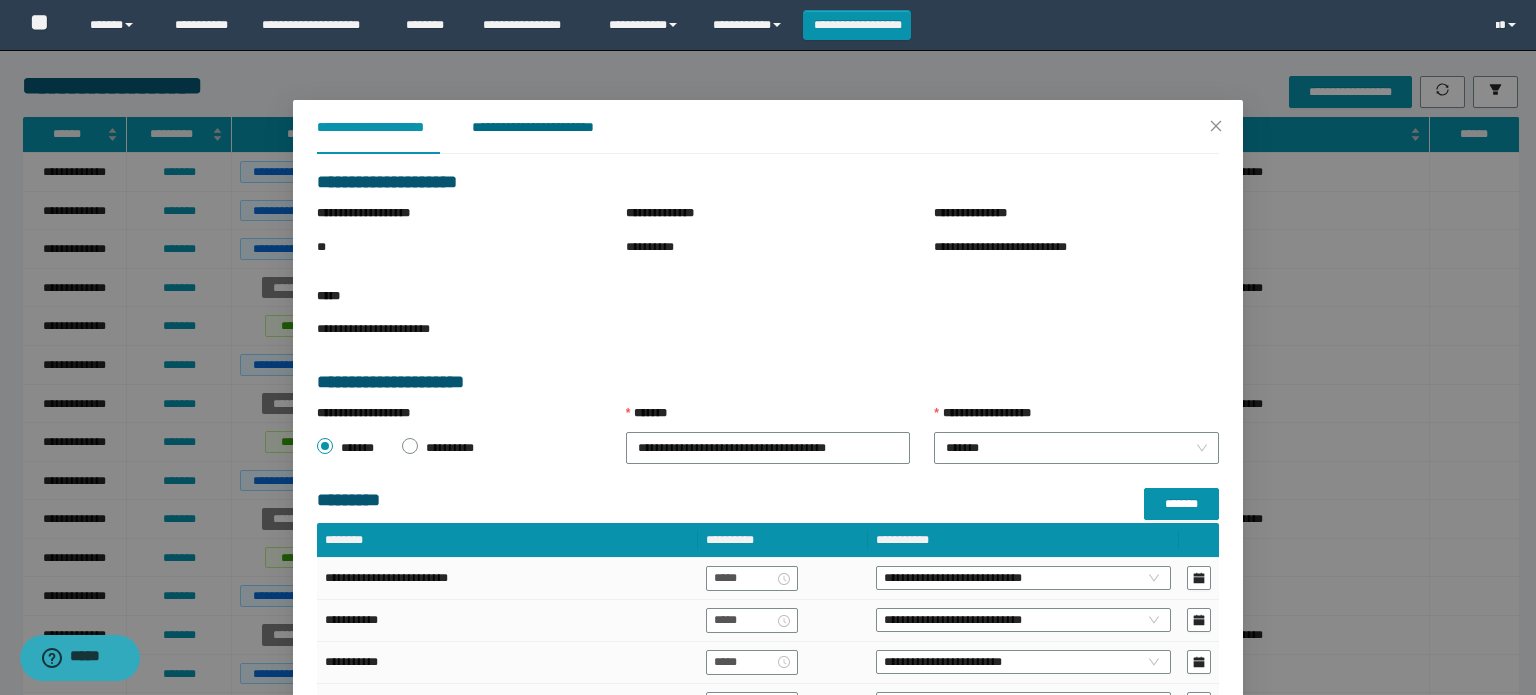 click on "**********" at bounding box center [548, 127] 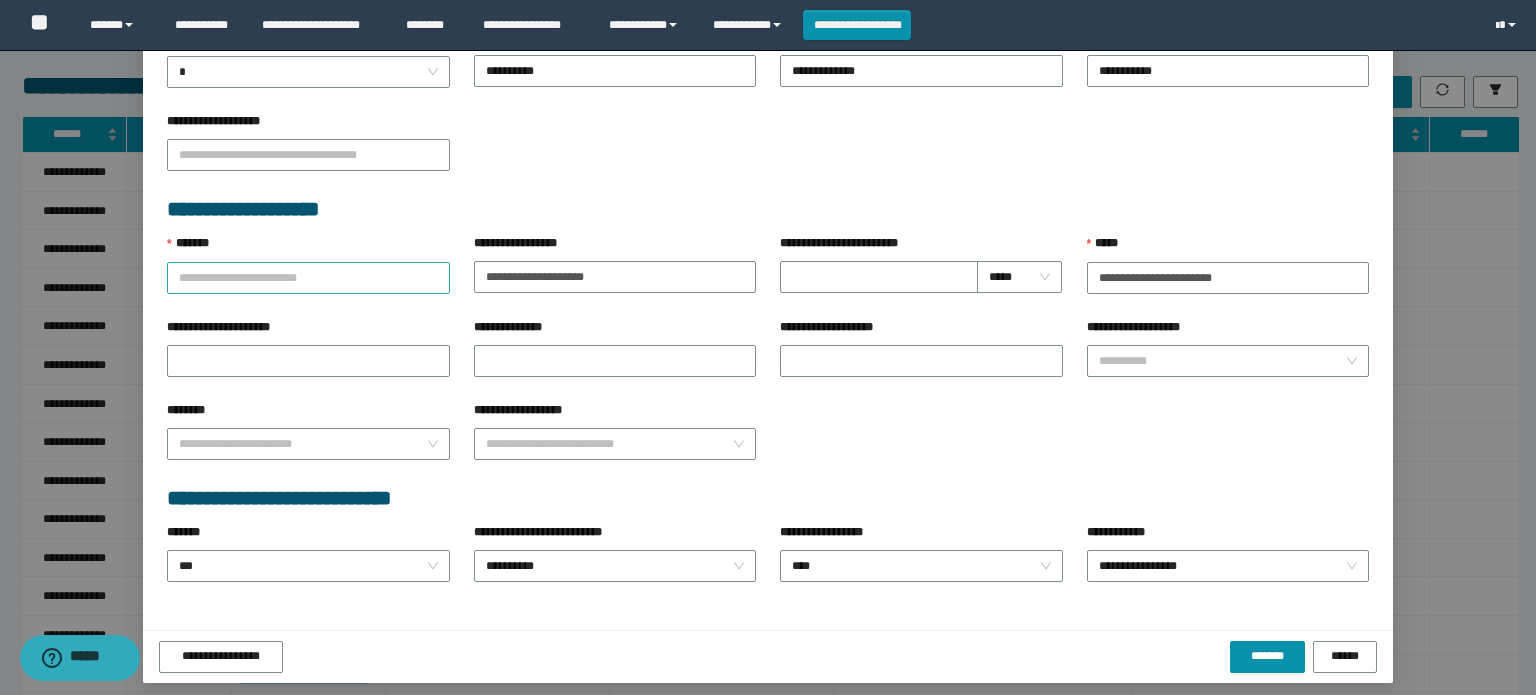 scroll, scrollTop: 728, scrollLeft: 0, axis: vertical 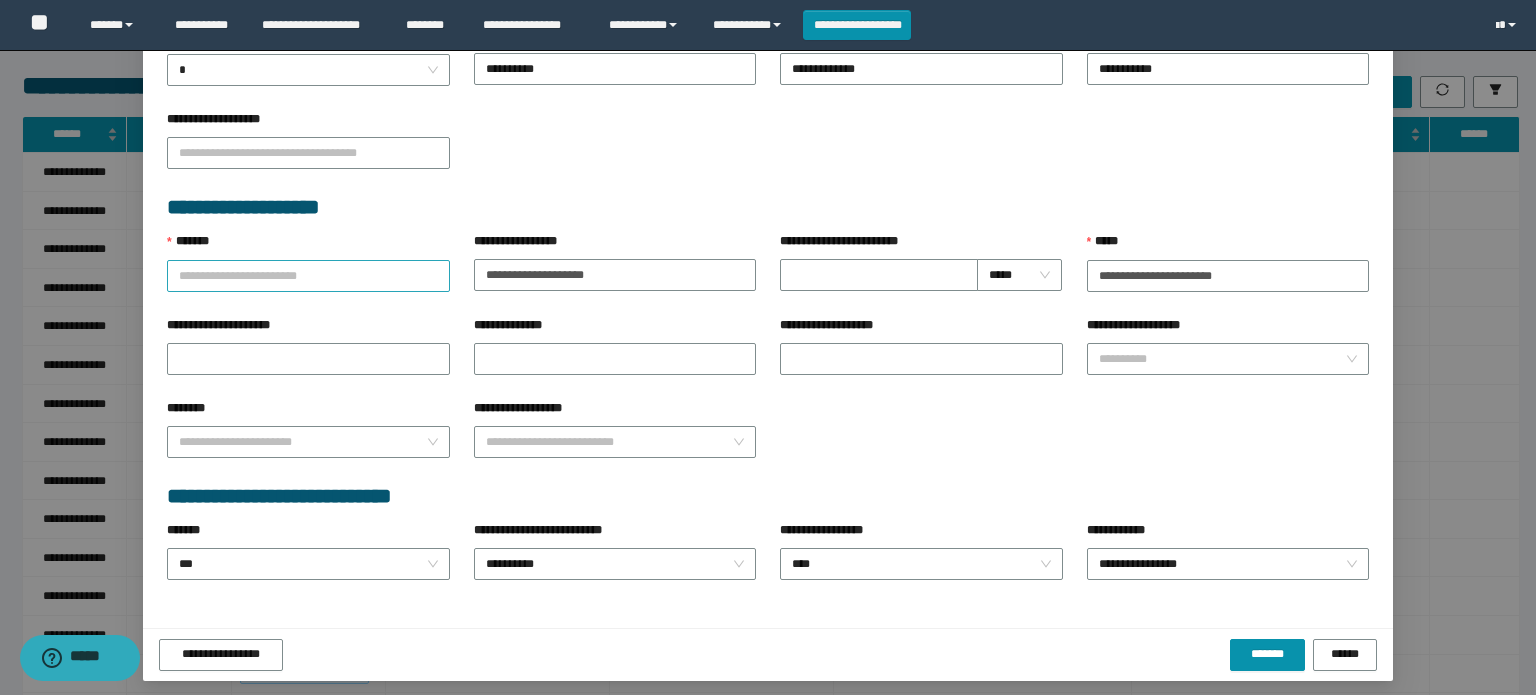 click on "*******" at bounding box center (308, 276) 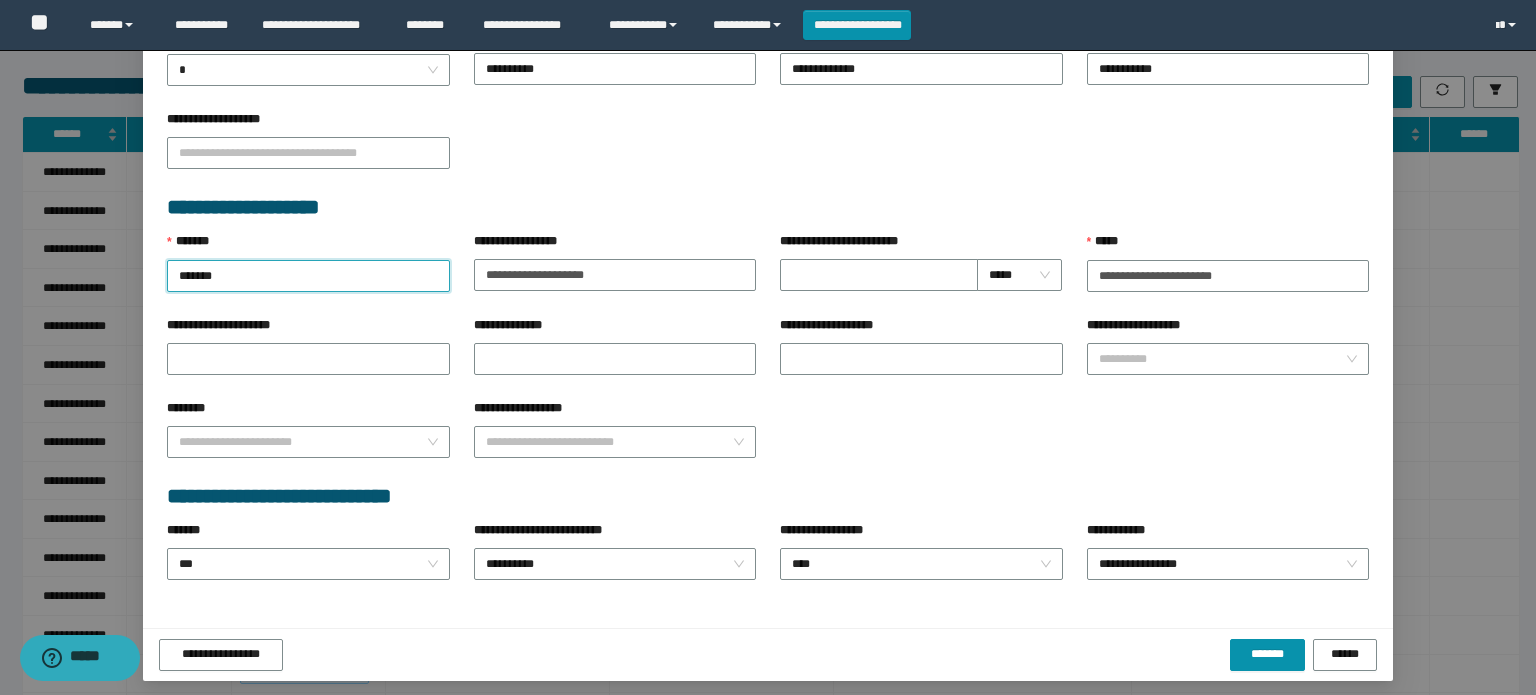 type on "********" 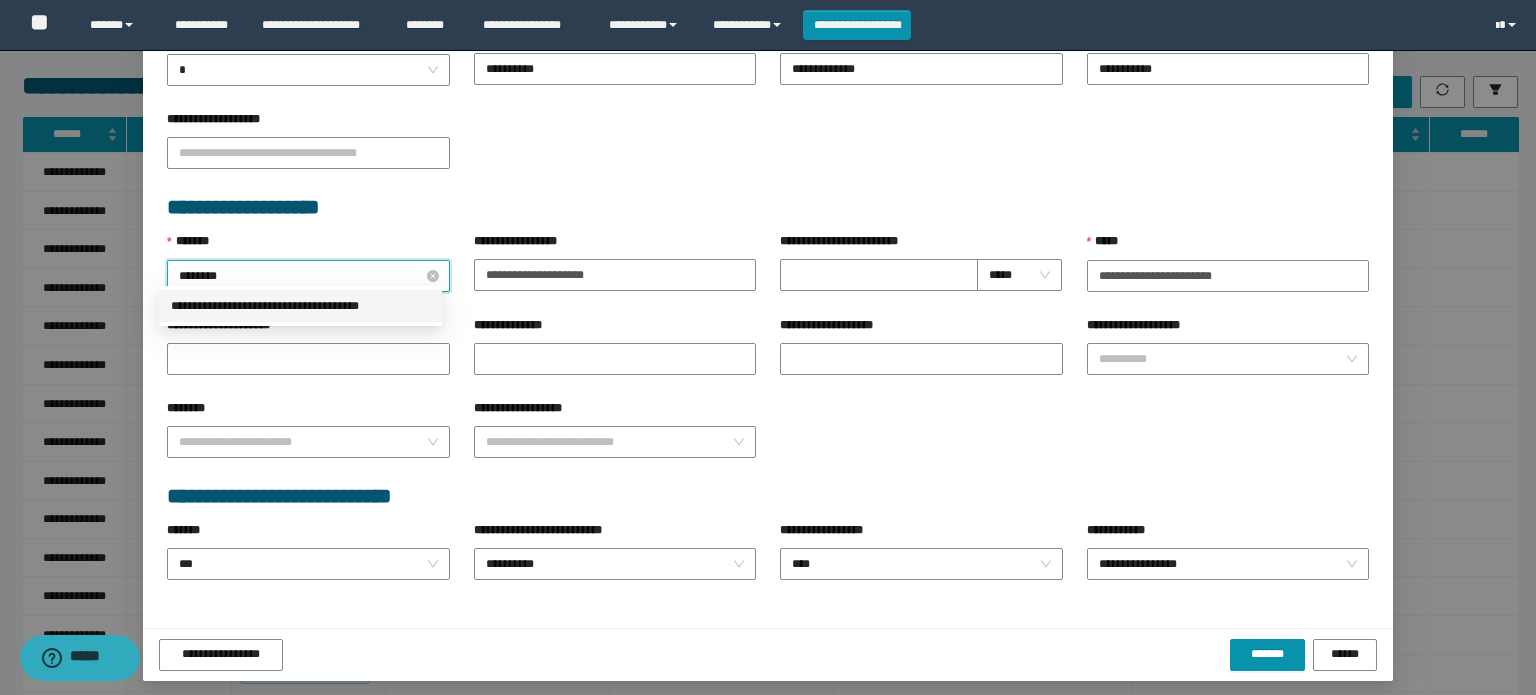 drag, startPoint x: 318, startPoint y: 321, endPoint x: 432, endPoint y: 280, distance: 121.14867 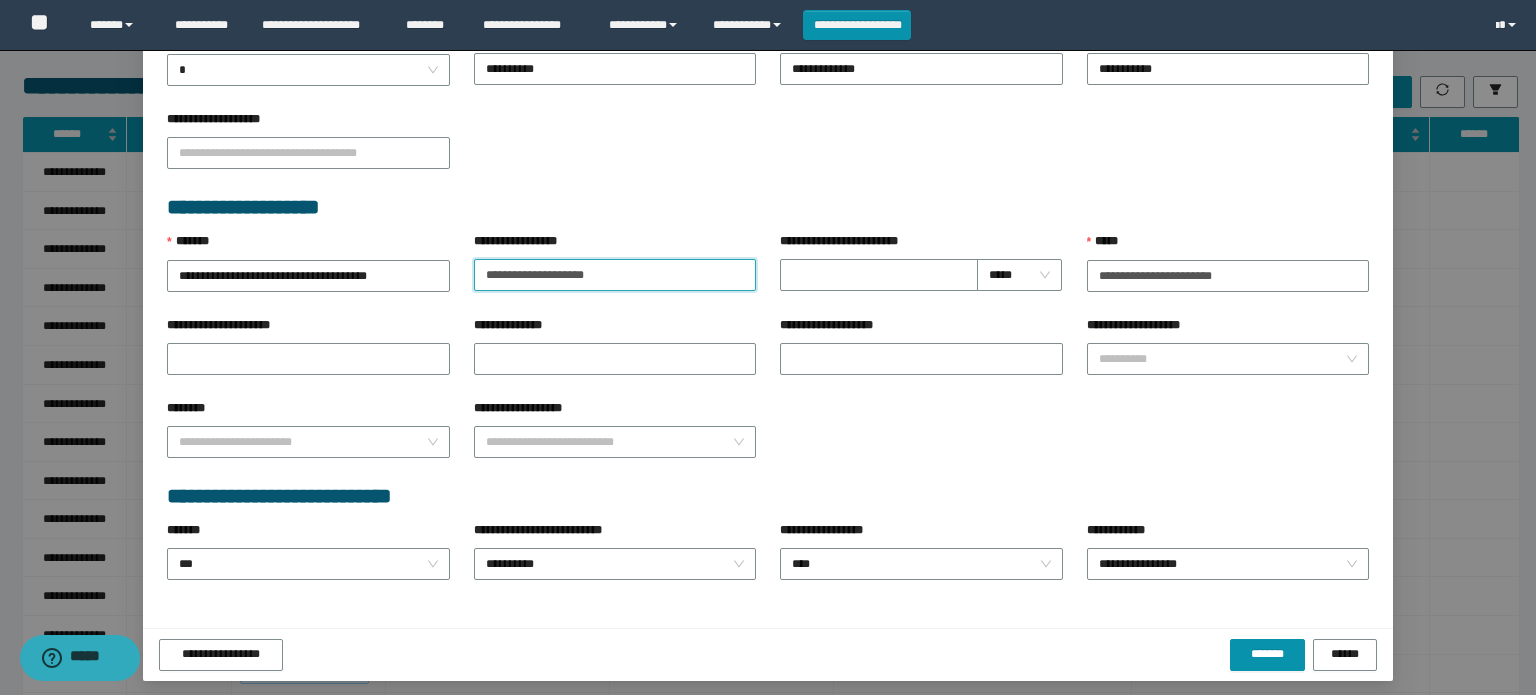 click on "**********" at bounding box center [615, 275] 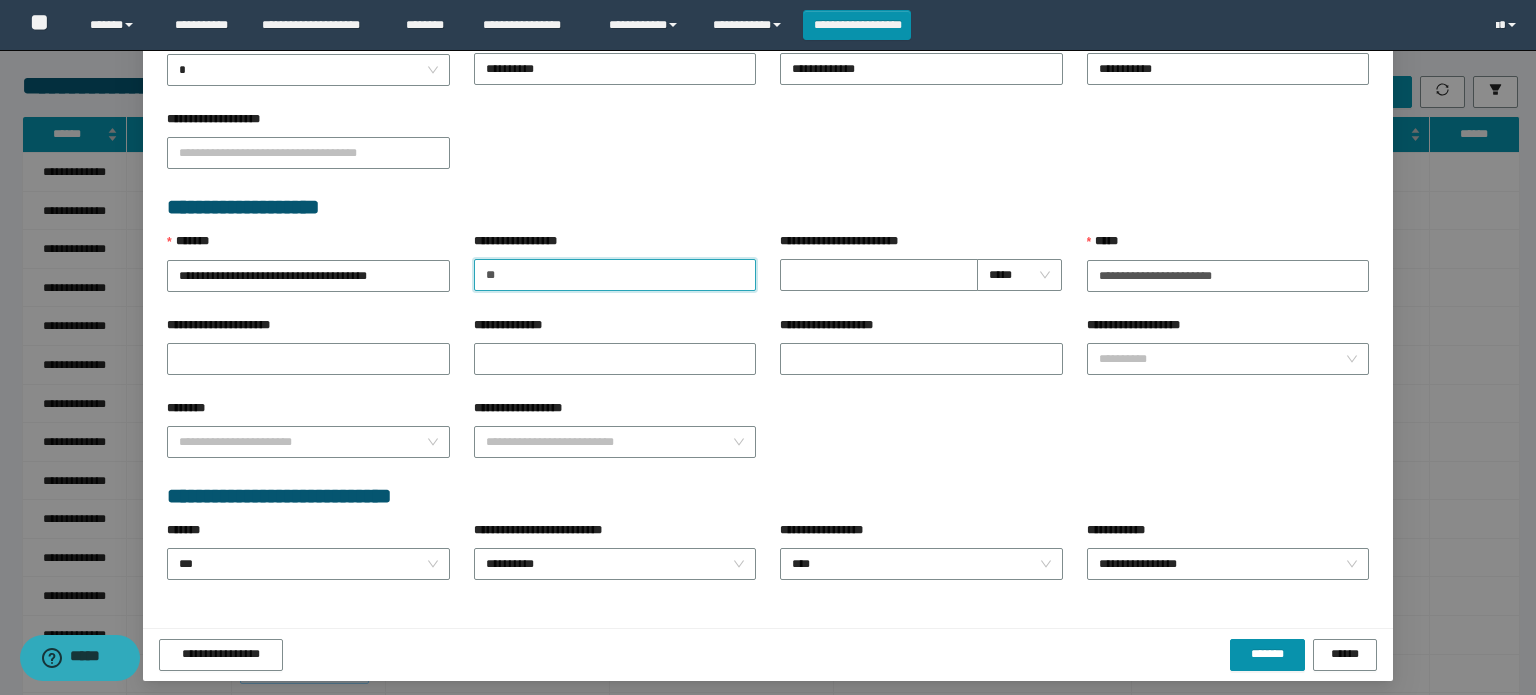 type on "*" 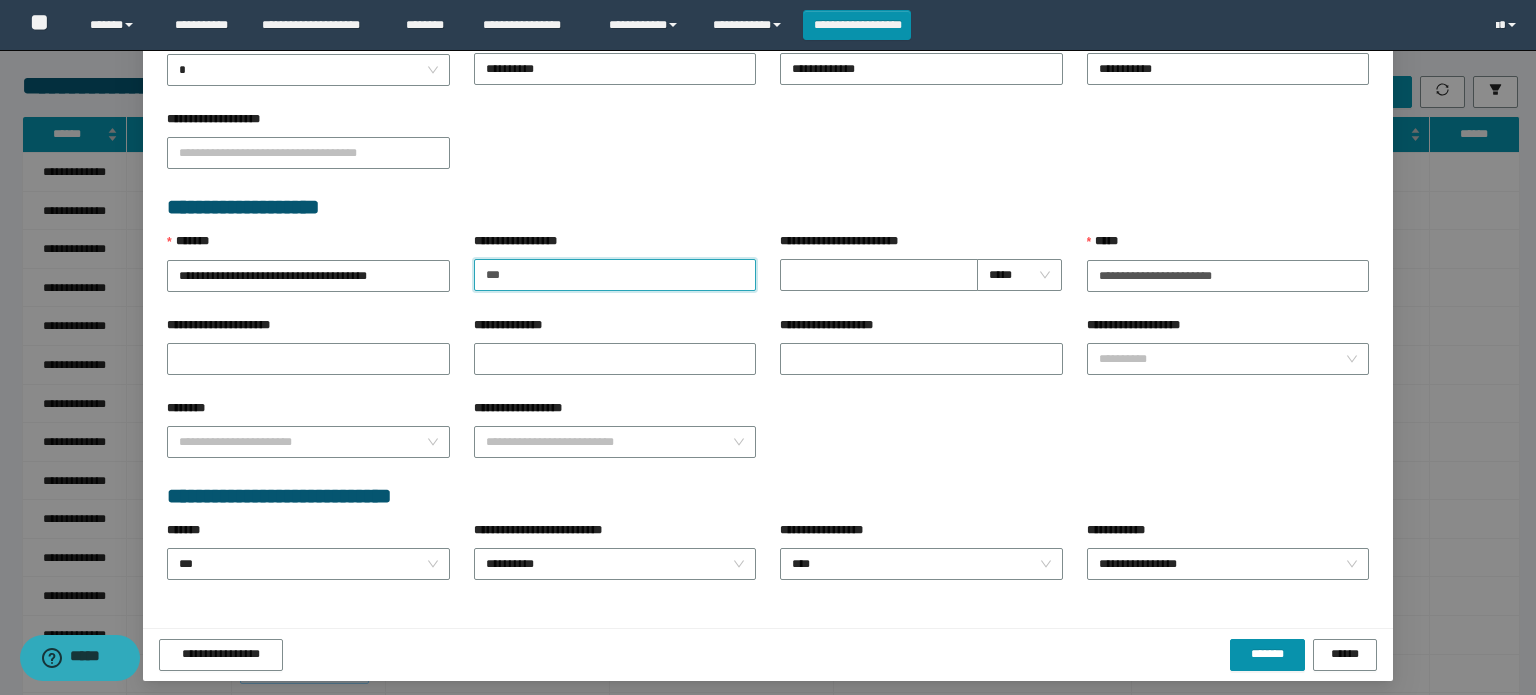 type on "**********" 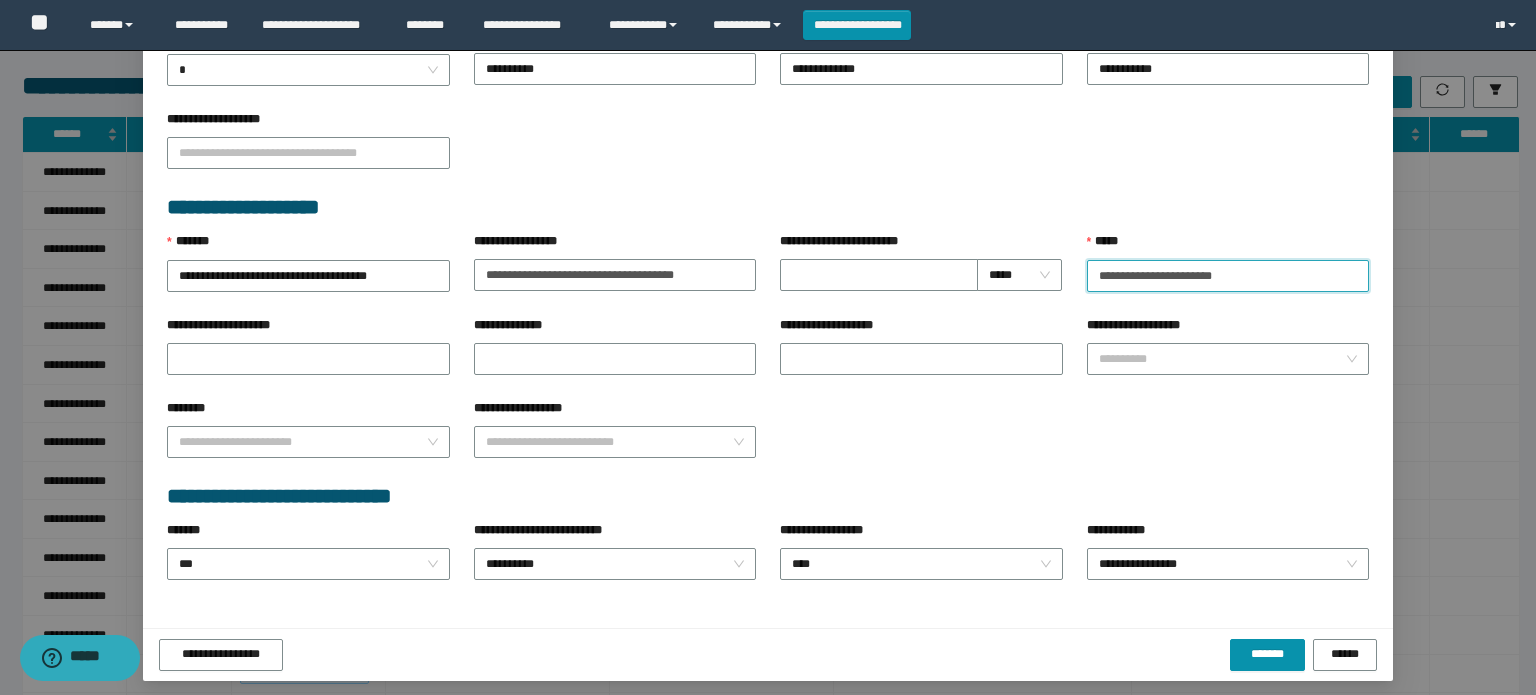 drag, startPoint x: 1233, startPoint y: 271, endPoint x: 686, endPoint y: 375, distance: 556.7989 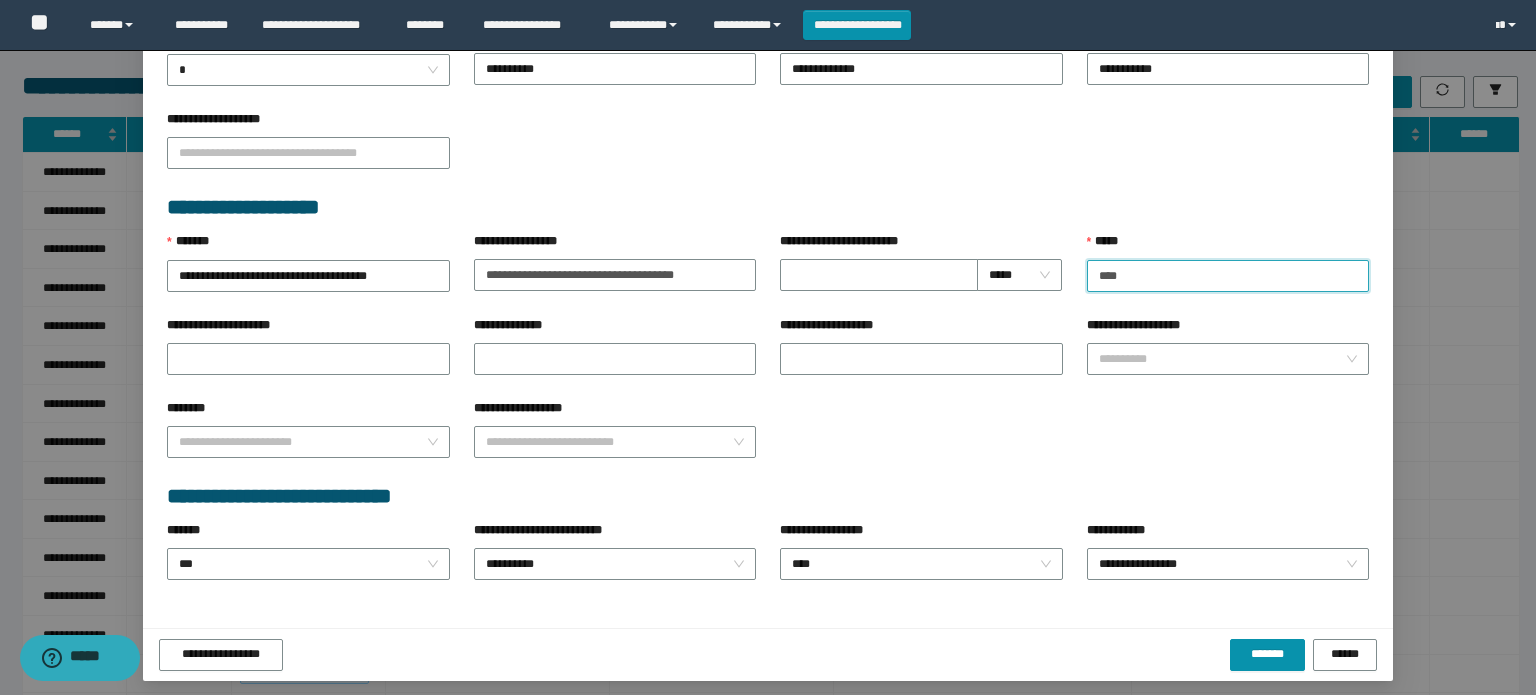 type on "*********" 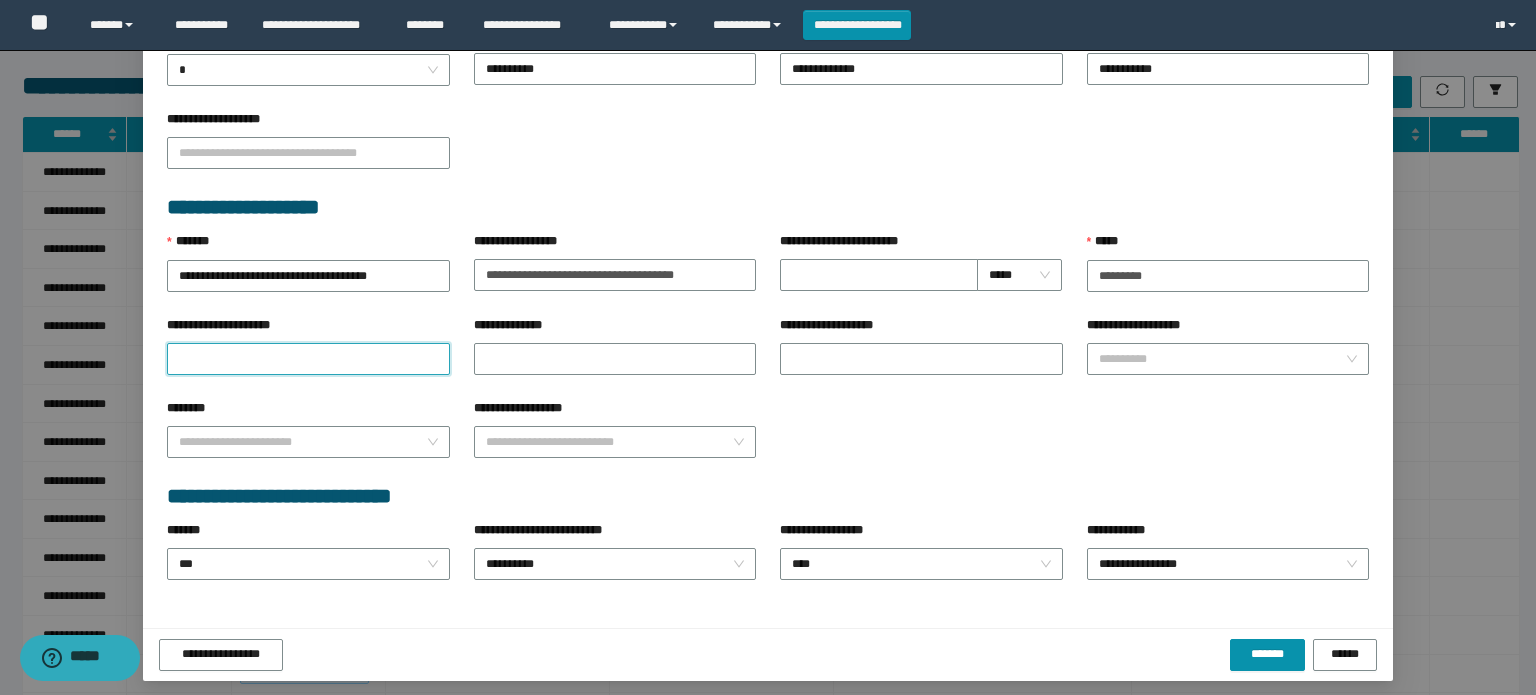 click on "**********" at bounding box center (308, 359) 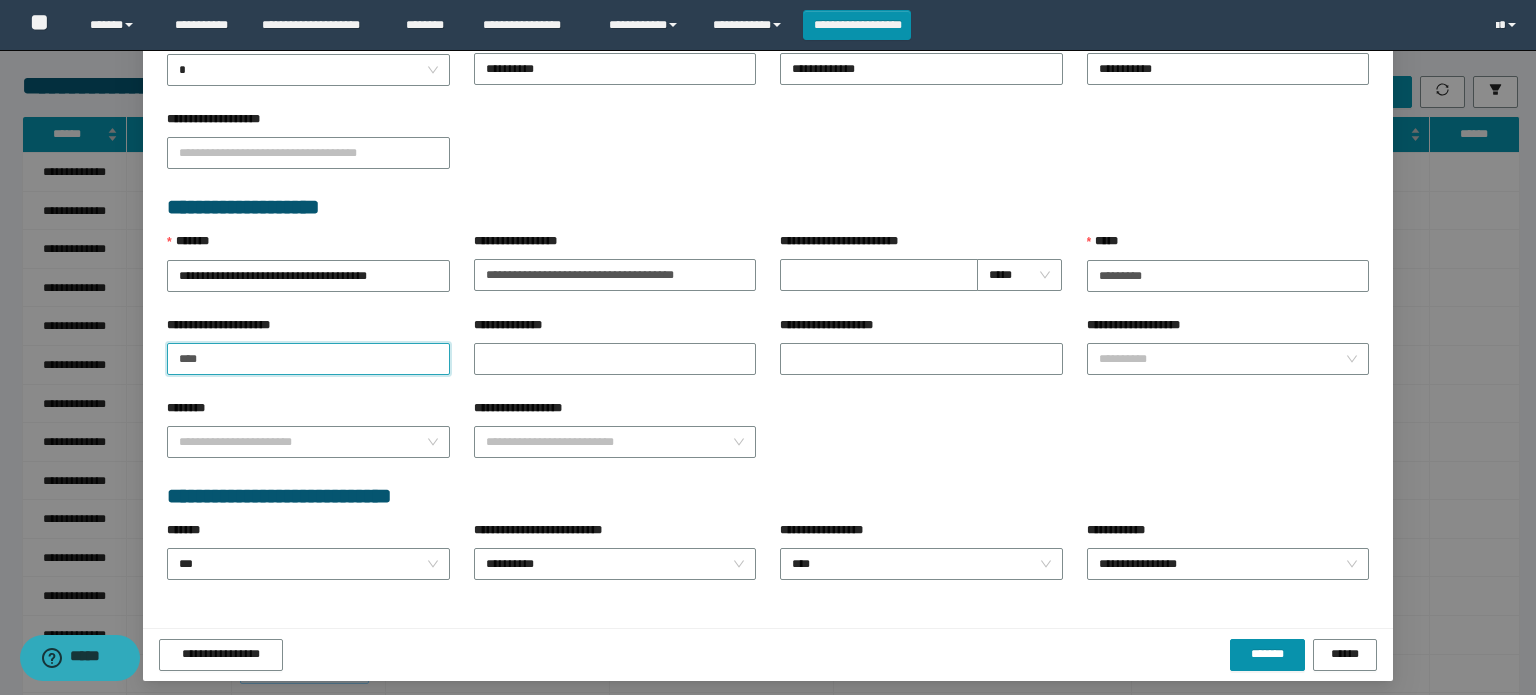 type on "*********" 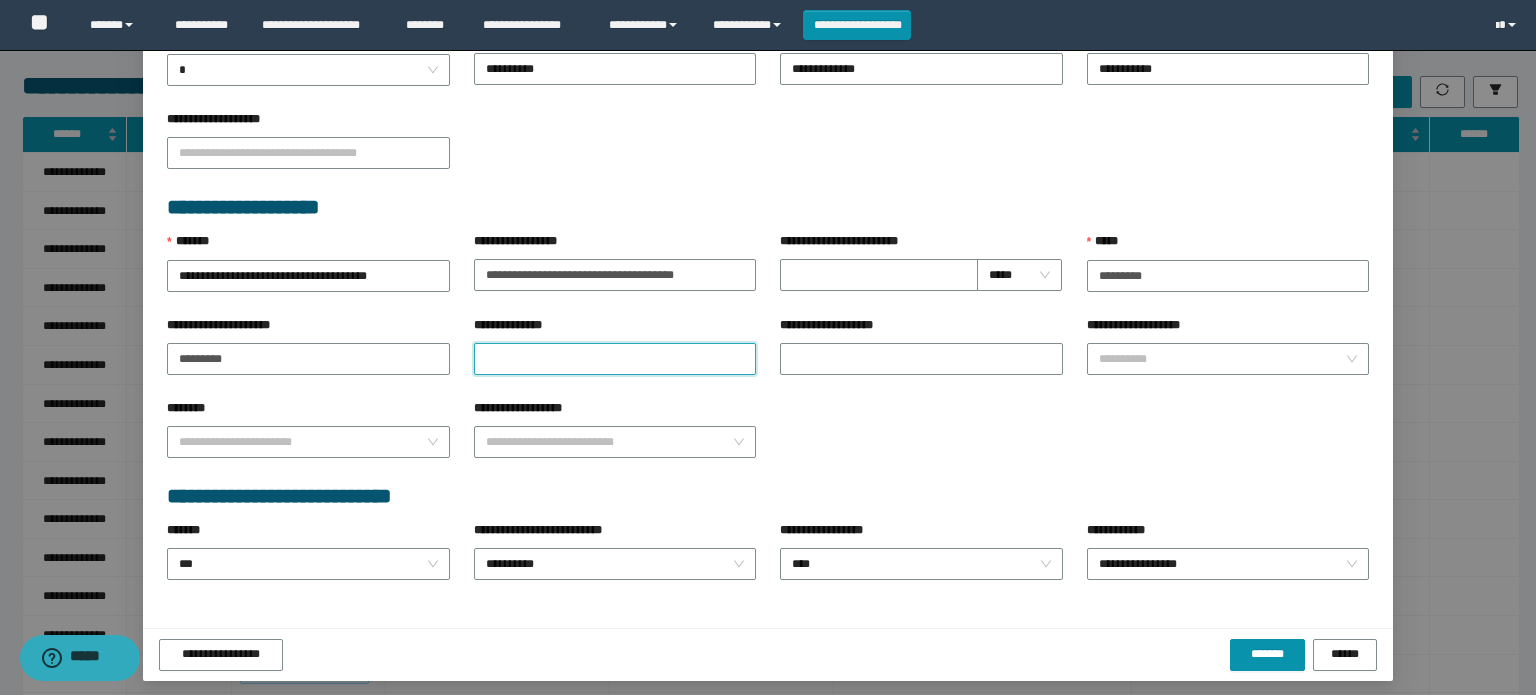 click on "**********" at bounding box center (615, 359) 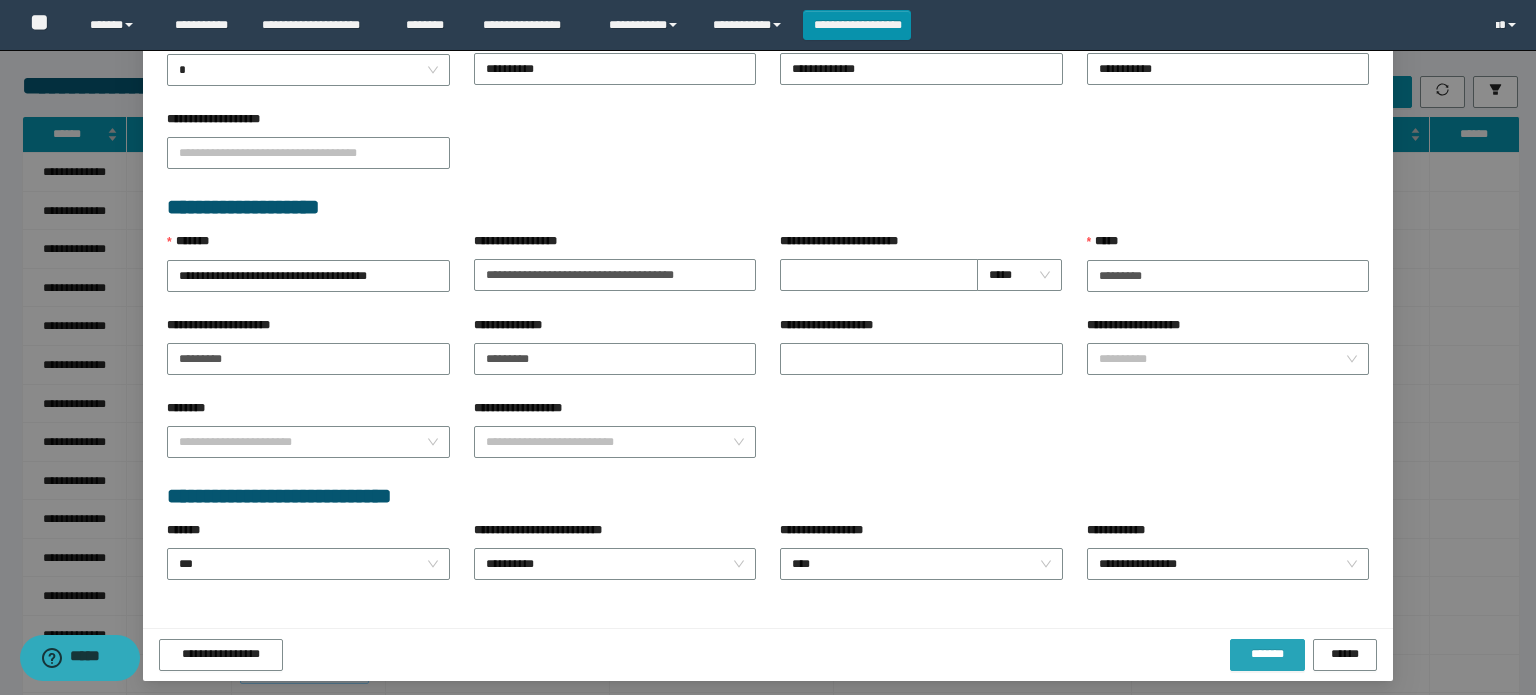 click on "*******" at bounding box center (1267, 655) 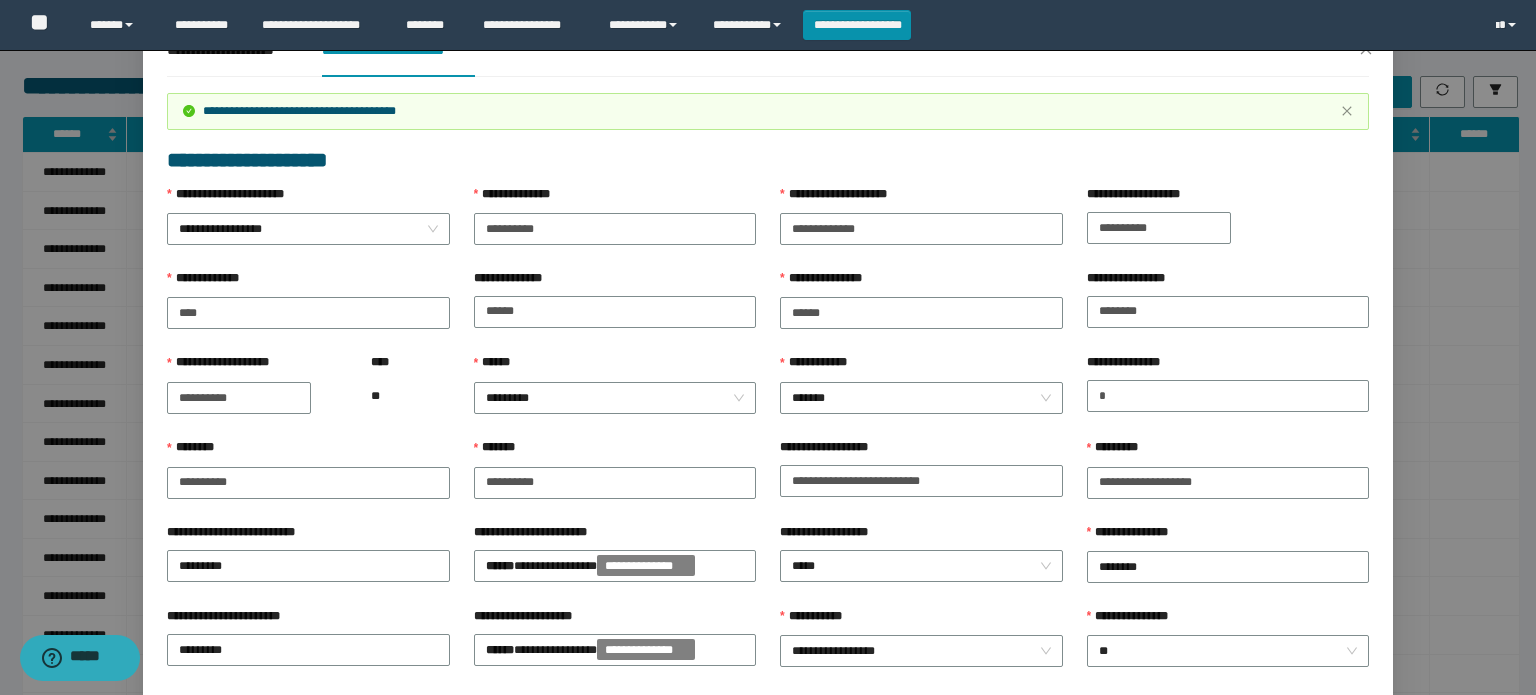 scroll, scrollTop: 0, scrollLeft: 0, axis: both 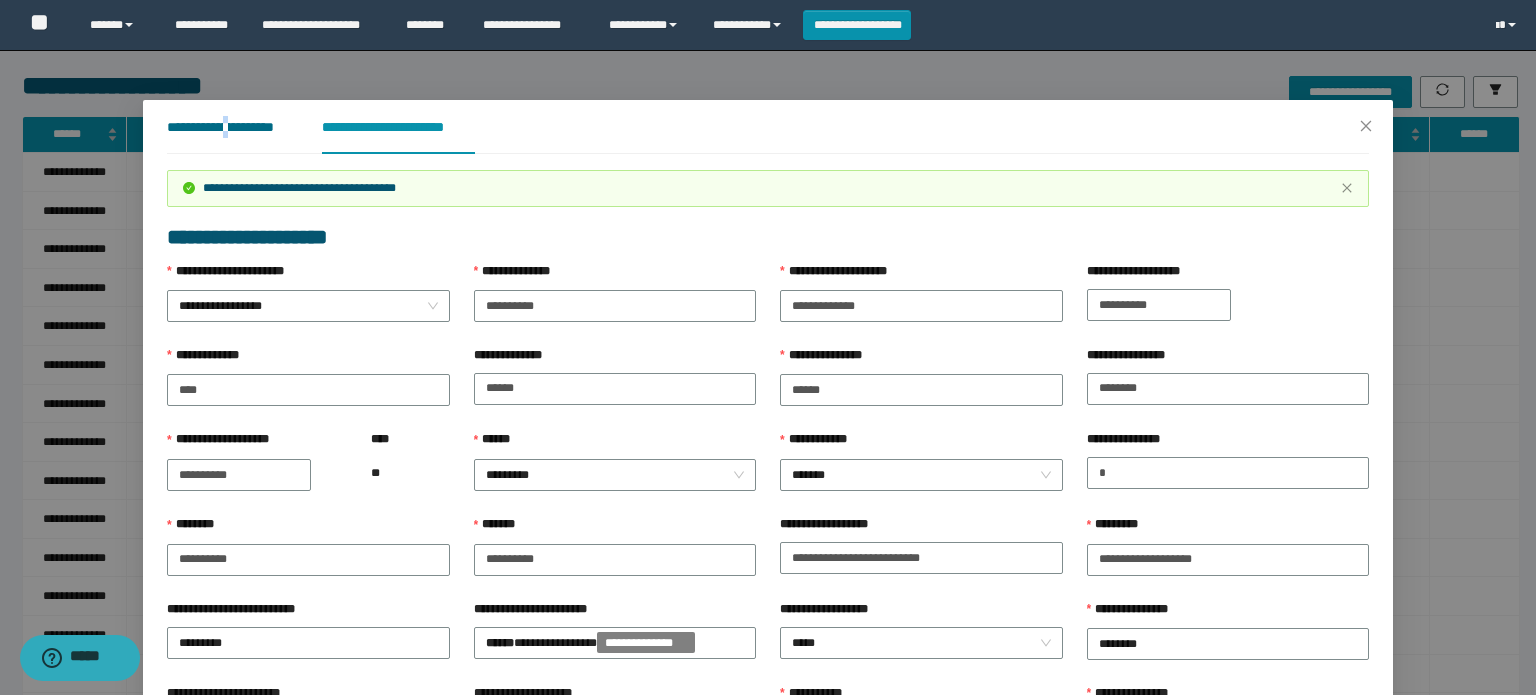drag, startPoint x: 227, startPoint y: 128, endPoint x: 246, endPoint y: 127, distance: 19.026299 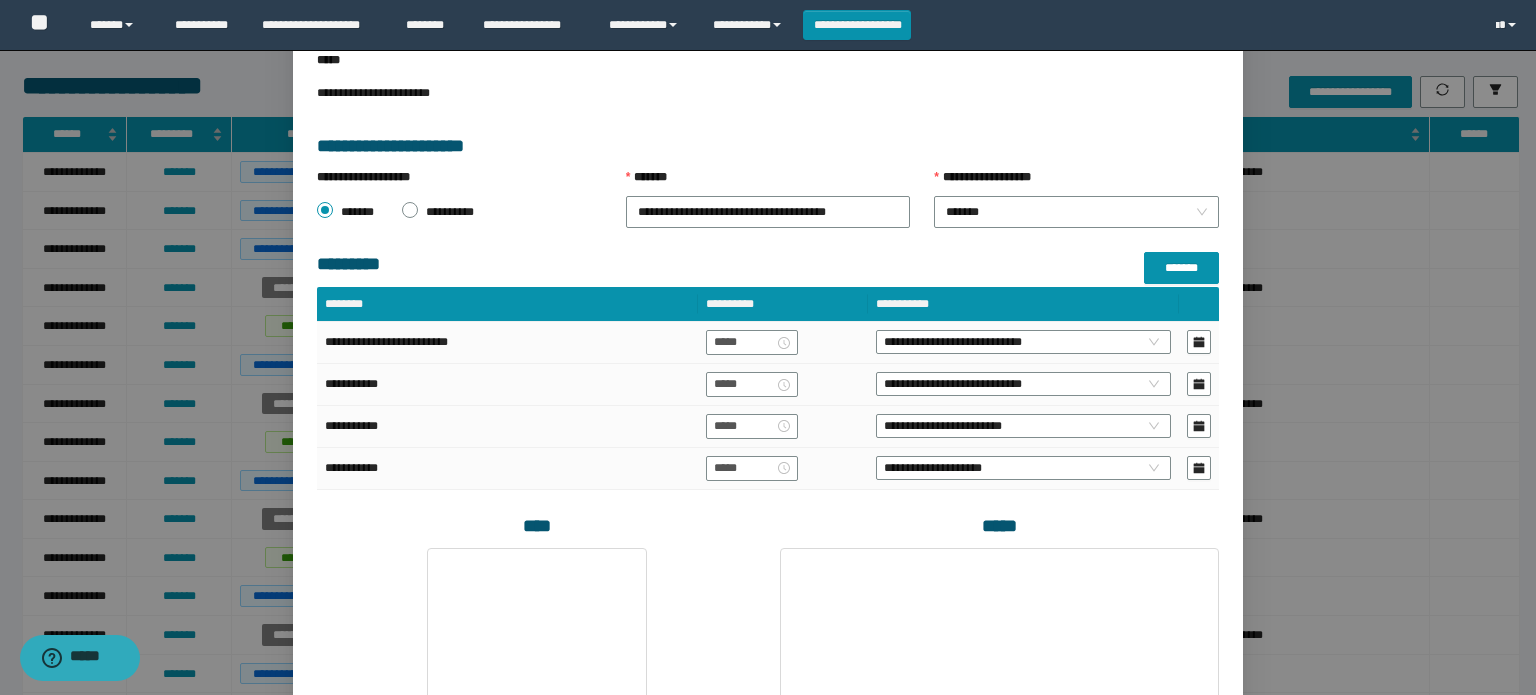 scroll, scrollTop: 400, scrollLeft: 0, axis: vertical 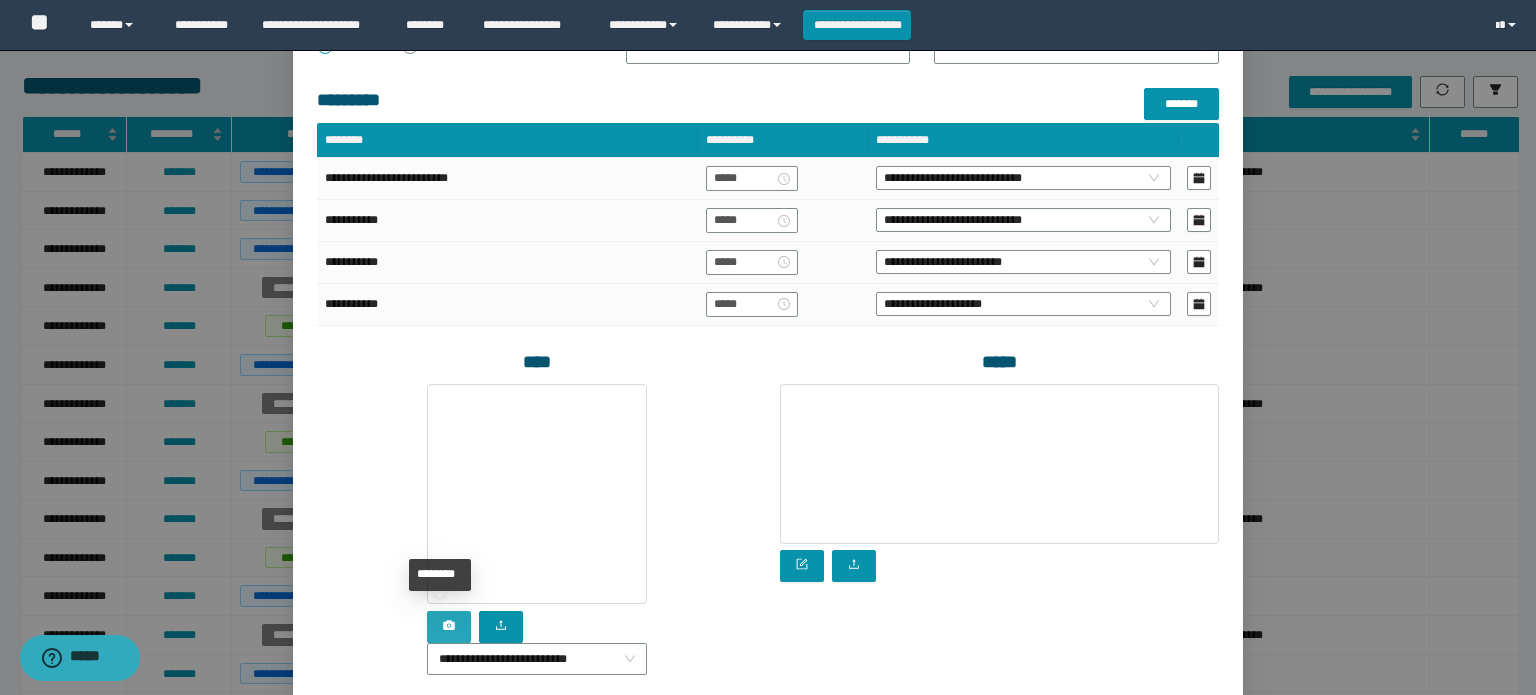 click at bounding box center [449, 627] 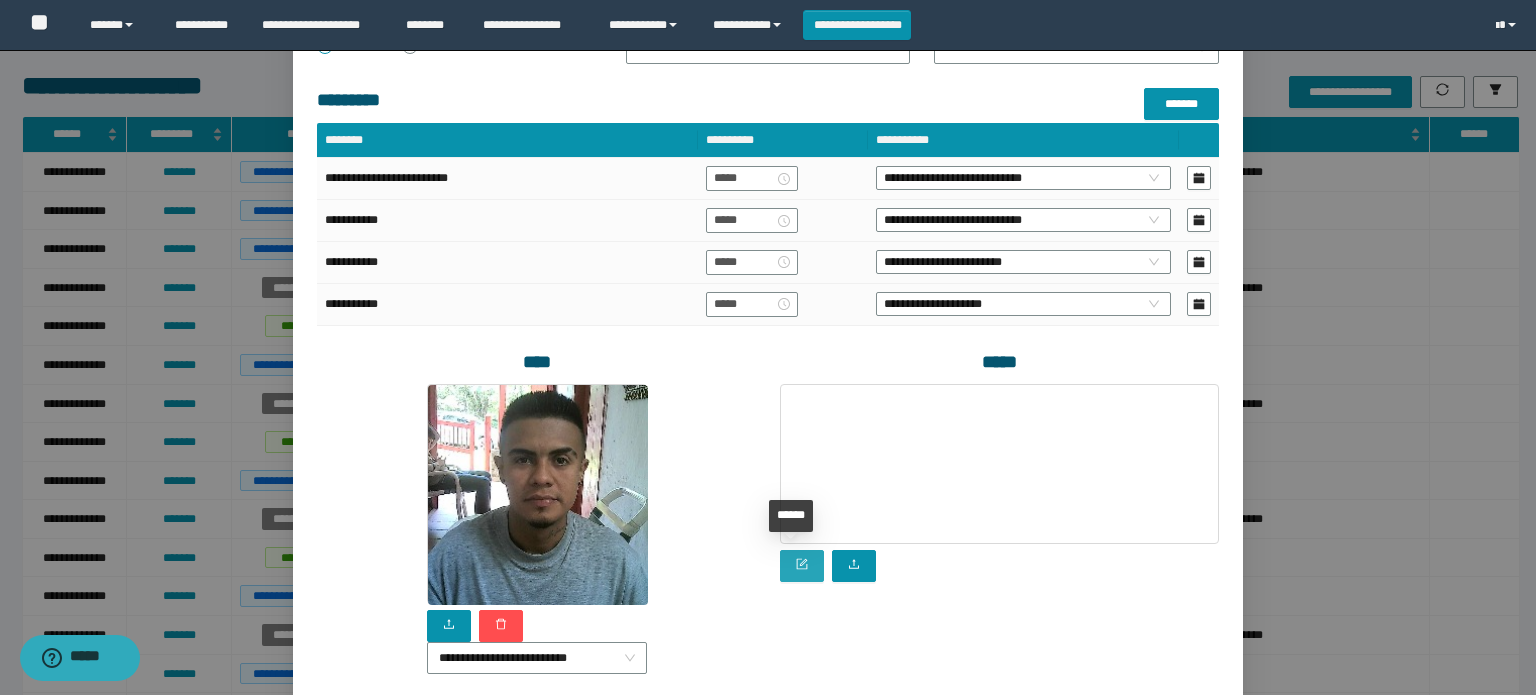 click 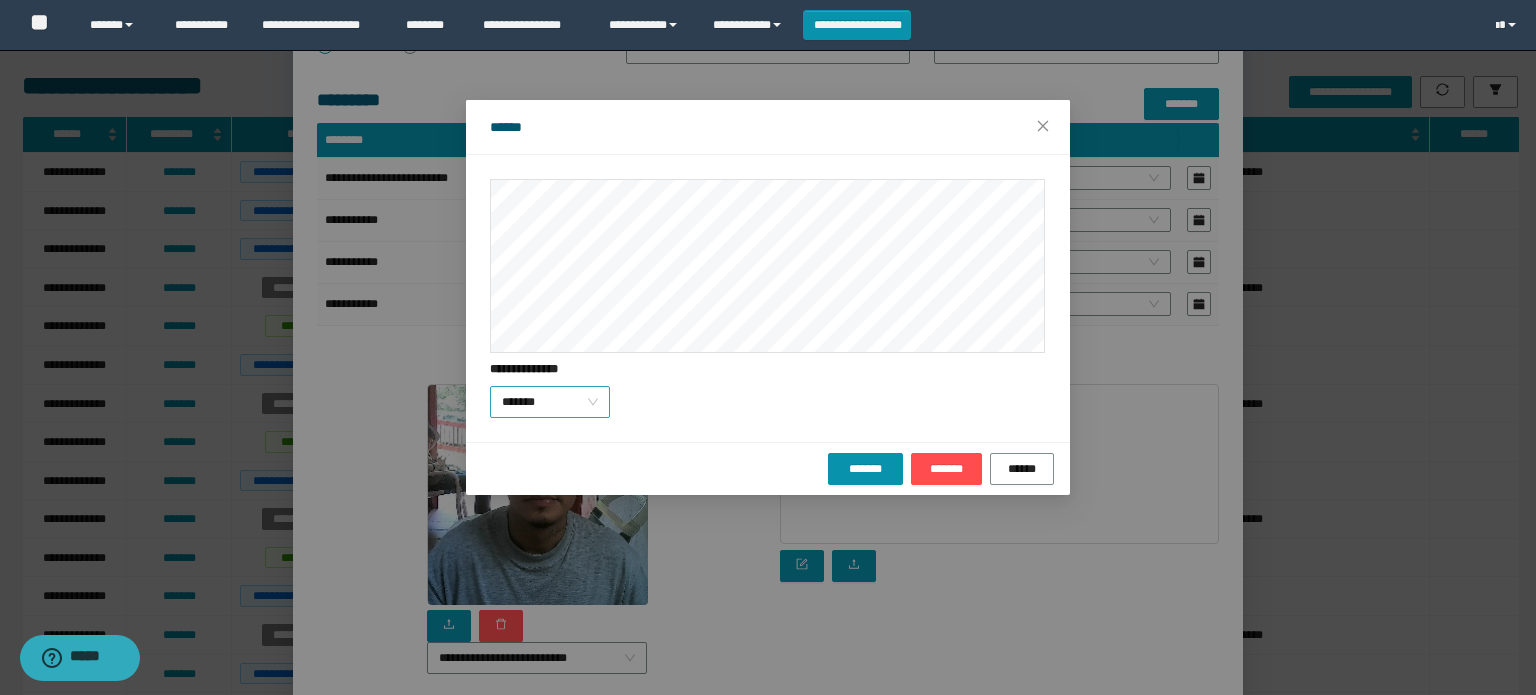 click on "*******" at bounding box center (550, 402) 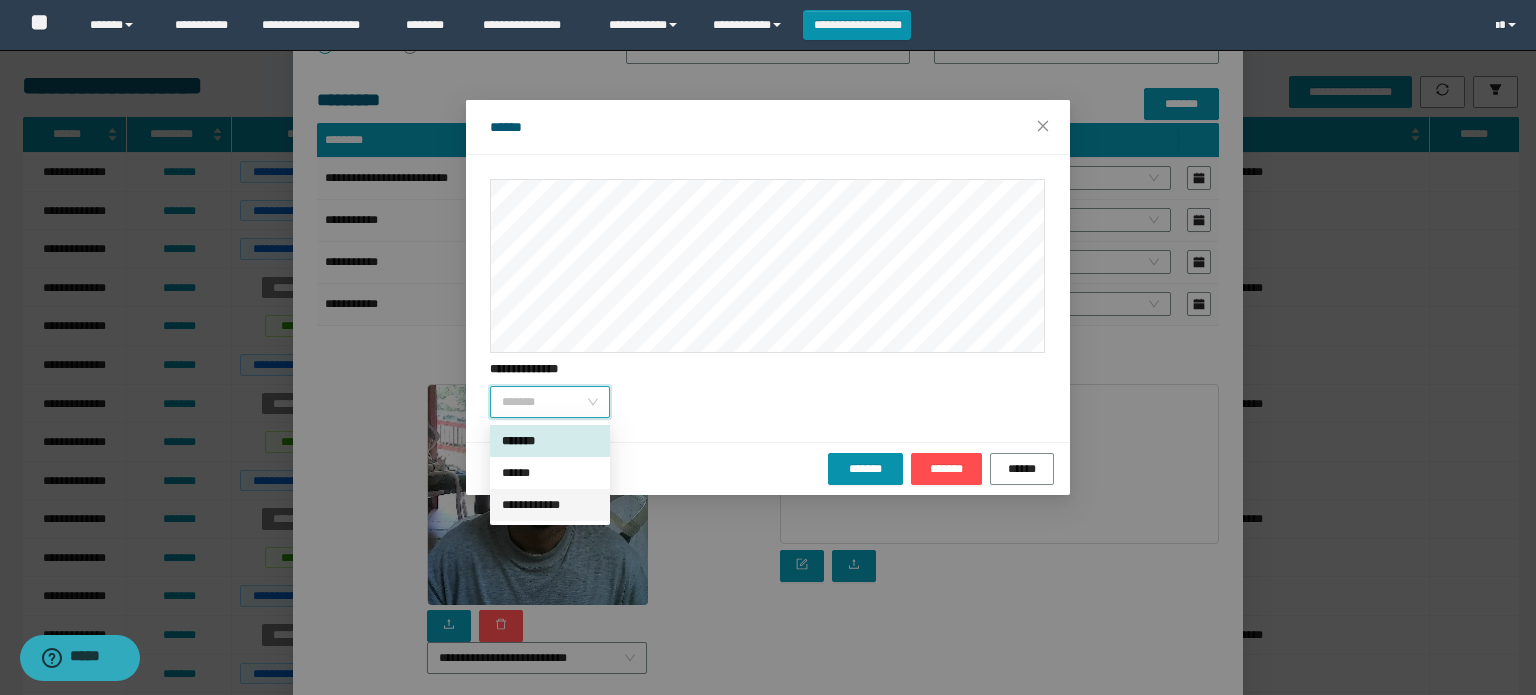 click on "**********" at bounding box center (550, 505) 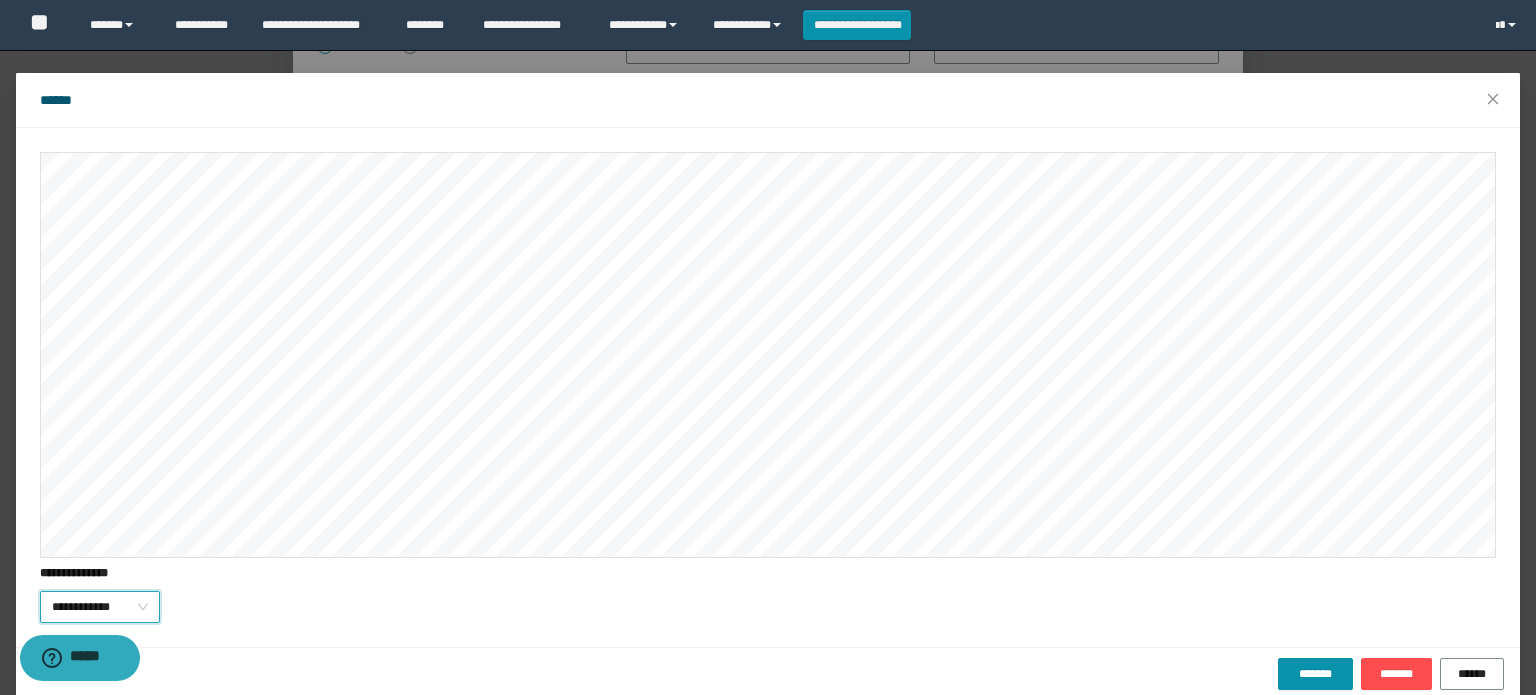 scroll, scrollTop: 54, scrollLeft: 0, axis: vertical 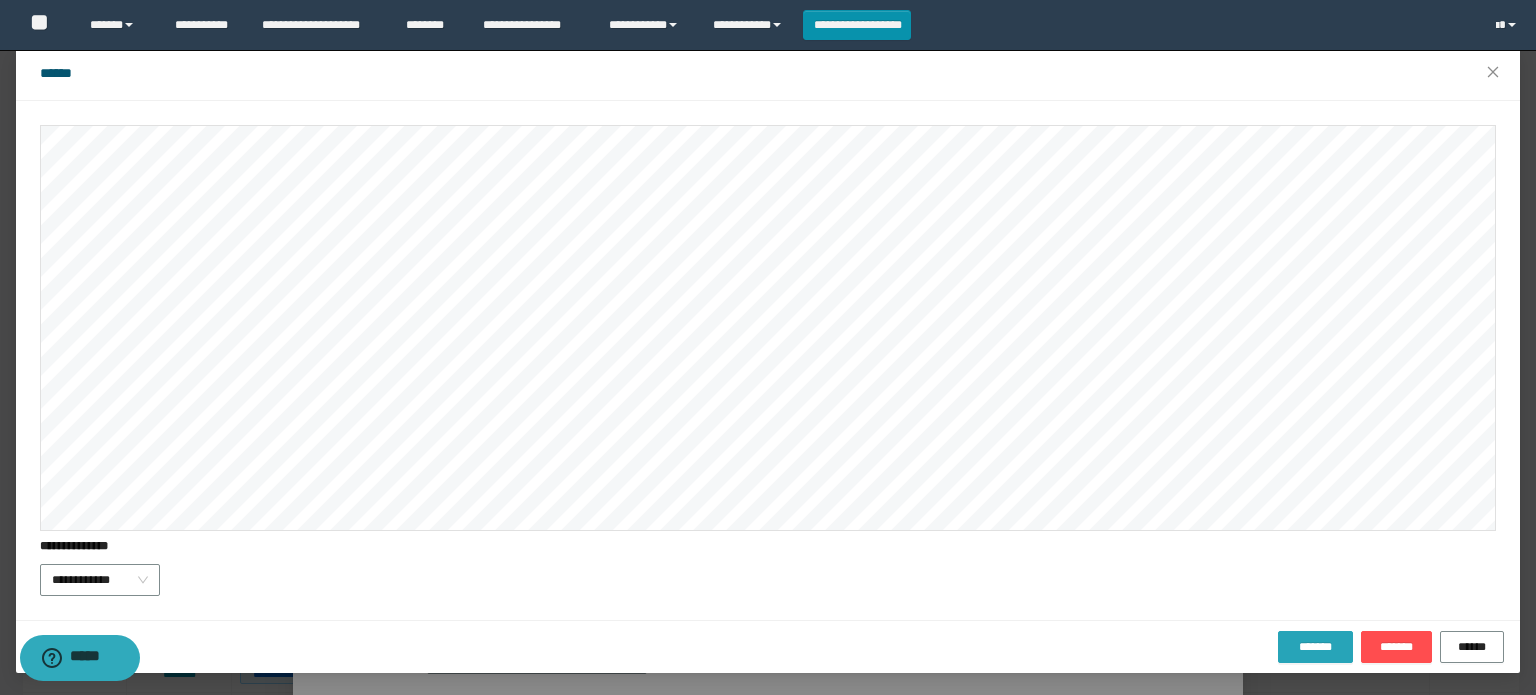 click on "*******" at bounding box center (1315, 647) 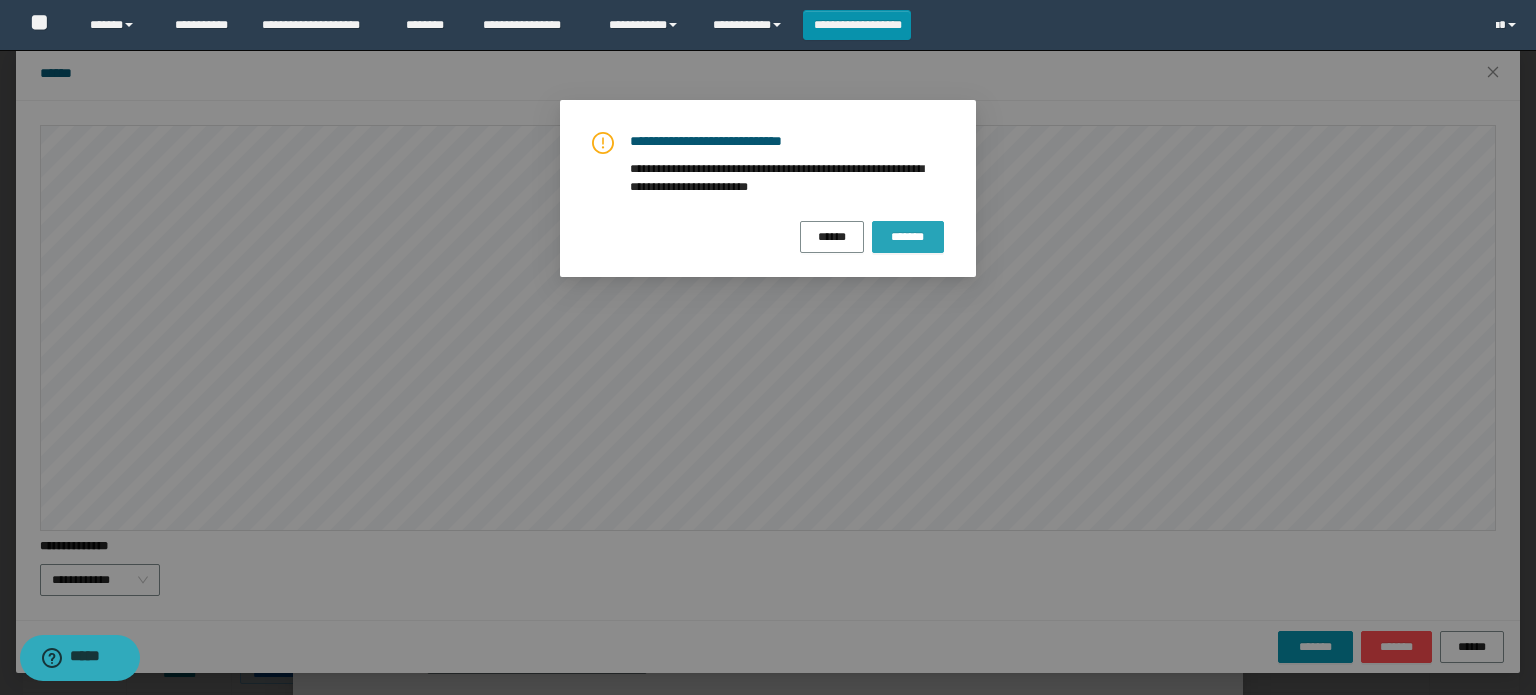 click on "*******" at bounding box center (908, 237) 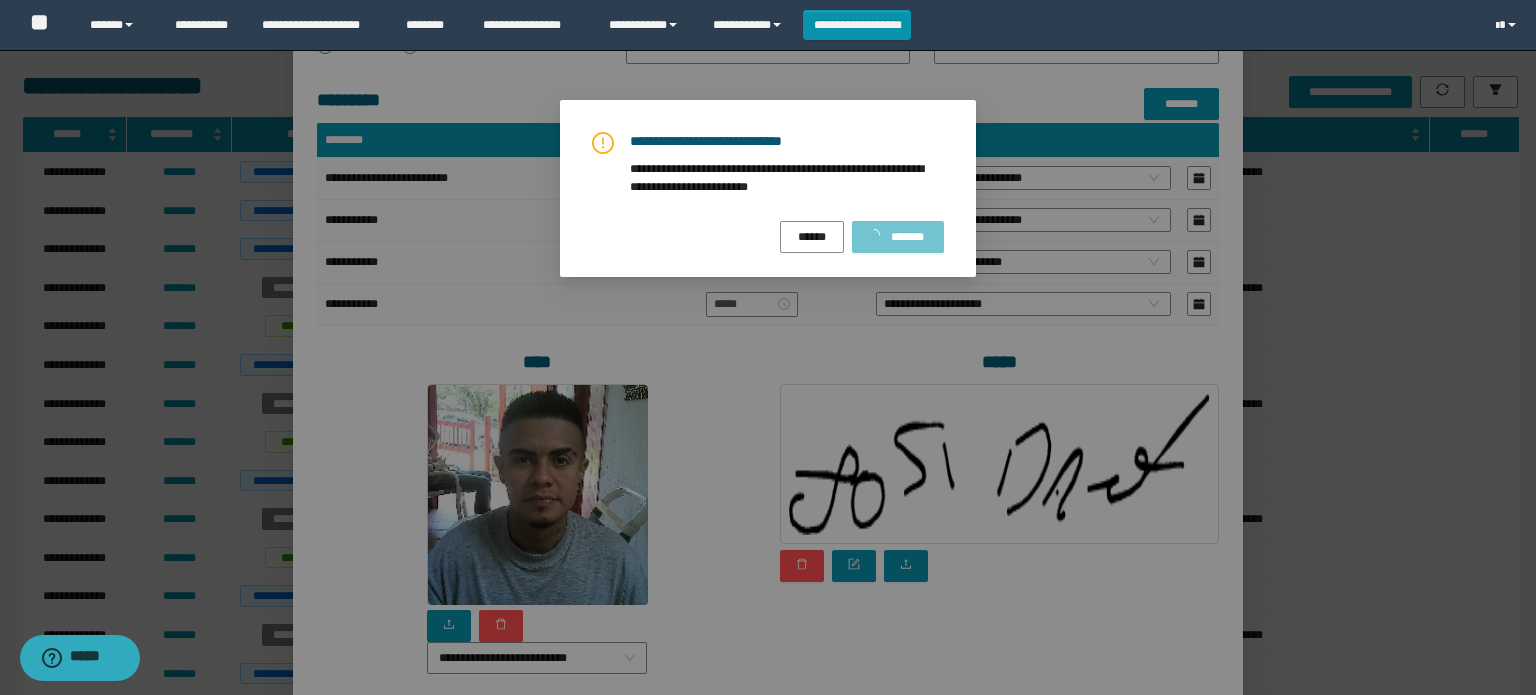 scroll, scrollTop: 0, scrollLeft: 0, axis: both 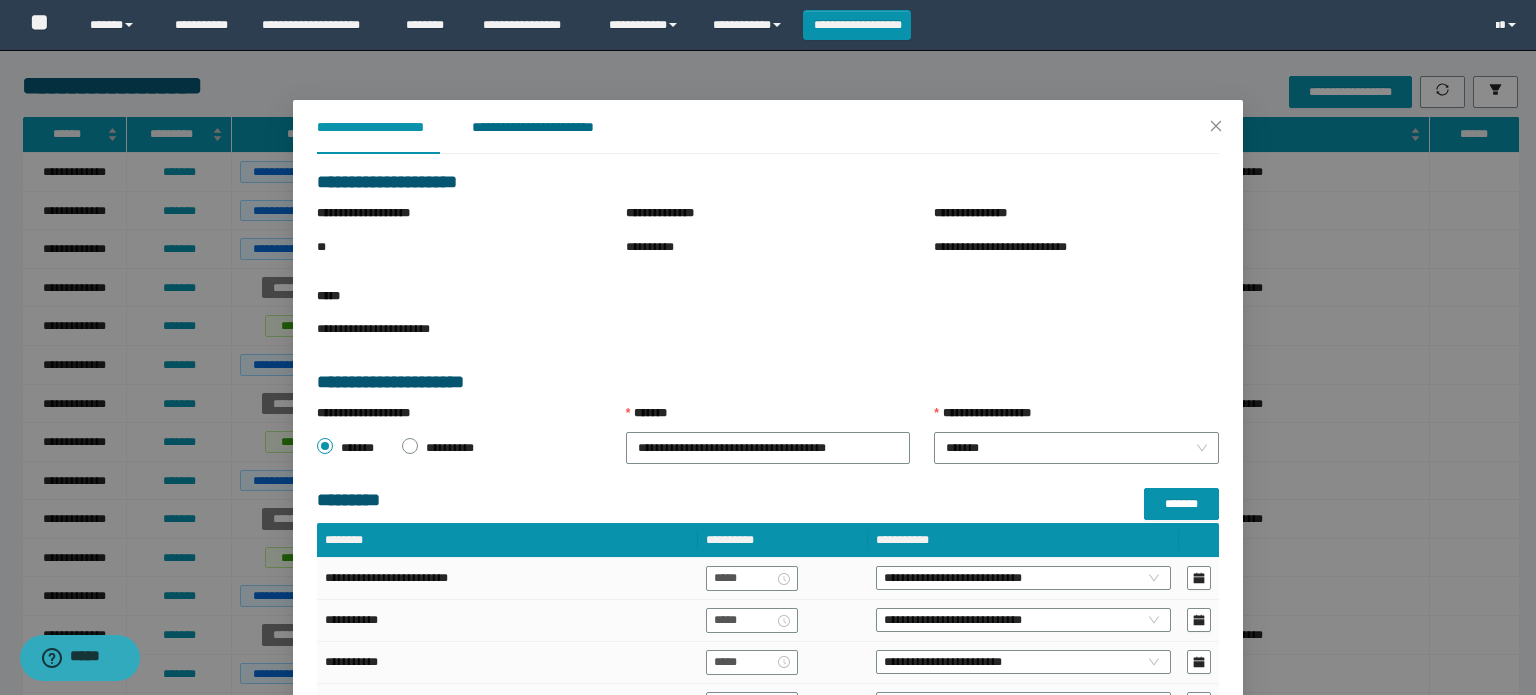 click on "**********" at bounding box center (548, 127) 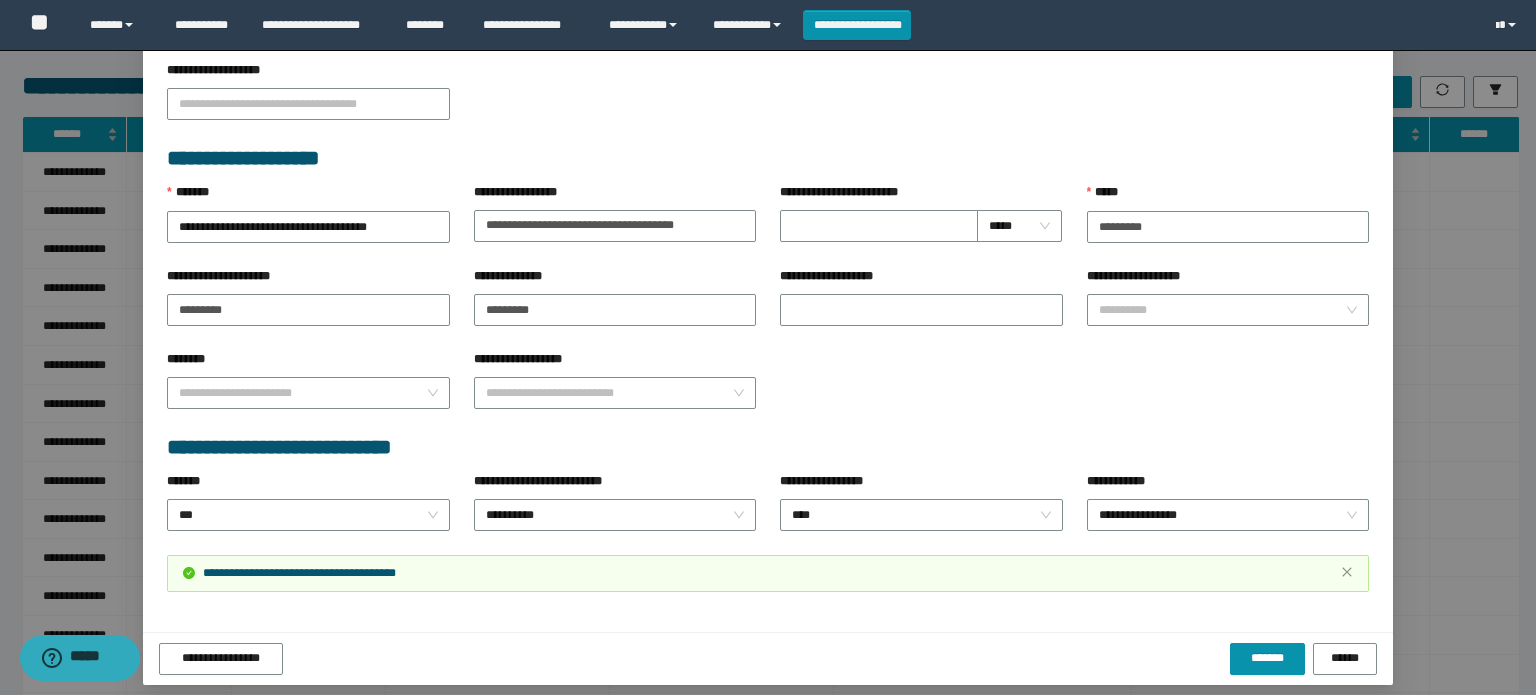 scroll, scrollTop: 832, scrollLeft: 0, axis: vertical 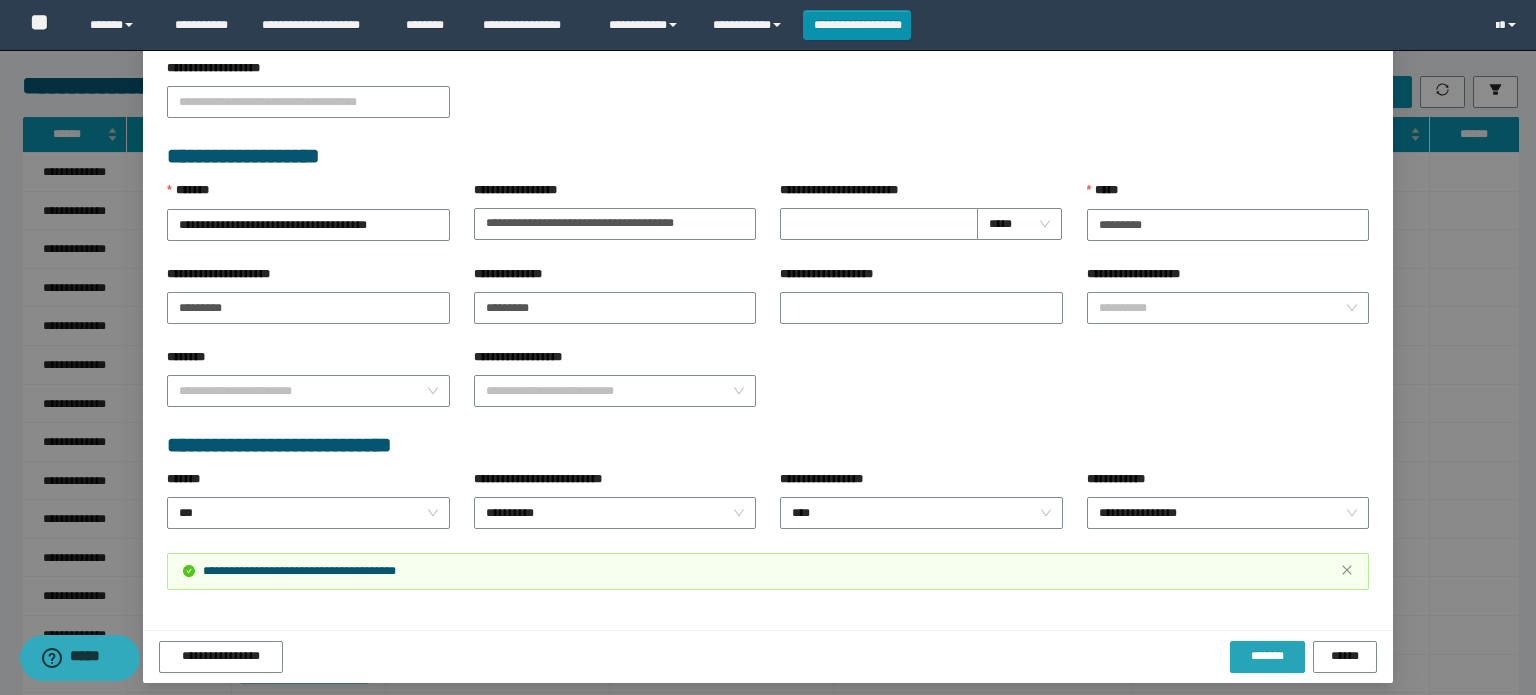click on "*******" at bounding box center [1267, 656] 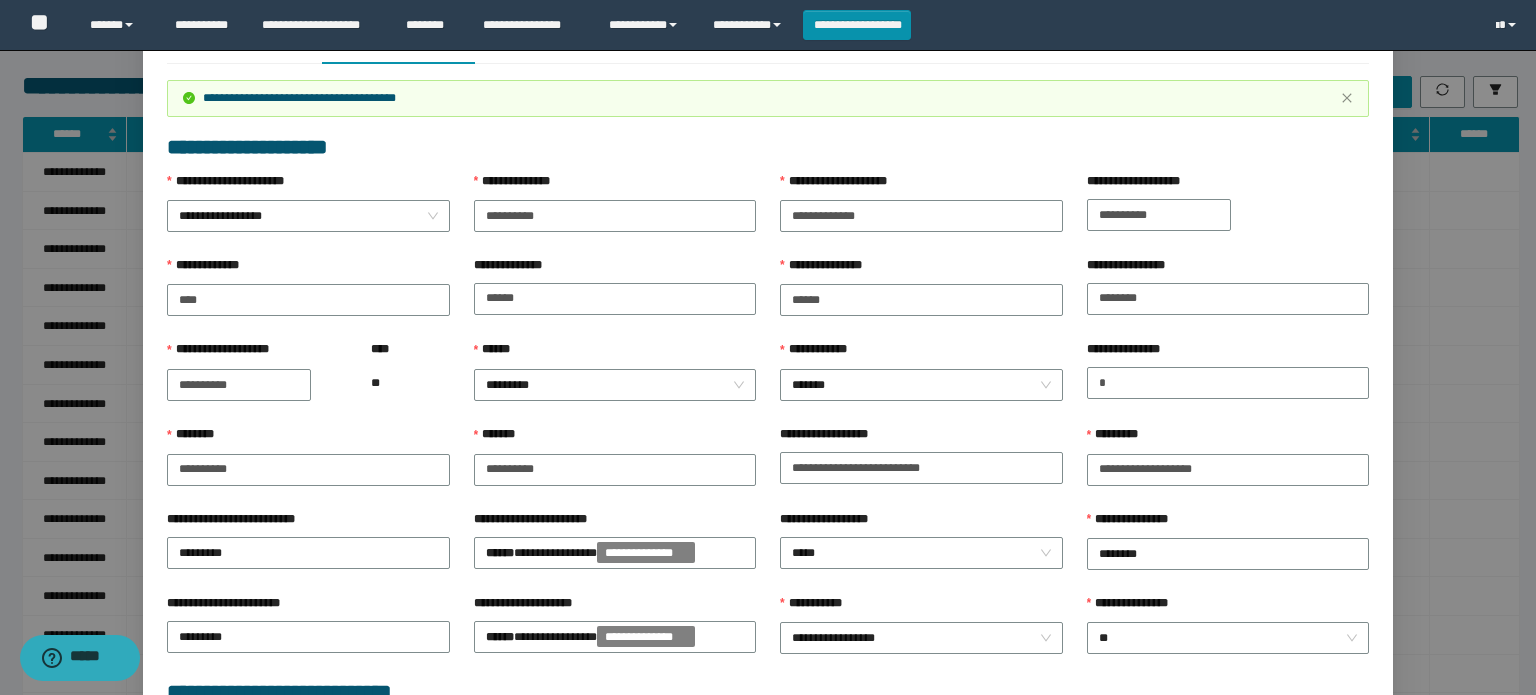 scroll, scrollTop: 0, scrollLeft: 0, axis: both 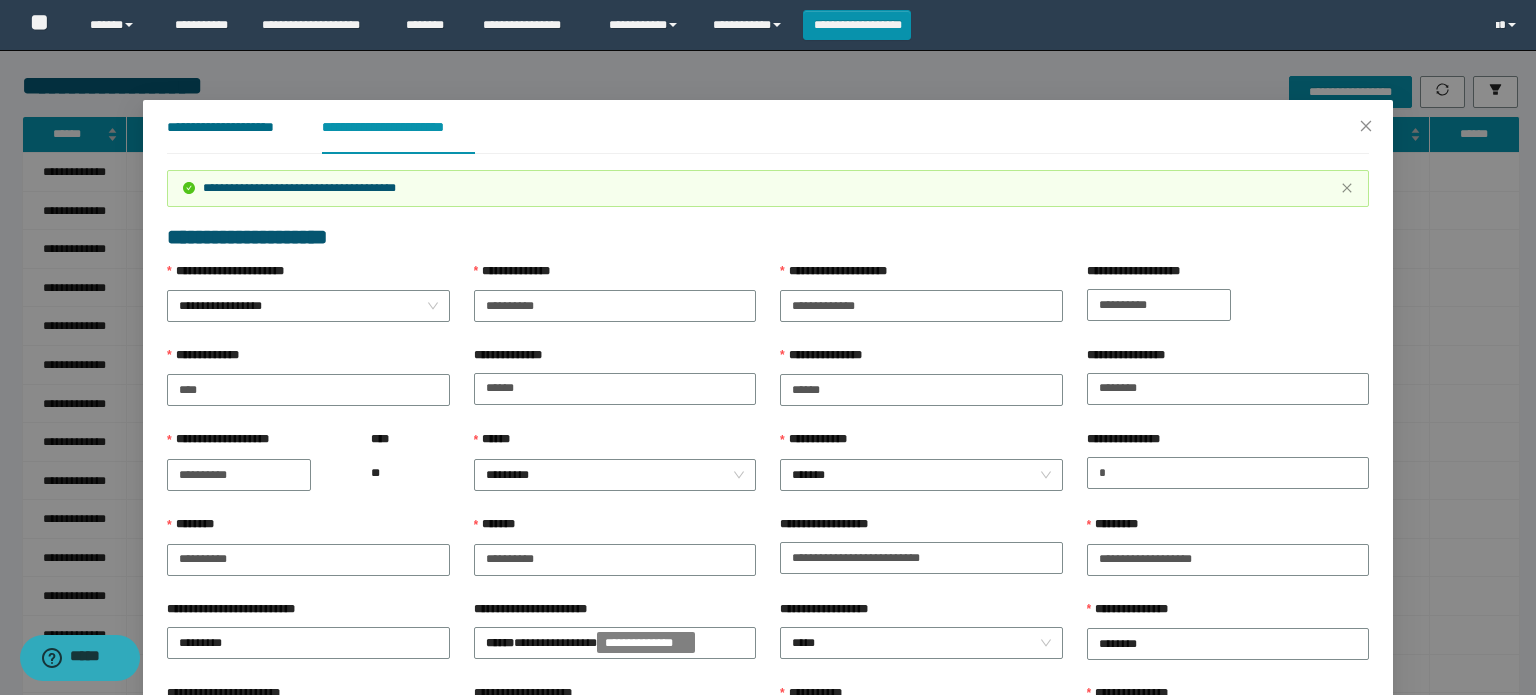 drag, startPoint x: 262, startPoint y: 123, endPoint x: 251, endPoint y: 117, distance: 12.529964 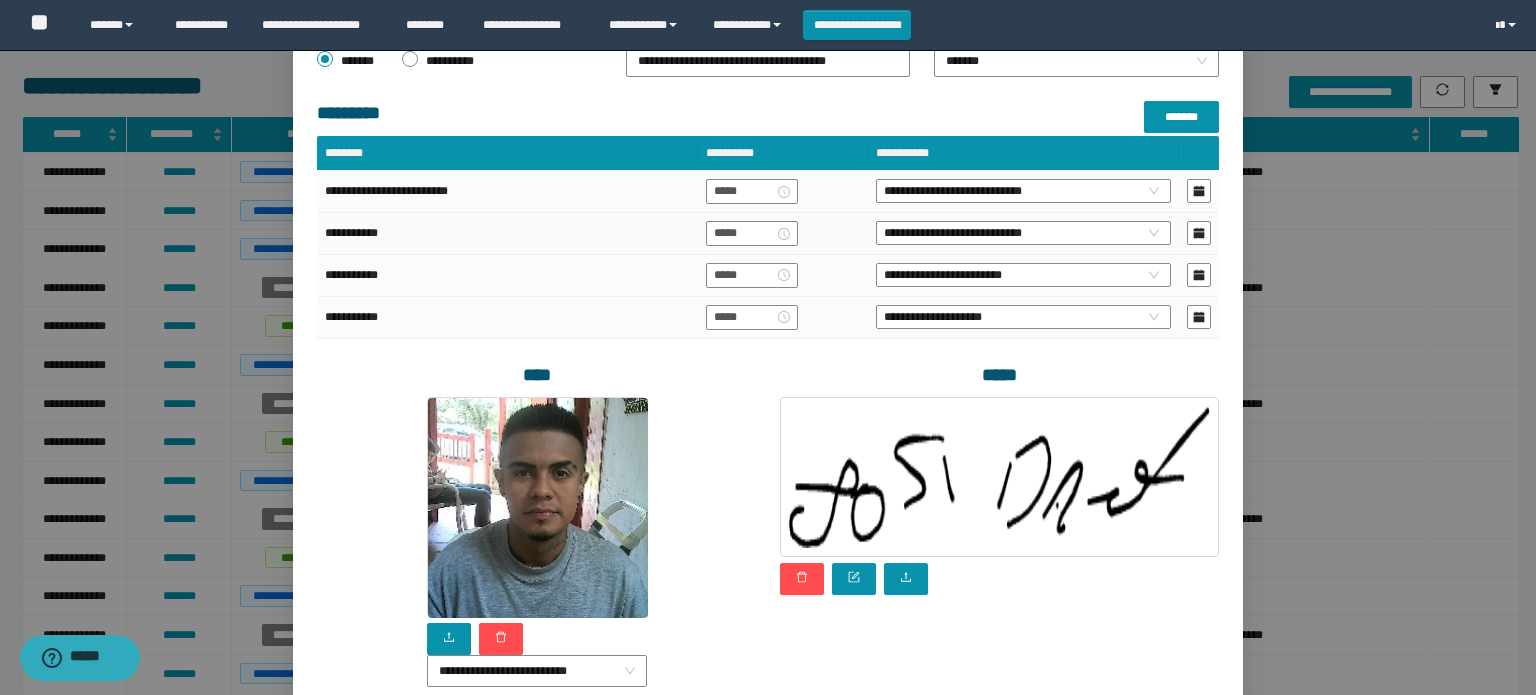 scroll, scrollTop: 560, scrollLeft: 0, axis: vertical 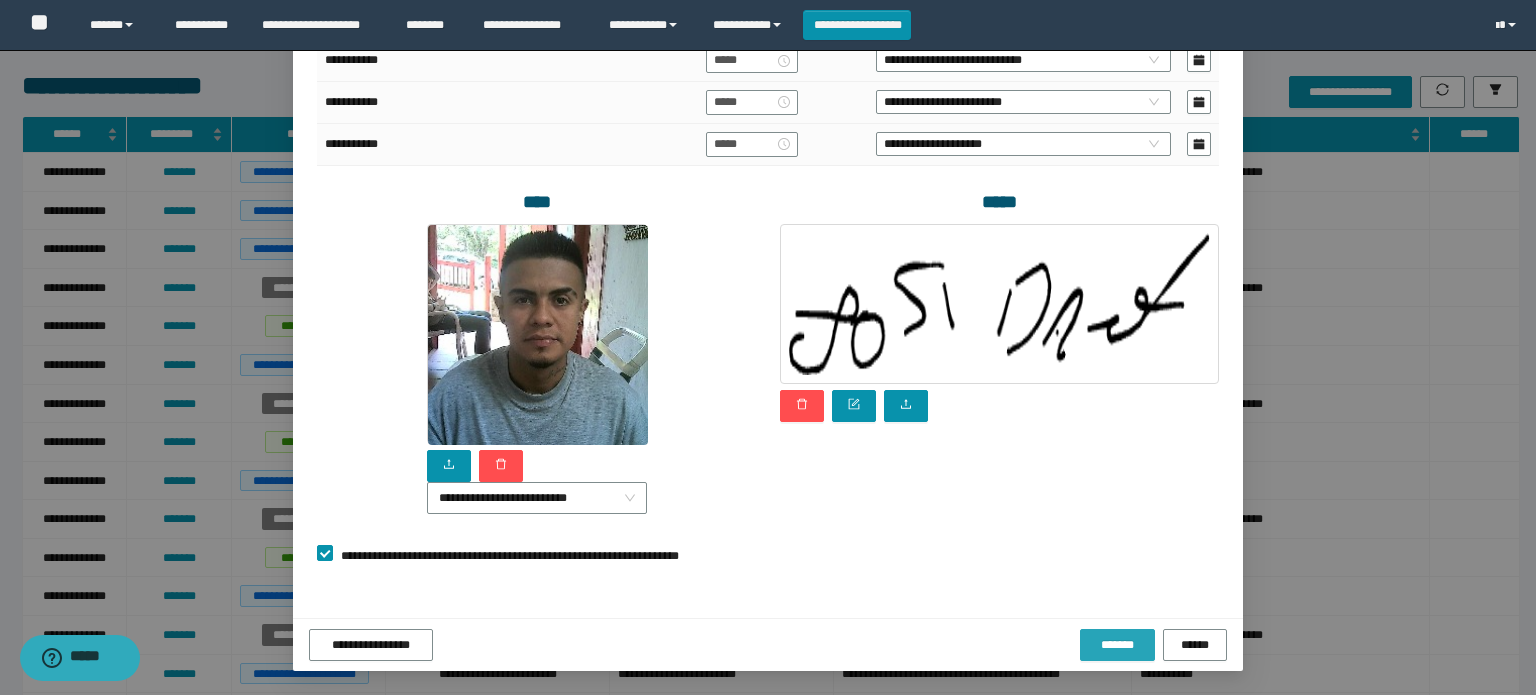 click on "*******" at bounding box center (1117, 645) 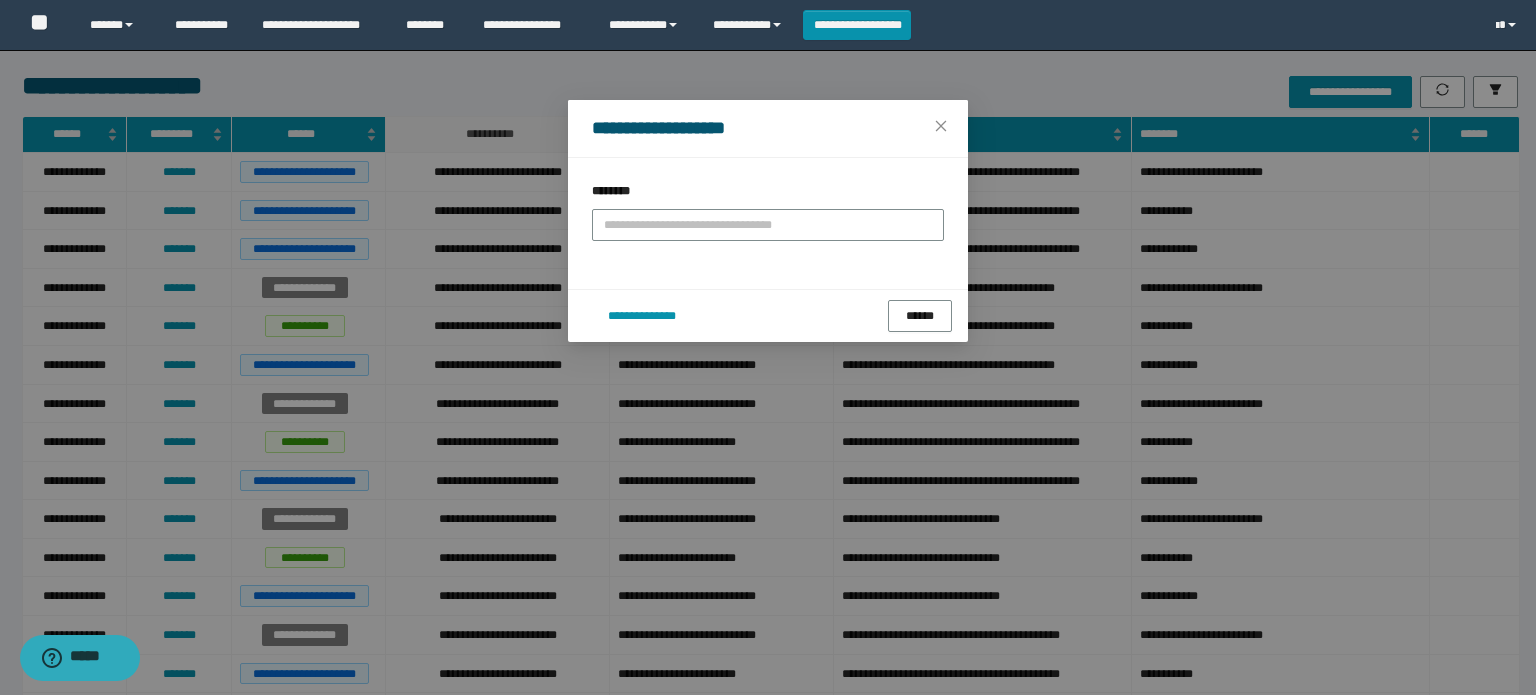 scroll, scrollTop: 0, scrollLeft: 0, axis: both 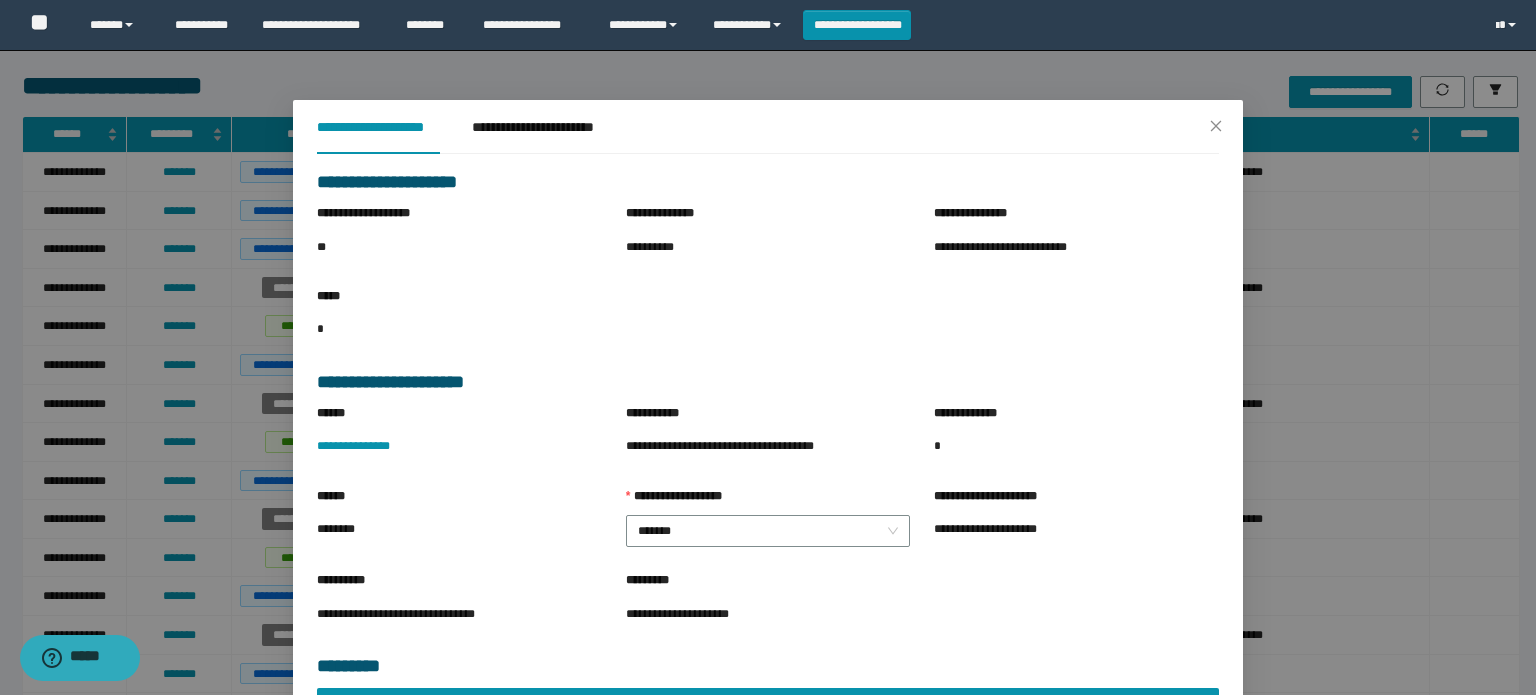drag, startPoint x: 697, startPoint y: 235, endPoint x: 634, endPoint y: 266, distance: 70.21396 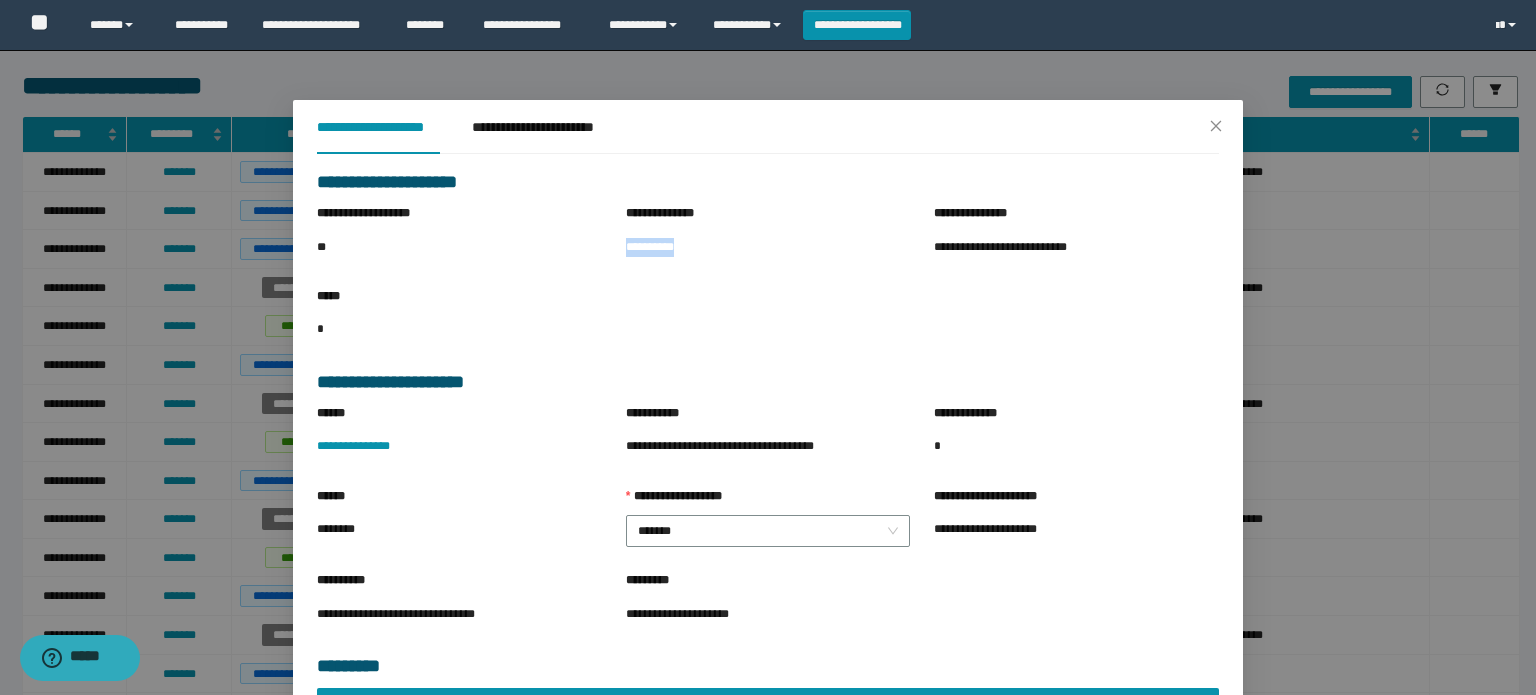 drag, startPoint x: 618, startPoint y: 247, endPoint x: 800, endPoint y: 252, distance: 182.06866 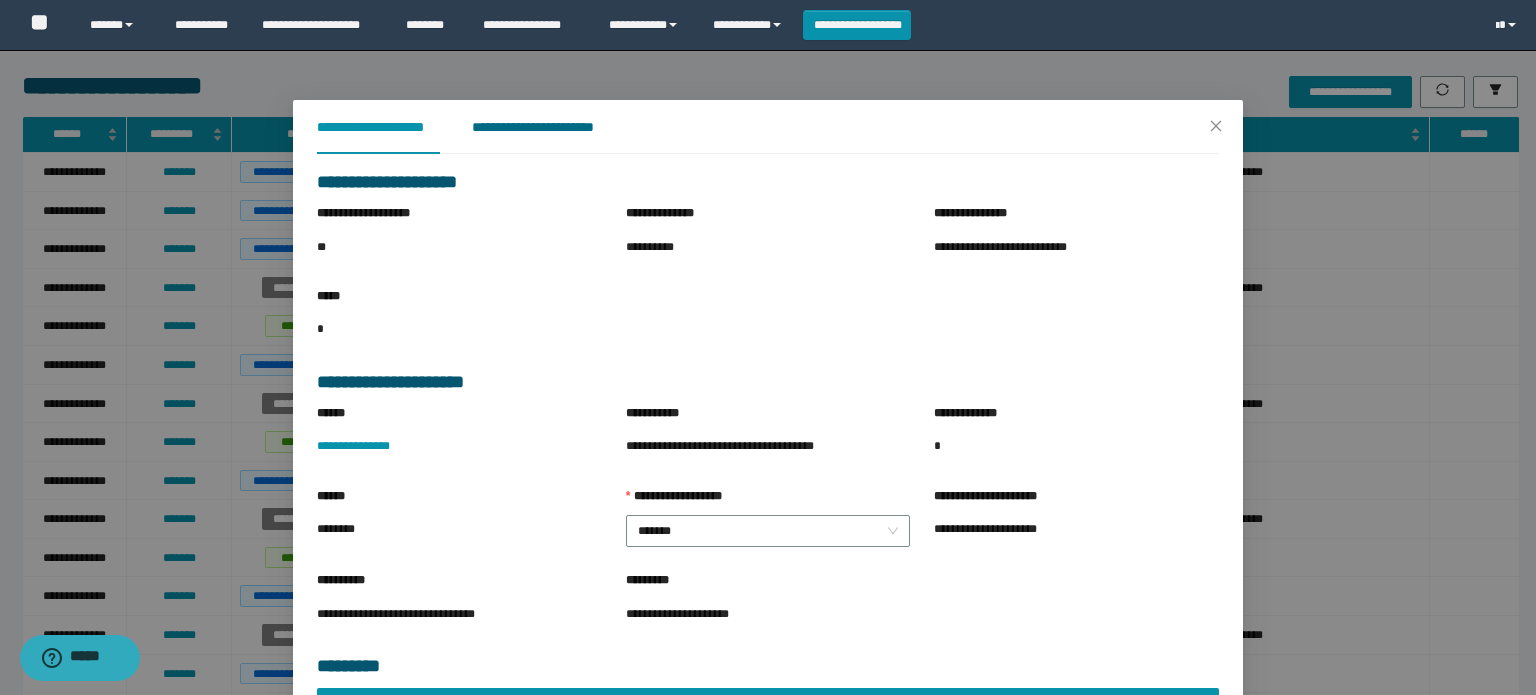 click on "**********" at bounding box center [548, 127] 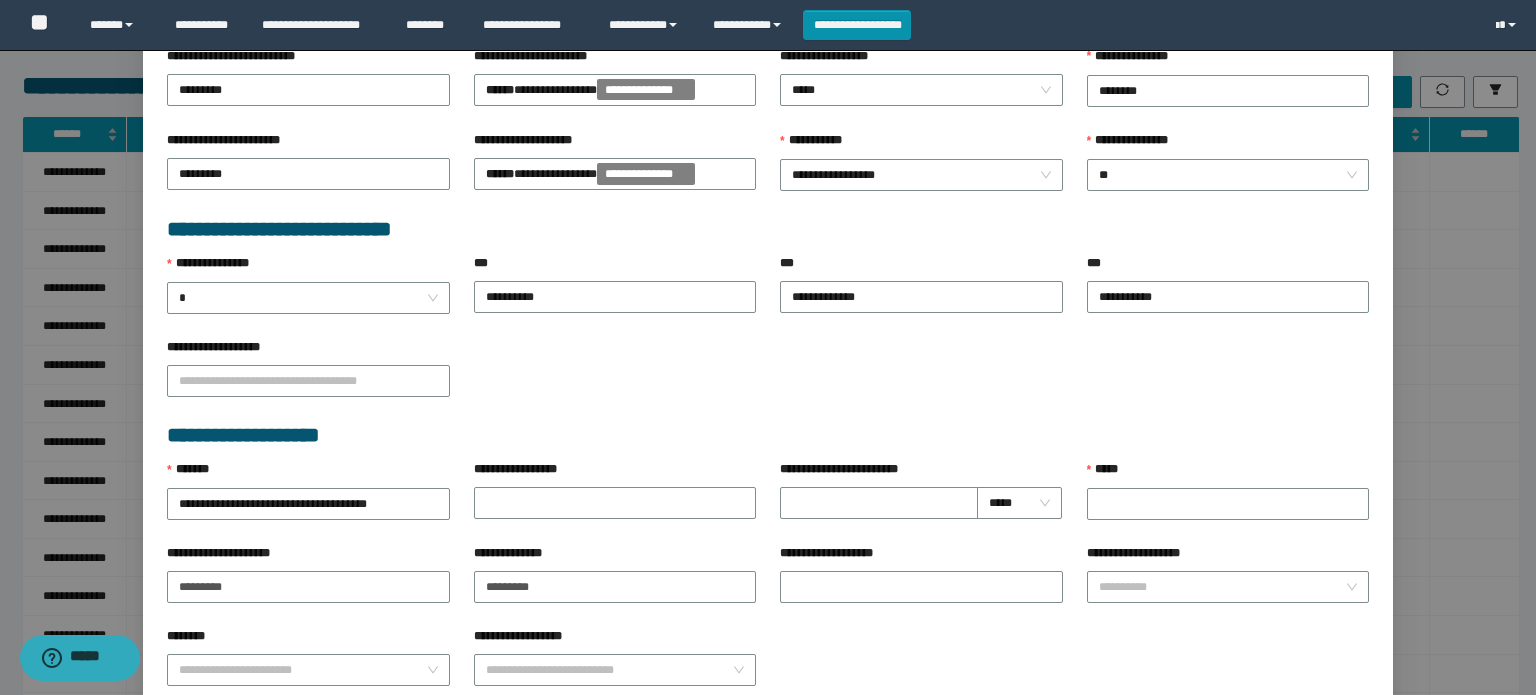 scroll, scrollTop: 800, scrollLeft: 0, axis: vertical 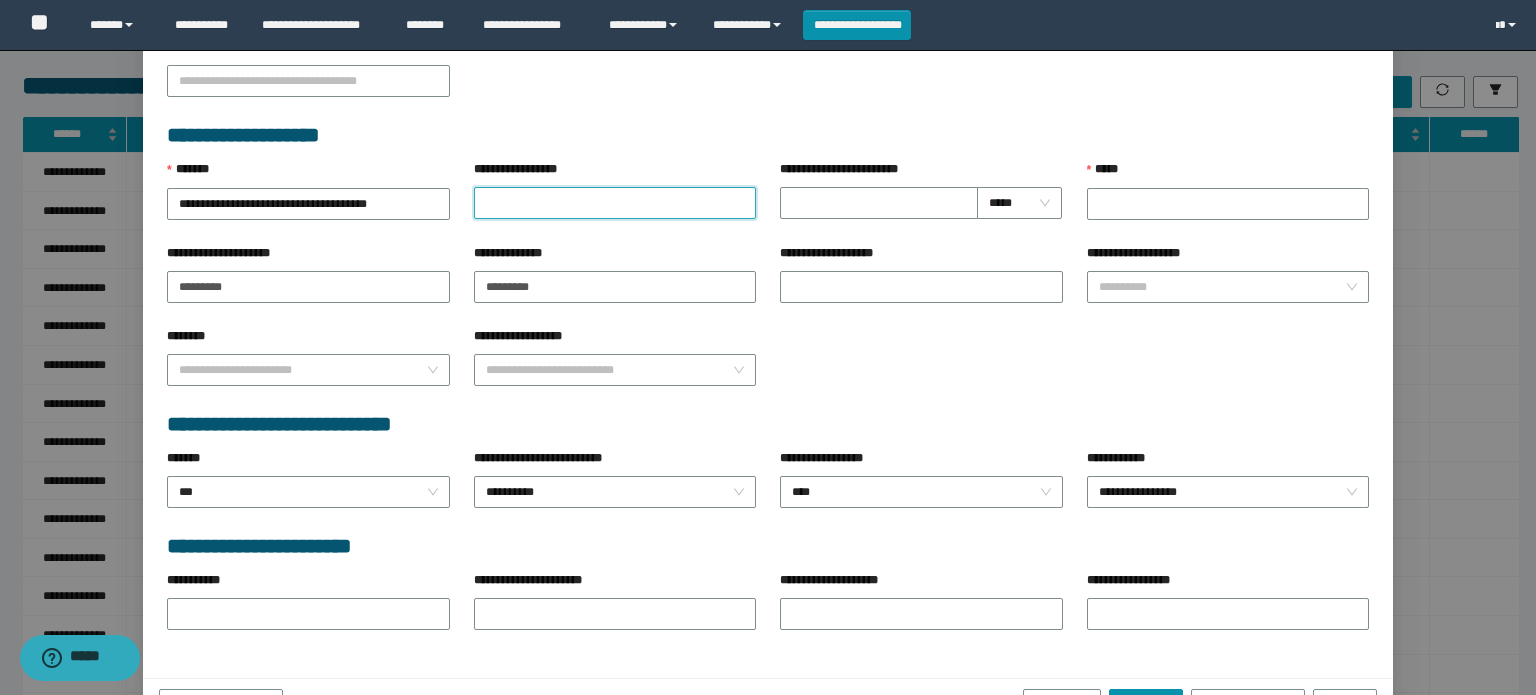 click on "**********" at bounding box center (615, 203) 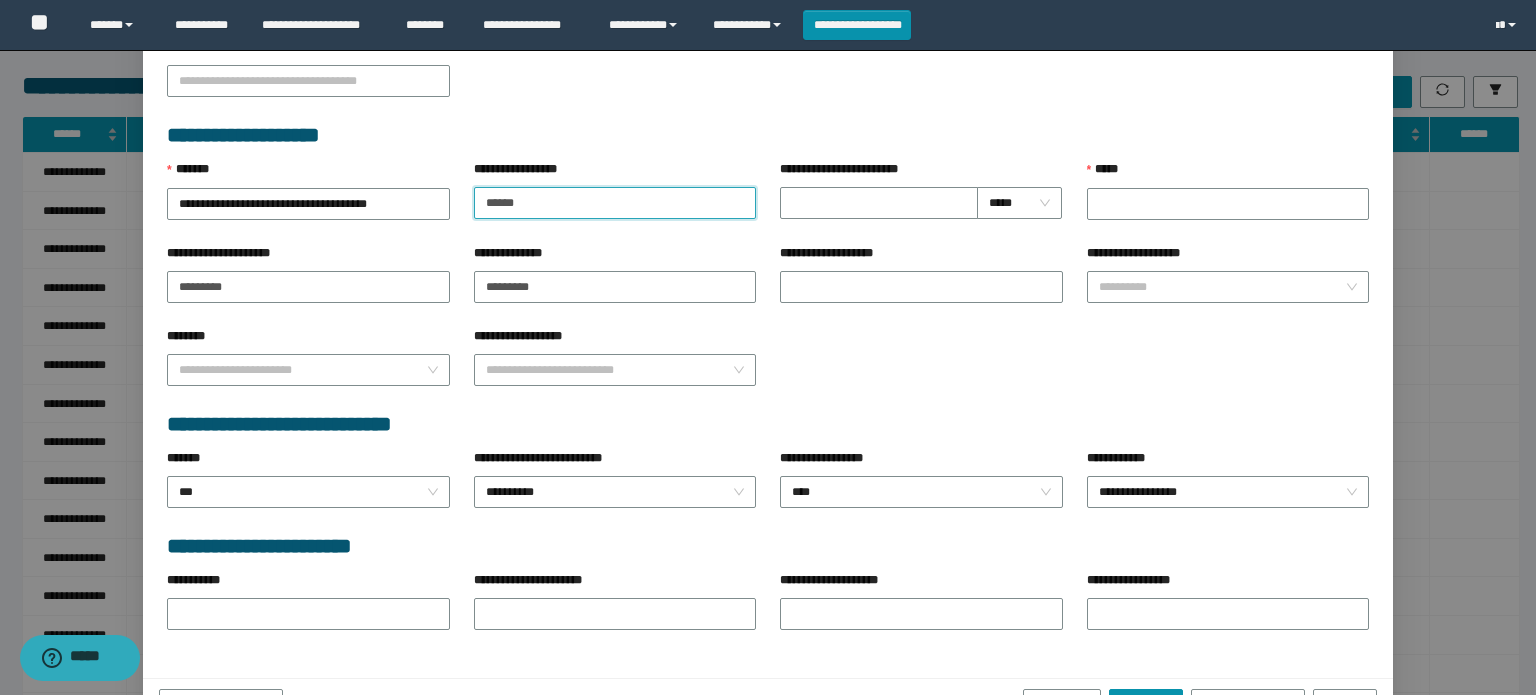 type on "**********" 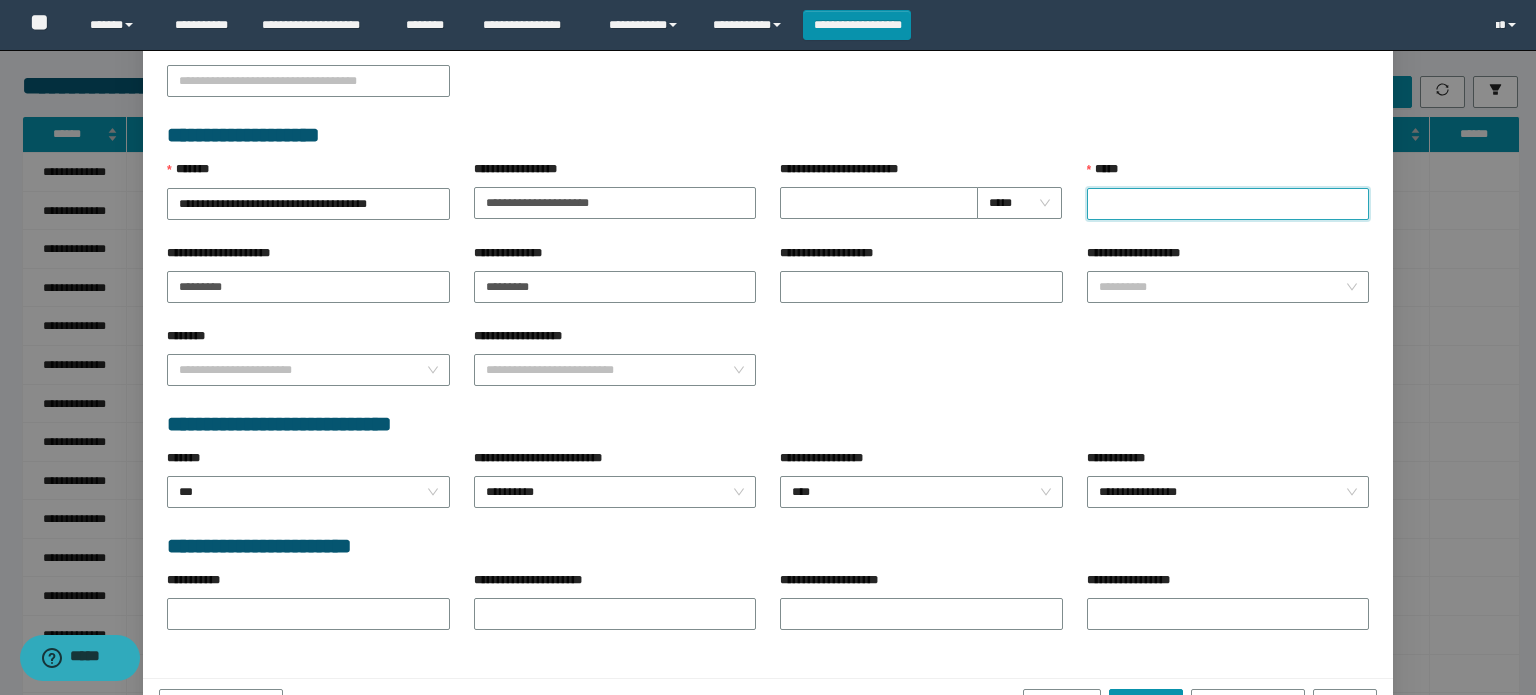 click on "*****" at bounding box center [1228, 204] 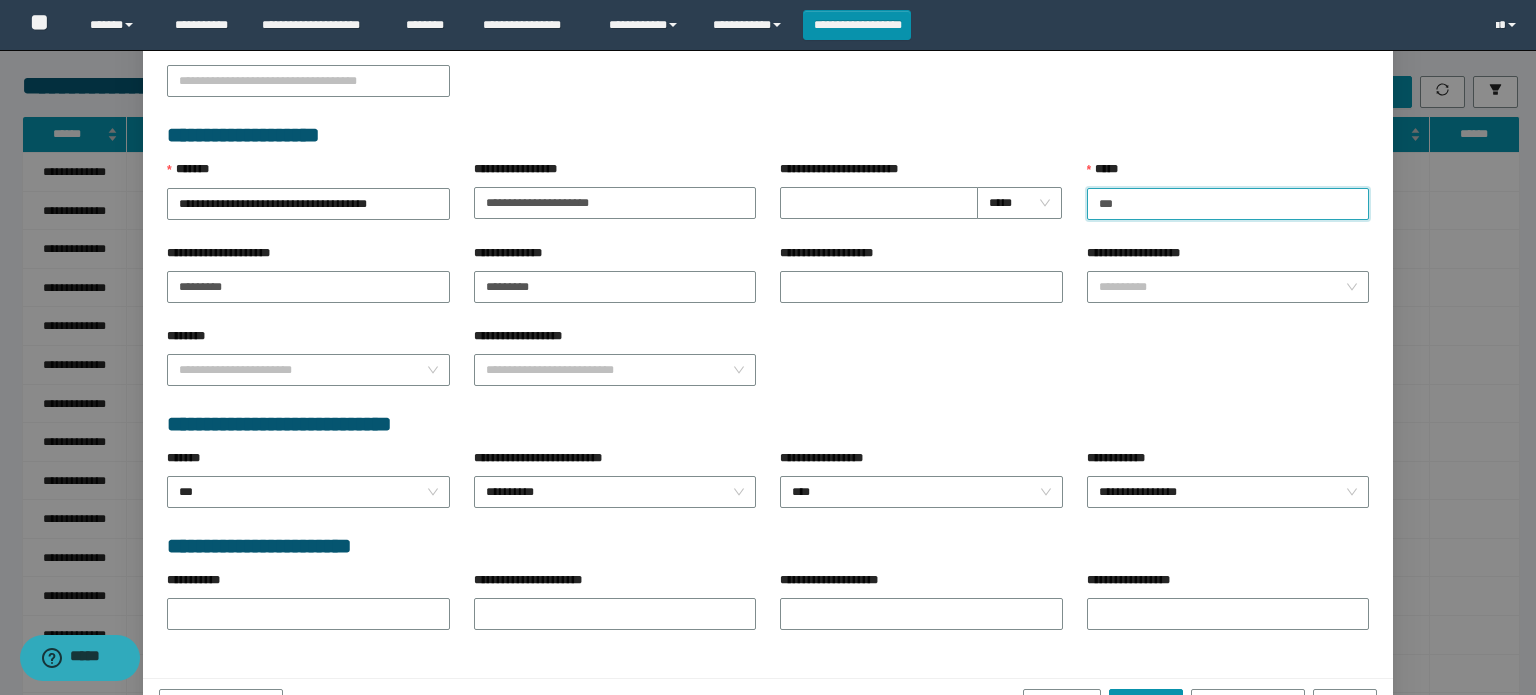 type on "*********" 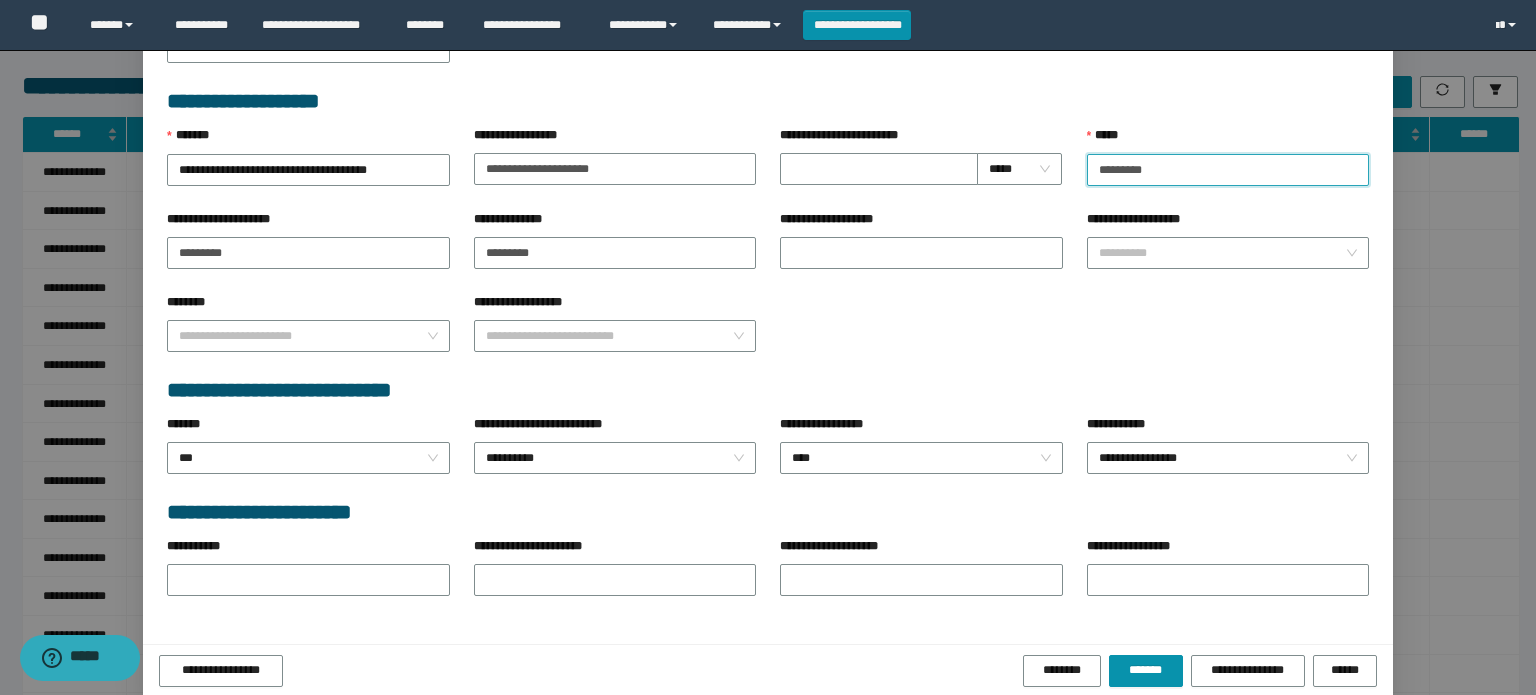 scroll, scrollTop: 849, scrollLeft: 0, axis: vertical 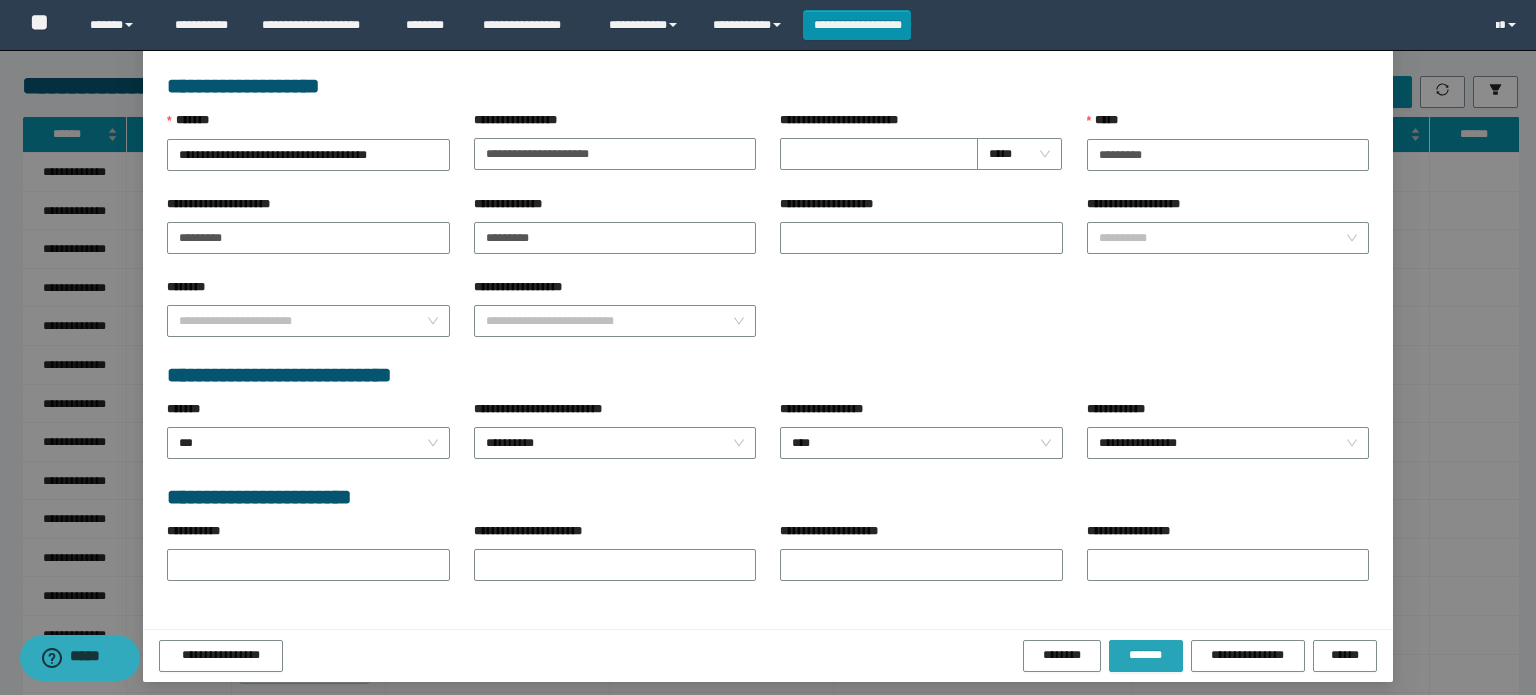 click on "*******" at bounding box center (1146, 655) 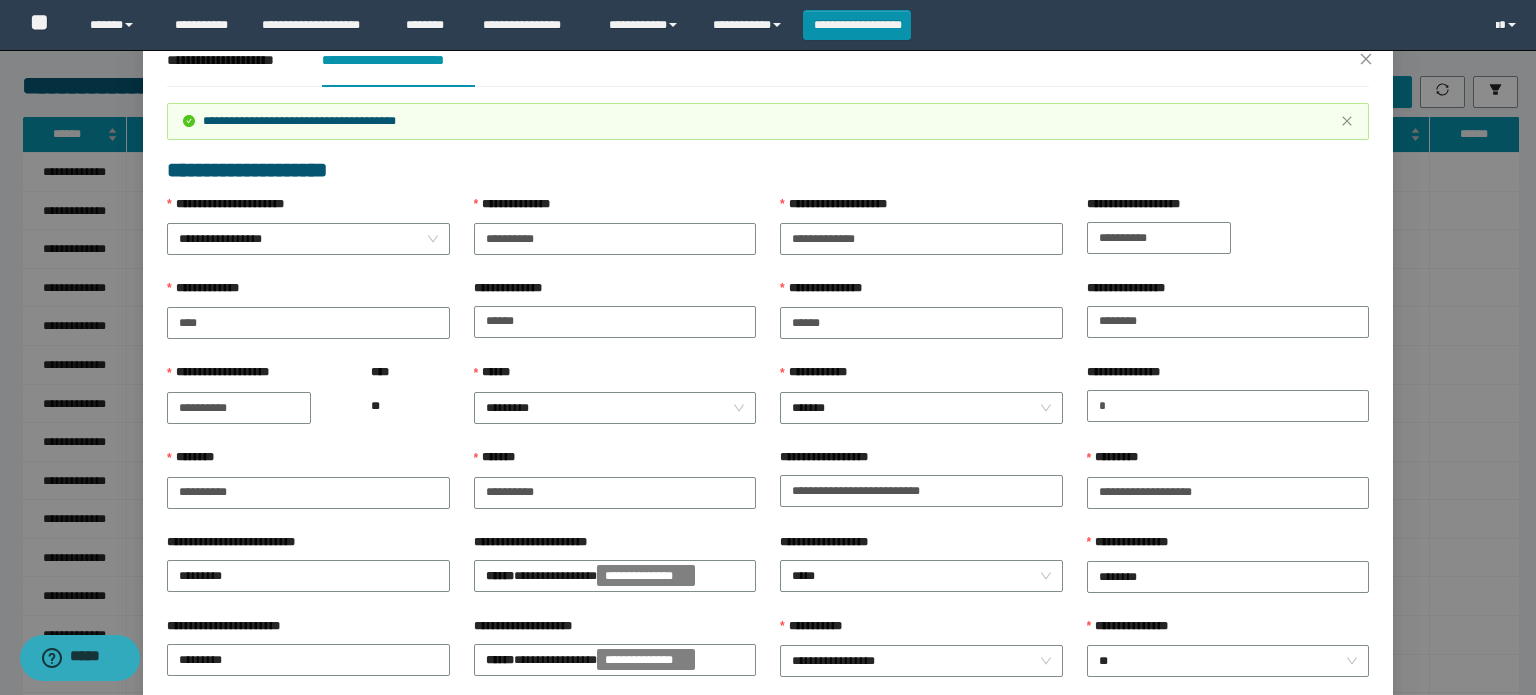 scroll, scrollTop: 0, scrollLeft: 0, axis: both 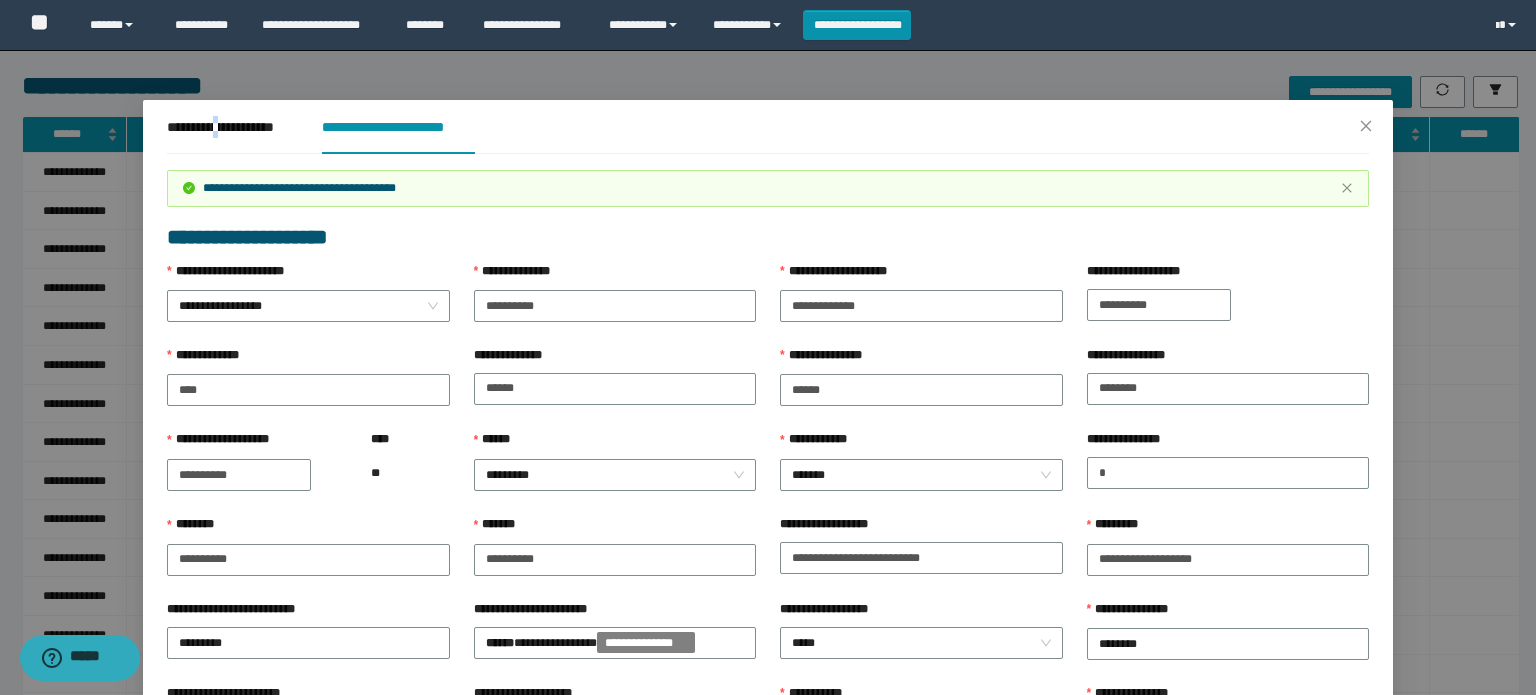click on "**********" at bounding box center (228, 127) 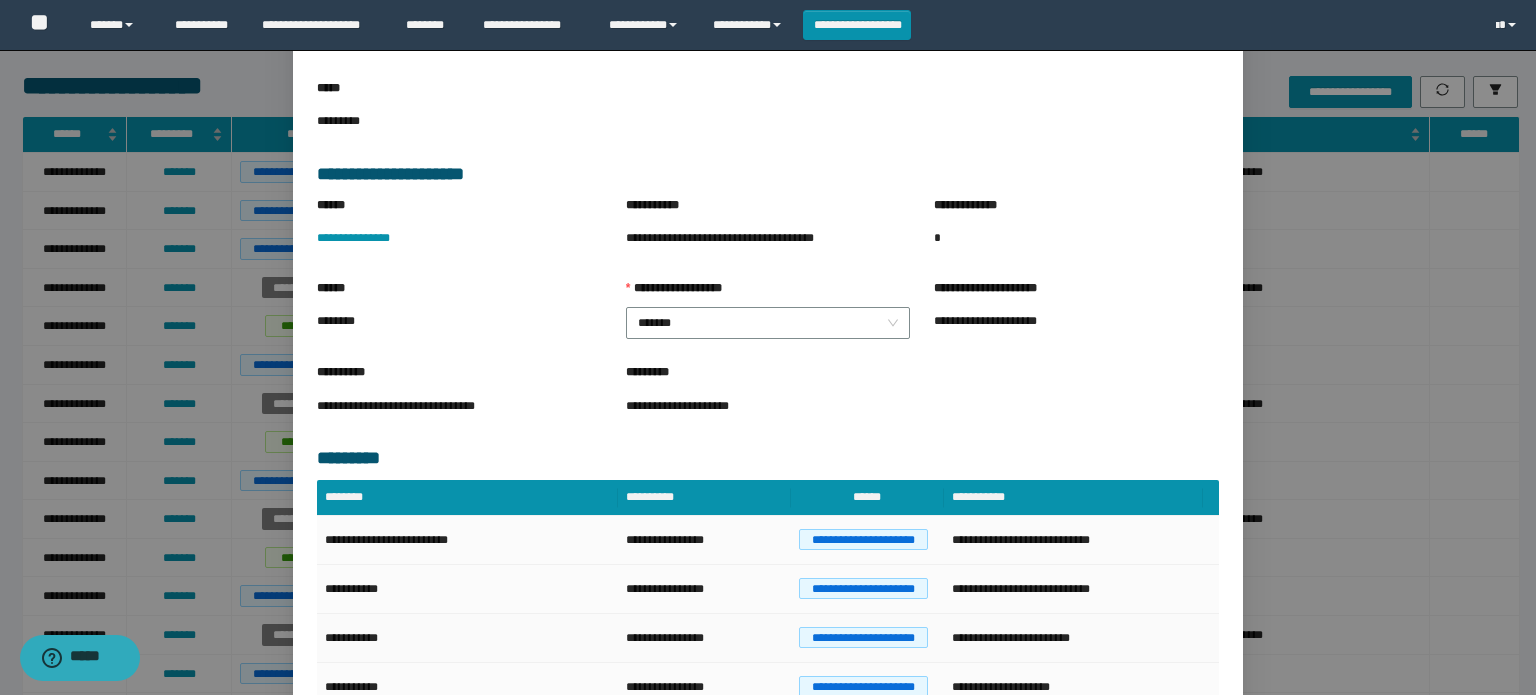 scroll, scrollTop: 323, scrollLeft: 0, axis: vertical 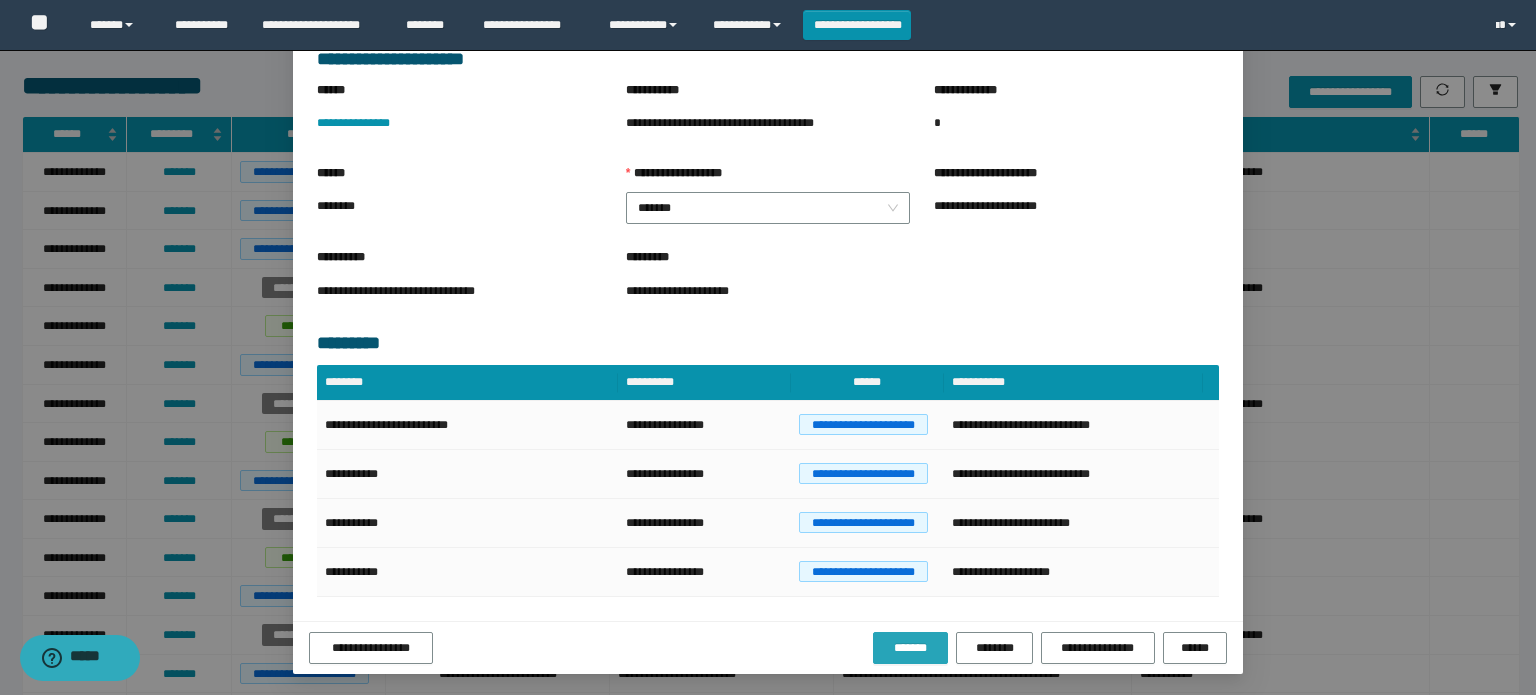 click on "*******" at bounding box center [910, 648] 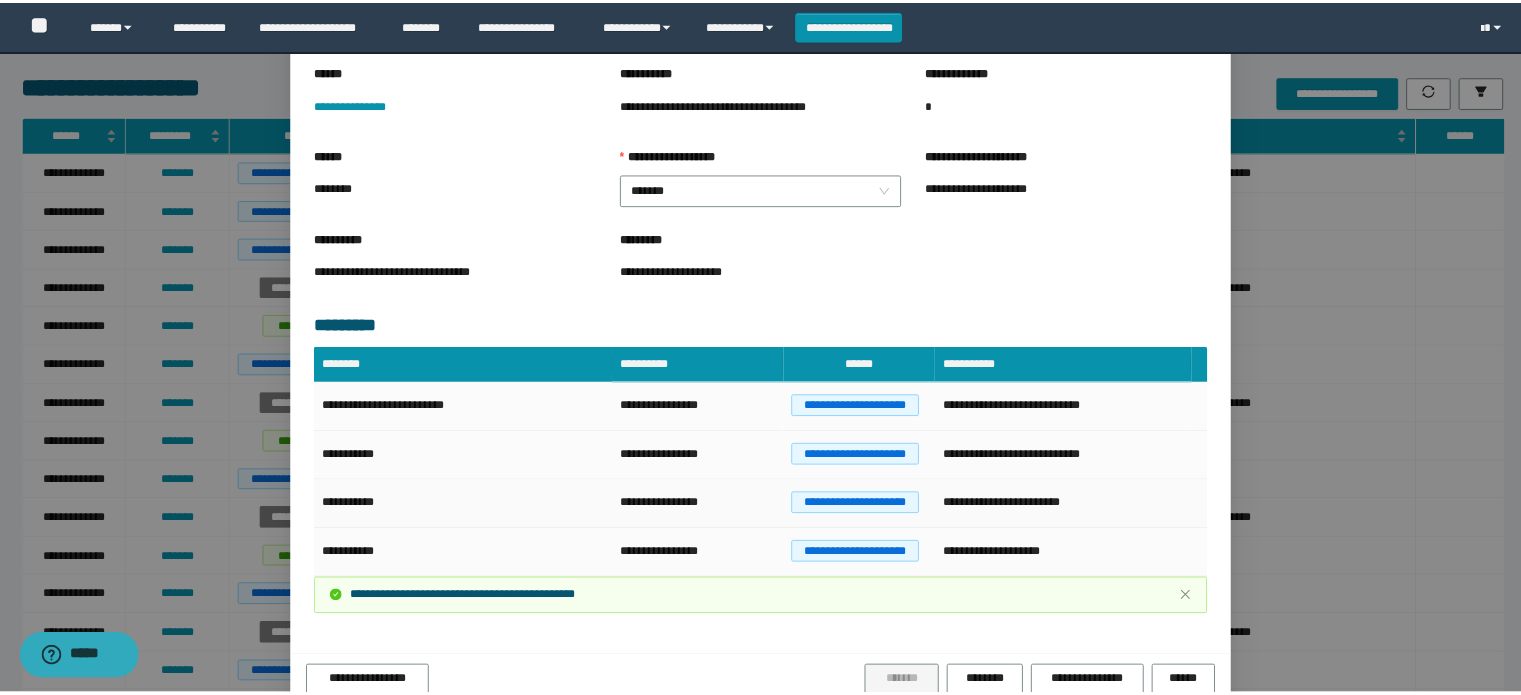scroll, scrollTop: 428, scrollLeft: 0, axis: vertical 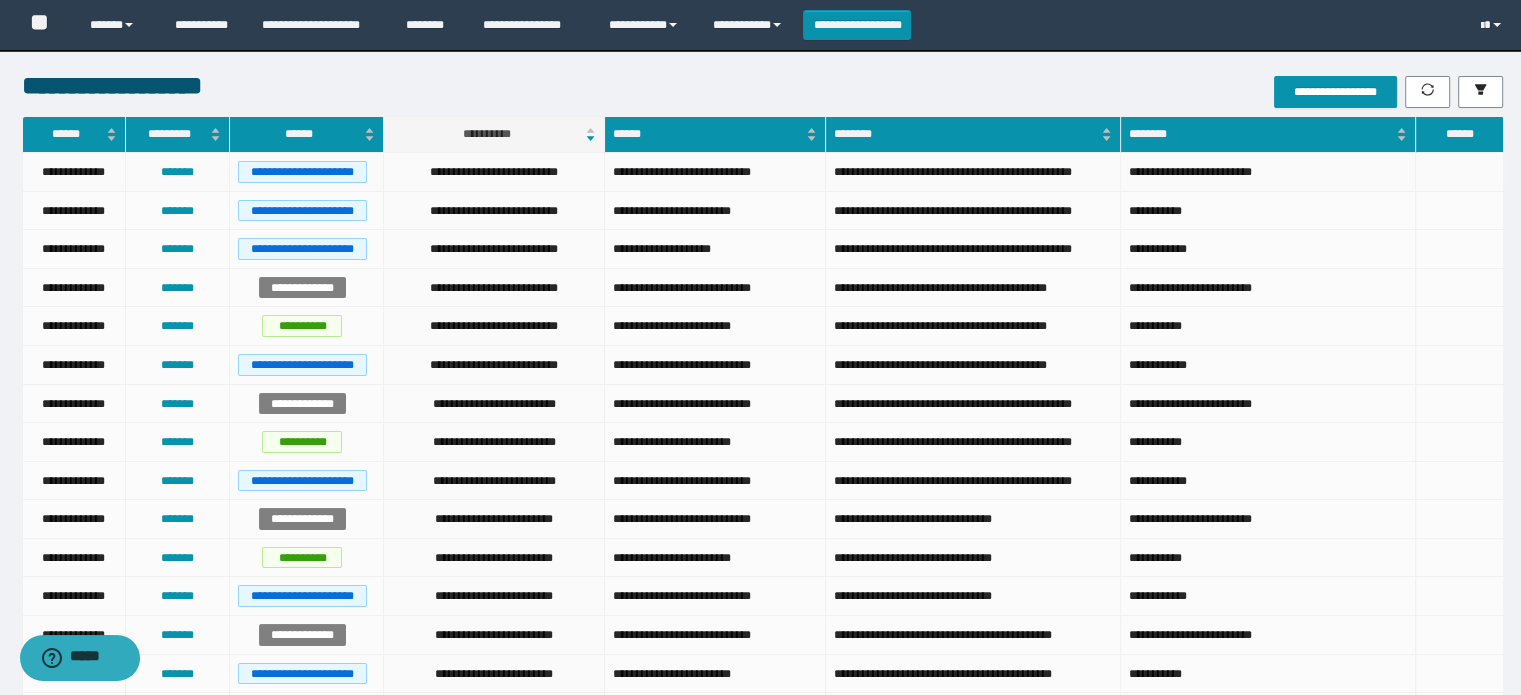 click on "*******" at bounding box center (178, 172) 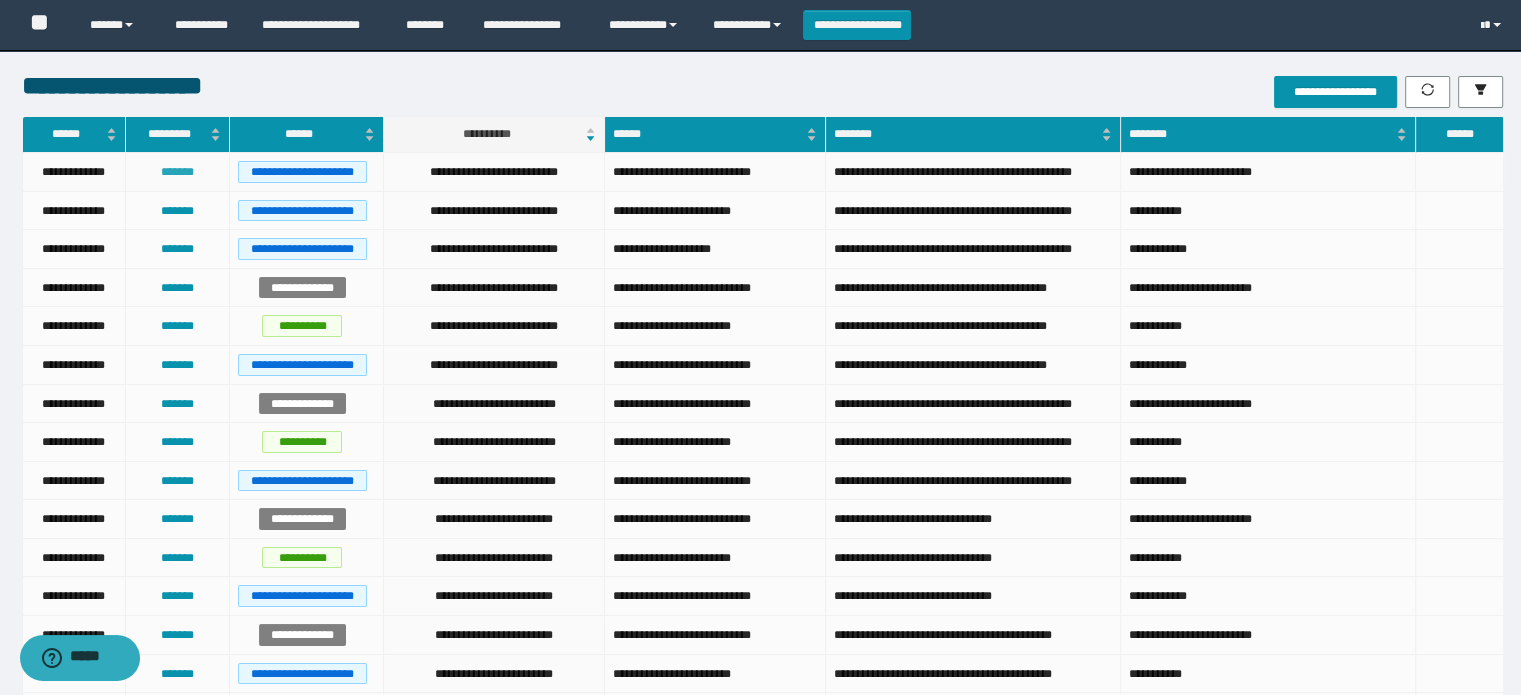 click on "*******" at bounding box center (177, 172) 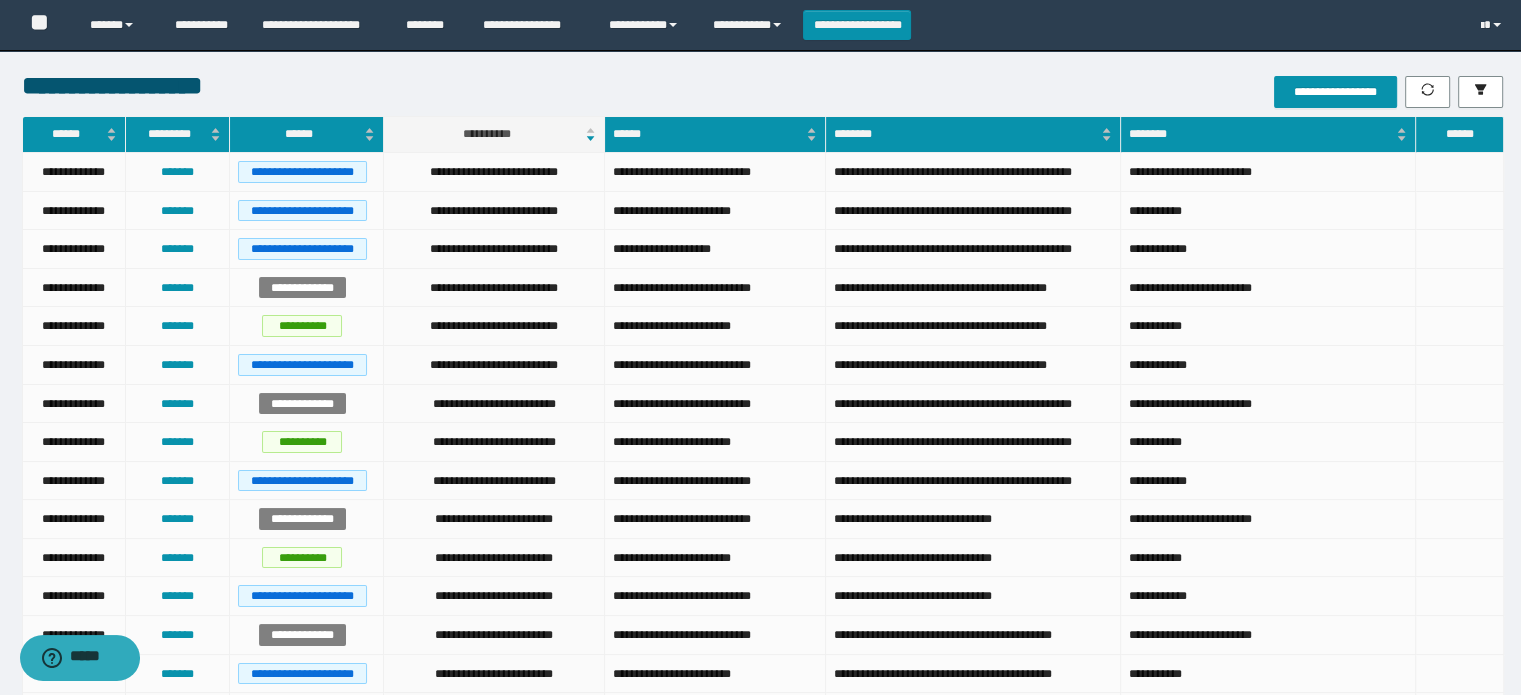 click on "*******" at bounding box center (178, 172) 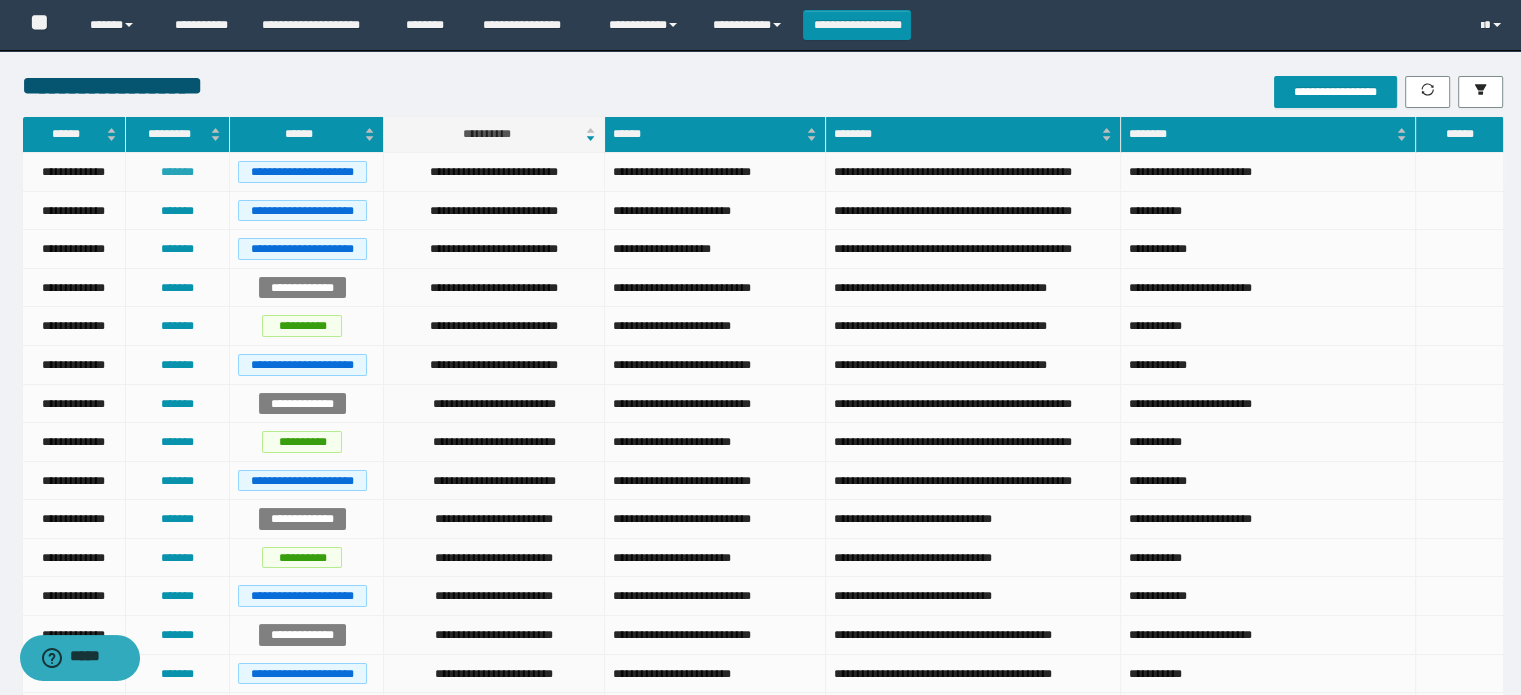 click on "*******" at bounding box center (177, 172) 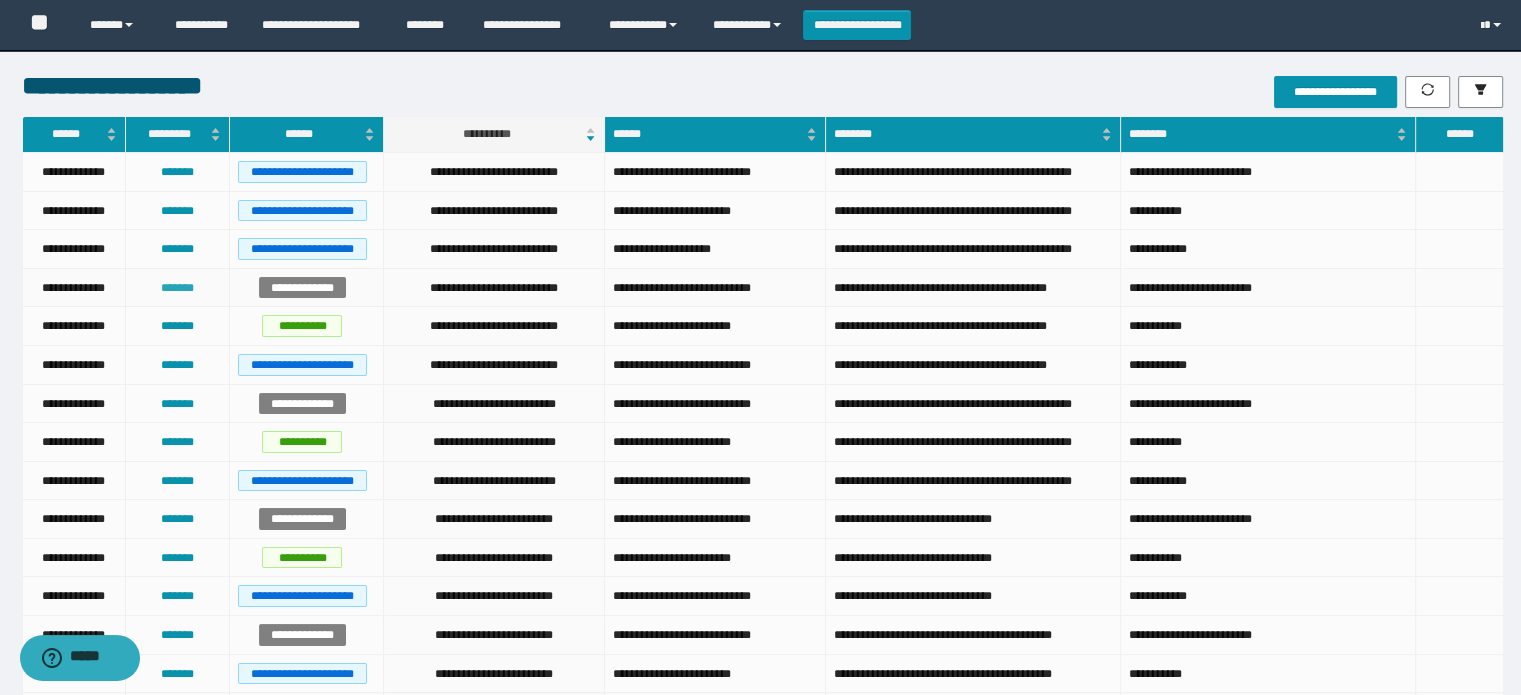 click on "*******" at bounding box center [177, 288] 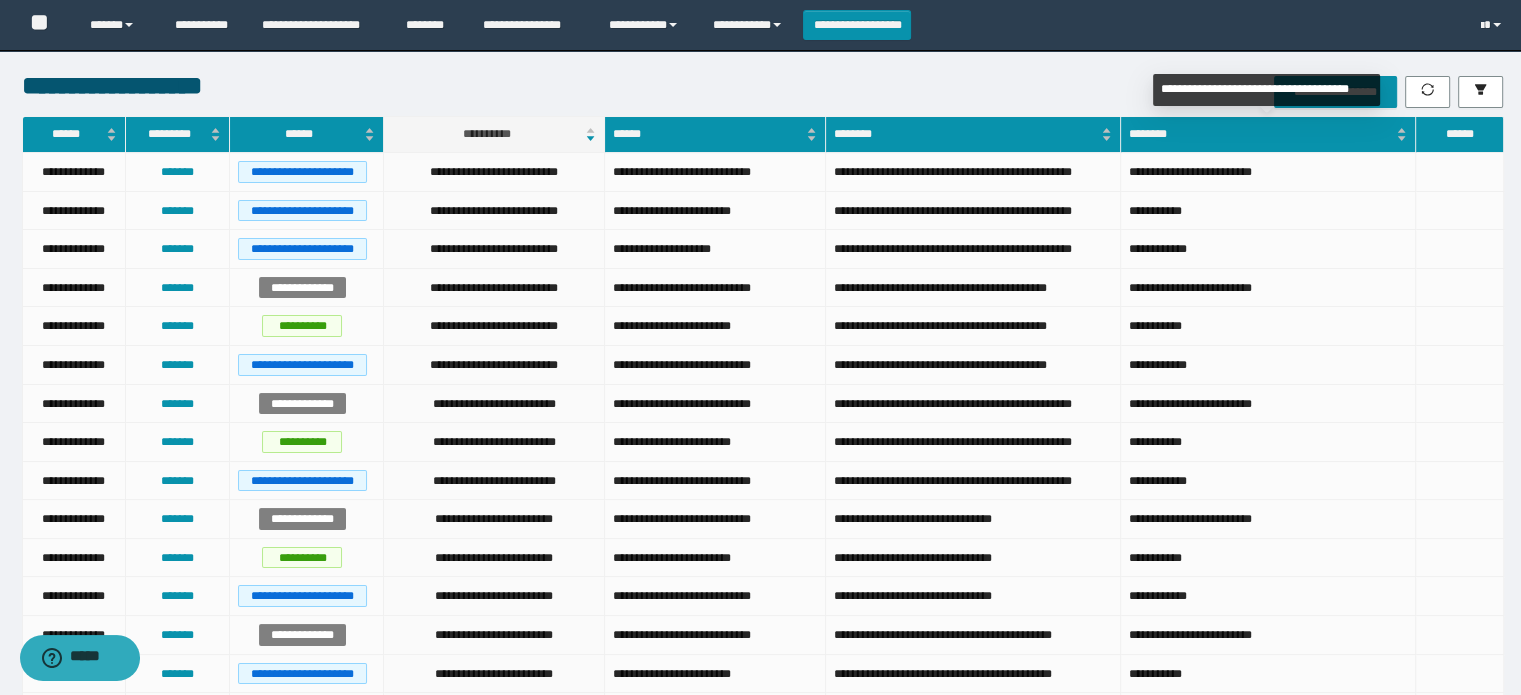 click on "**********" at bounding box center (1266, 90) 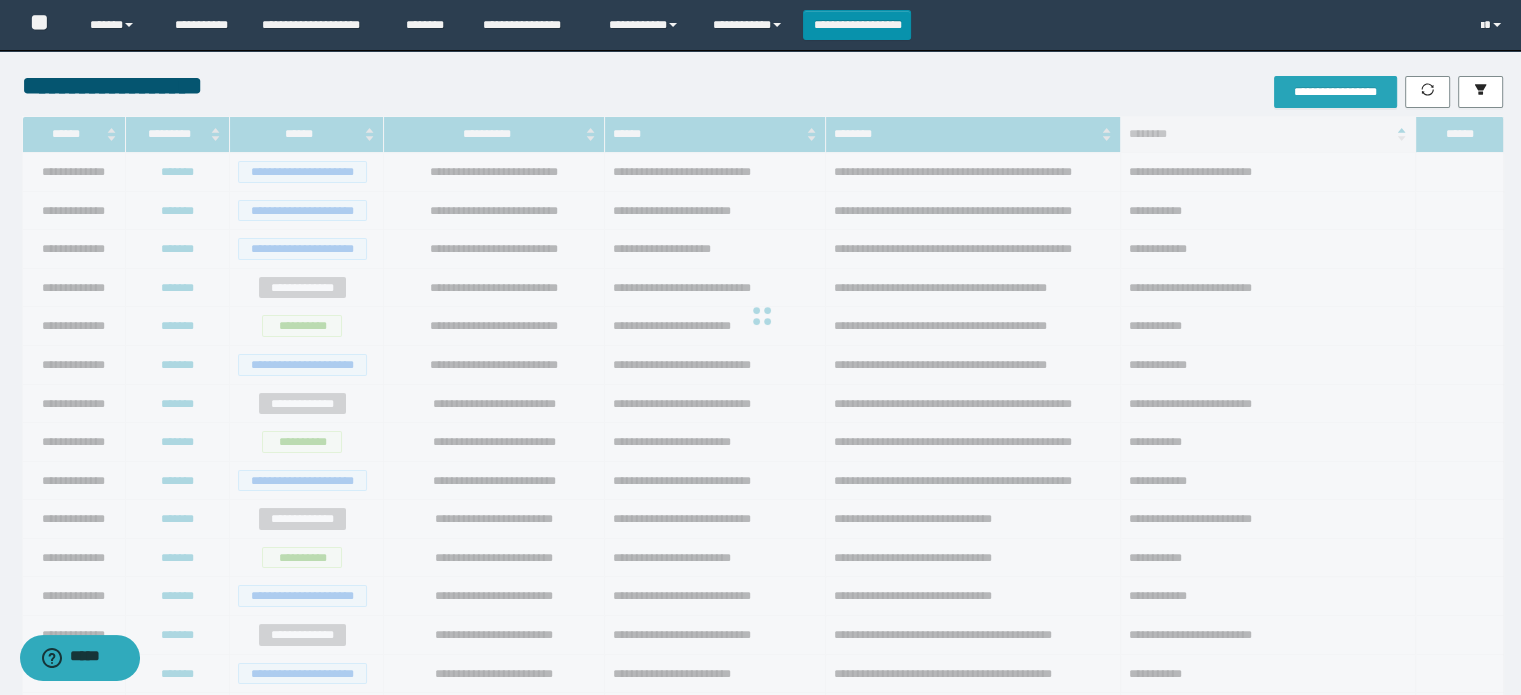 drag, startPoint x: 1305, startPoint y: 89, endPoint x: 1153, endPoint y: 99, distance: 152.3286 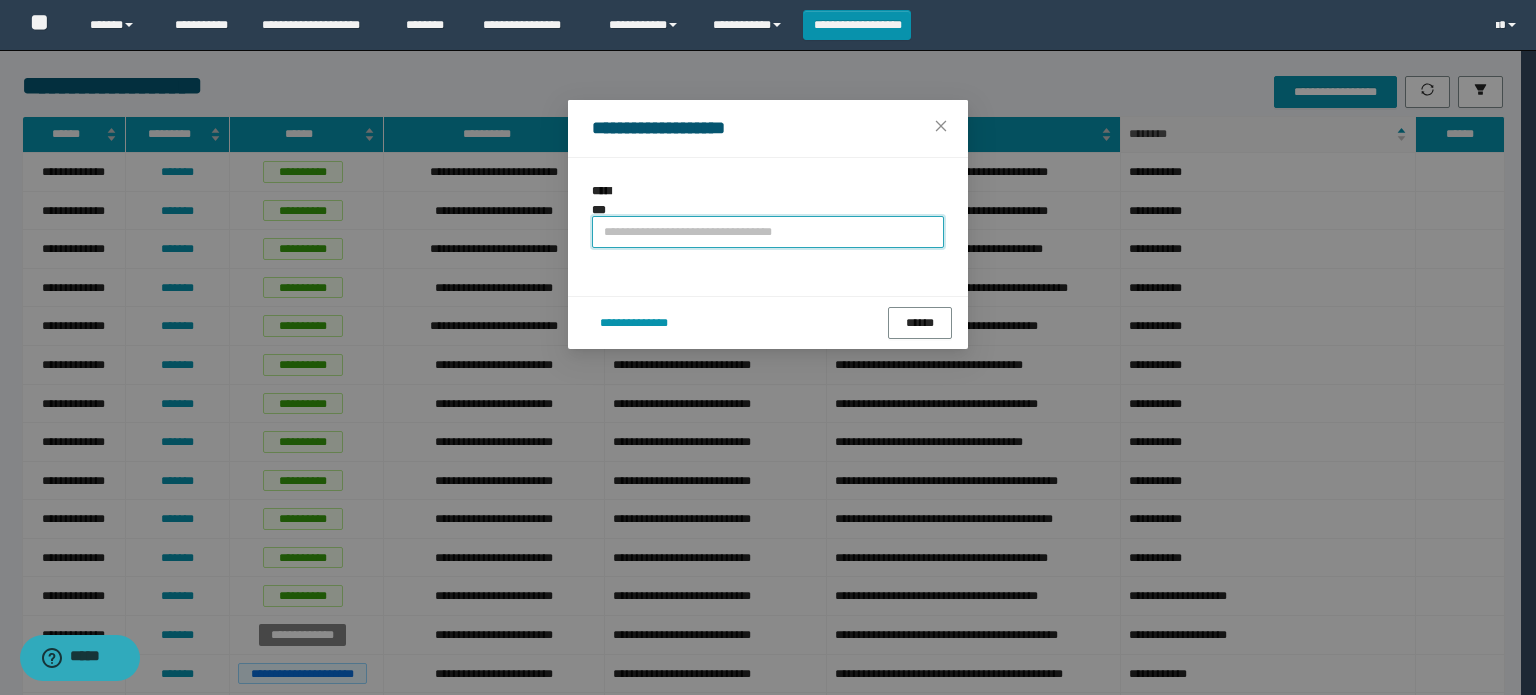 drag, startPoint x: 660, startPoint y: 225, endPoint x: 648, endPoint y: 207, distance: 21.633308 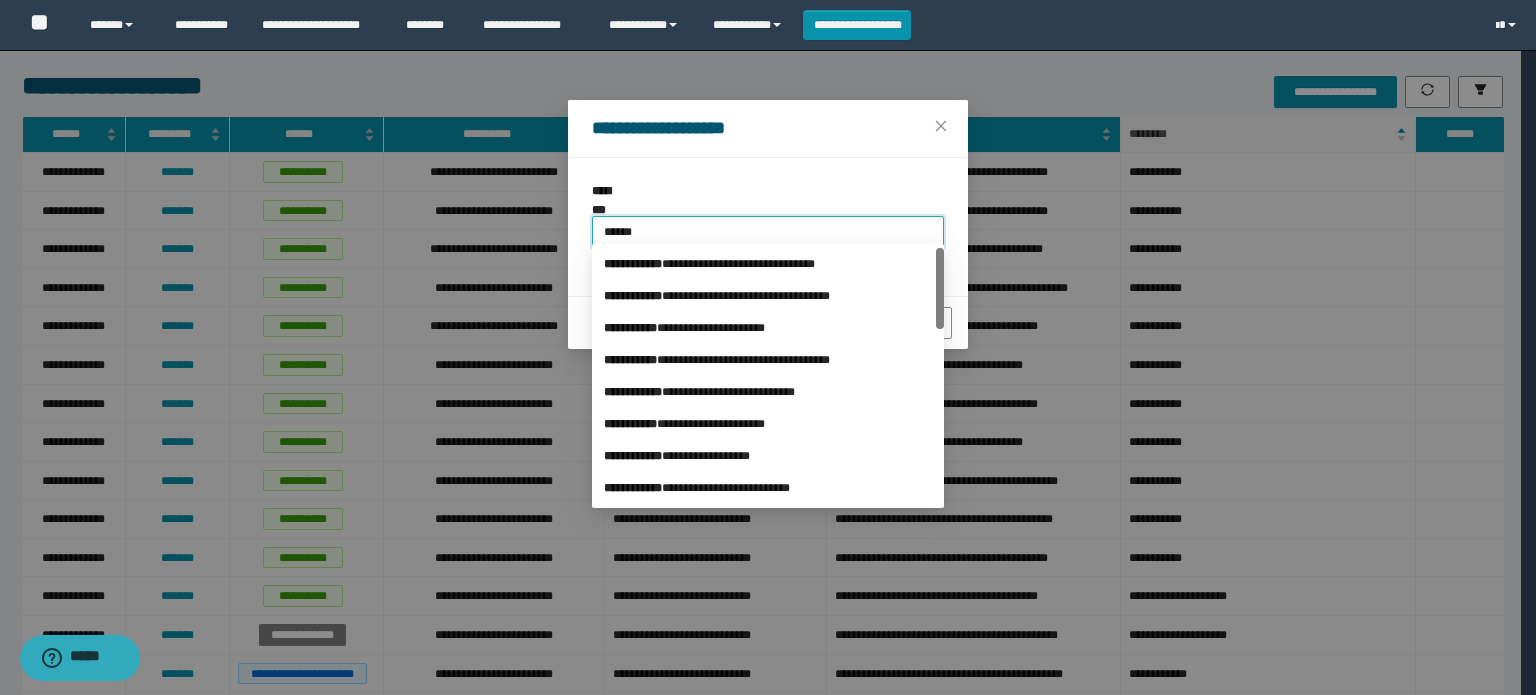 type on "*******" 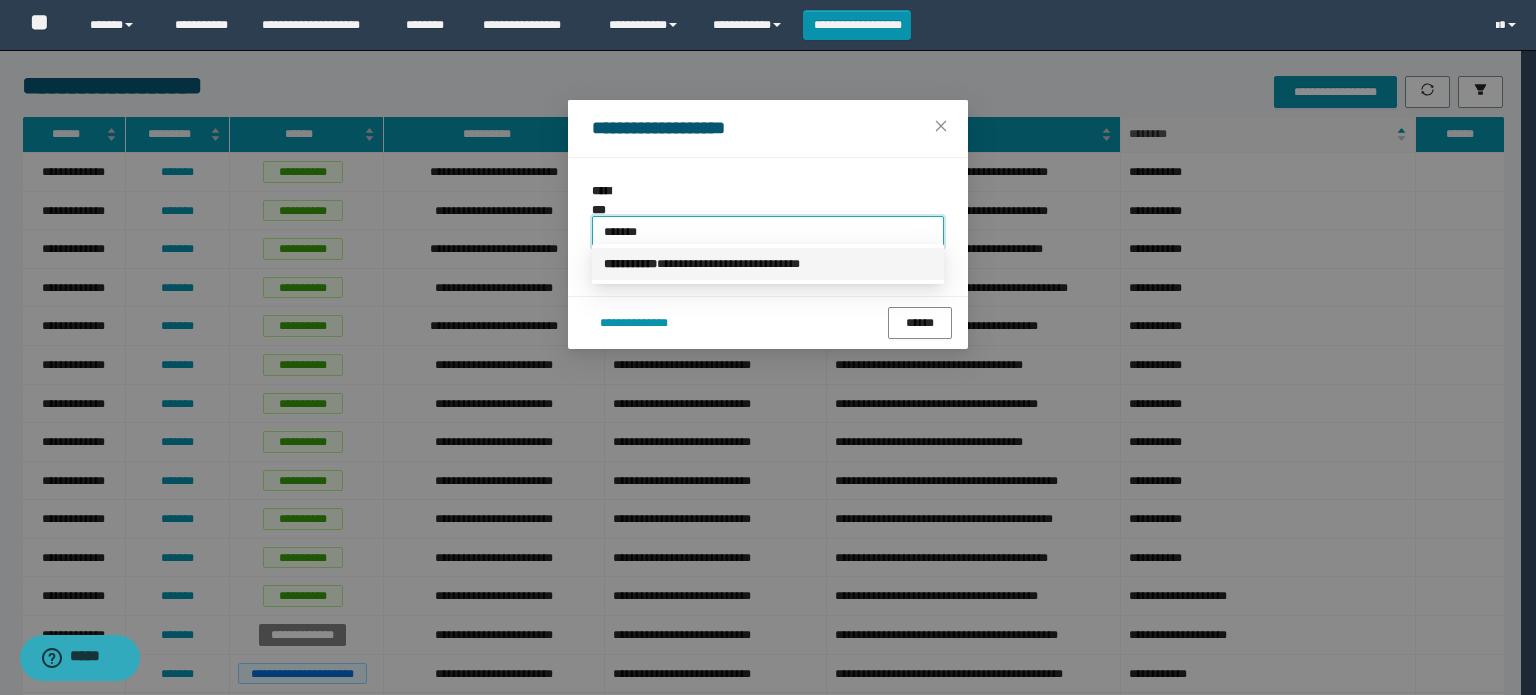click on "**********" at bounding box center (768, 264) 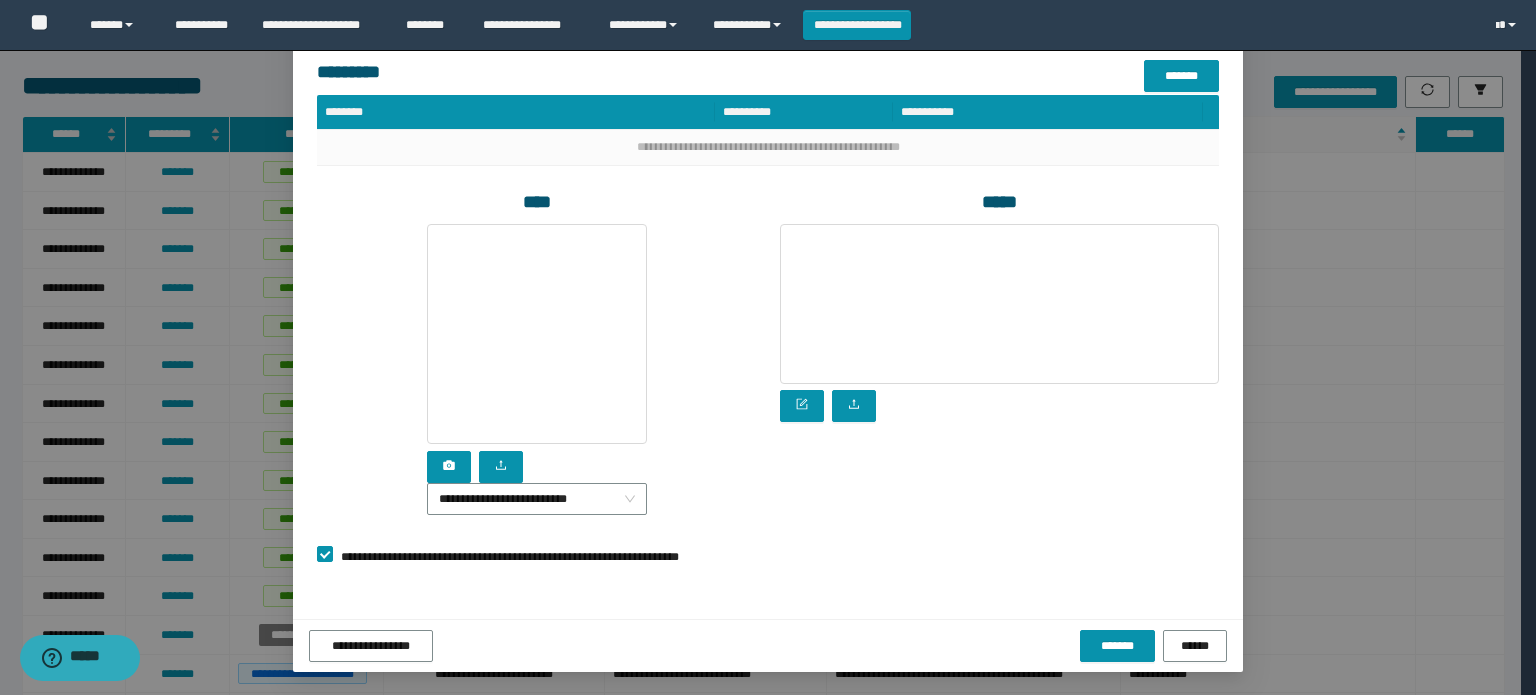 click on "*******" at bounding box center (768, 20) 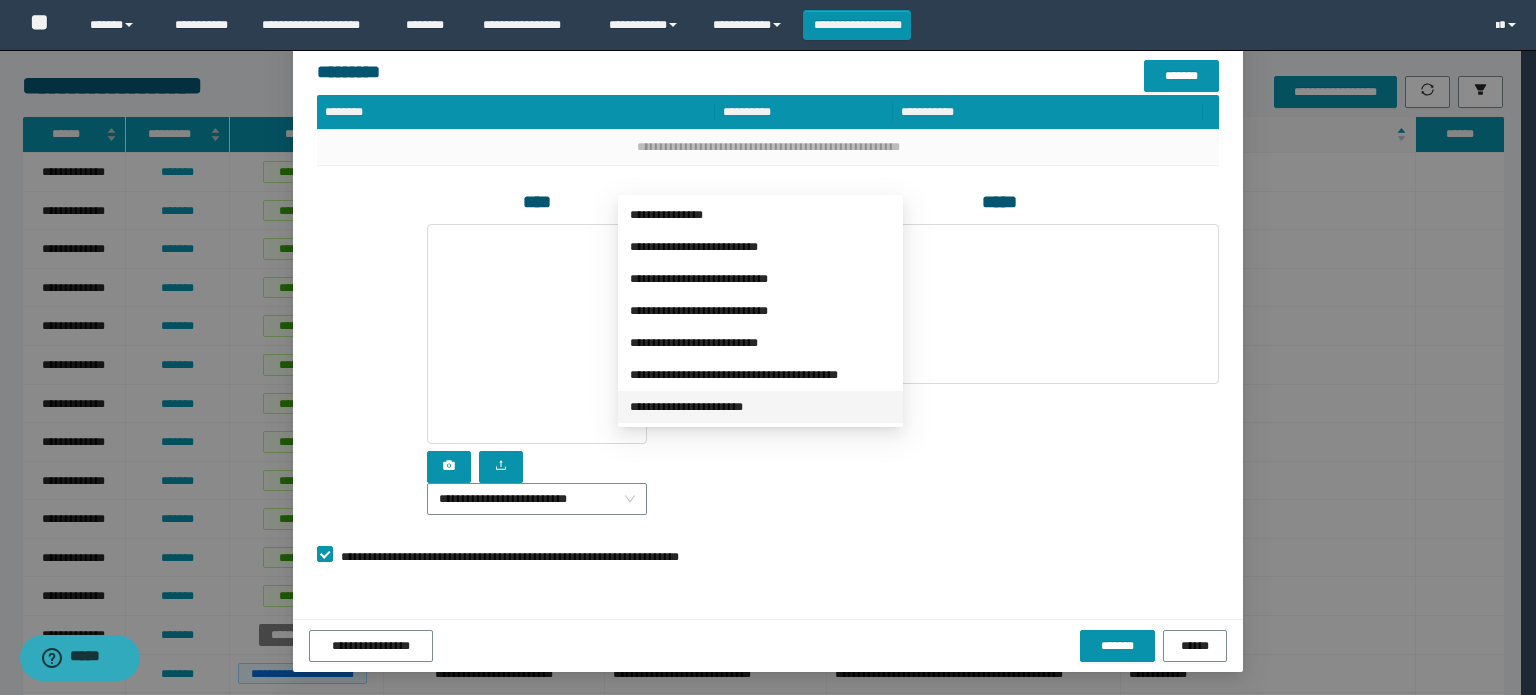 click on "**********" at bounding box center (760, 407) 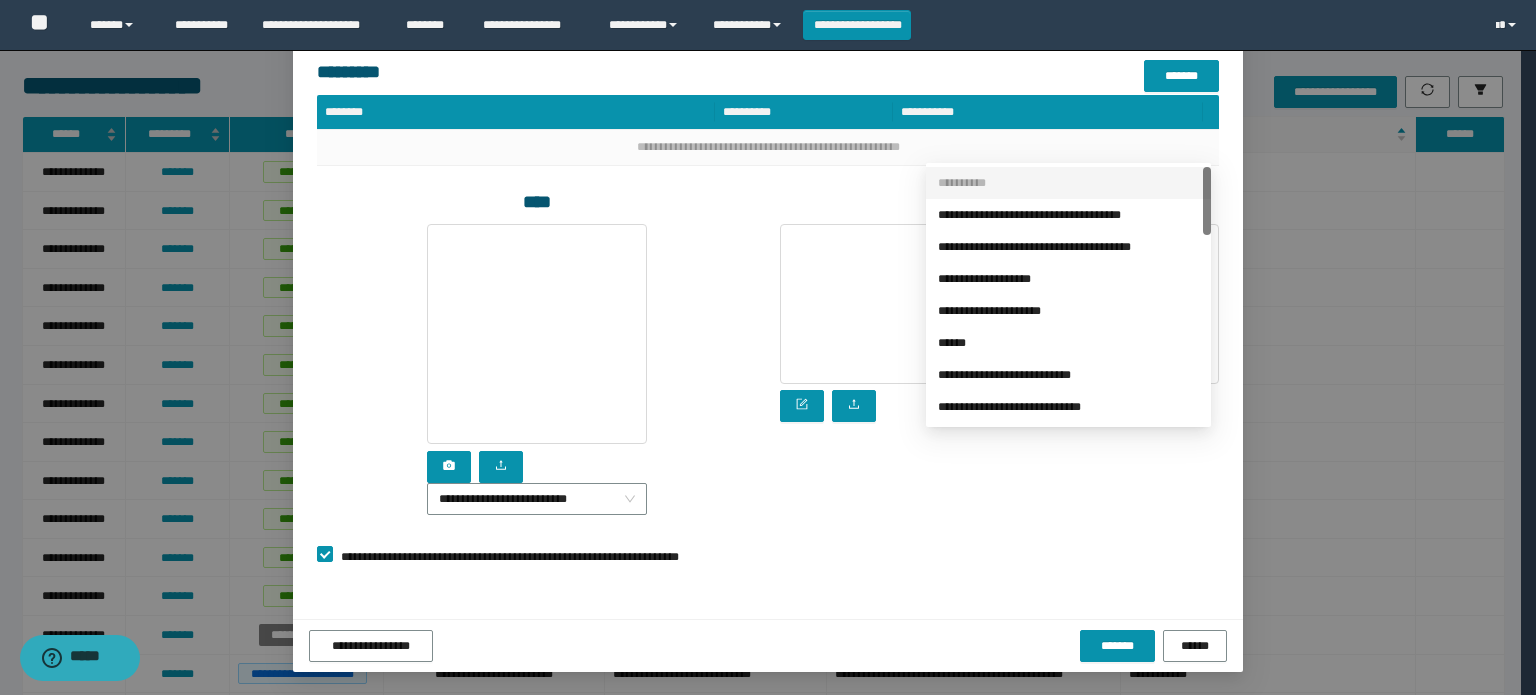 drag, startPoint x: 959, startPoint y: 444, endPoint x: 979, endPoint y: 439, distance: 20.615528 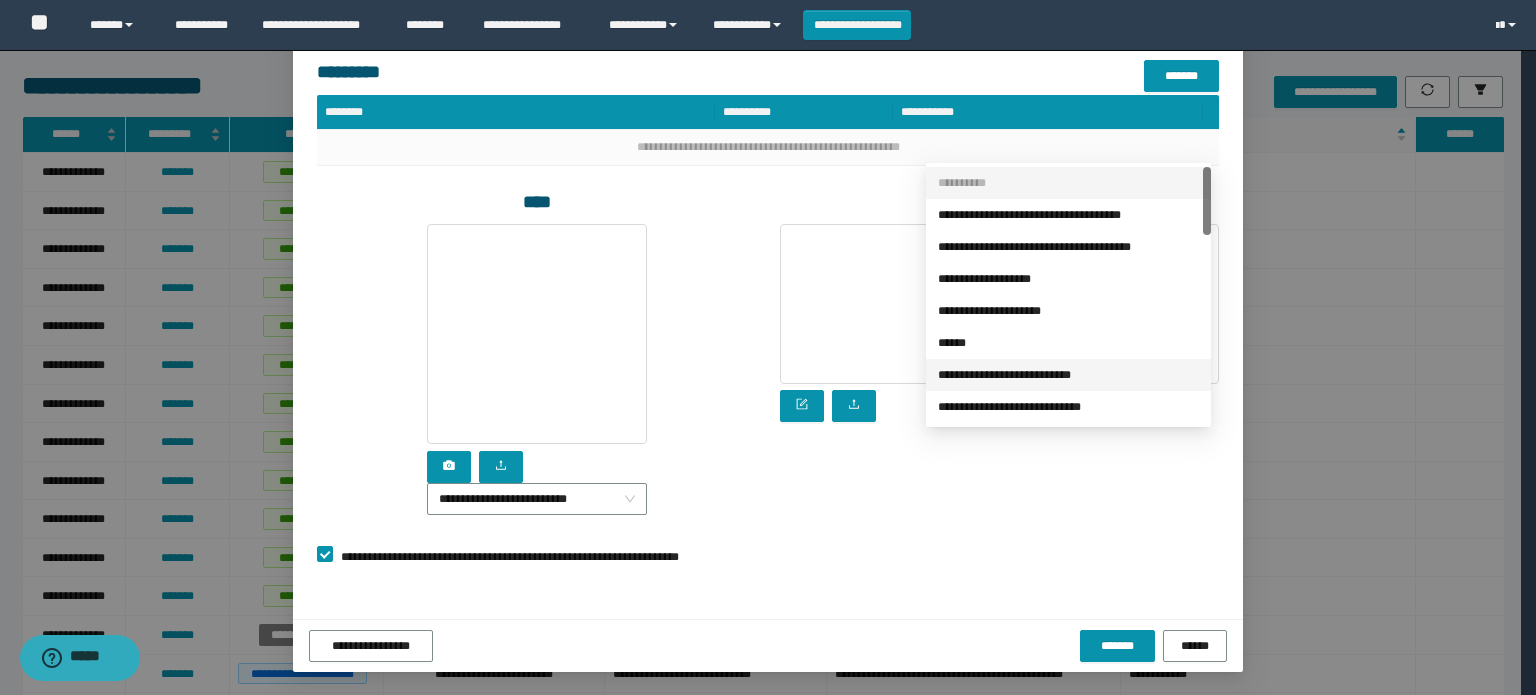scroll, scrollTop: 200, scrollLeft: 0, axis: vertical 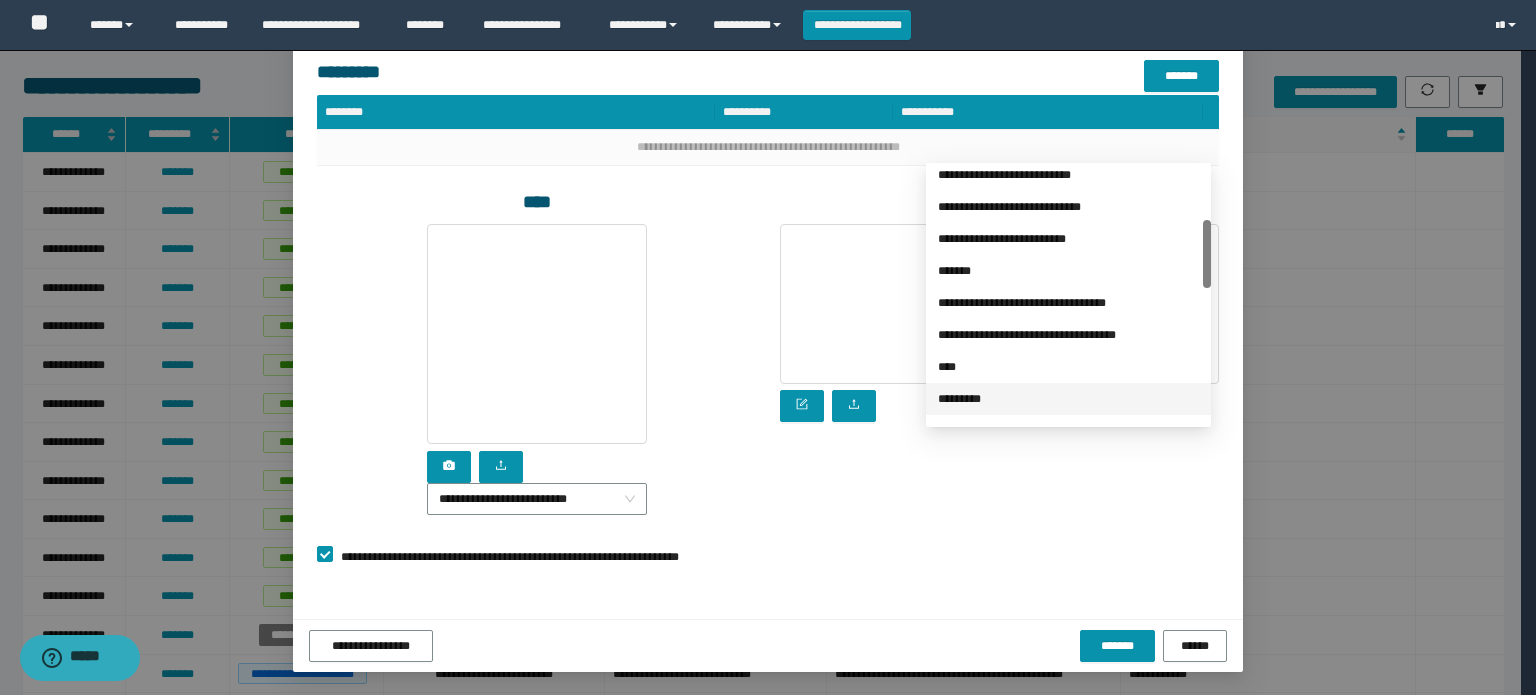 drag, startPoint x: 984, startPoint y: 405, endPoint x: 1000, endPoint y: 395, distance: 18.867962 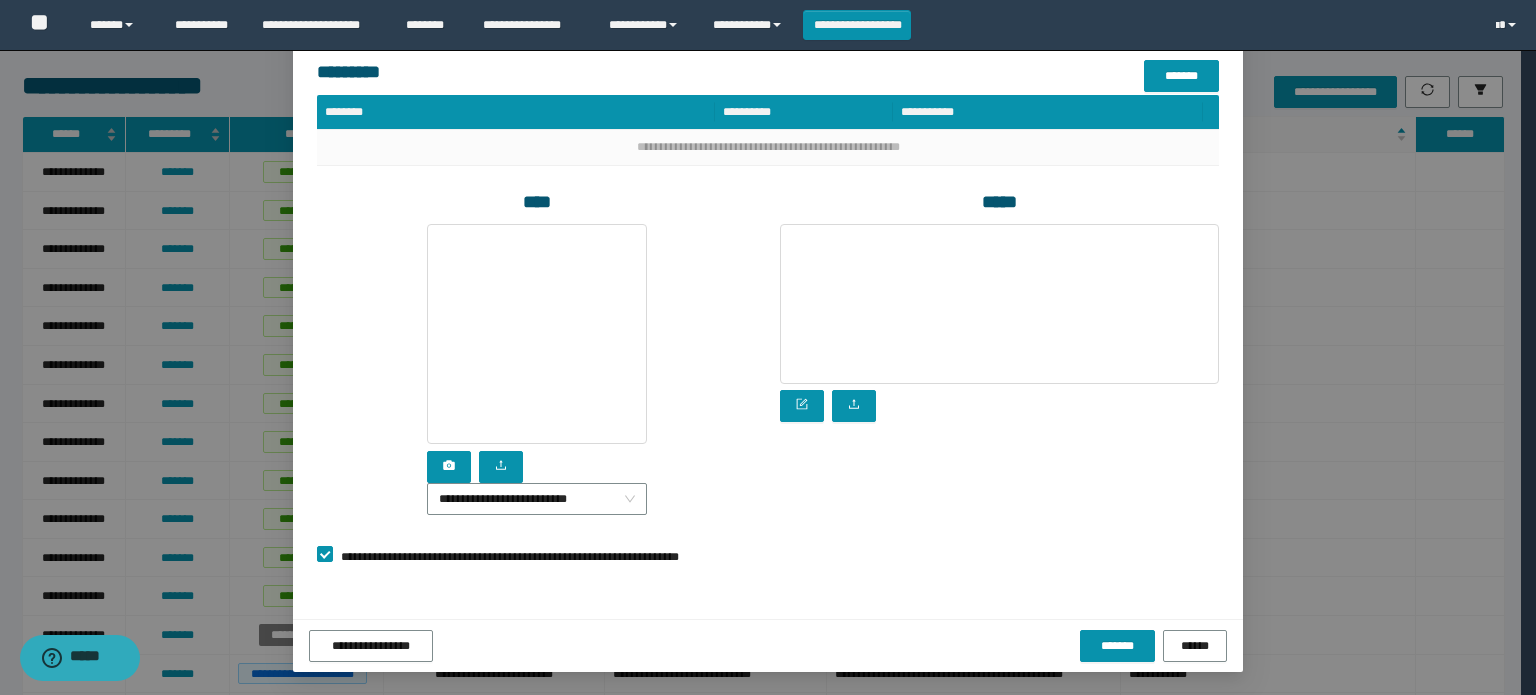 click on "*********" at bounding box center [1076, 20] 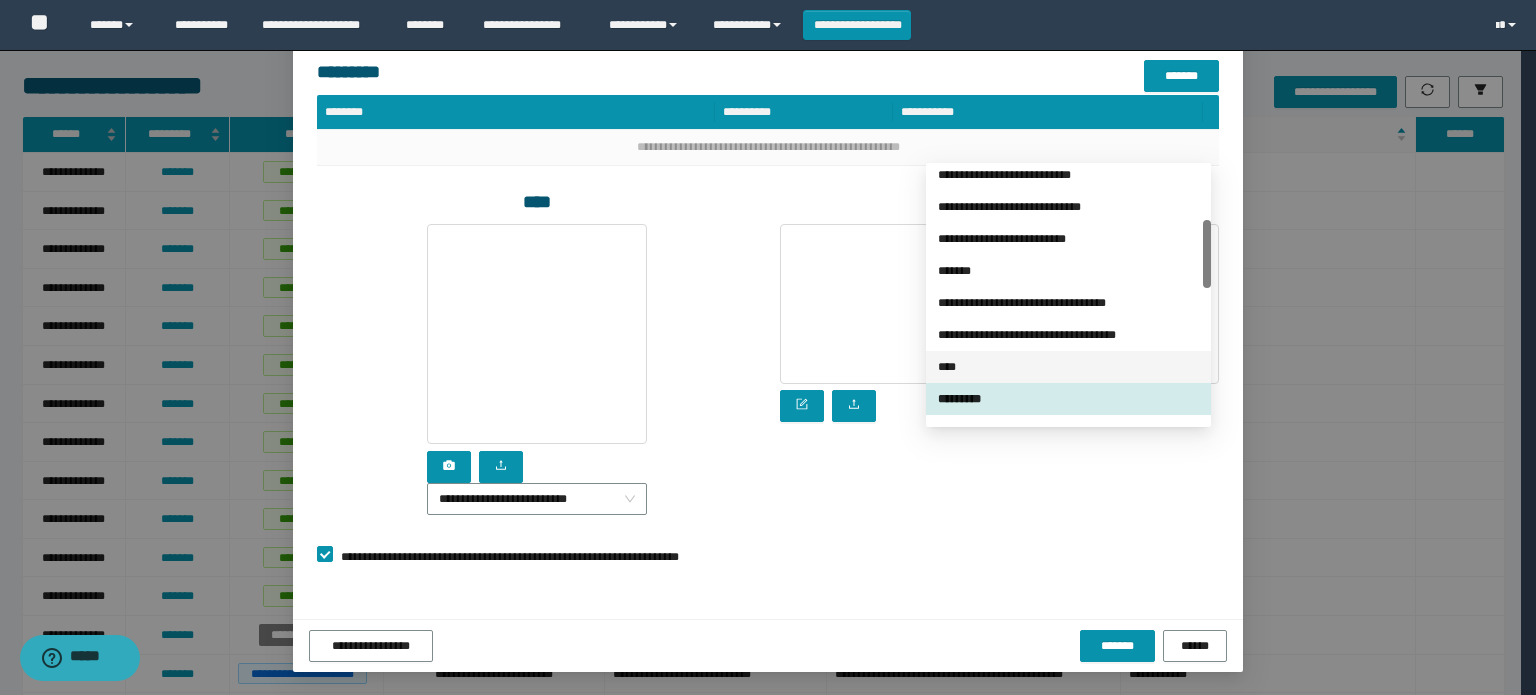 scroll, scrollTop: 300, scrollLeft: 0, axis: vertical 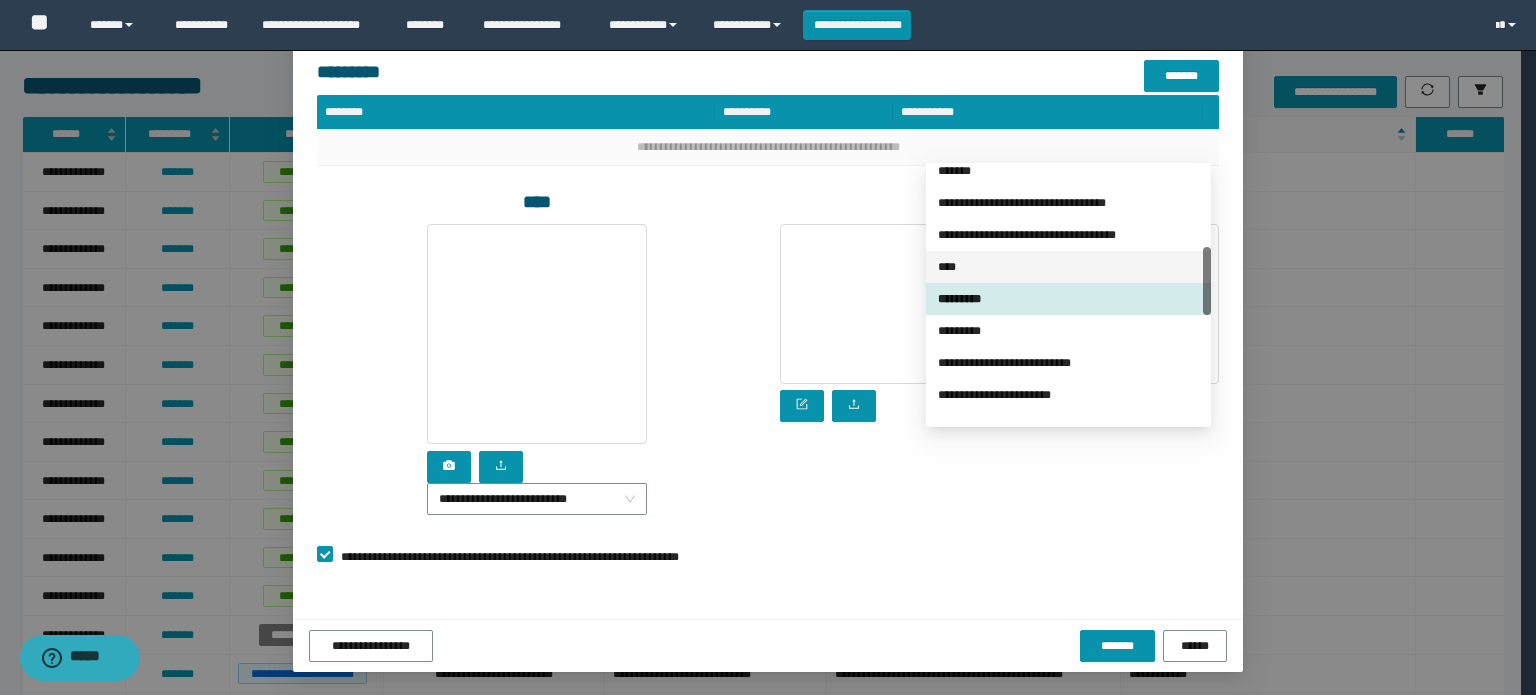 click on "****" at bounding box center [1068, 267] 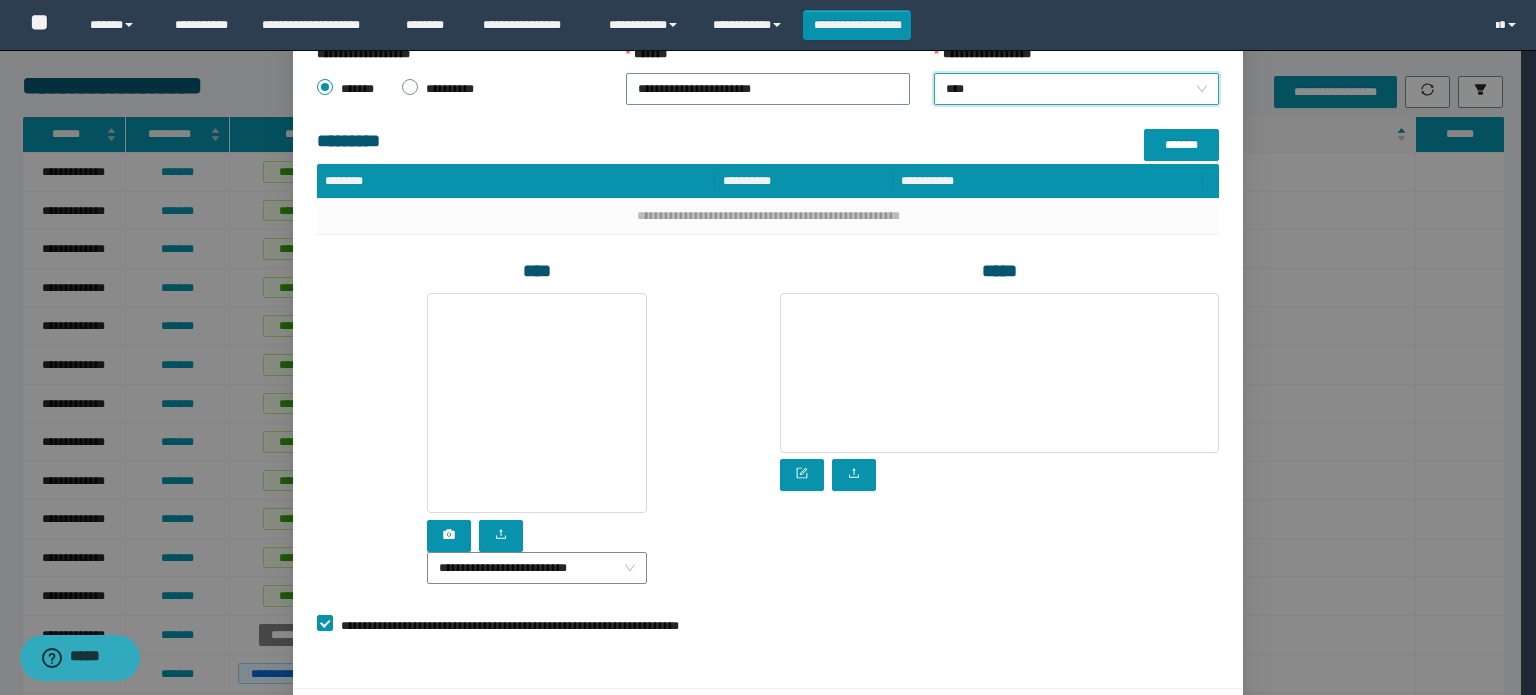 scroll, scrollTop: 400, scrollLeft: 0, axis: vertical 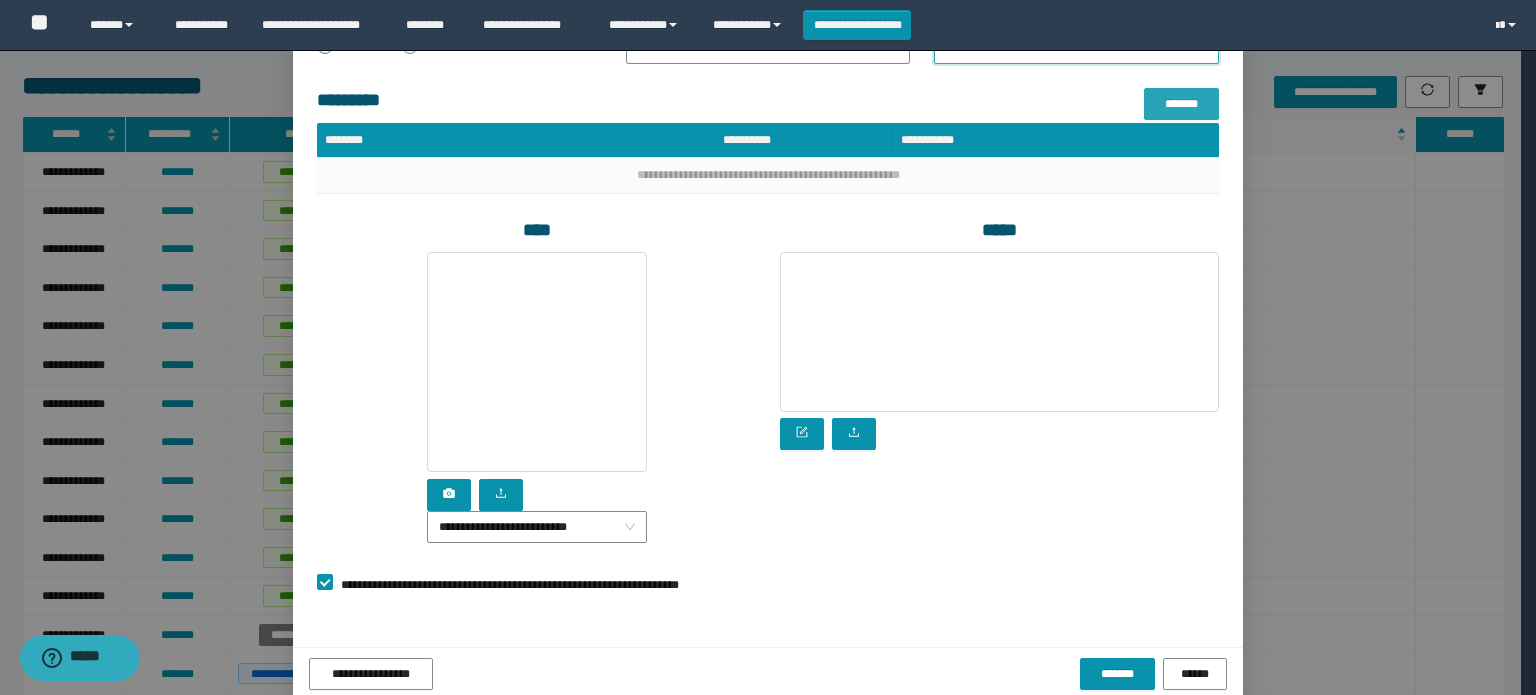 click on "*******" at bounding box center [1181, 104] 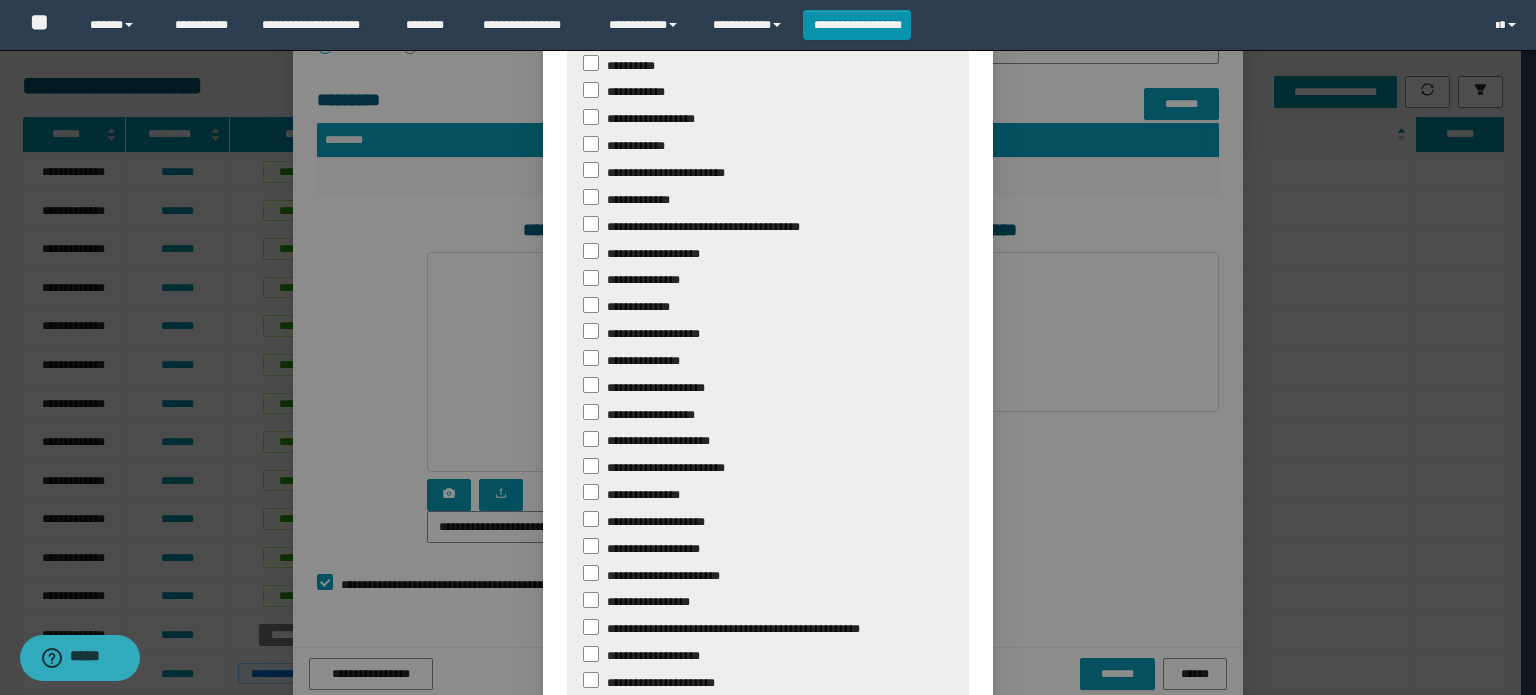 scroll, scrollTop: 388, scrollLeft: 0, axis: vertical 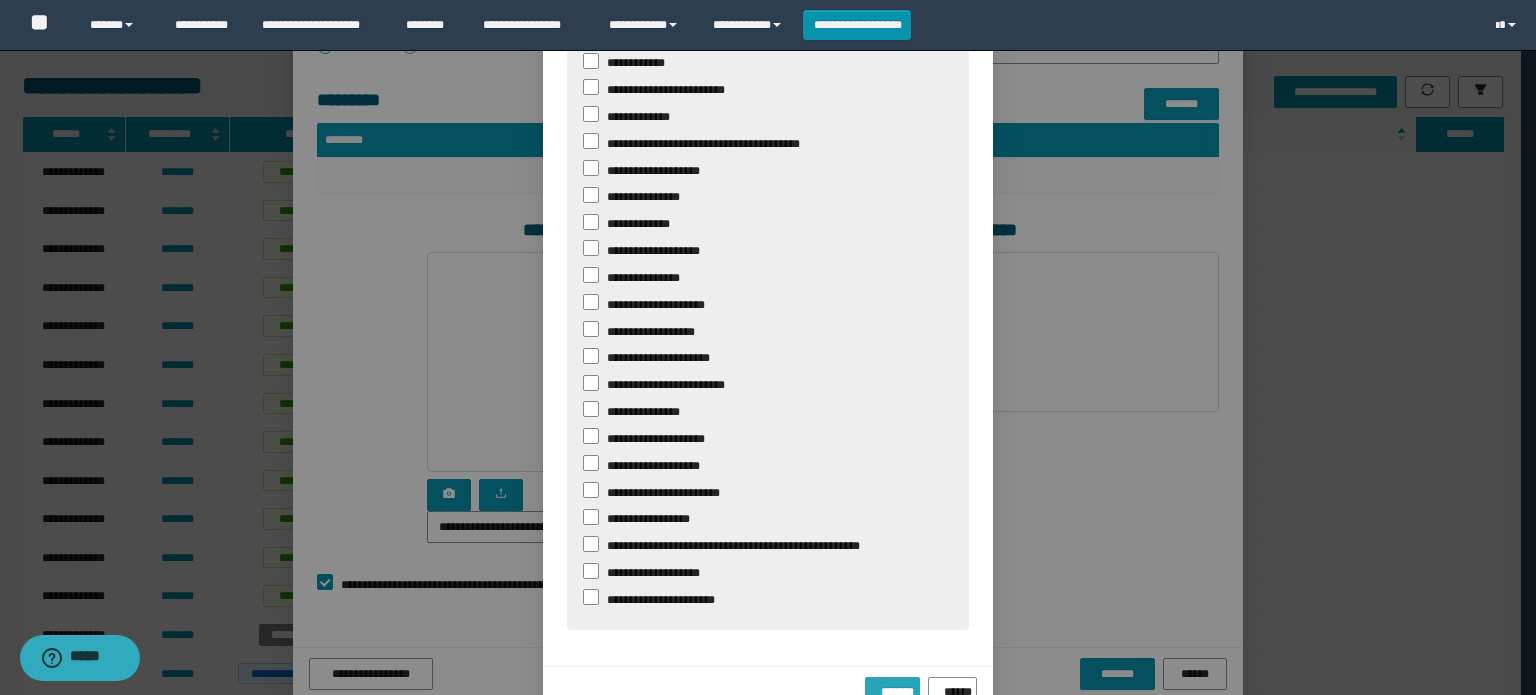 drag, startPoint x: 873, startPoint y: 651, endPoint x: 864, endPoint y: 646, distance: 10.29563 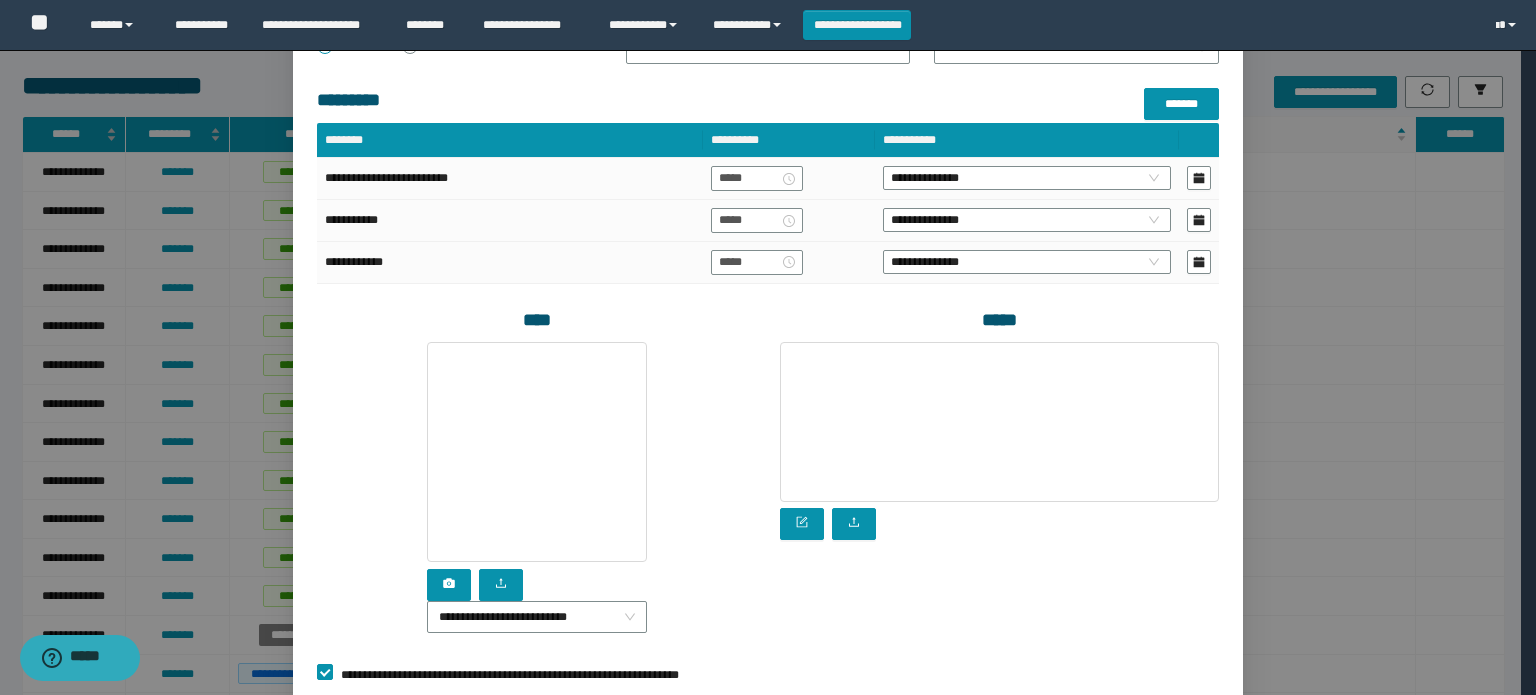 scroll, scrollTop: 288, scrollLeft: 0, axis: vertical 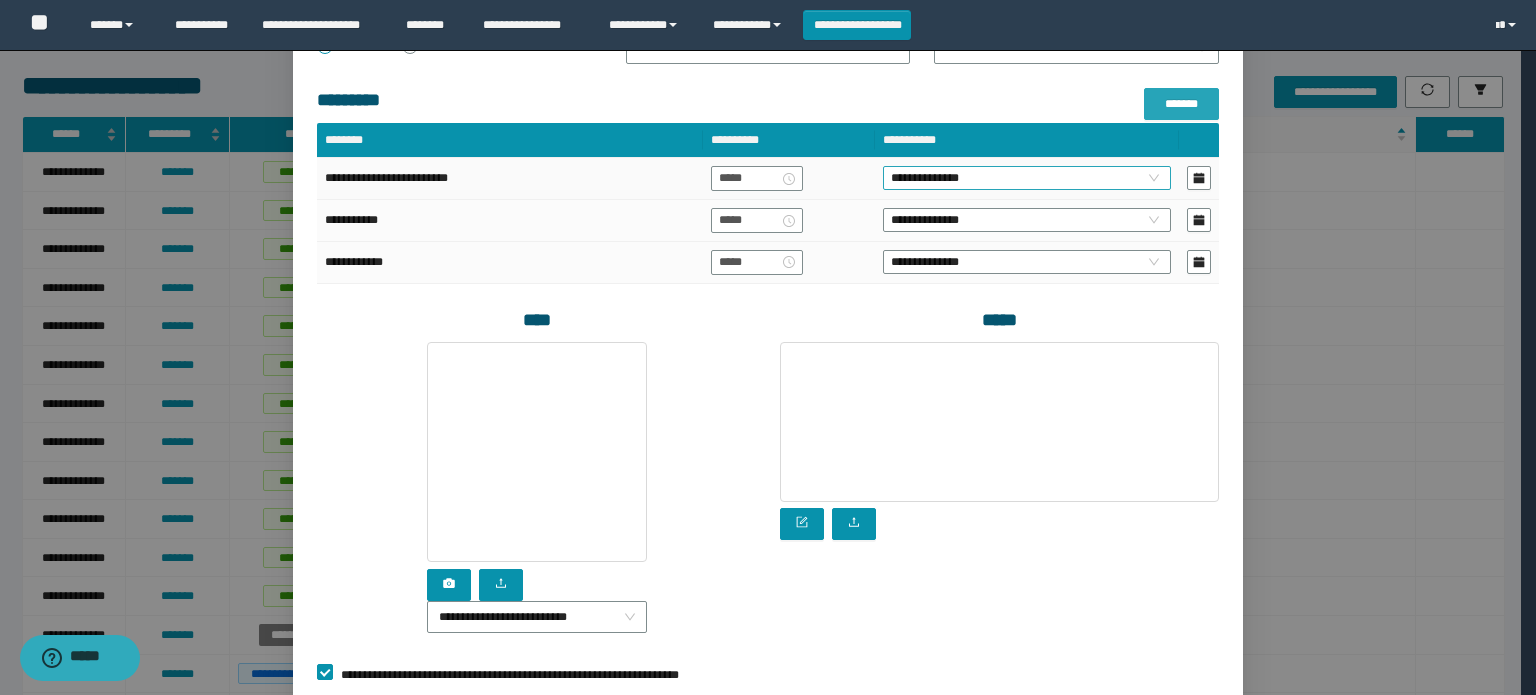 click on "**********" at bounding box center (1027, 178) 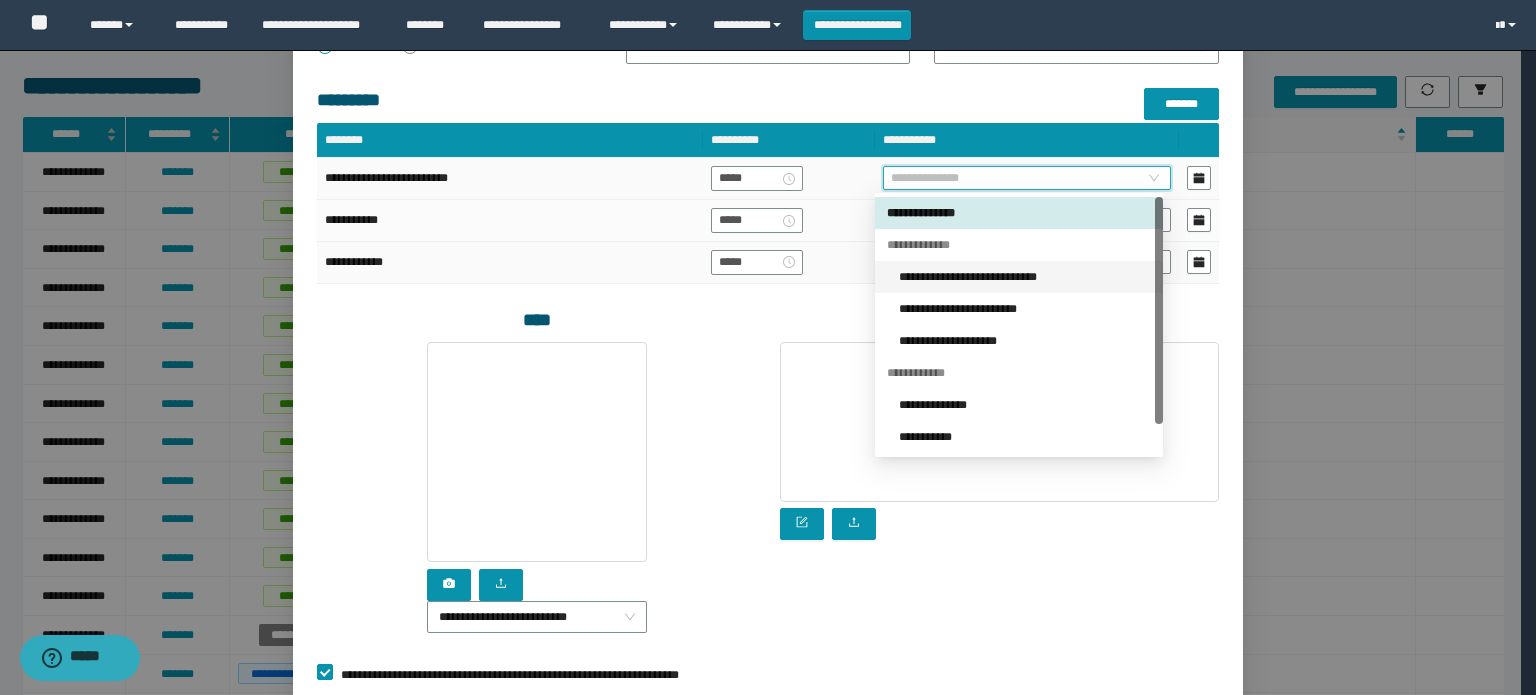 drag, startPoint x: 937, startPoint y: 281, endPoint x: 928, endPoint y: 274, distance: 11.401754 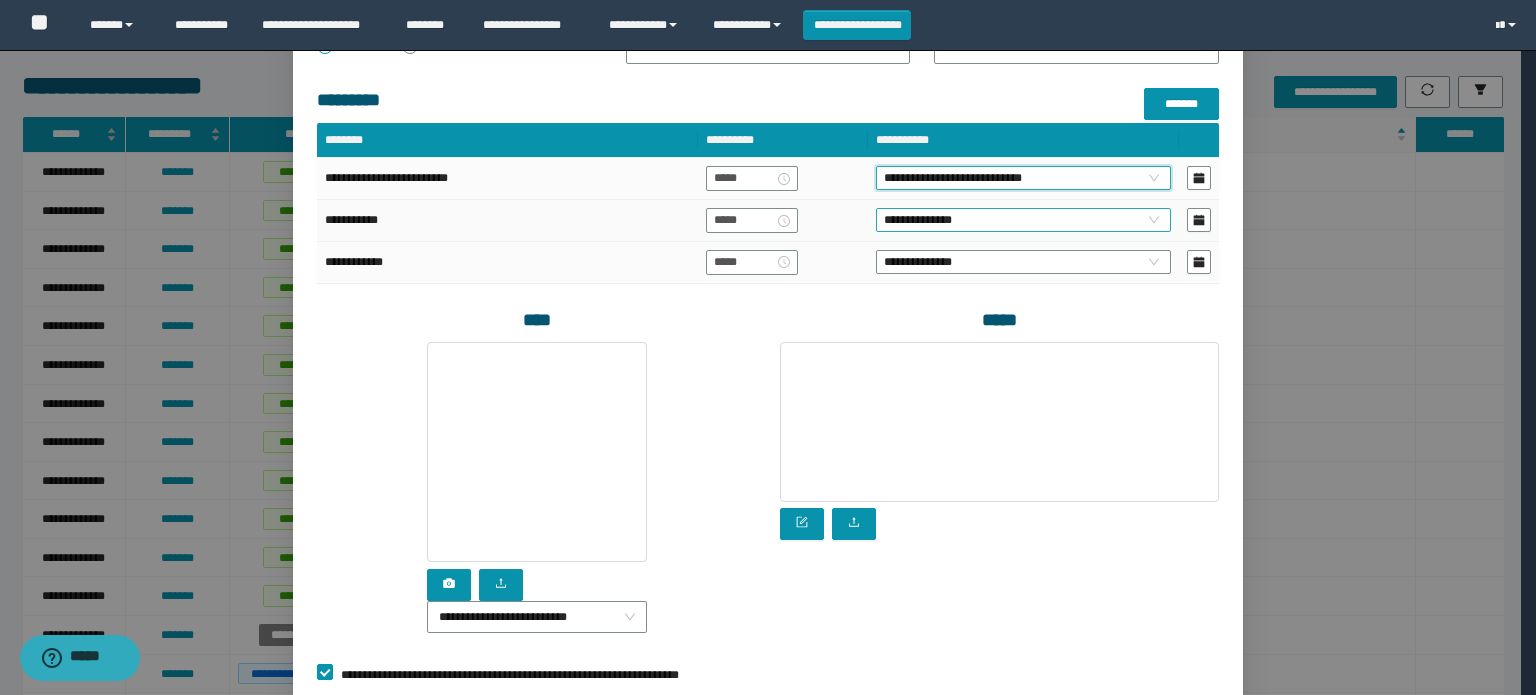 click on "**********" at bounding box center [1023, 220] 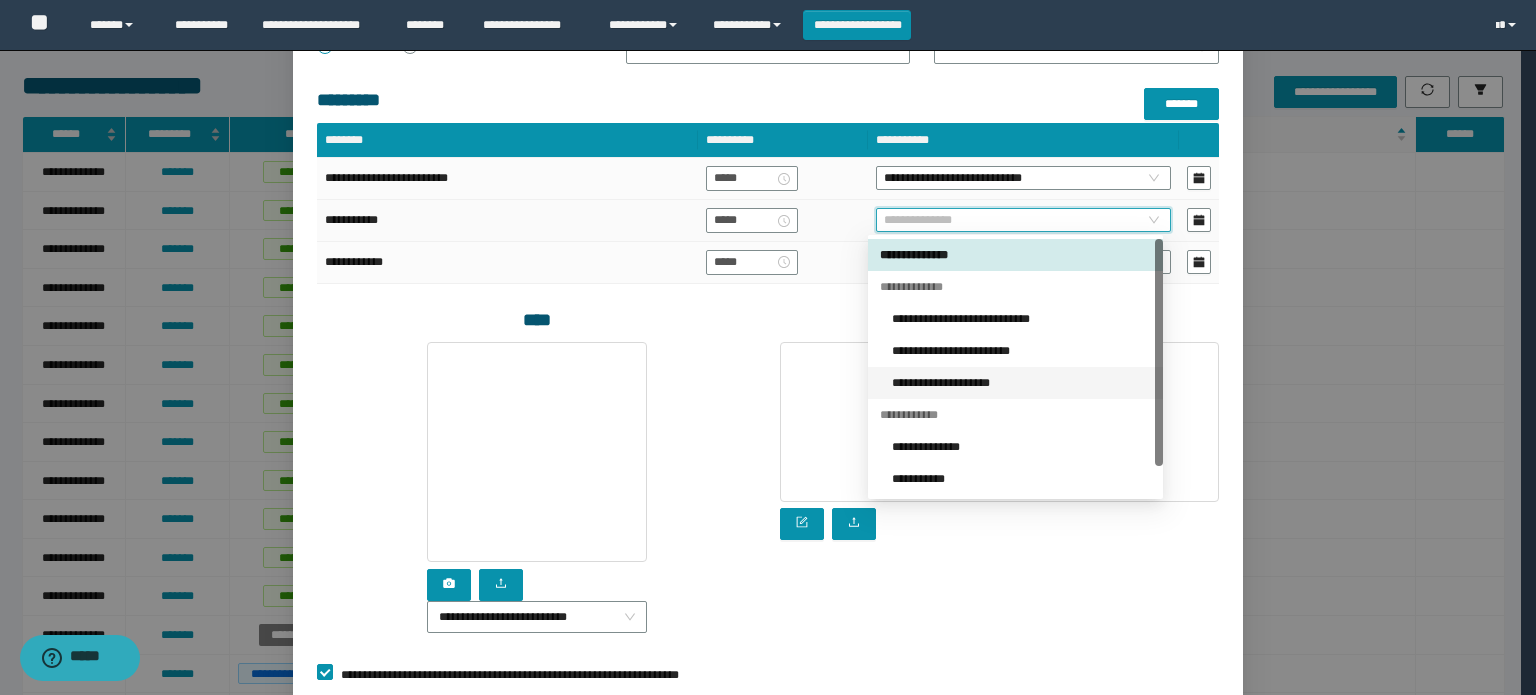 drag, startPoint x: 920, startPoint y: 381, endPoint x: 912, endPoint y: 368, distance: 15.264338 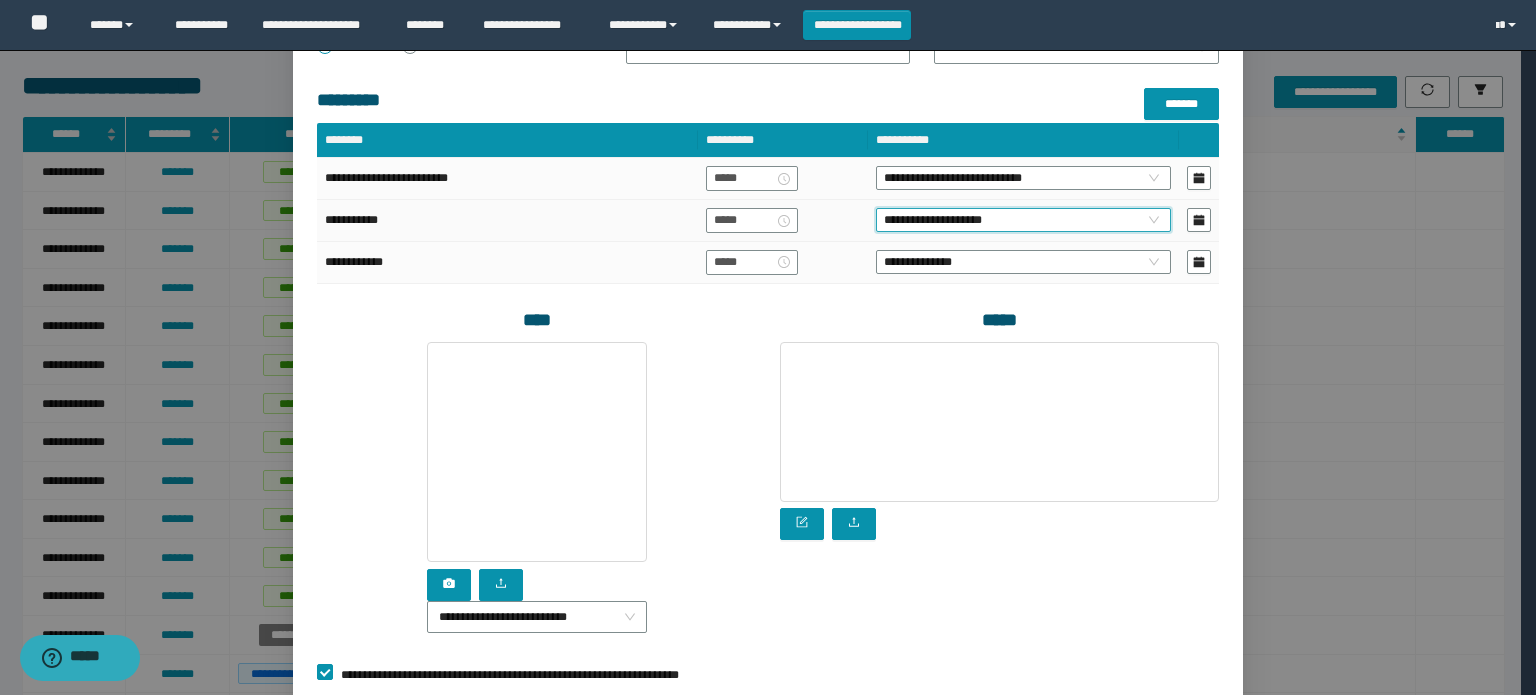 click on "**********" at bounding box center [1023, 220] 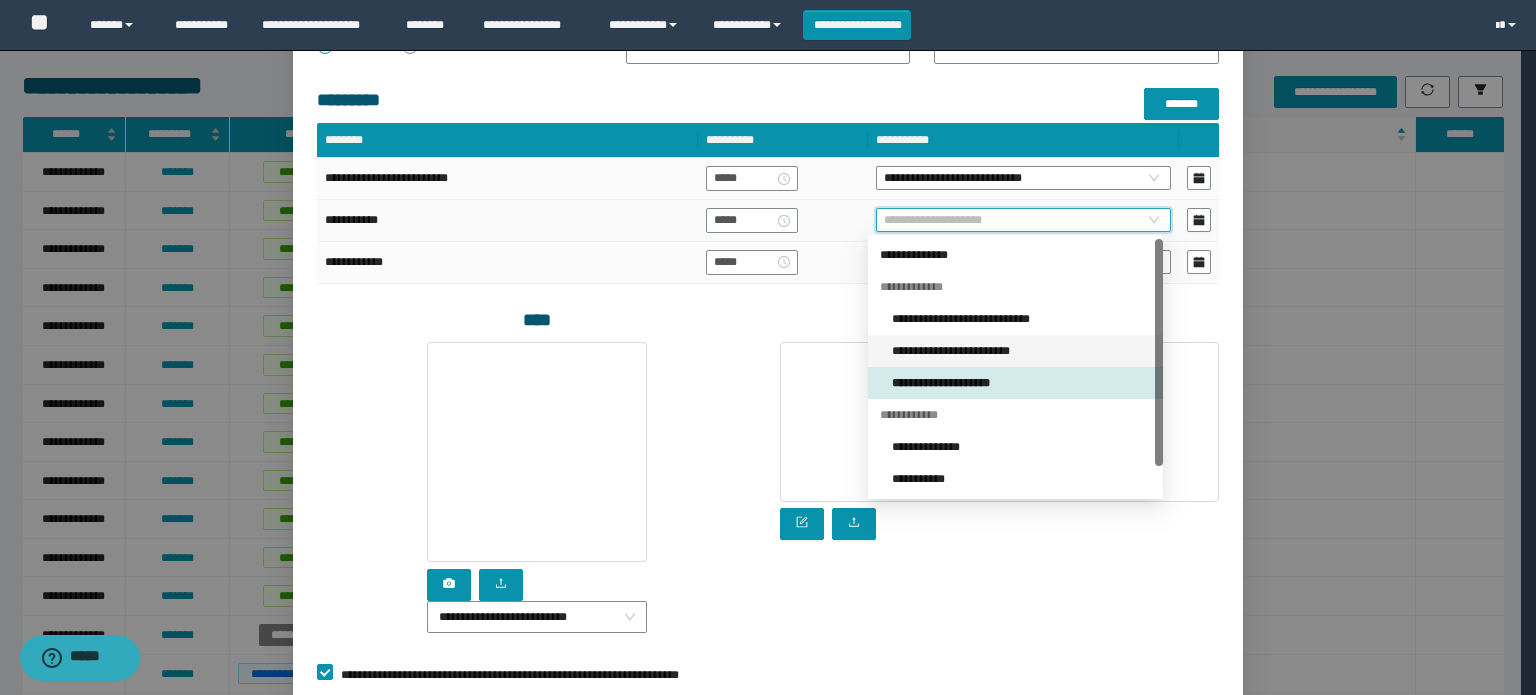 click on "**********" at bounding box center [1015, 351] 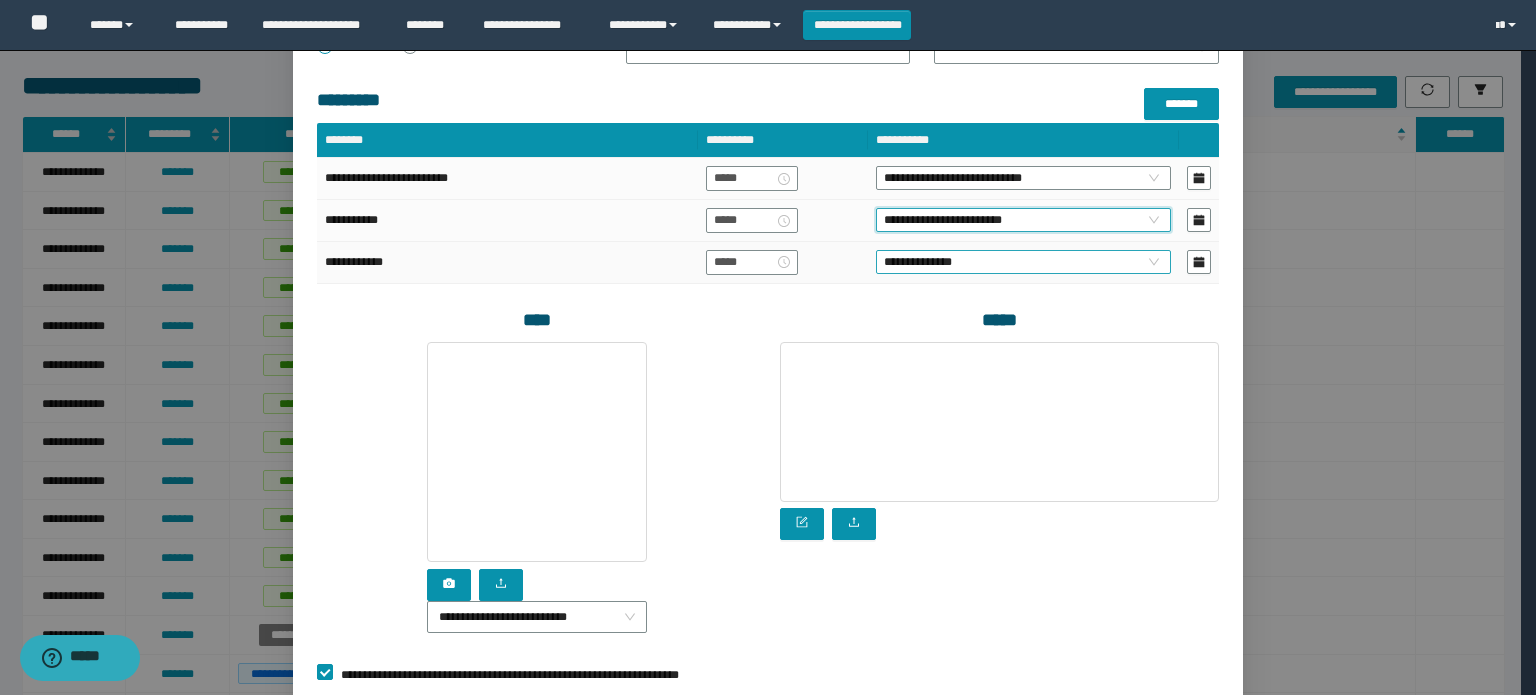 click on "**********" at bounding box center [1023, 262] 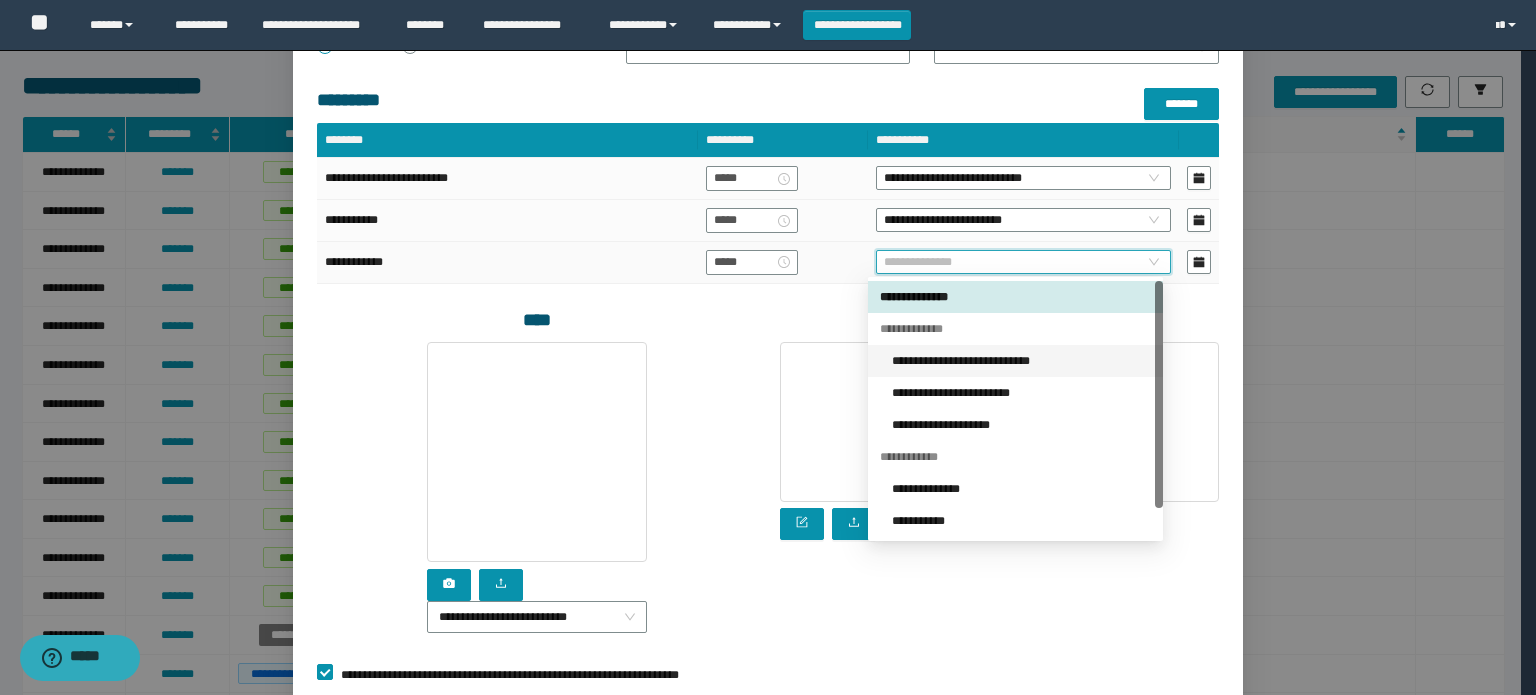 click on "**********" at bounding box center (1021, 361) 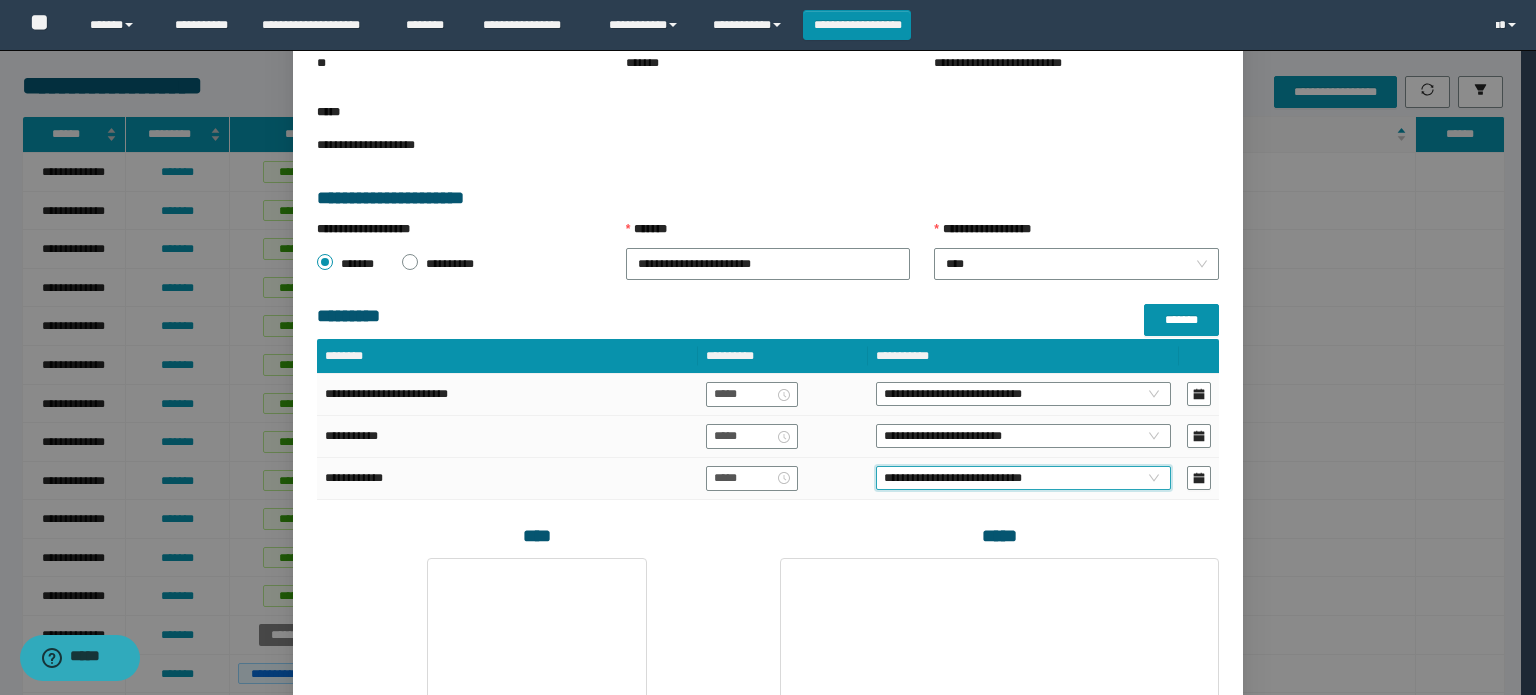 scroll, scrollTop: 300, scrollLeft: 0, axis: vertical 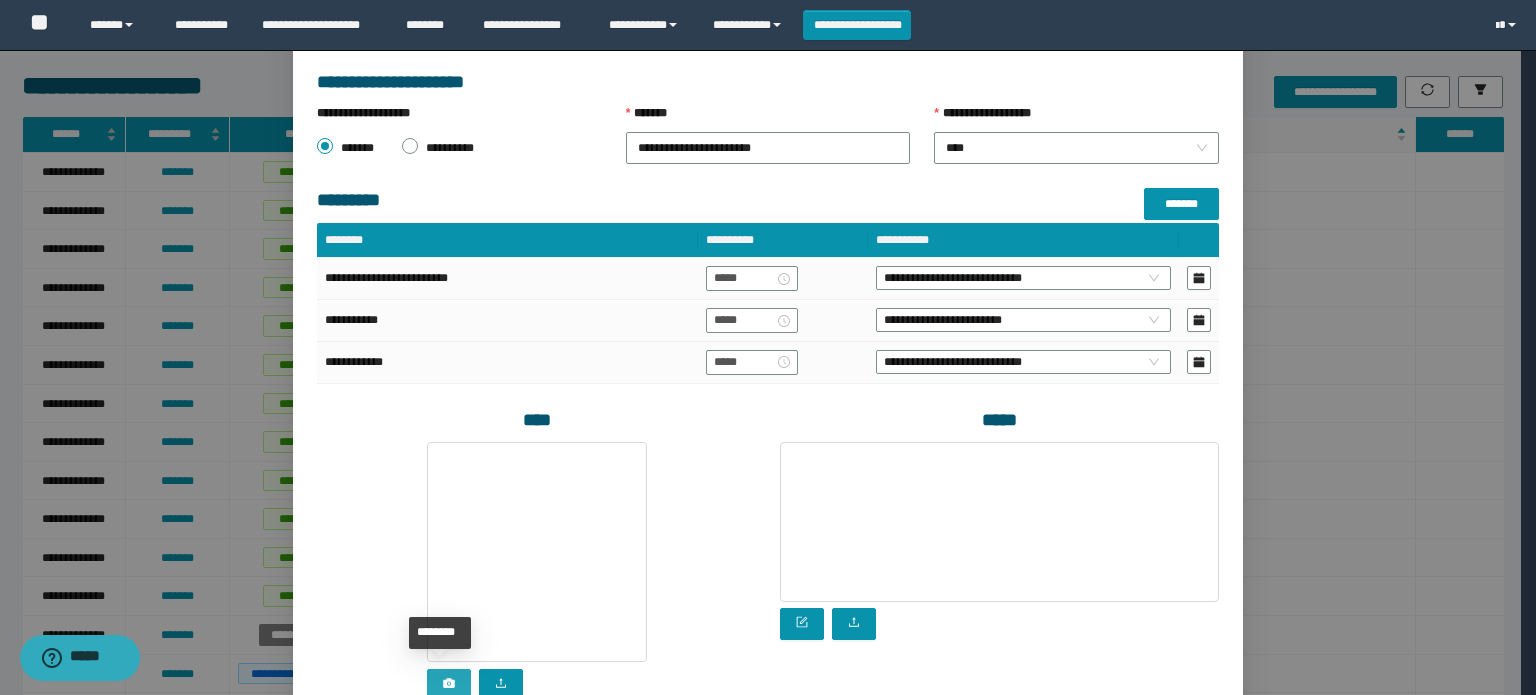 click 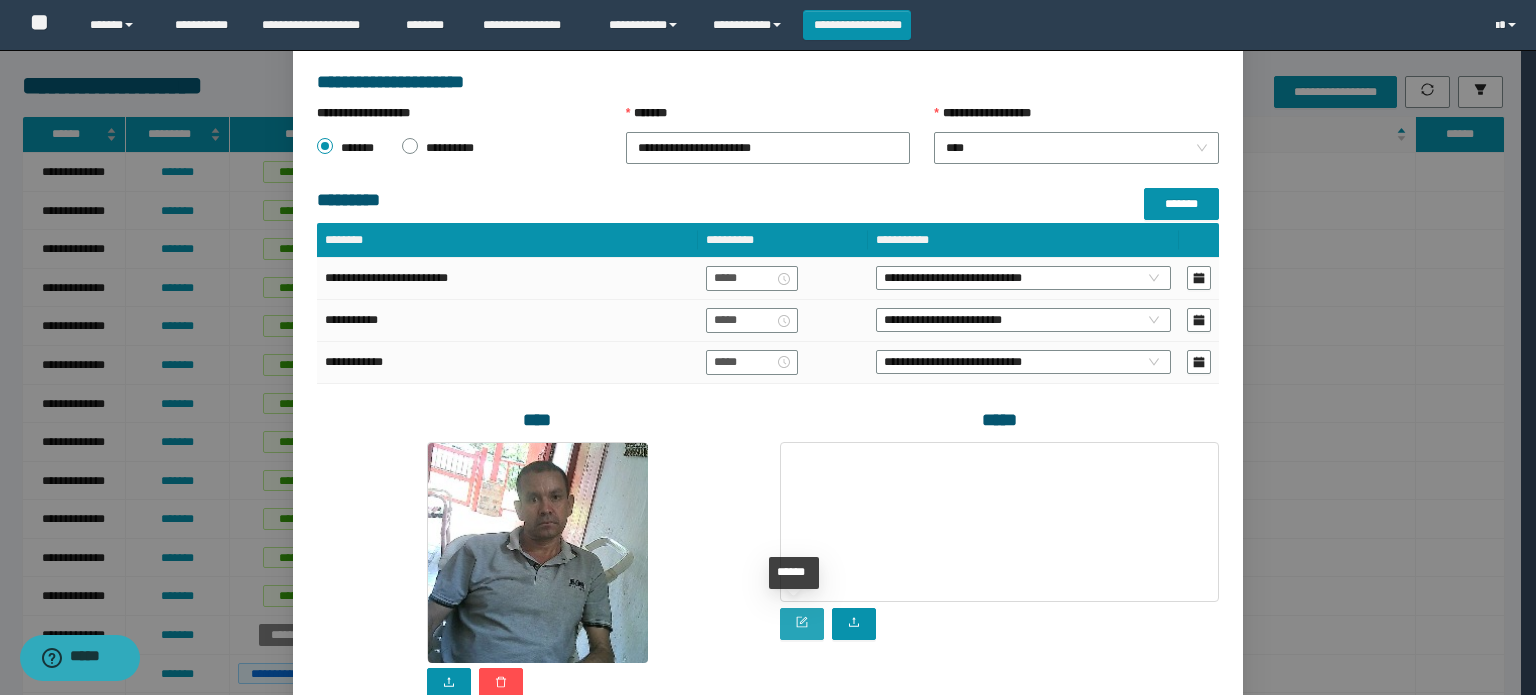 drag, startPoint x: 797, startPoint y: 616, endPoint x: 778, endPoint y: 570, distance: 49.76947 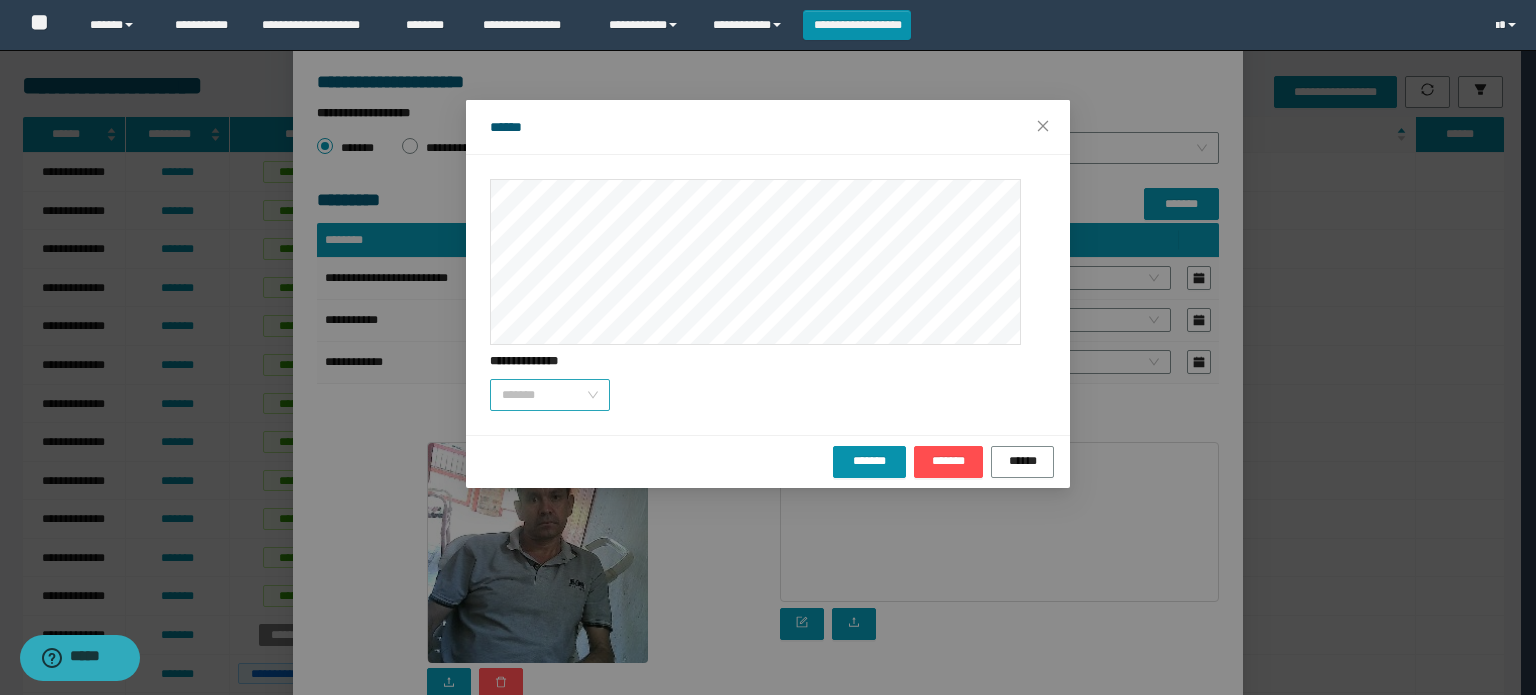 click on "*******" at bounding box center [550, 395] 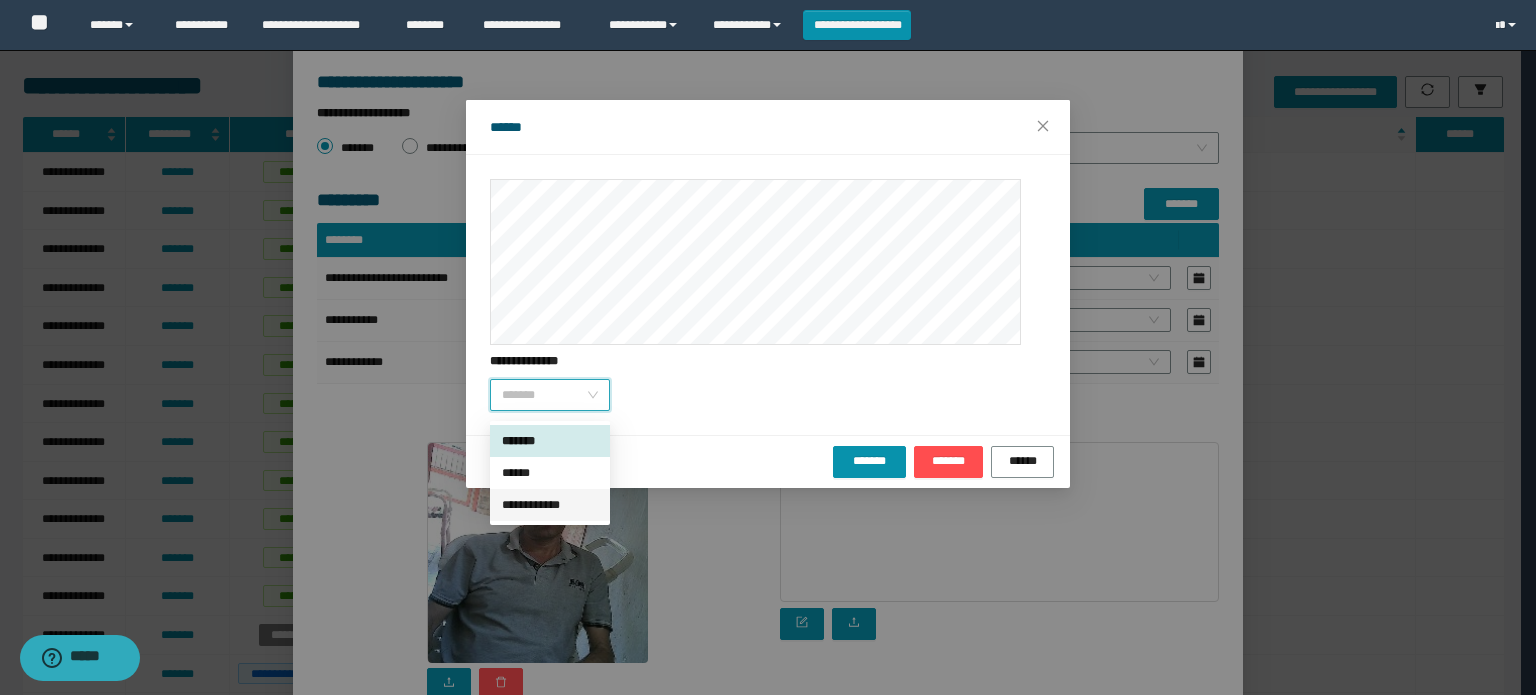 click on "**********" at bounding box center [550, 505] 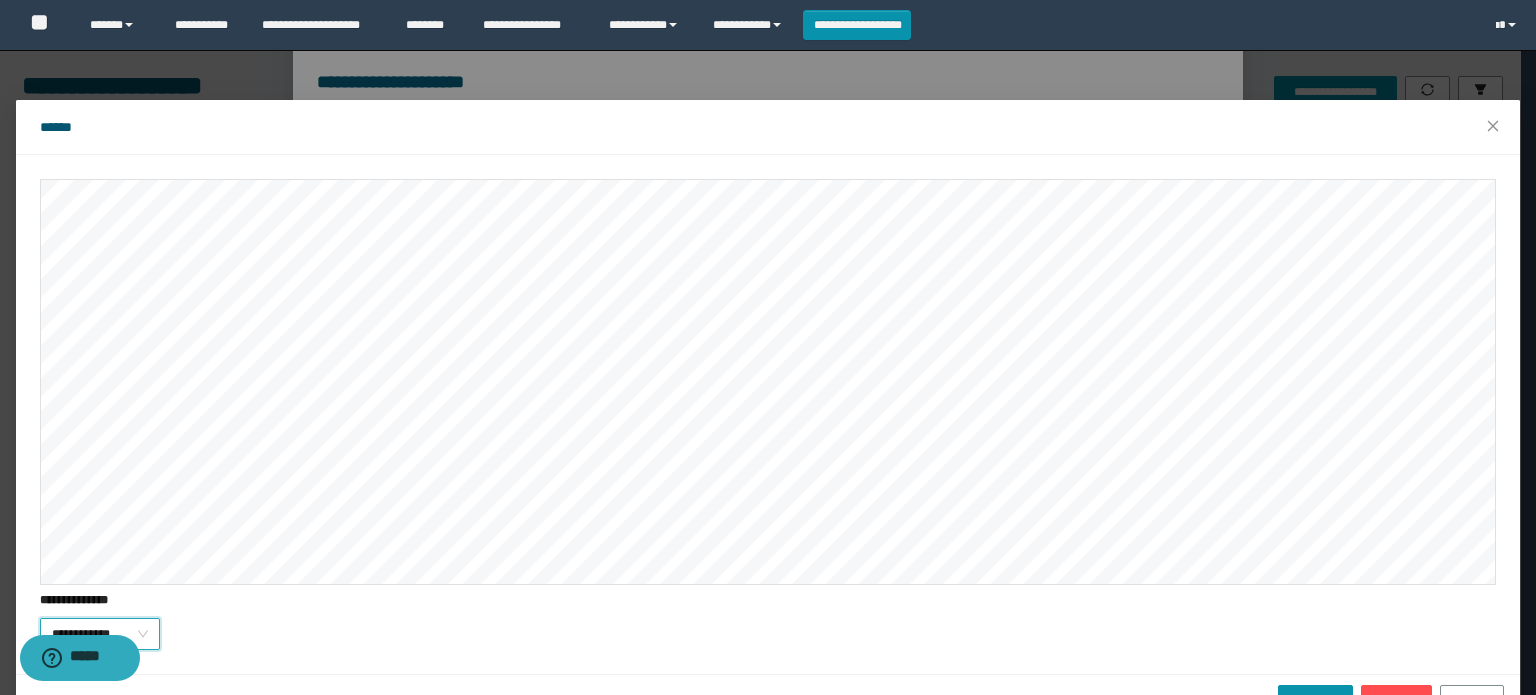 scroll, scrollTop: 54, scrollLeft: 0, axis: vertical 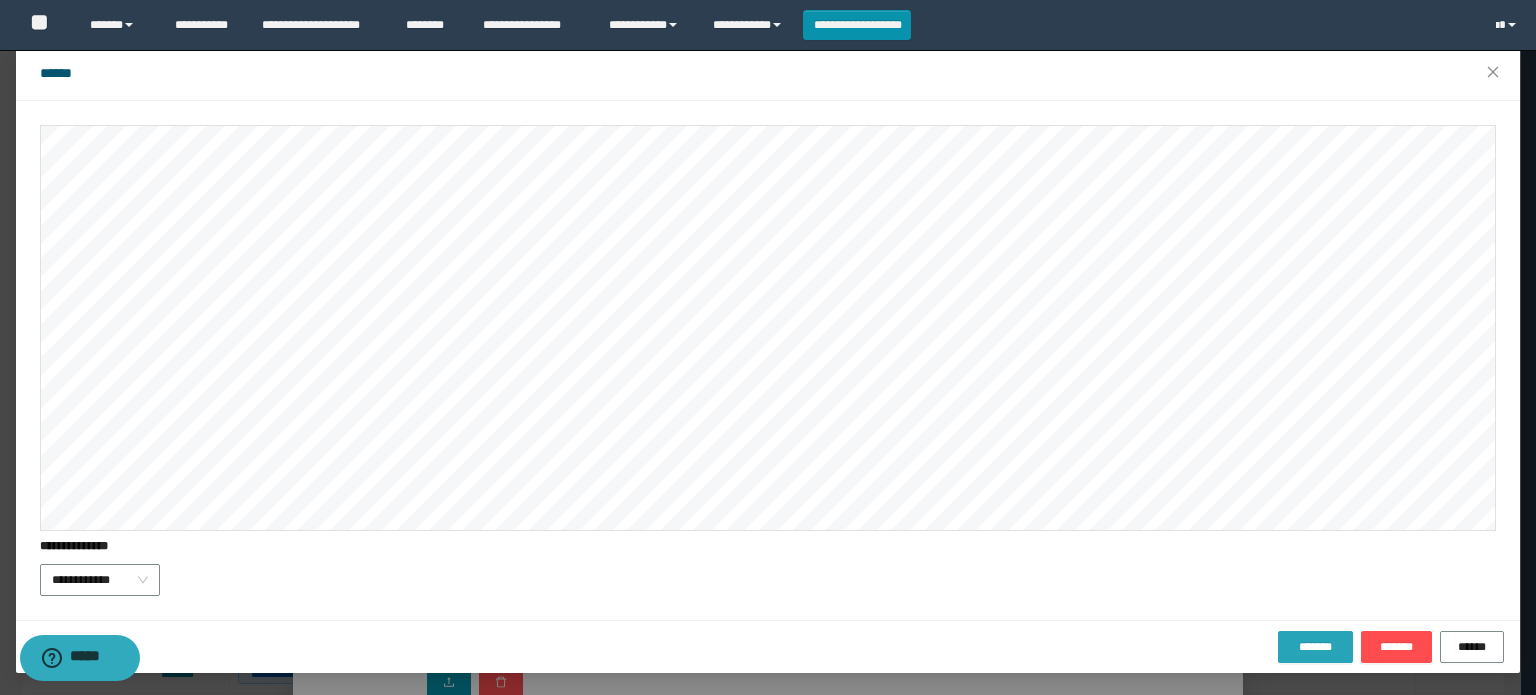 click on "*******" at bounding box center [1315, 647] 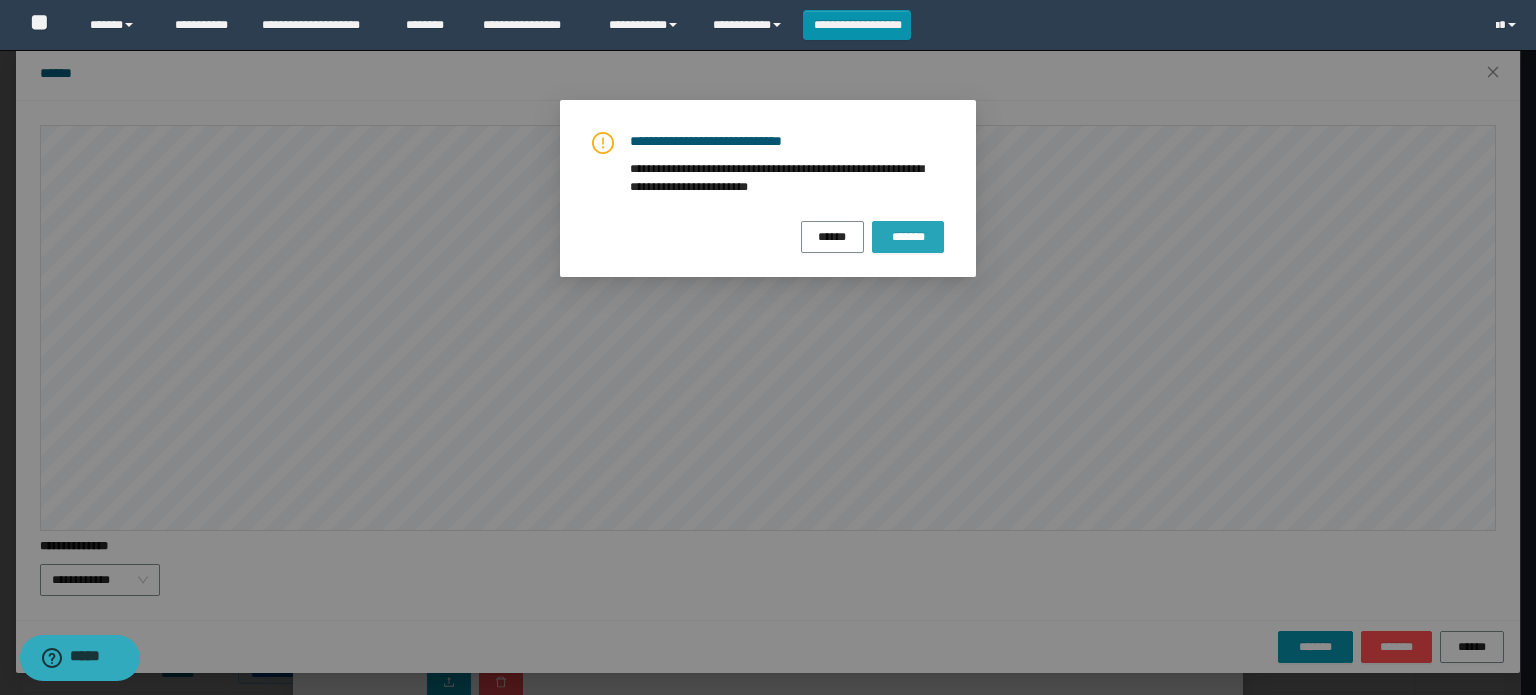 click on "*******" at bounding box center (908, 237) 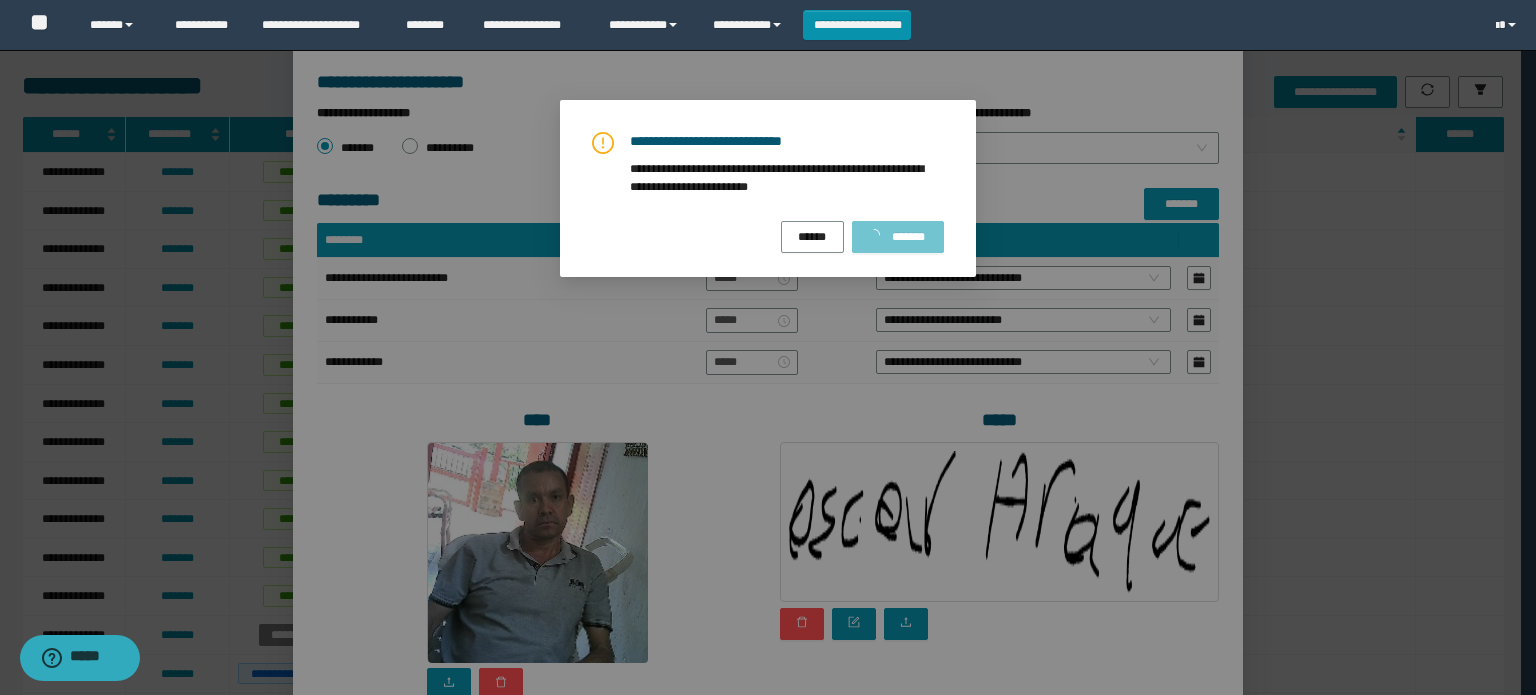 scroll, scrollTop: 0, scrollLeft: 0, axis: both 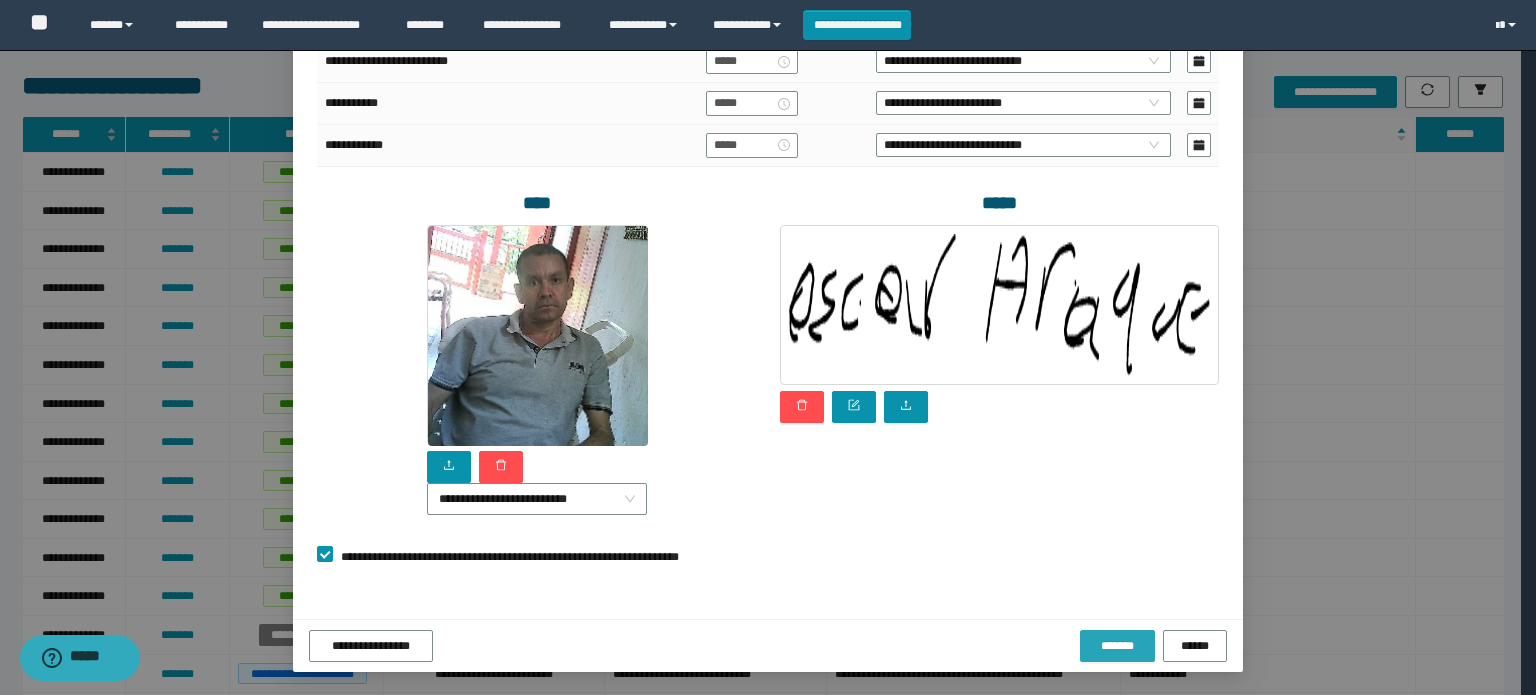 click on "*******" at bounding box center [1117, 646] 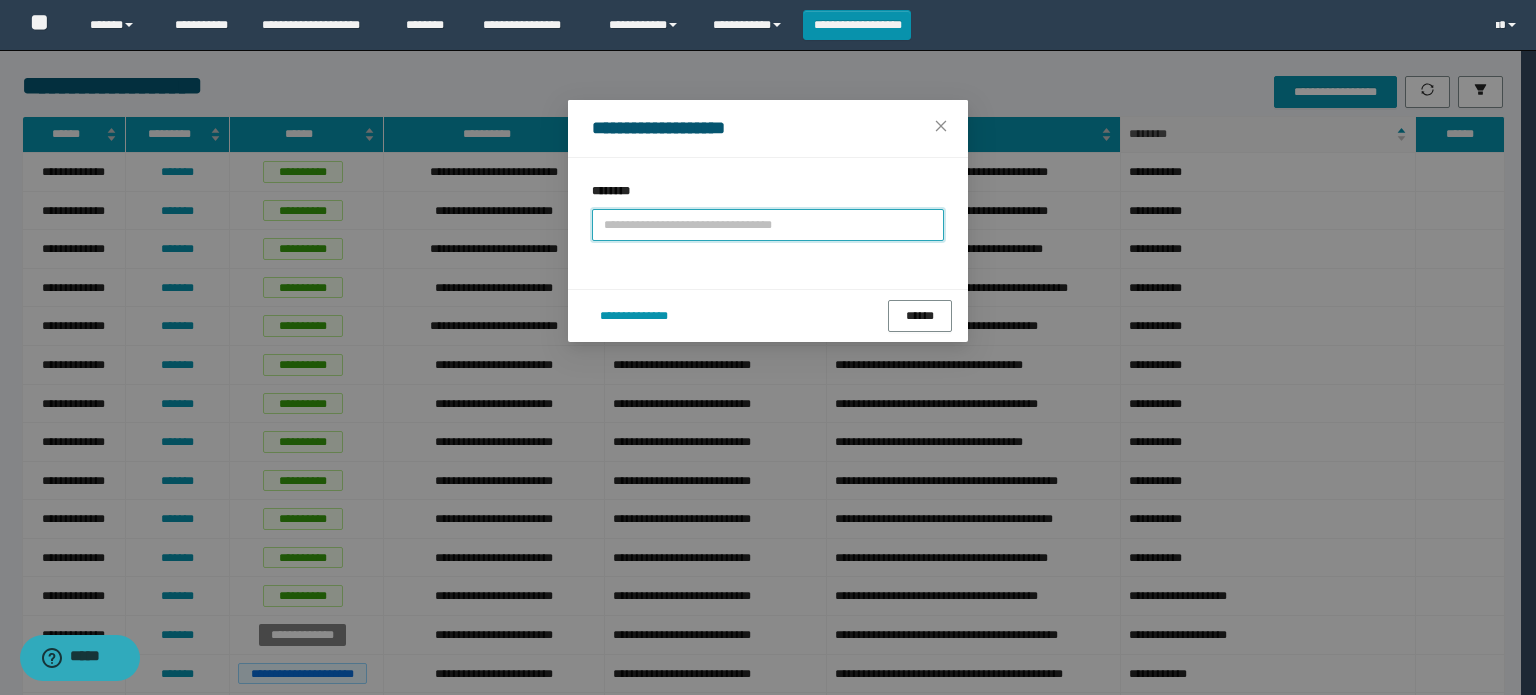 scroll, scrollTop: 0, scrollLeft: 0, axis: both 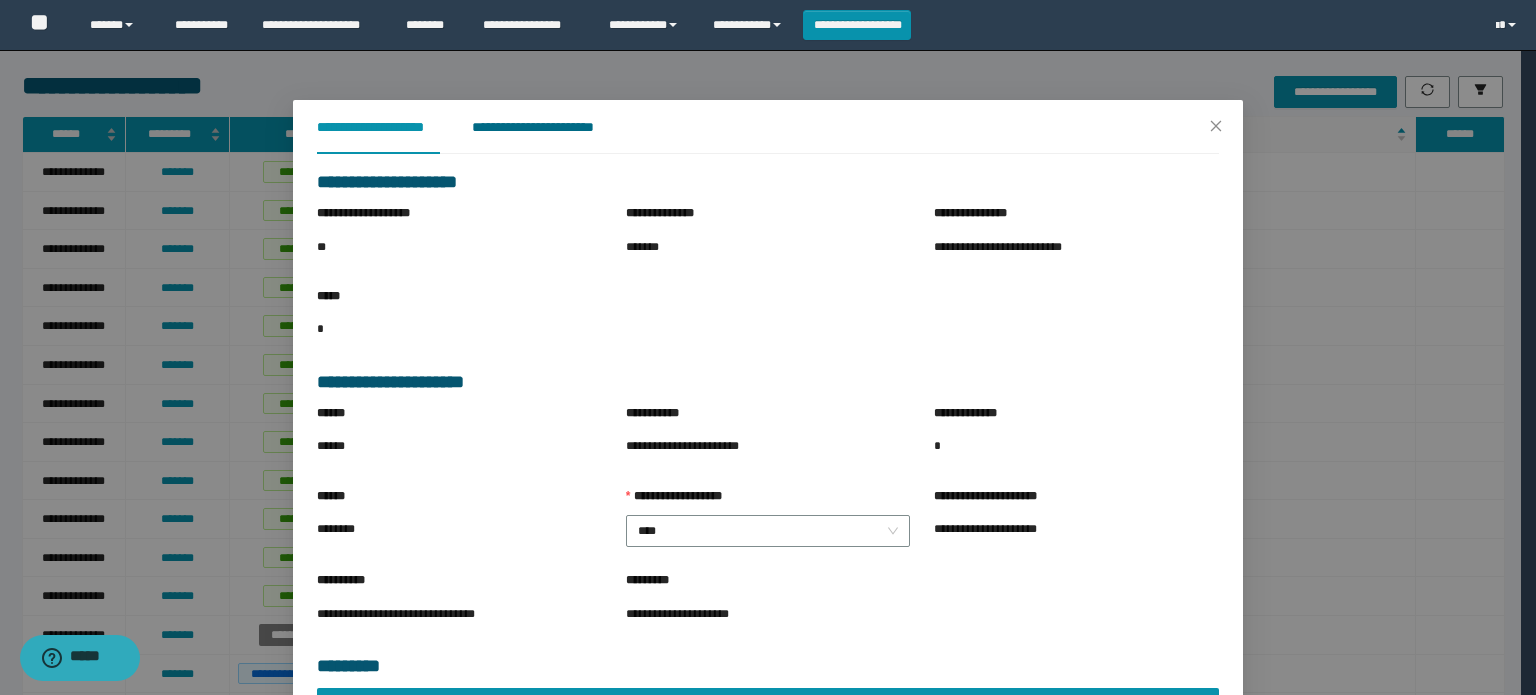 click on "**********" at bounding box center [548, 127] 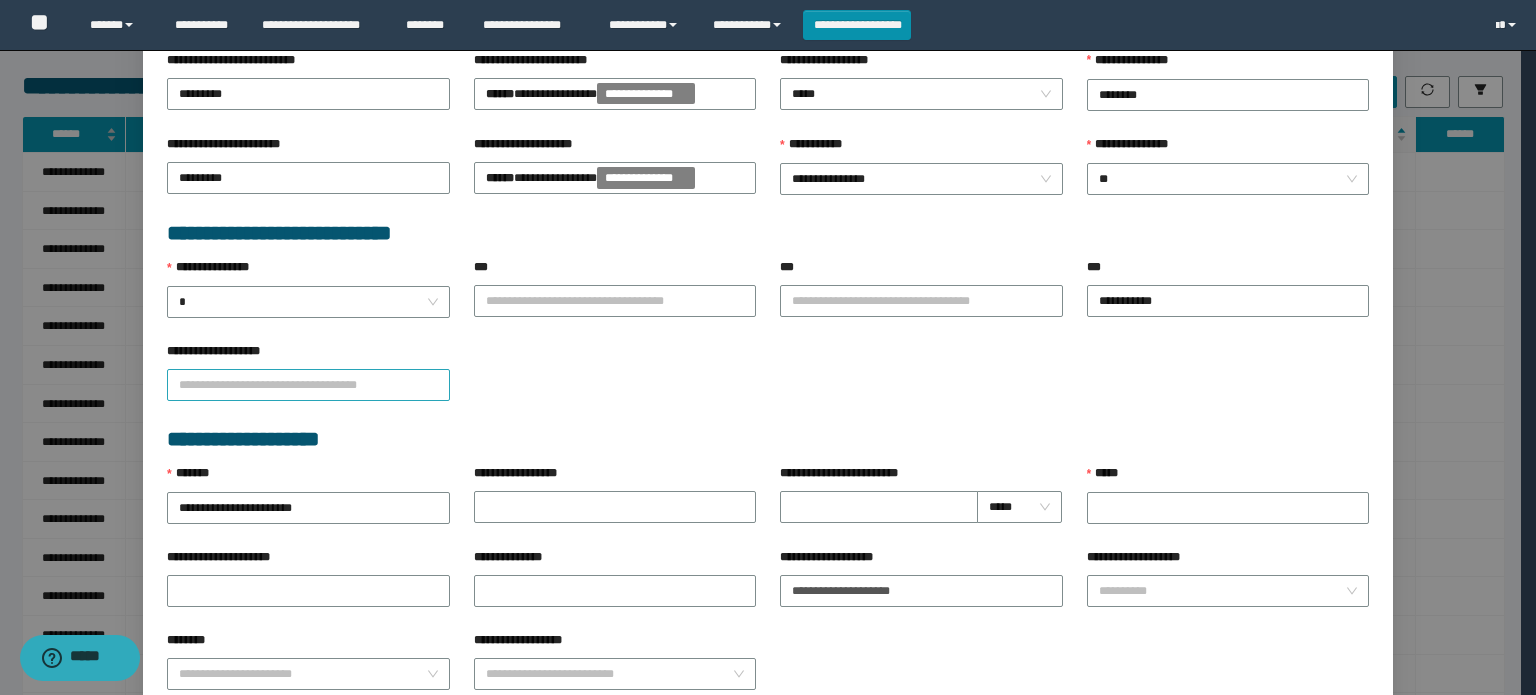 scroll, scrollTop: 500, scrollLeft: 0, axis: vertical 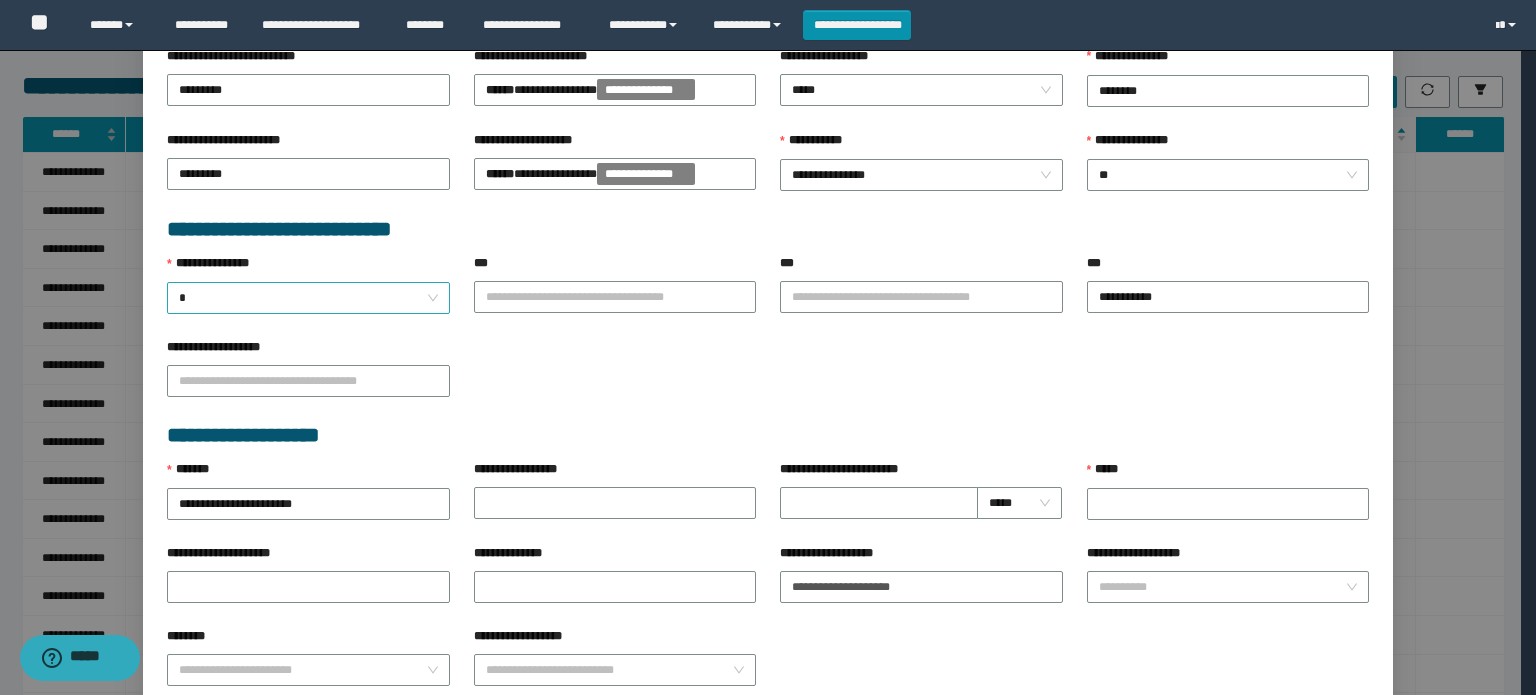 click on "*" at bounding box center (308, 298) 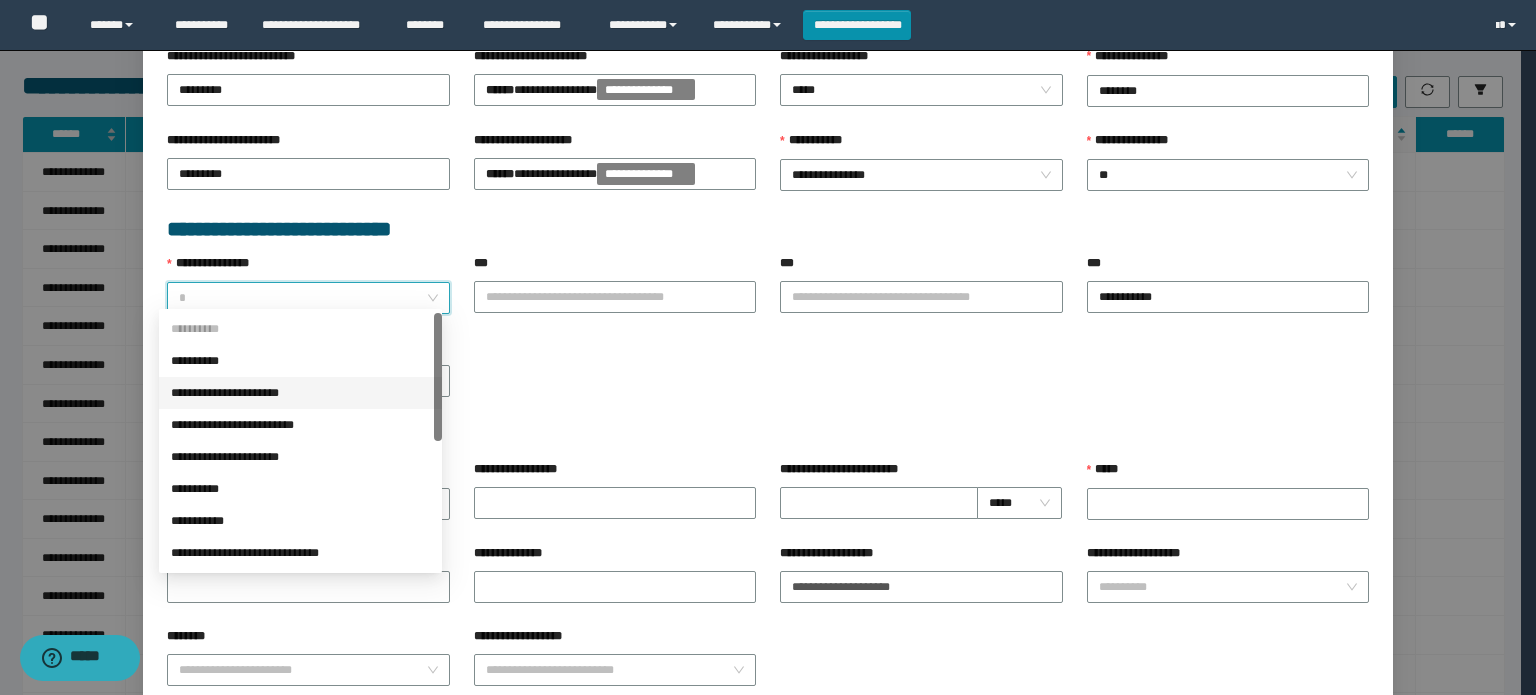 drag, startPoint x: 244, startPoint y: 399, endPoint x: 409, endPoint y: 290, distance: 197.75237 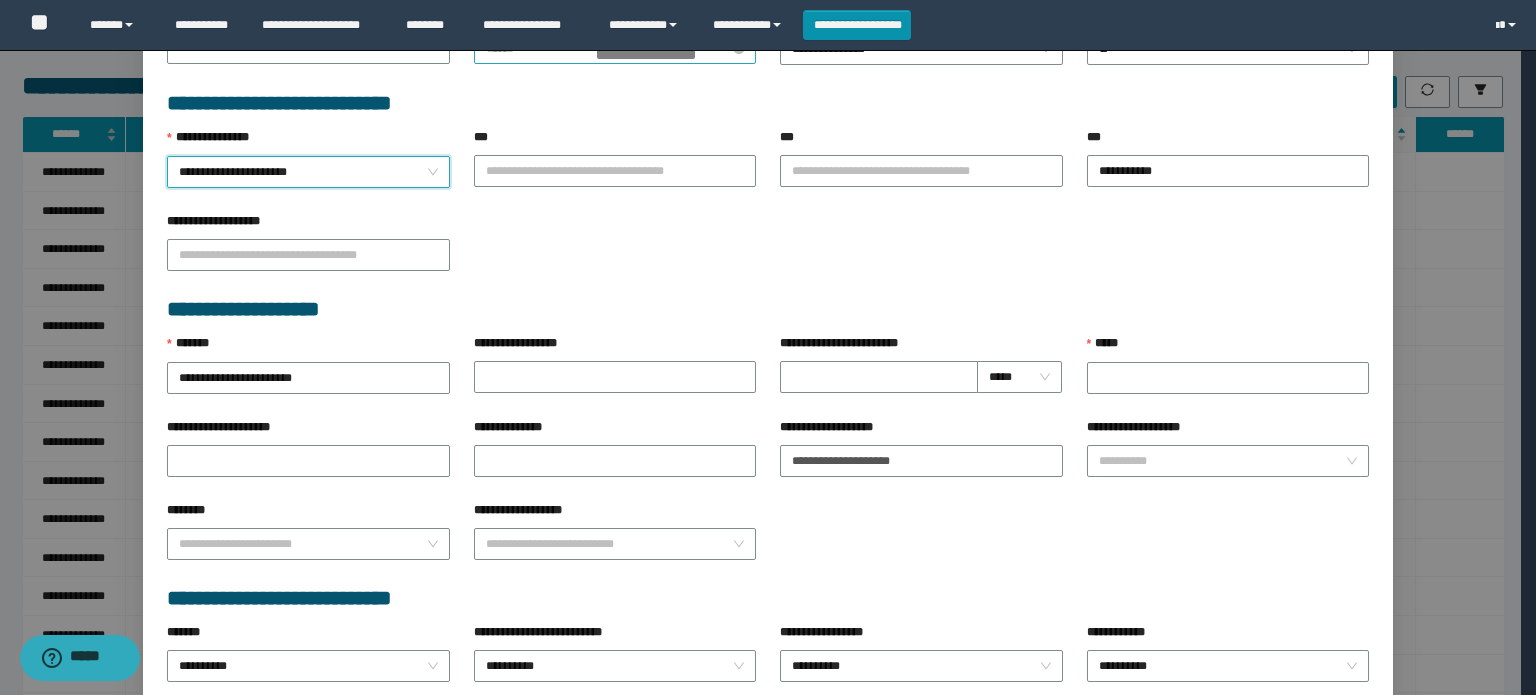scroll, scrollTop: 400, scrollLeft: 0, axis: vertical 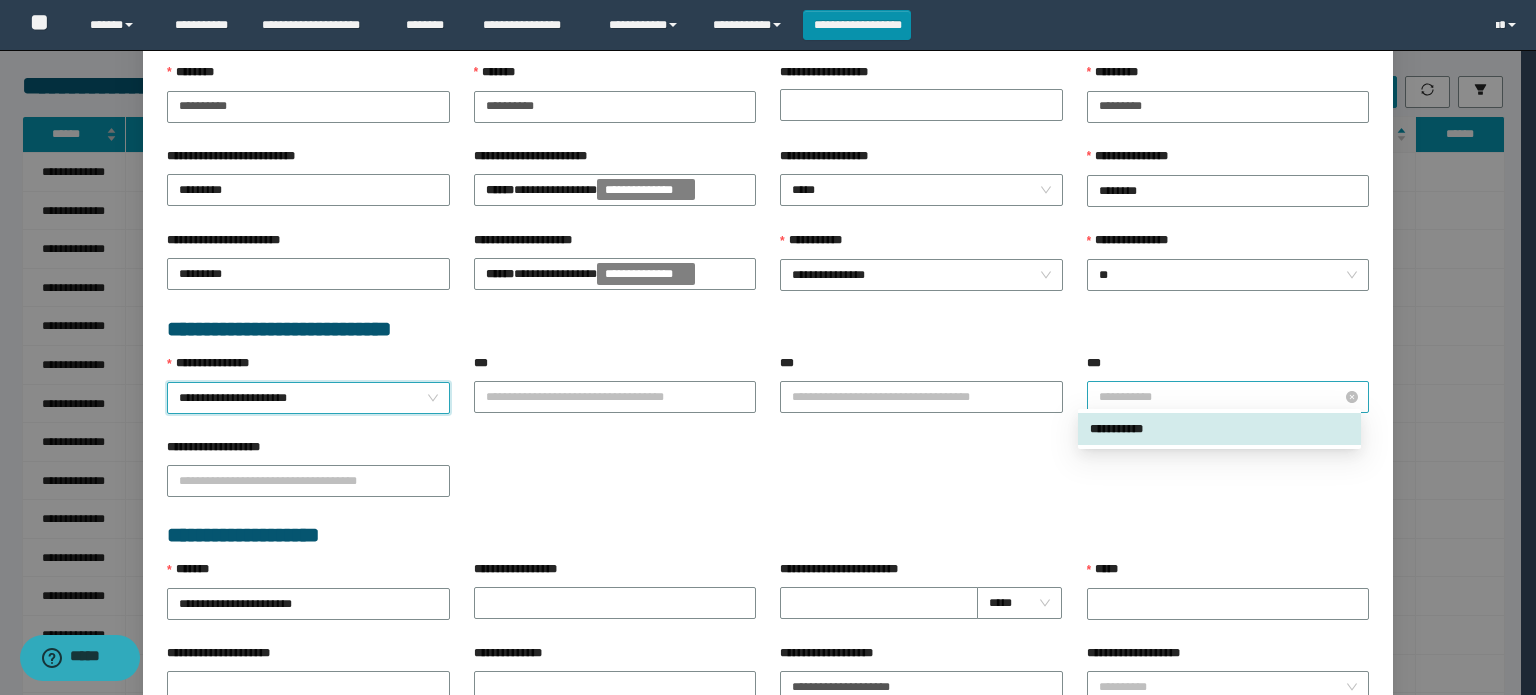 click on "**********" at bounding box center (1228, 397) 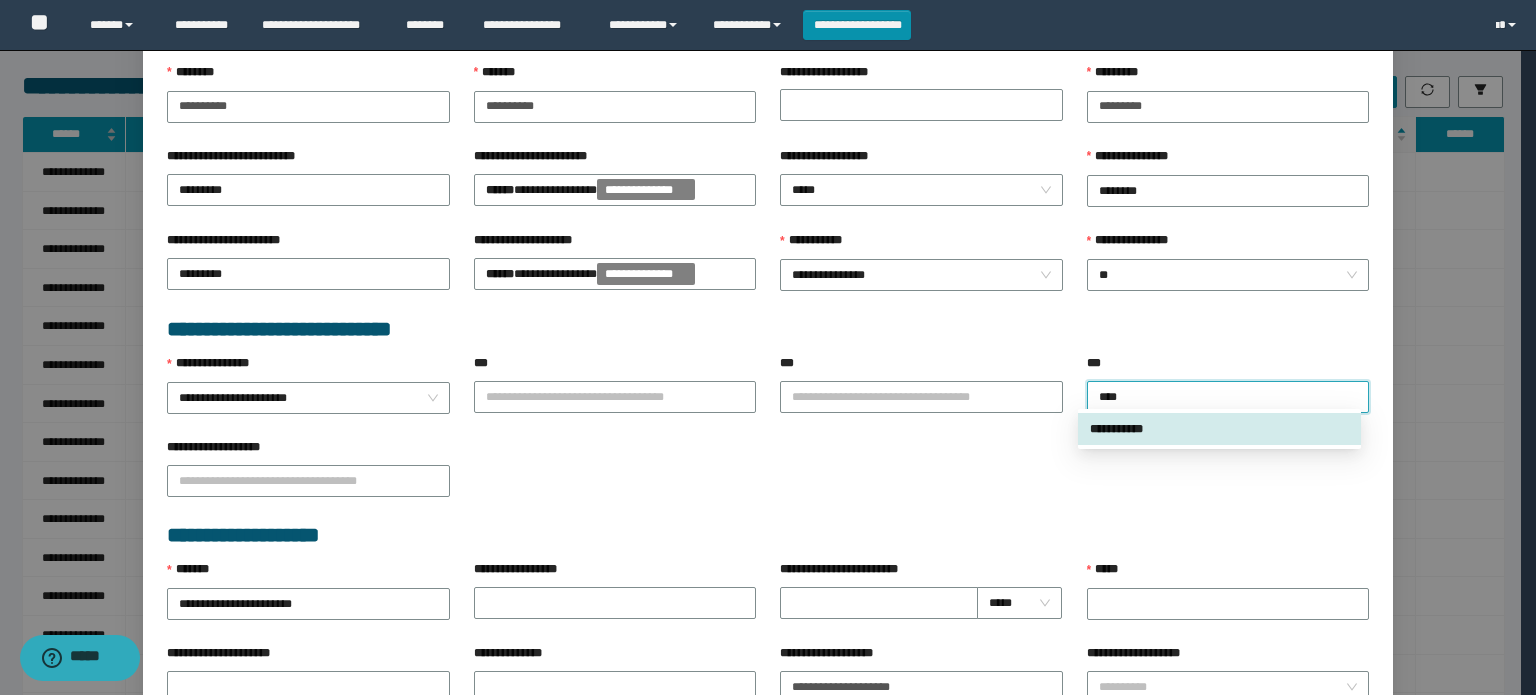 type on "*****" 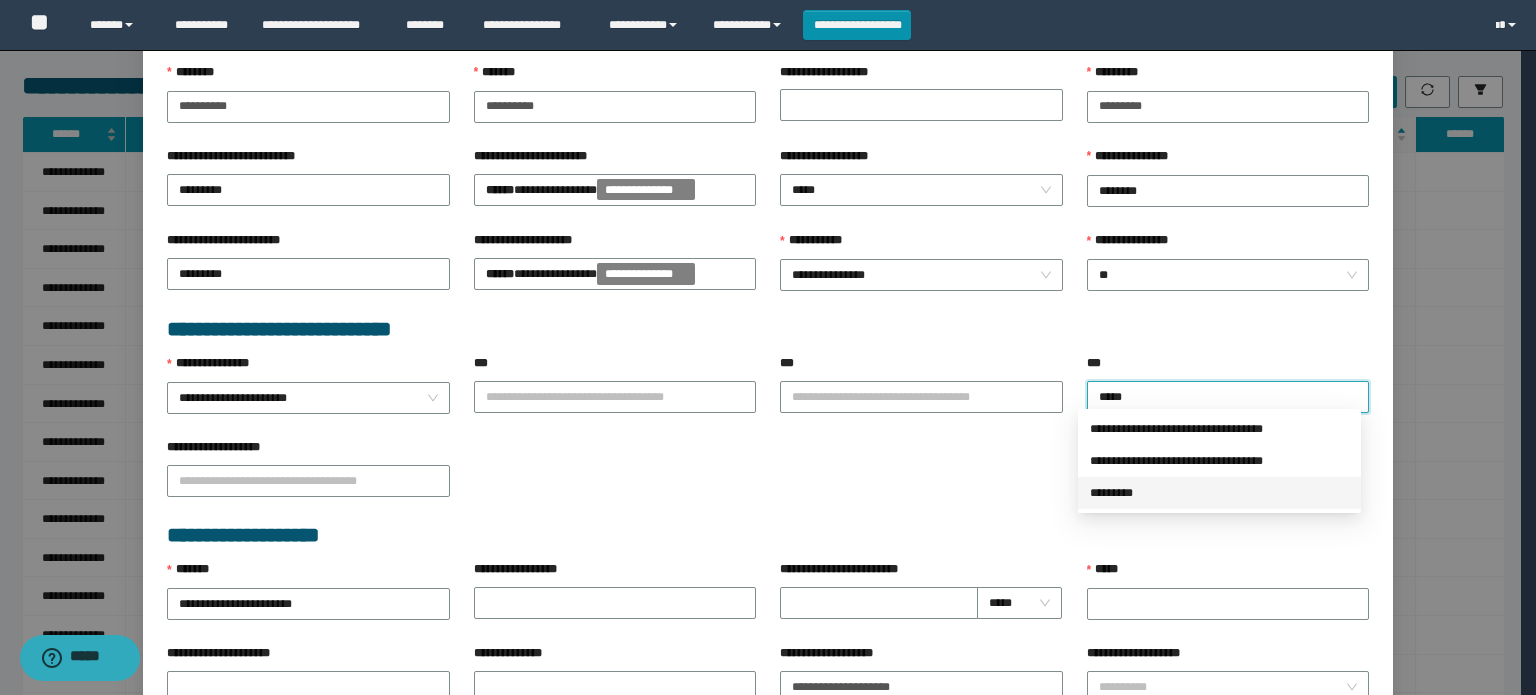 click on "*********" at bounding box center (1219, 493) 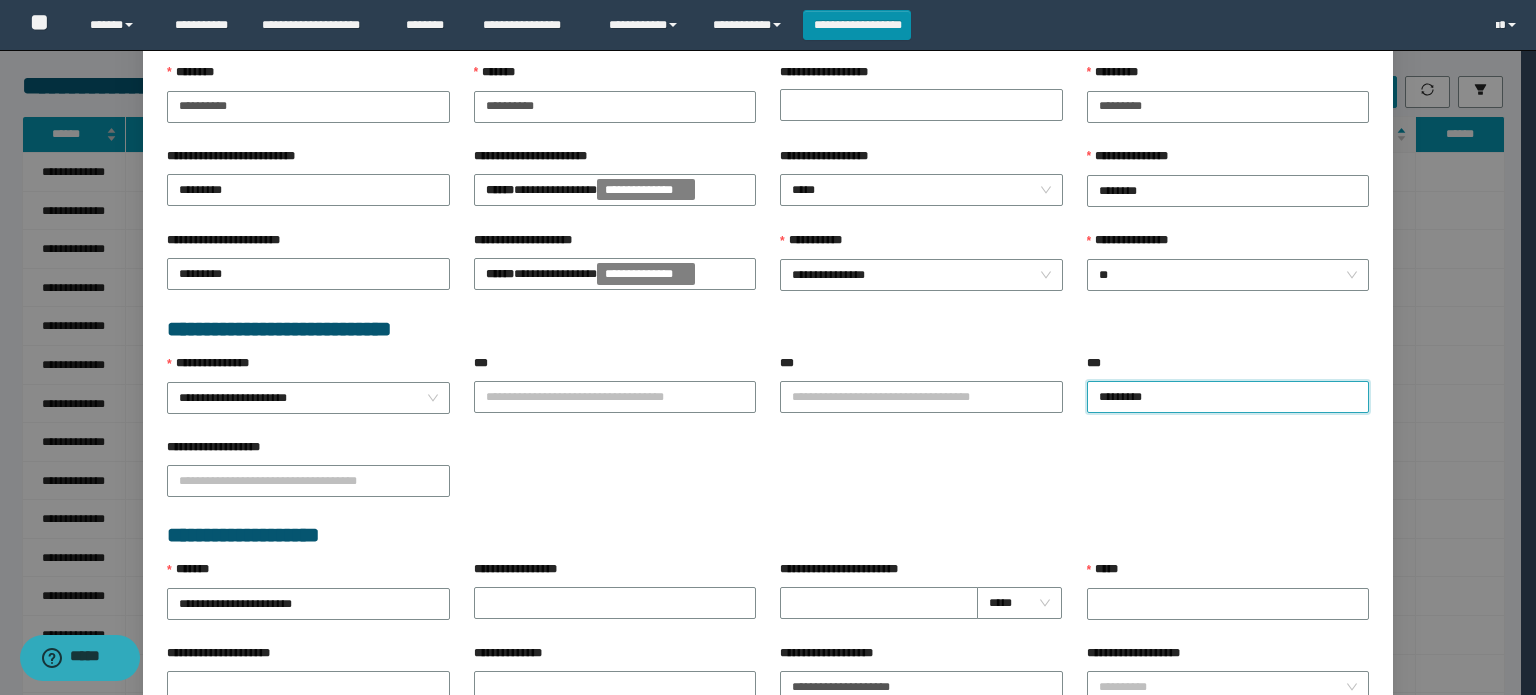 scroll, scrollTop: 500, scrollLeft: 0, axis: vertical 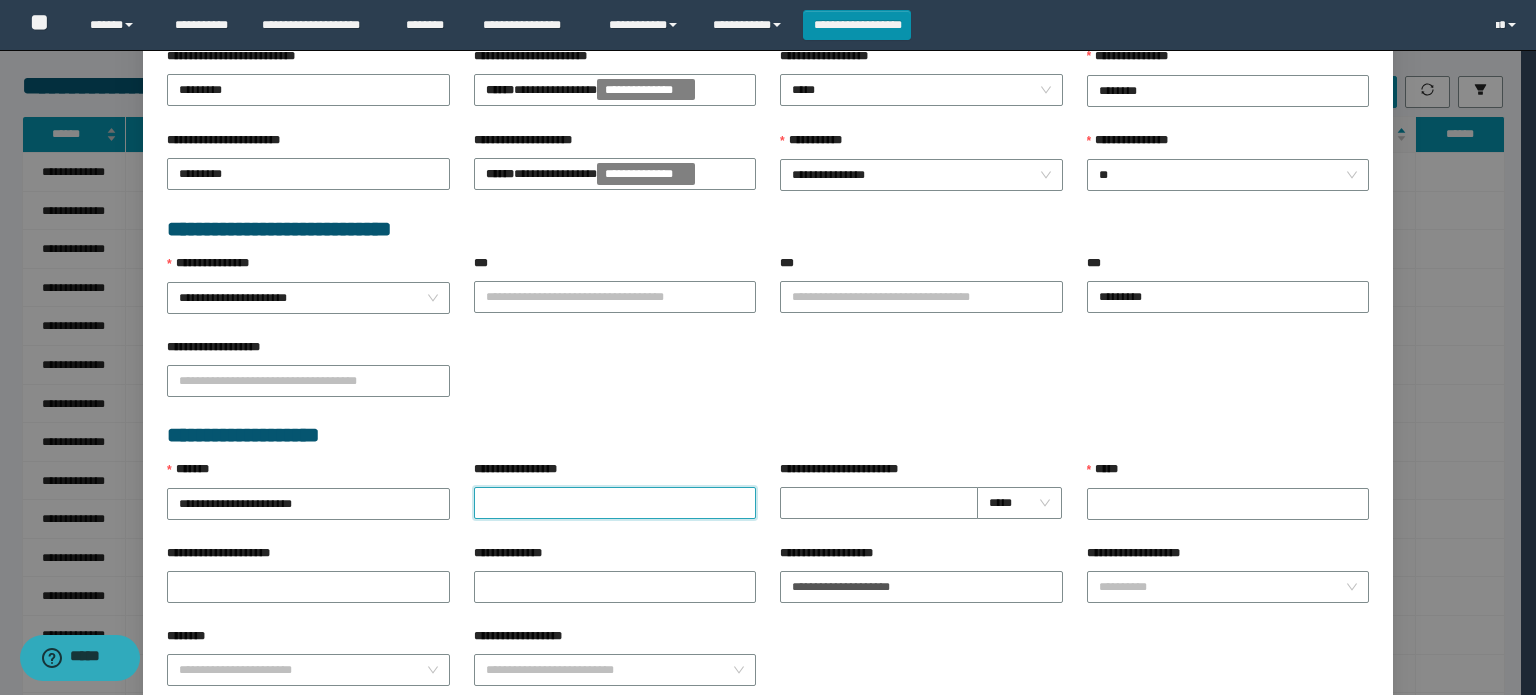 click on "**********" at bounding box center [615, 503] 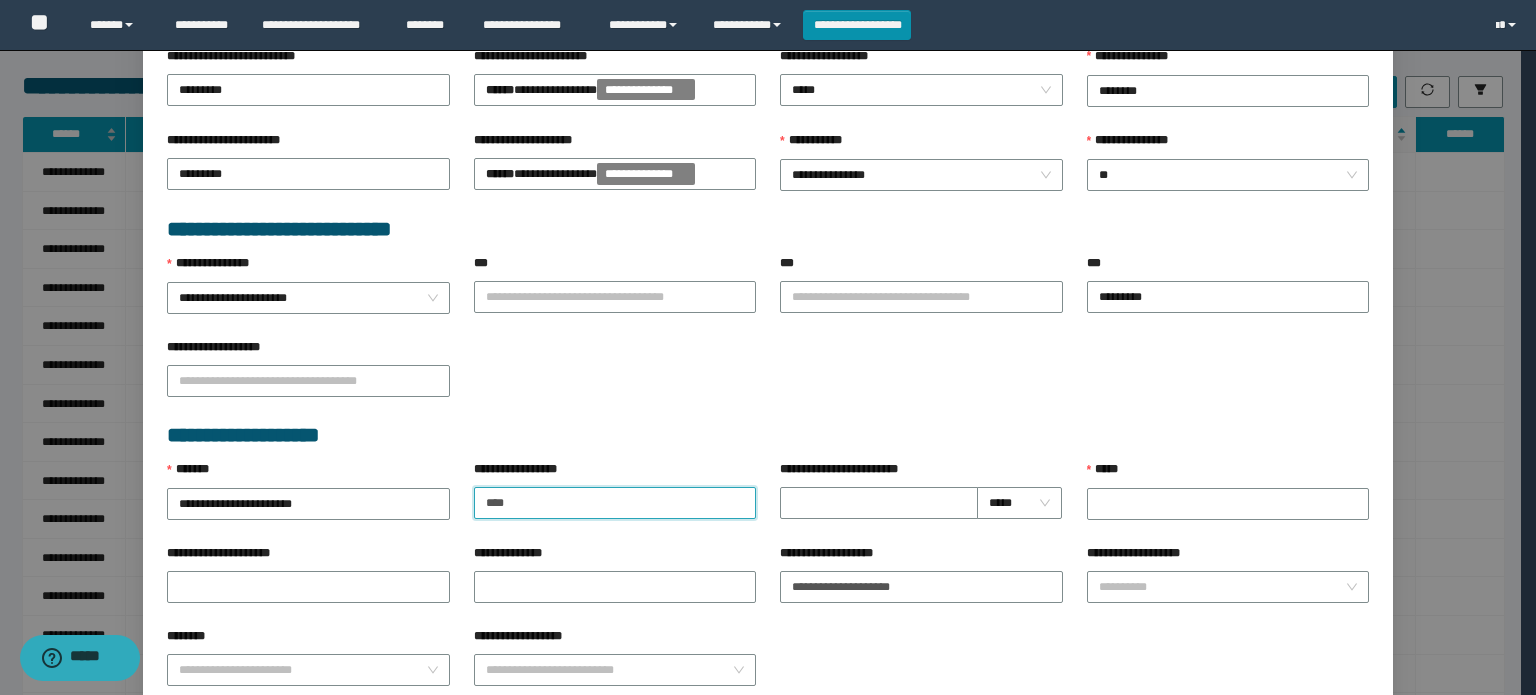 type on "**********" 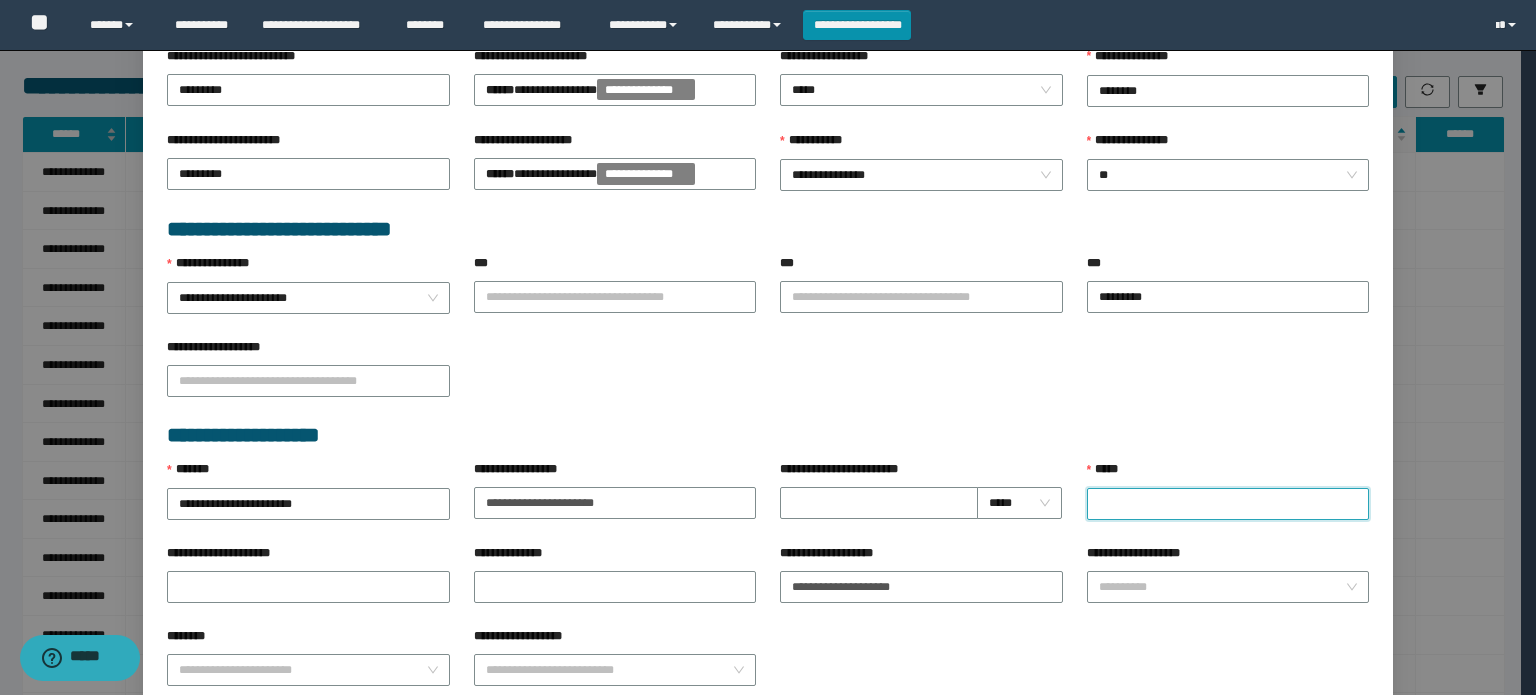 click on "*****" at bounding box center [1228, 504] 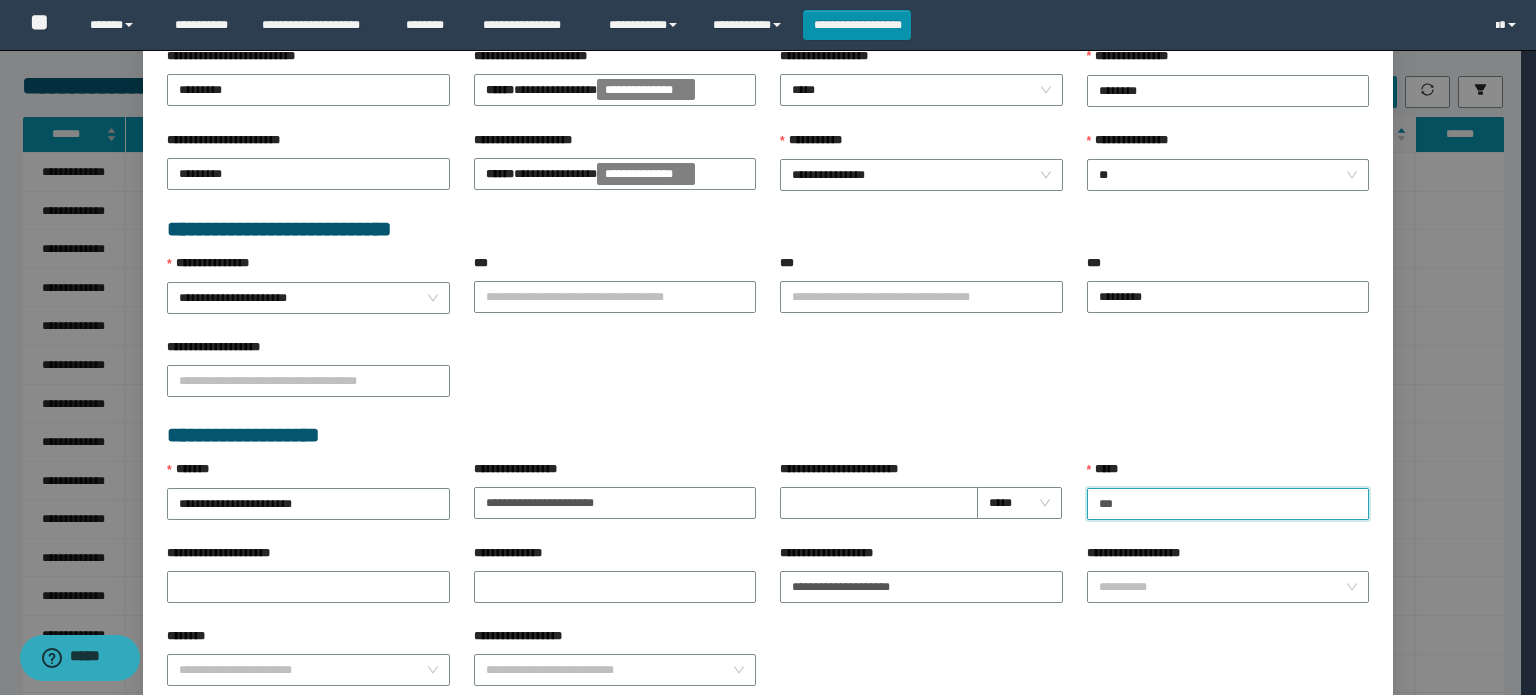 type on "**********" 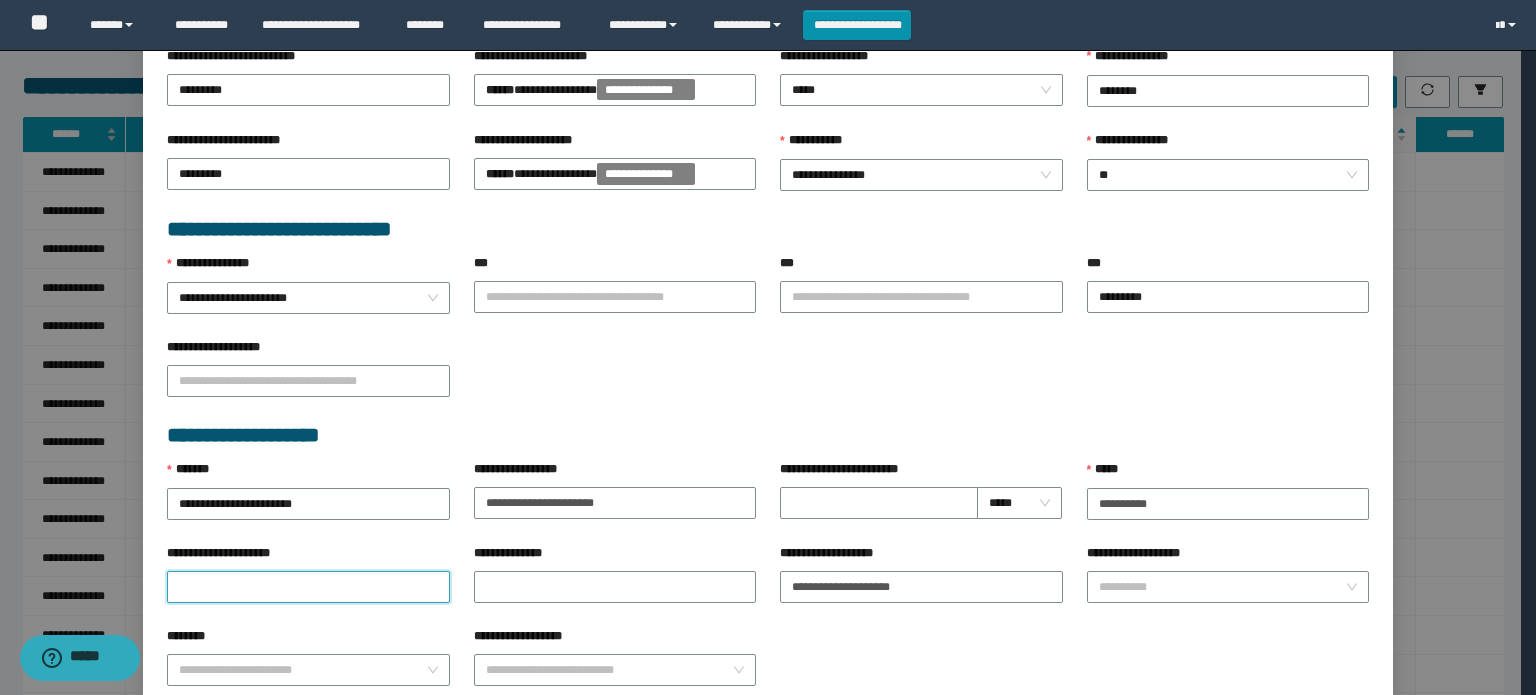 click on "**********" at bounding box center (308, 587) 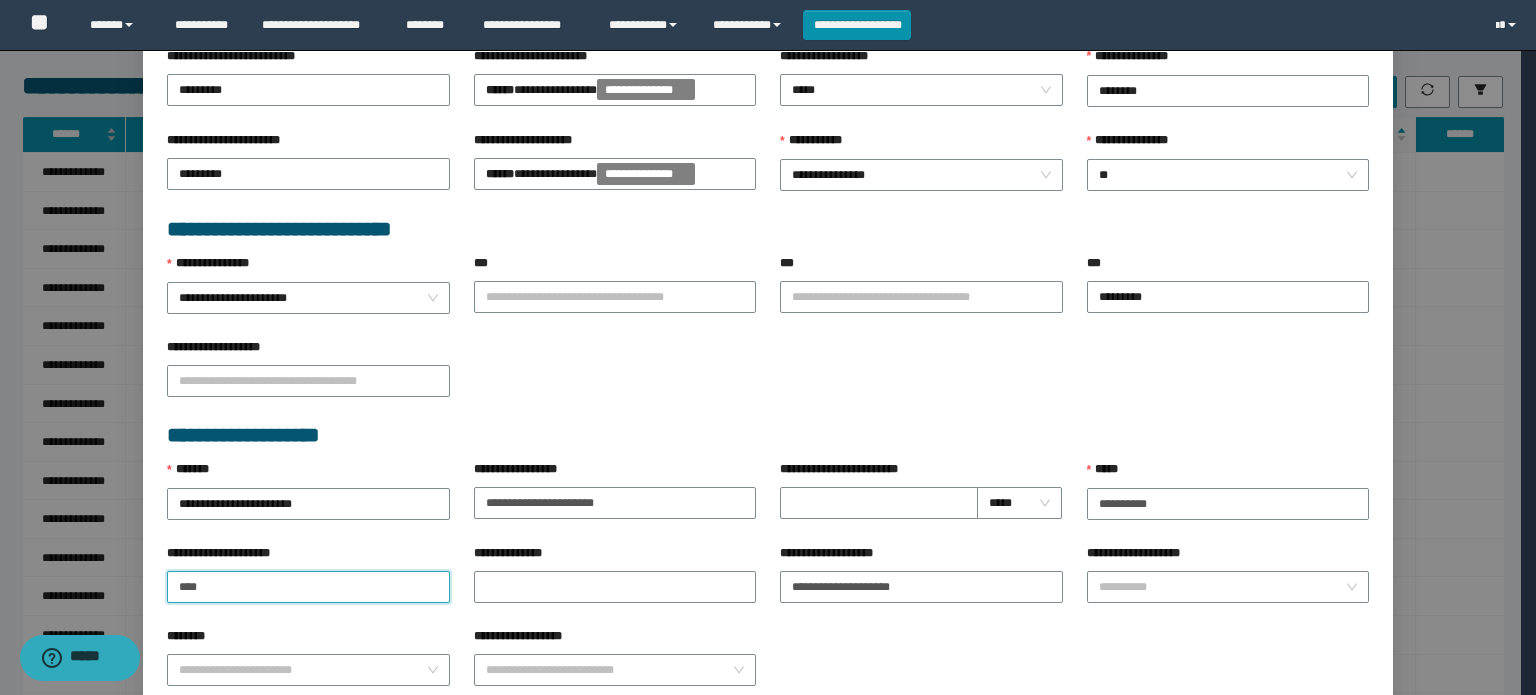type on "**********" 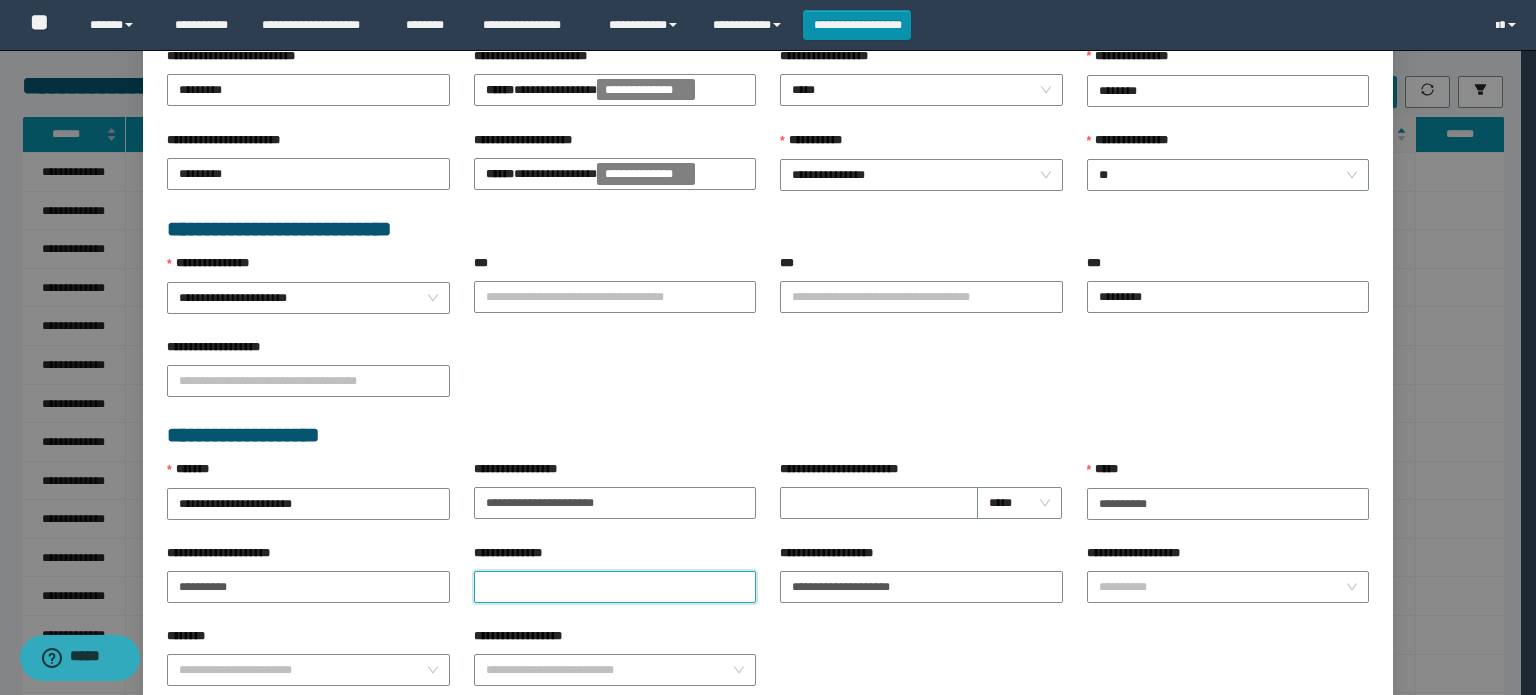 click on "**********" at bounding box center (615, 587) 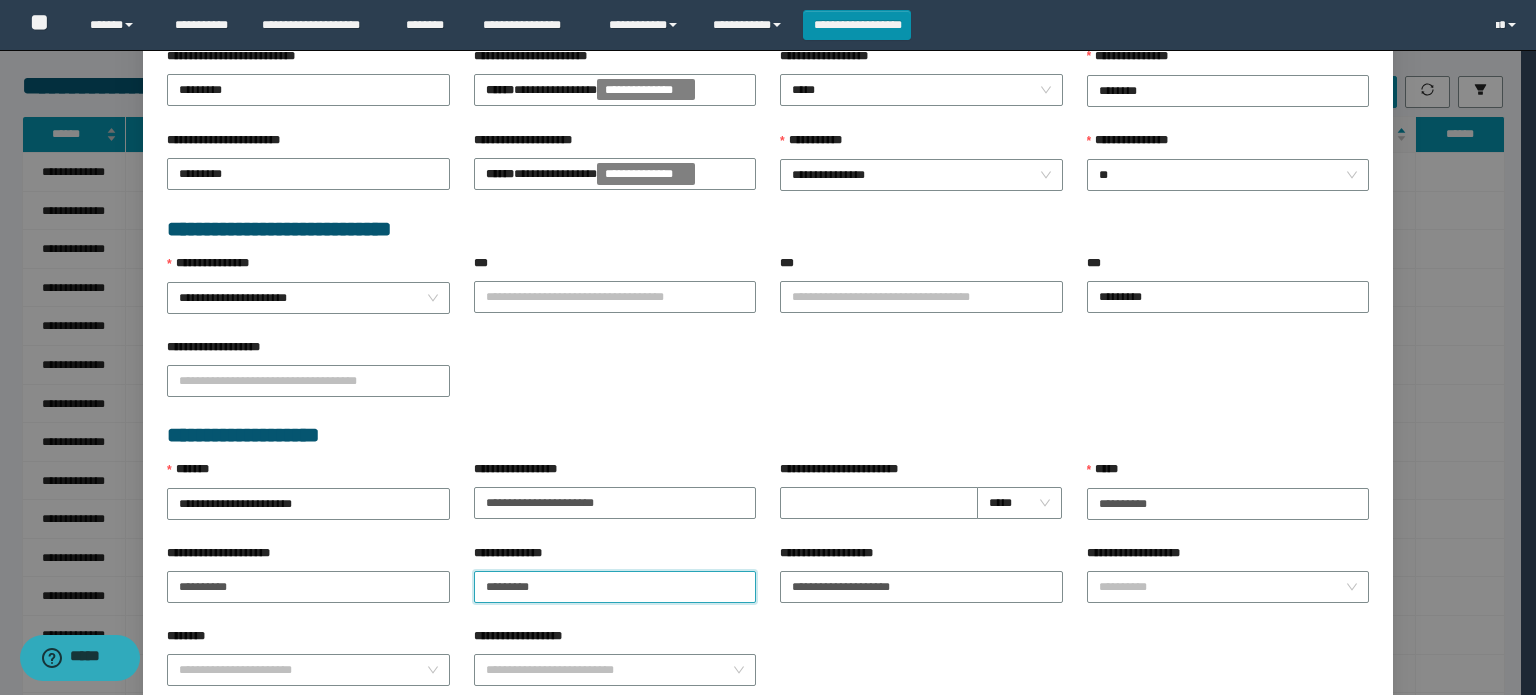 scroll, scrollTop: 849, scrollLeft: 0, axis: vertical 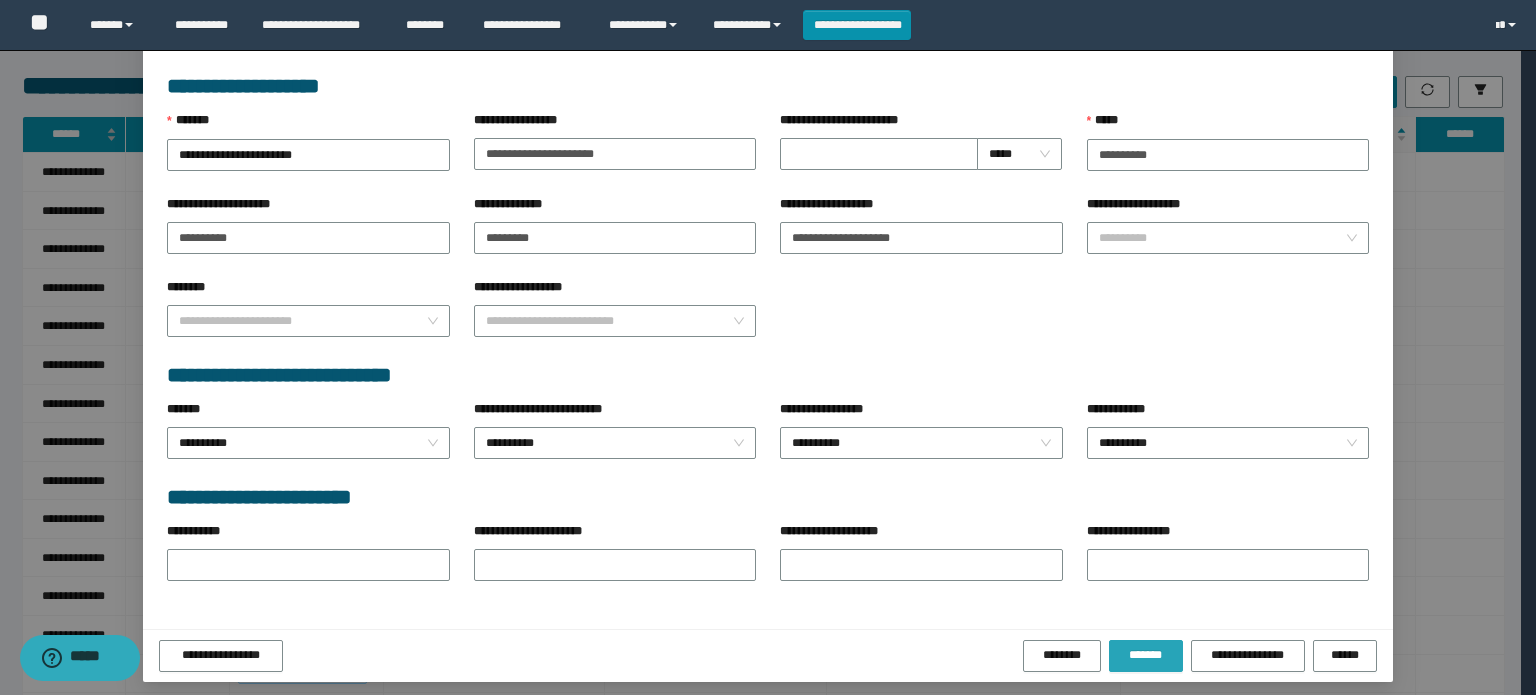 drag, startPoint x: 1154, startPoint y: 642, endPoint x: 1142, endPoint y: 641, distance: 12.0415945 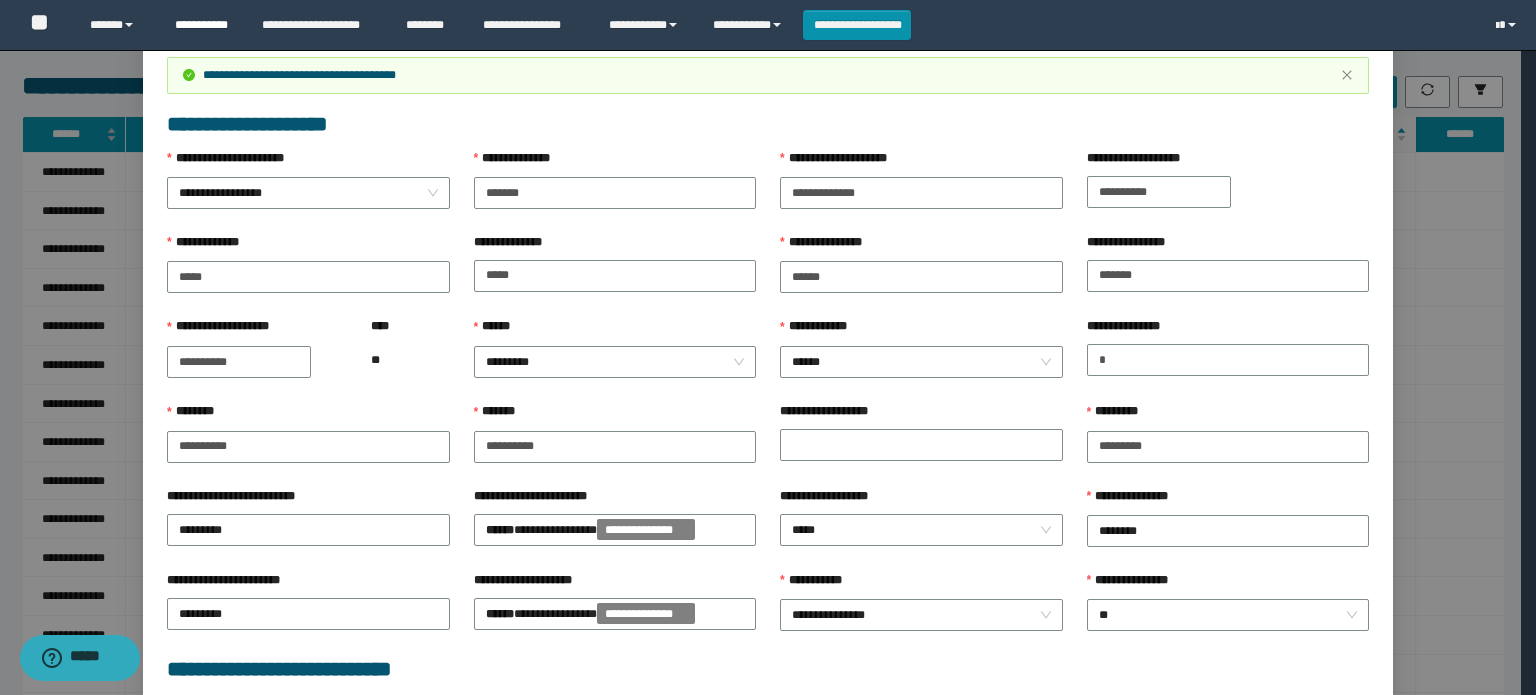 scroll, scrollTop: 0, scrollLeft: 0, axis: both 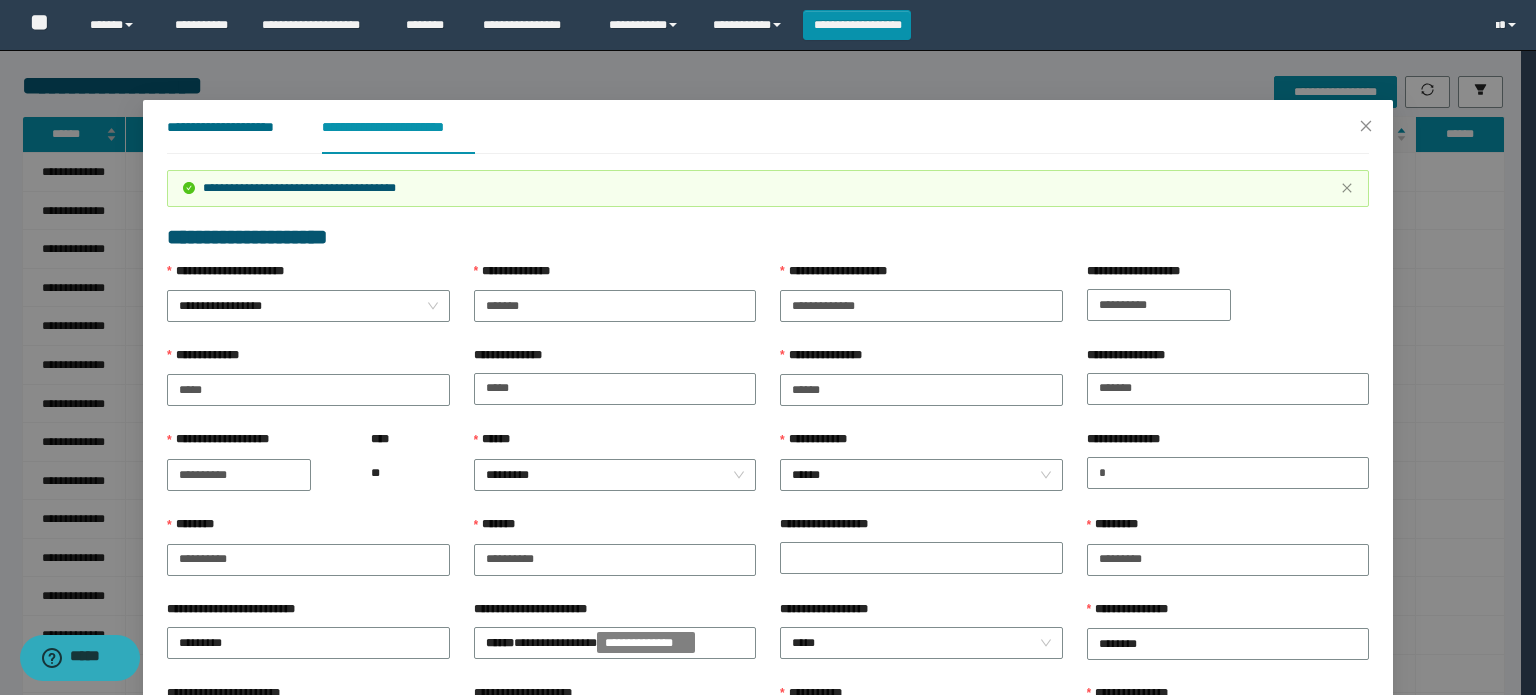 click on "**********" at bounding box center [228, 127] 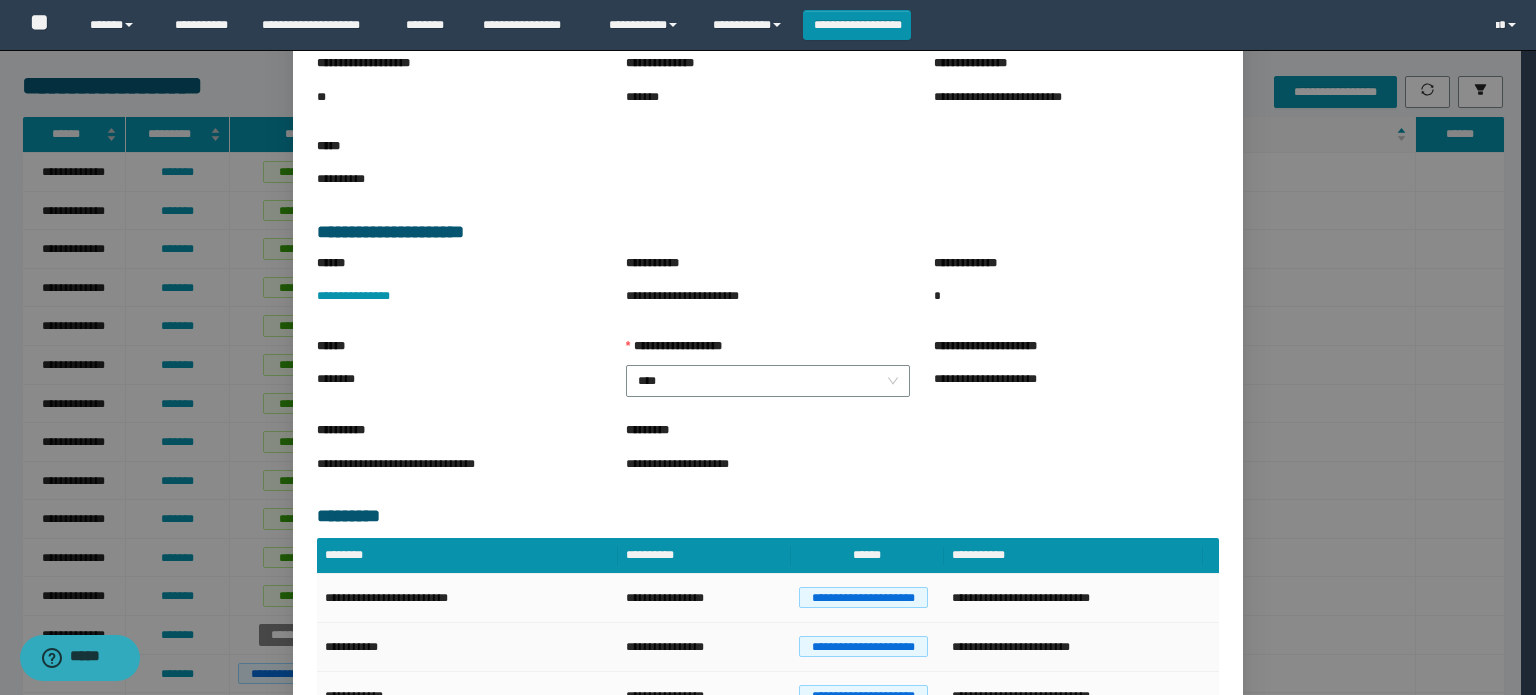 scroll, scrollTop: 274, scrollLeft: 0, axis: vertical 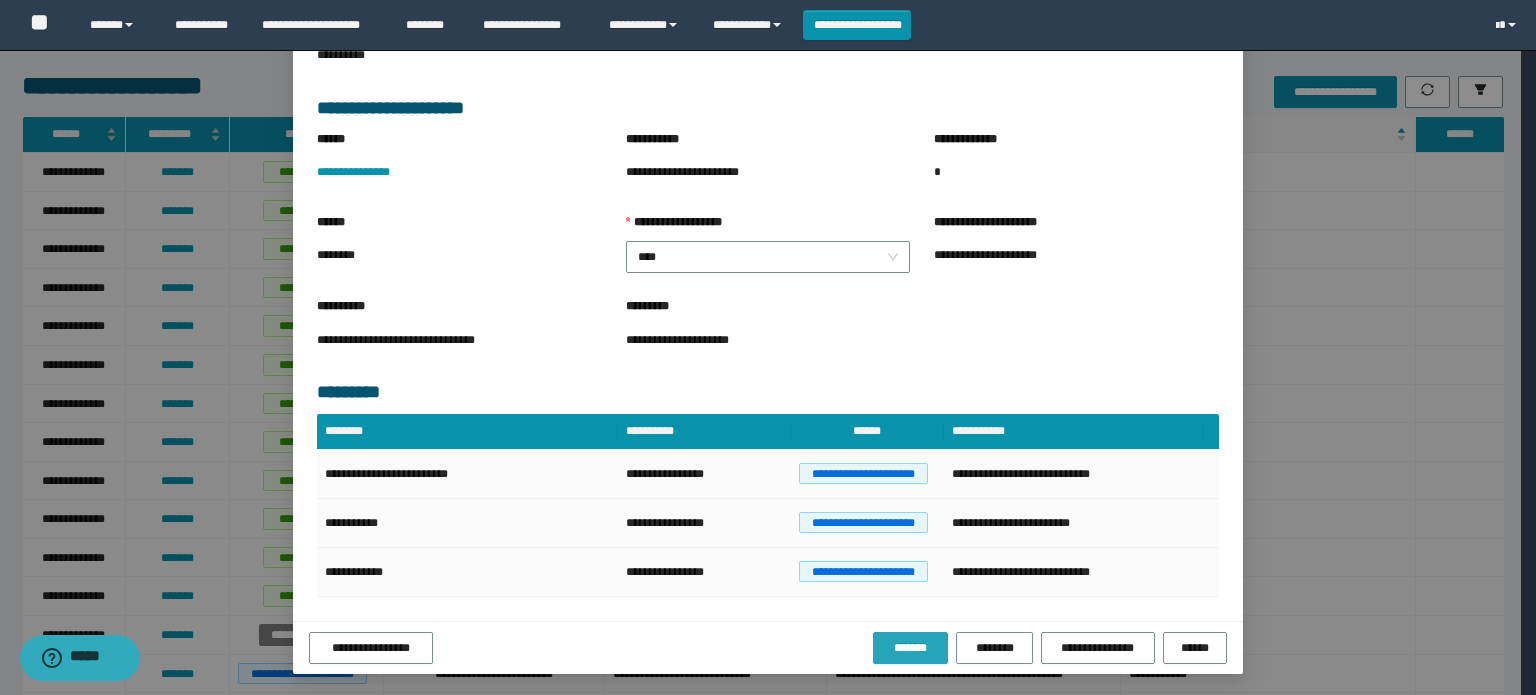 click on "*******" at bounding box center (910, 648) 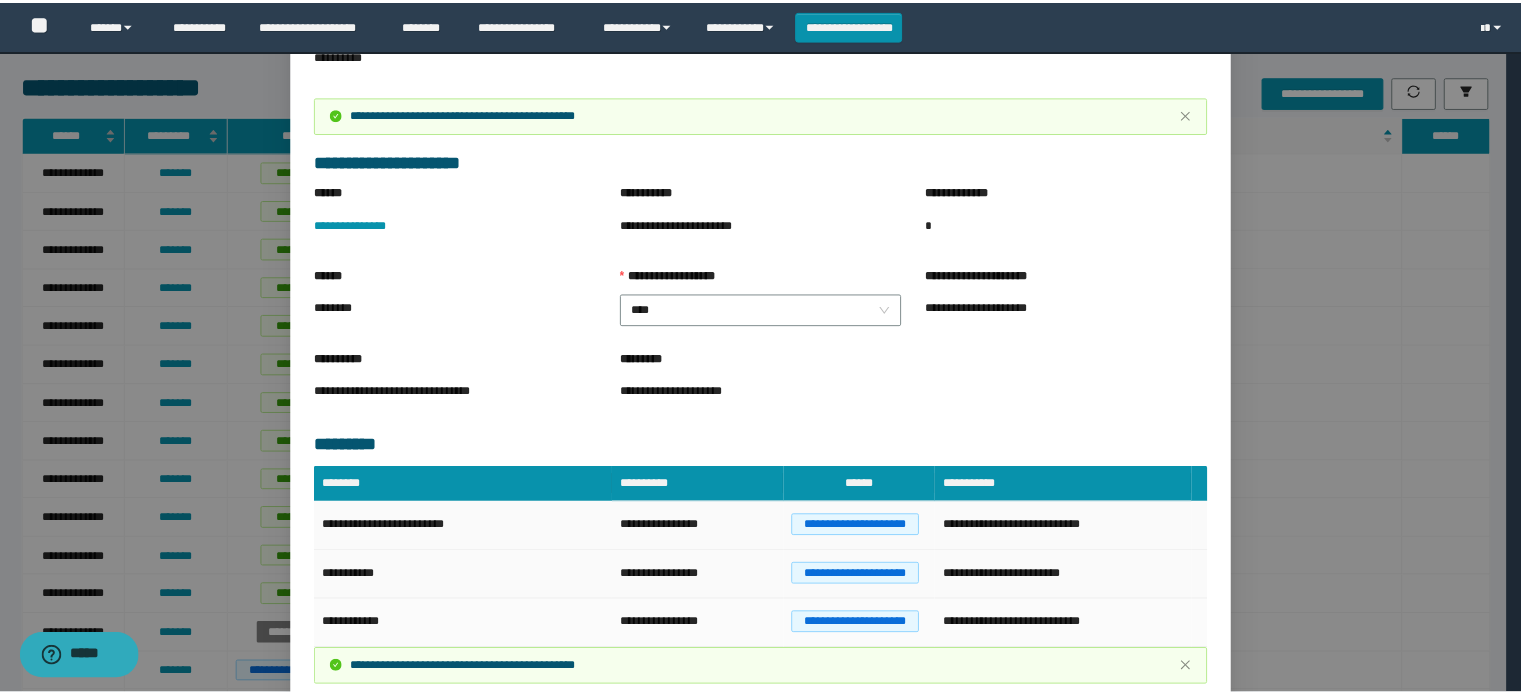 scroll, scrollTop: 380, scrollLeft: 0, axis: vertical 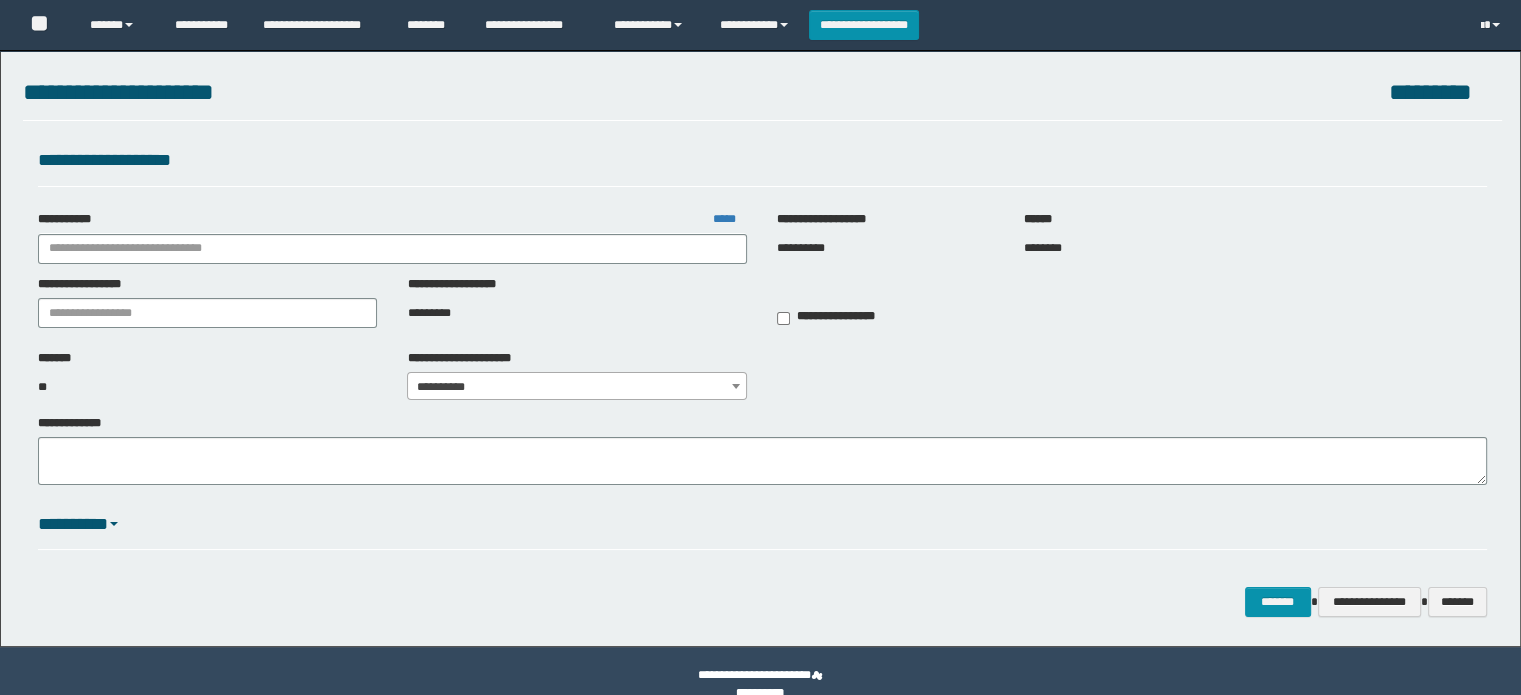 type on "**********" 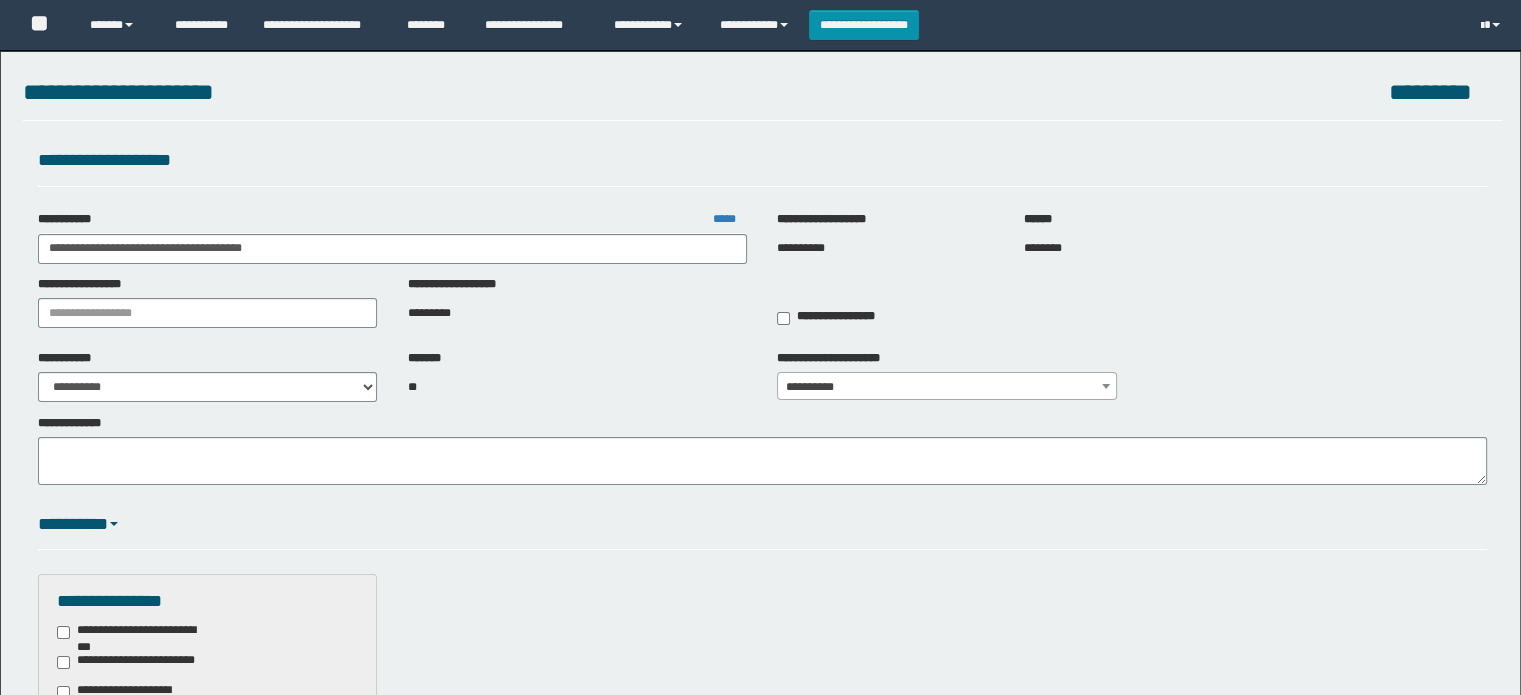 scroll, scrollTop: 0, scrollLeft: 0, axis: both 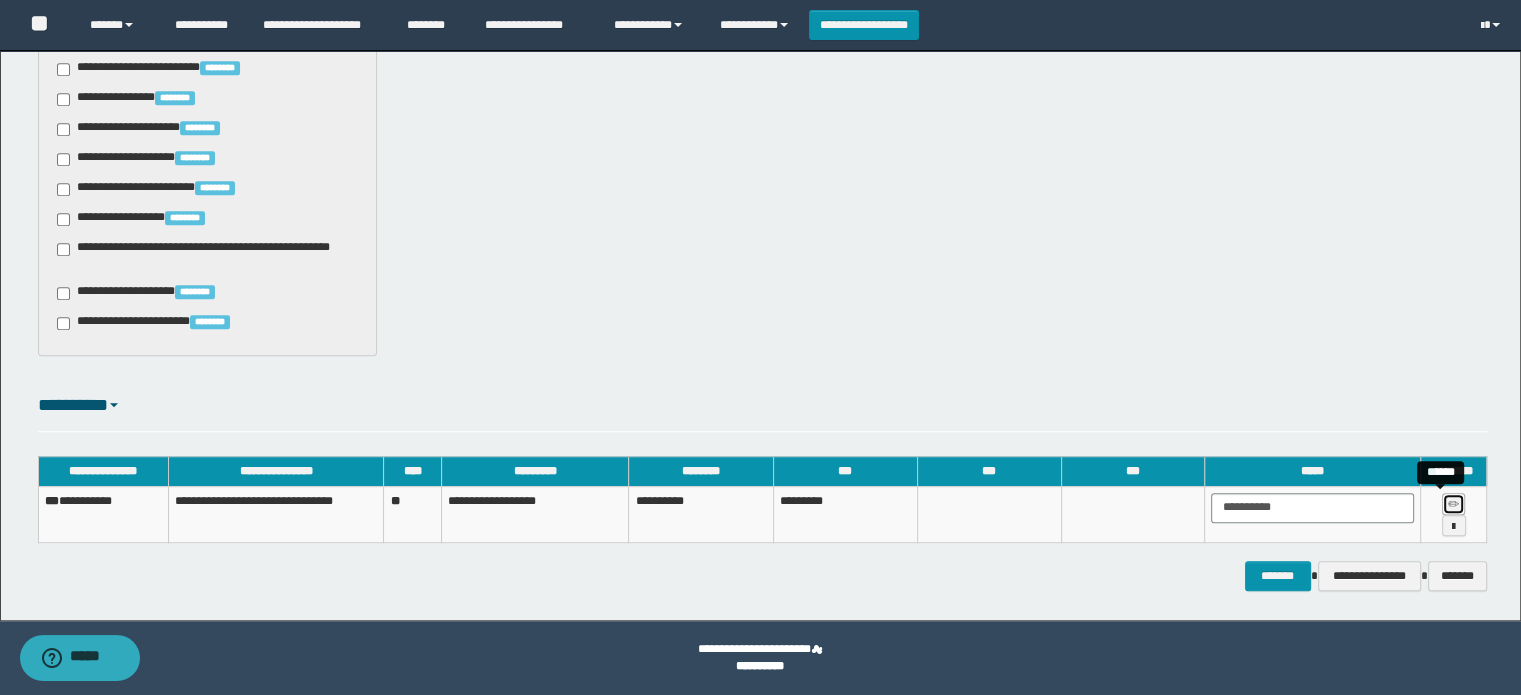 click at bounding box center [1453, 505] 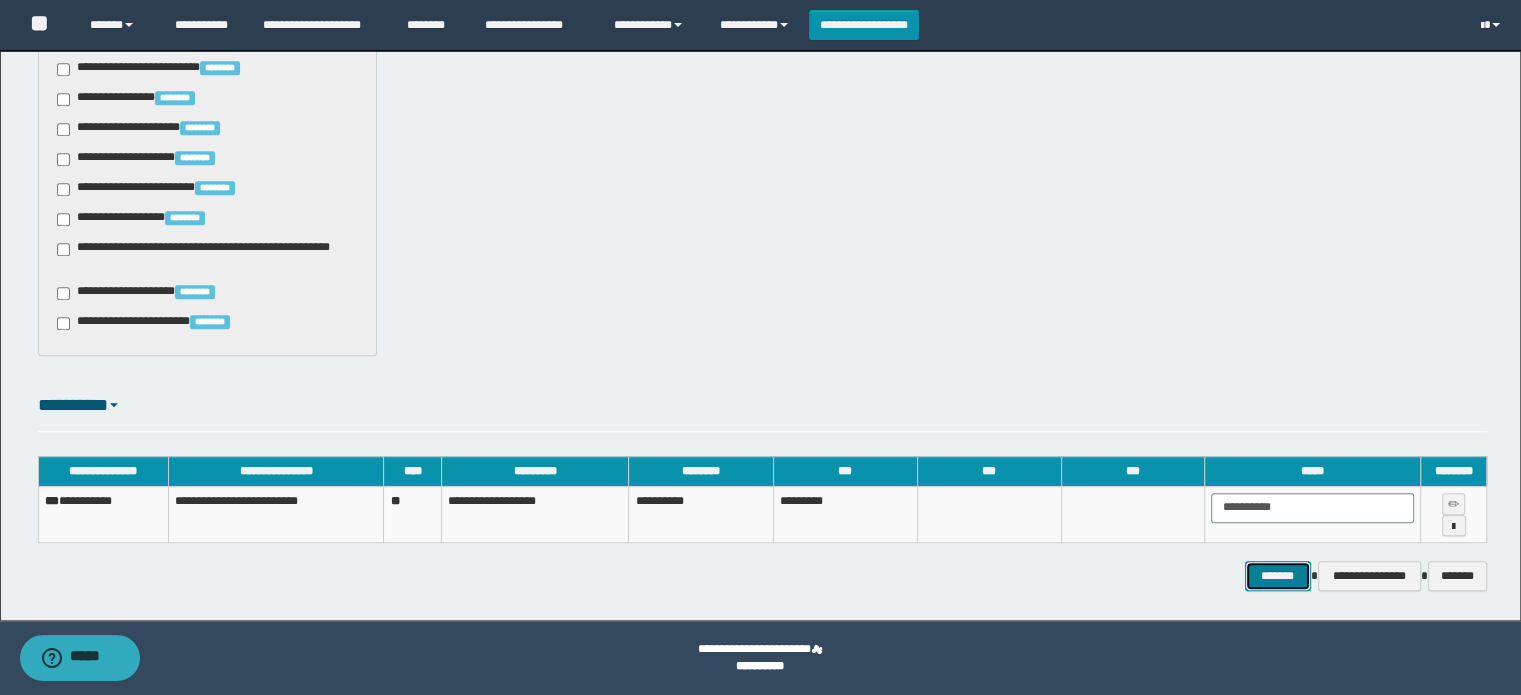 click on "*******" at bounding box center [1278, 576] 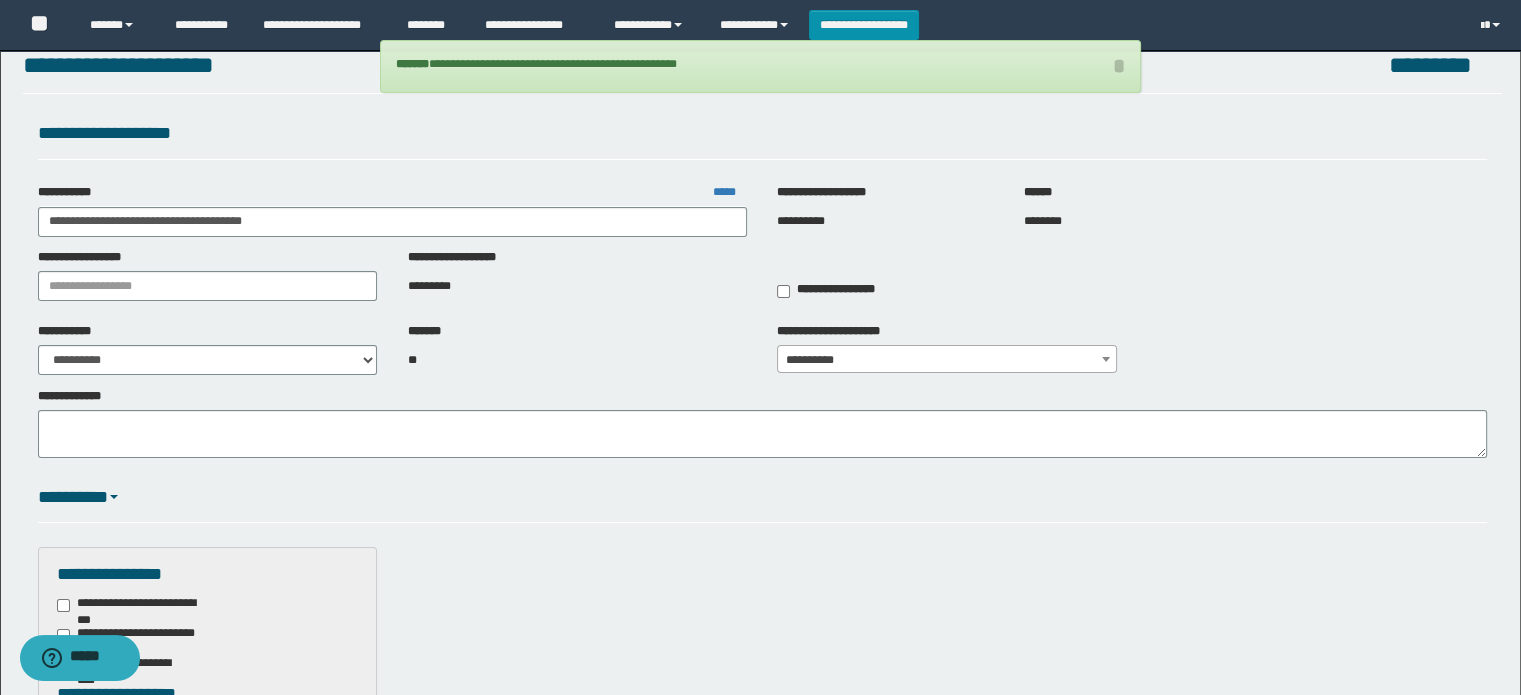 scroll, scrollTop: 0, scrollLeft: 0, axis: both 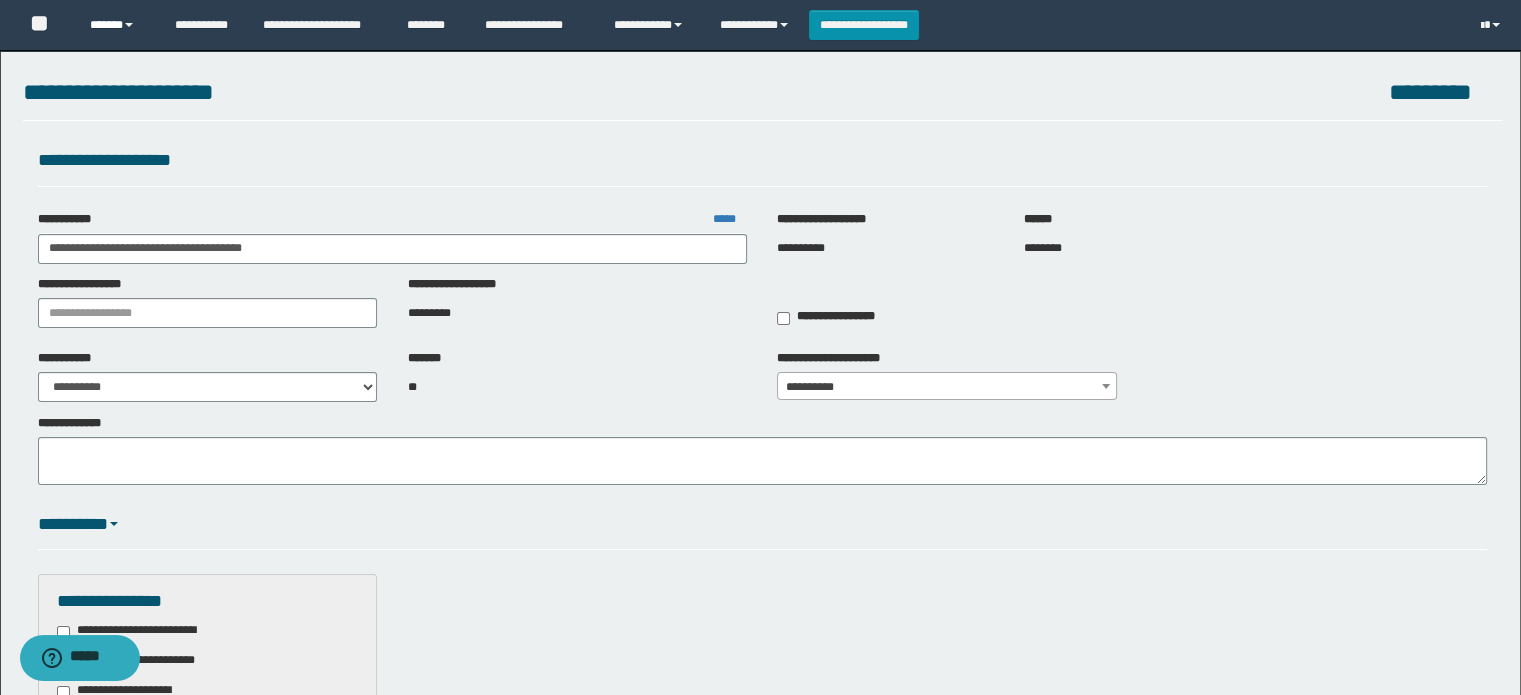 click on "******" at bounding box center (117, 25) 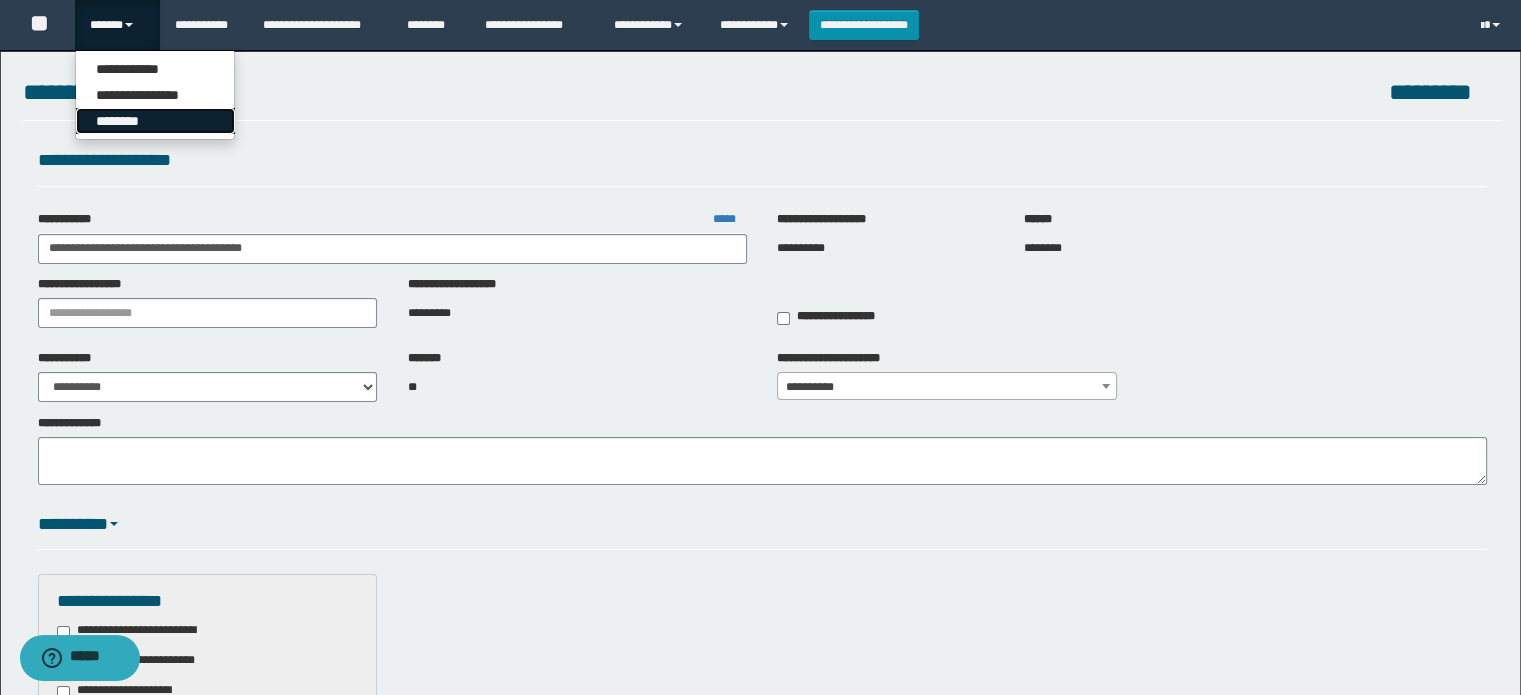 click on "********" at bounding box center (155, 121) 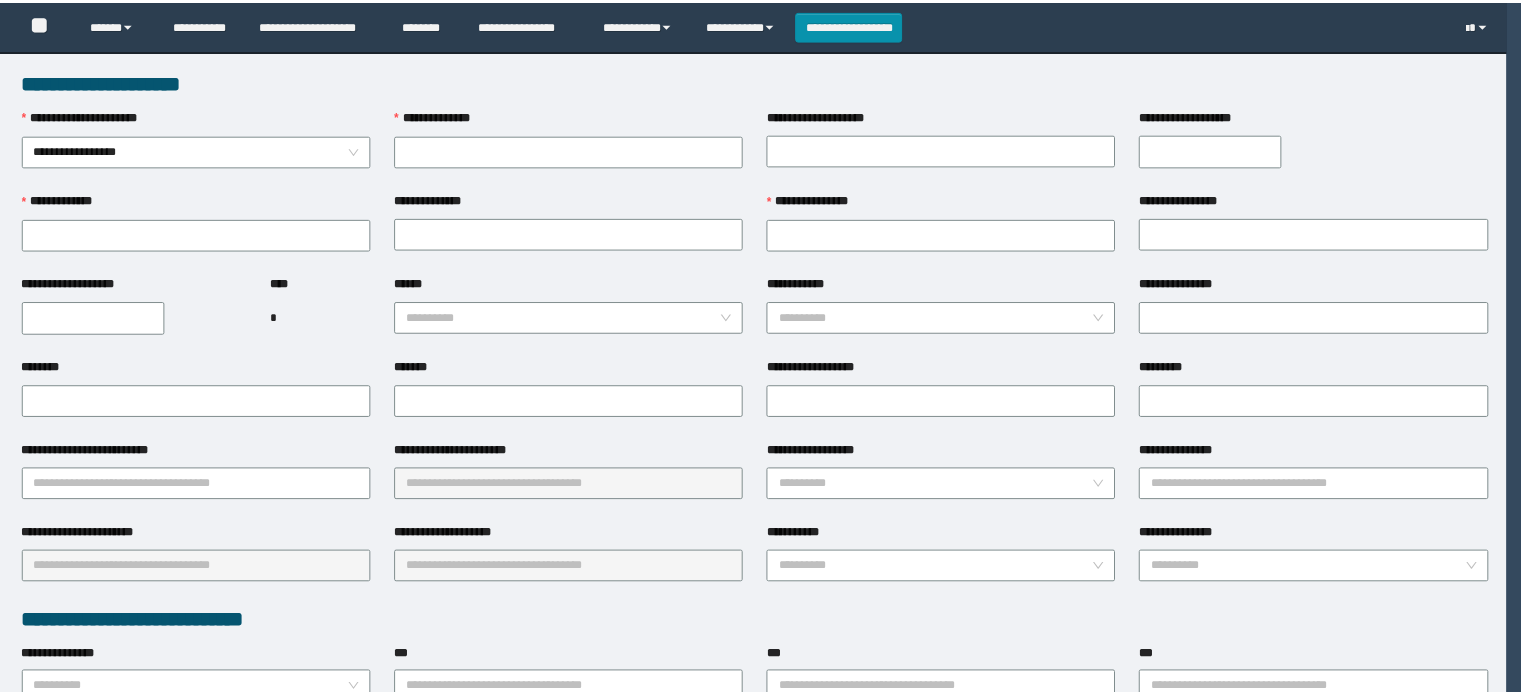 scroll, scrollTop: 0, scrollLeft: 0, axis: both 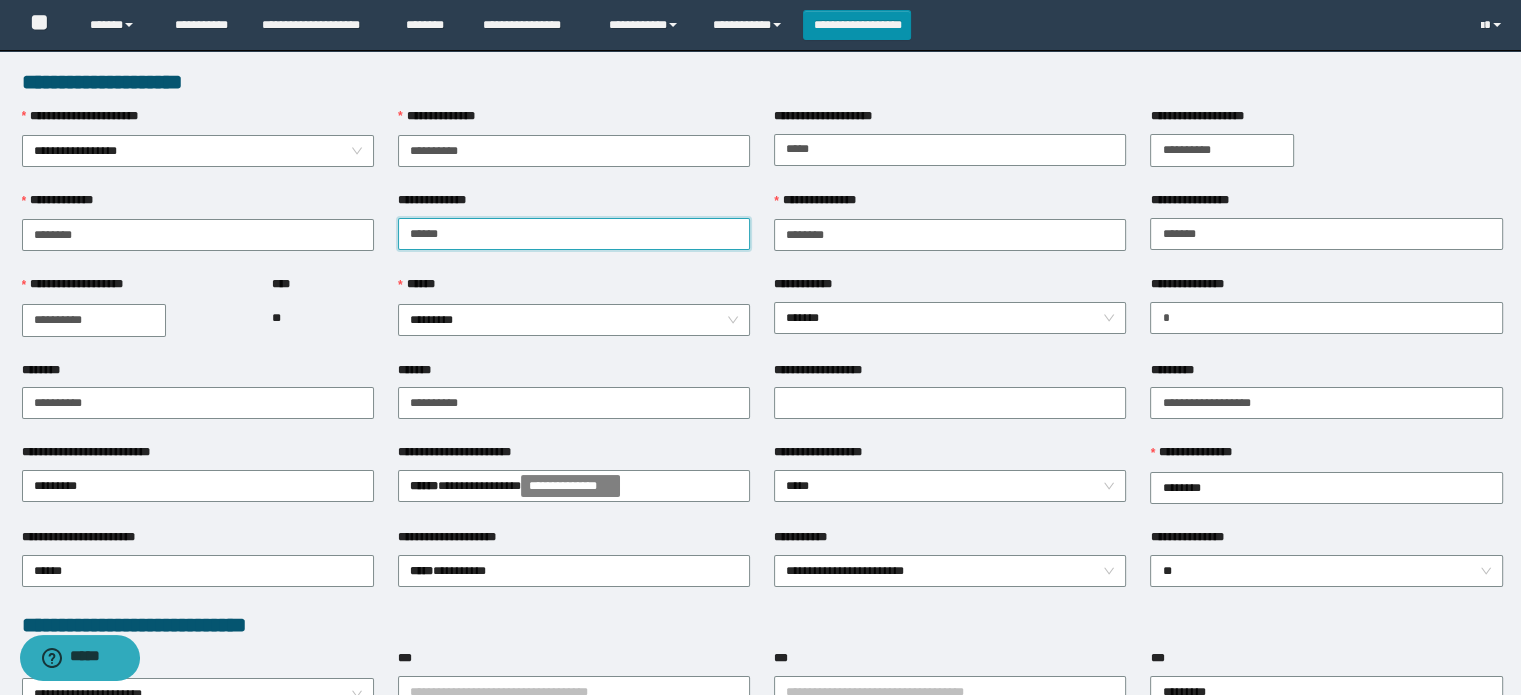 drag, startPoint x: 466, startPoint y: 232, endPoint x: 104, endPoint y: 273, distance: 364.31442 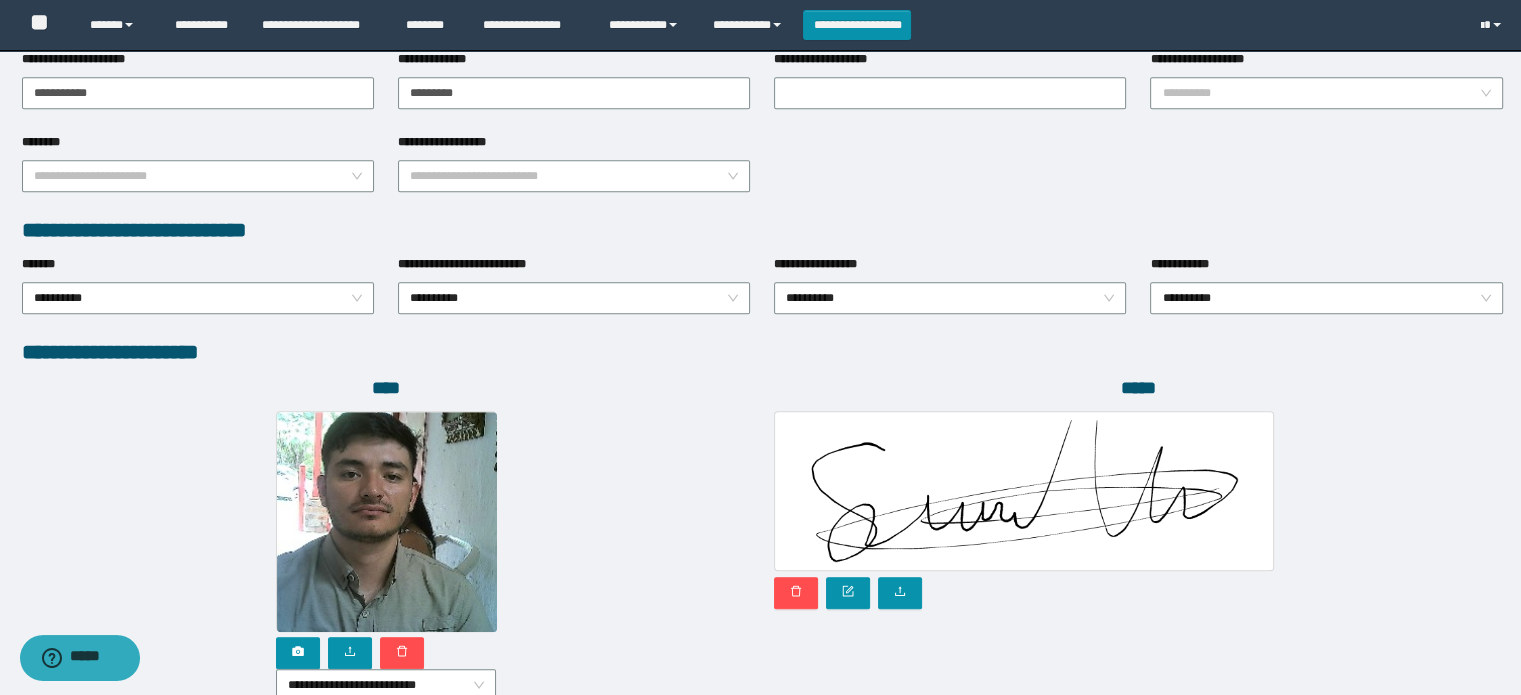 scroll, scrollTop: 1039, scrollLeft: 0, axis: vertical 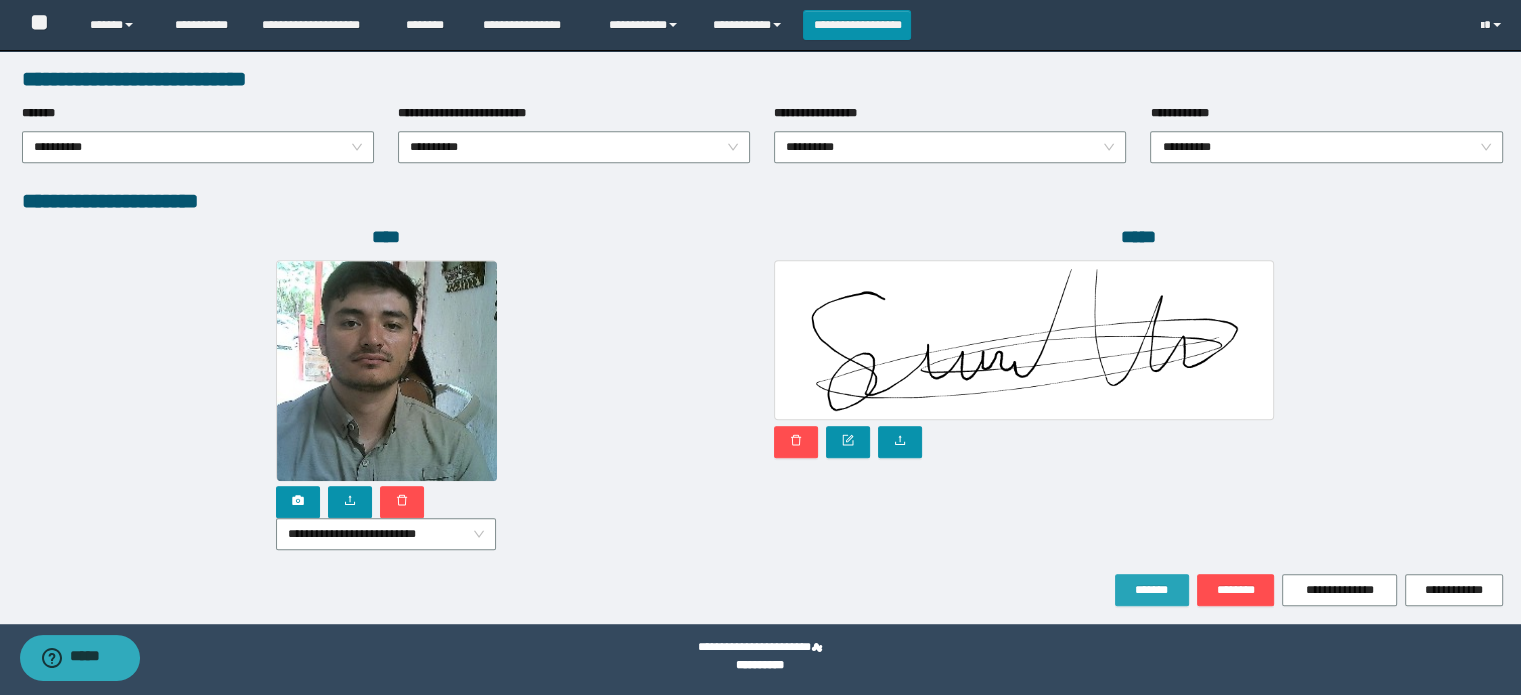type 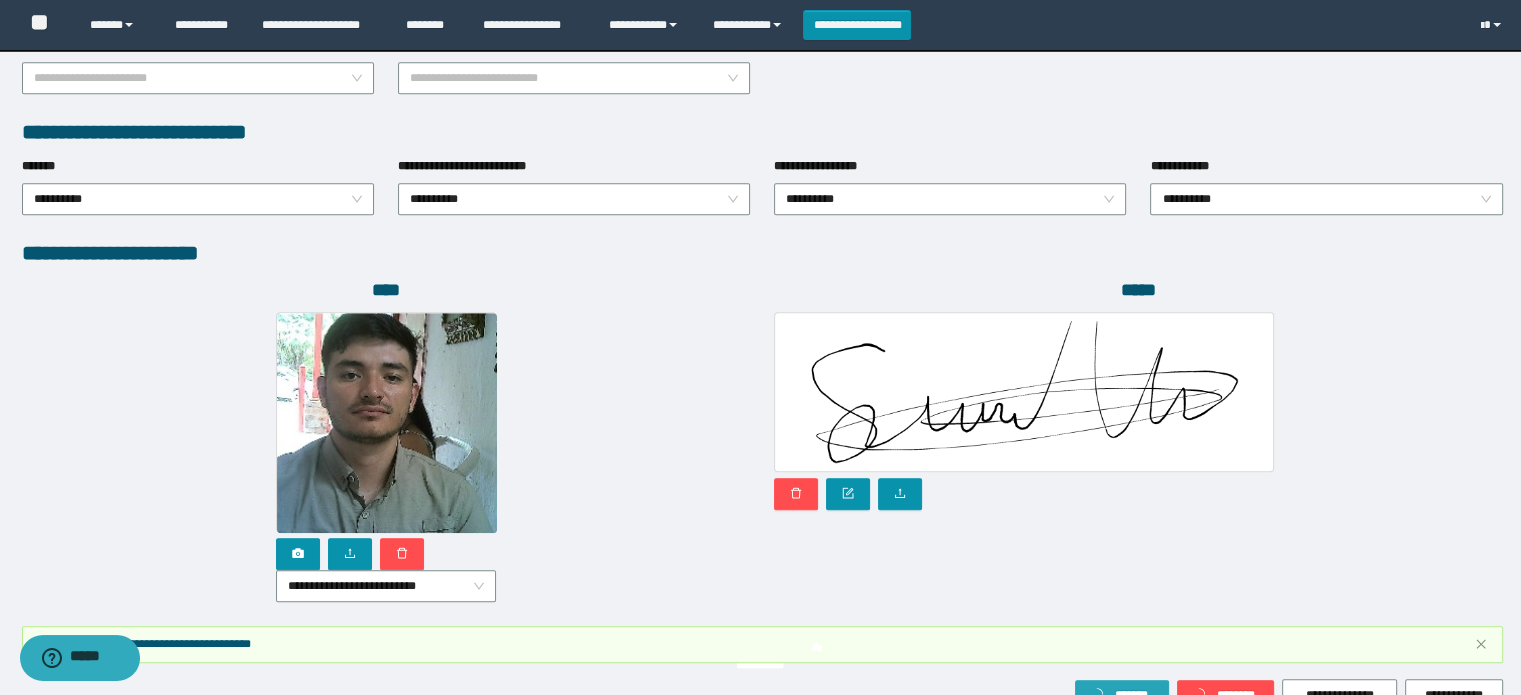 scroll, scrollTop: 1091, scrollLeft: 0, axis: vertical 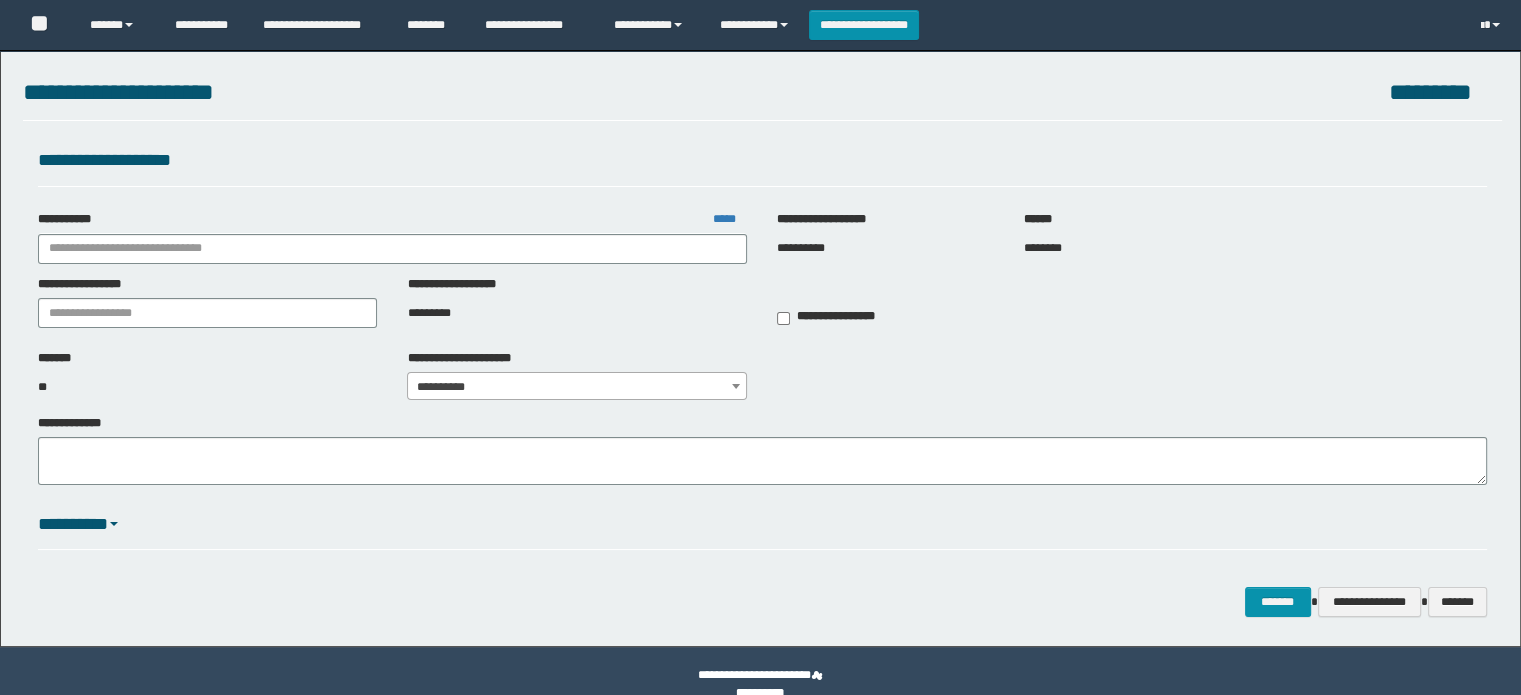 type on "**********" 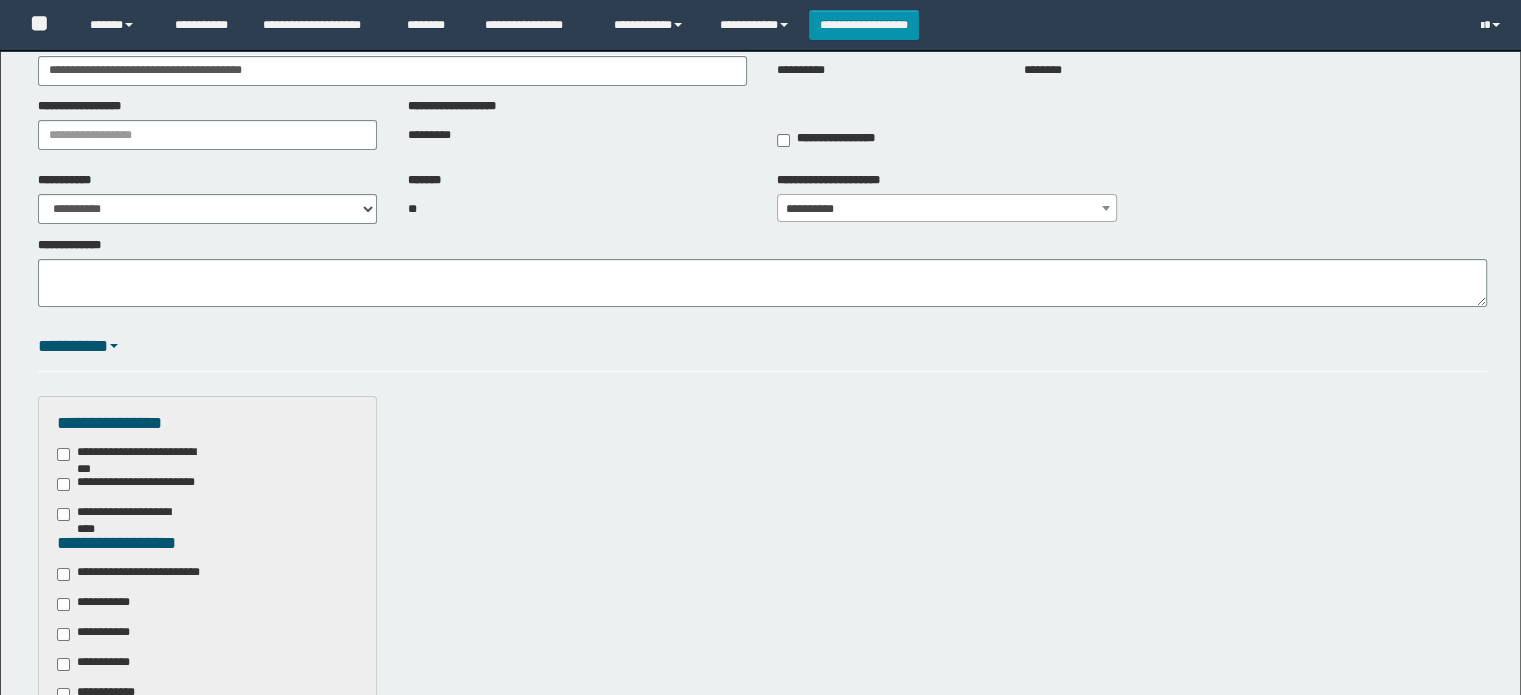 scroll, scrollTop: 400, scrollLeft: 0, axis: vertical 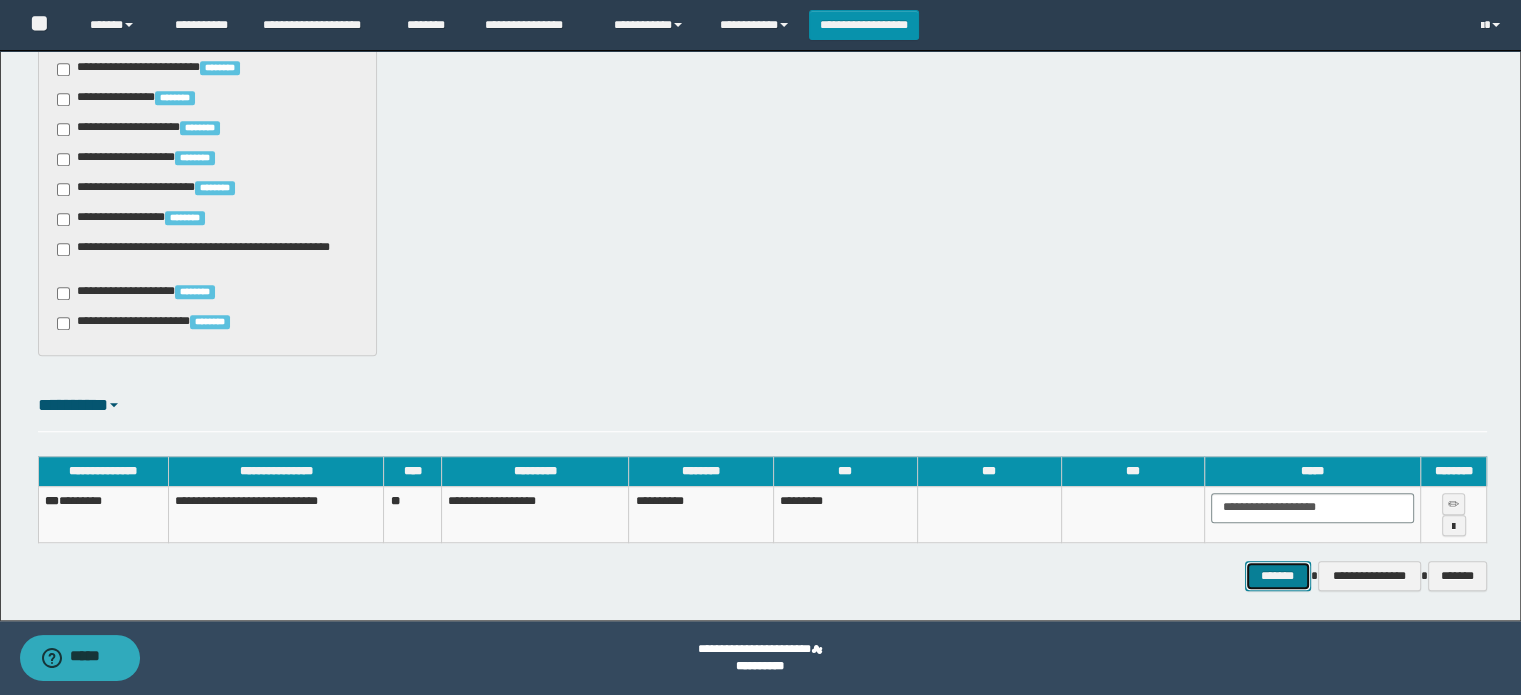 click on "*******" at bounding box center [1278, 576] 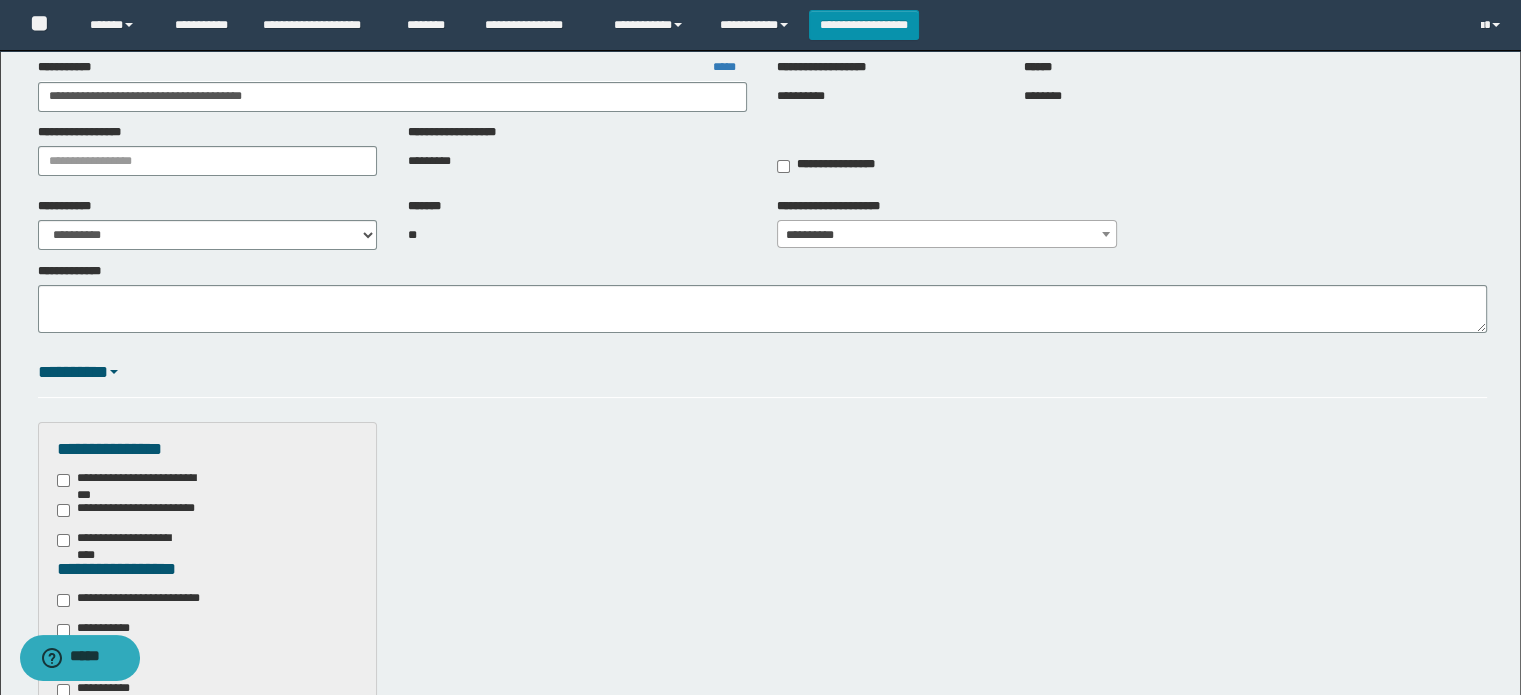 scroll, scrollTop: 0, scrollLeft: 0, axis: both 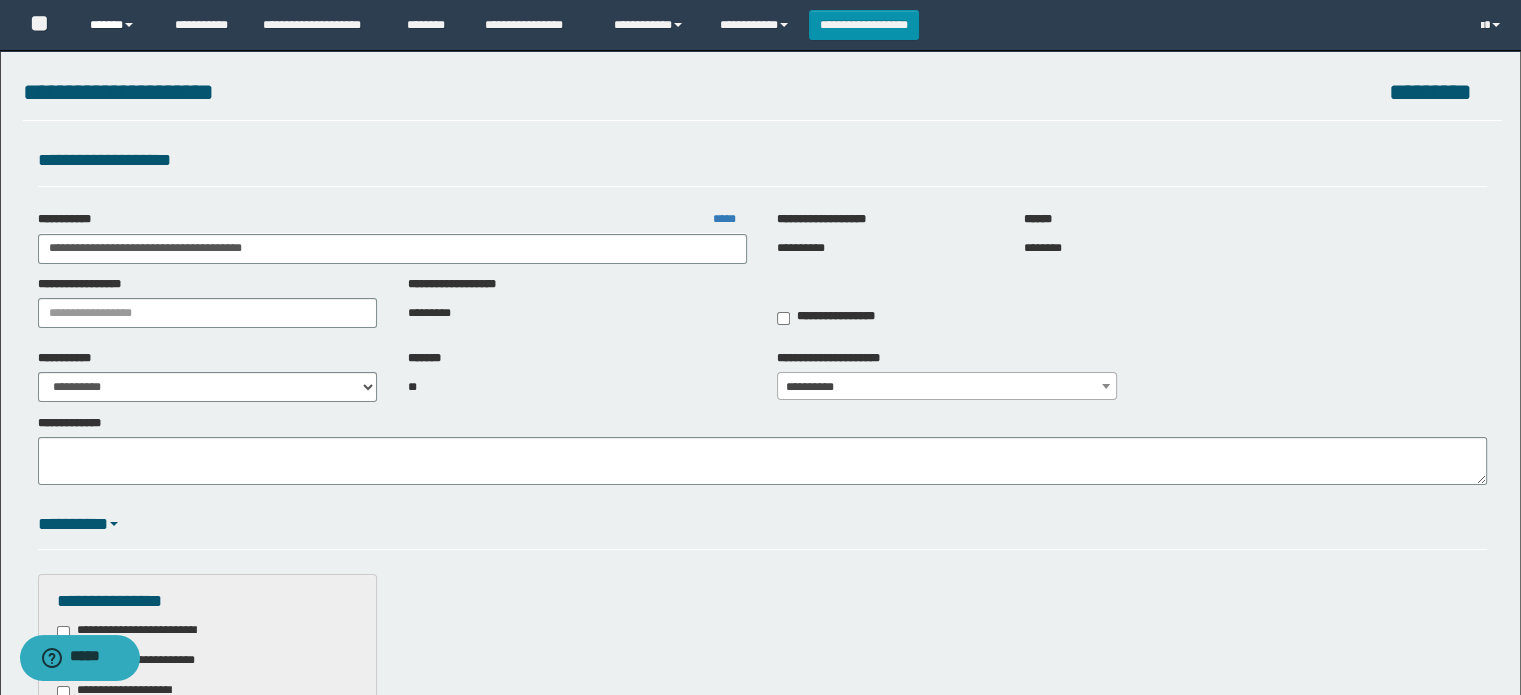 click on "******" at bounding box center [117, 25] 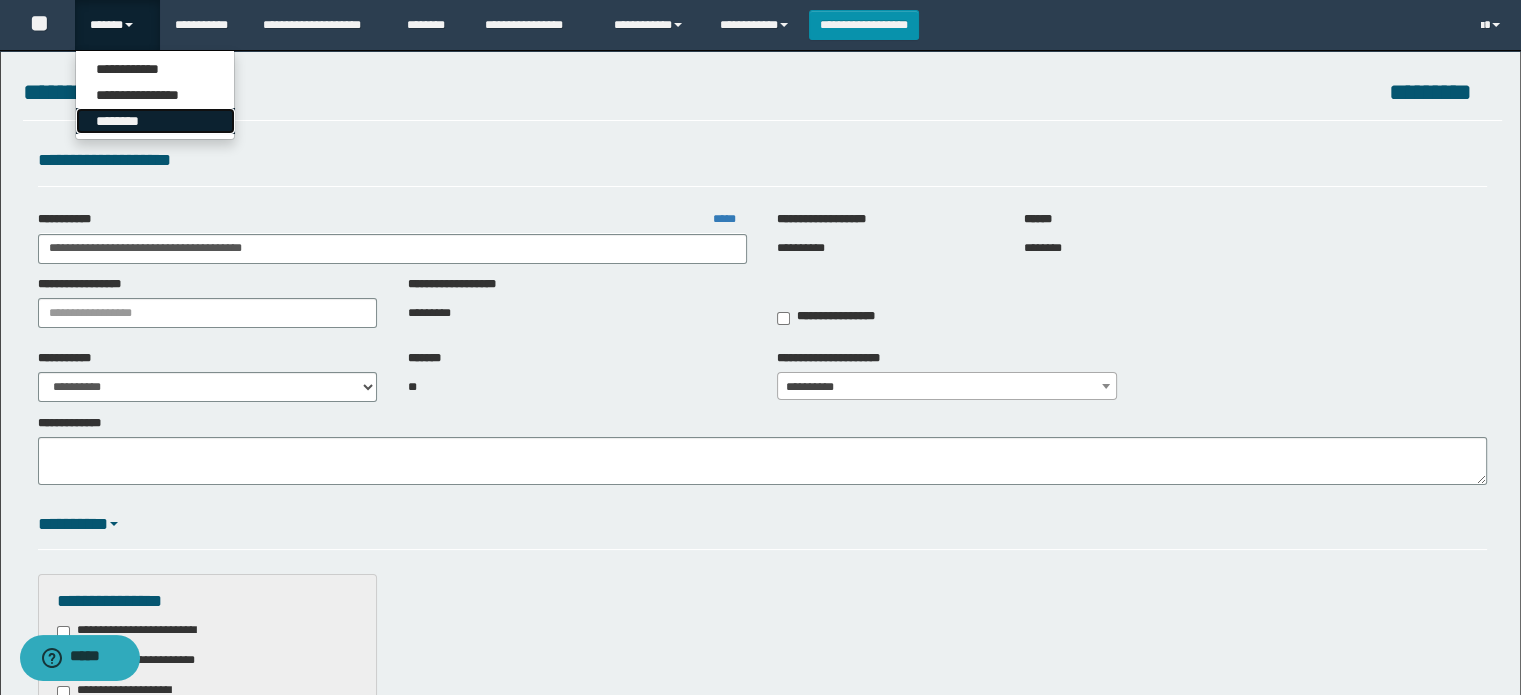 click on "********" at bounding box center [155, 121] 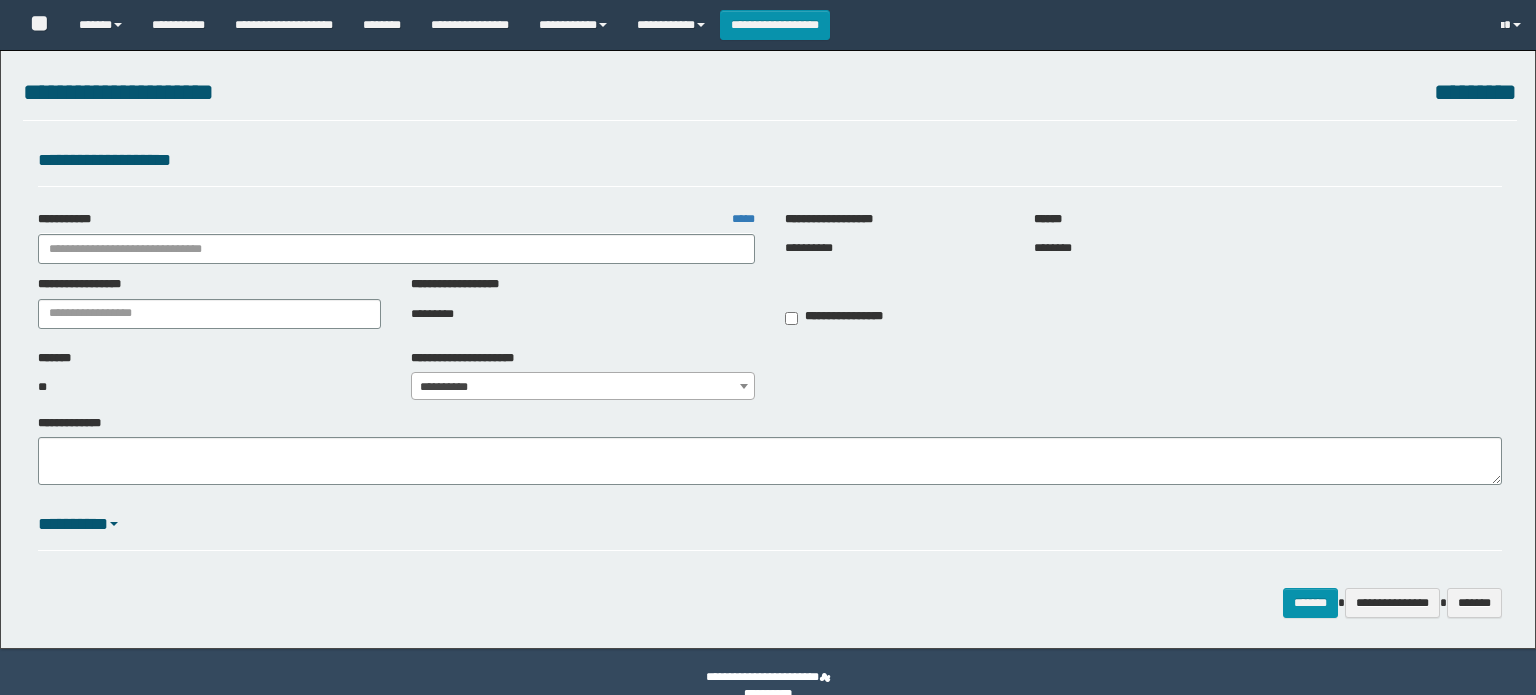 type on "**********" 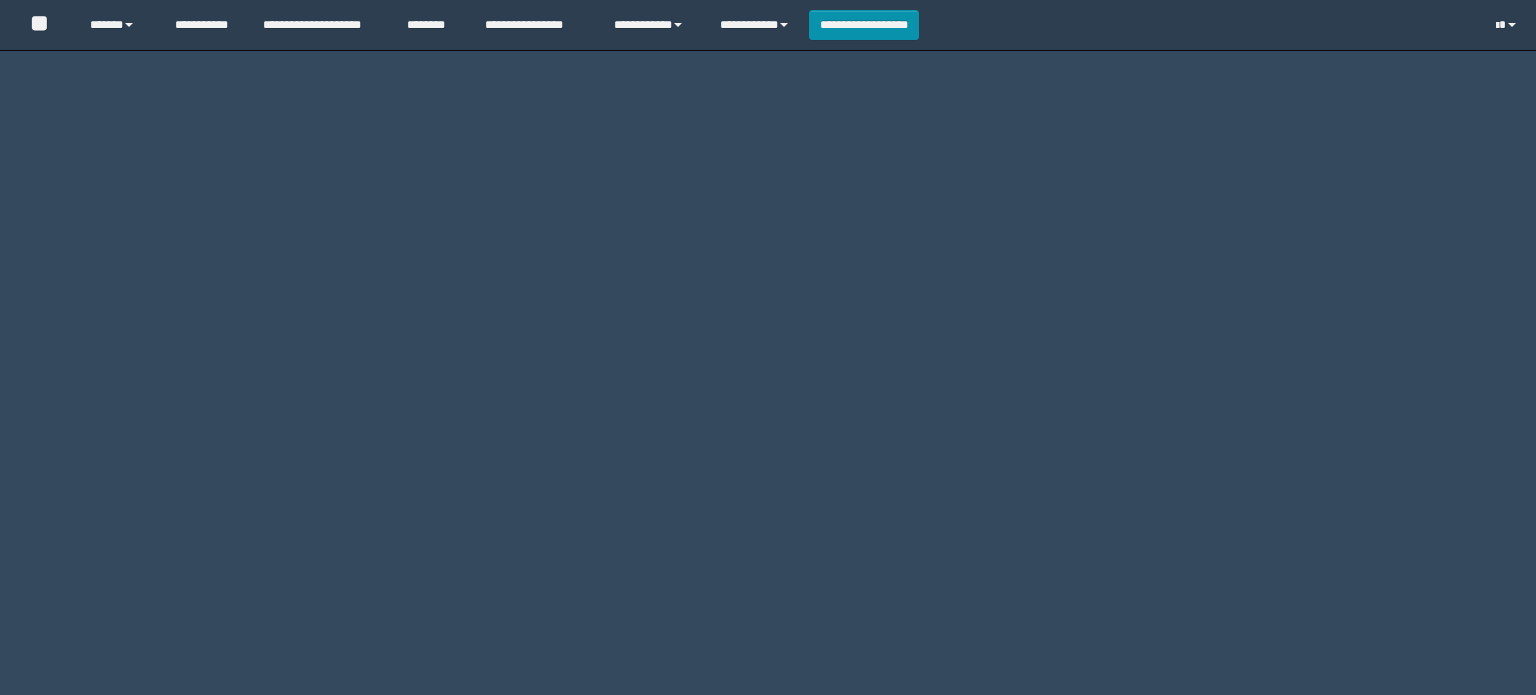 scroll, scrollTop: 0, scrollLeft: 0, axis: both 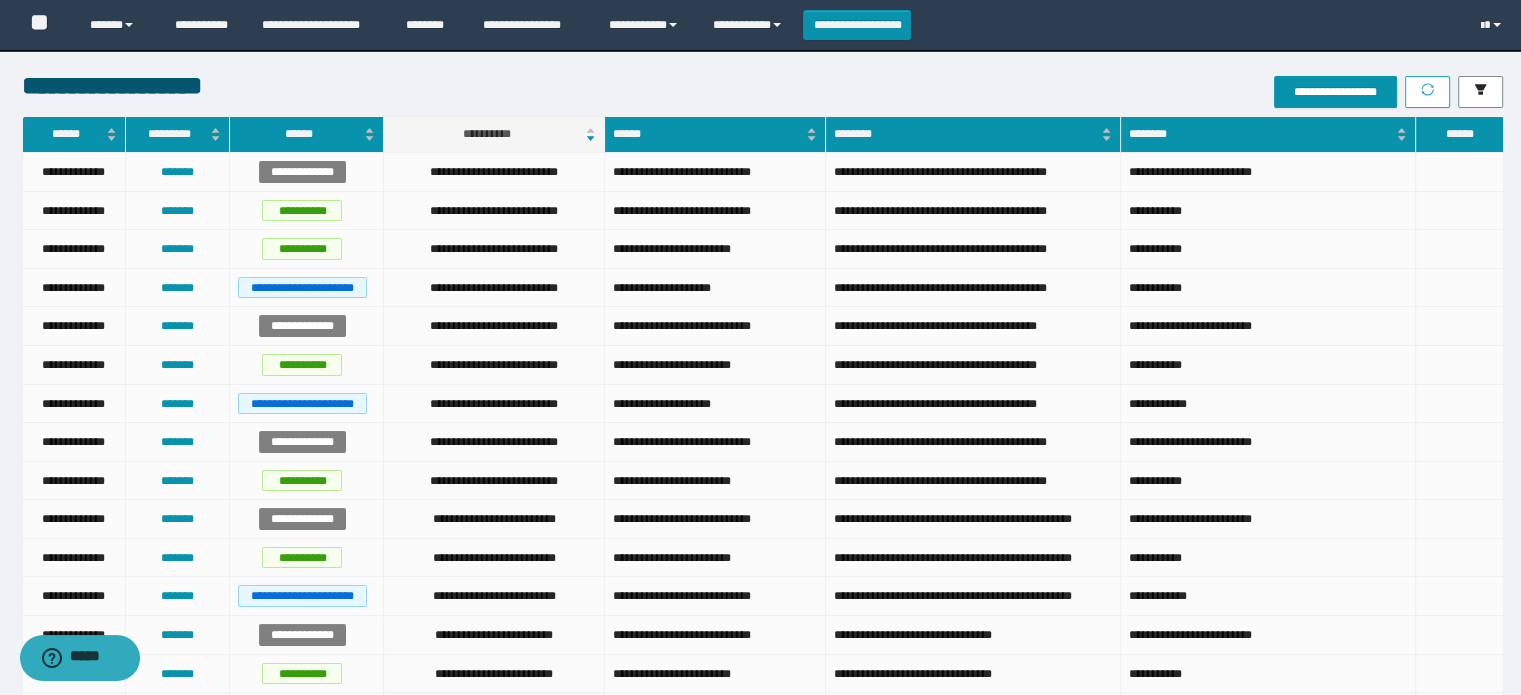 click 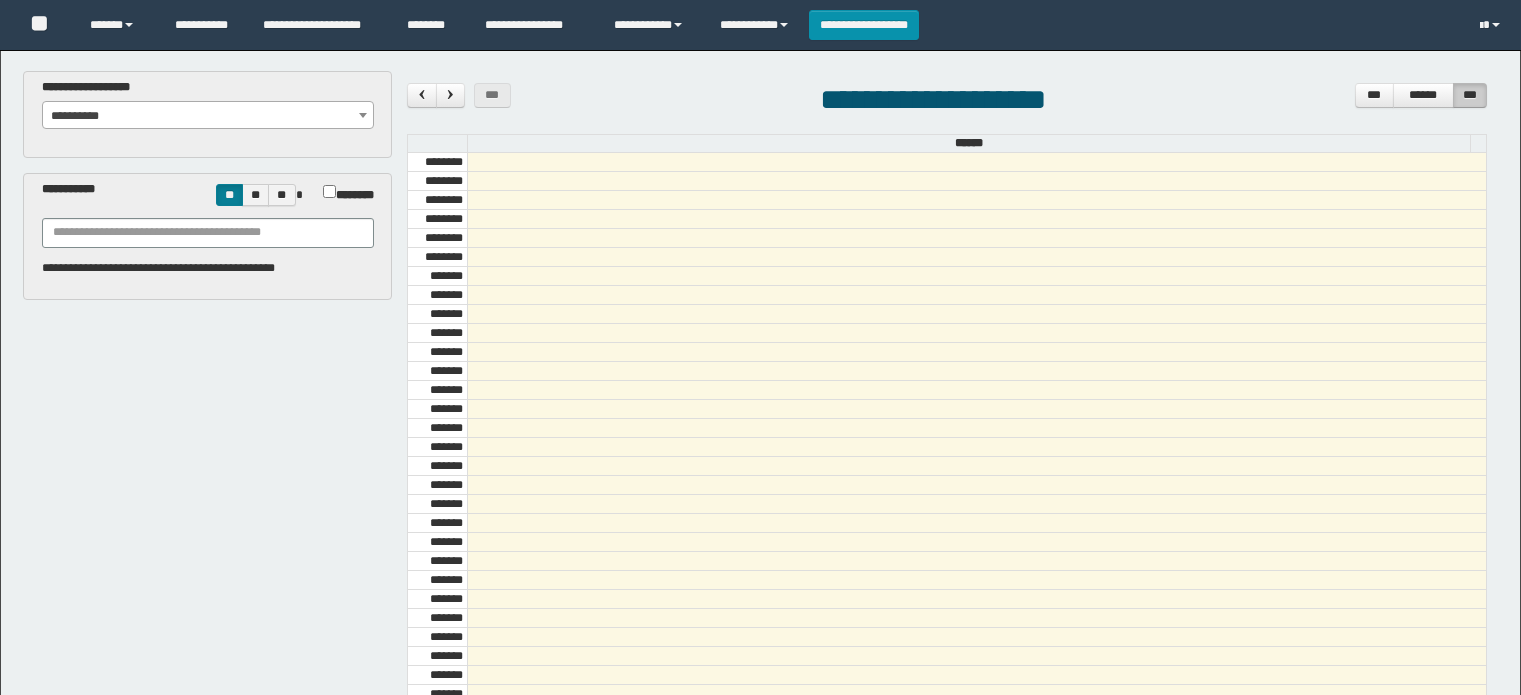 scroll, scrollTop: 0, scrollLeft: 0, axis: both 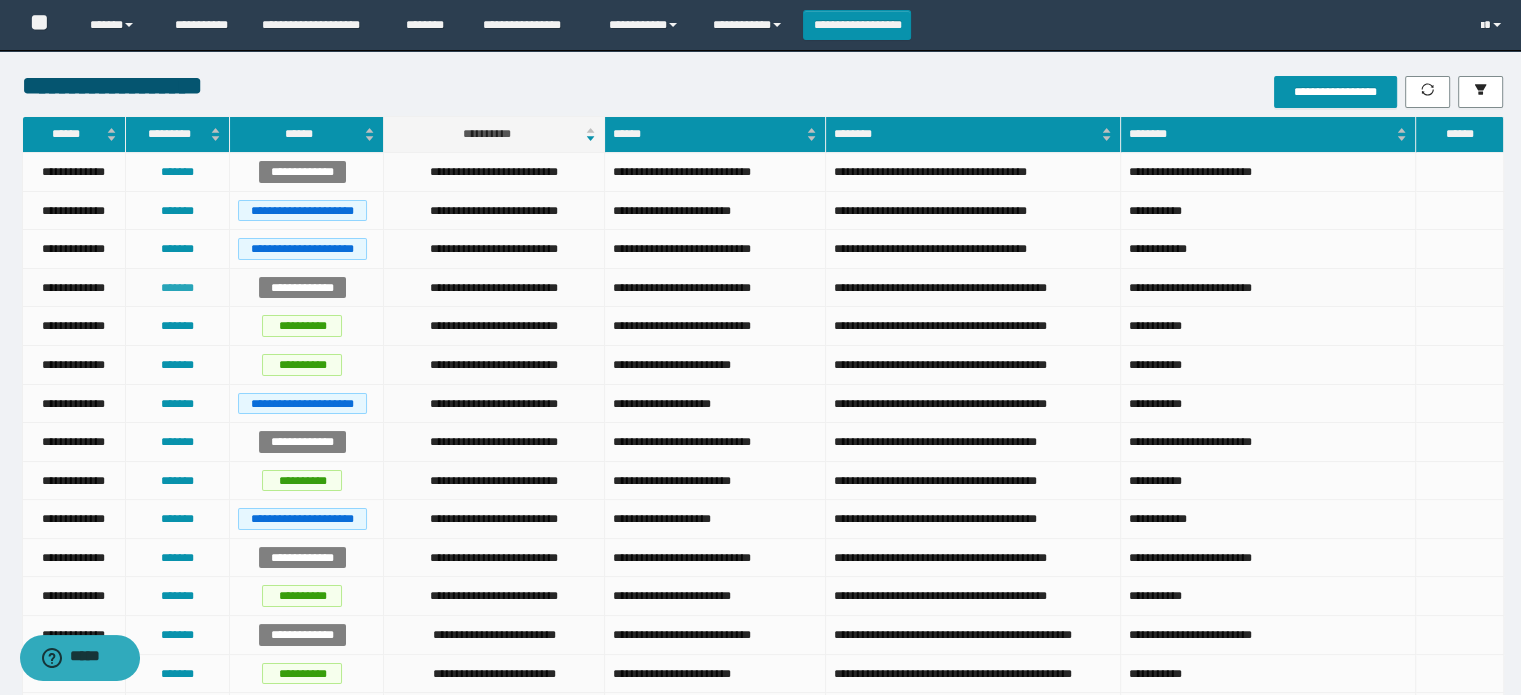 click on "*******" at bounding box center [177, 288] 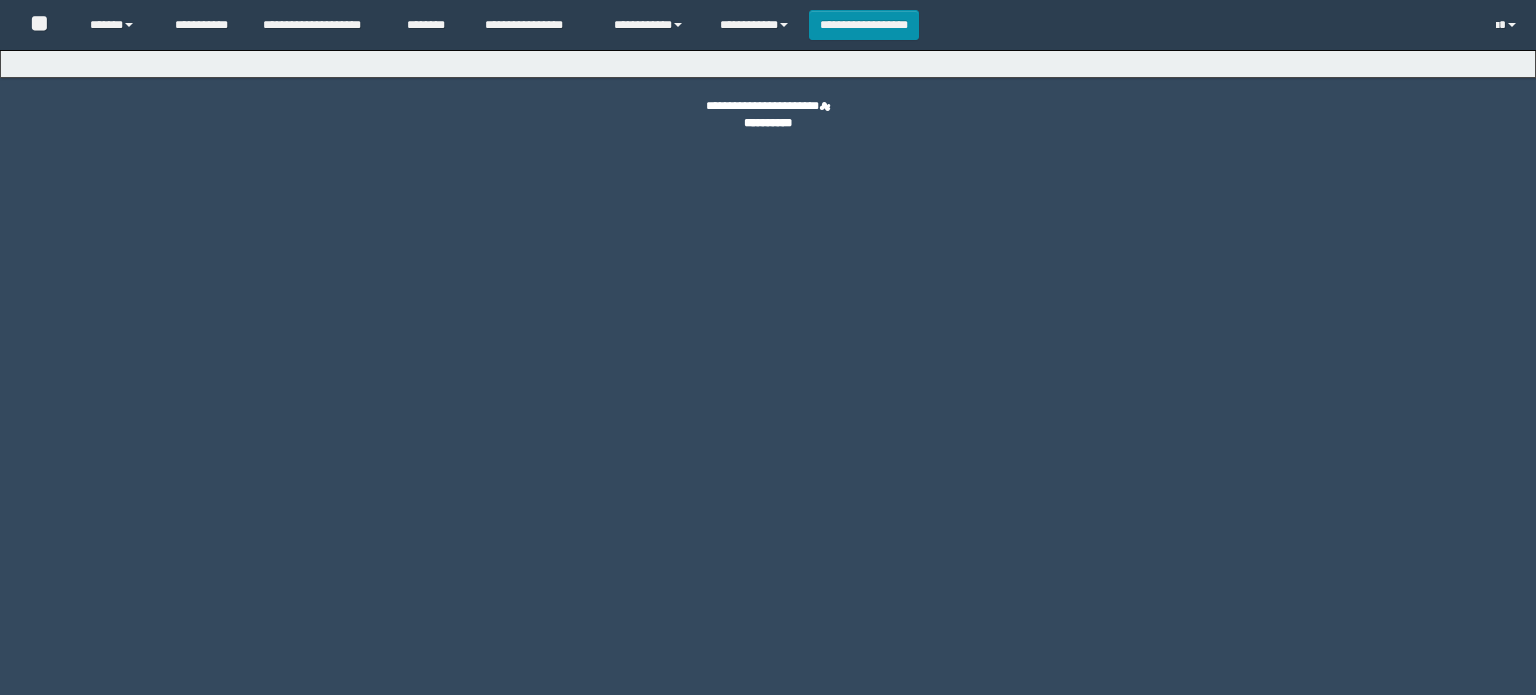 scroll, scrollTop: 0, scrollLeft: 0, axis: both 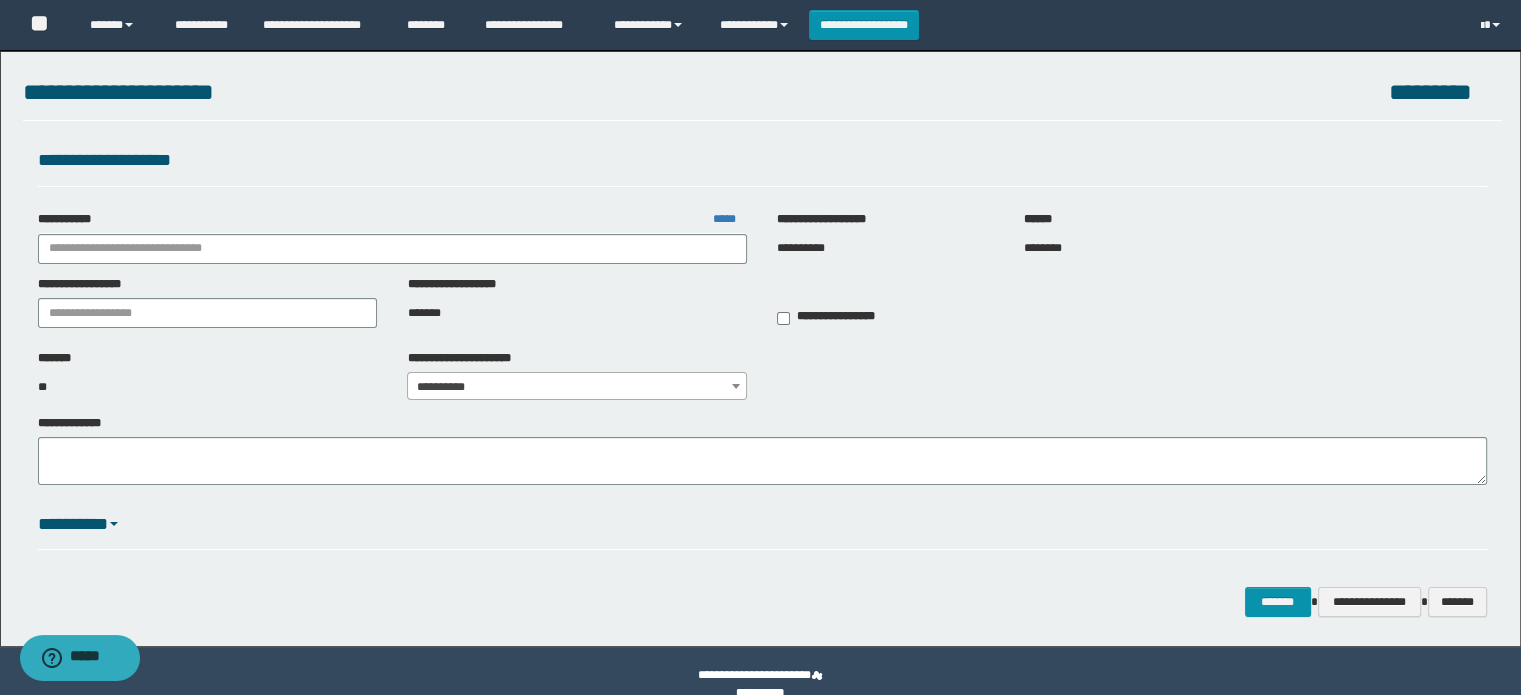 type on "**********" 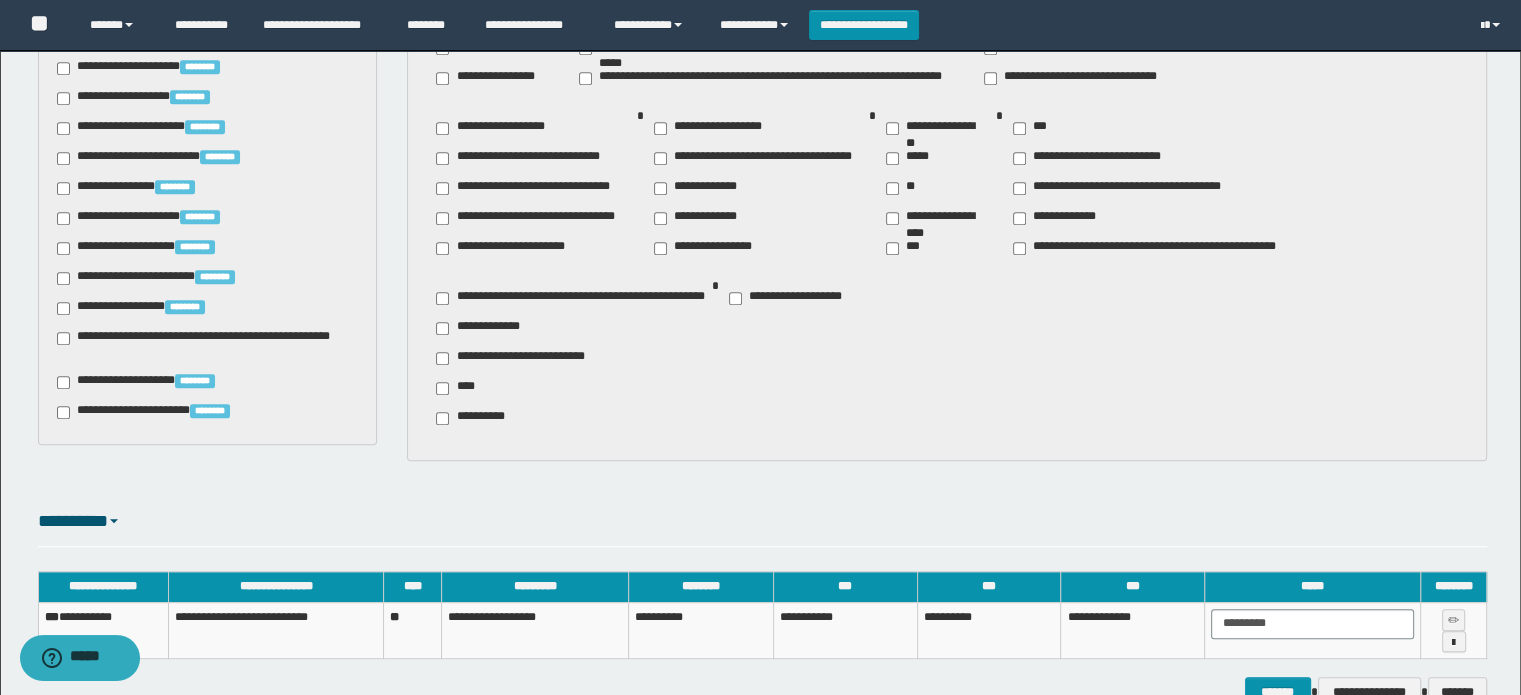scroll, scrollTop: 1310, scrollLeft: 0, axis: vertical 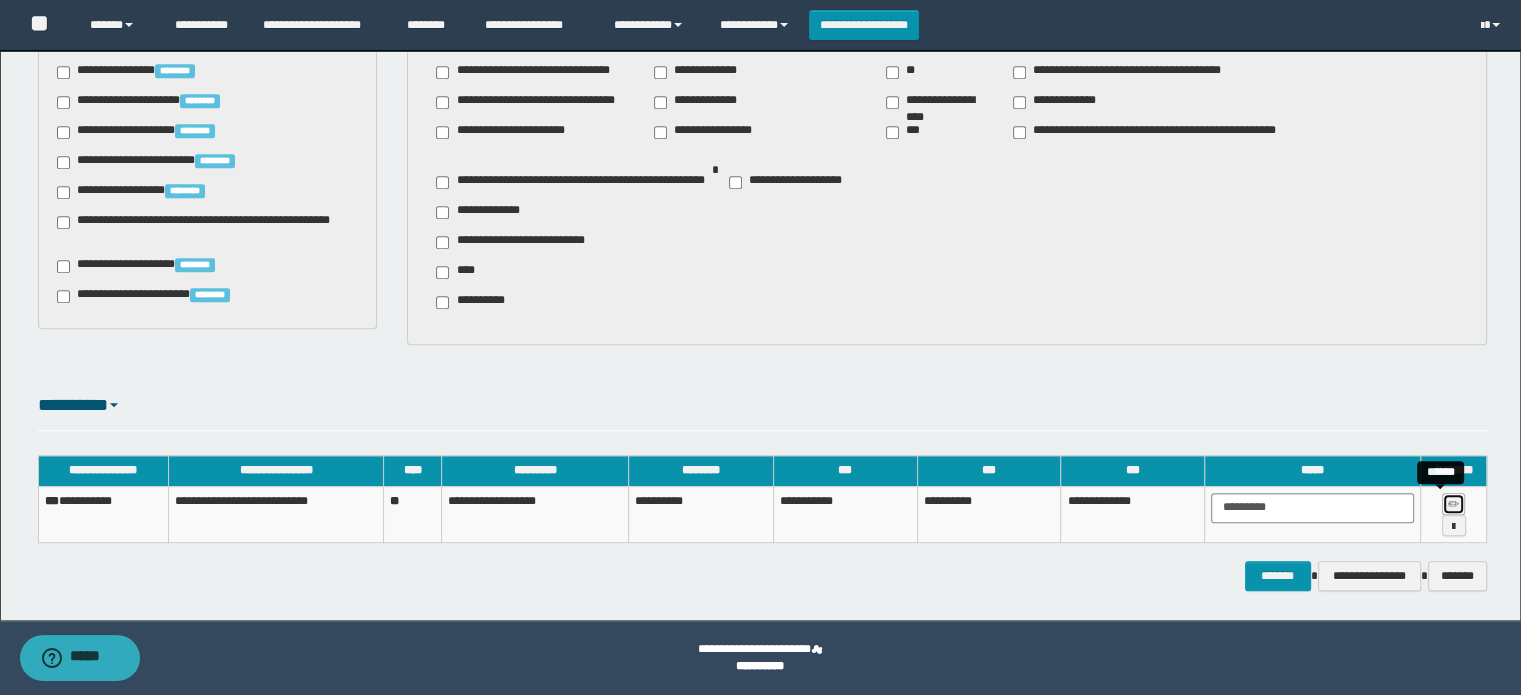 click at bounding box center [1453, 505] 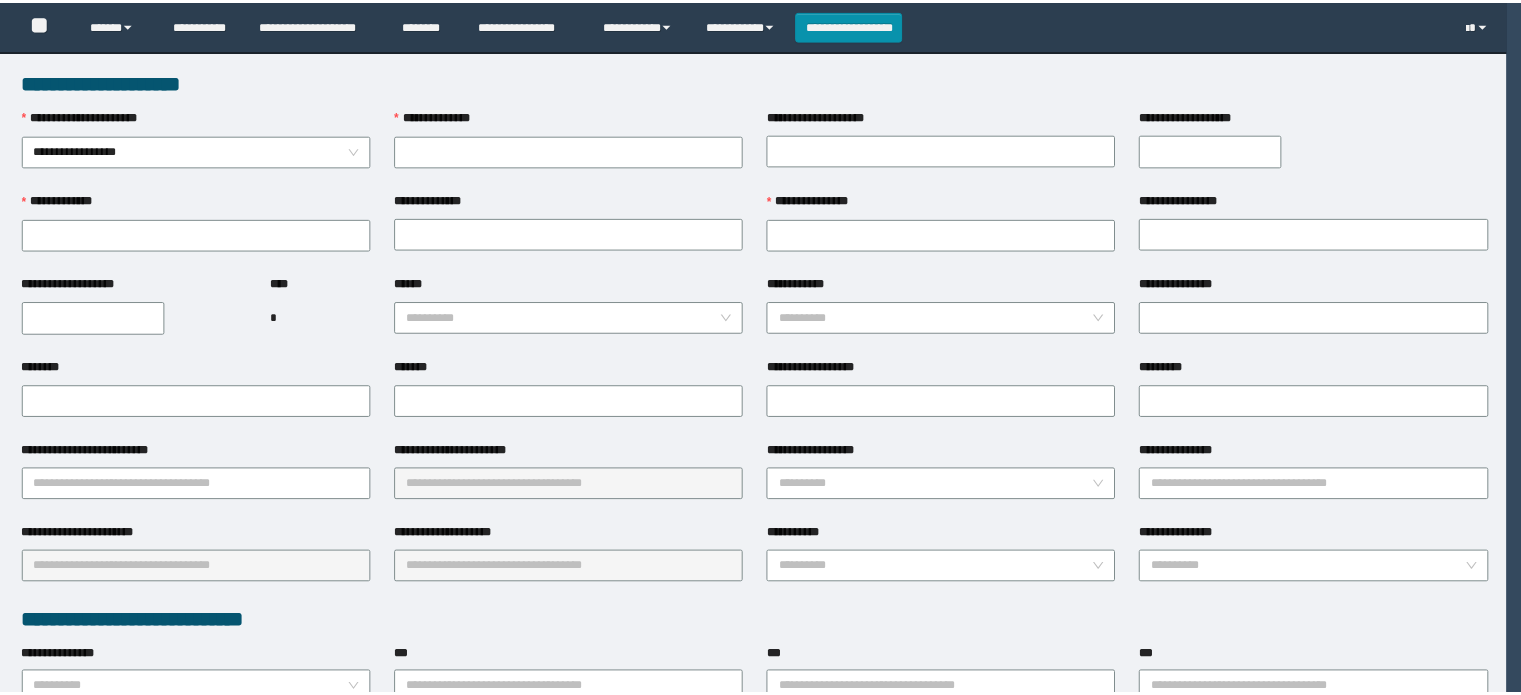 scroll, scrollTop: 0, scrollLeft: 0, axis: both 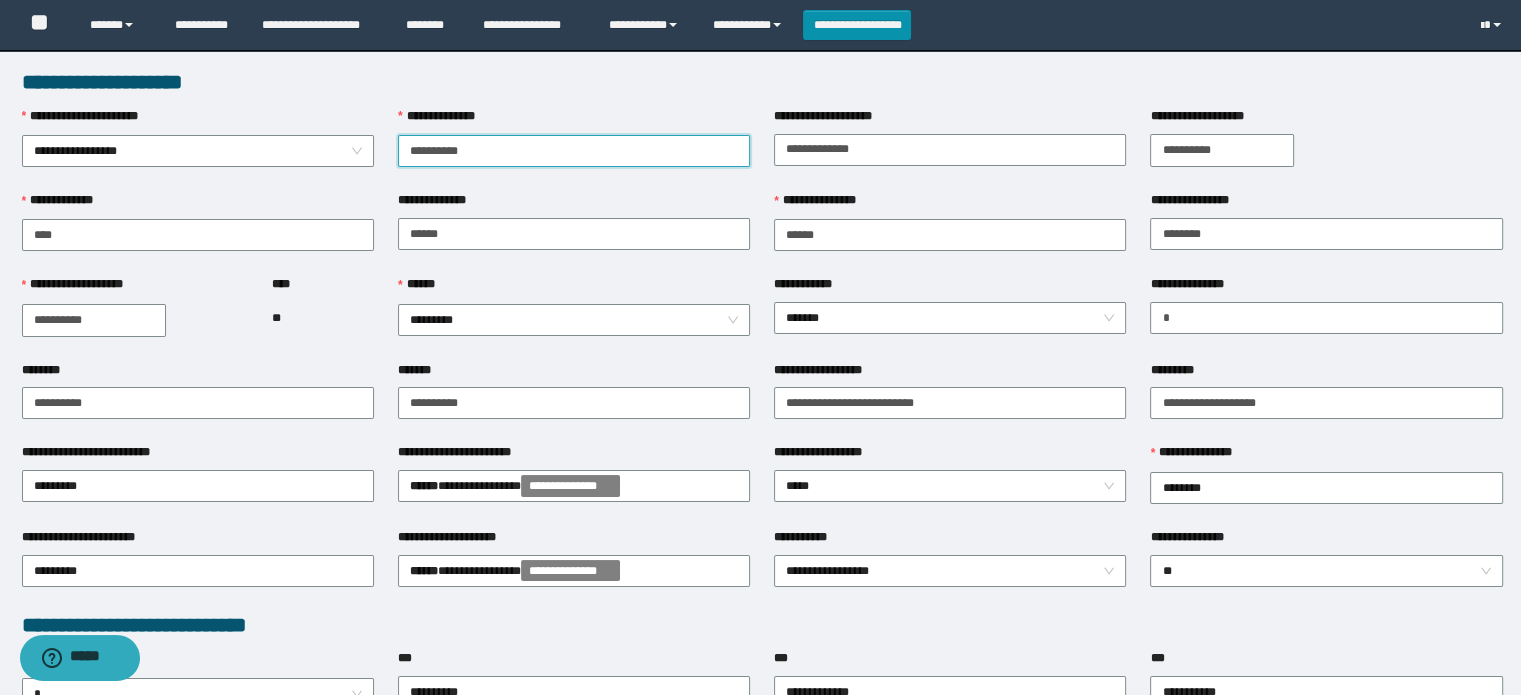drag, startPoint x: 510, startPoint y: 149, endPoint x: 0, endPoint y: 209, distance: 513.5173 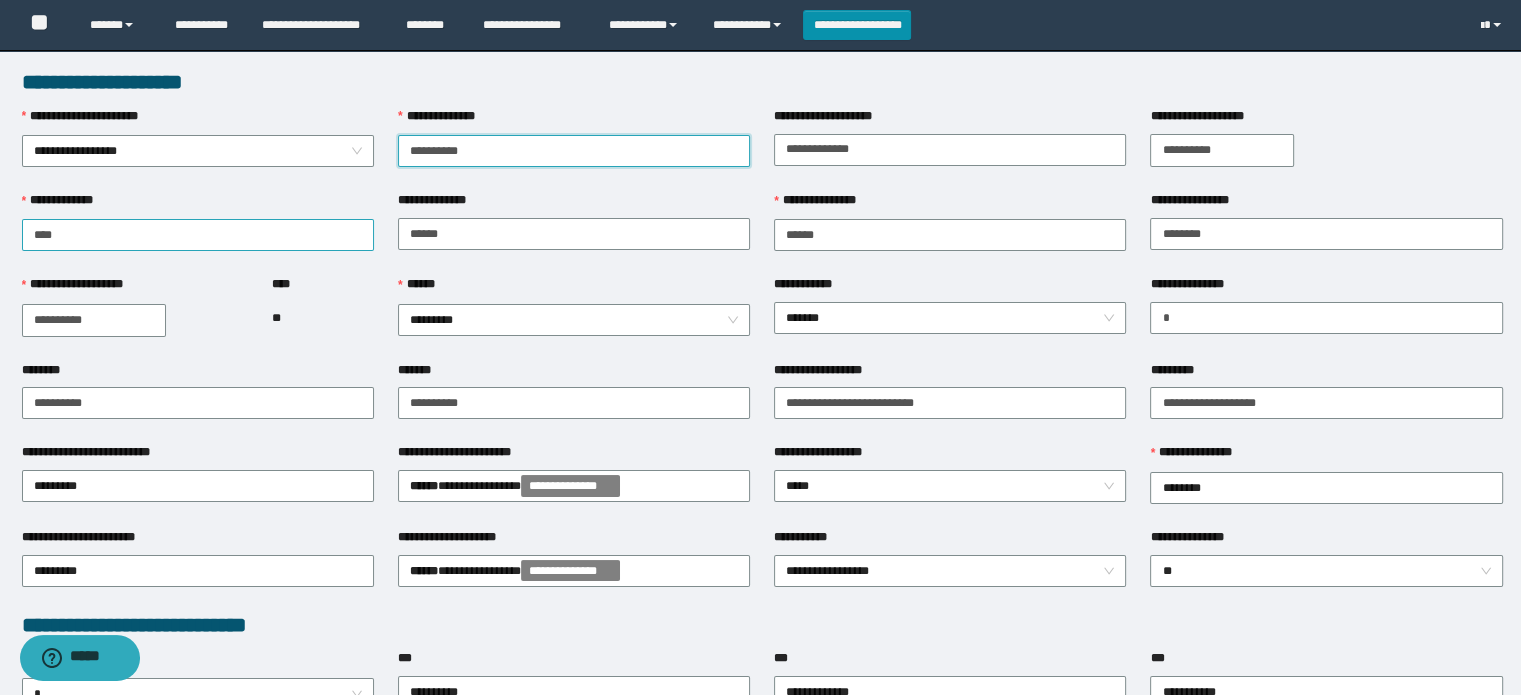 type on "**********" 